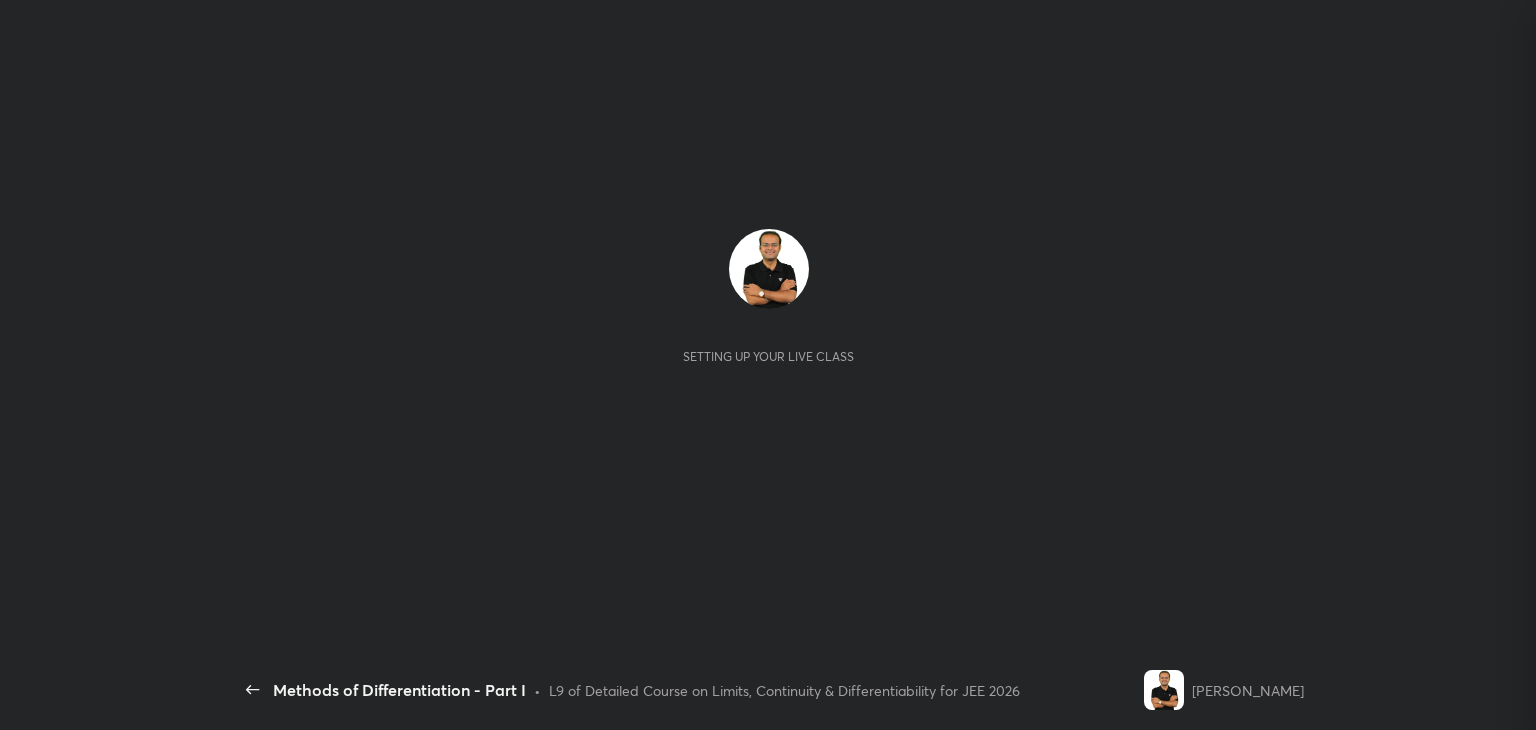 scroll, scrollTop: 0, scrollLeft: 0, axis: both 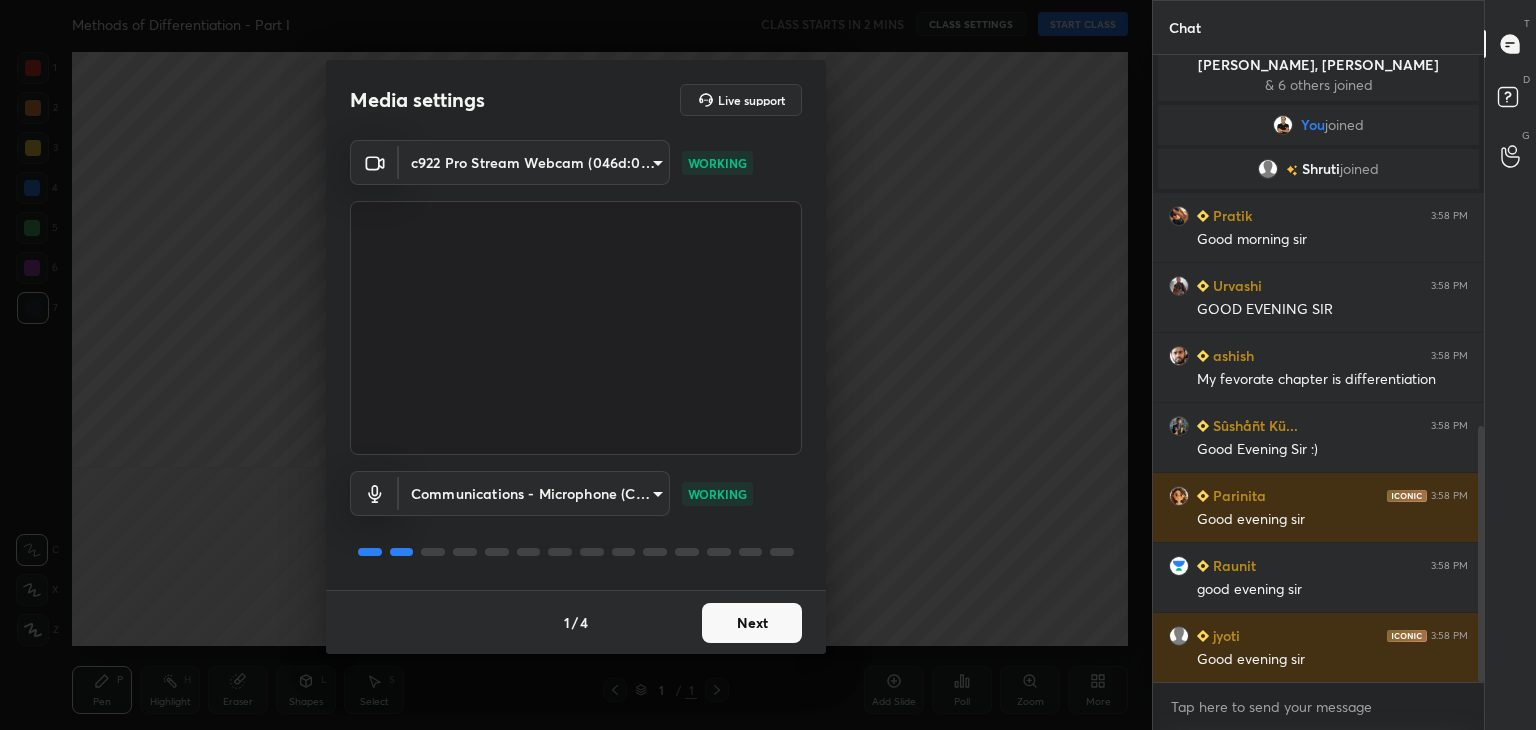 click on "Next" at bounding box center [752, 623] 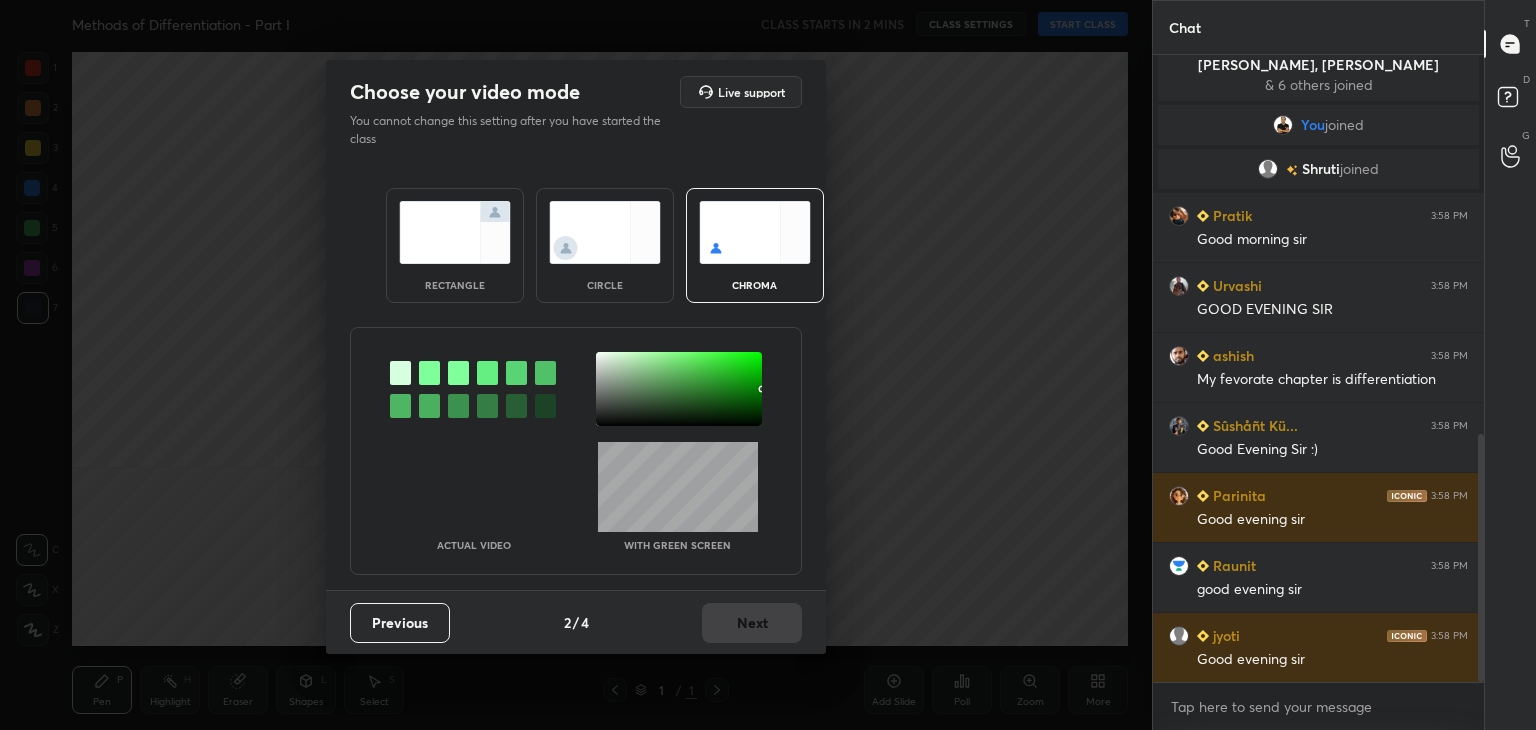 scroll, scrollTop: 960, scrollLeft: 0, axis: vertical 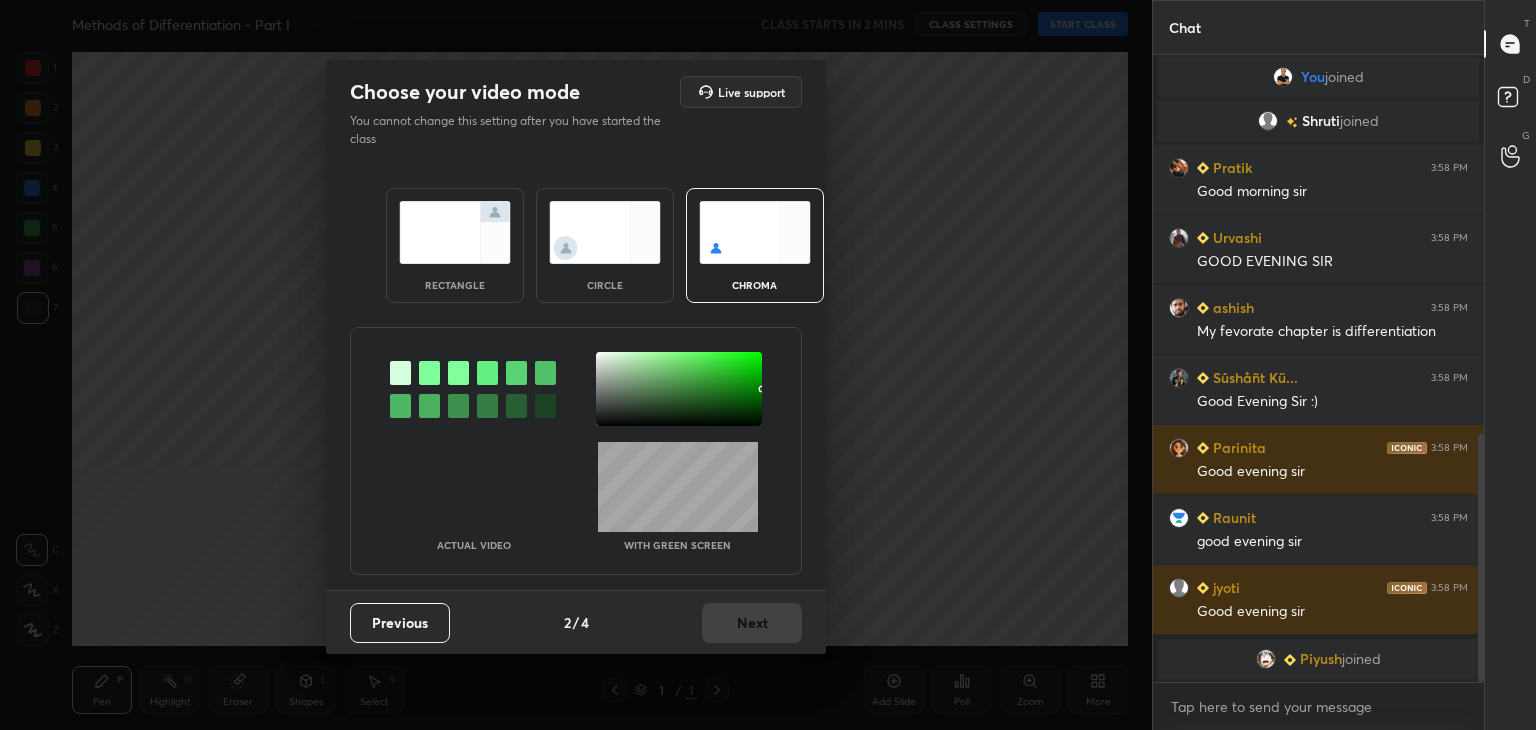 click at bounding box center (605, 232) 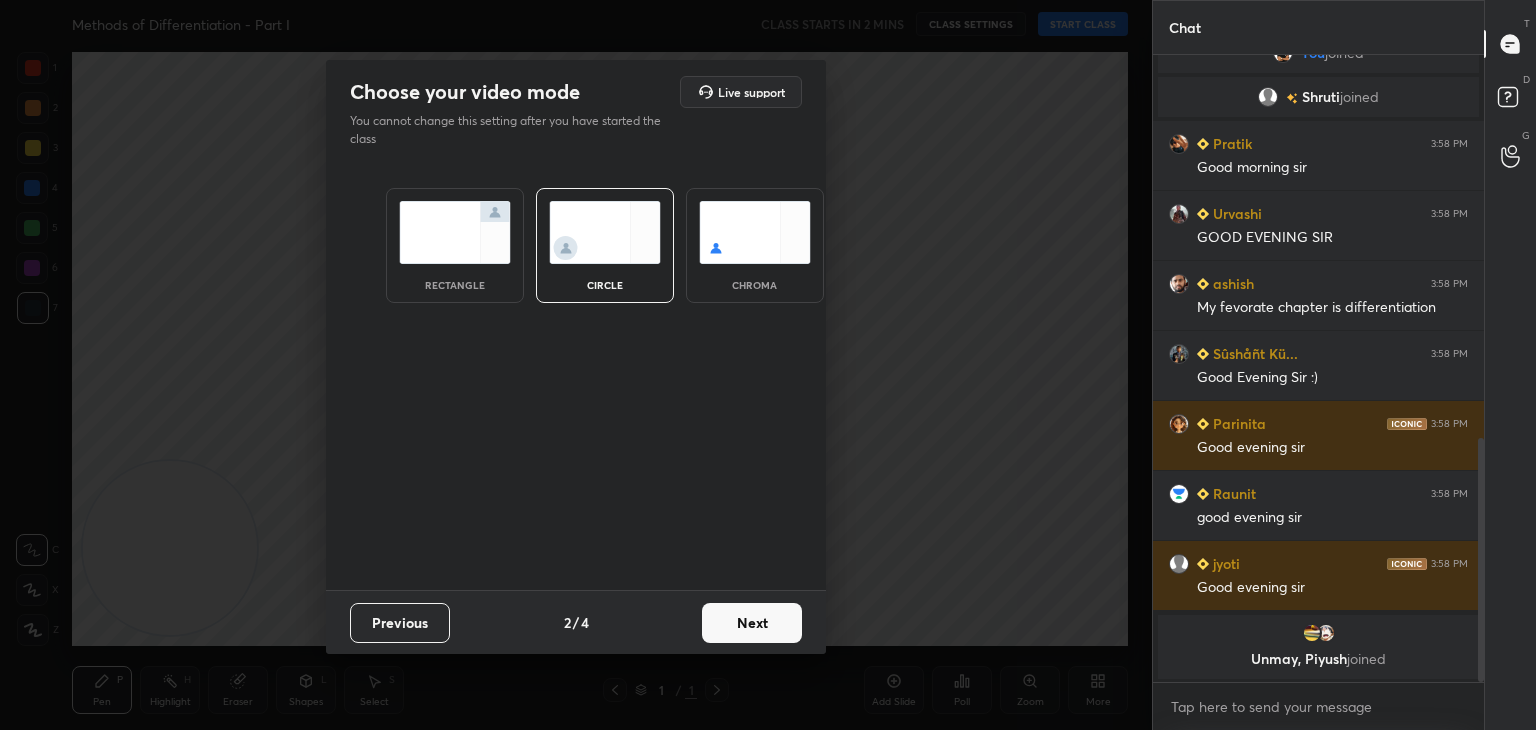 scroll, scrollTop: 1016, scrollLeft: 0, axis: vertical 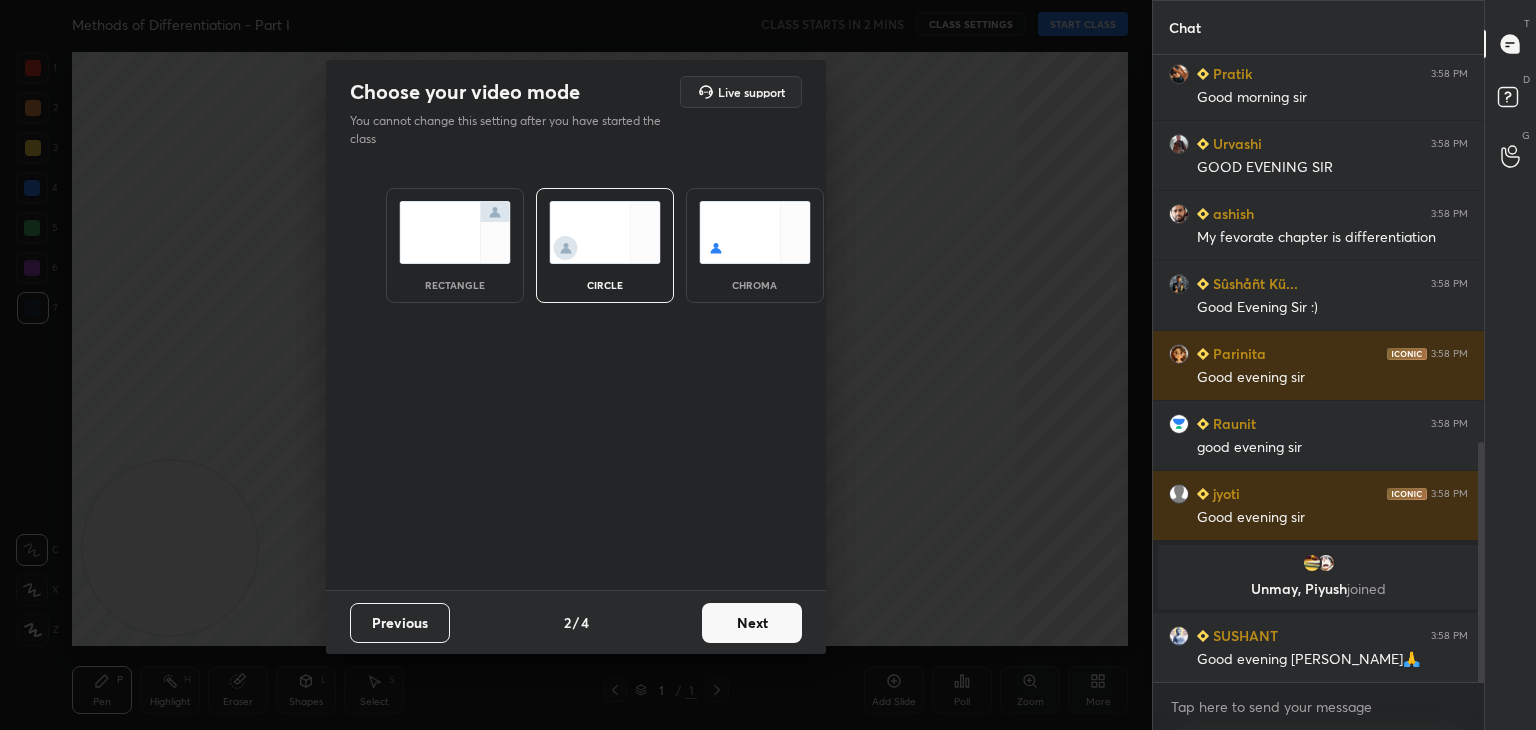 click on "Next" at bounding box center [752, 623] 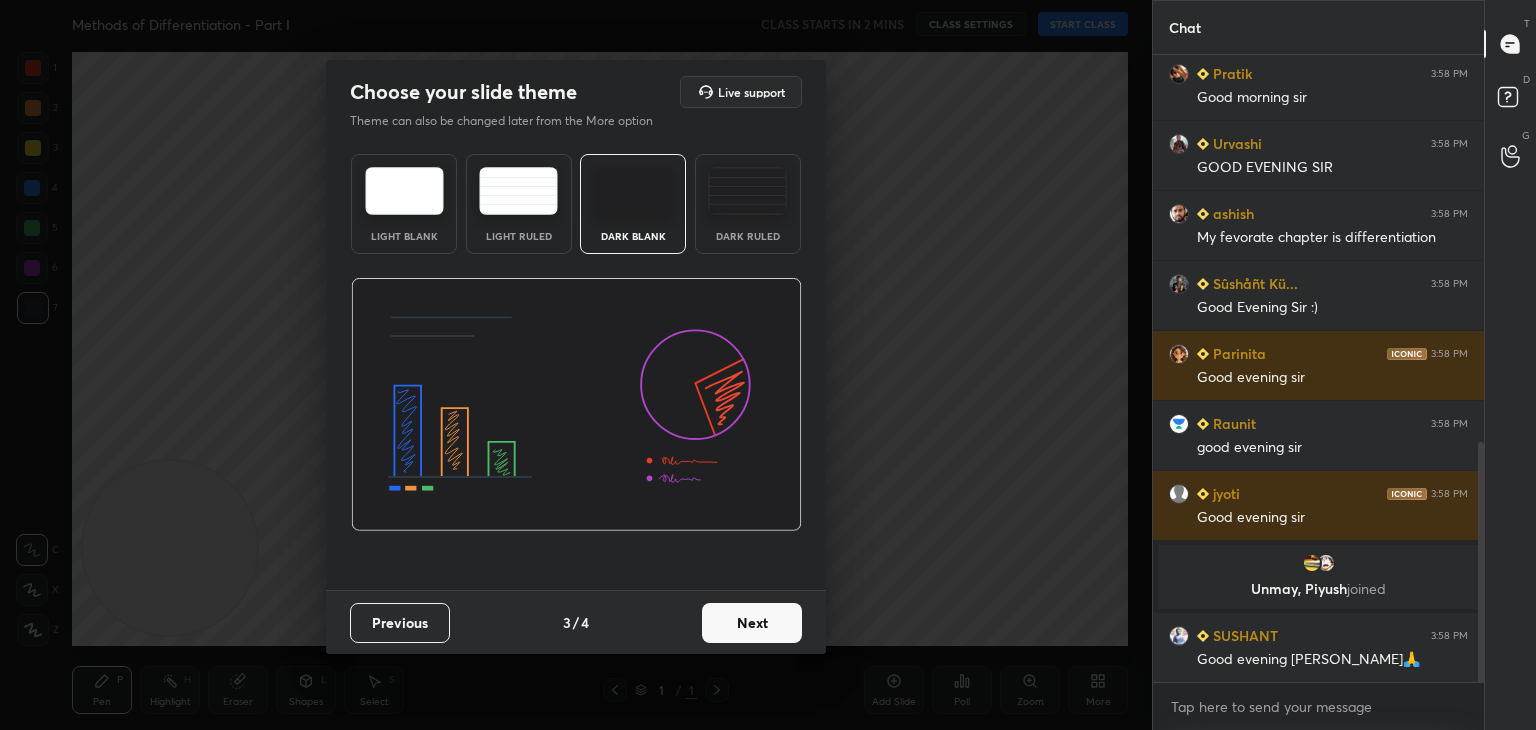 scroll, scrollTop: 1156, scrollLeft: 0, axis: vertical 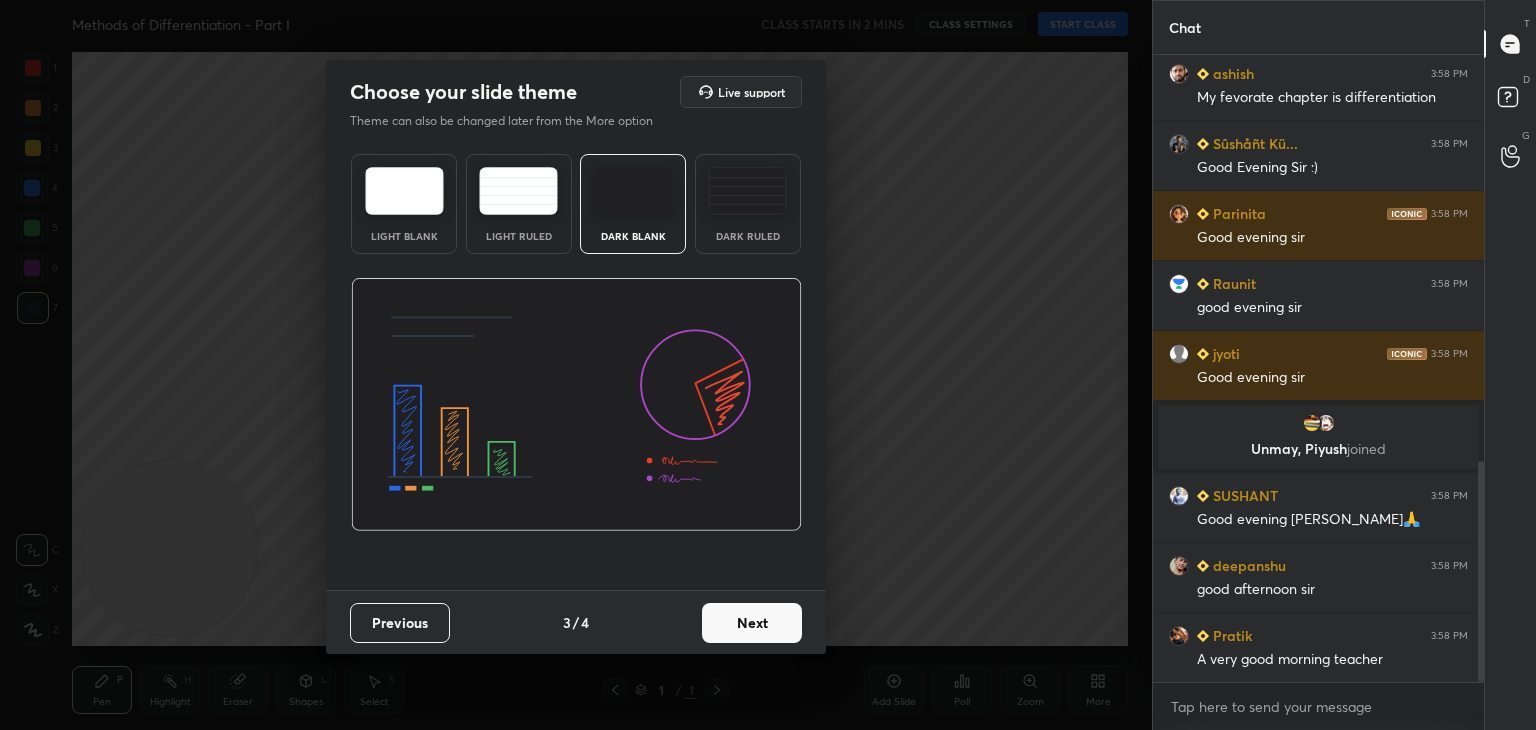 drag, startPoint x: 756, startPoint y: 221, endPoint x: 760, endPoint y: 256, distance: 35.22783 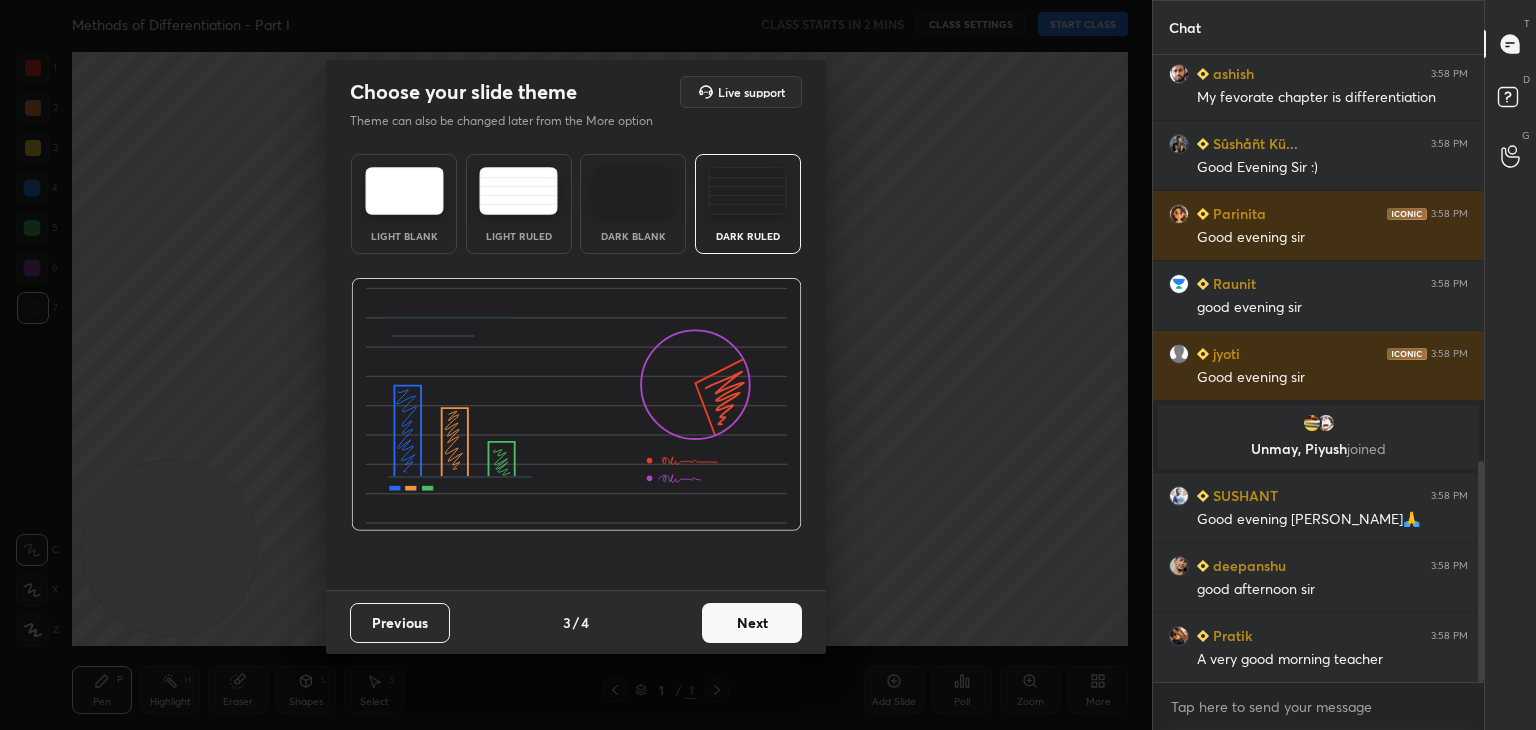 click on "Next" at bounding box center [752, 623] 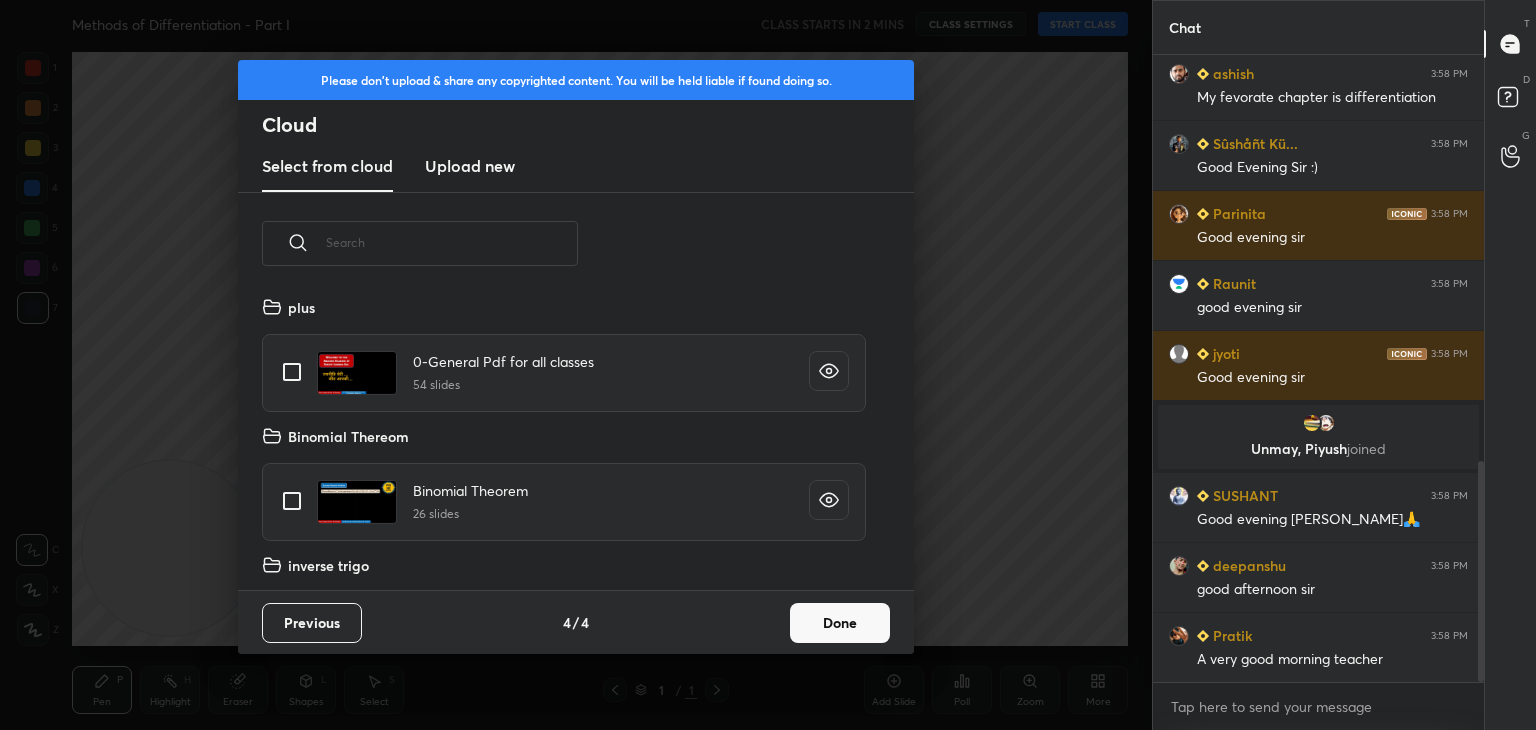 click on "Done" at bounding box center [840, 623] 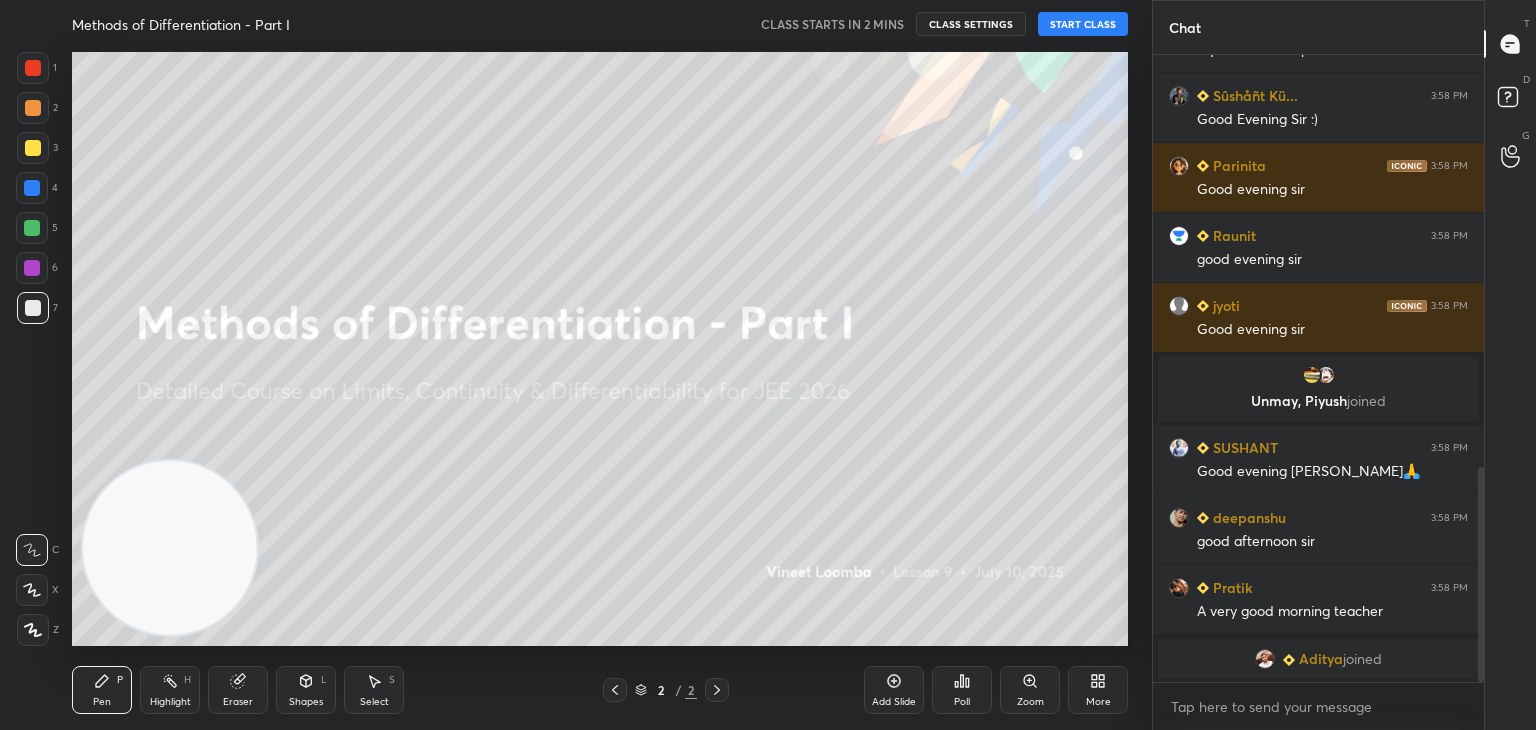 click 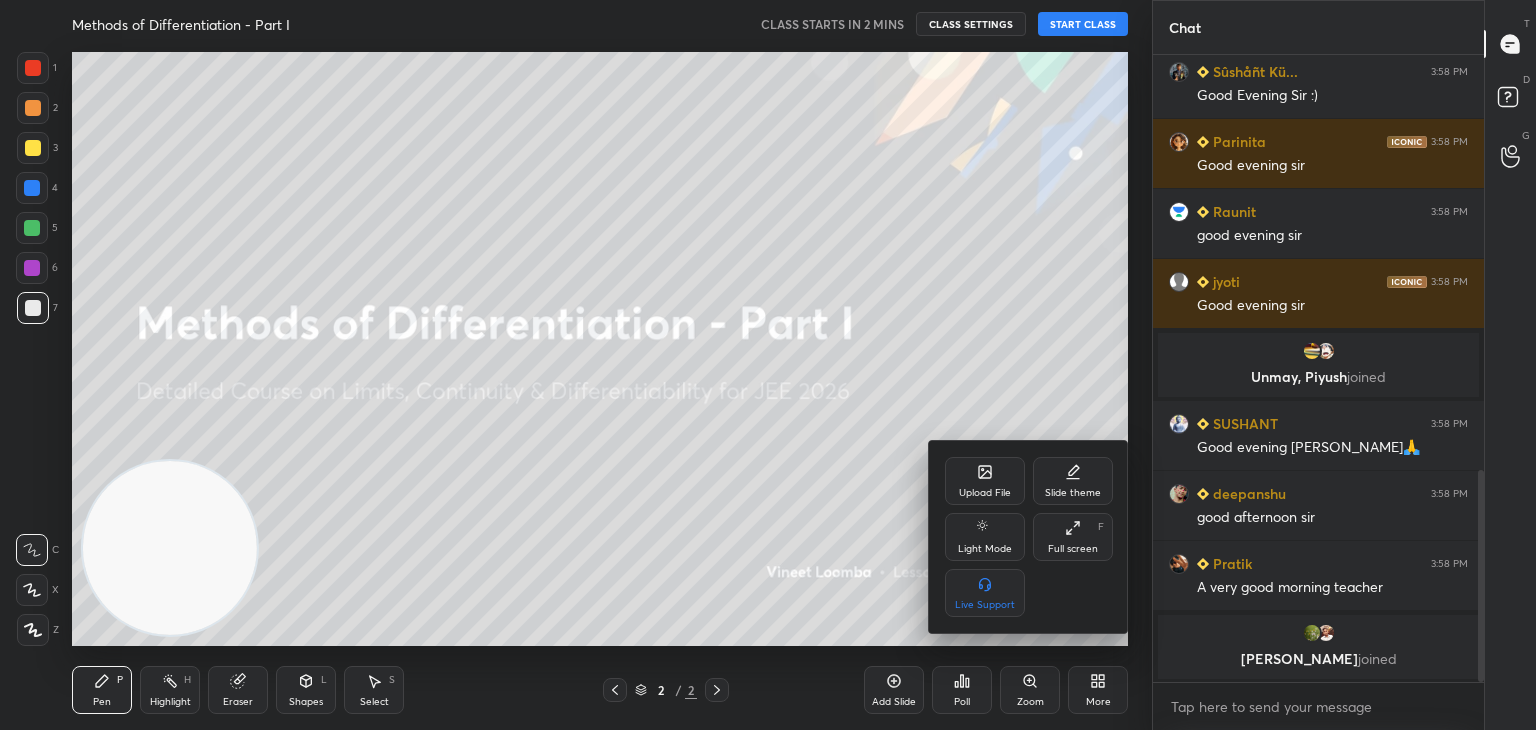 click on "Slide theme" at bounding box center [1073, 493] 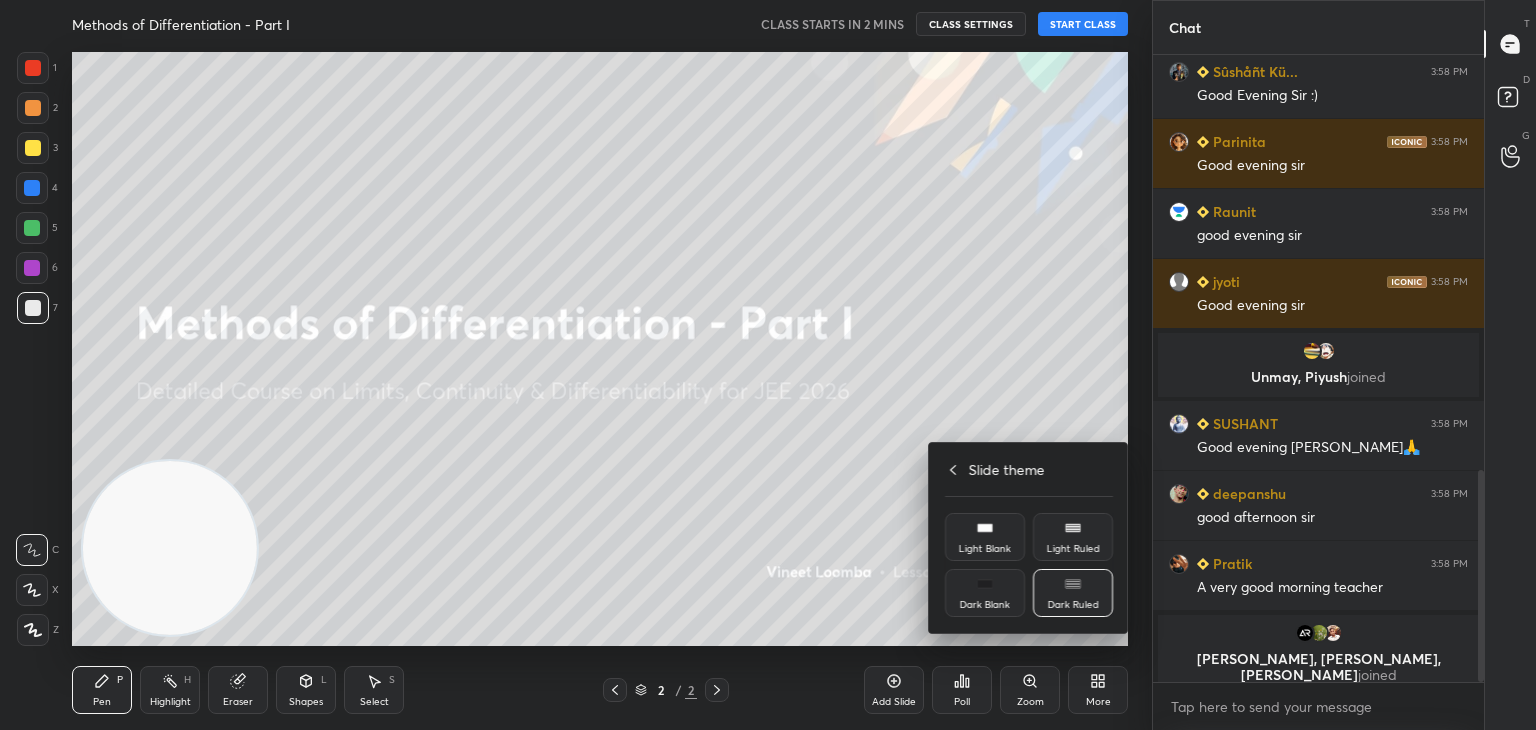click at bounding box center (768, 365) 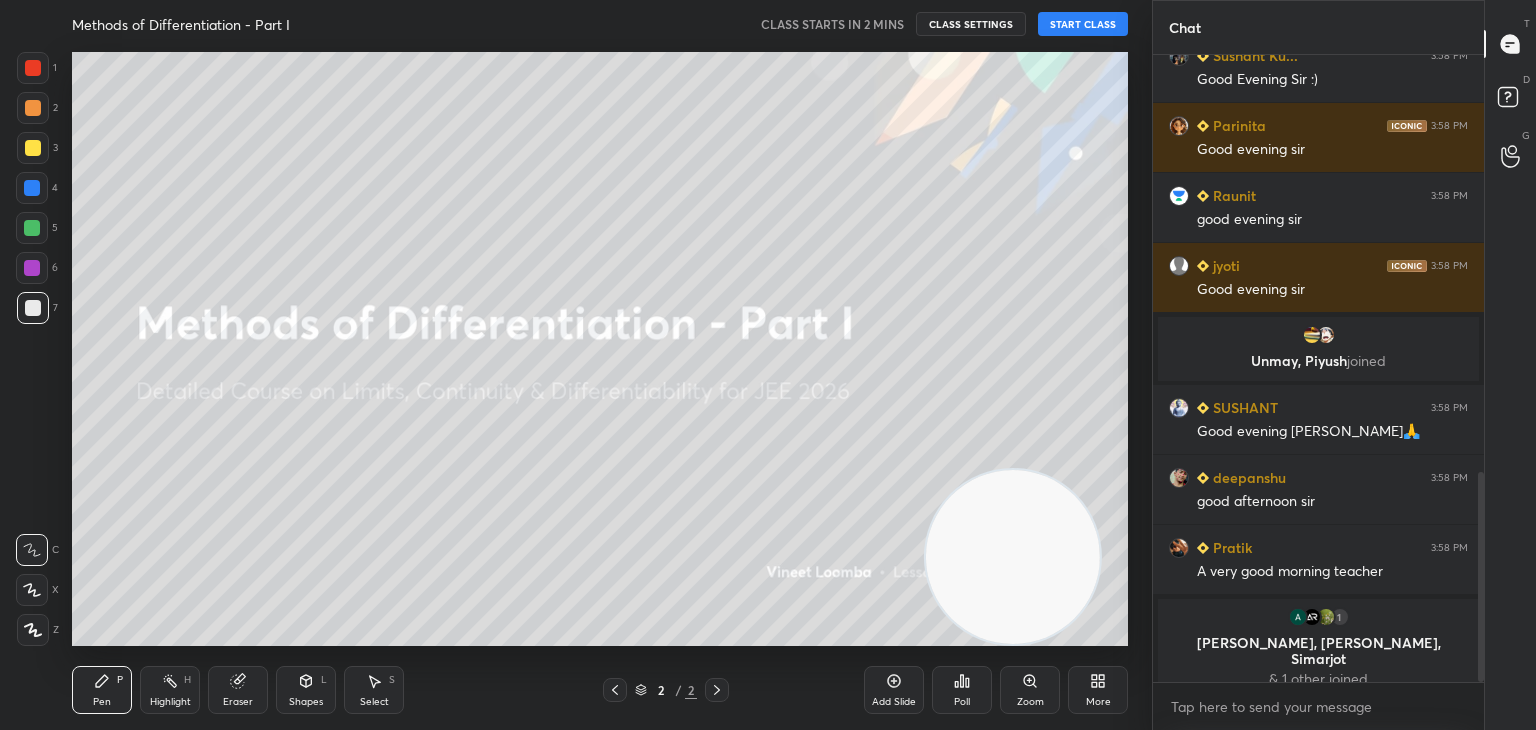 drag, startPoint x: 240, startPoint y: 571, endPoint x: 1121, endPoint y: 619, distance: 882.30664 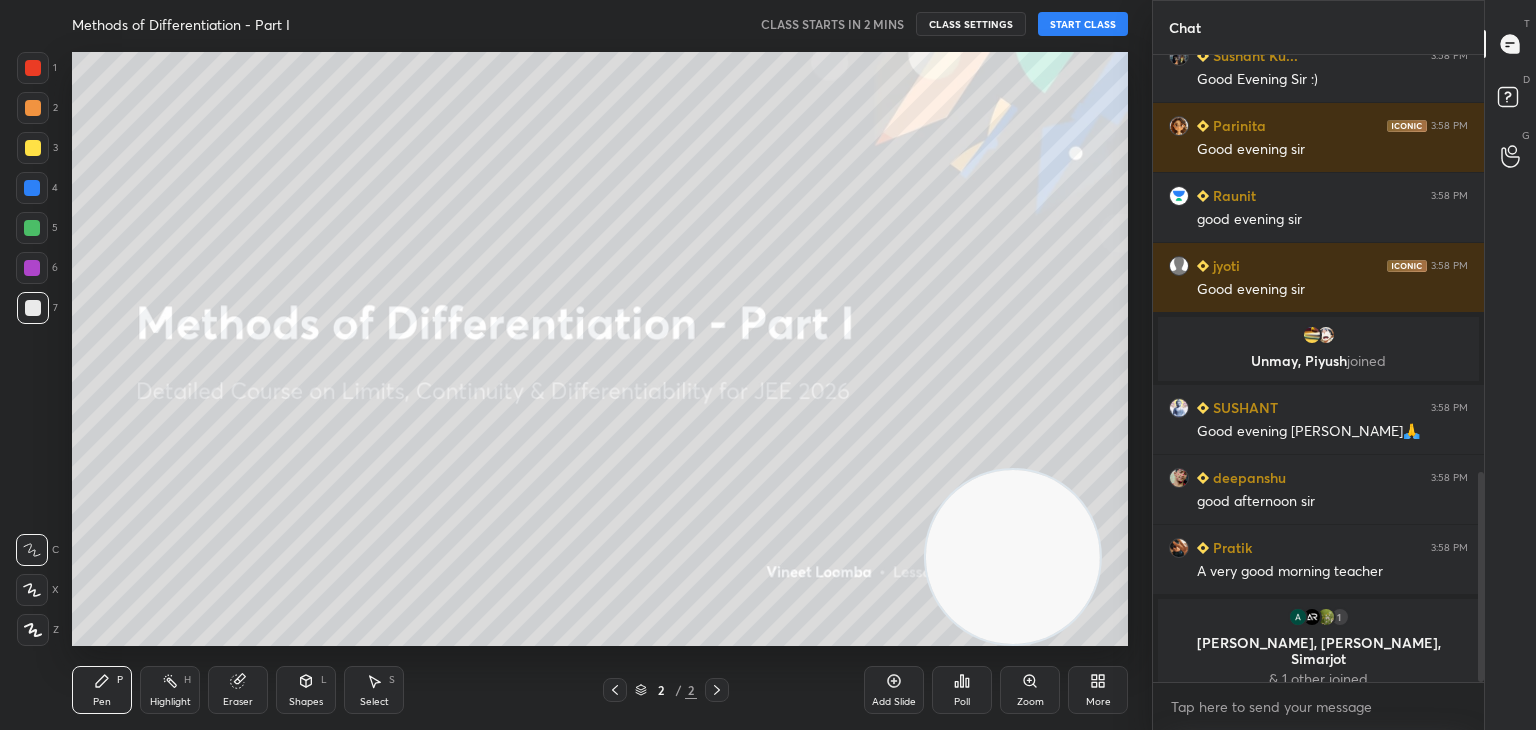 click at bounding box center [1013, 557] 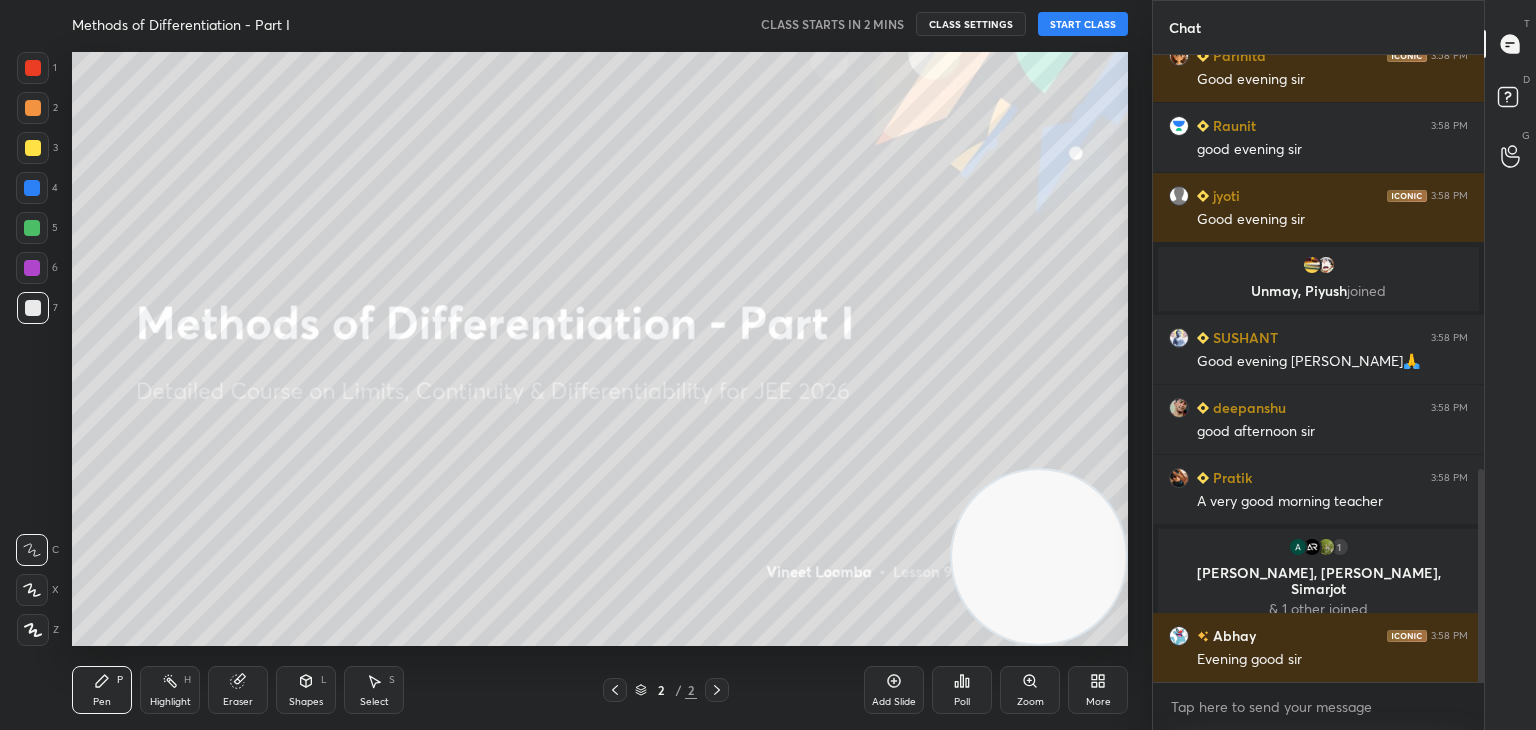 click on "More" at bounding box center [1098, 690] 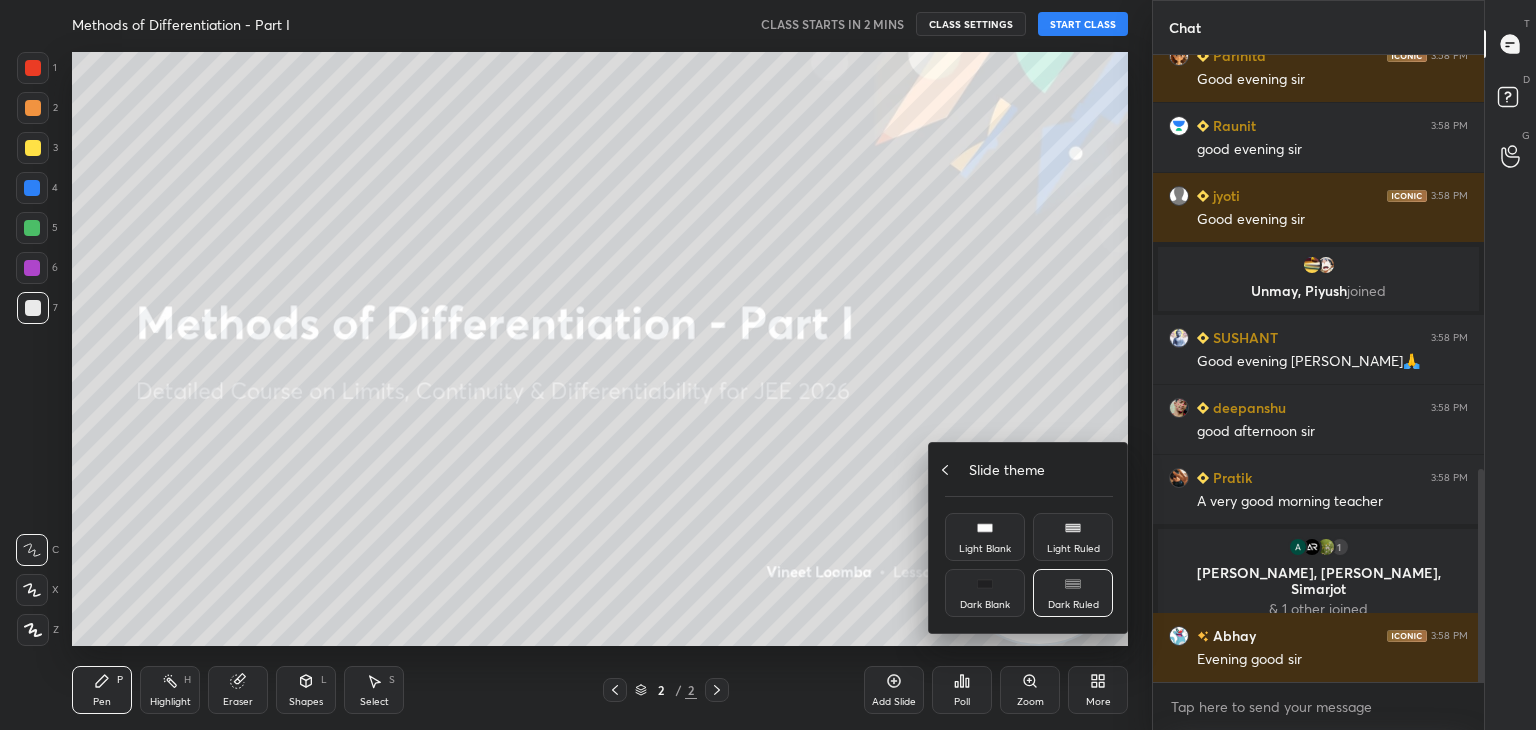 click on "Slide theme" at bounding box center (1007, 469) 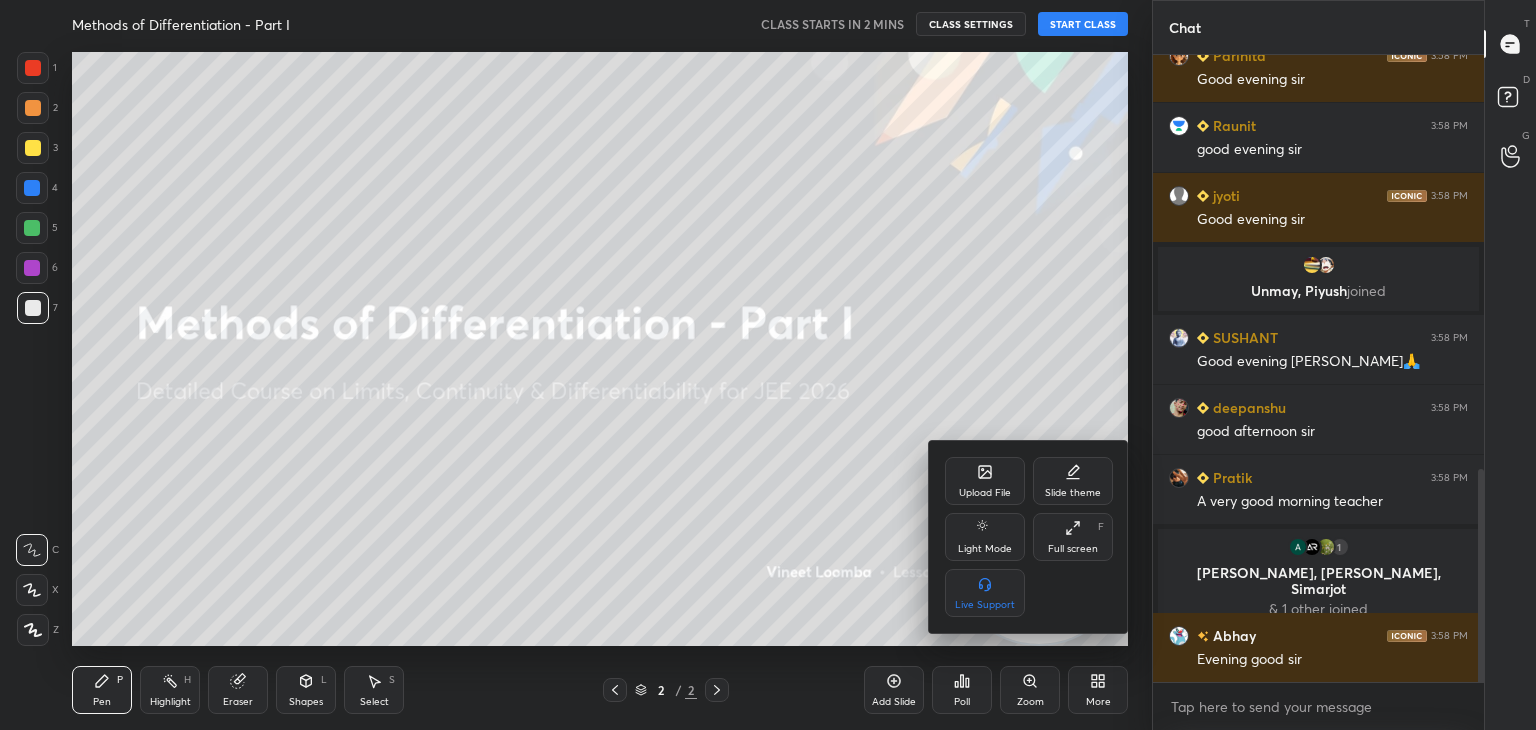 click on "Upload File" at bounding box center (985, 481) 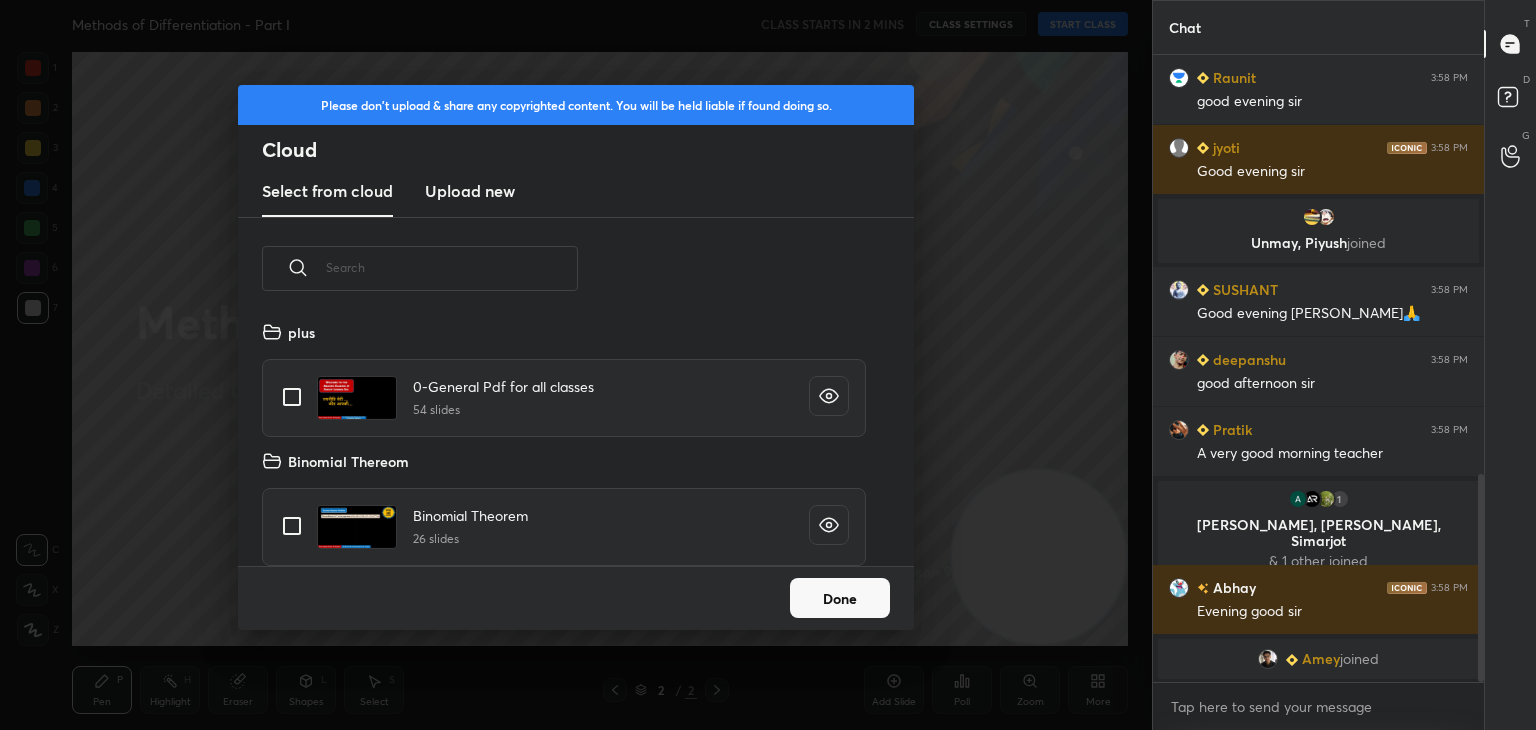drag, startPoint x: 468, startPoint y: 185, endPoint x: 471, endPoint y: 213, distance: 28.160255 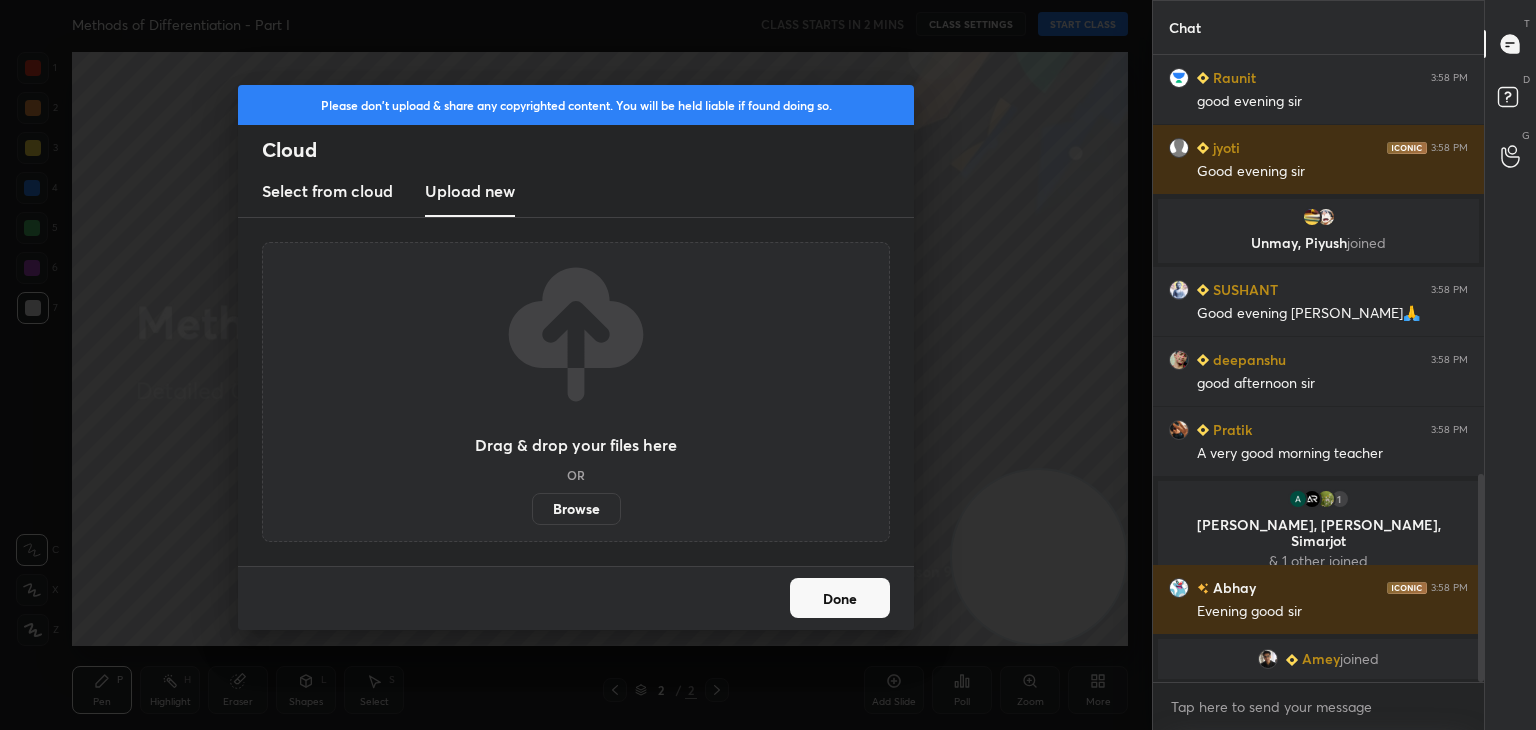 click on "Browse" at bounding box center (576, 509) 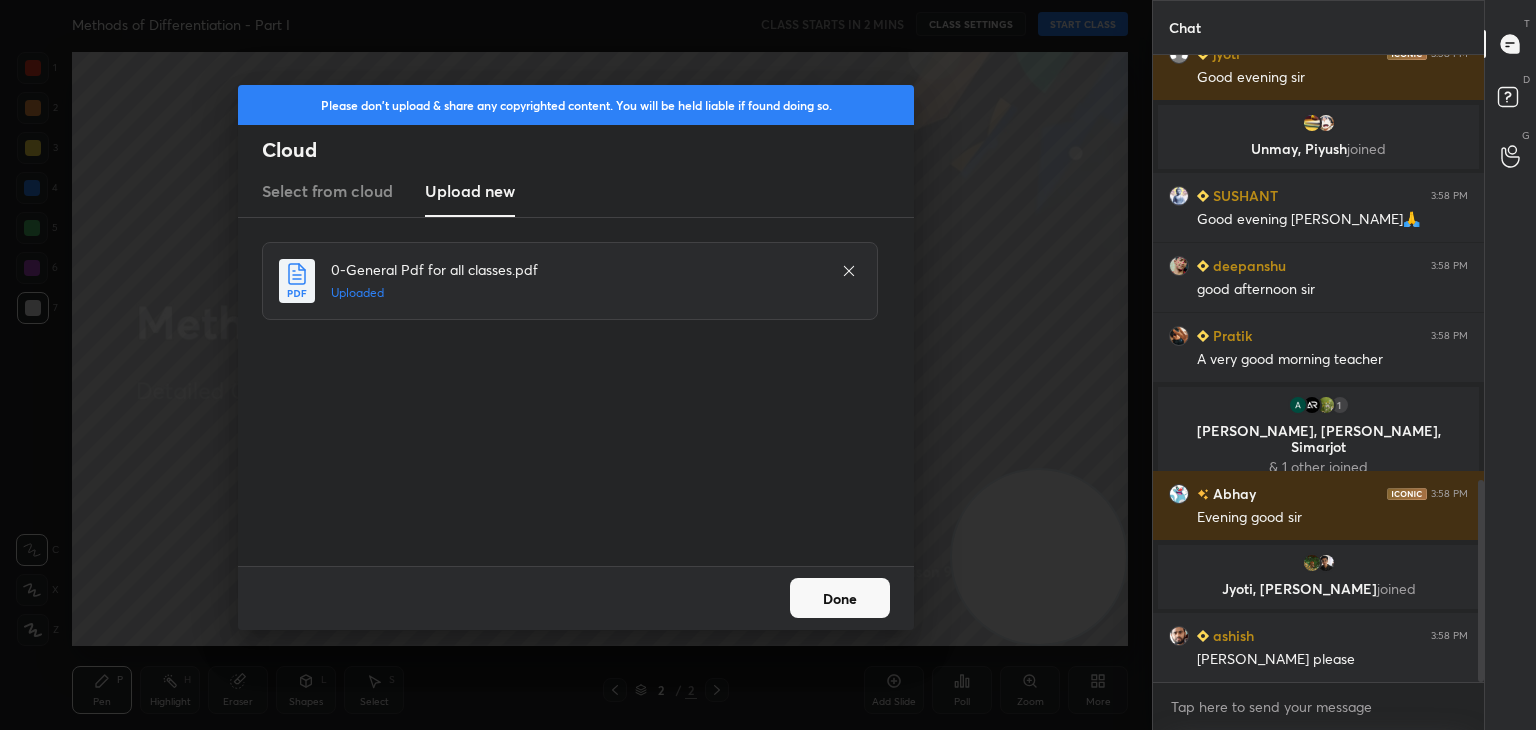 click on "Done" at bounding box center [840, 598] 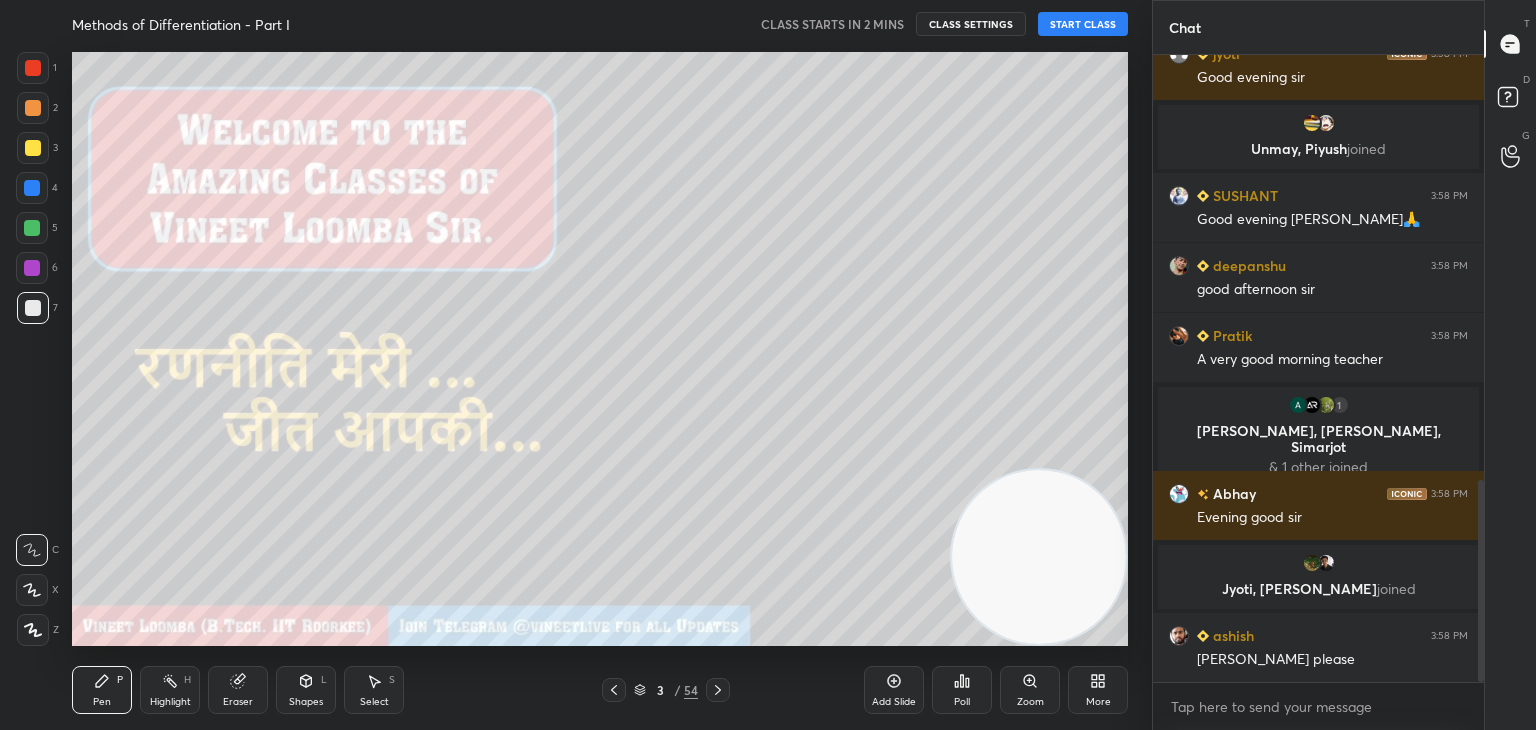 click on "START CLASS" at bounding box center (1083, 24) 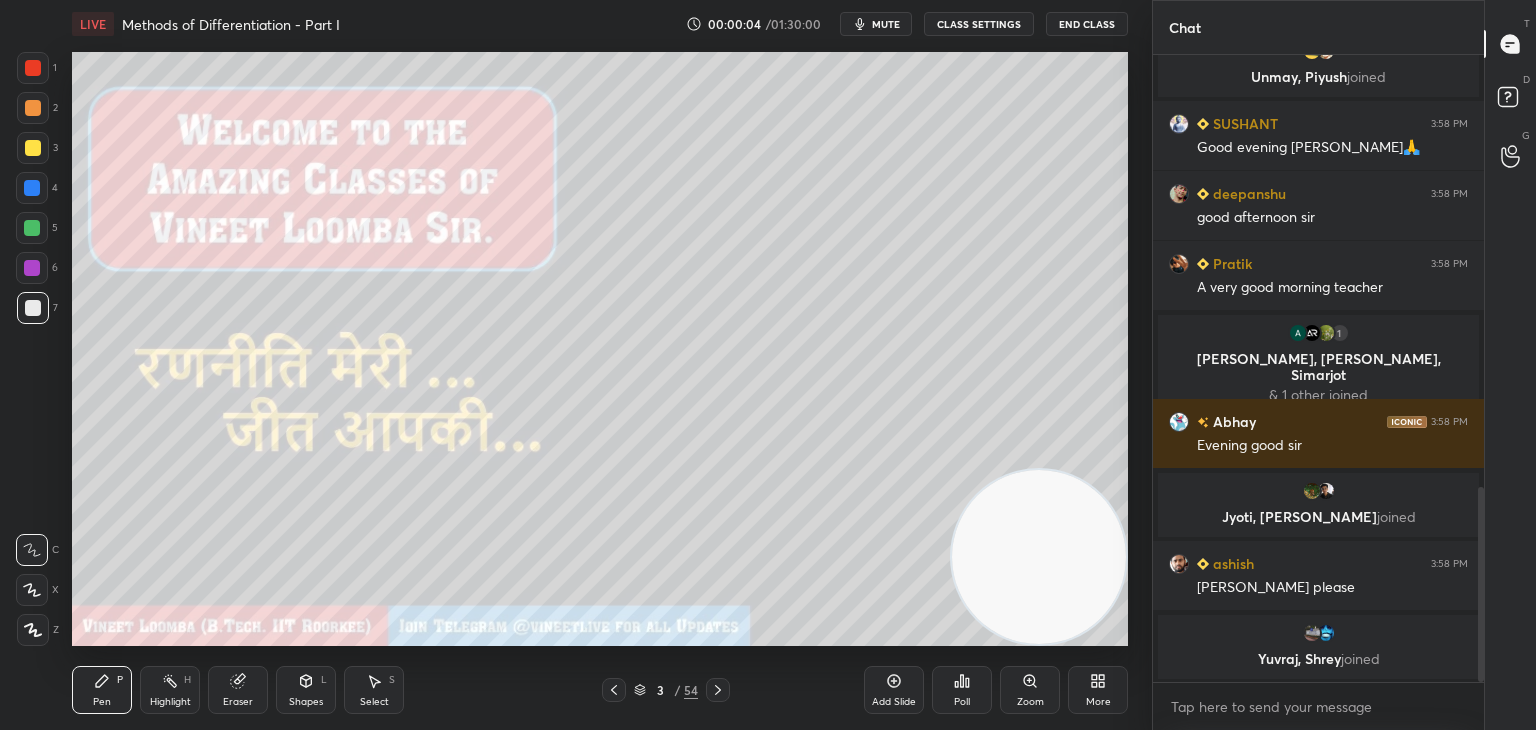 click 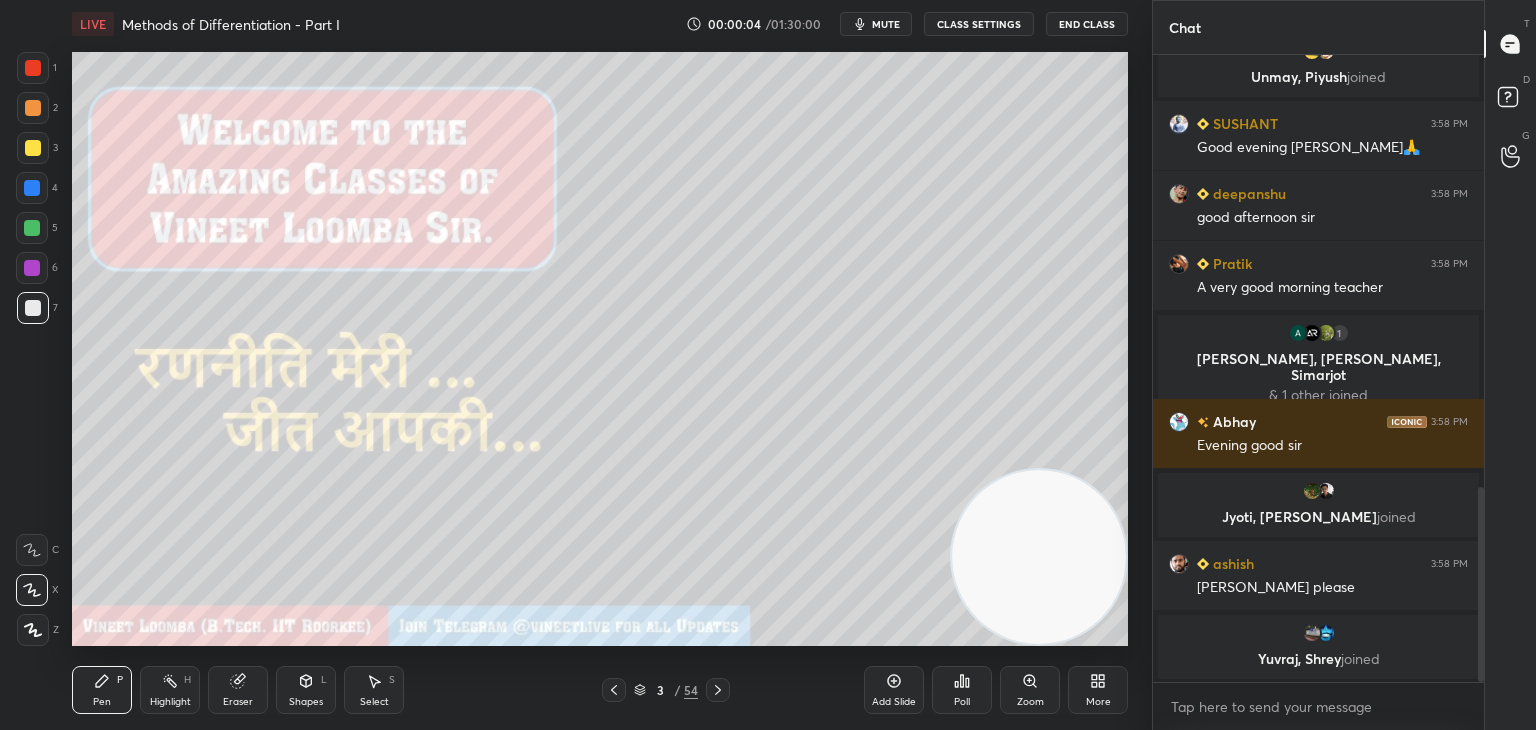 click 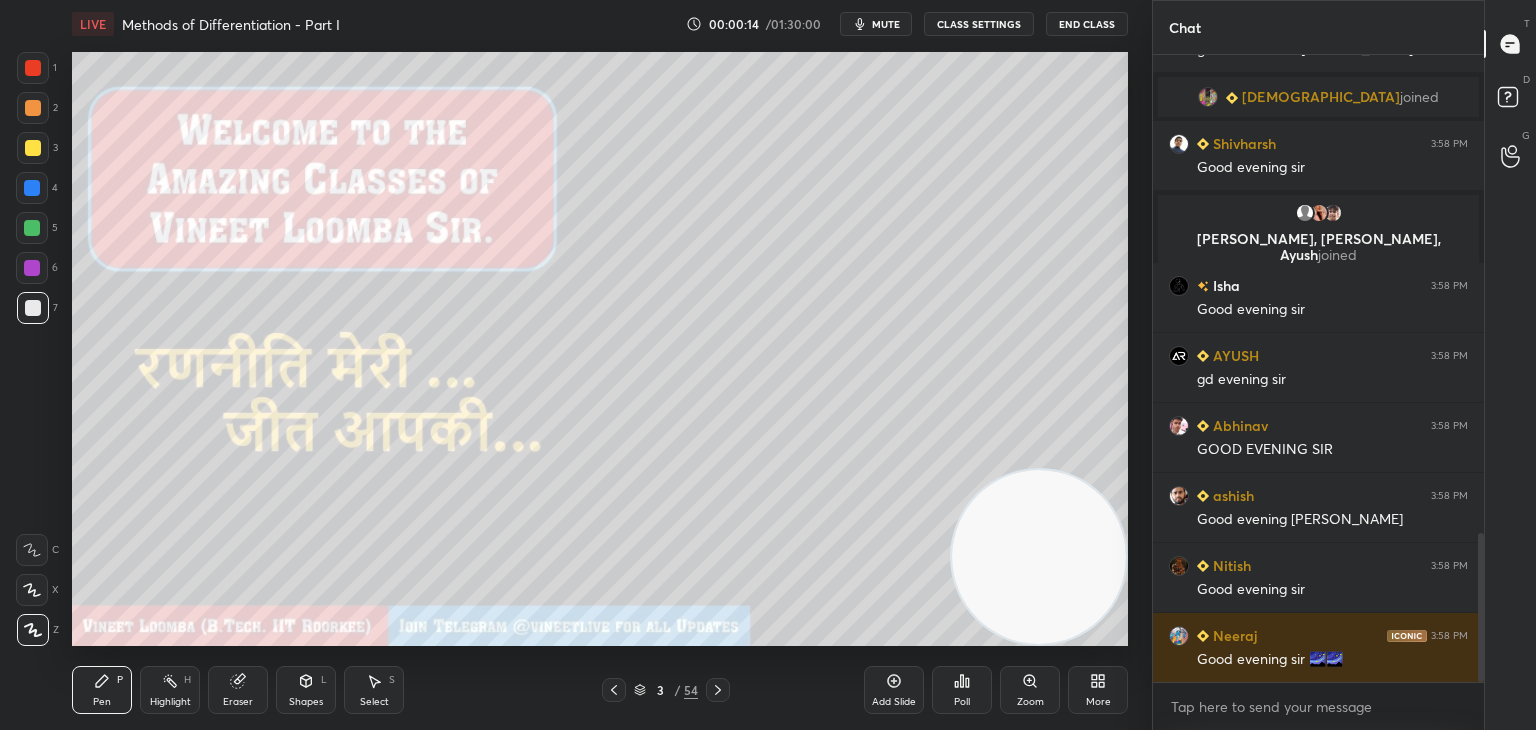 click on "CLASS SETTINGS" at bounding box center [979, 24] 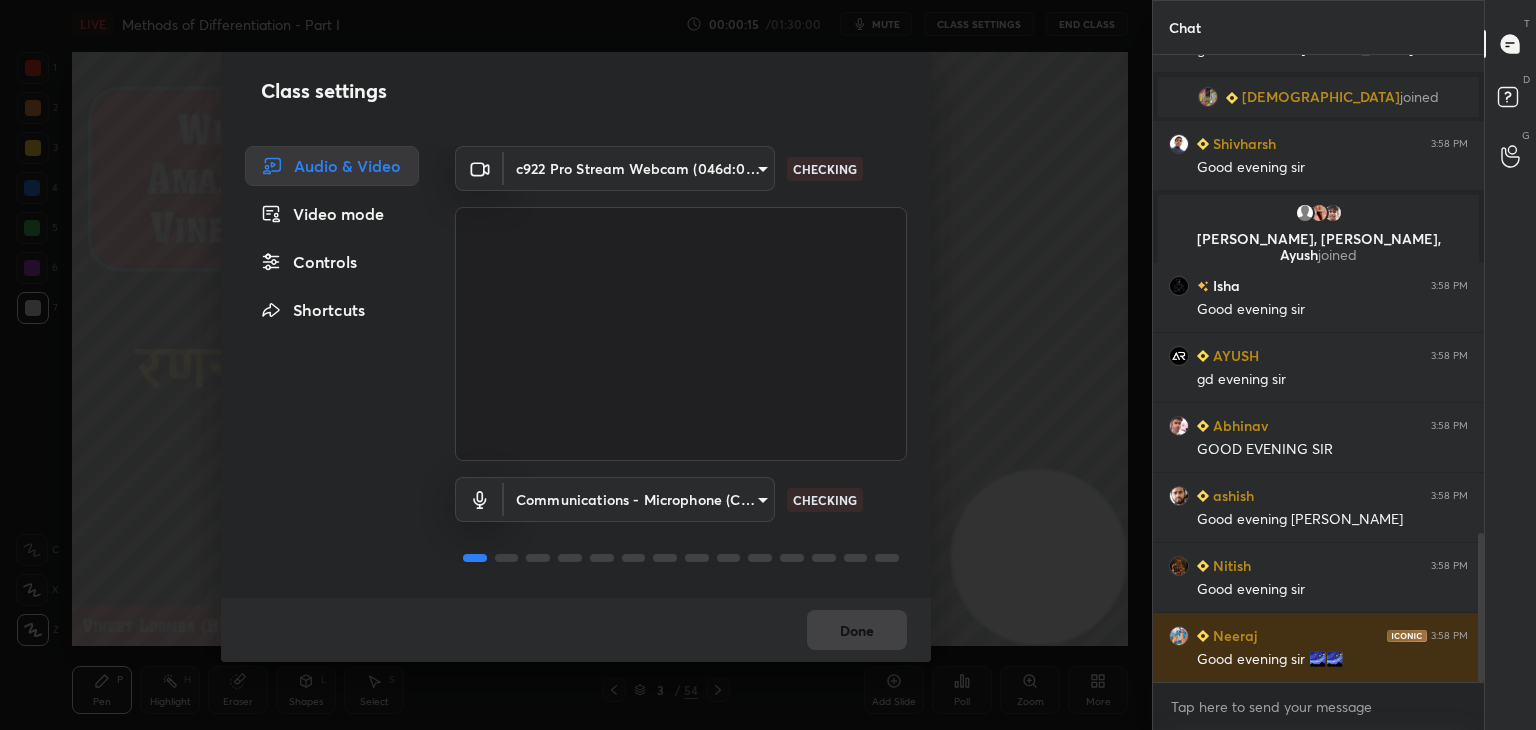 click on "Controls" at bounding box center (332, 262) 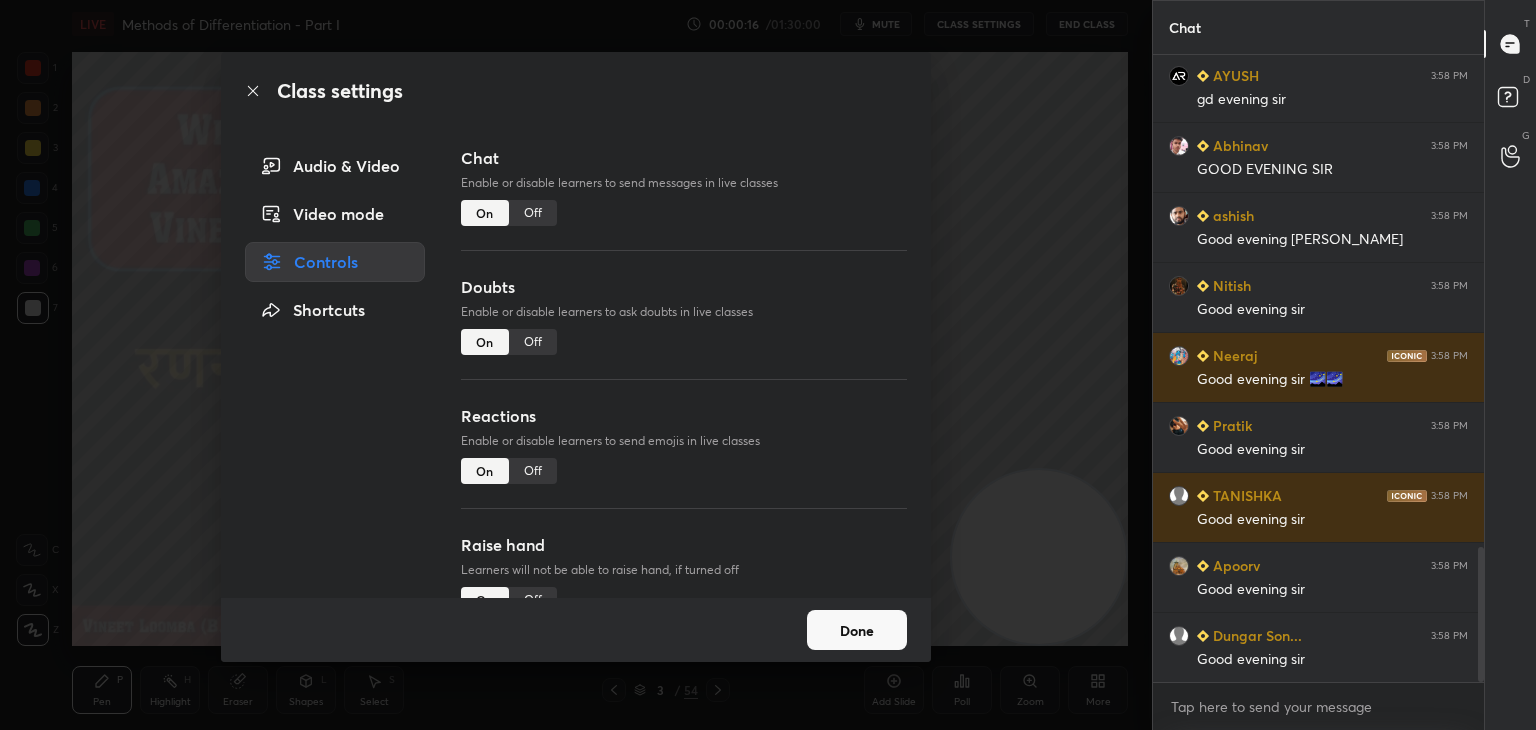 click on "Reactions Enable or disable learners to send emojis in live classes On Off" at bounding box center [684, 468] 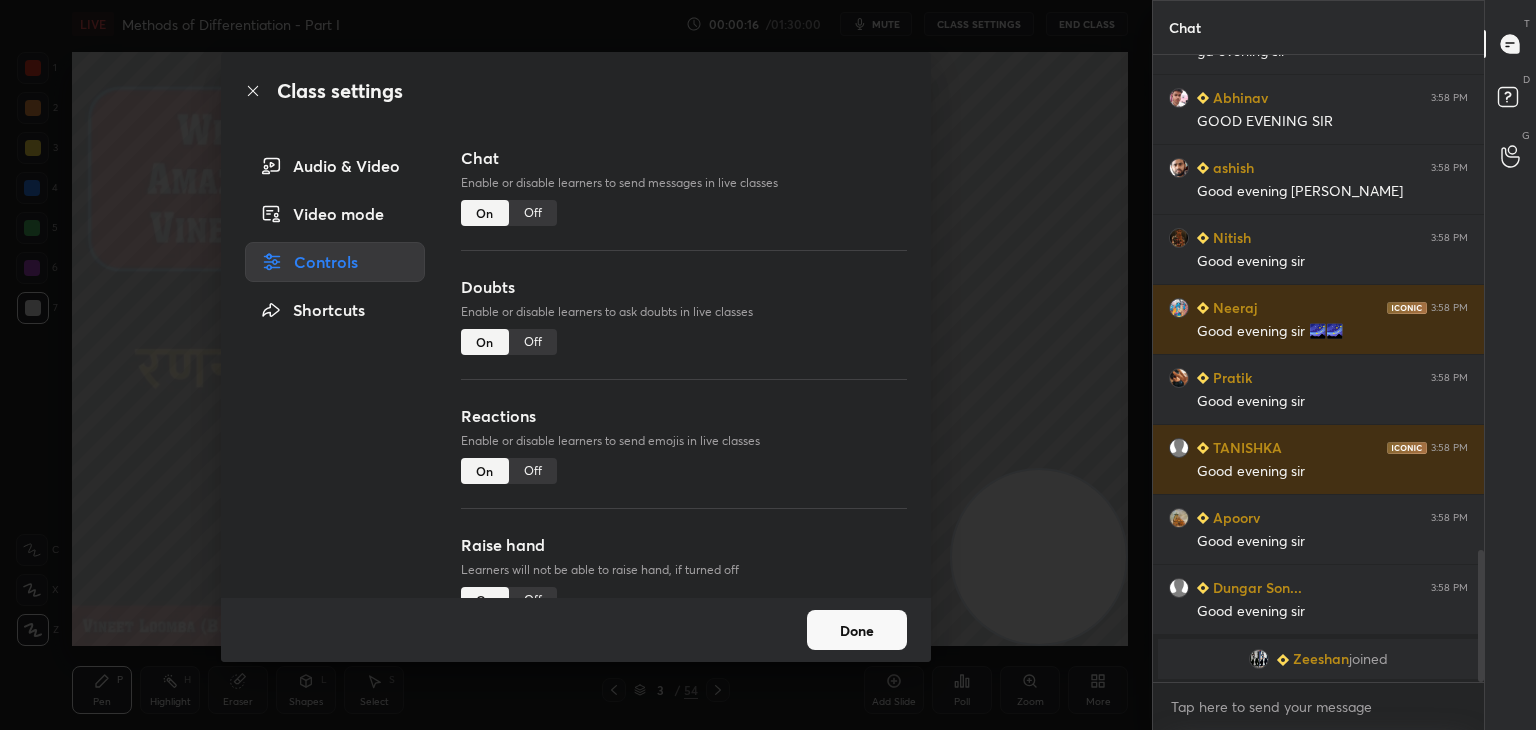 click on "Off" at bounding box center (533, 342) 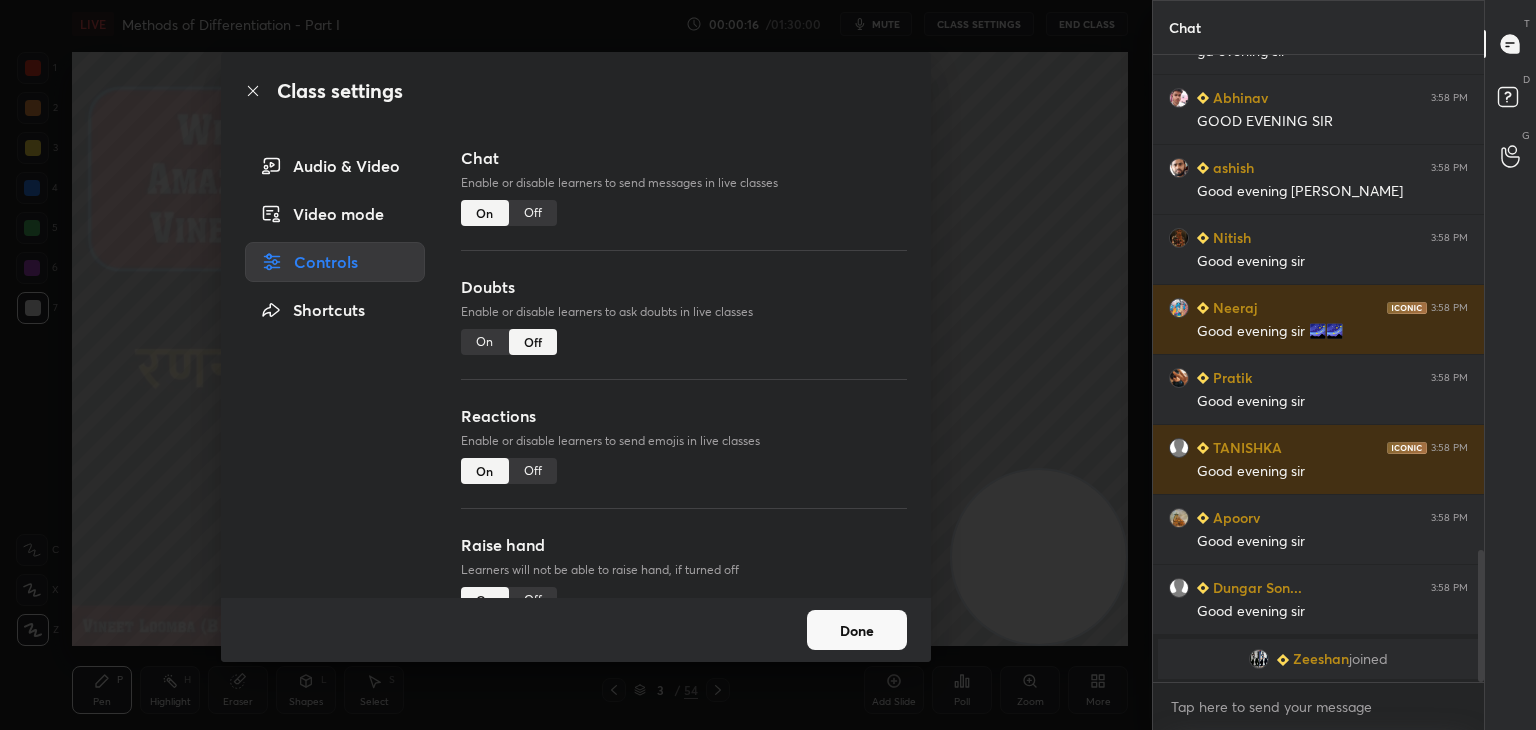 click on "Off" at bounding box center [533, 471] 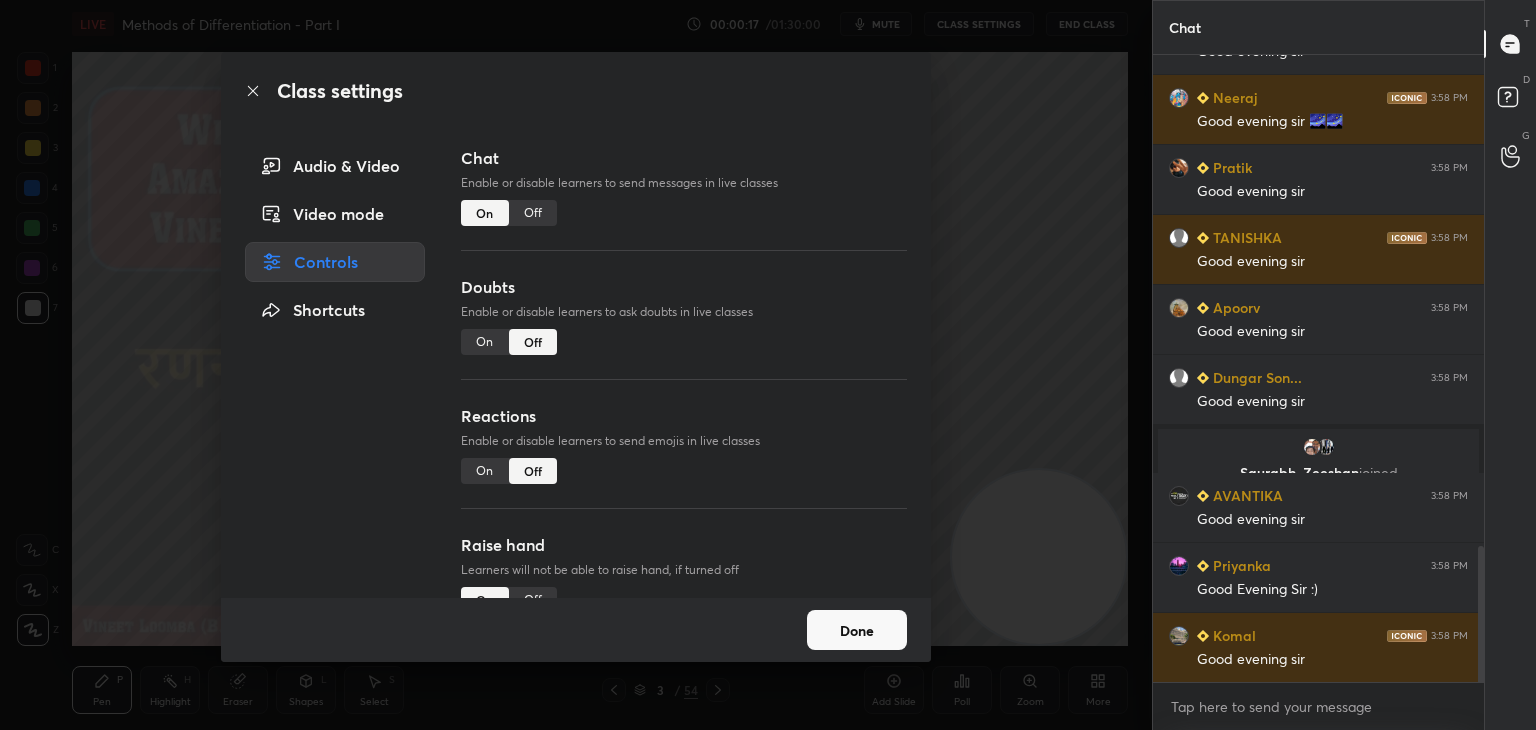 click on "Off" at bounding box center (533, 600) 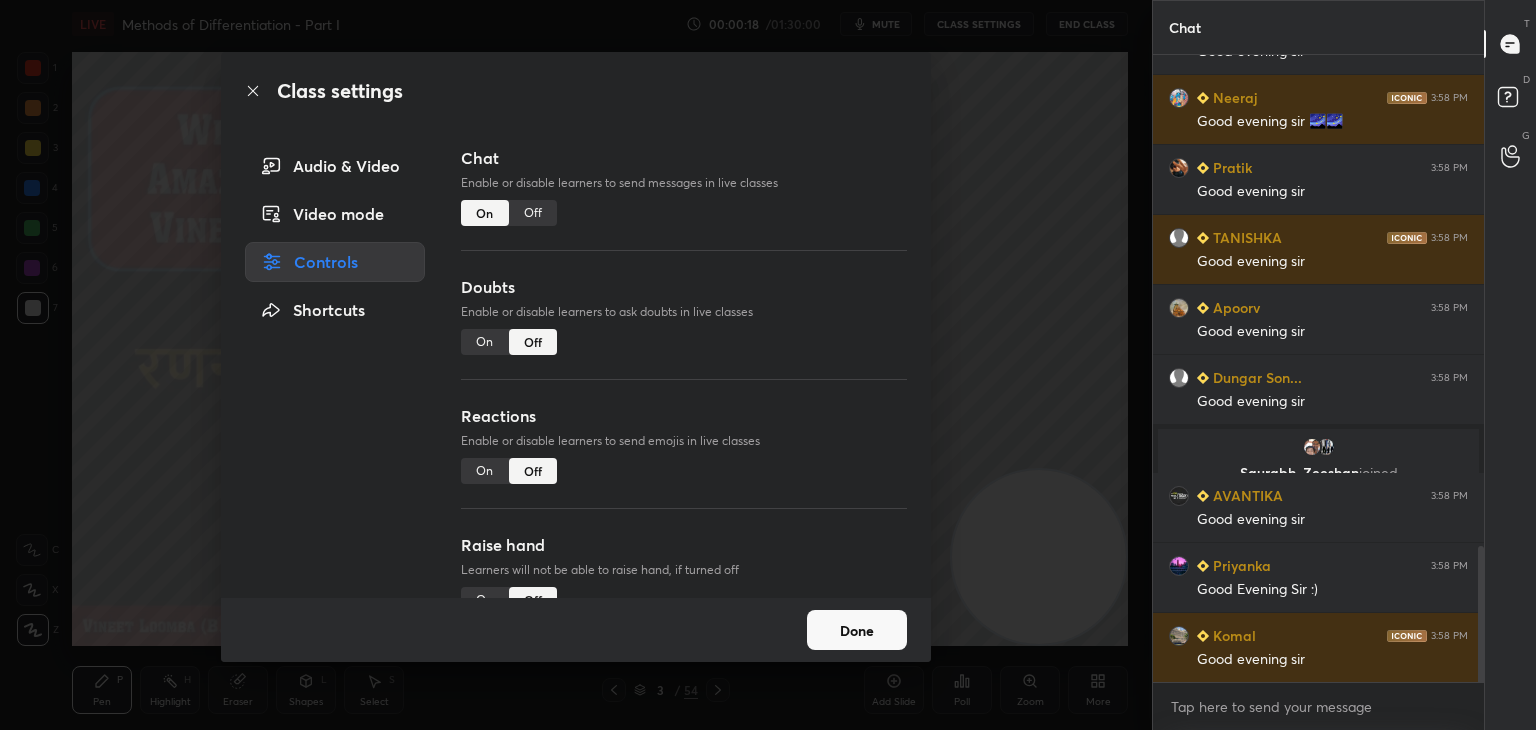 click on "Done" at bounding box center [857, 630] 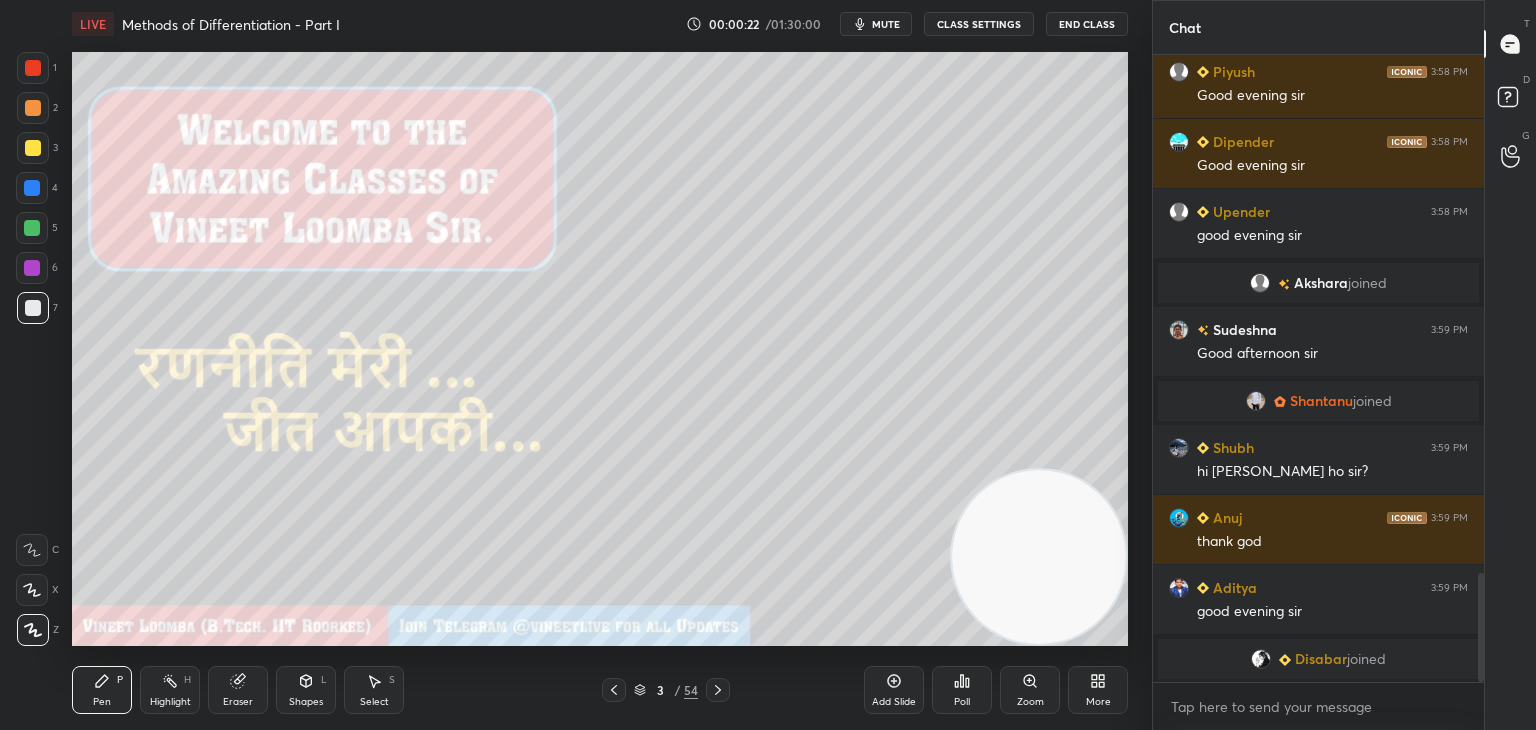scroll, scrollTop: 2868, scrollLeft: 0, axis: vertical 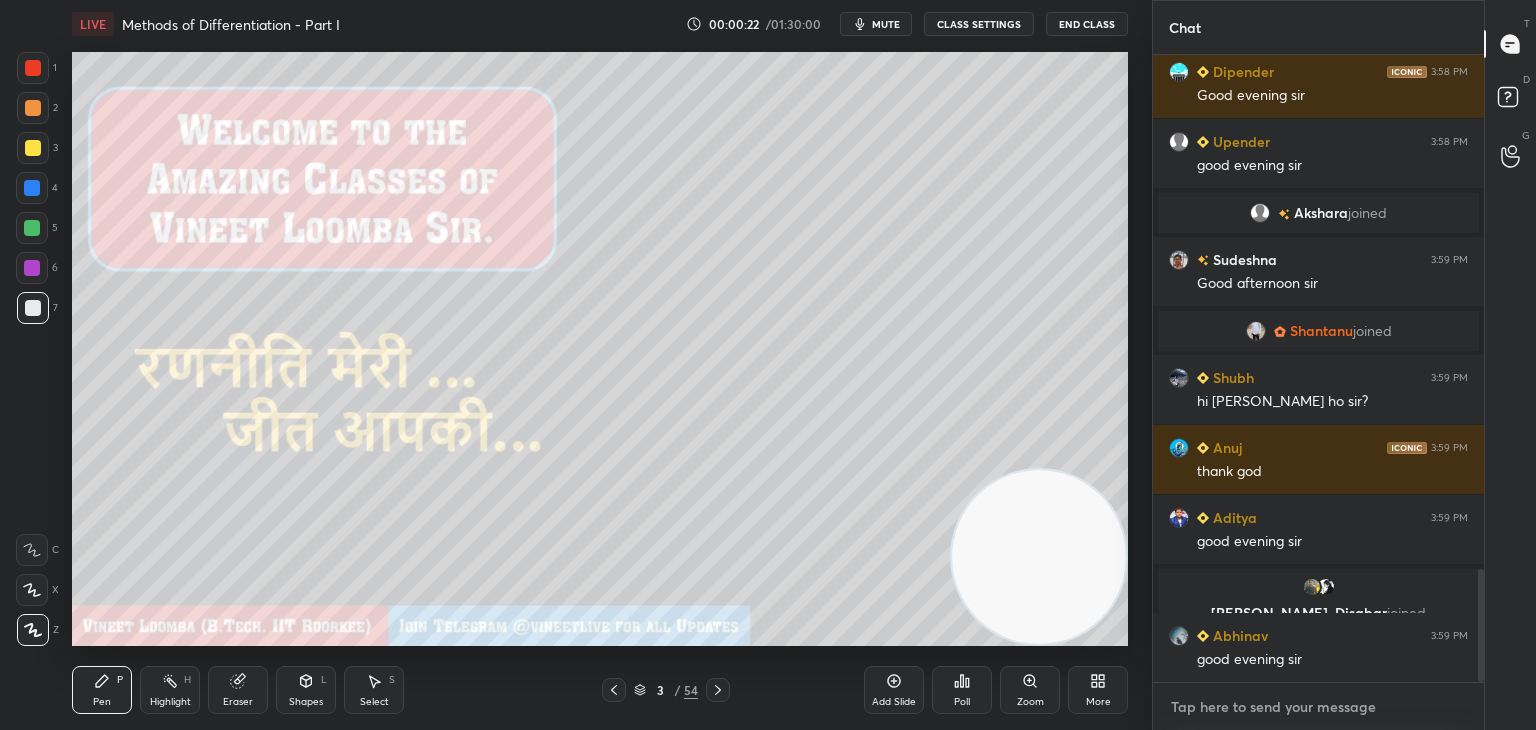 type on "x" 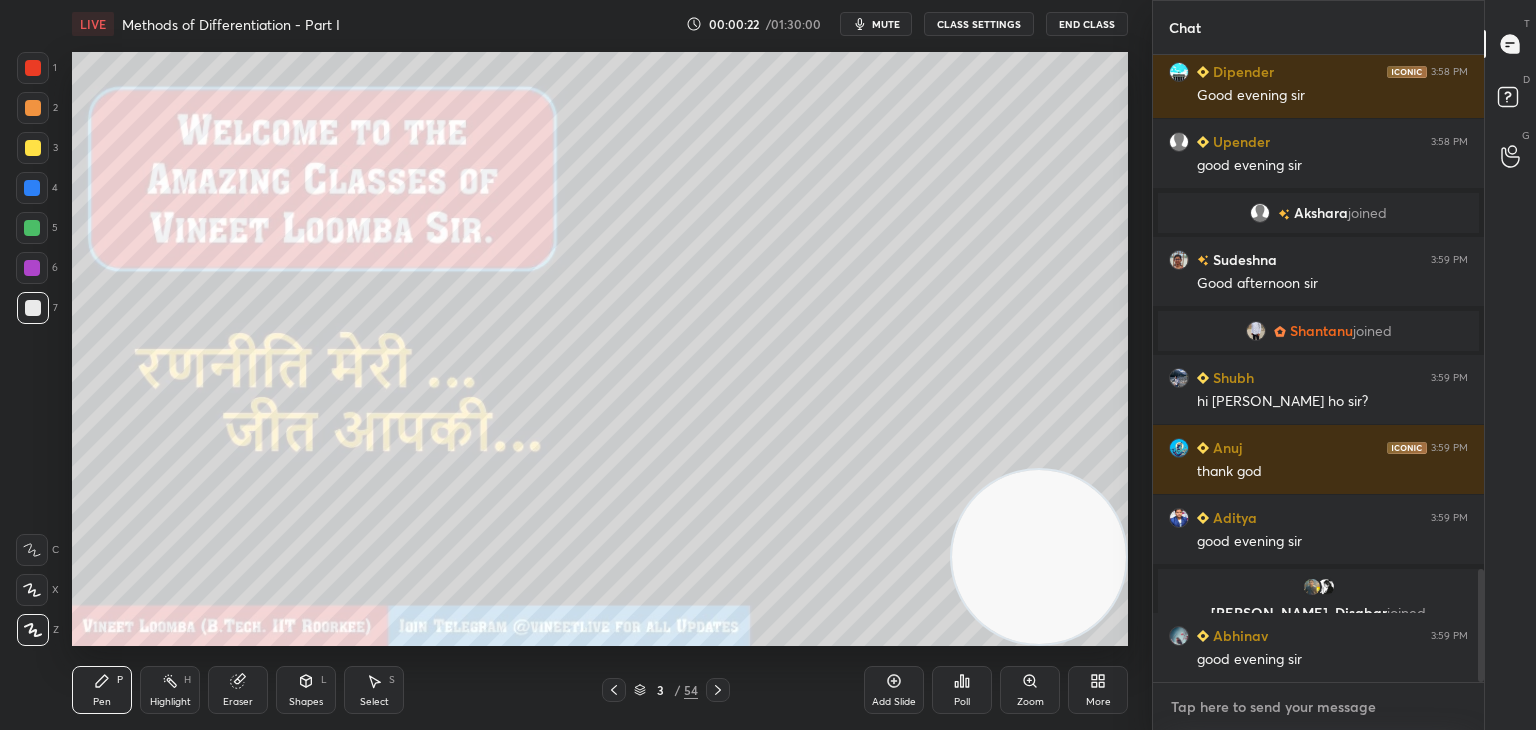 click at bounding box center [1318, 707] 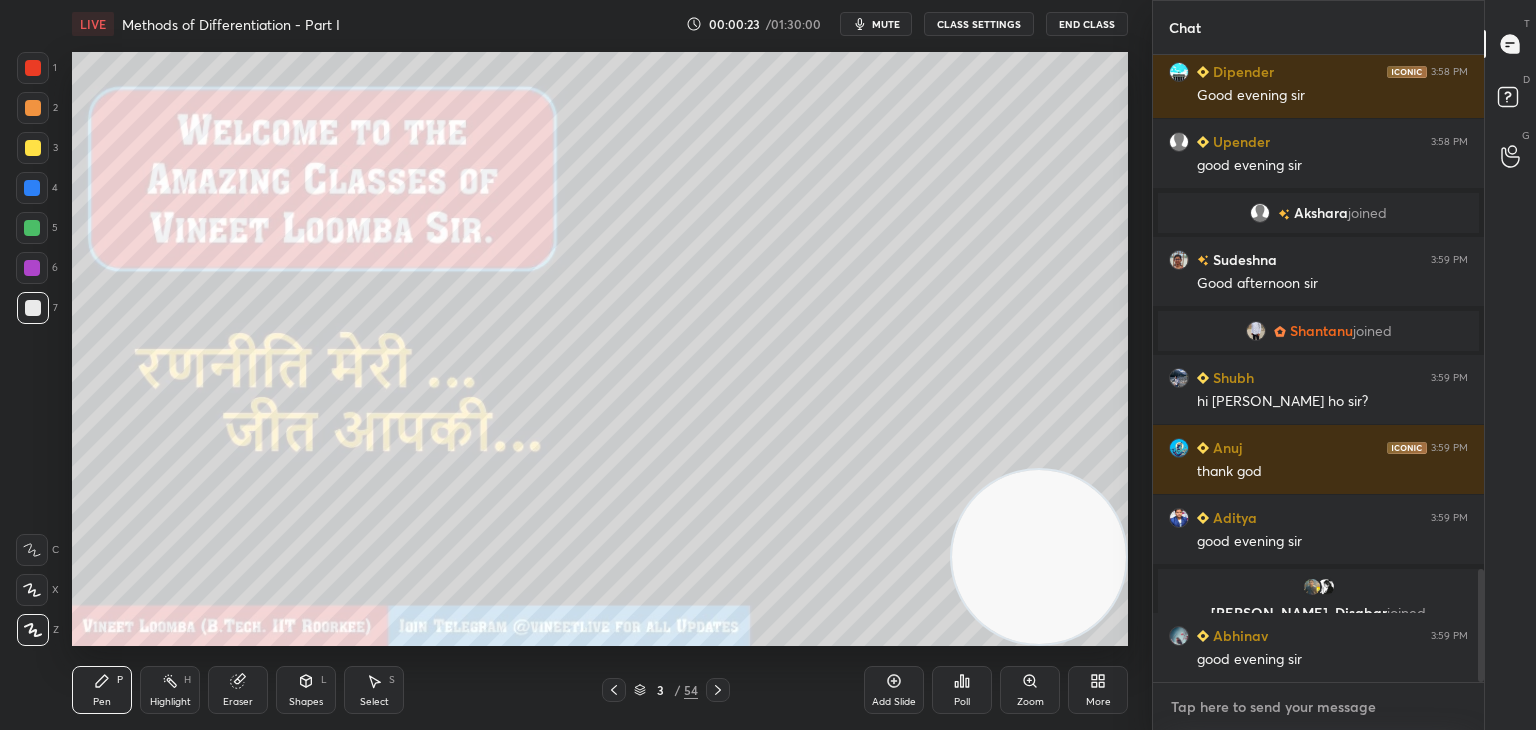 paste on "Use Code VINEETLIVE to buy VIP Batch/ Plus Subscriptions
My Unacademy Official Telegram: [URL][DOMAIN_NAME]" 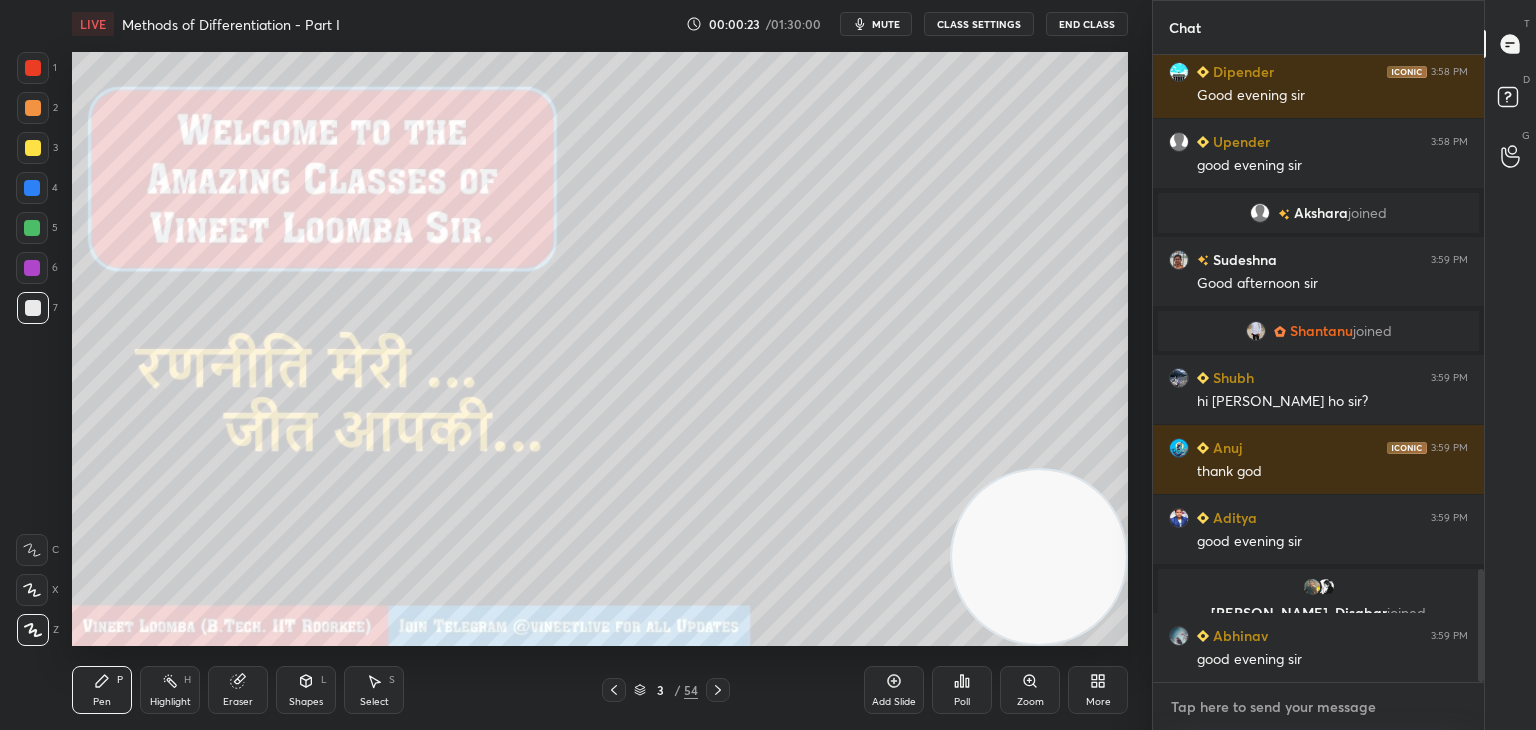 type on "Use Code VINEETLIVE to buy VIP Batch/ Plus Subscriptions
My Unacademy Official Telegram: [URL][DOMAIN_NAME]" 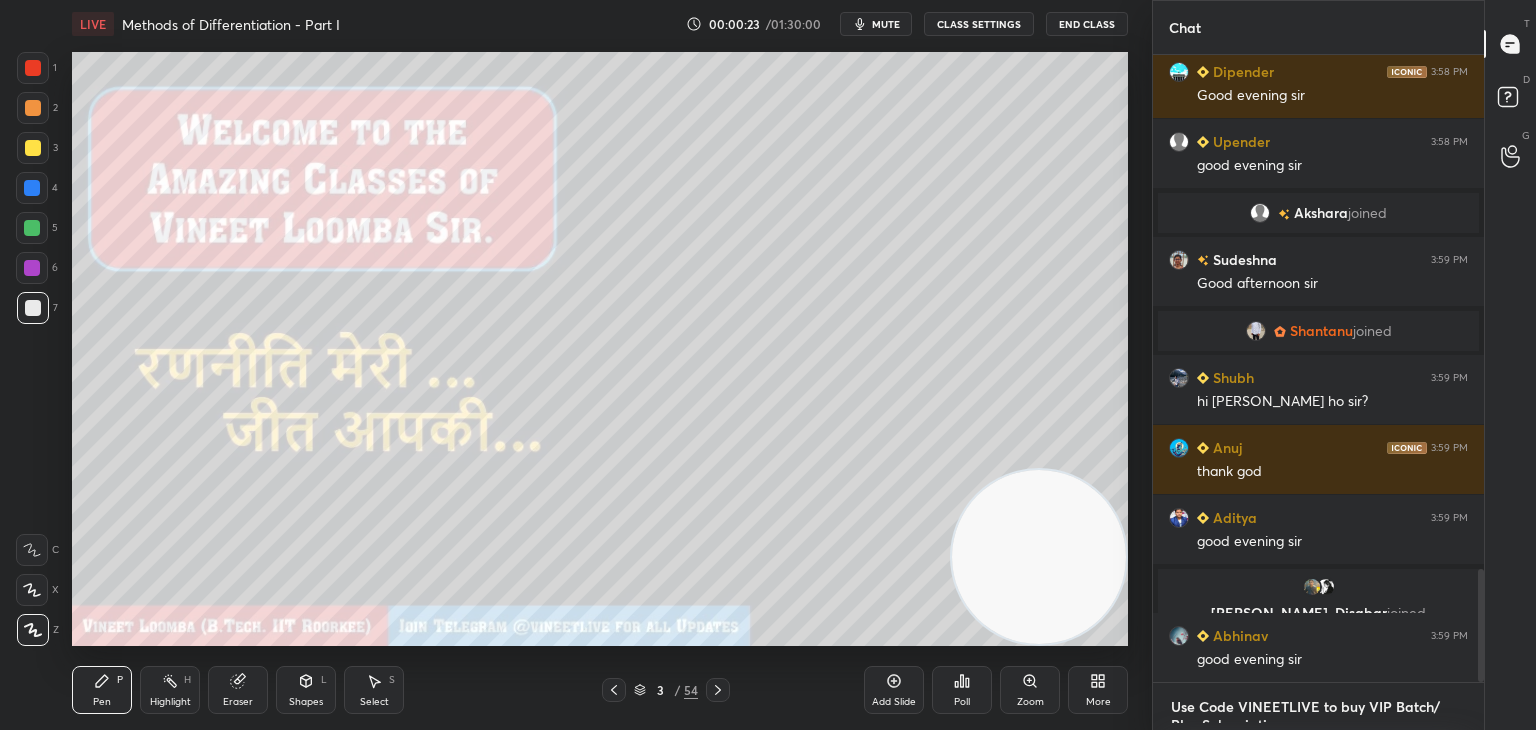 scroll, scrollTop: 20, scrollLeft: 0, axis: vertical 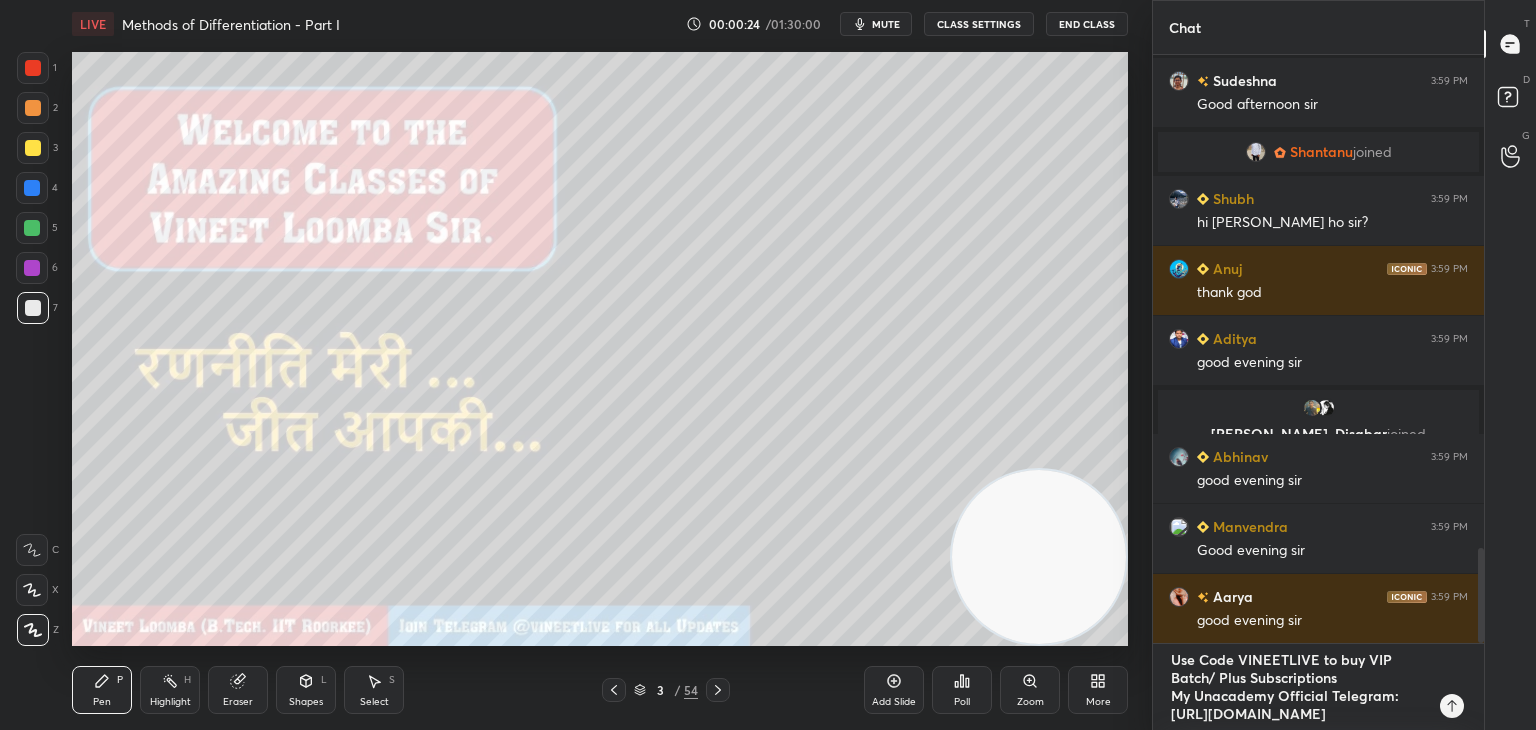 type 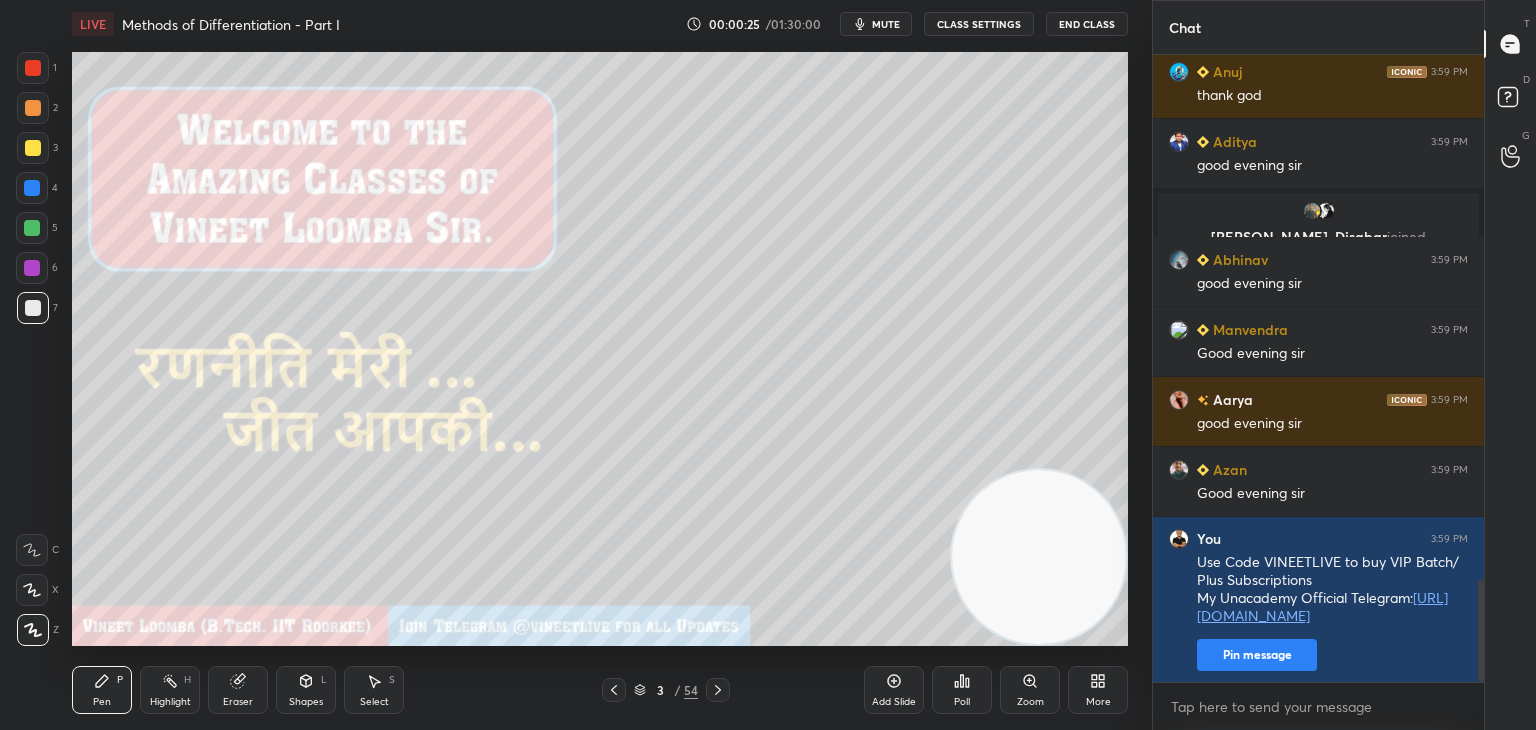 type on "x" 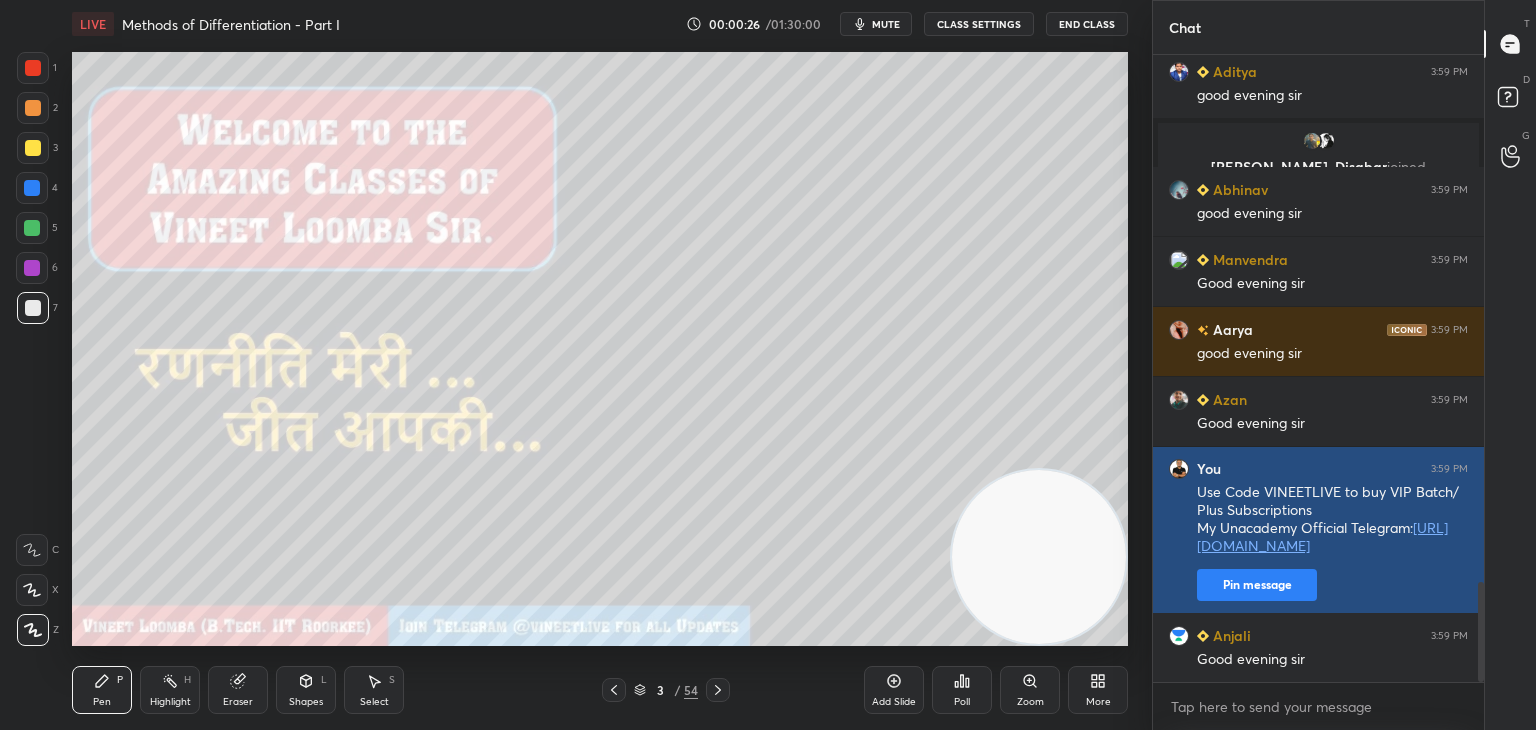 click on "Pin message" at bounding box center [1257, 585] 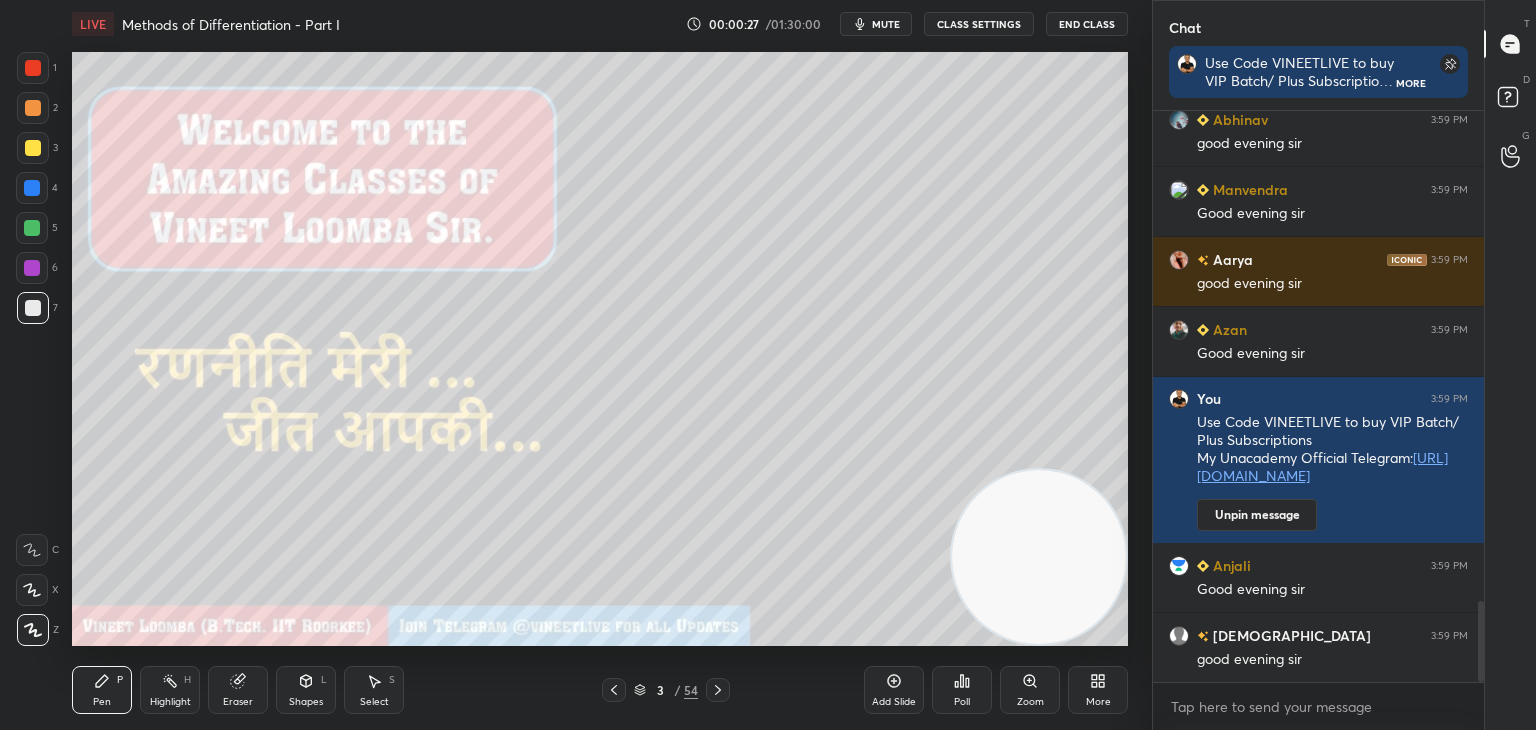 click 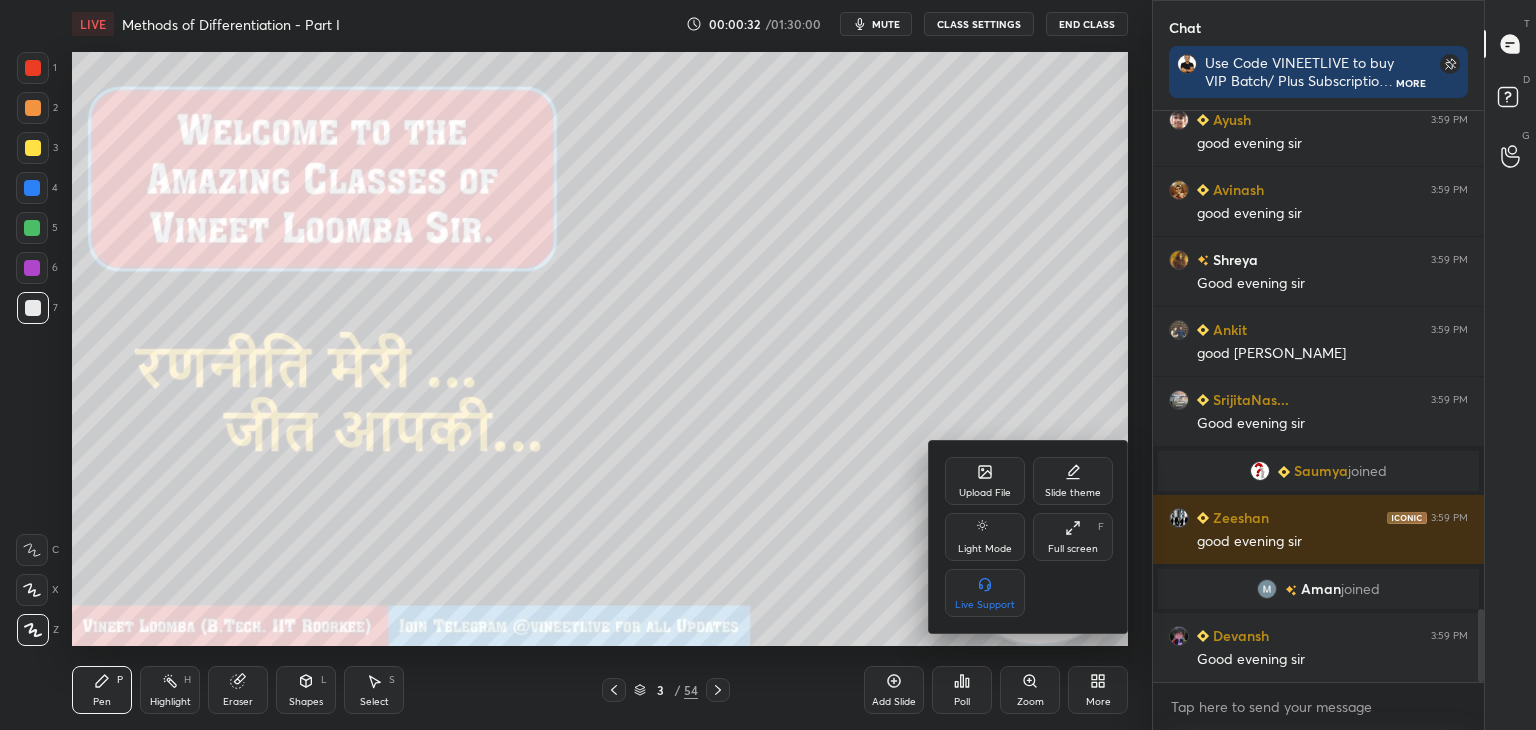 click at bounding box center [768, 365] 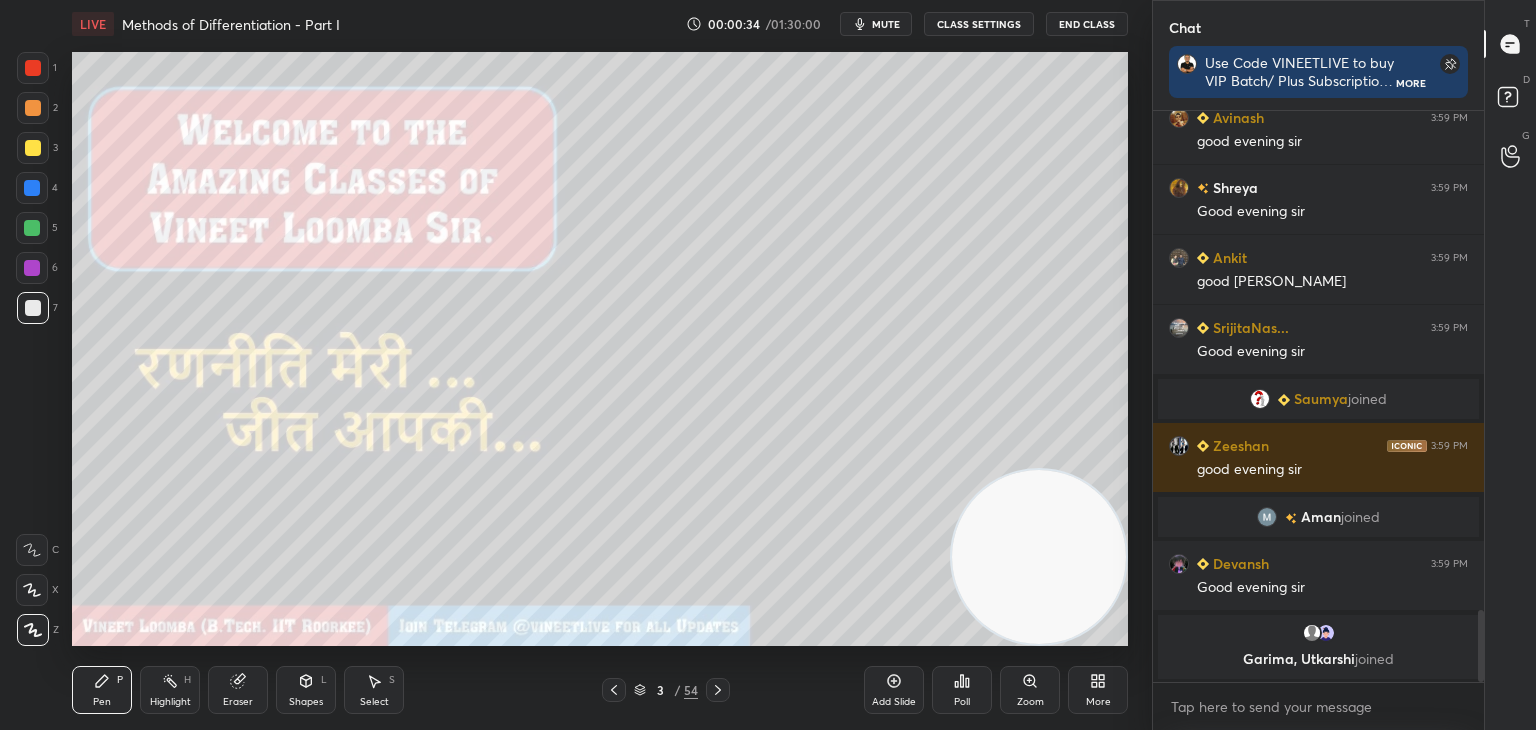 click on "CLASS SETTINGS" at bounding box center (979, 24) 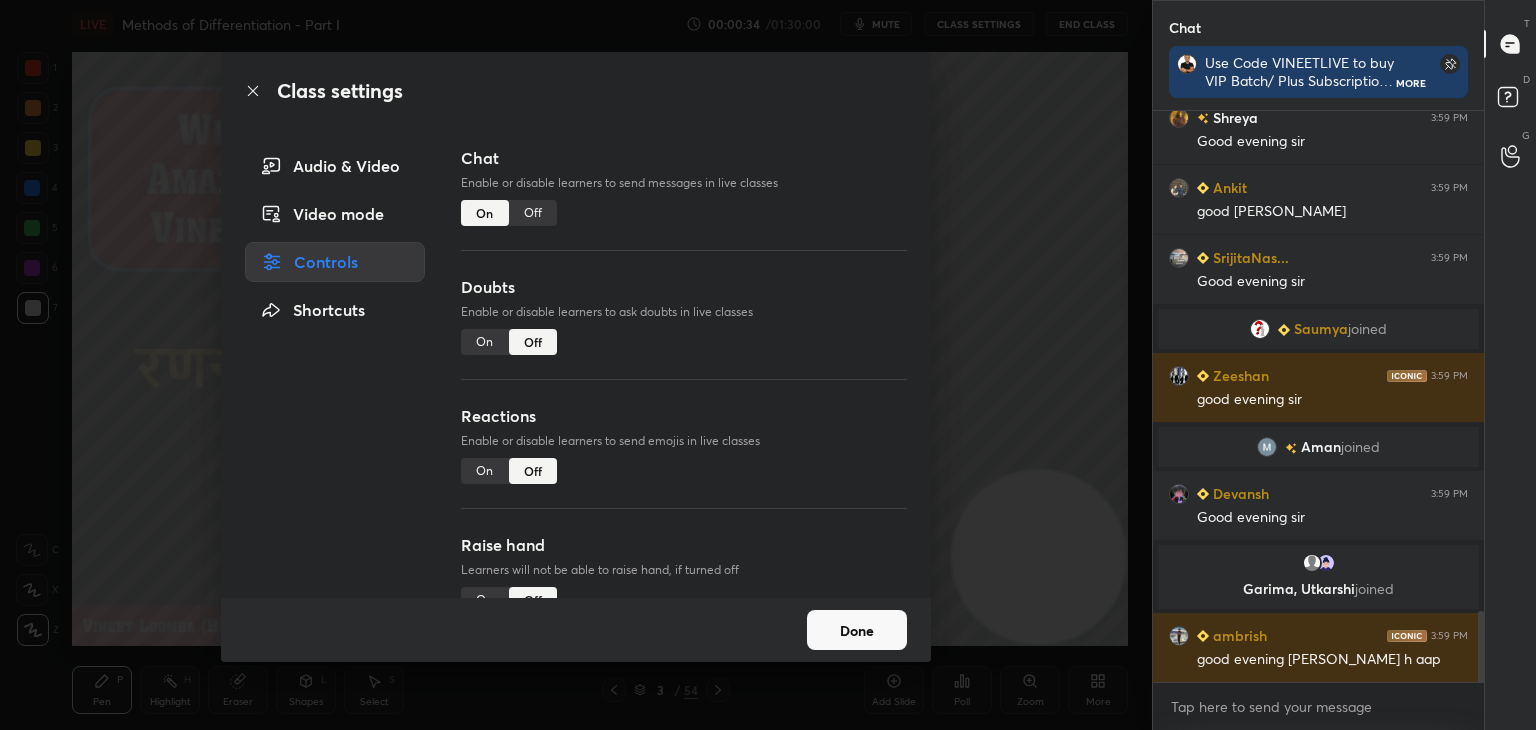 click on "Video mode" at bounding box center [335, 214] 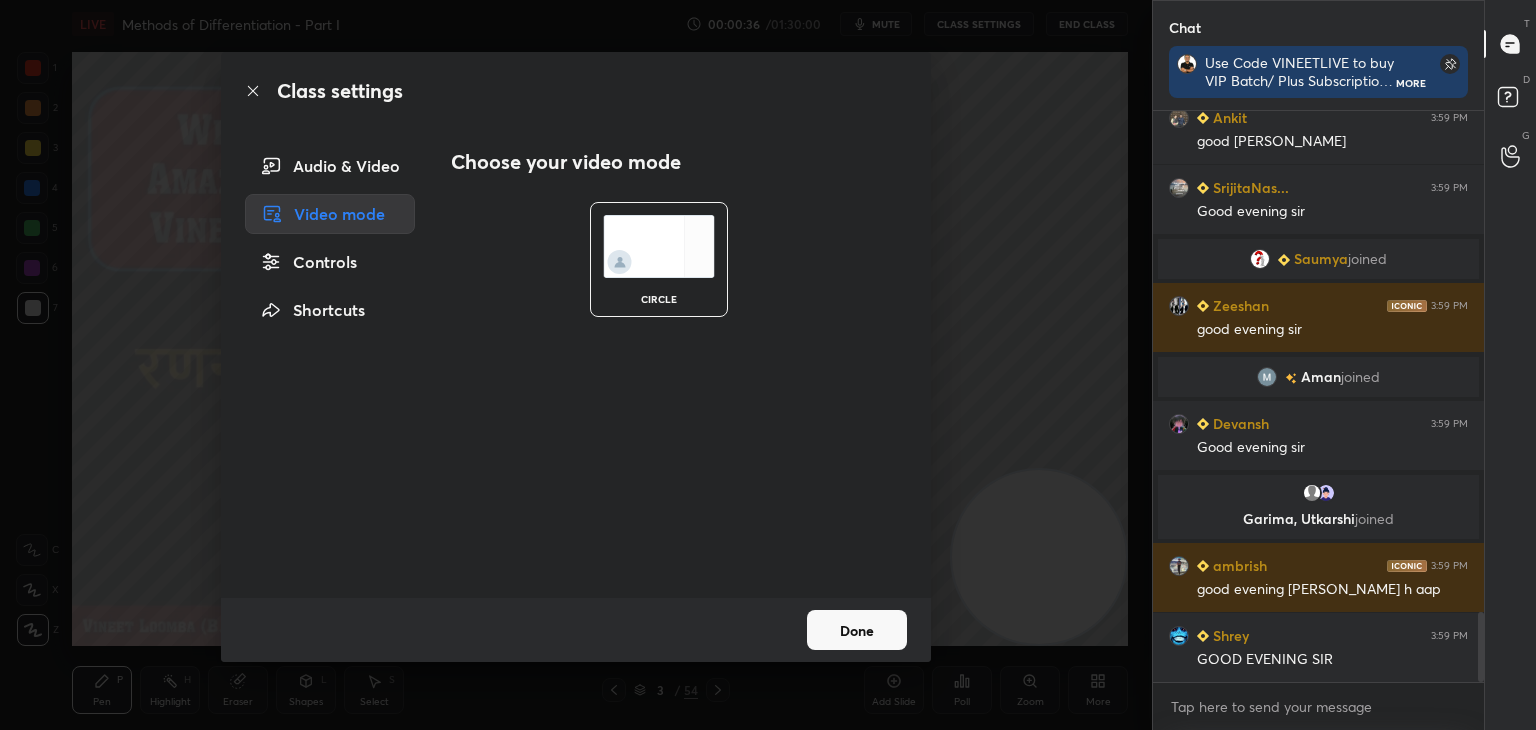 click on "Audio & Video" at bounding box center (330, 166) 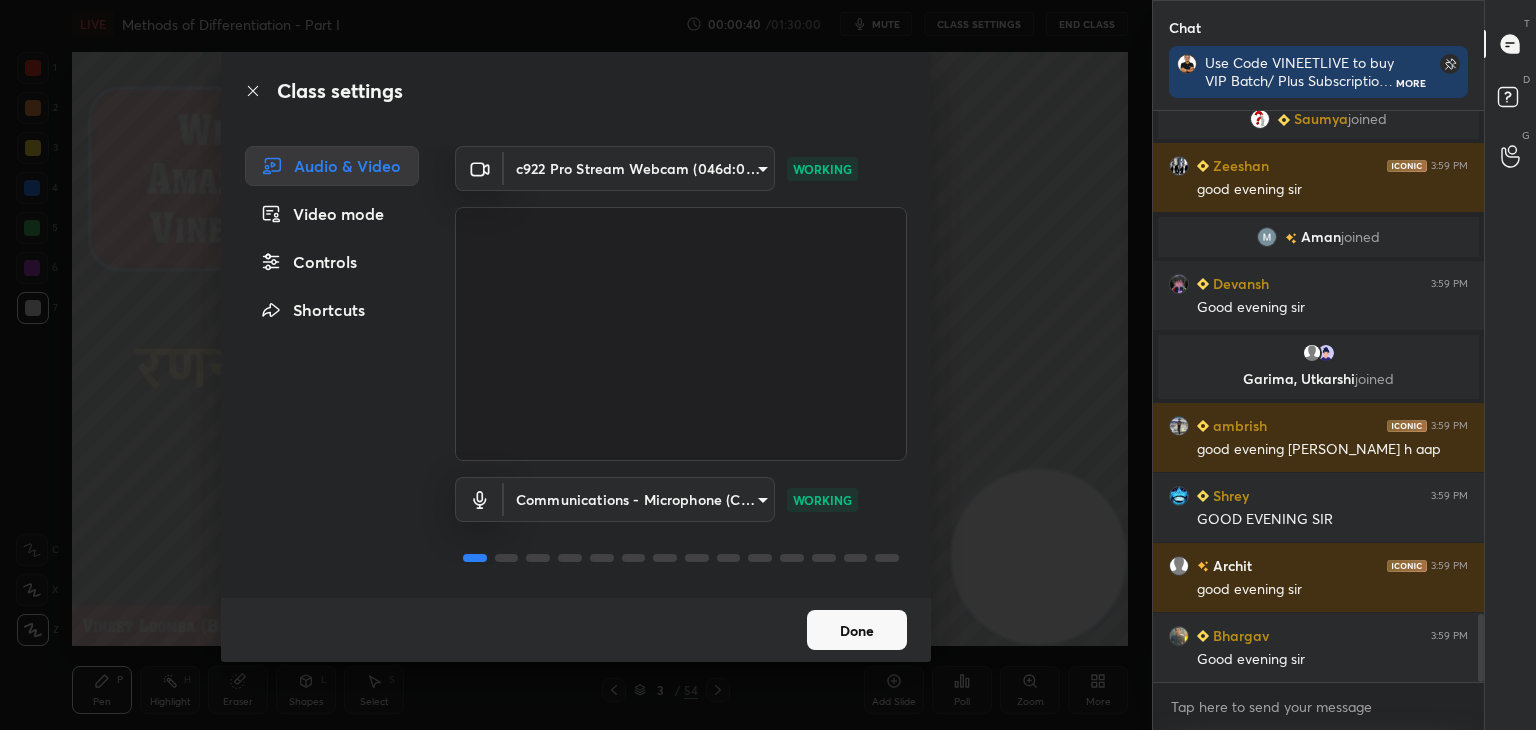 click 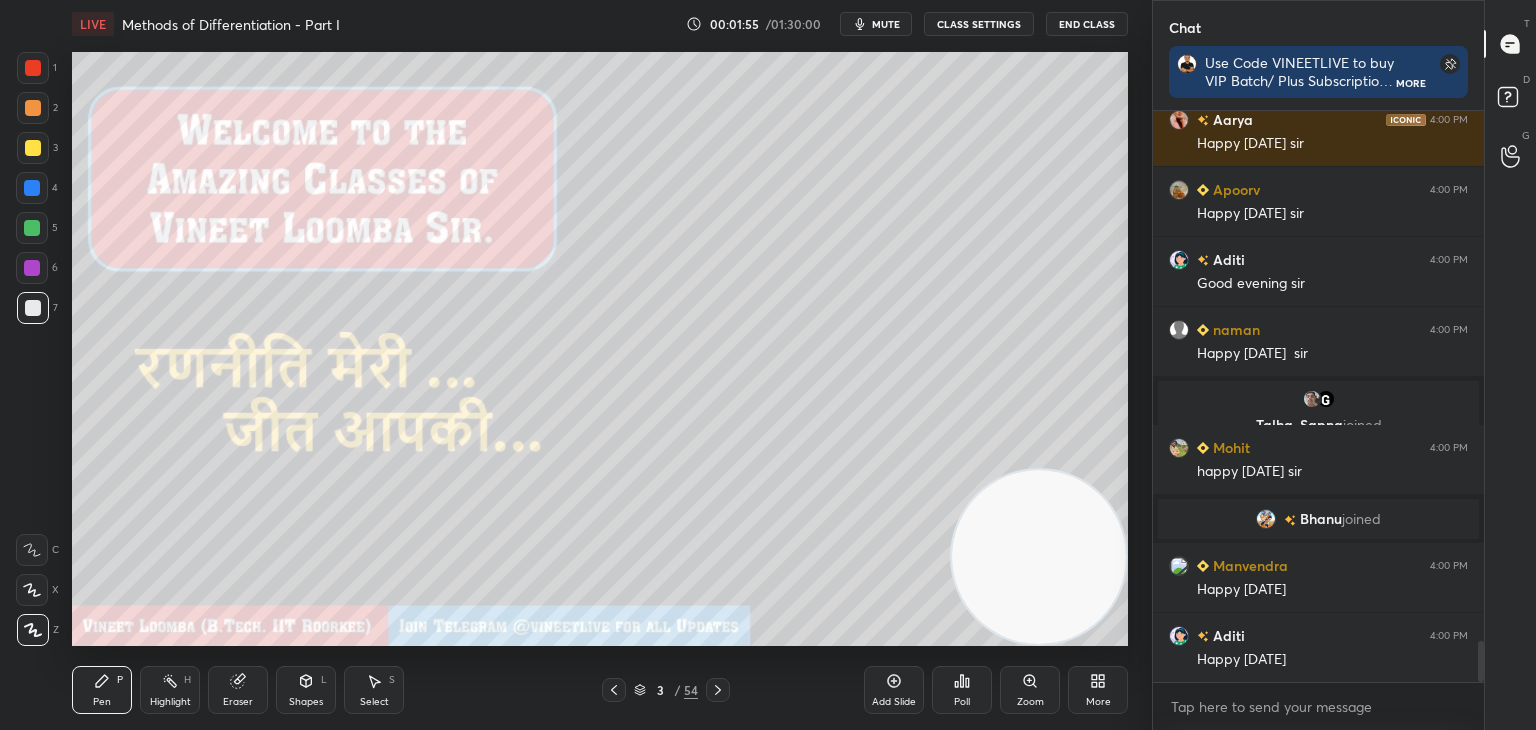 drag, startPoint x: 1480, startPoint y: 659, endPoint x: 1475, endPoint y: 748, distance: 89.140335 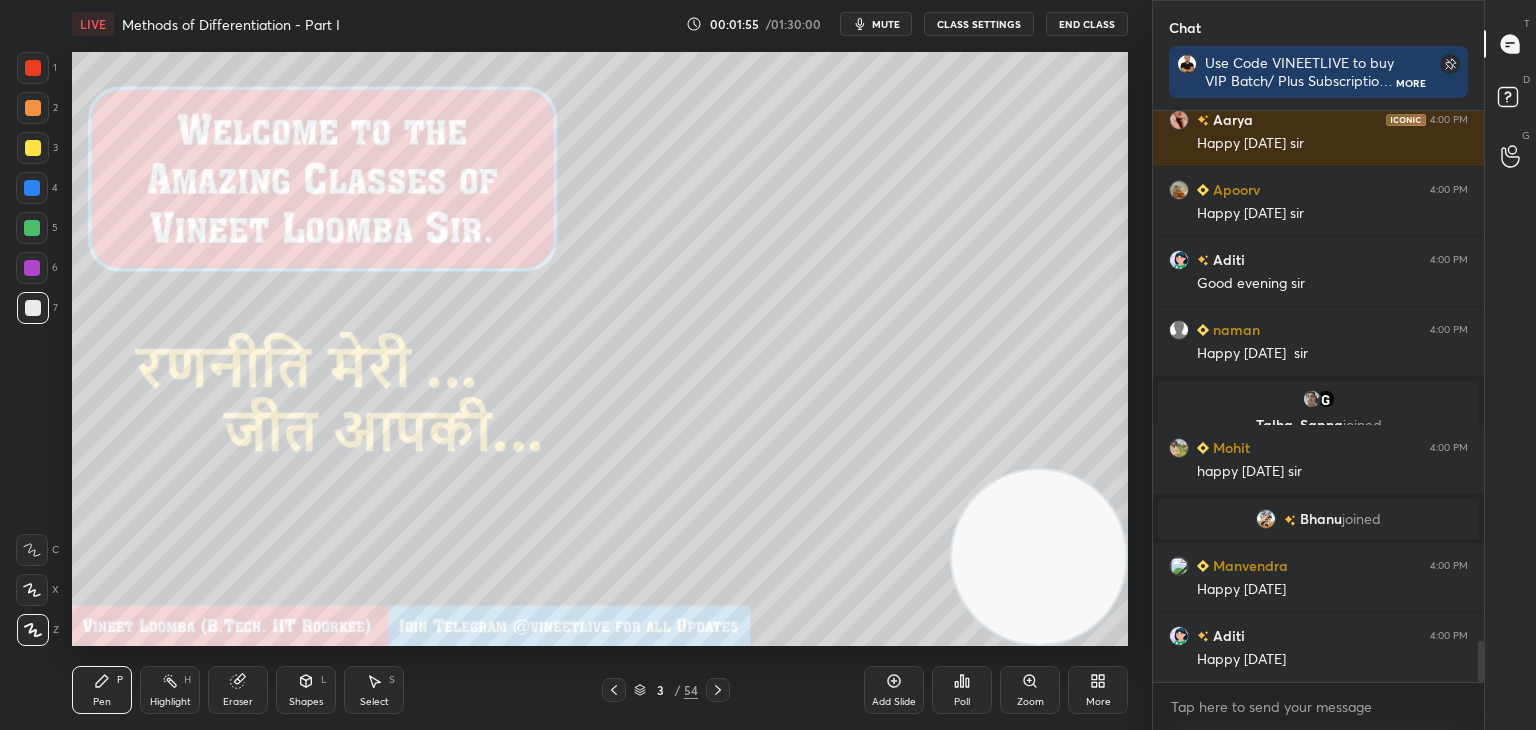 click on "1 2 3 4 5 6 7 C X Z C X Z E E Erase all   H H LIVE Methods of Differentiation - Part I 00:01:55 /  01:30:00 mute CLASS SETTINGS End Class Setting up your live class Poll for   secs No correct answer Start poll Back Methods of Differentiation - Part I • L9 of Detailed Course on Limits, Continuity & Differentiability for JEE 2026 [PERSON_NAME] Pen P Highlight H Eraser Shapes L Select S 3 / 54 Add Slide Poll Zoom More Chat Use Code VINEETLIVE to buy VIP Batch/ Plus Subscriptions
My Unacademy Official Telegram:  [URL][DOMAIN_NAME] More Soni 4:00 PM Good evening [PERSON_NAME] 4:00 PM Happy [DATE] sir Apoorv 4:00 PM Happy [DATE] sir Aditi 4:00 PM Good evening sir naman 4:00 PM Happy [DATE]  [PERSON_NAME], [PERSON_NAME]  joined Mohit 4:00 PM happy [DATE] [PERSON_NAME]  joined Manvendra 4:00 PM Happy [DATE] Aditi 4:00 PM Happy [DATE] JUMP TO LATEST Enable hand raising Enable raise hand to speak to learners. Once enabled, chat will be turned off temporarily. Enable x   Raise hand disabled T D" at bounding box center [768, 0] 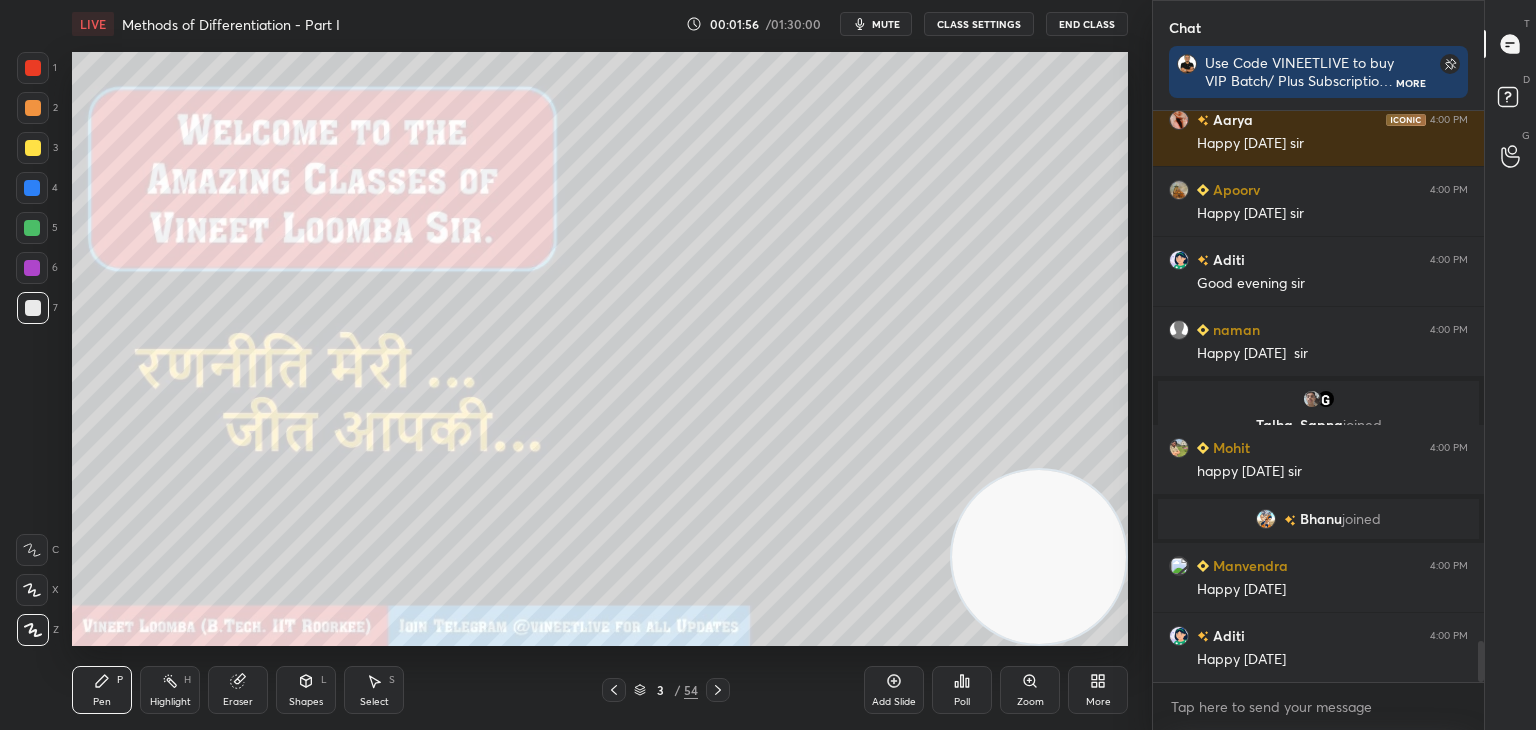 click at bounding box center [33, 630] 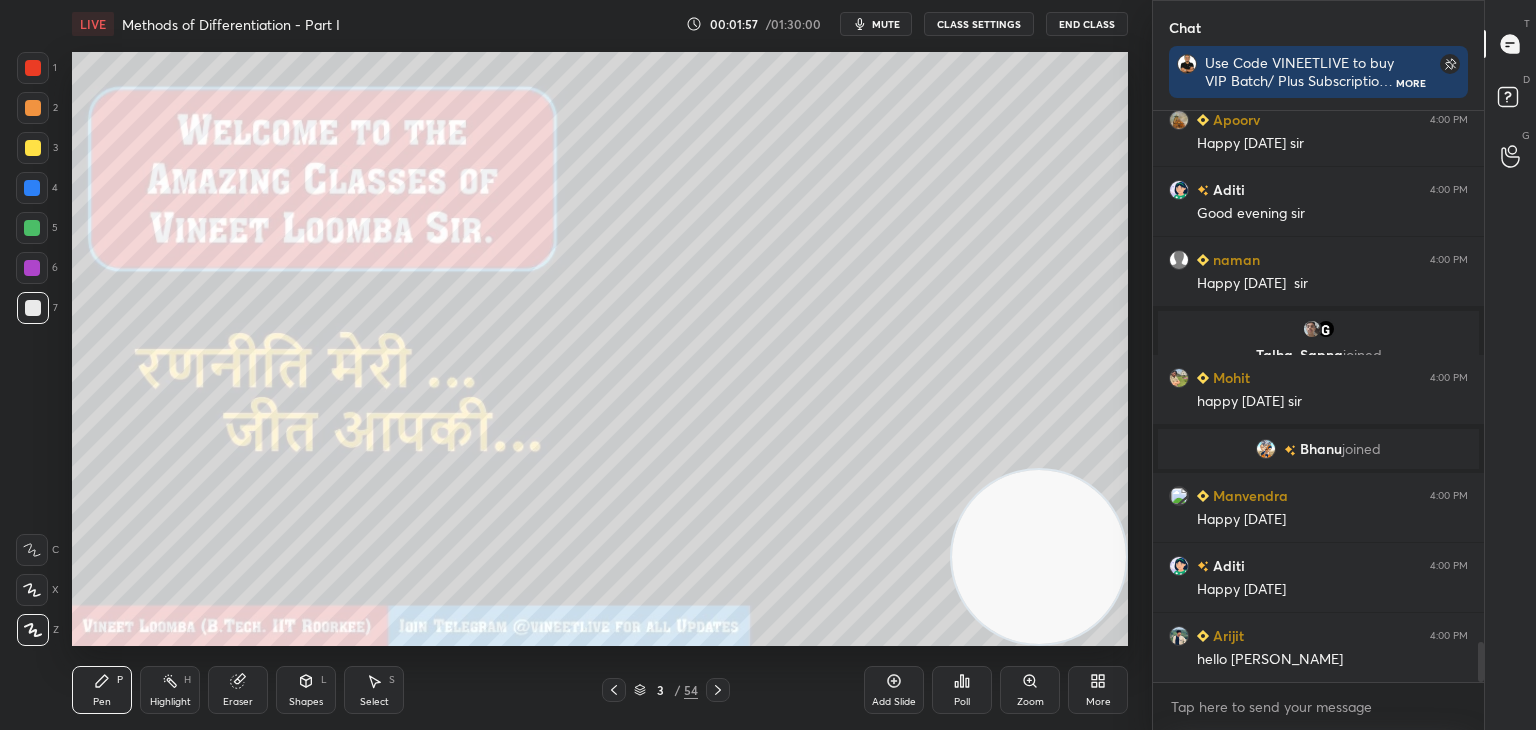 click on "Eraser" at bounding box center [238, 690] 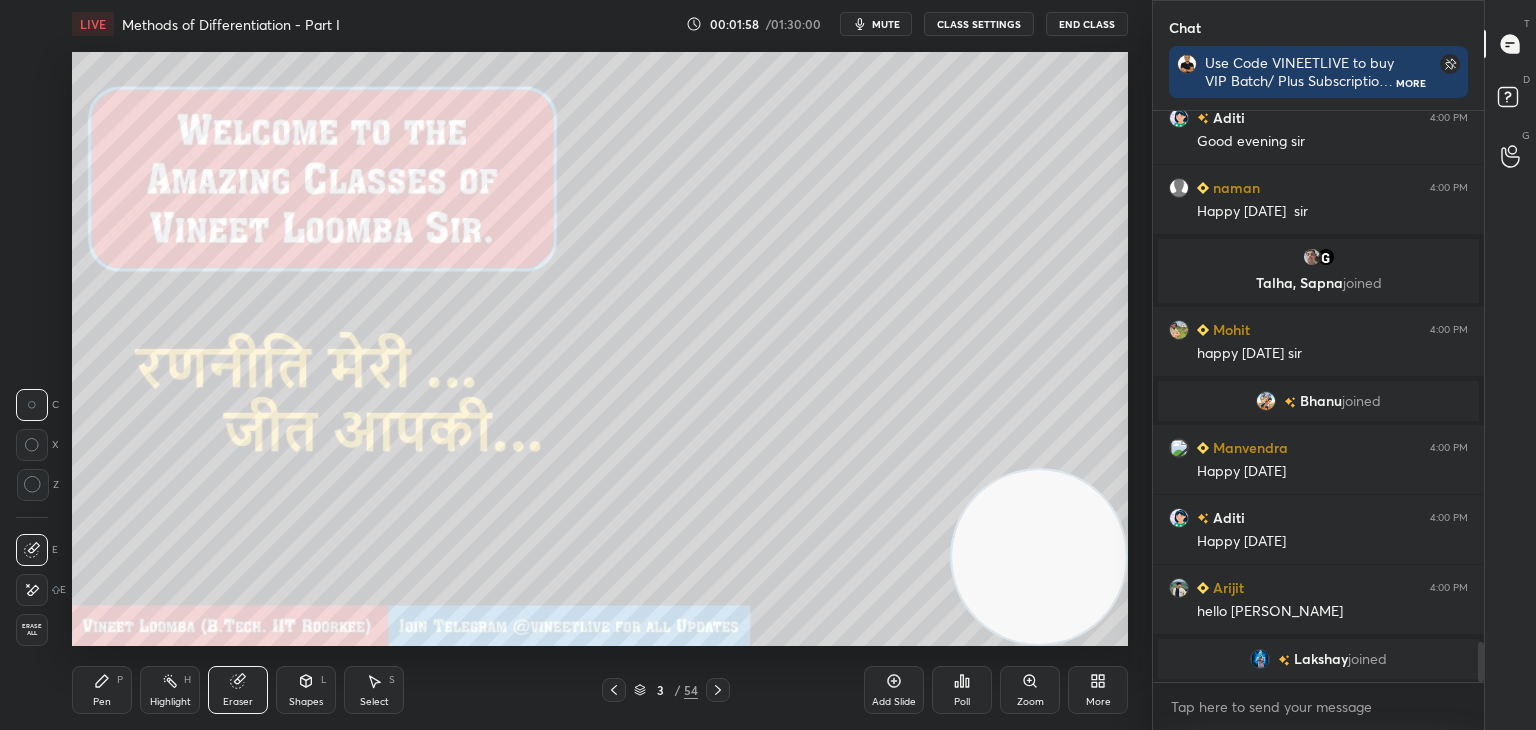 click on "Pen" at bounding box center (102, 702) 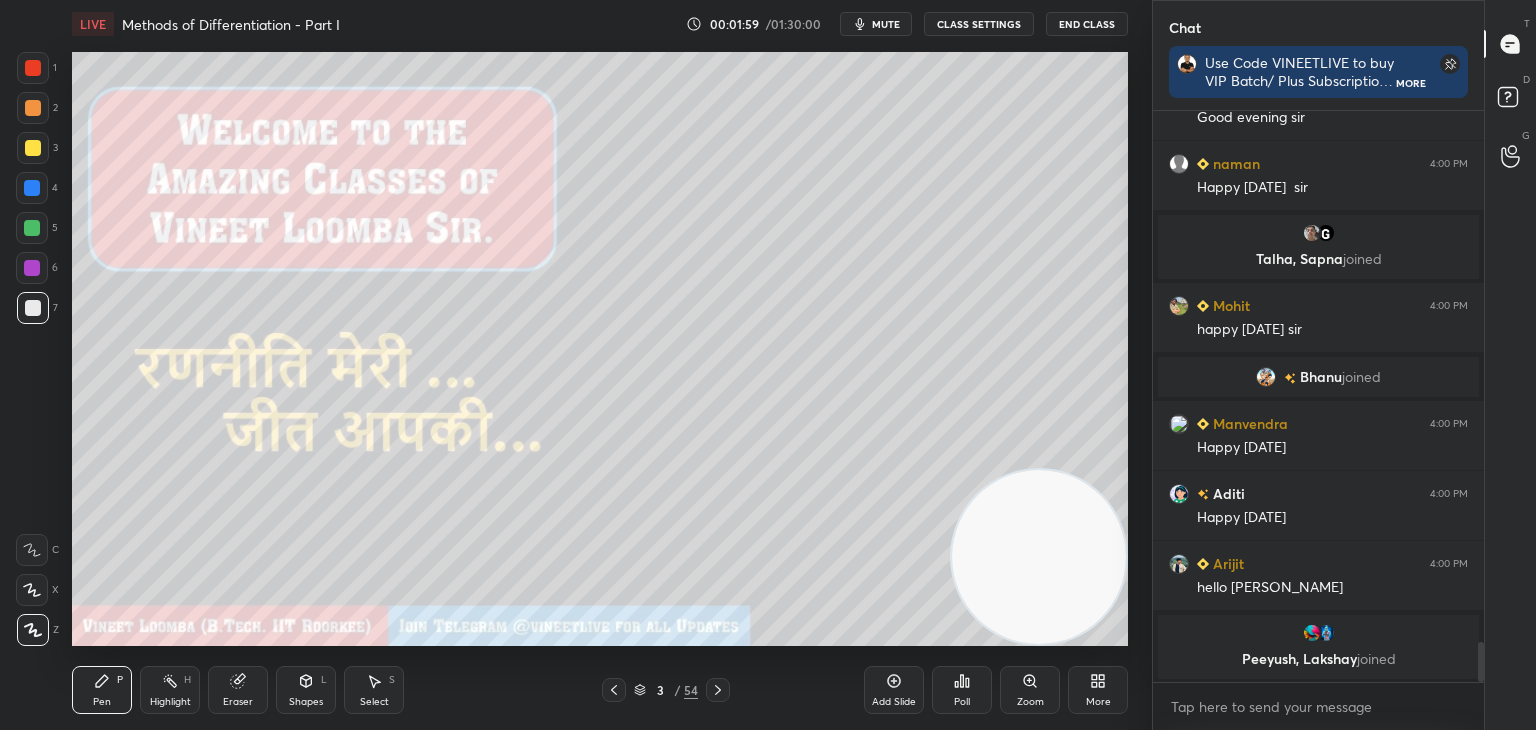 click 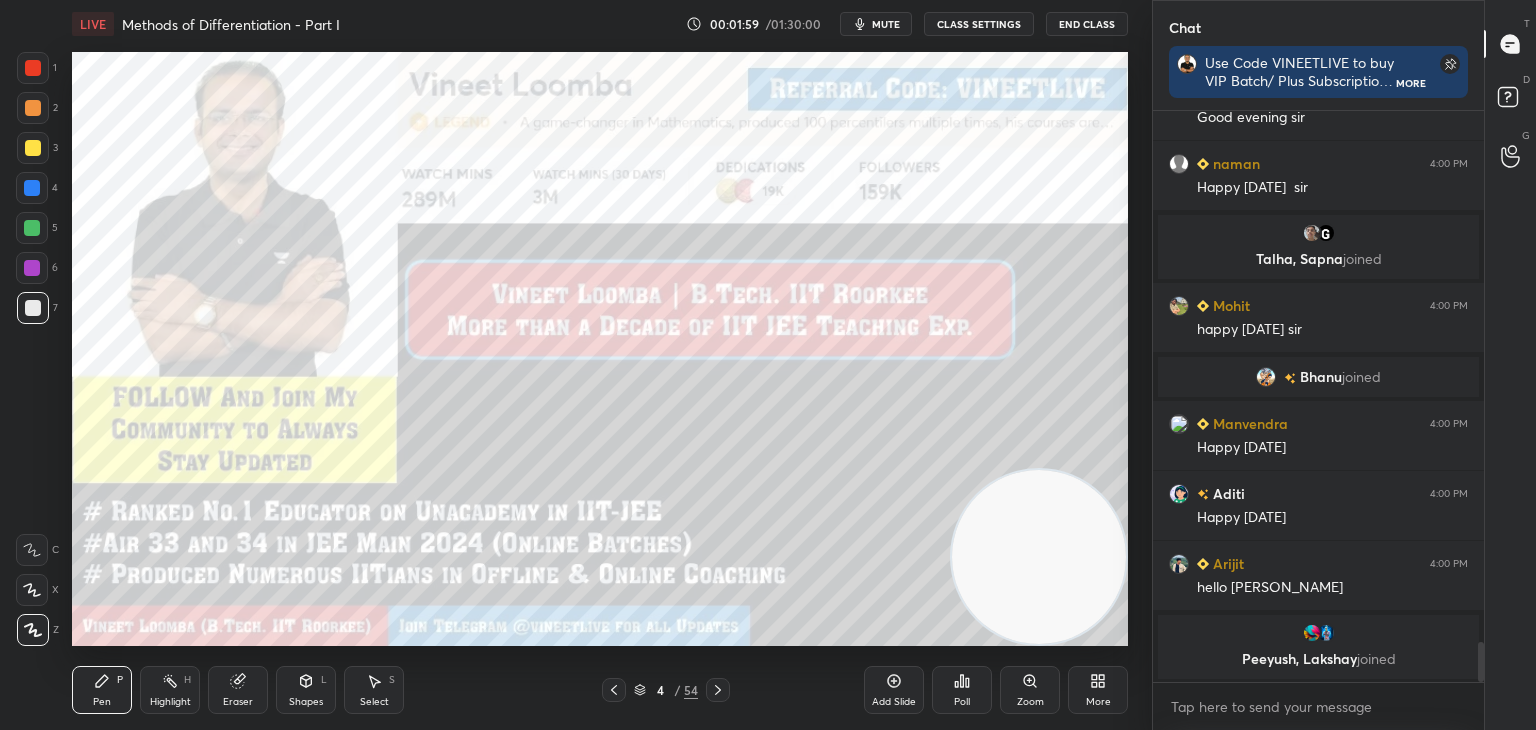 click 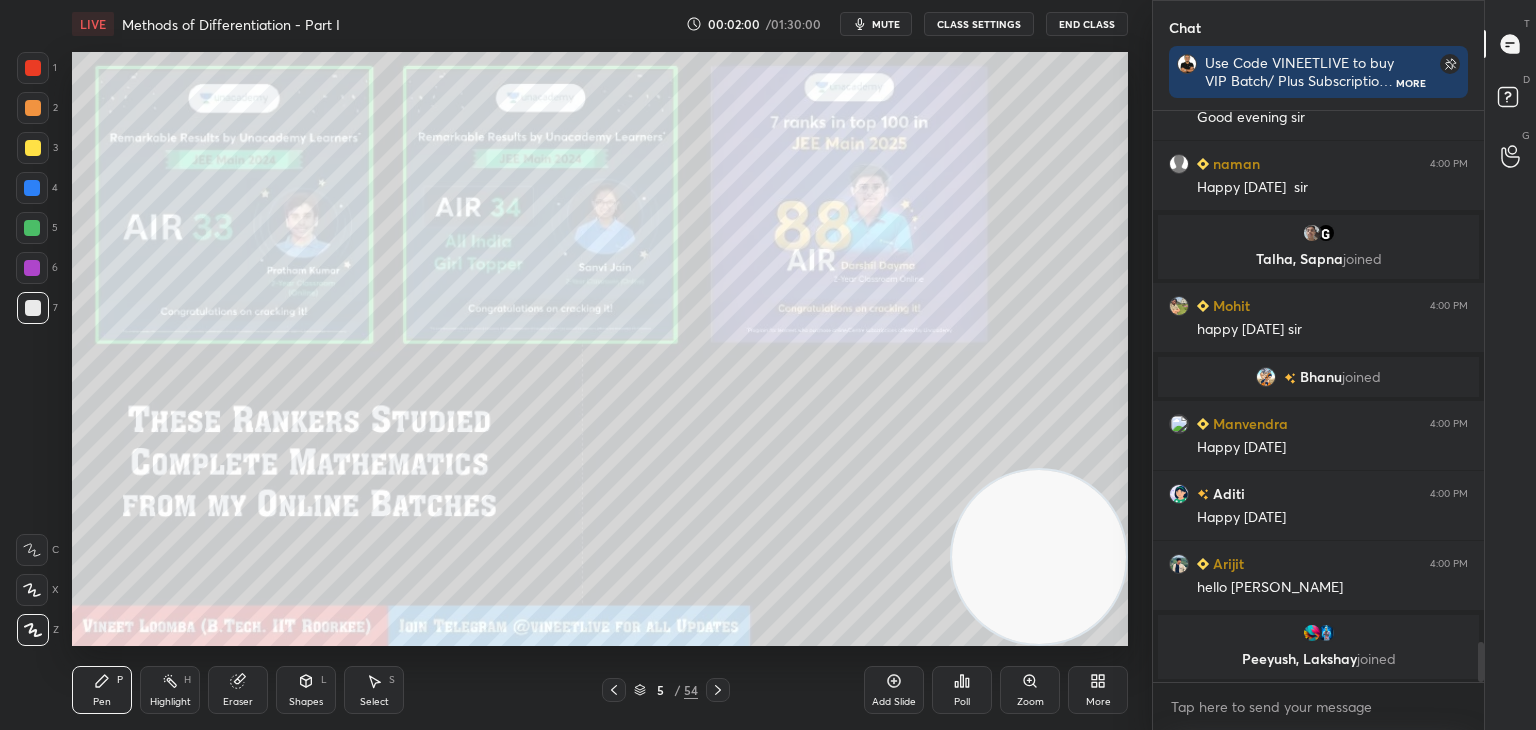 drag, startPoint x: 719, startPoint y: 687, endPoint x: 737, endPoint y: 671, distance: 24.083189 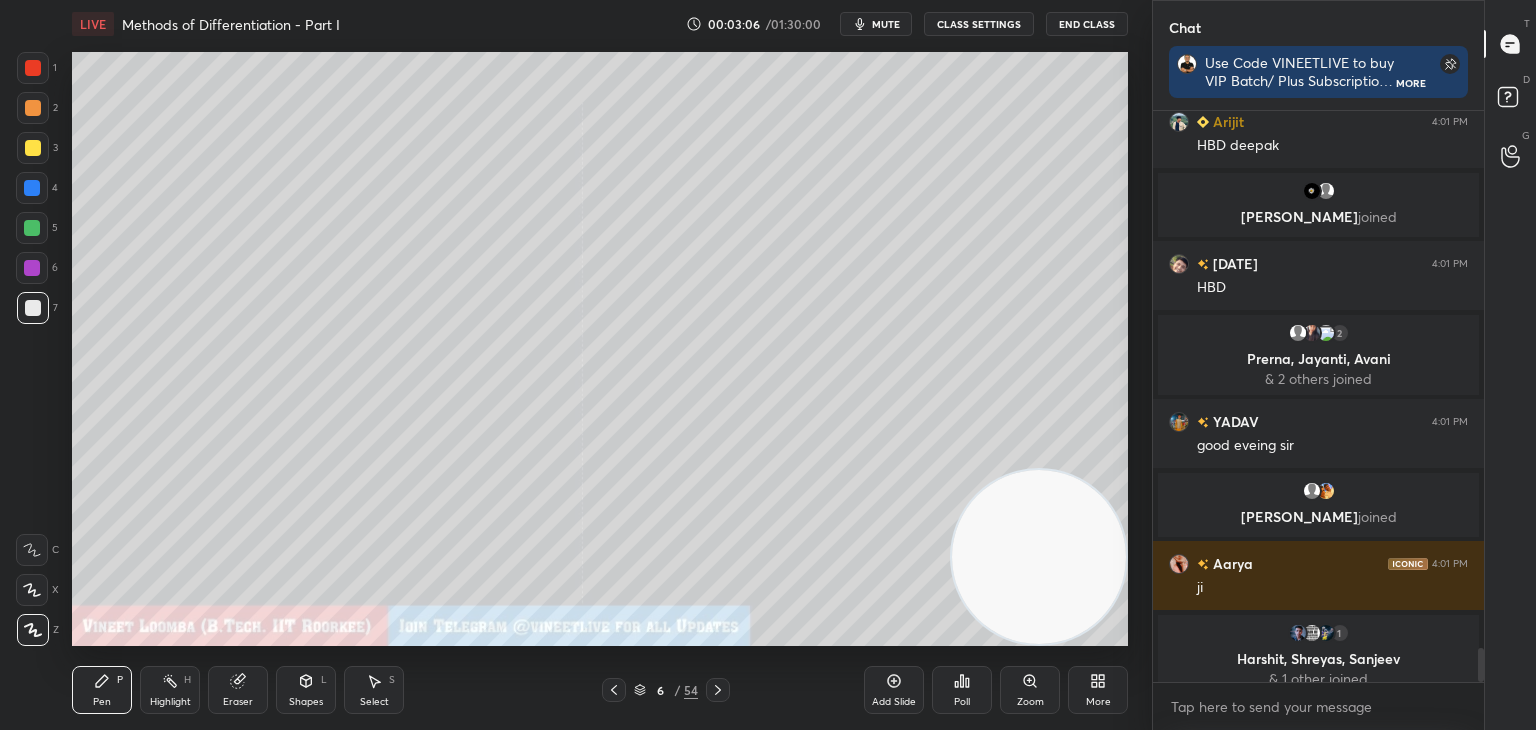 scroll, scrollTop: 9168, scrollLeft: 0, axis: vertical 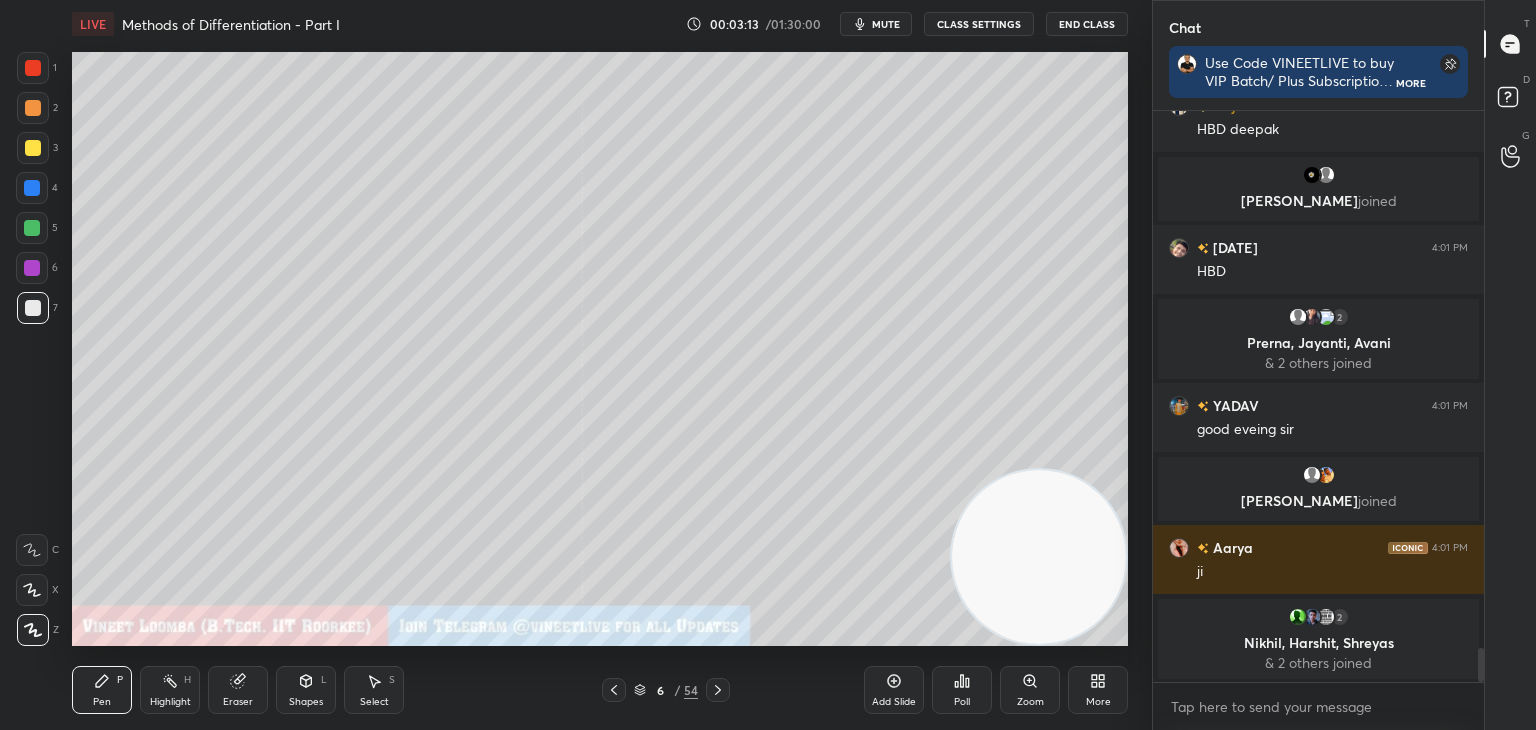 drag, startPoint x: 235, startPoint y: 696, endPoint x: 247, endPoint y: 651, distance: 46.572525 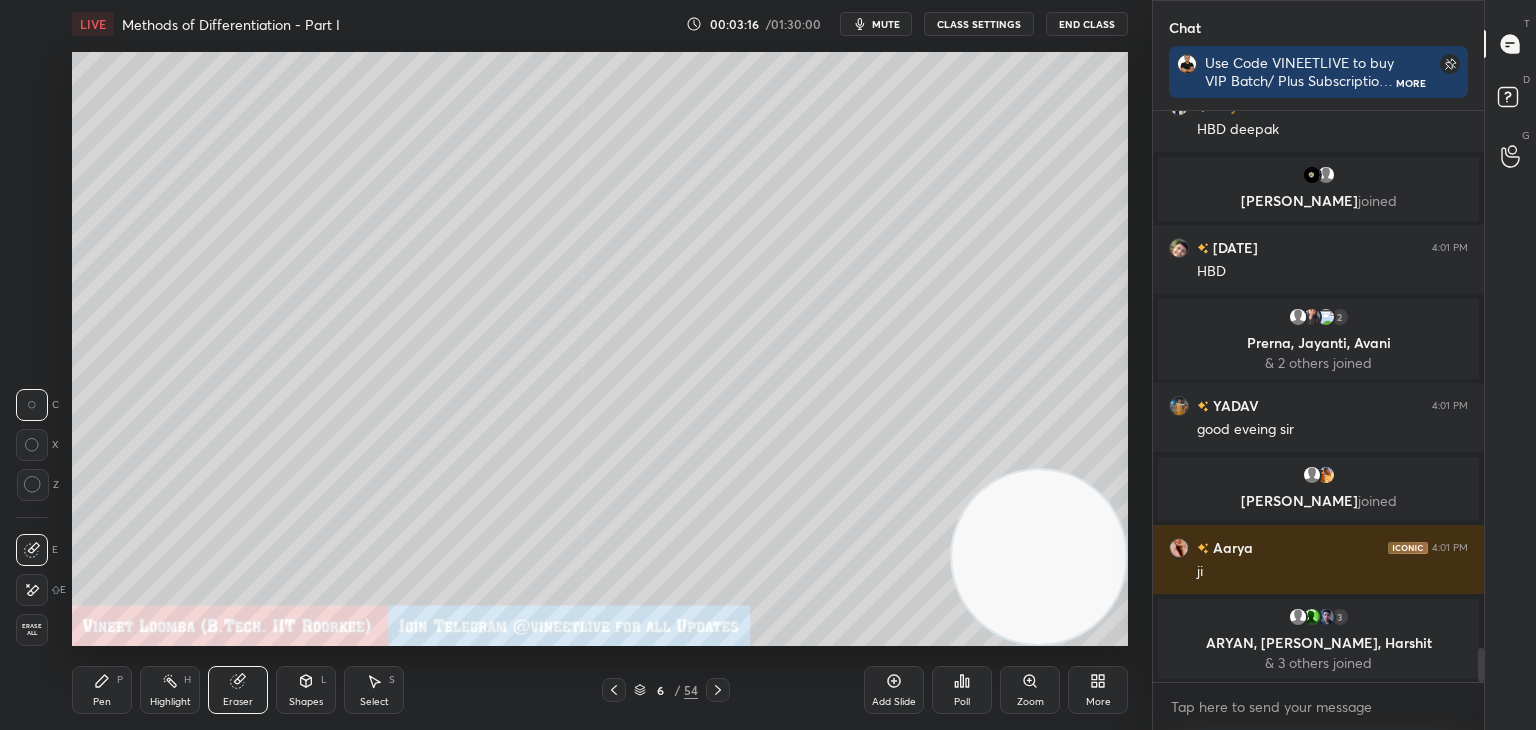 drag, startPoint x: 93, startPoint y: 697, endPoint x: 93, endPoint y: 684, distance: 13 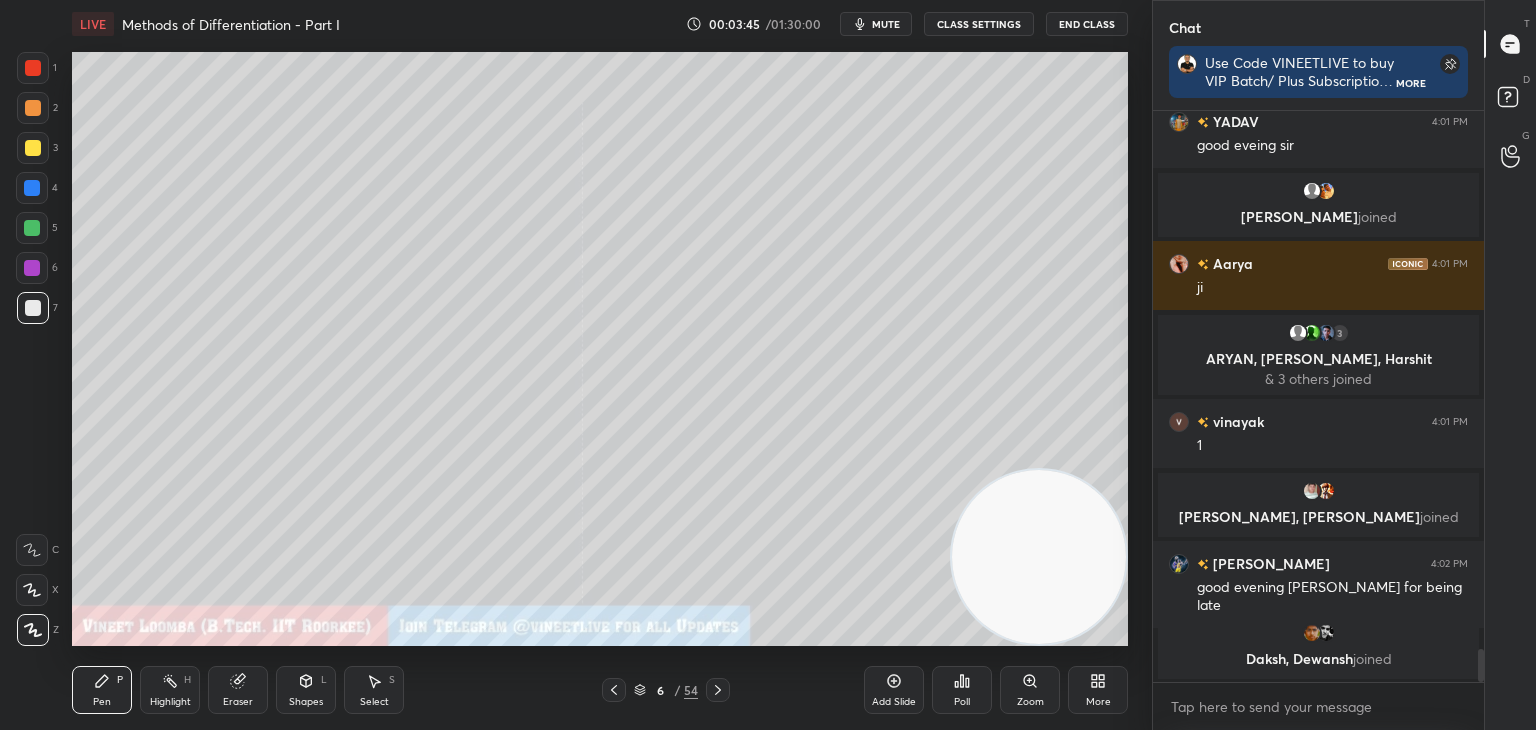 scroll, scrollTop: 9366, scrollLeft: 0, axis: vertical 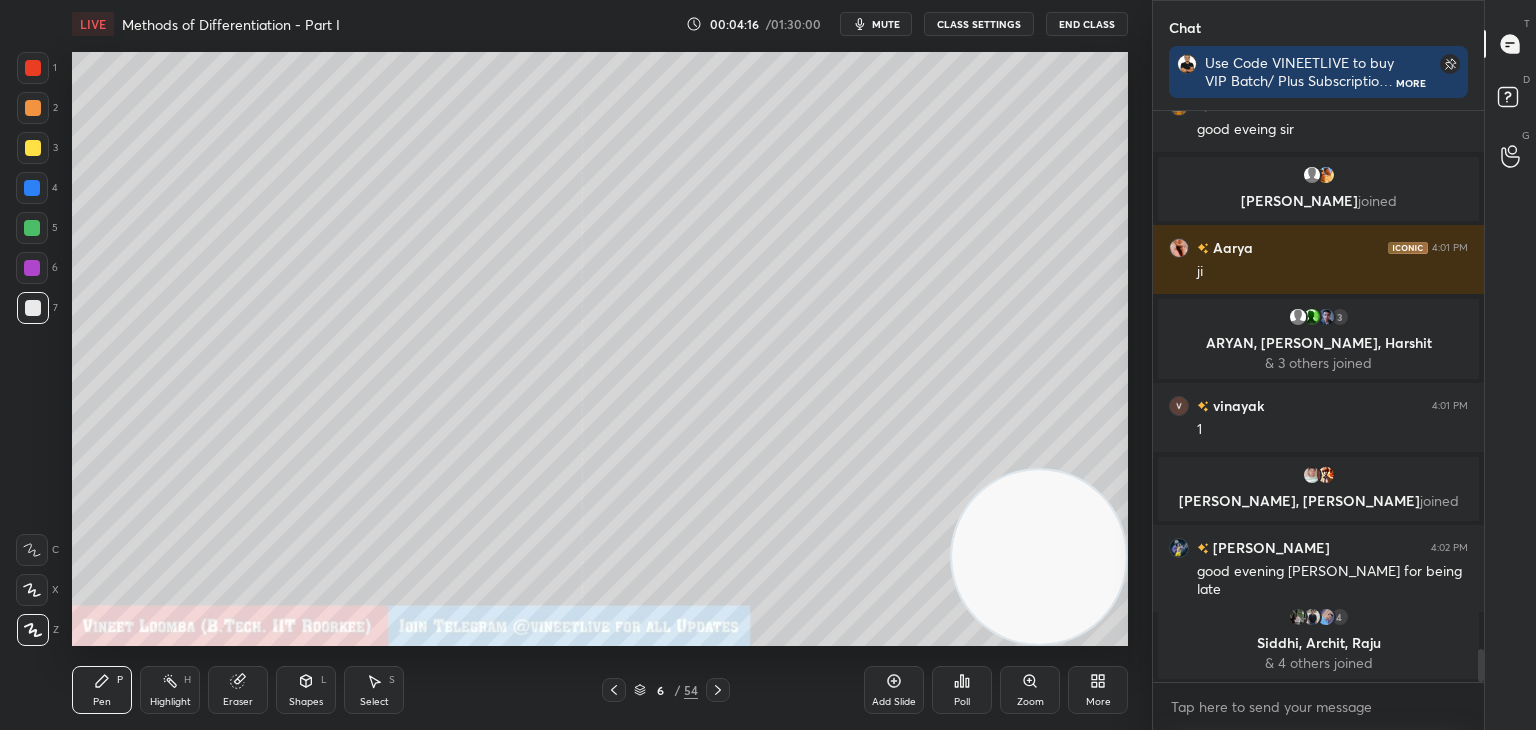 click 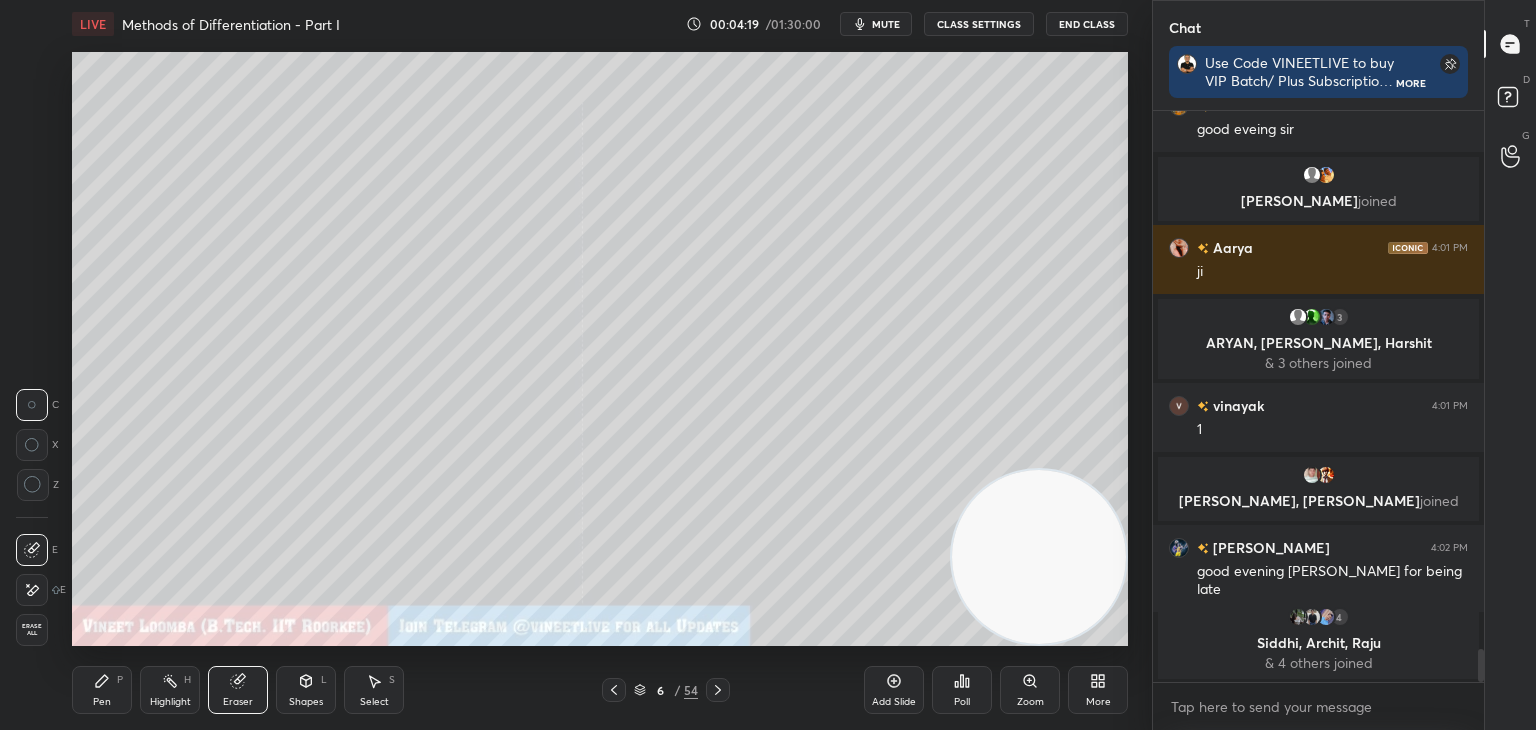 drag, startPoint x: 105, startPoint y: 701, endPoint x: 124, endPoint y: 677, distance: 30.610456 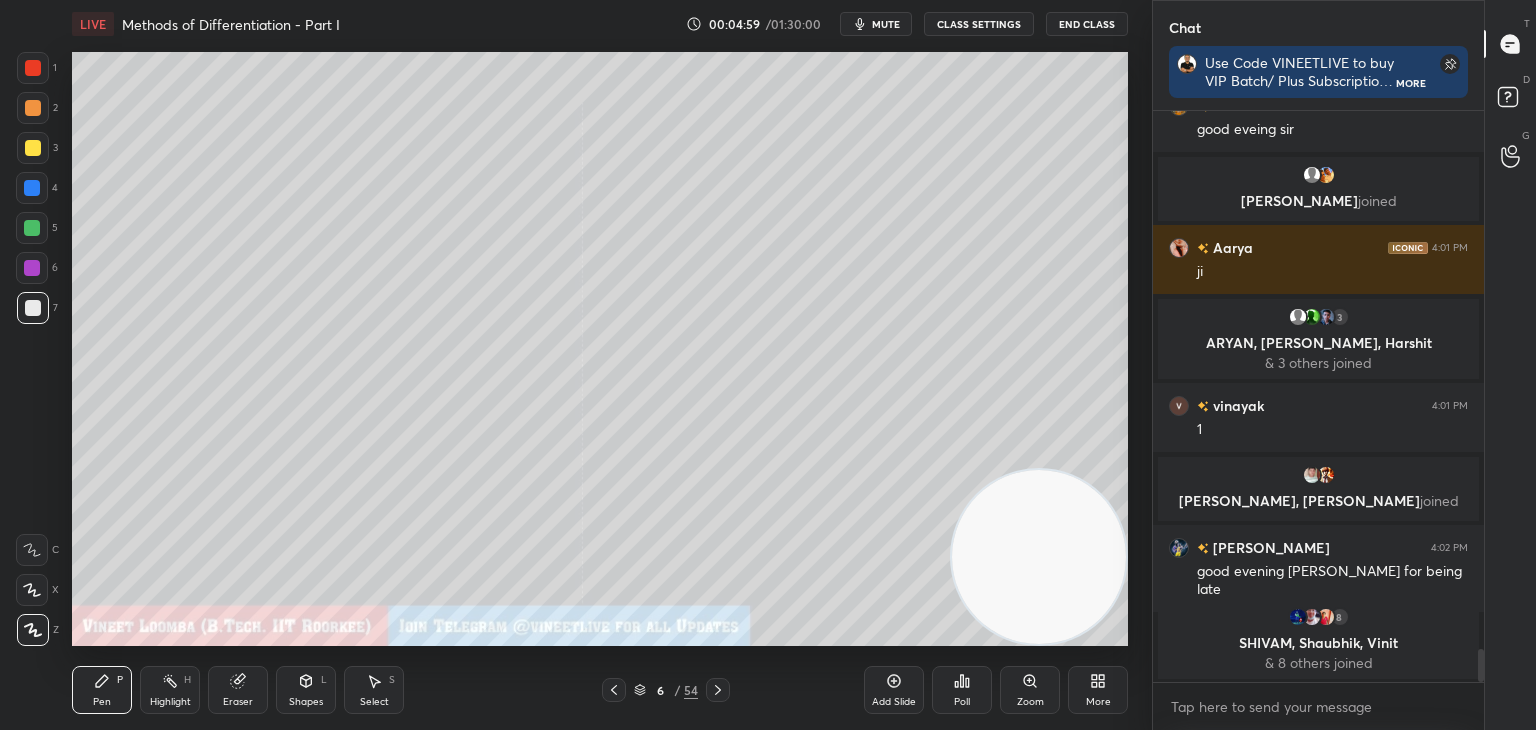drag, startPoint x: 716, startPoint y: 693, endPoint x: 704, endPoint y: 678, distance: 19.209373 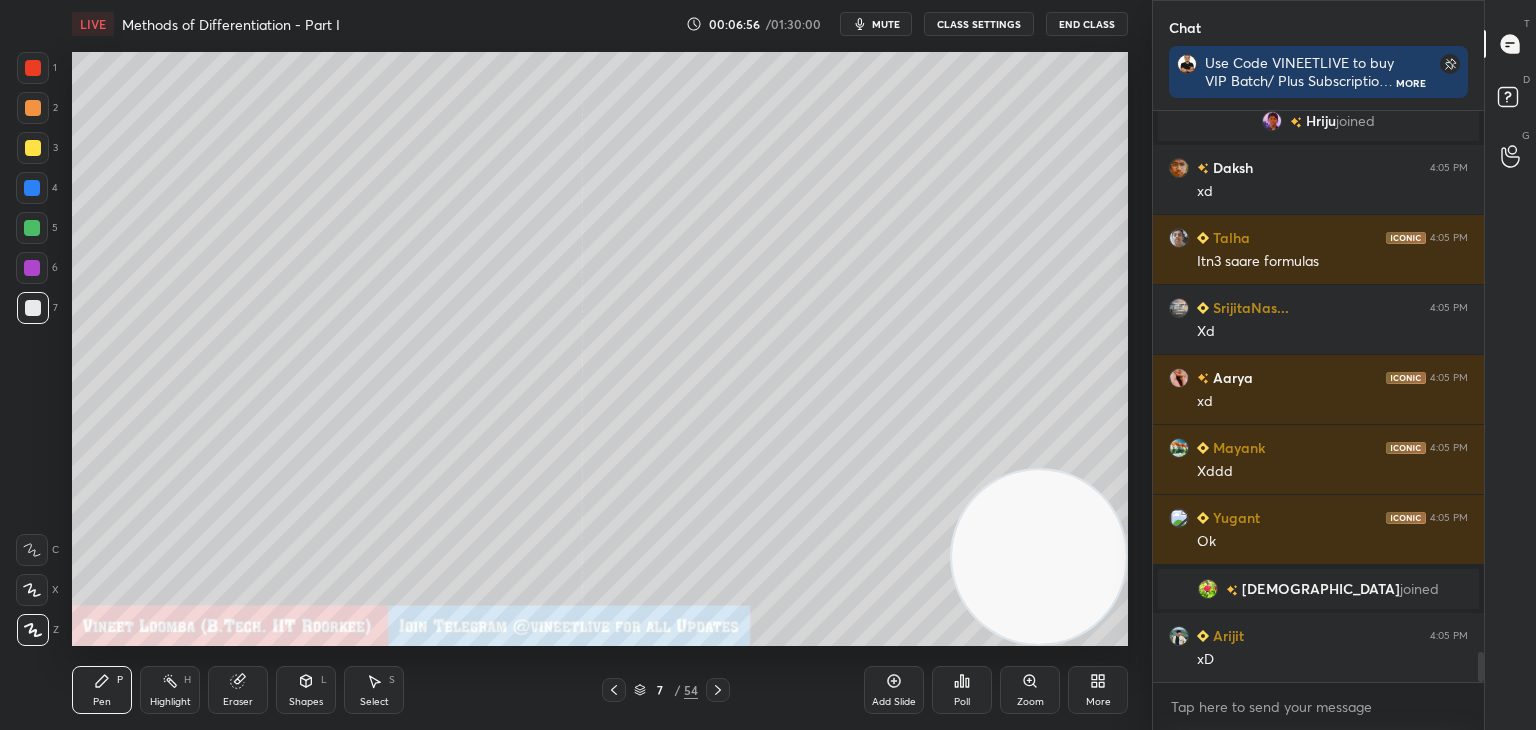 scroll, scrollTop: 10600, scrollLeft: 0, axis: vertical 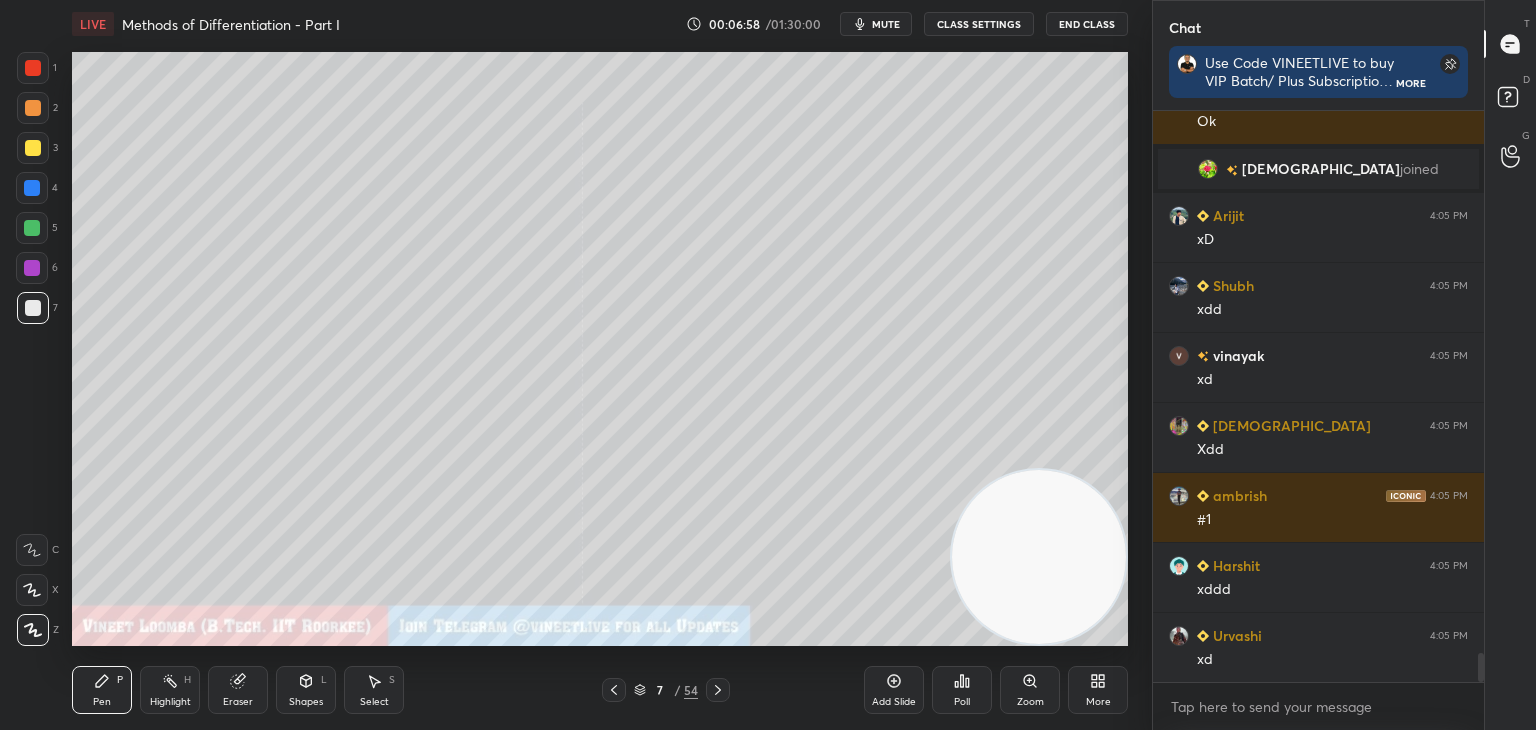 click 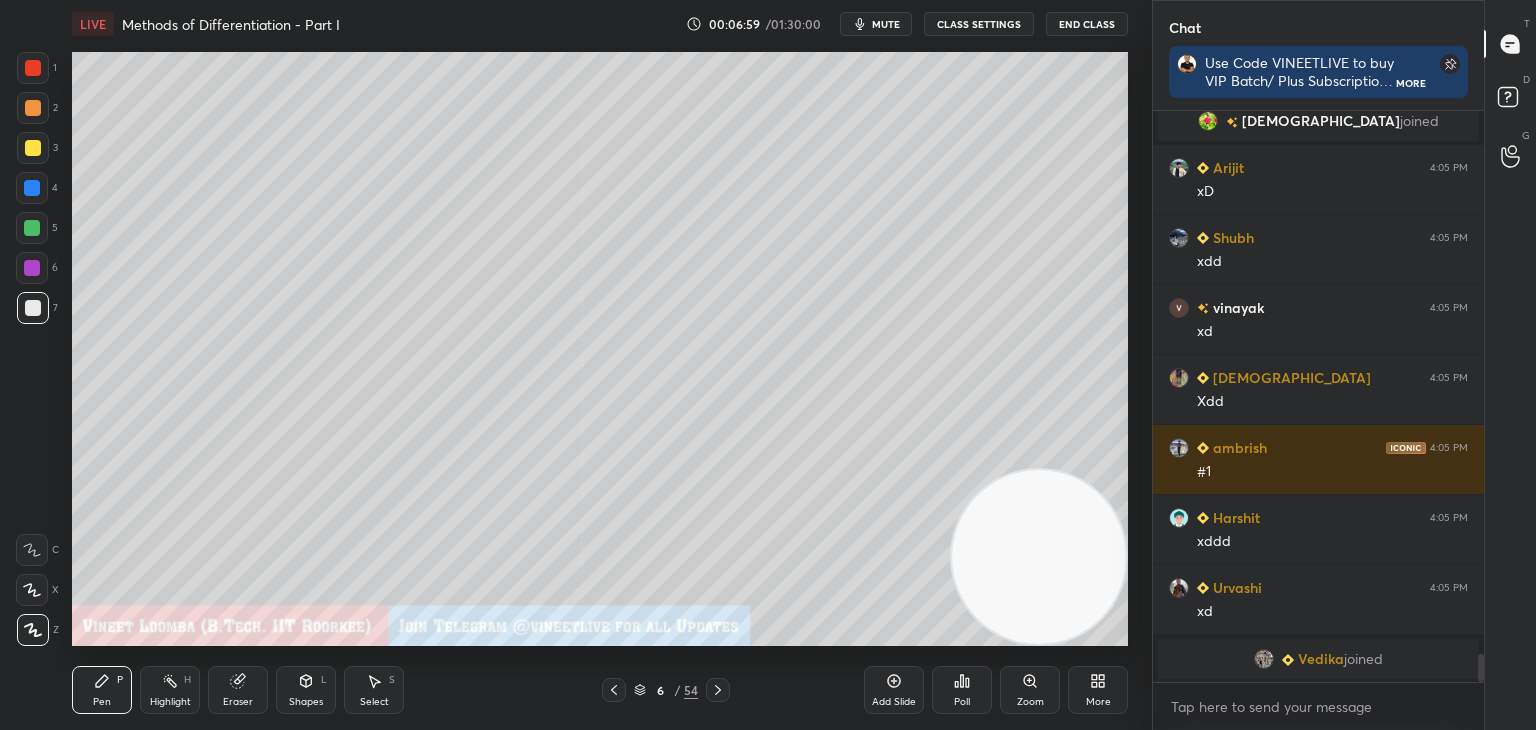 scroll, scrollTop: 10602, scrollLeft: 0, axis: vertical 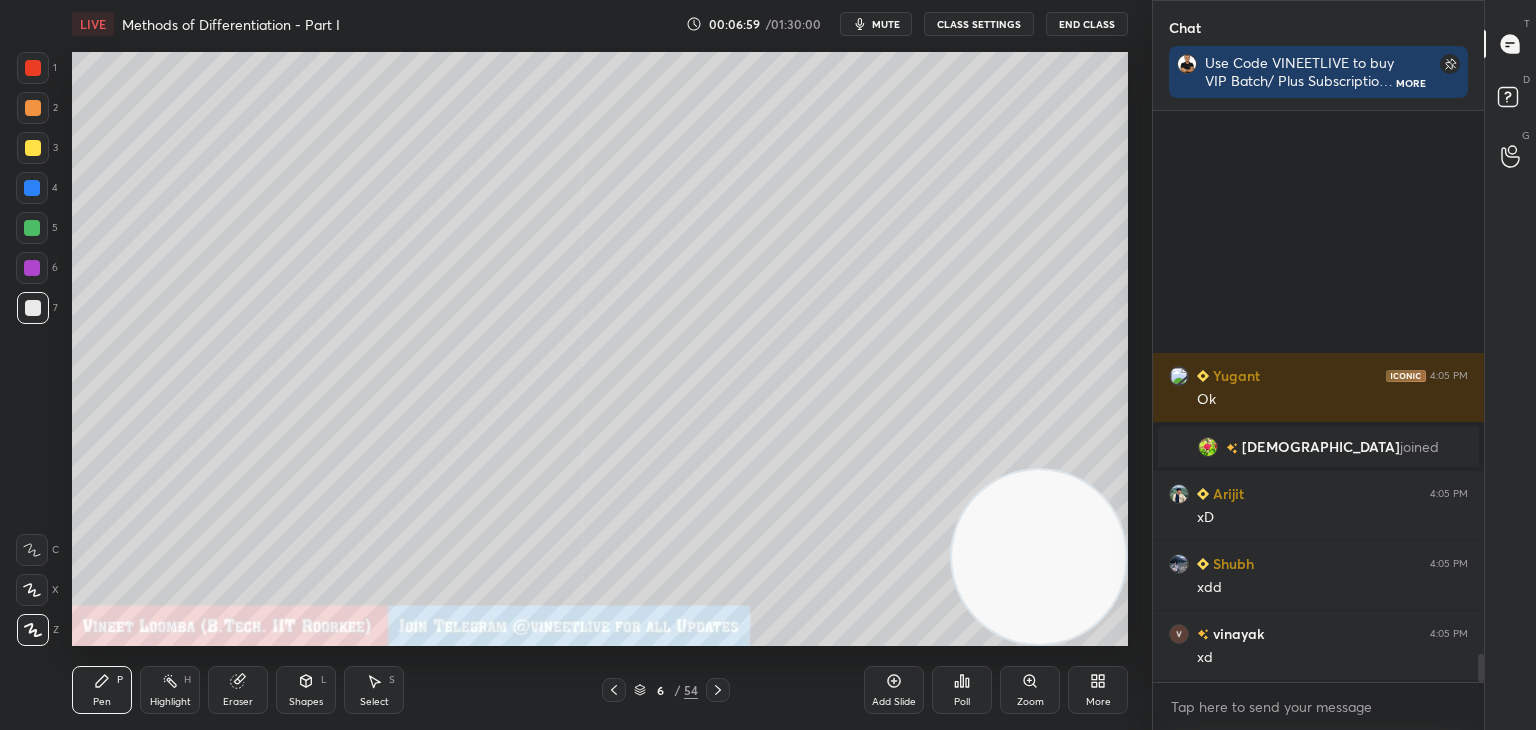 click 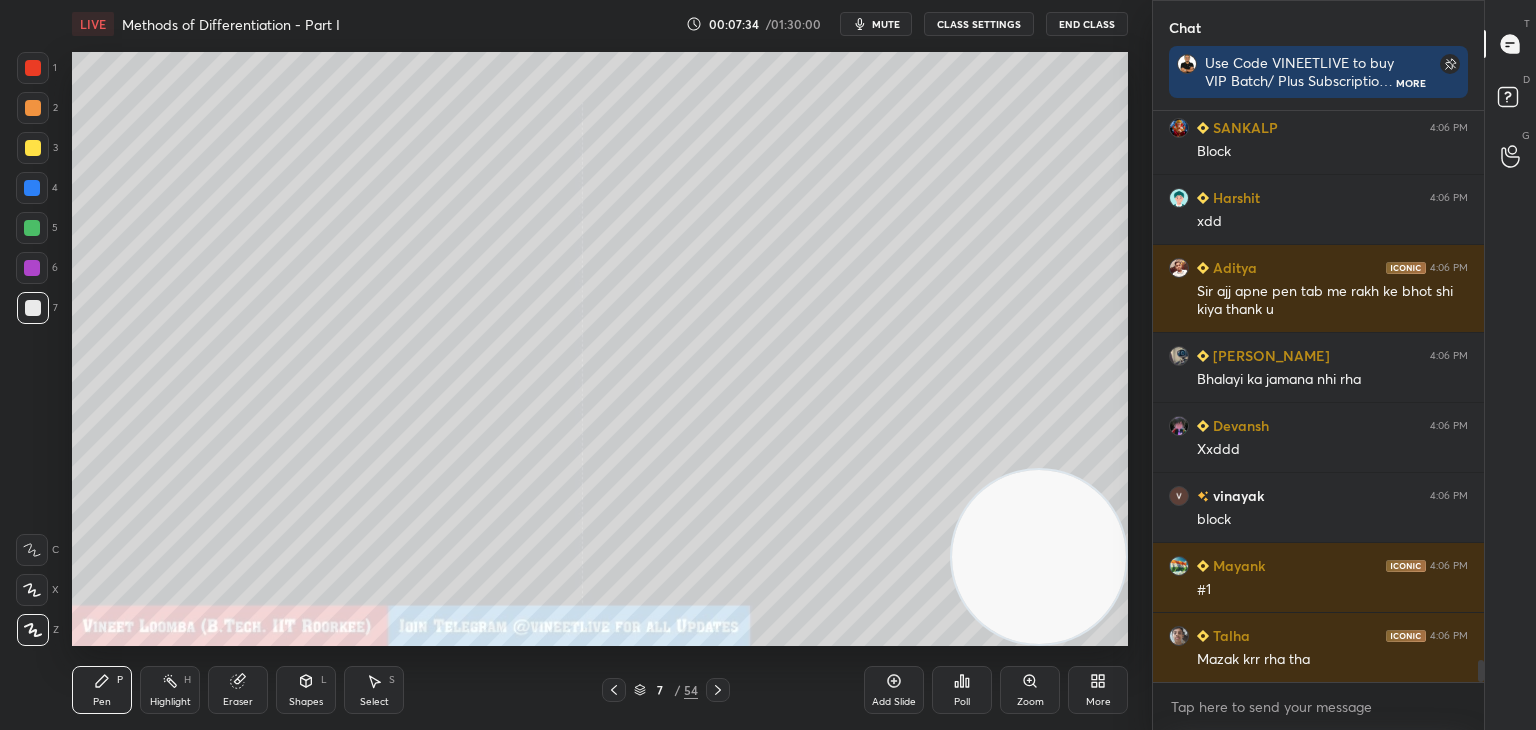 scroll, scrollTop: 14102, scrollLeft: 0, axis: vertical 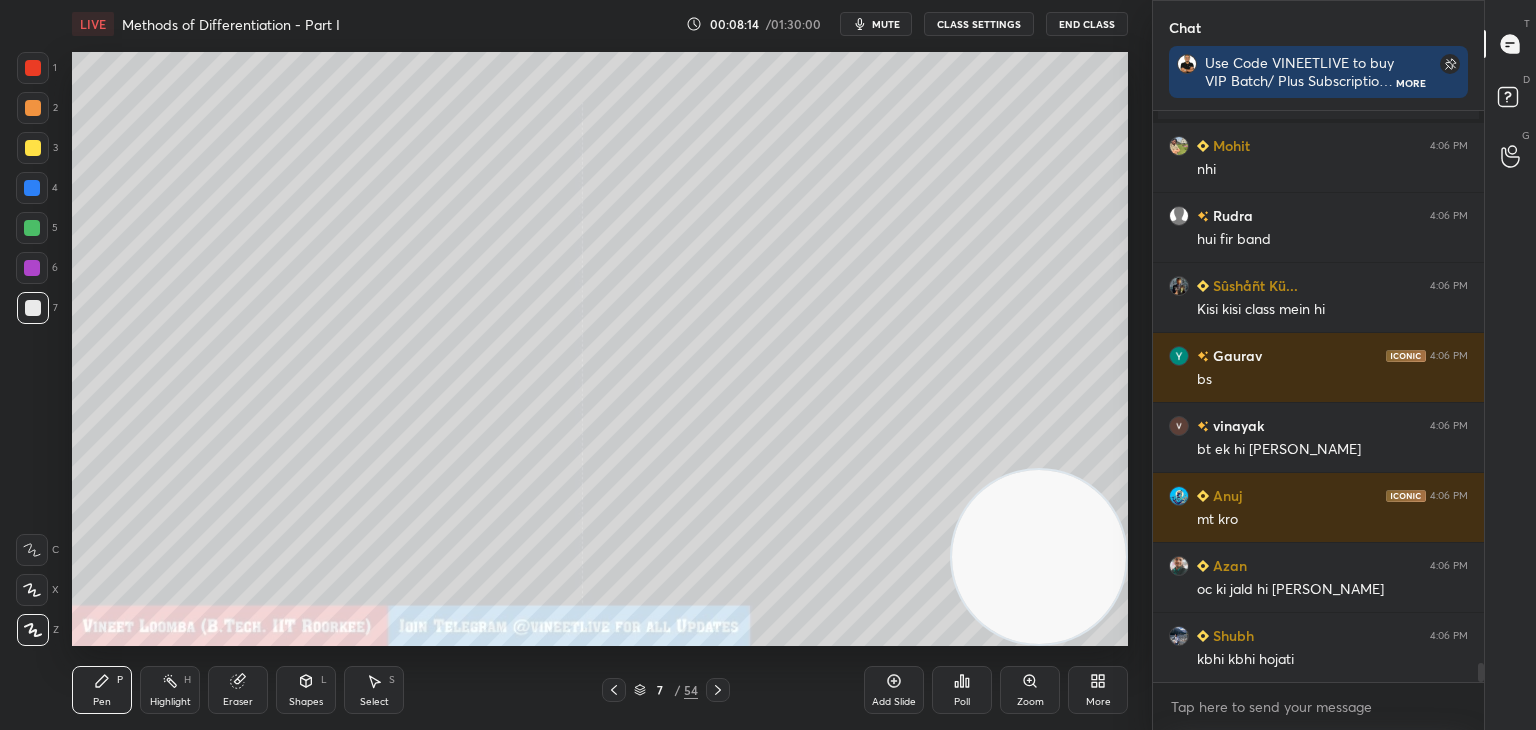 drag, startPoint x: 713, startPoint y: 690, endPoint x: 684, endPoint y: 646, distance: 52.69725 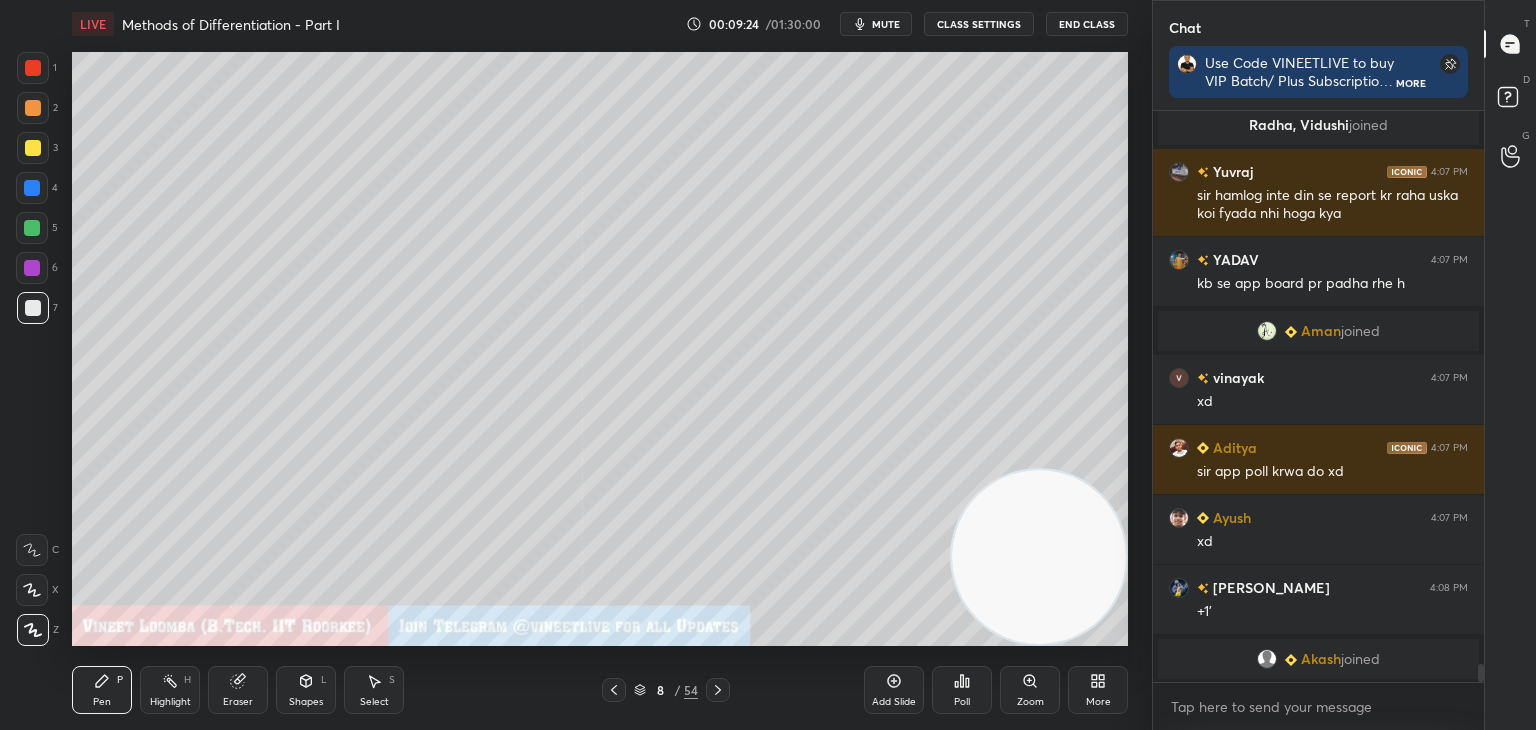 scroll, scrollTop: 17384, scrollLeft: 0, axis: vertical 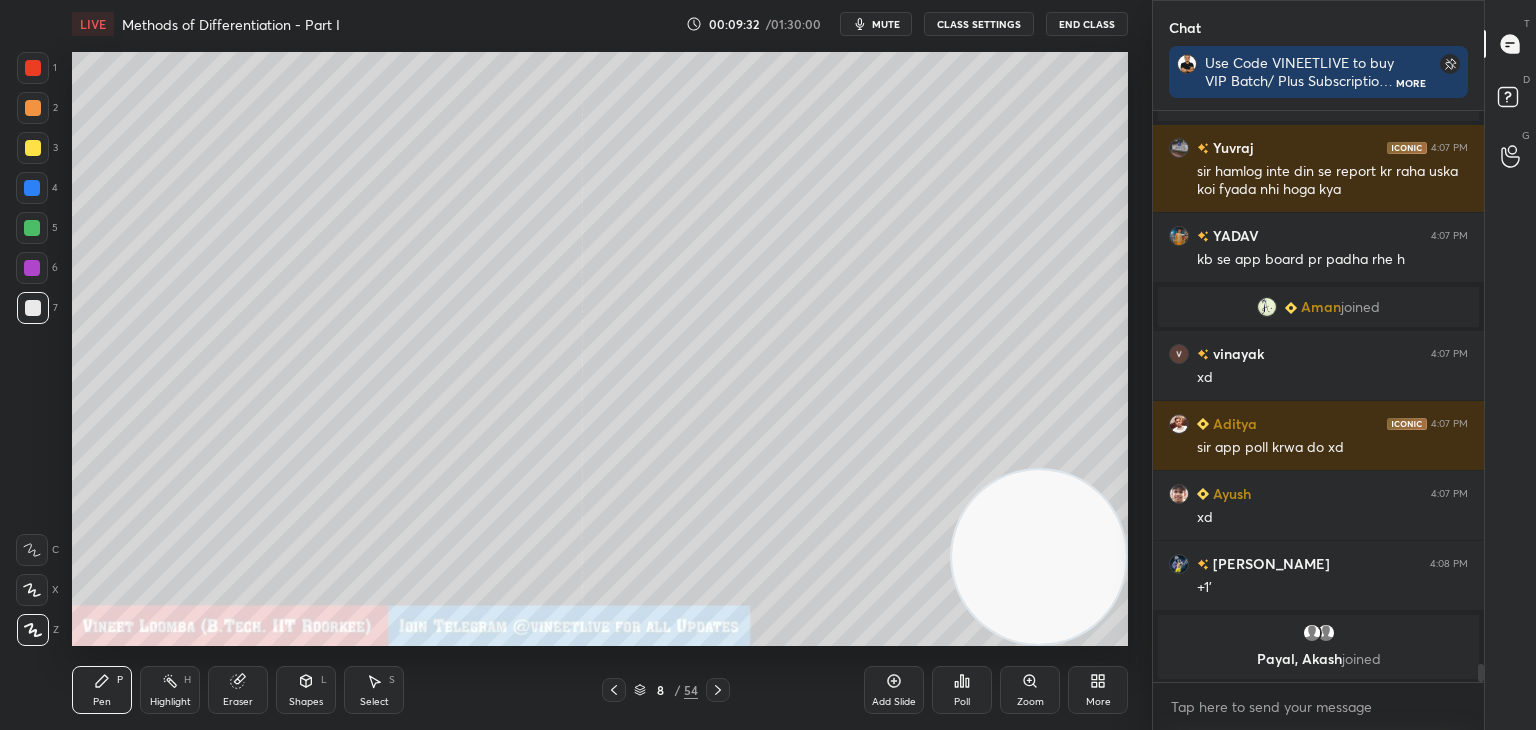 click at bounding box center [614, 690] 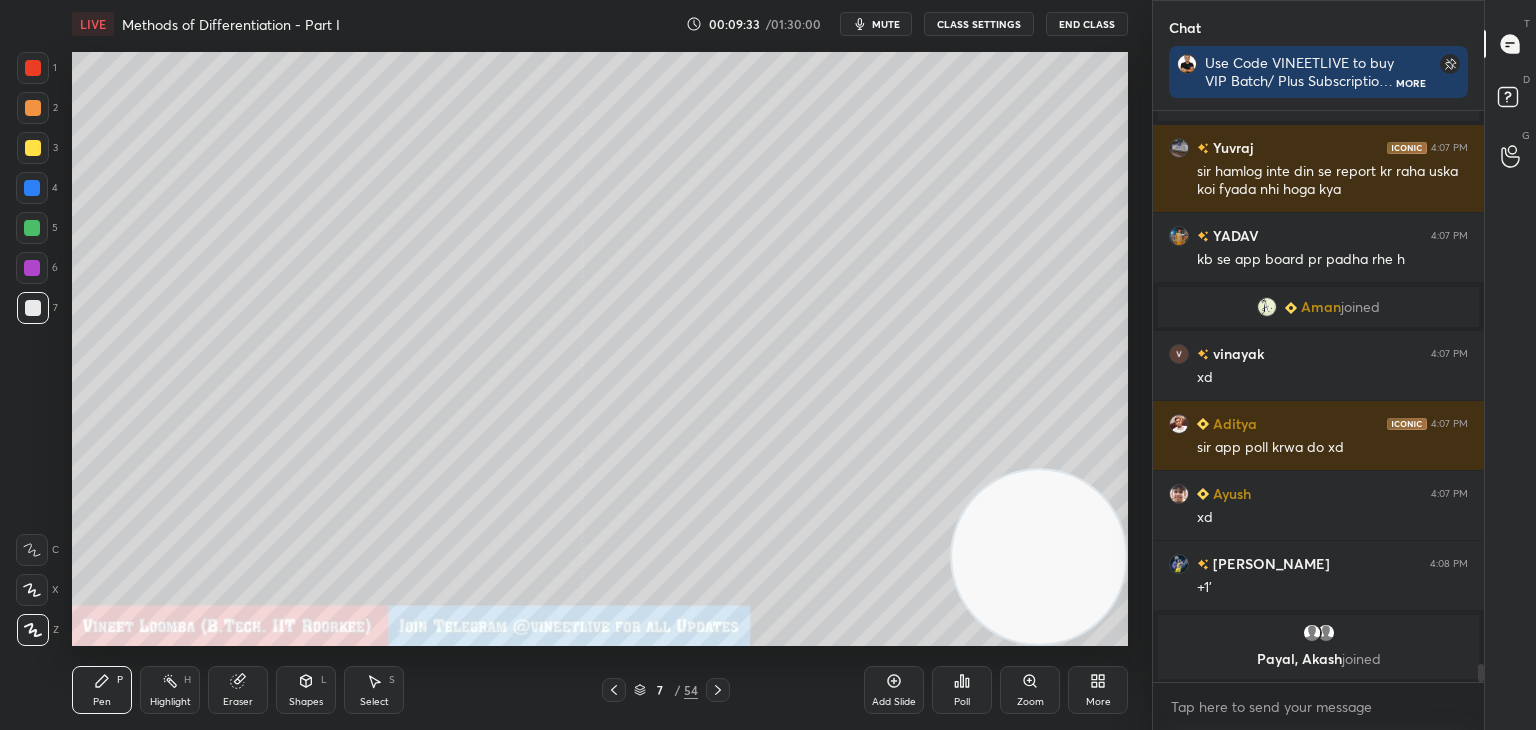 click 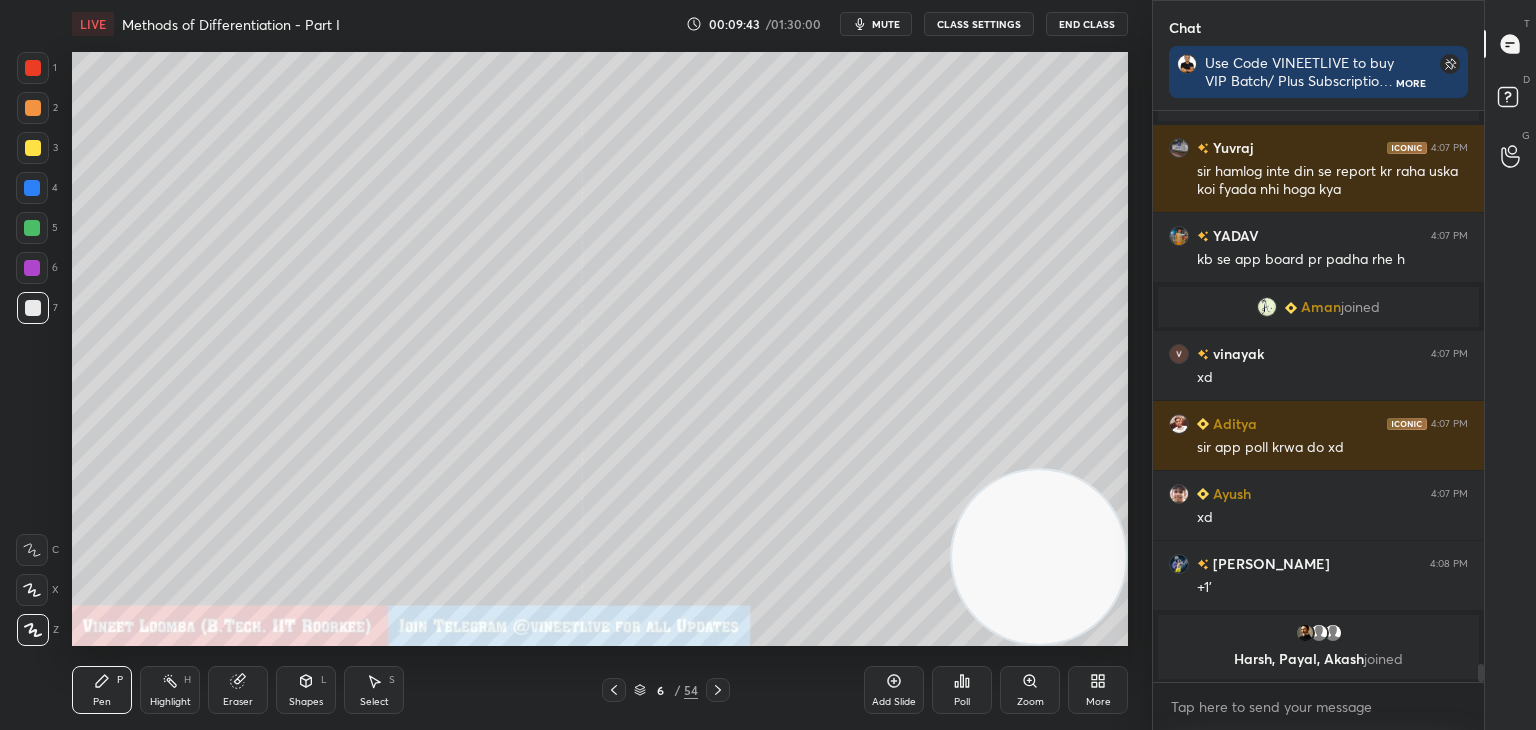 click 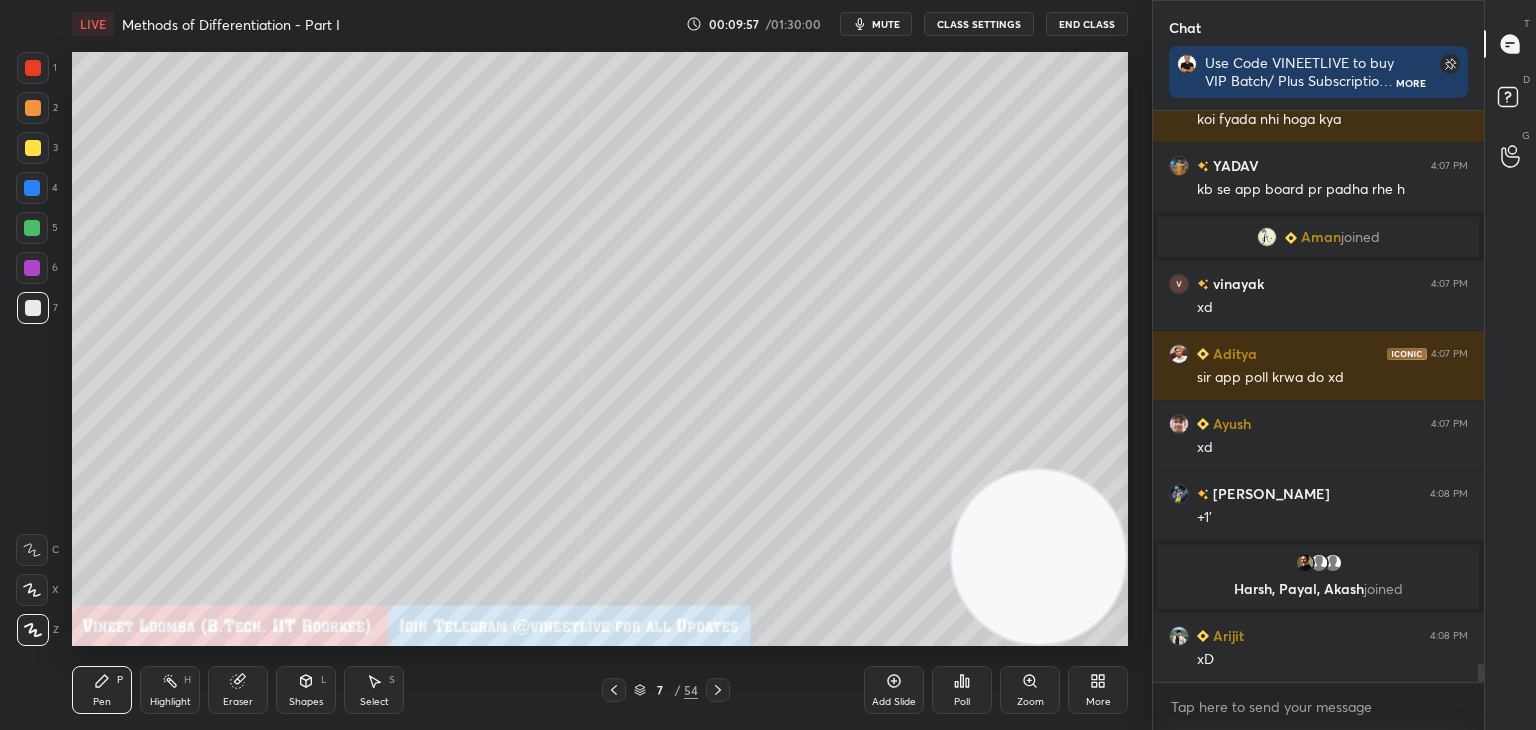 scroll, scrollTop: 17424, scrollLeft: 0, axis: vertical 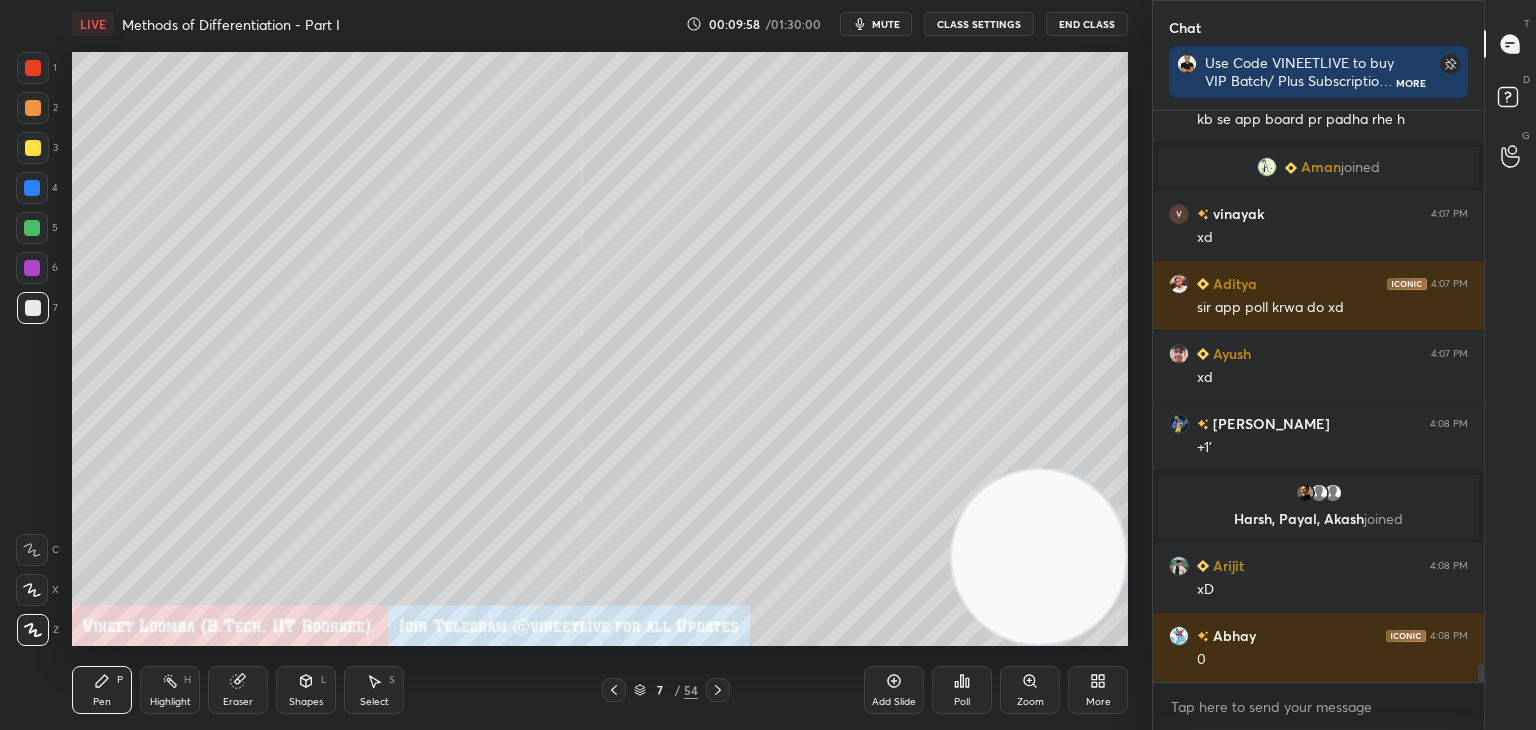 drag, startPoint x: 265, startPoint y: 685, endPoint x: 287, endPoint y: 648, distance: 43.046486 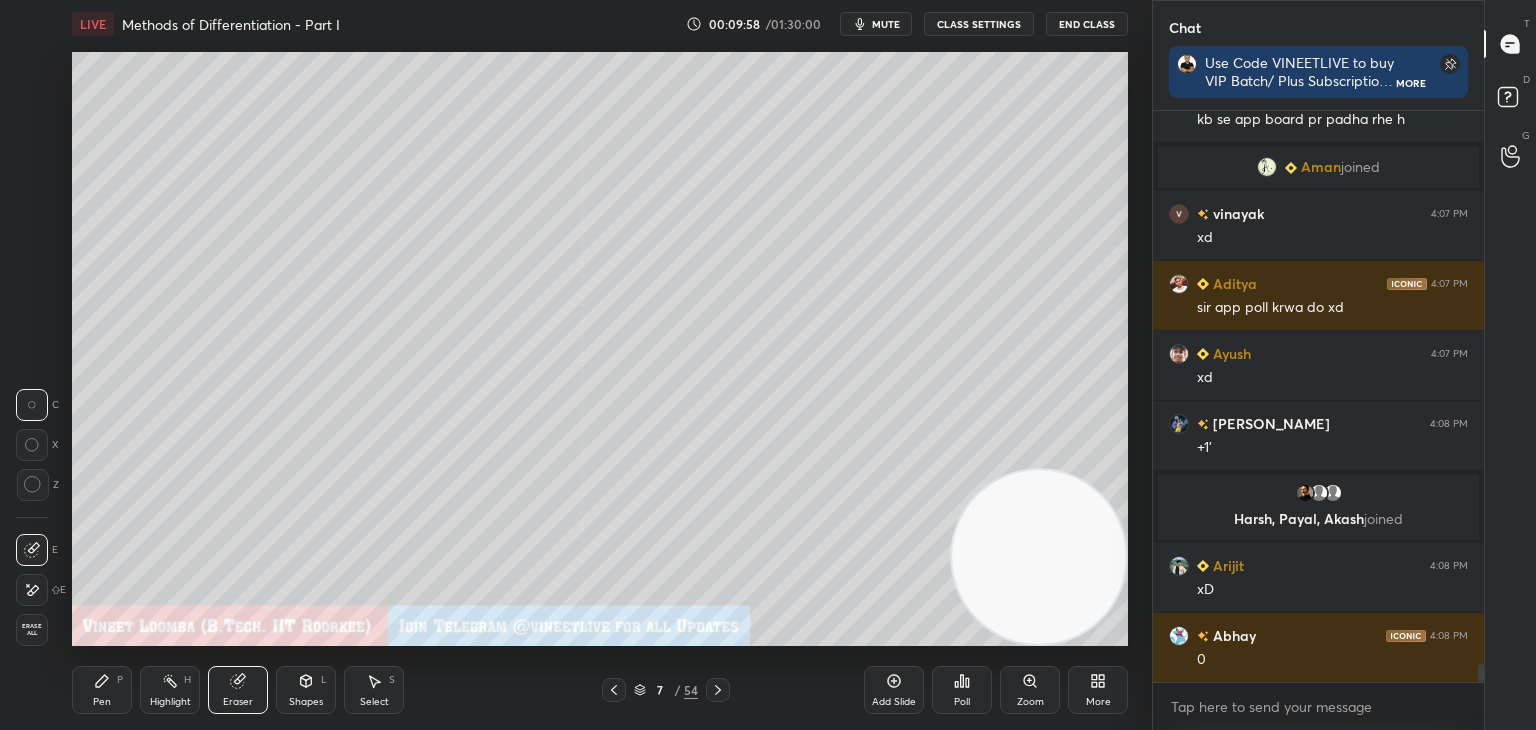 scroll, scrollTop: 17634, scrollLeft: 0, axis: vertical 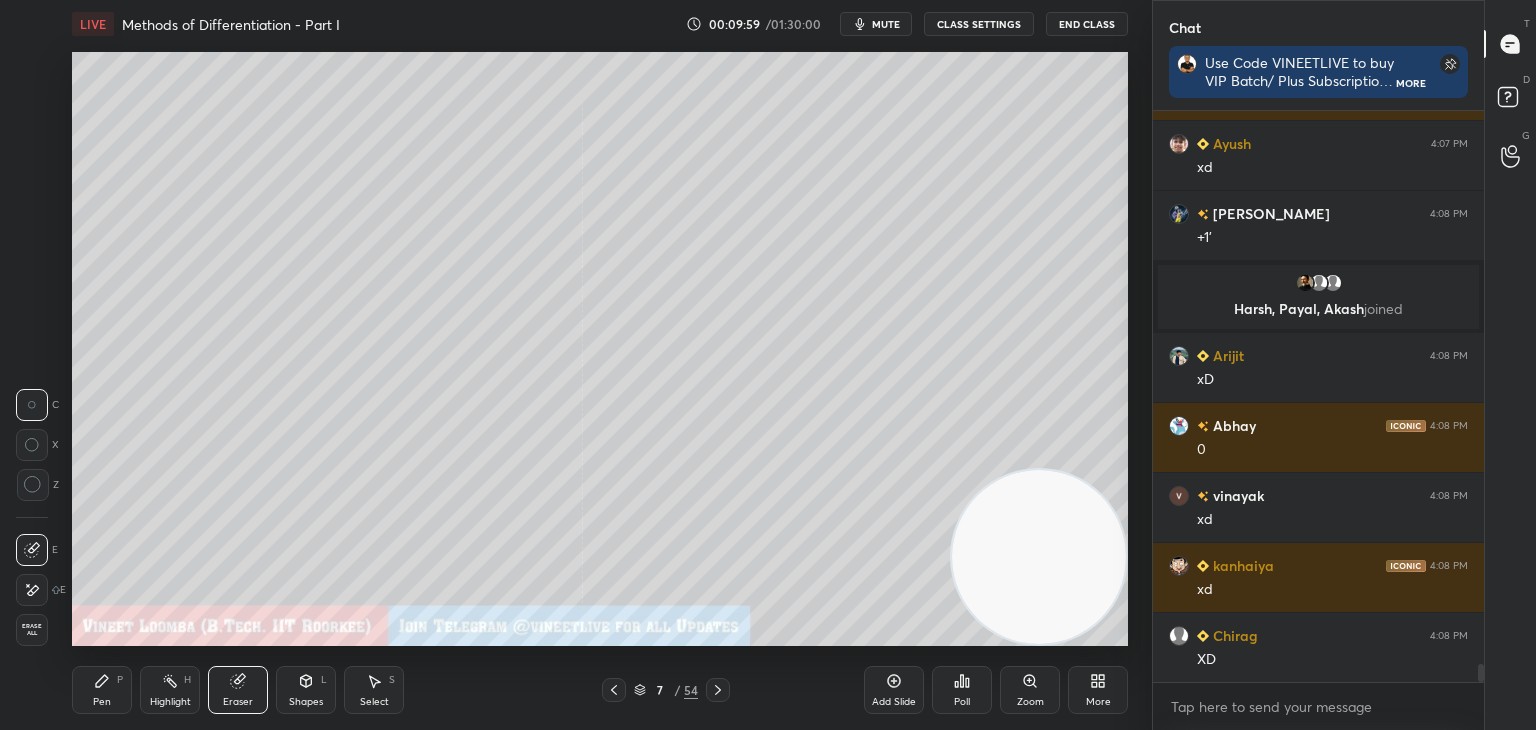 click 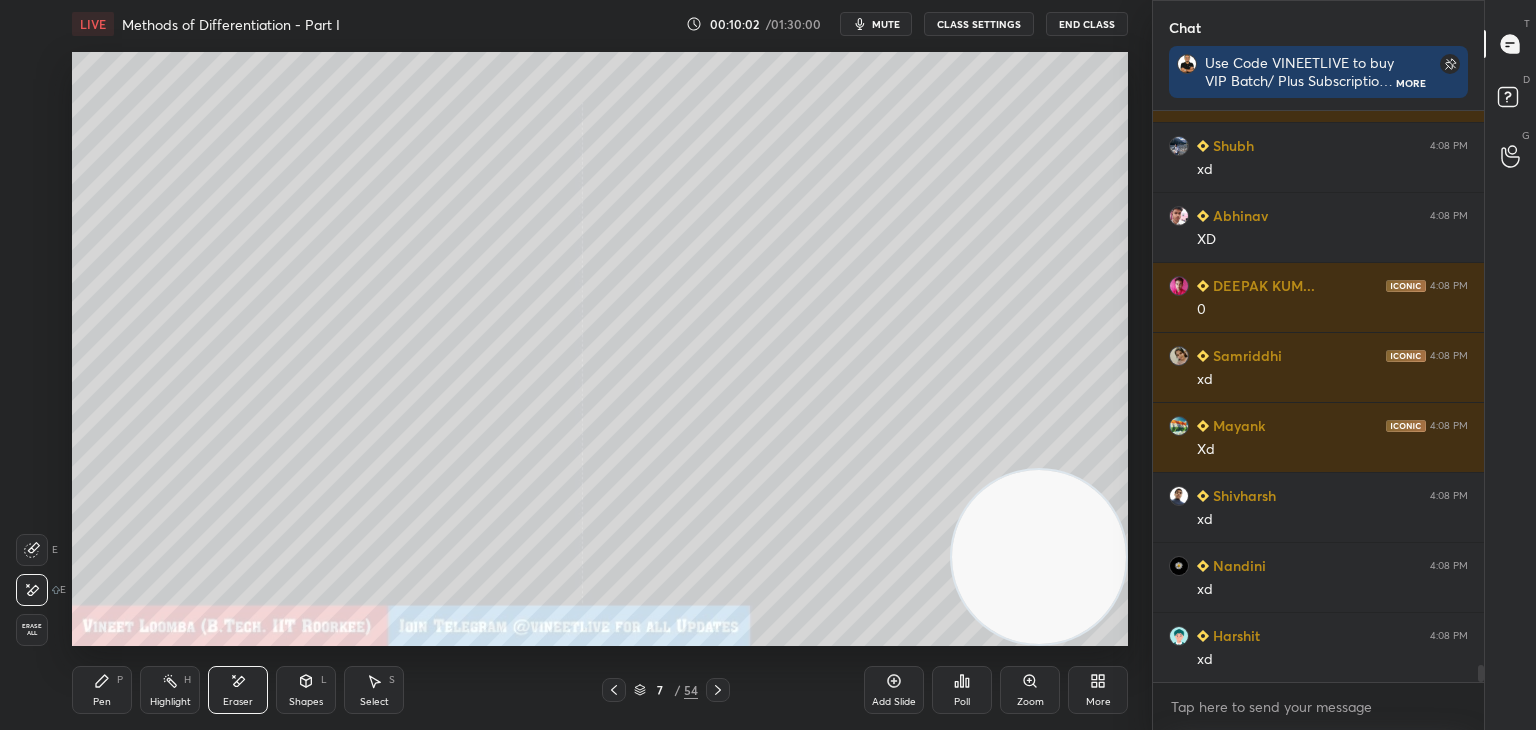 scroll, scrollTop: 18474, scrollLeft: 0, axis: vertical 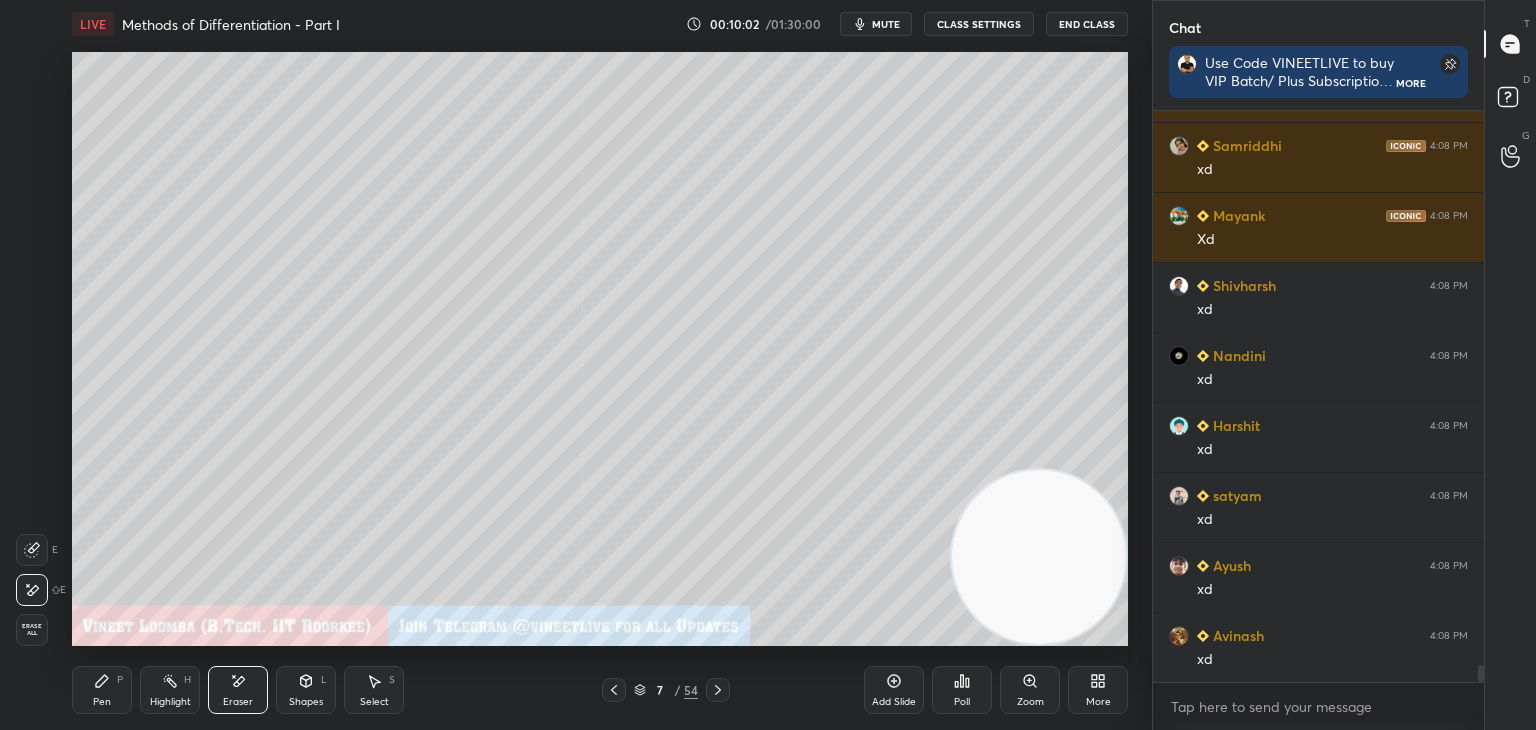 click on "Pen P" at bounding box center [102, 690] 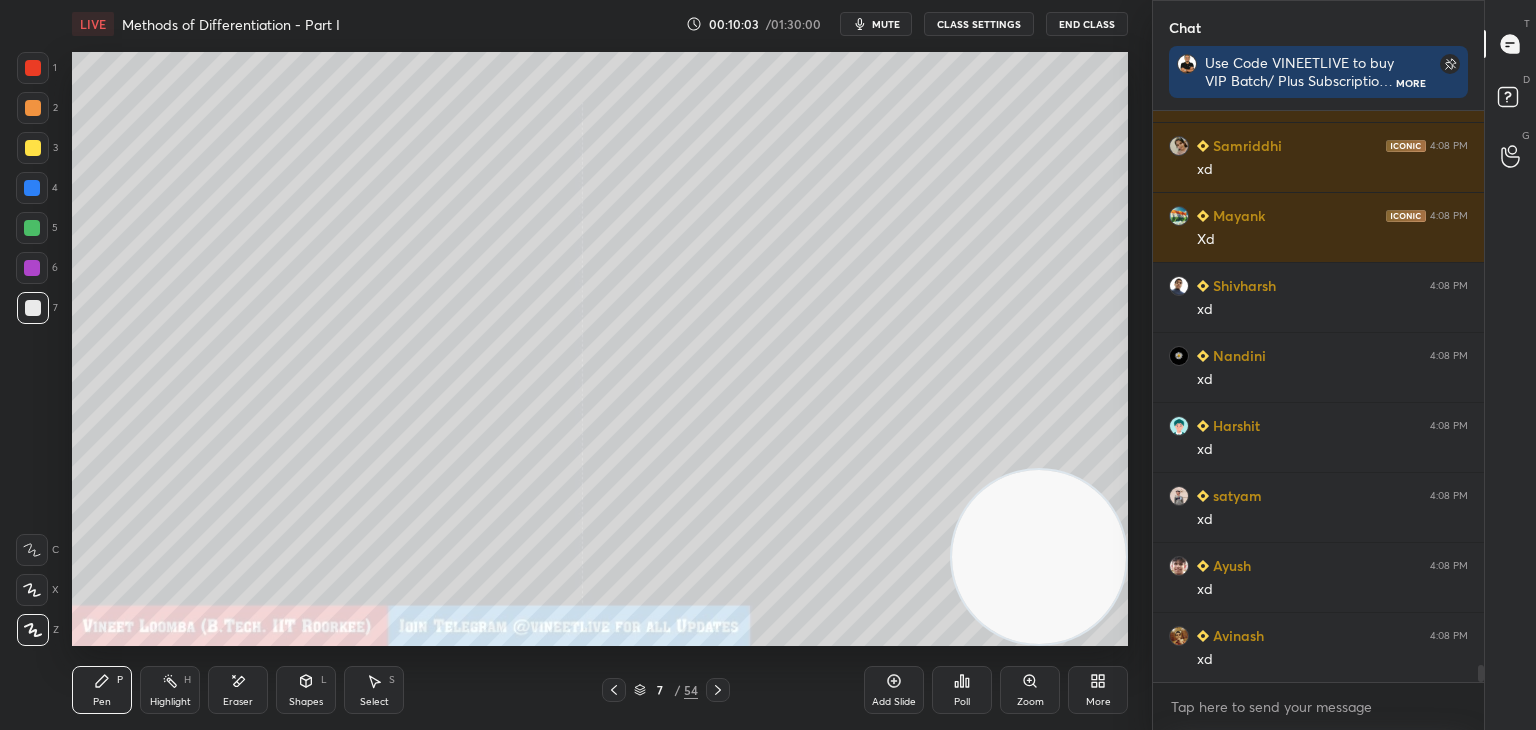 scroll, scrollTop: 18684, scrollLeft: 0, axis: vertical 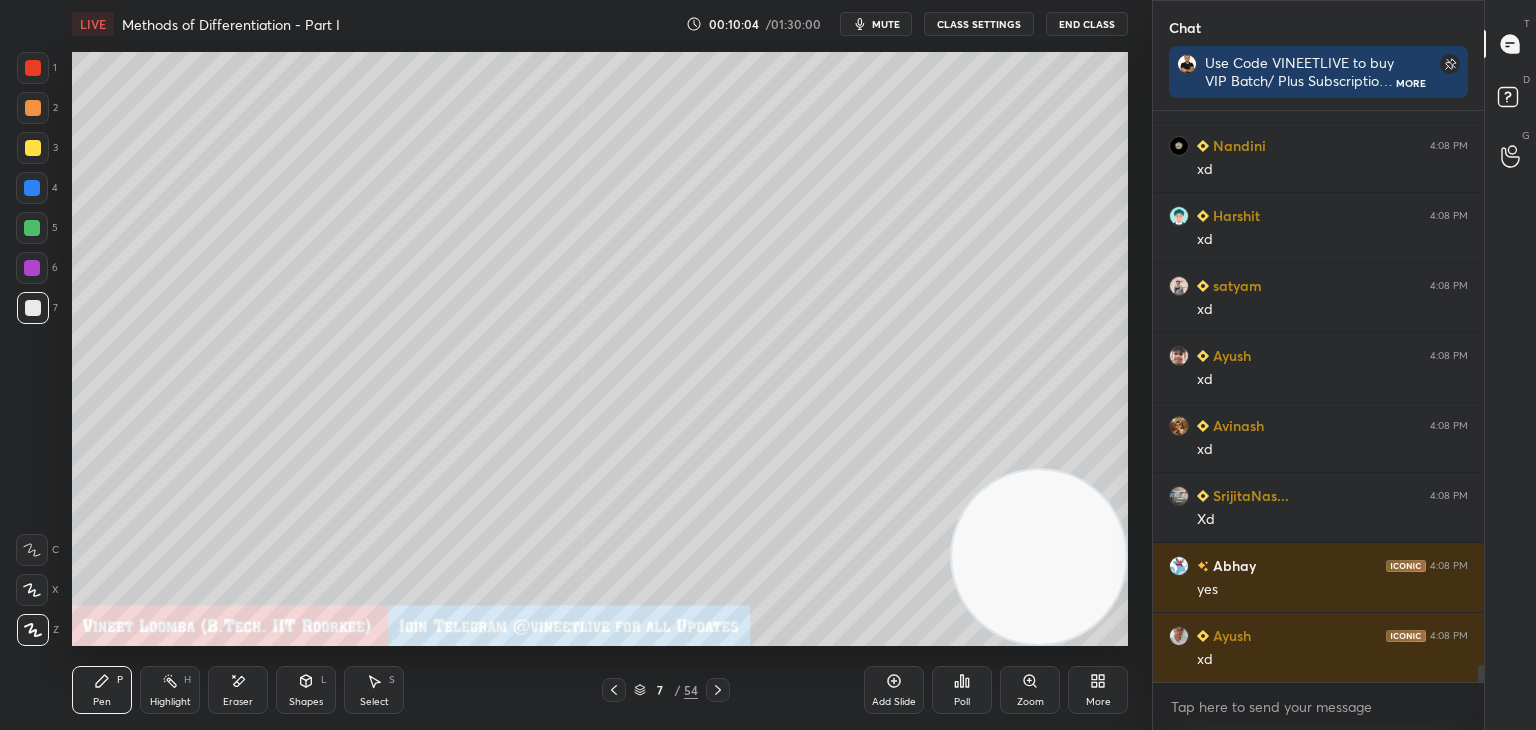 click 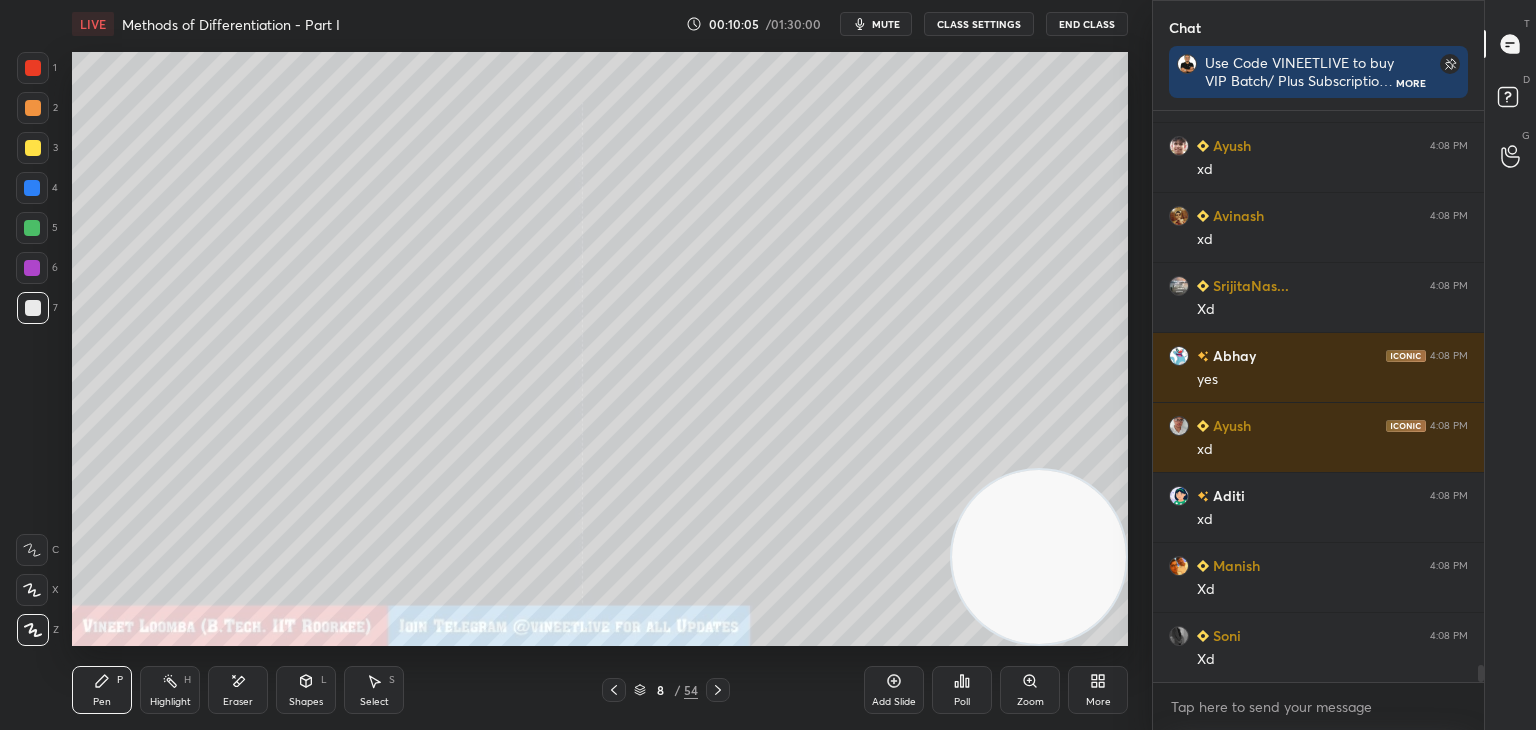 scroll, scrollTop: 18964, scrollLeft: 0, axis: vertical 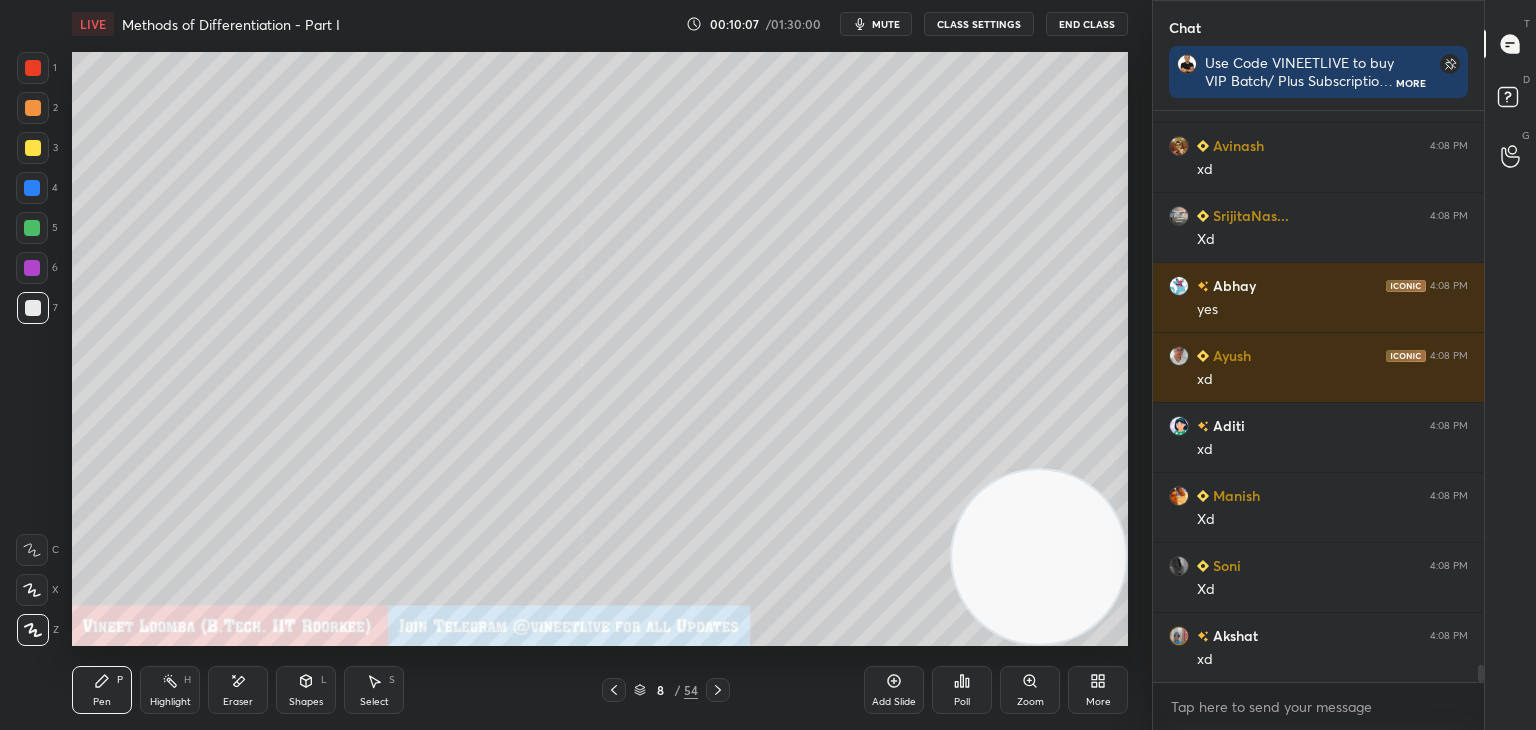 click 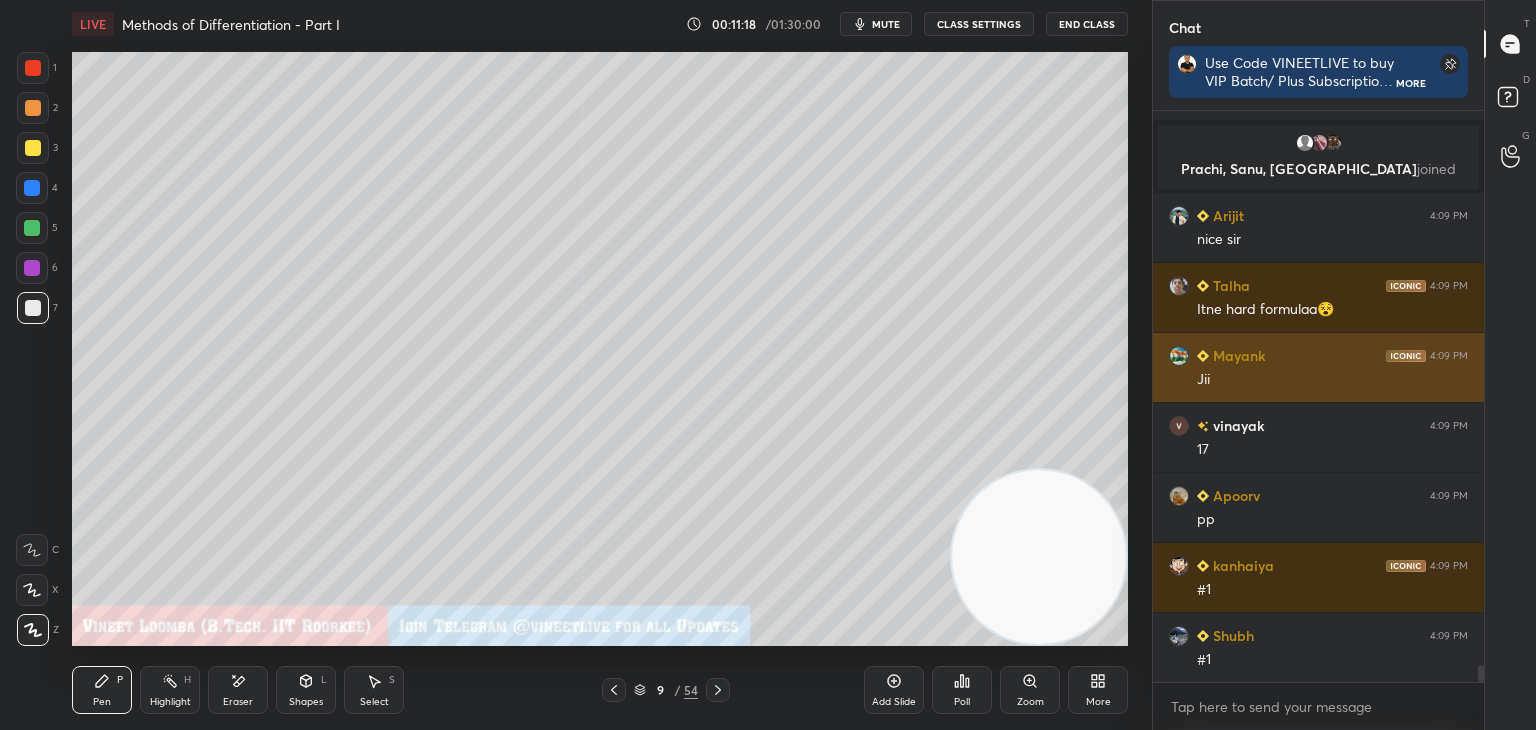 scroll, scrollTop: 19240, scrollLeft: 0, axis: vertical 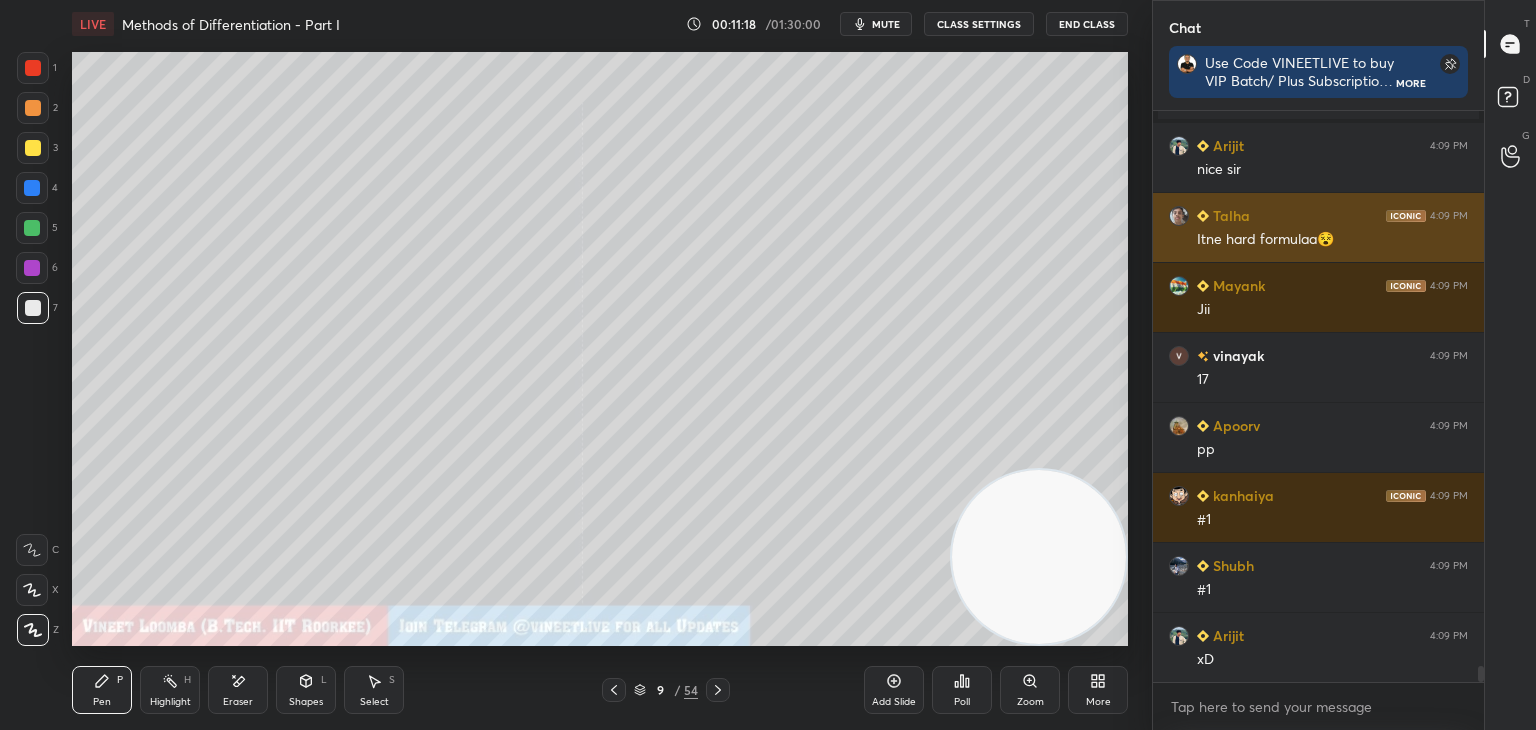click on "Talha" at bounding box center (1229, 215) 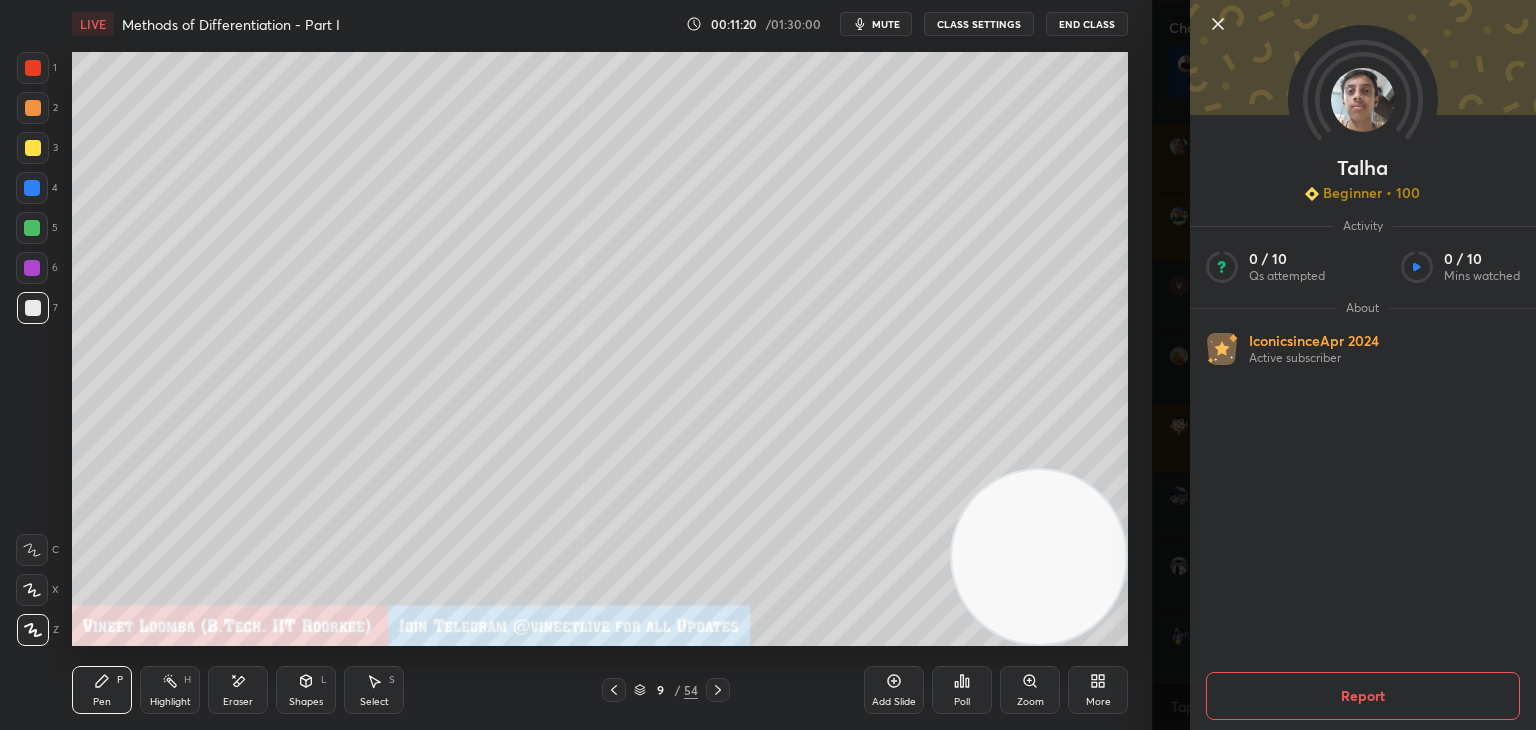 click on "Report" at bounding box center [1363, 696] 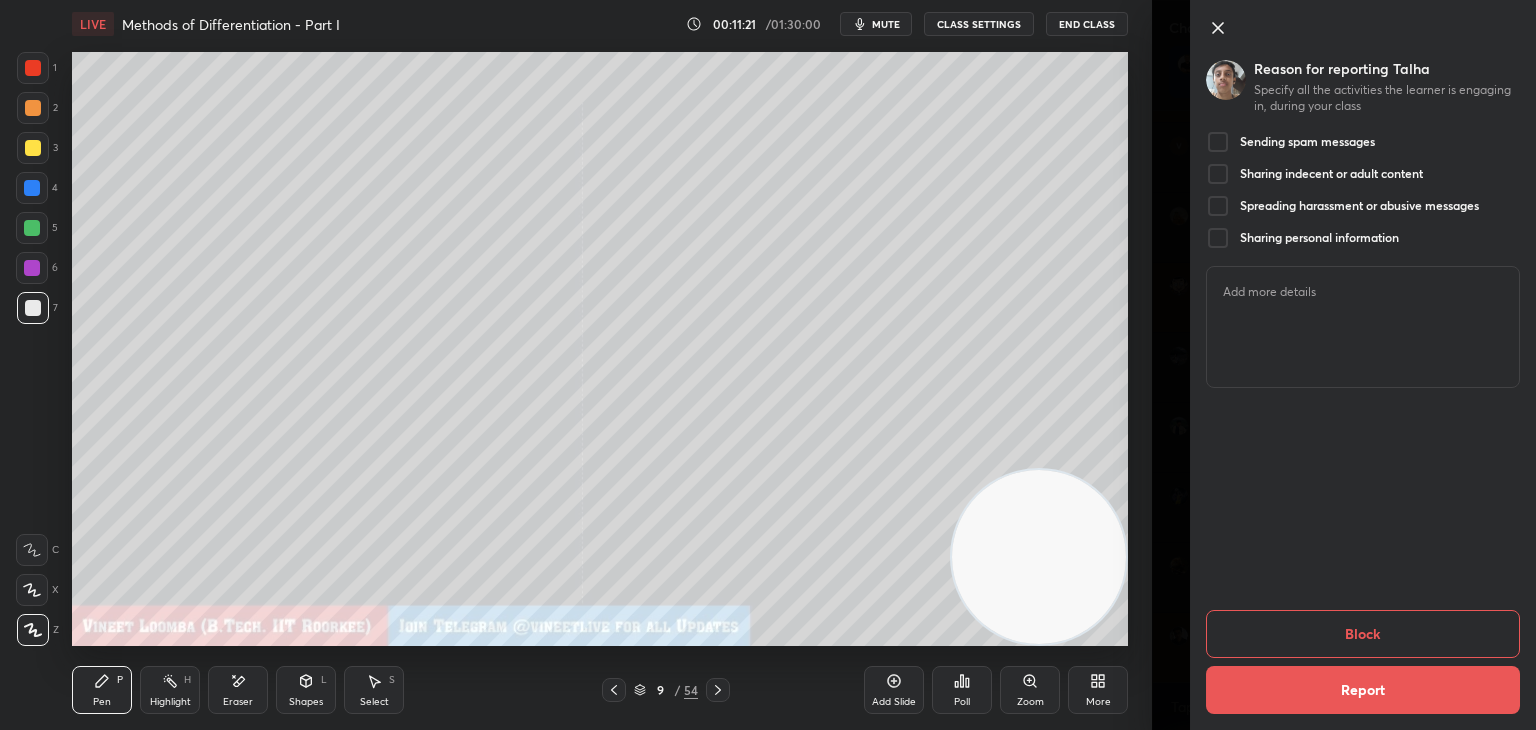 drag, startPoint x: 1228, startPoint y: 133, endPoint x: 1216, endPoint y: 167, distance: 36.05551 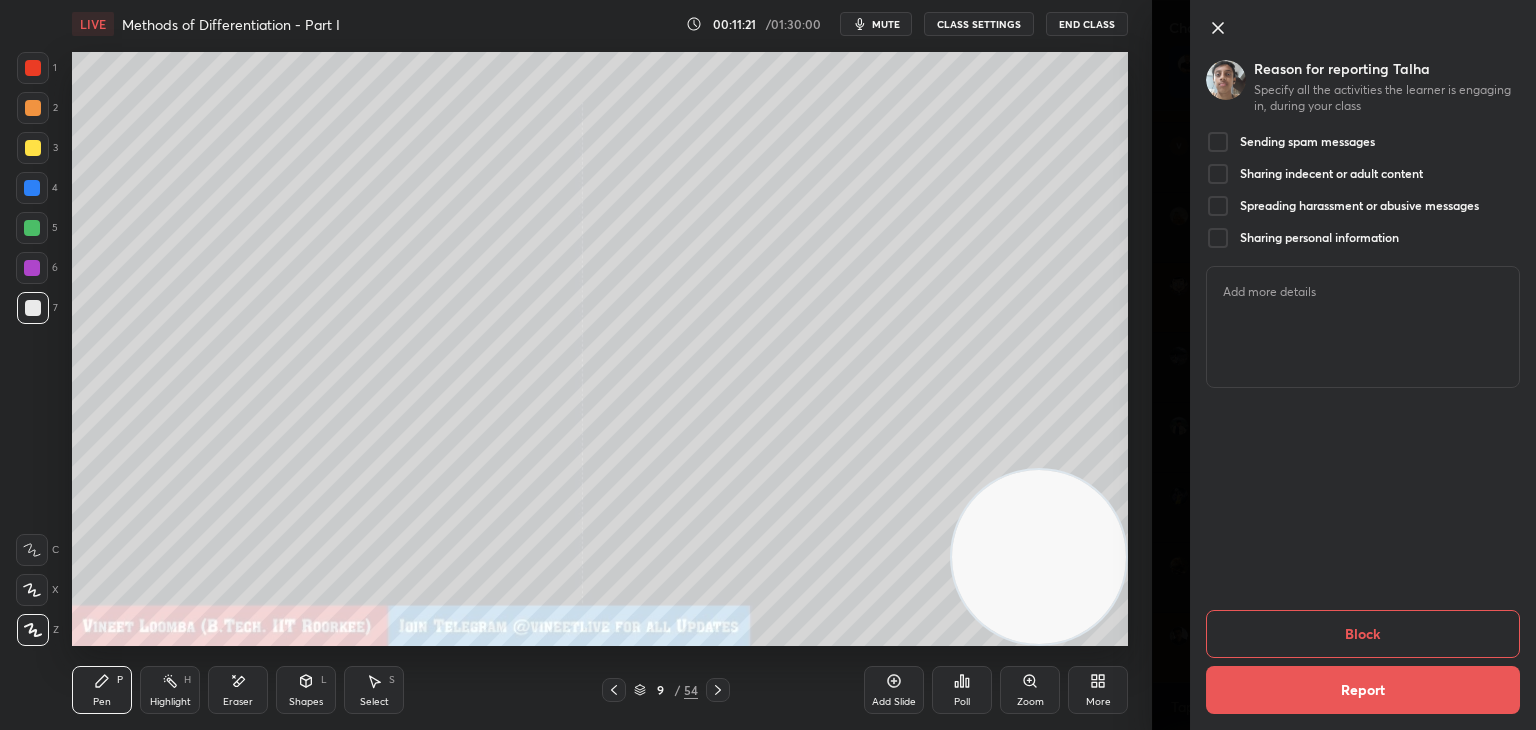 click at bounding box center (1218, 142) 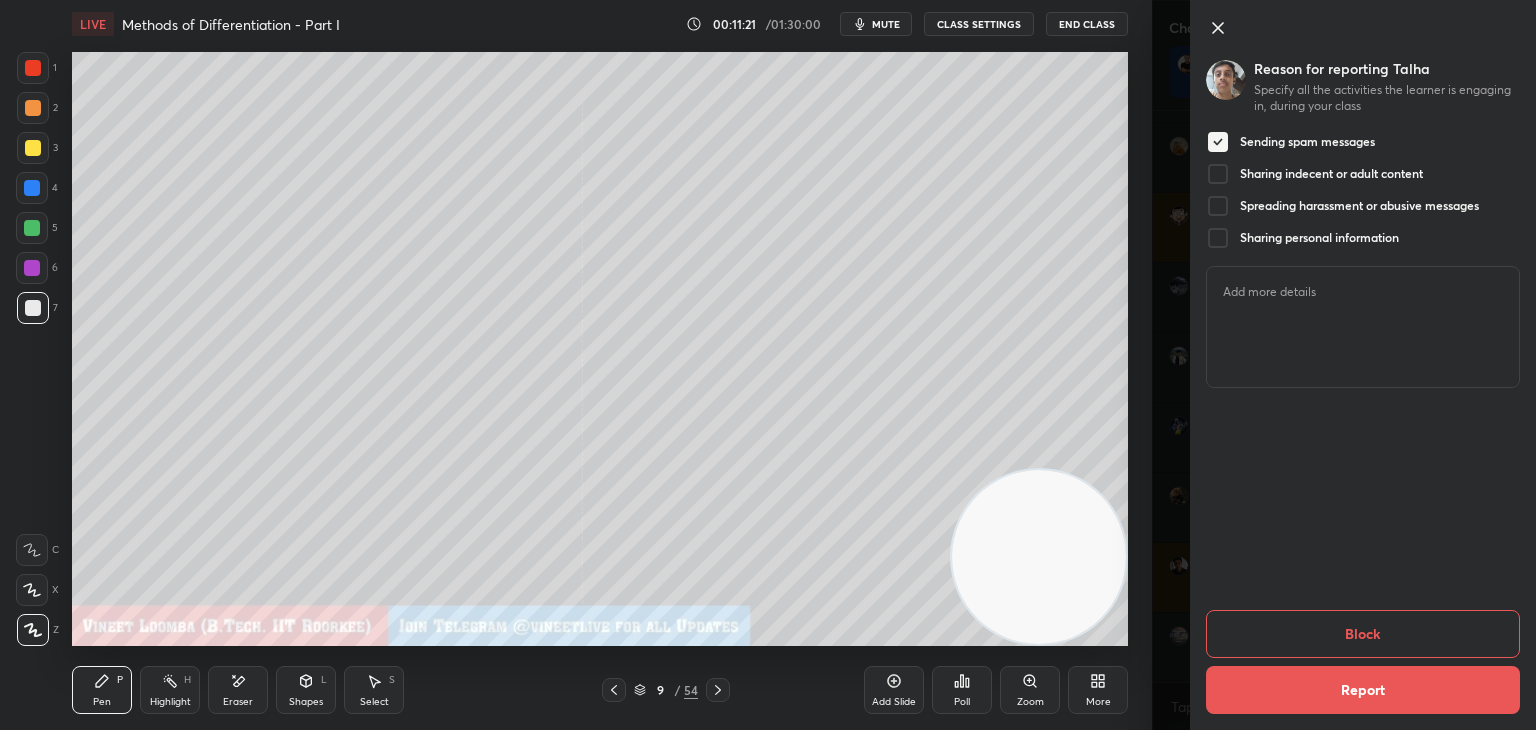click on "Block" at bounding box center (1363, 634) 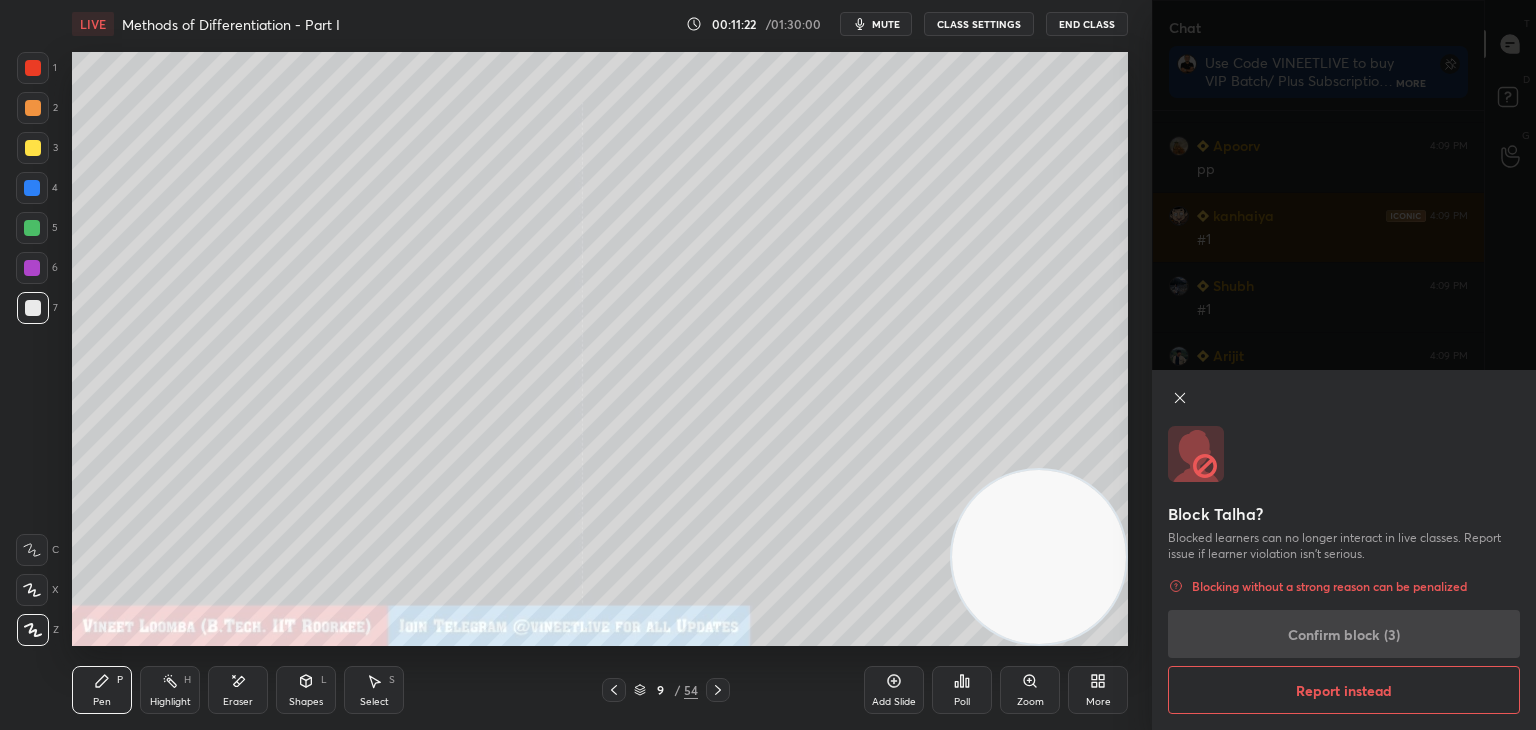 scroll, scrollTop: 19800, scrollLeft: 0, axis: vertical 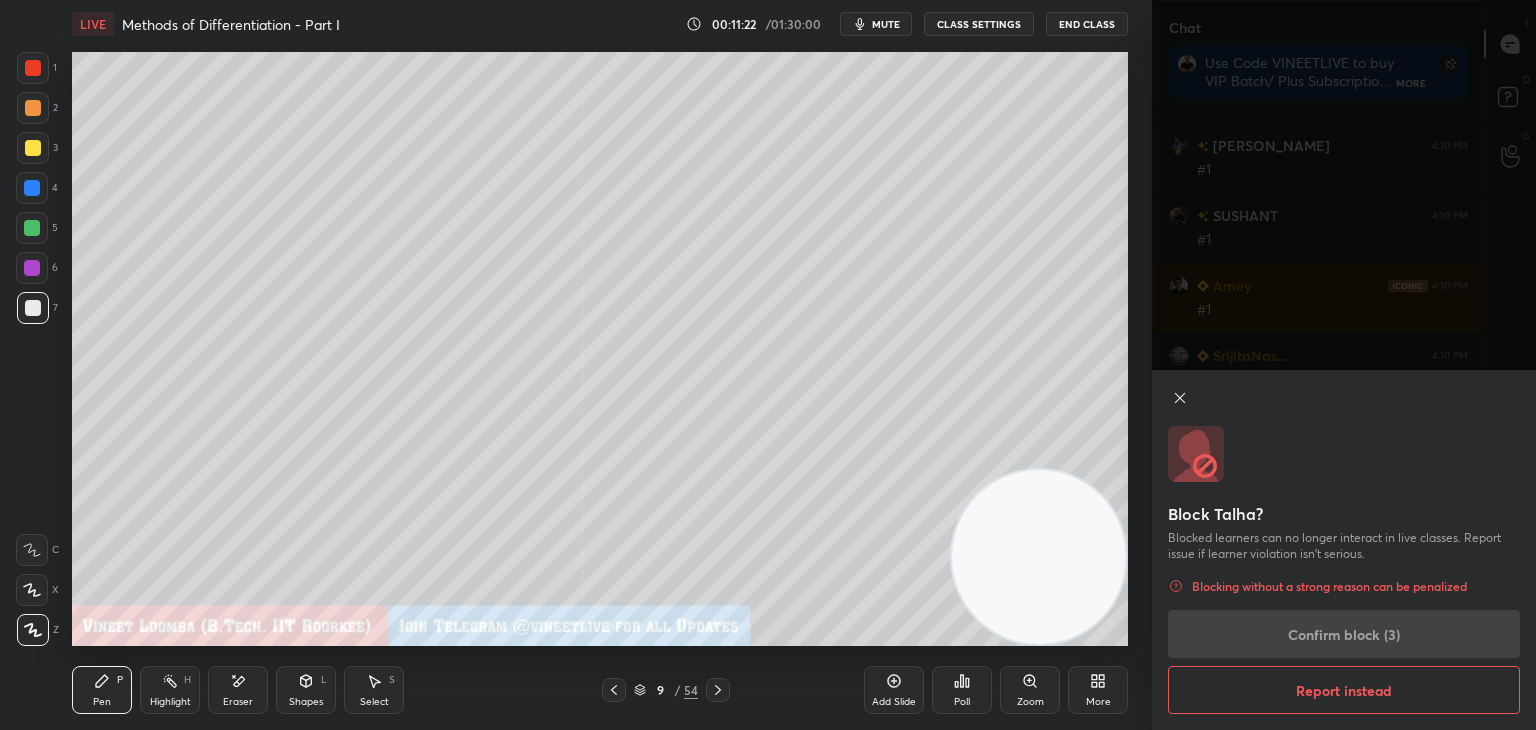click on "Block Talha? Blocked learners can no longer interact in live classes. Report issue if learner violation isn’t serious. Blocking without a strong reason can be penalized Confirm block   (3) Report instead" at bounding box center (1344, 550) 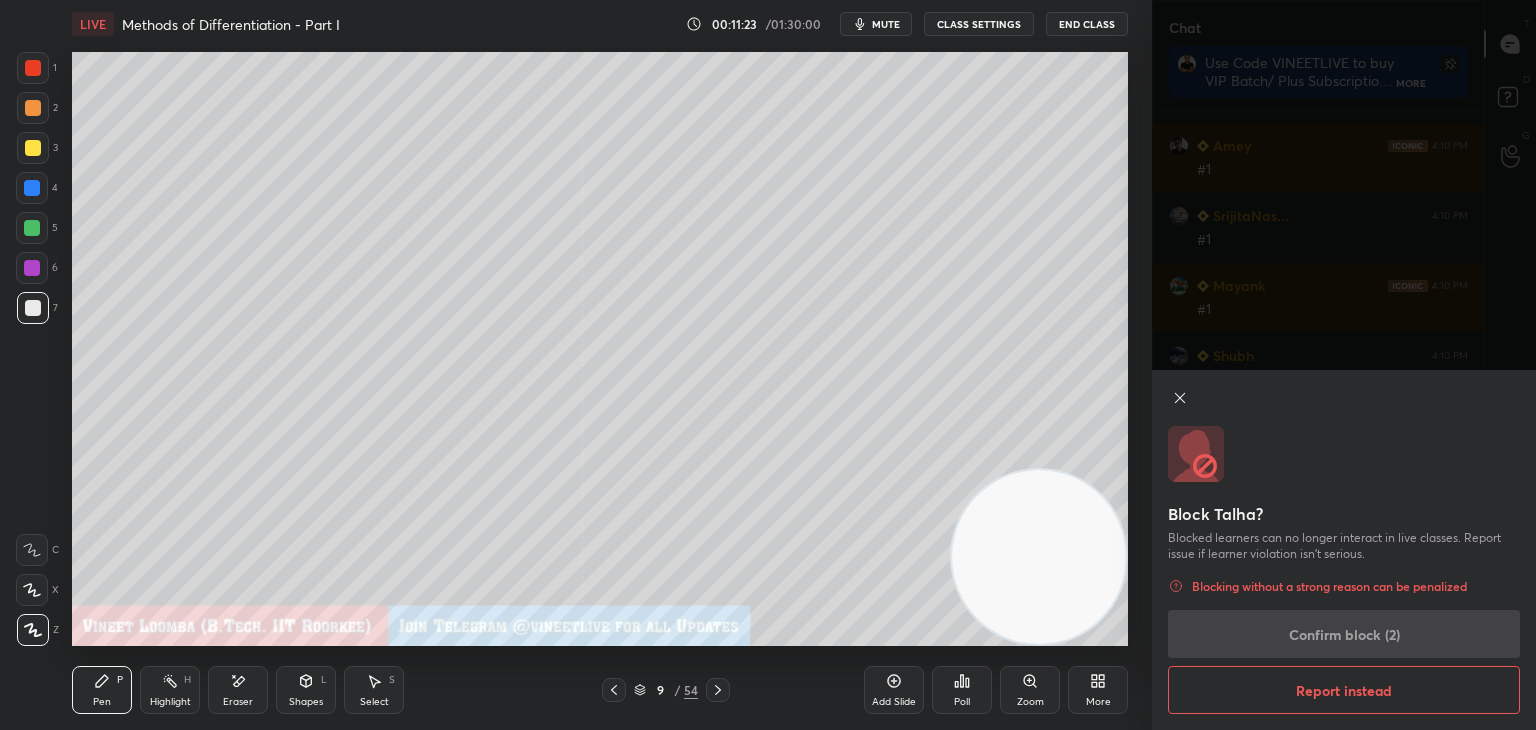 click on "Block Talha? Blocked learners can no longer interact in live classes. Report issue if learner violation isn’t serious. Blocking without a strong reason can be penalized Confirm block   (2) Report instead" at bounding box center [1344, 550] 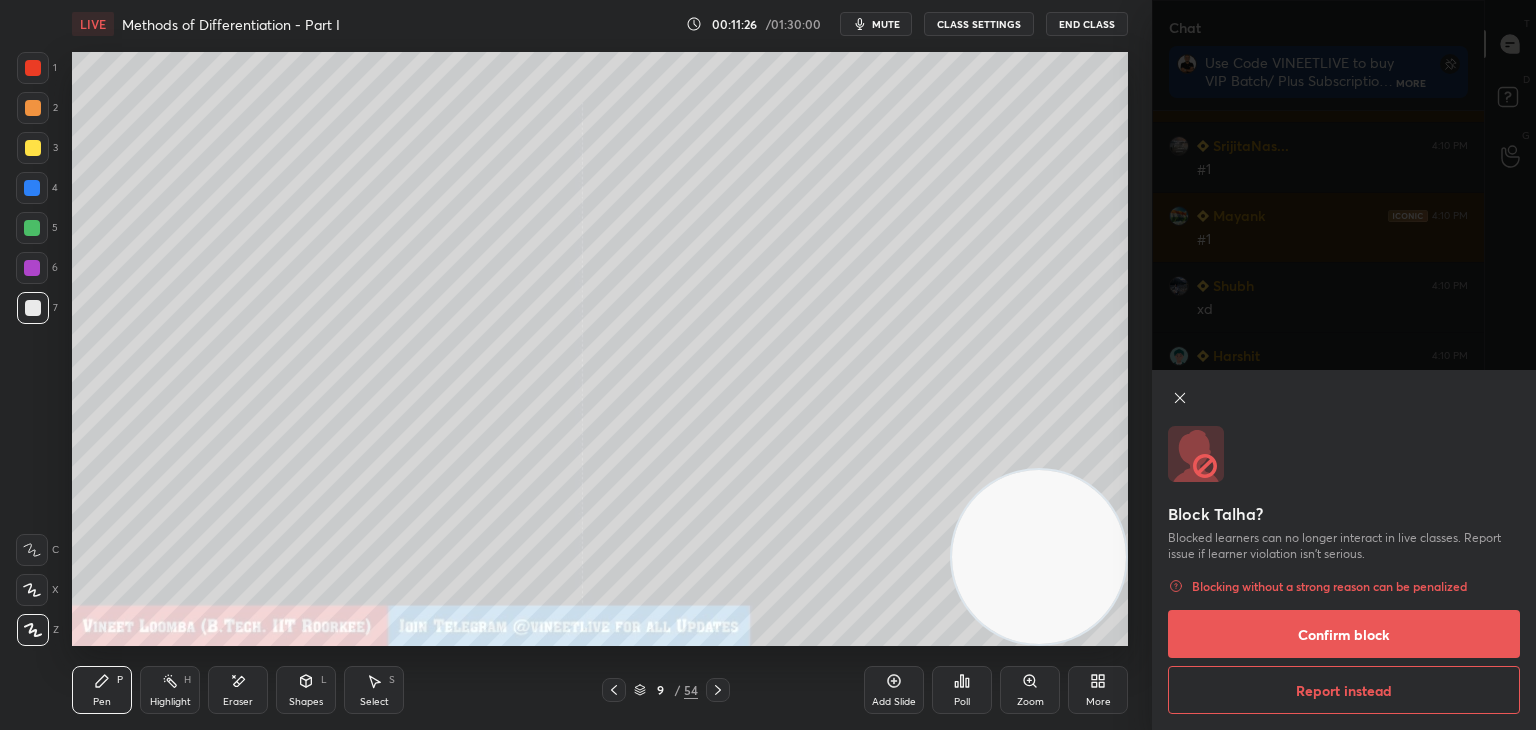 scroll, scrollTop: 20080, scrollLeft: 0, axis: vertical 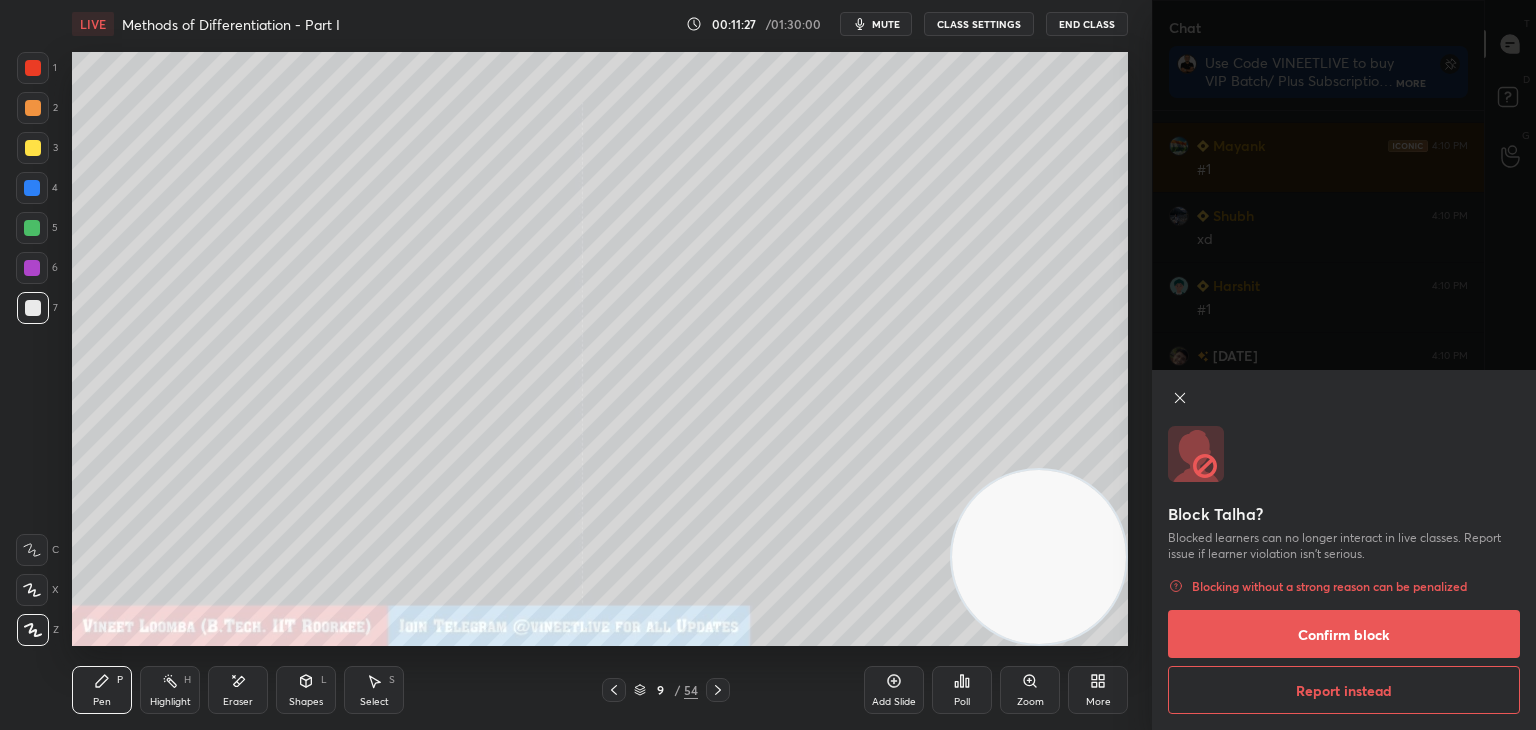 click 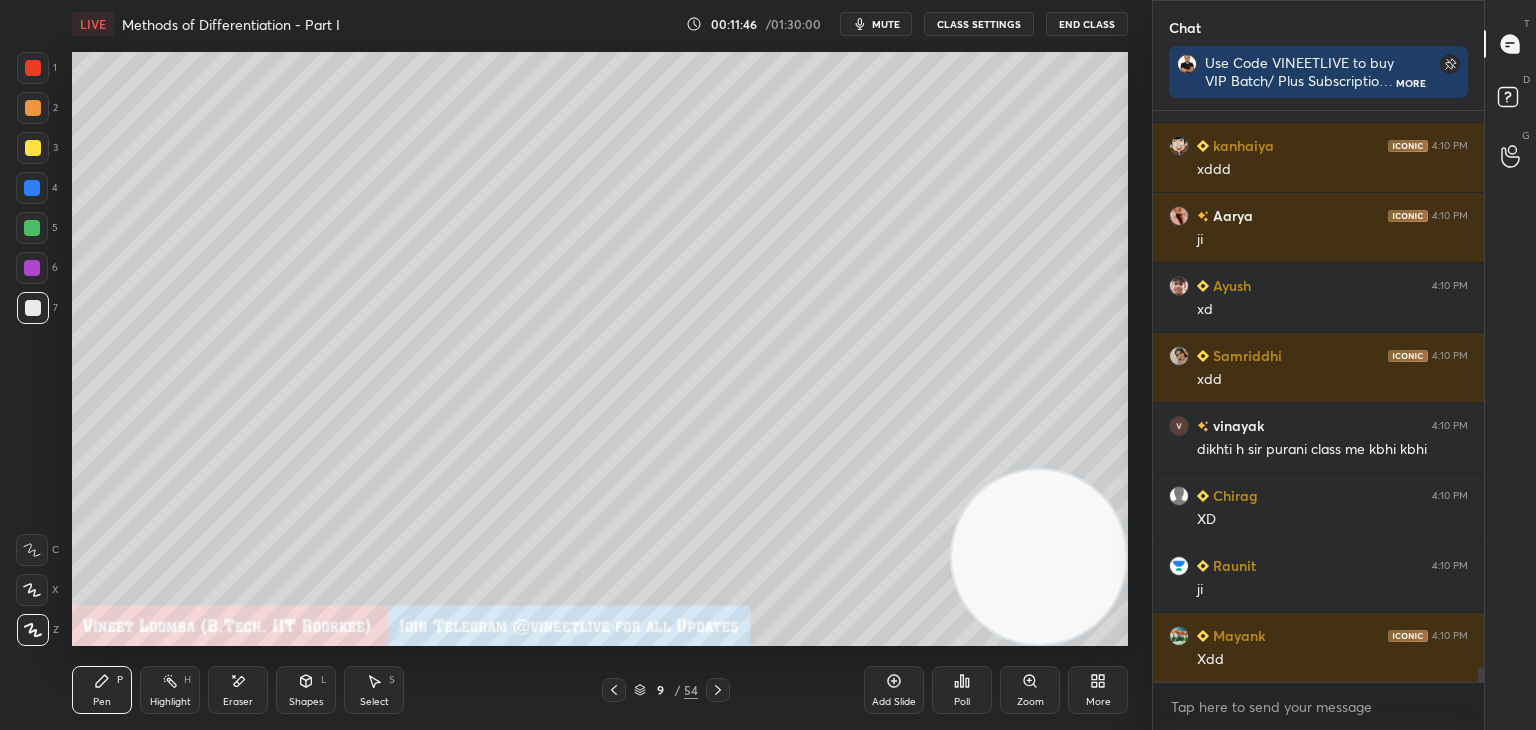 scroll, scrollTop: 21480, scrollLeft: 0, axis: vertical 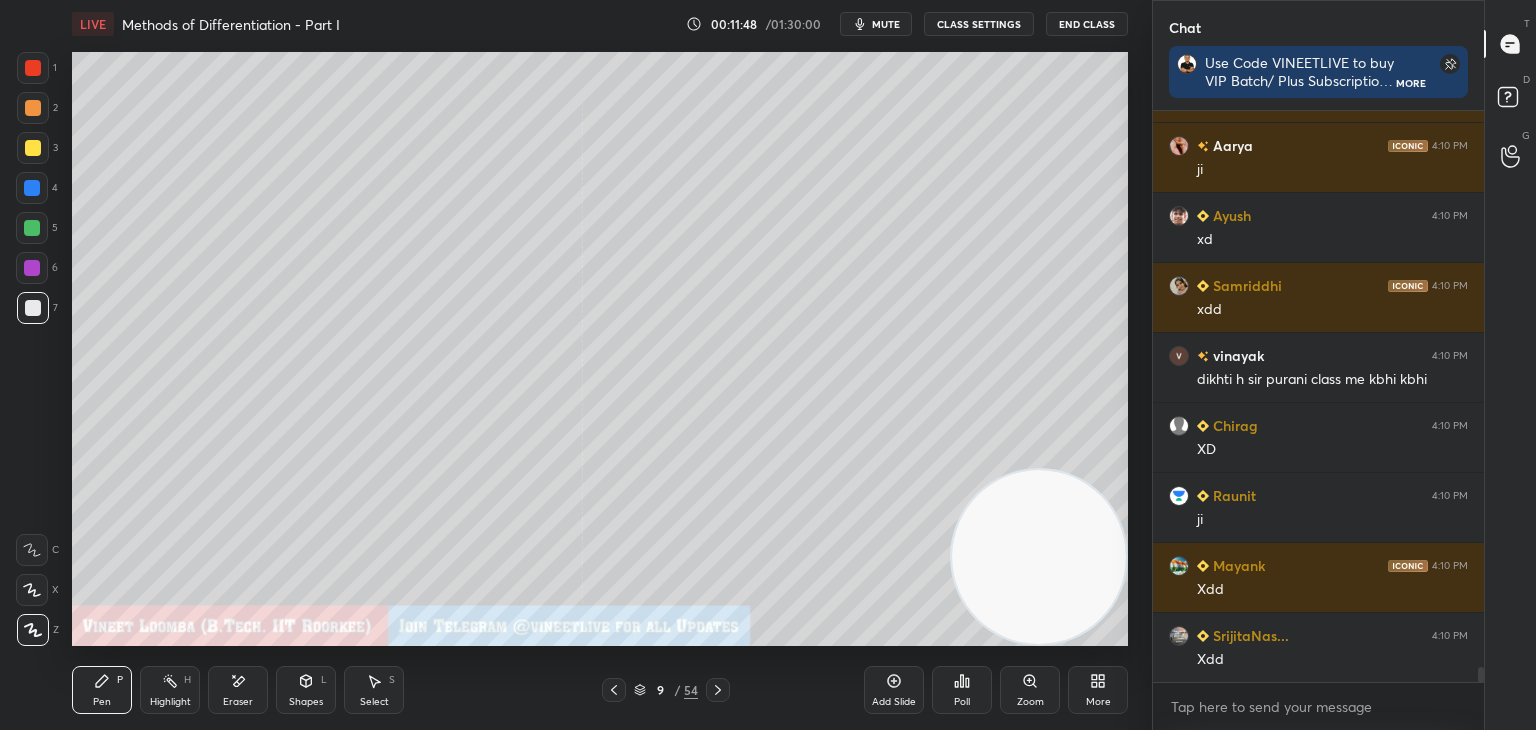 click 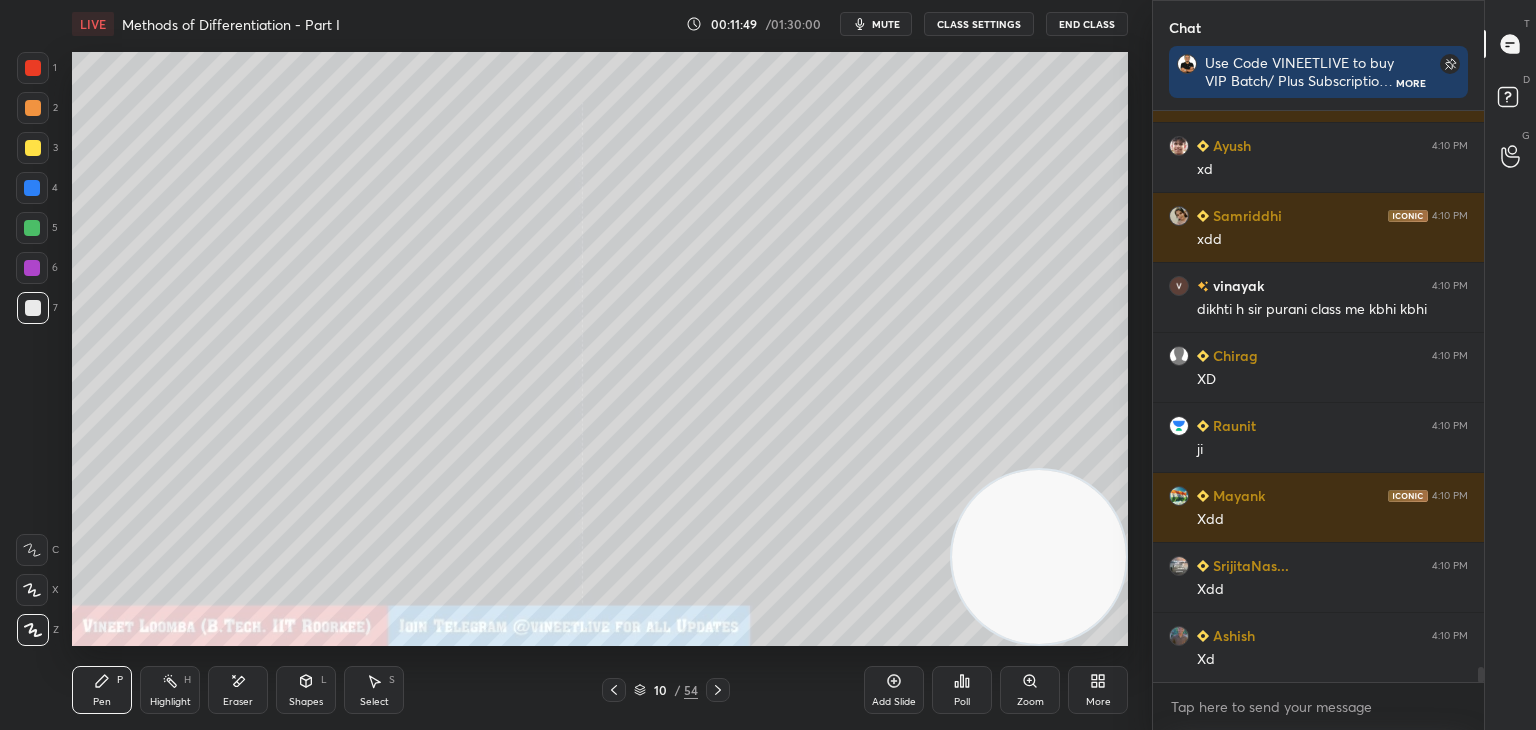 click 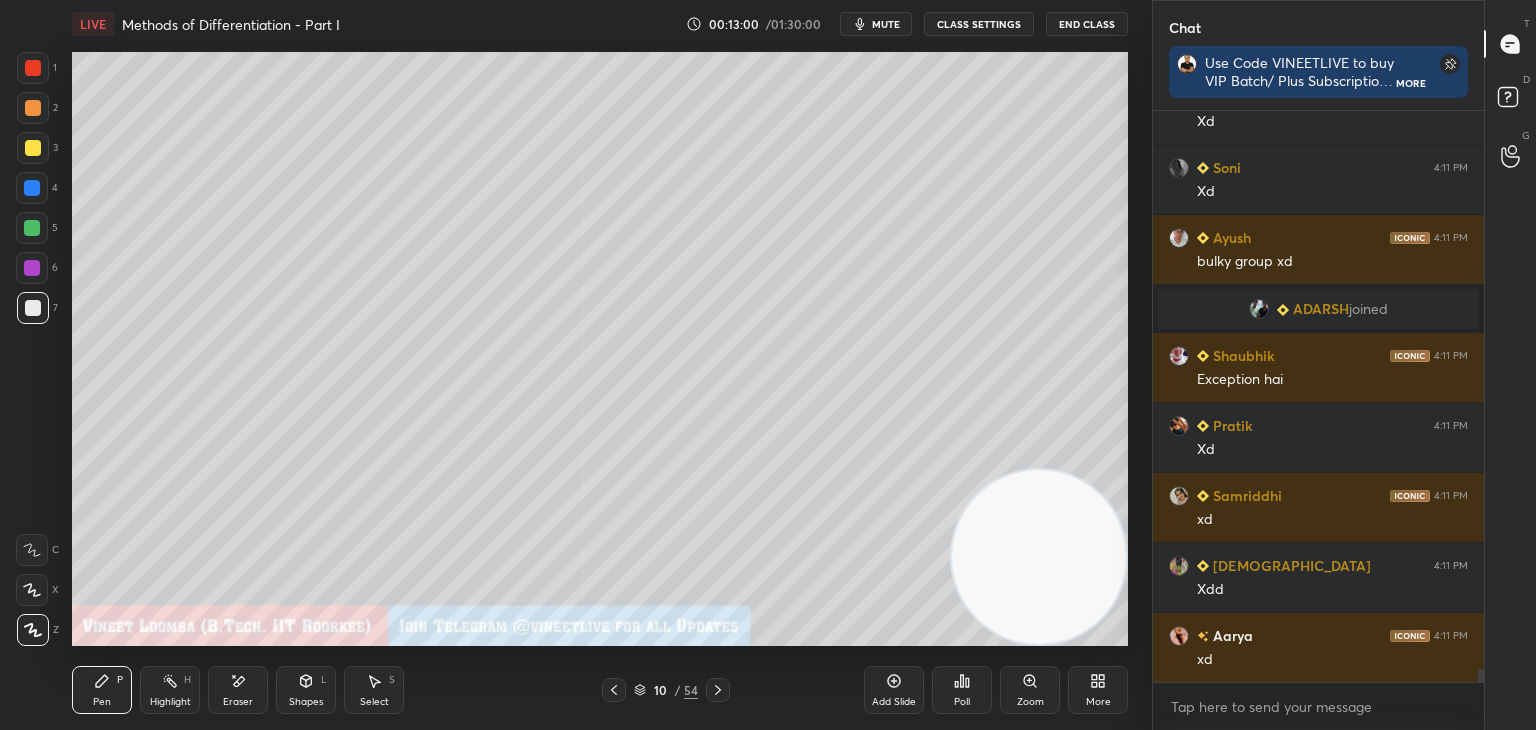 scroll, scrollTop: 23846, scrollLeft: 0, axis: vertical 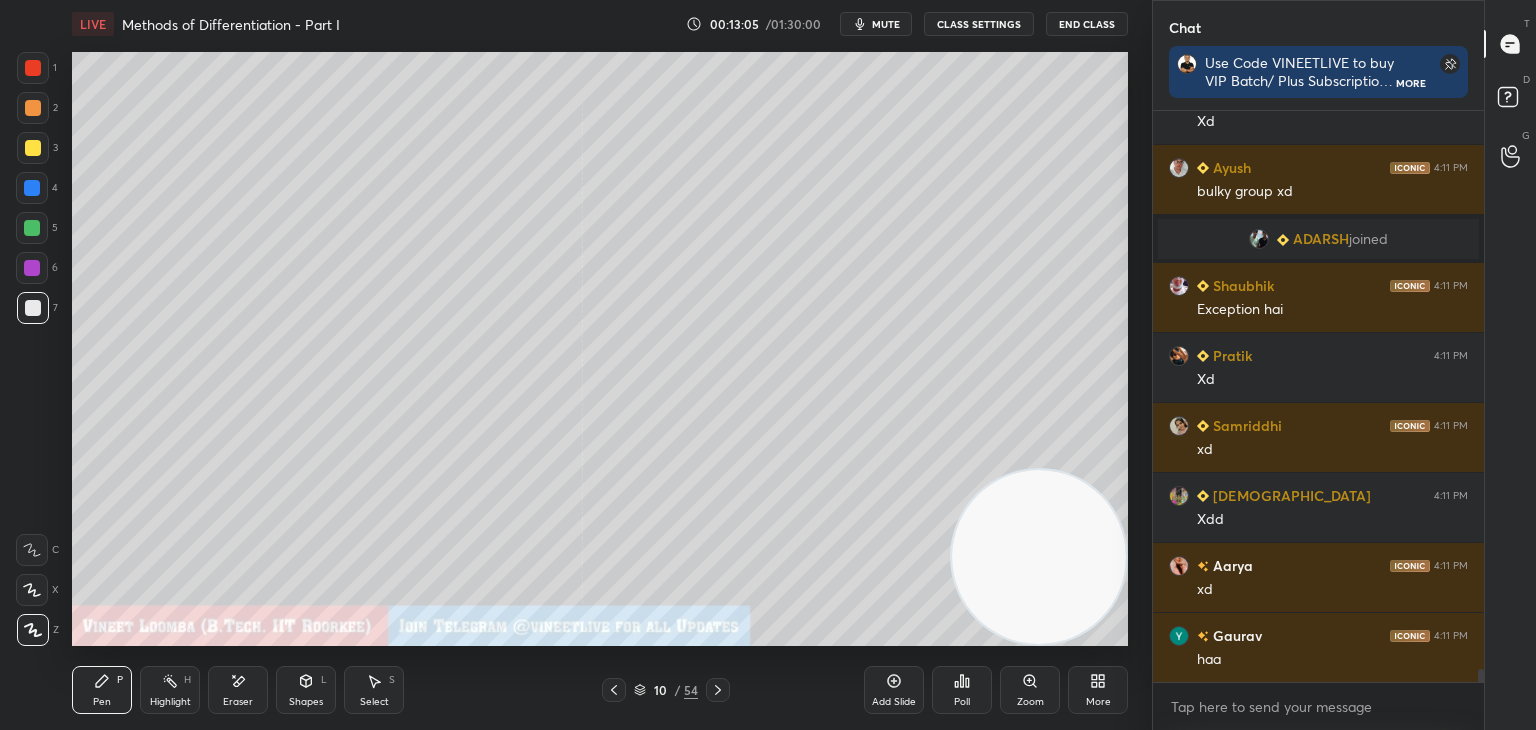 click at bounding box center [33, 148] 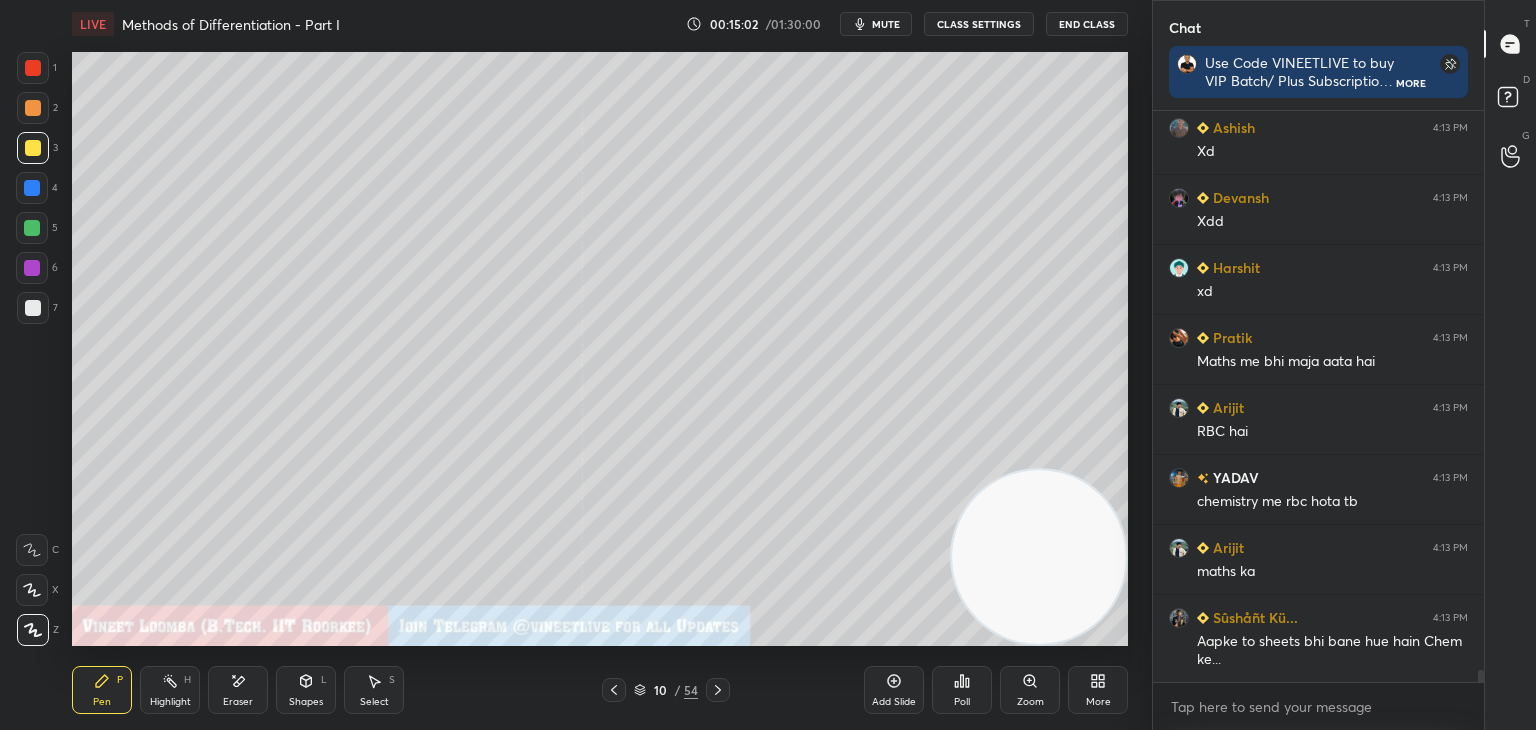 scroll, scrollTop: 26210, scrollLeft: 0, axis: vertical 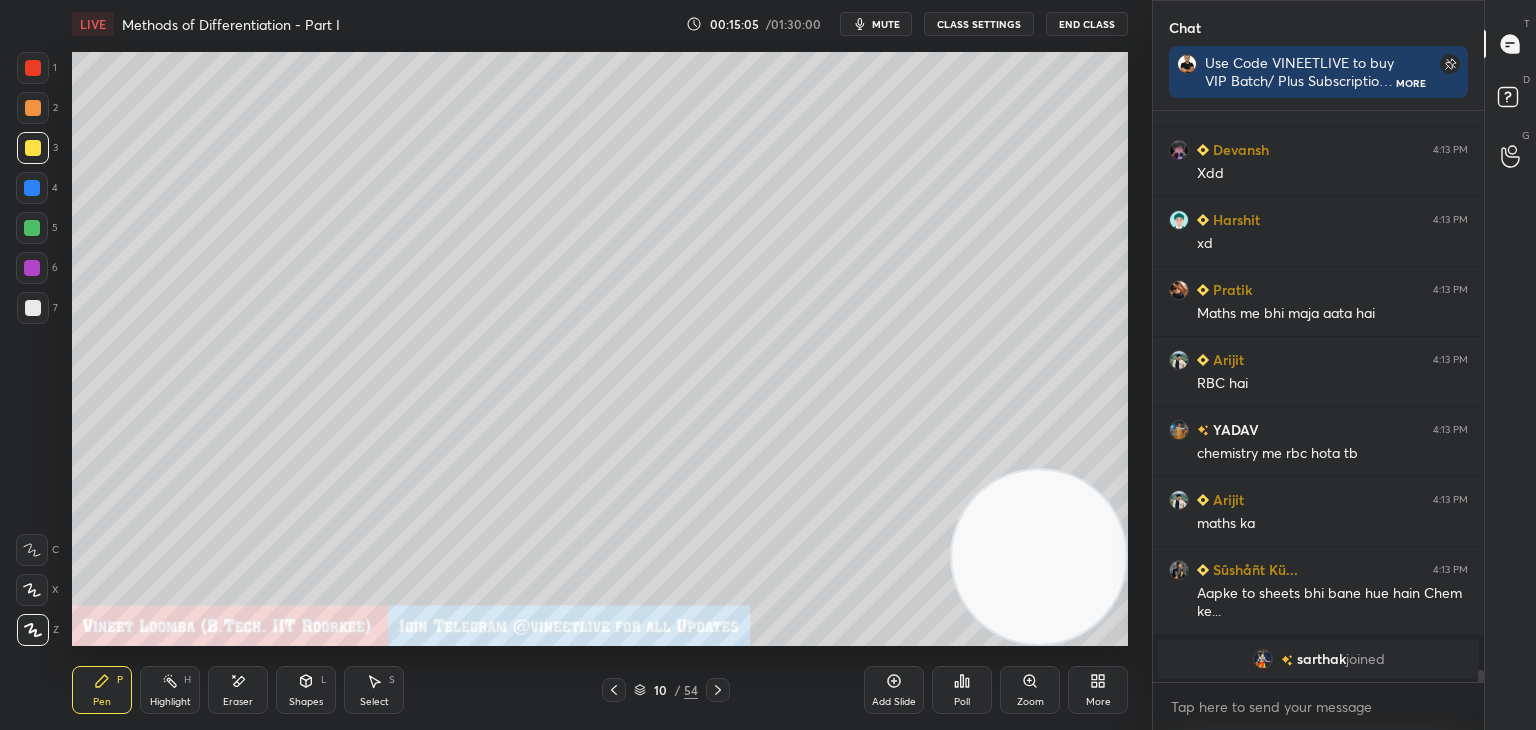 click at bounding box center [718, 690] 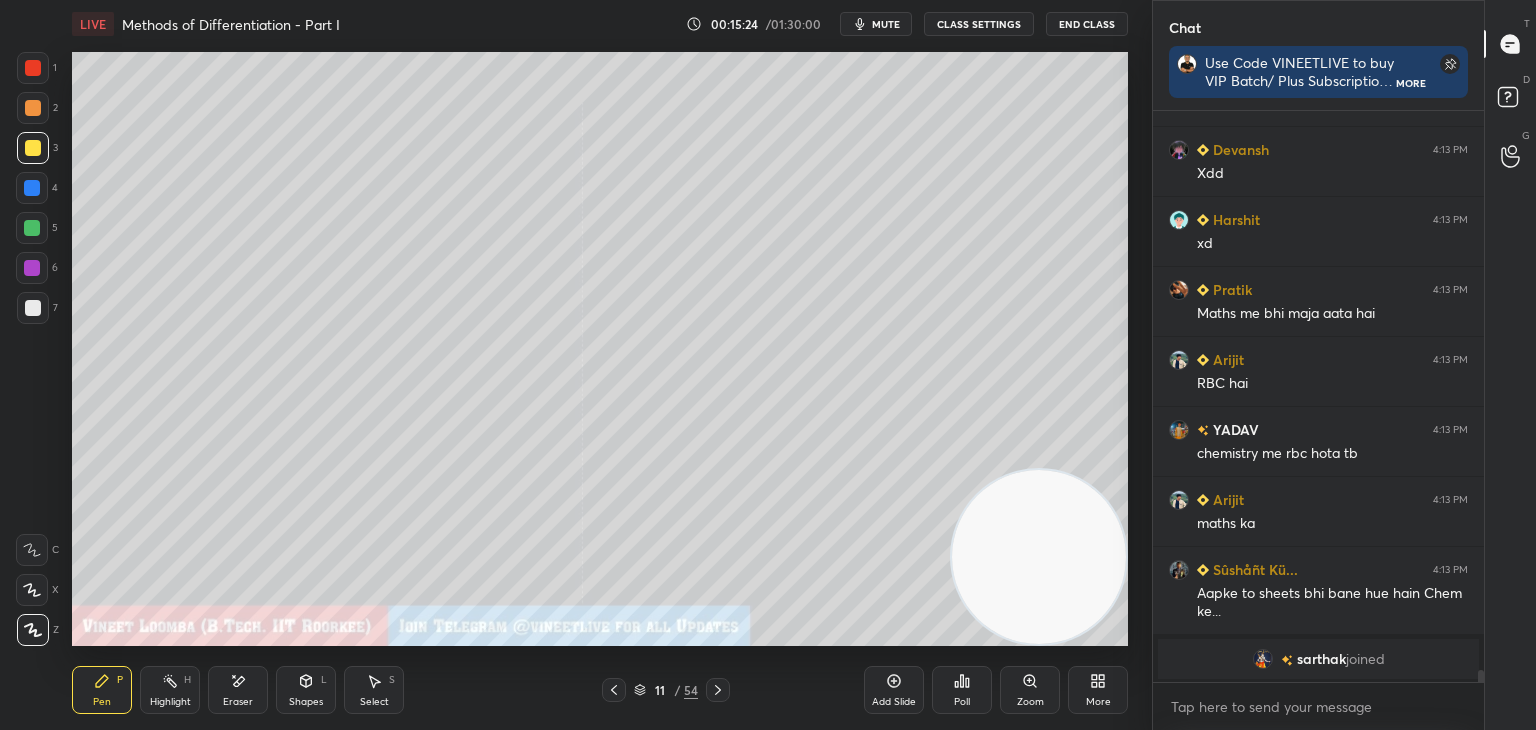 scroll, scrollTop: 25842, scrollLeft: 0, axis: vertical 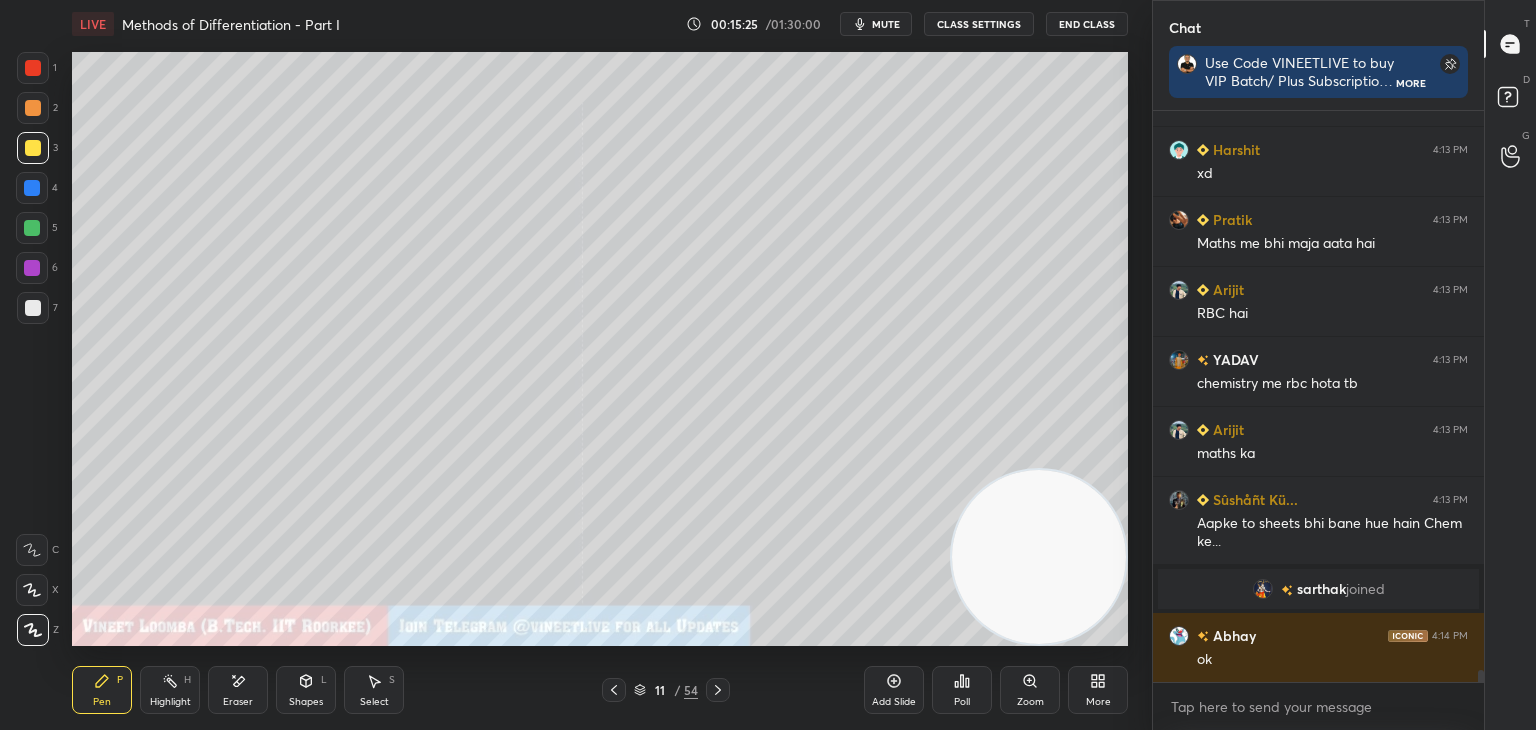 click 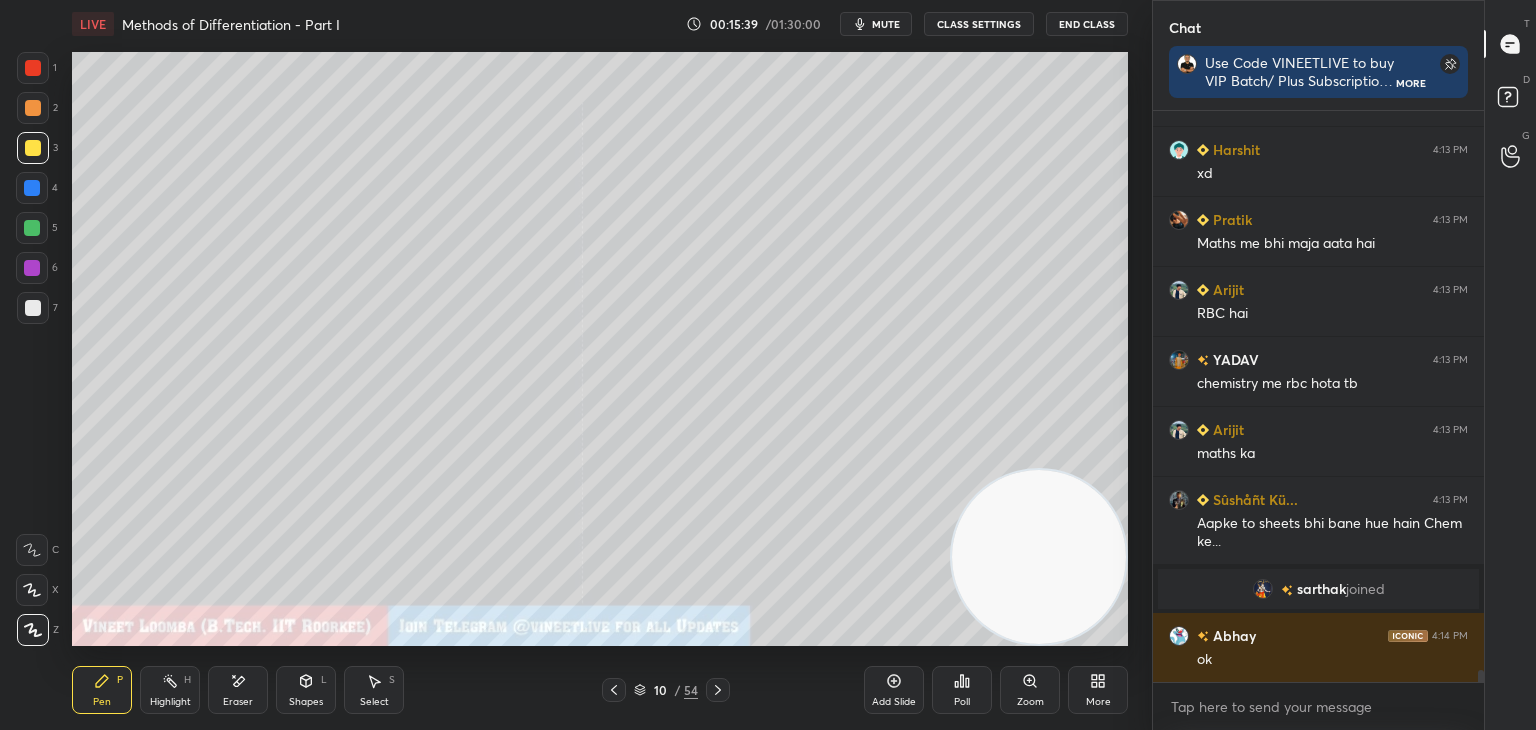 scroll, scrollTop: 25912, scrollLeft: 0, axis: vertical 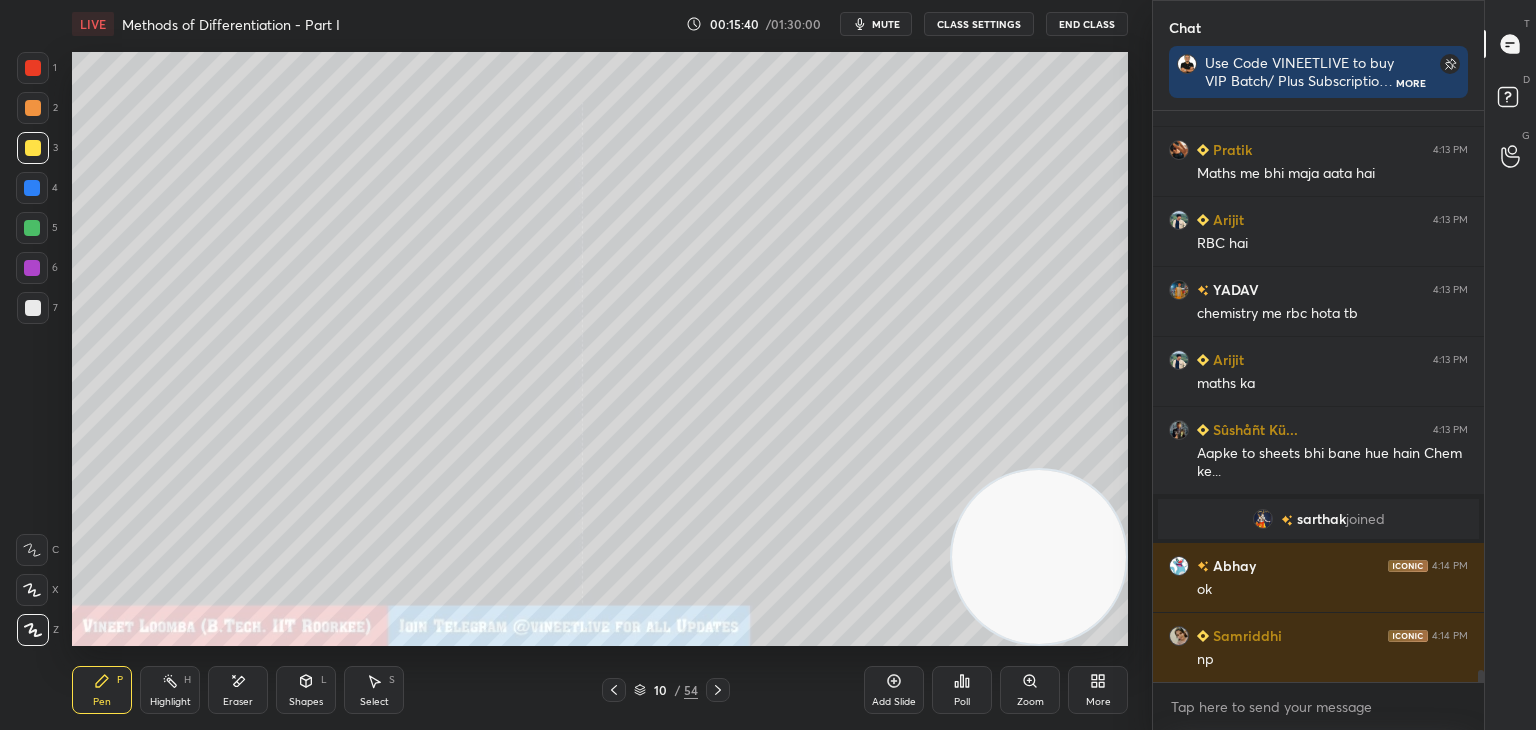 click 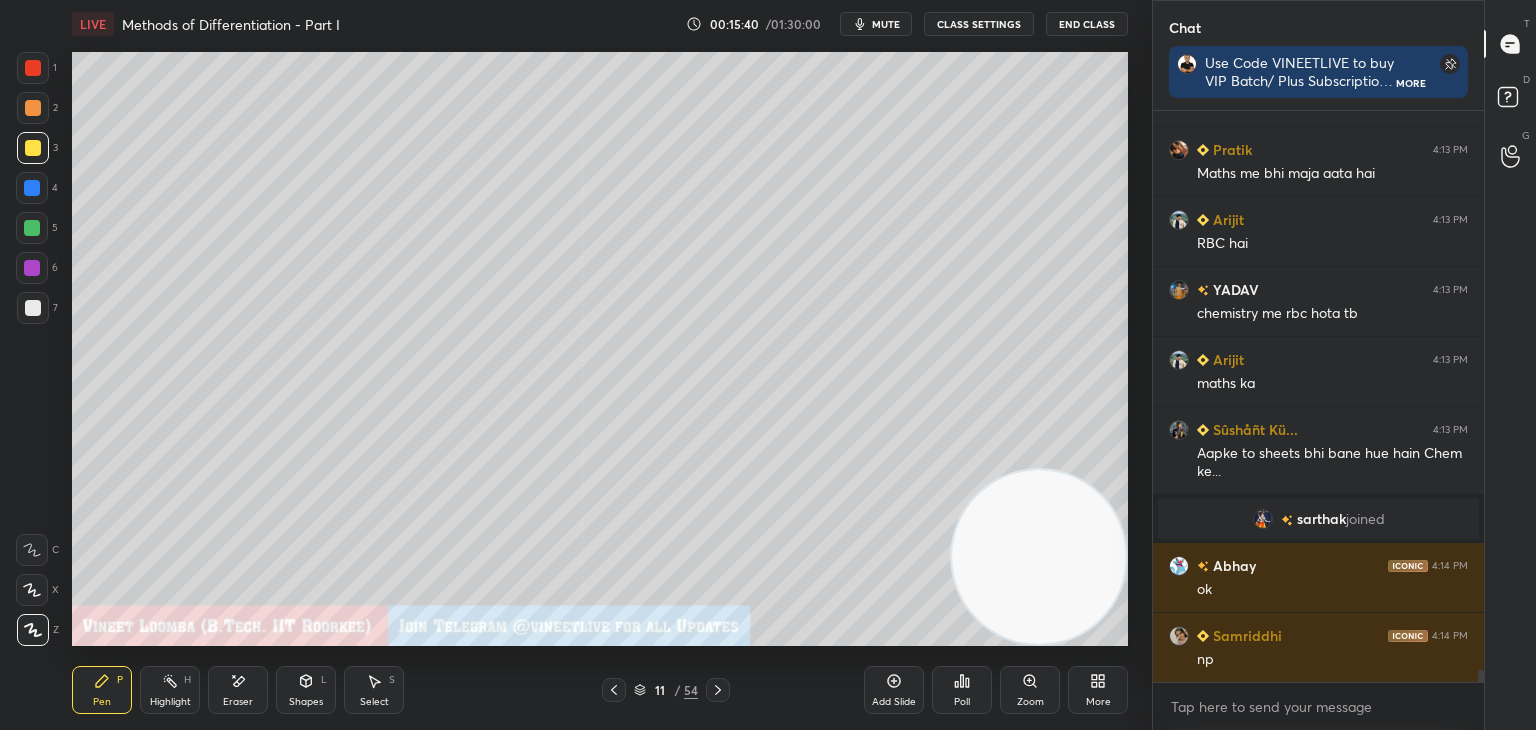 click 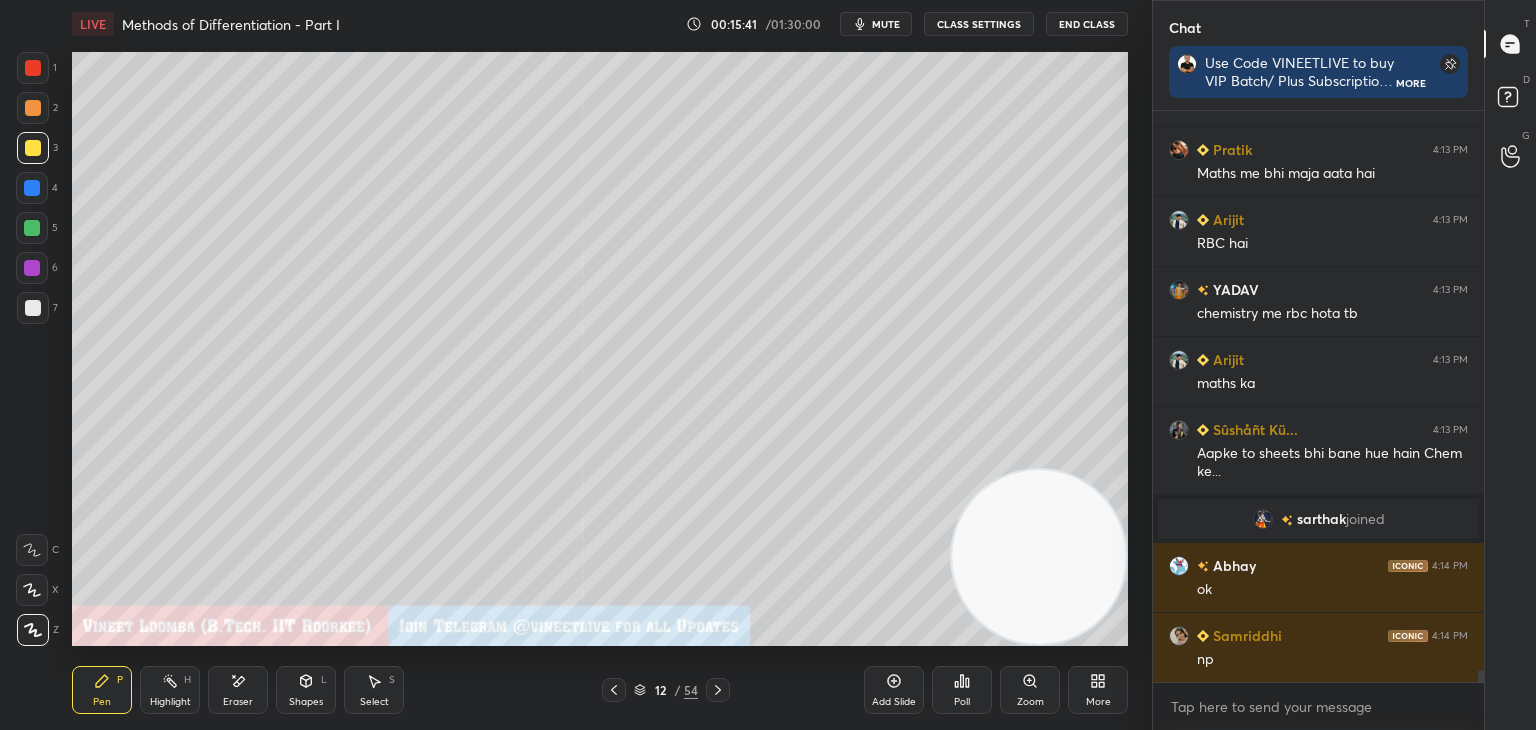 click on "12 / 54" at bounding box center (666, 690) 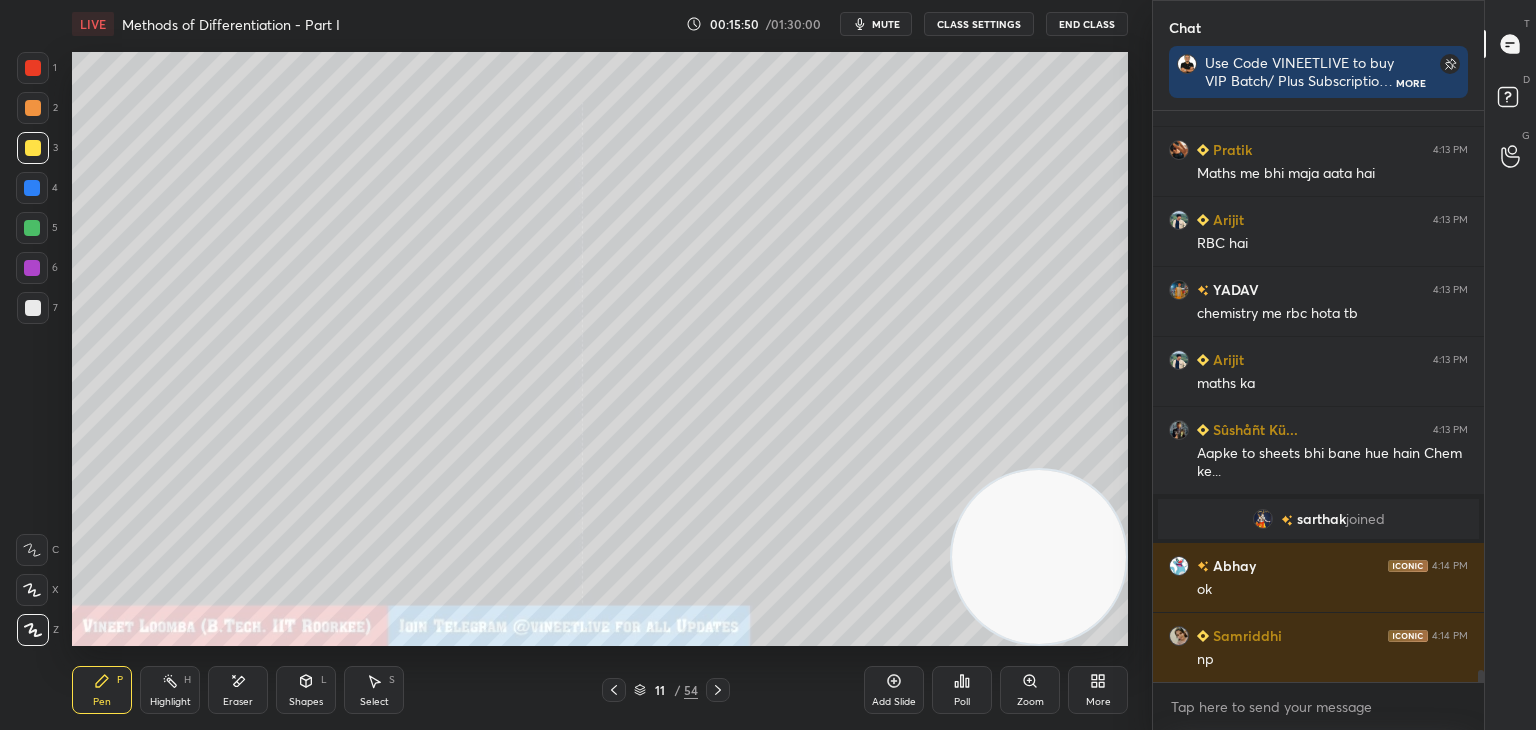 click on "Pen P Highlight H Eraser Shapes L Select S 11 / 54 Add Slide Poll Zoom More" at bounding box center [600, 690] 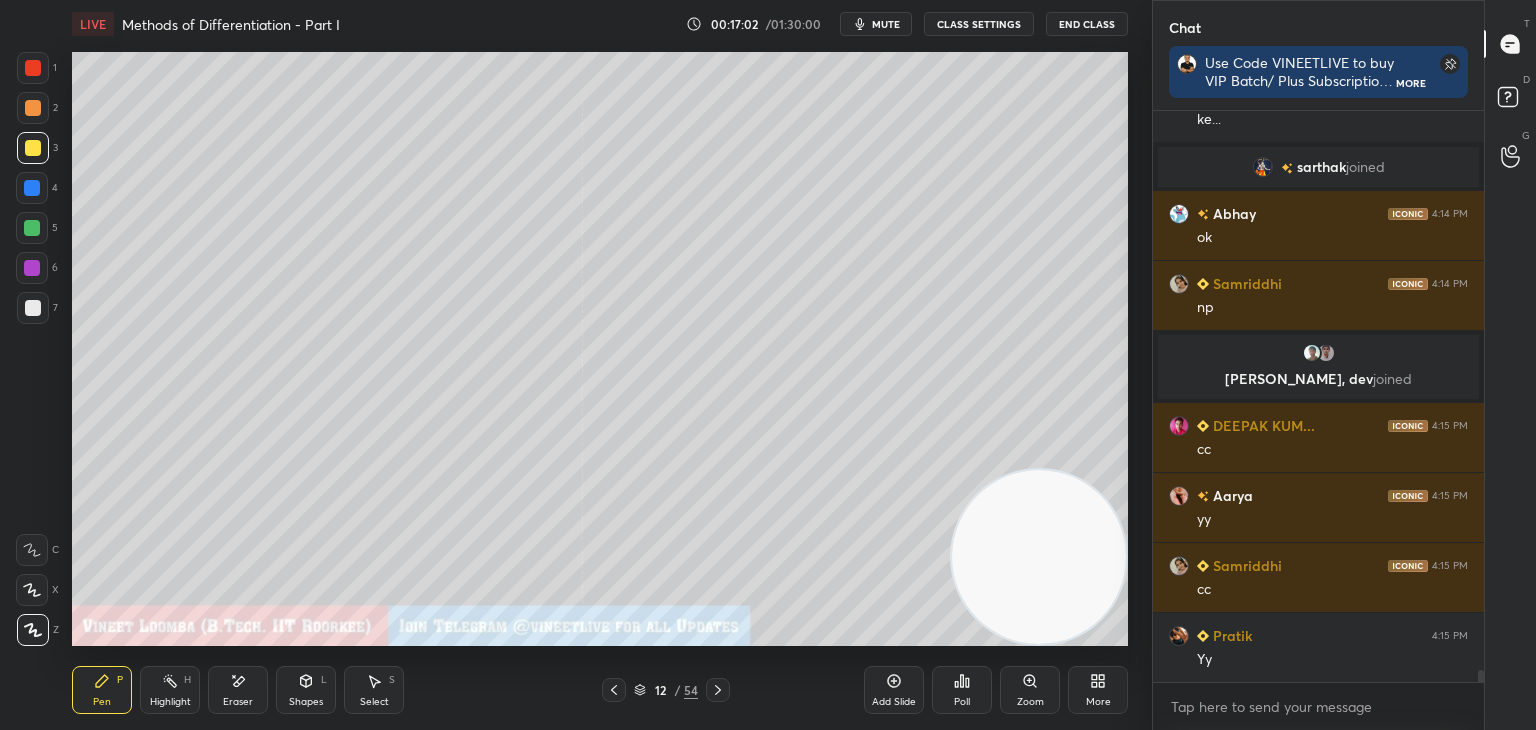 scroll, scrollTop: 26254, scrollLeft: 0, axis: vertical 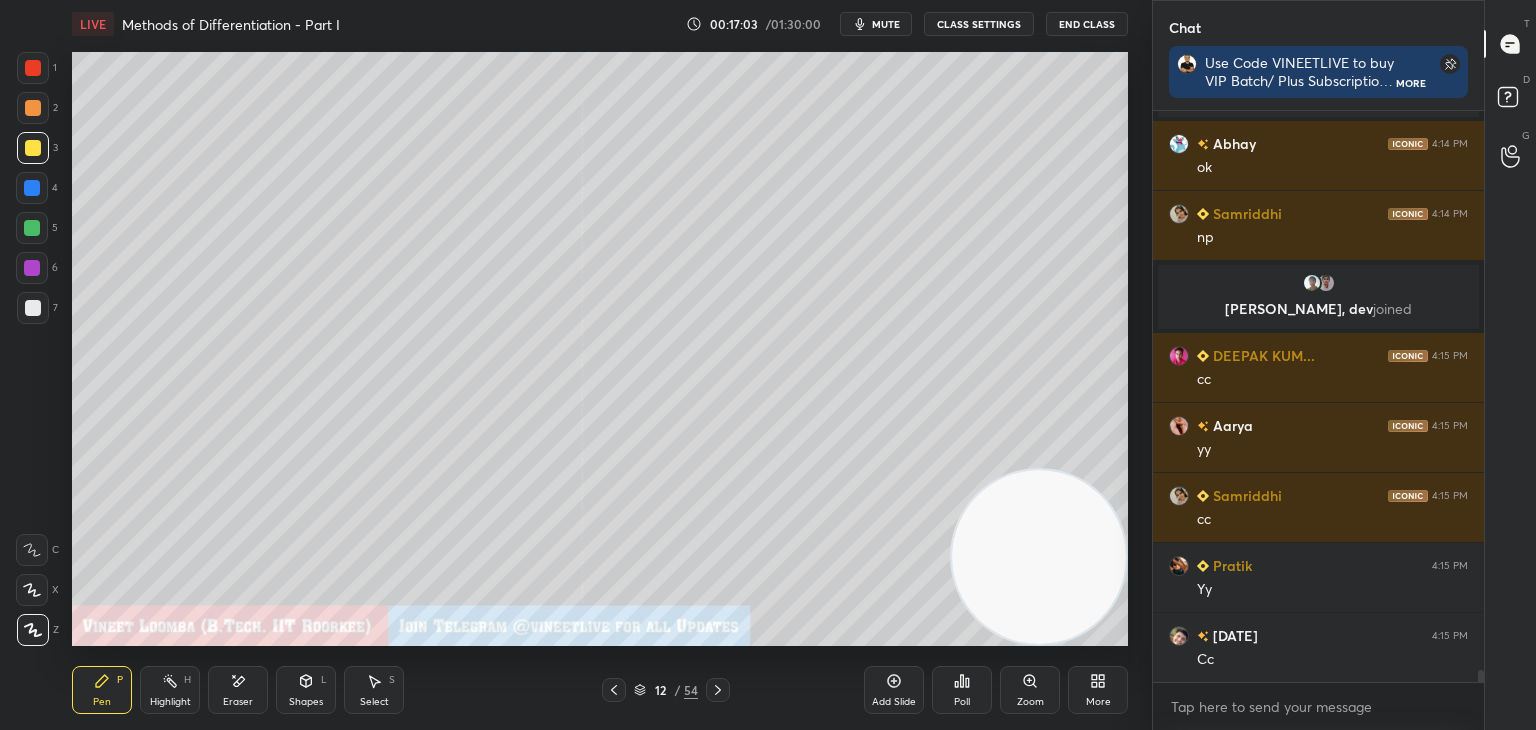 drag, startPoint x: 716, startPoint y: 689, endPoint x: 716, endPoint y: 657, distance: 32 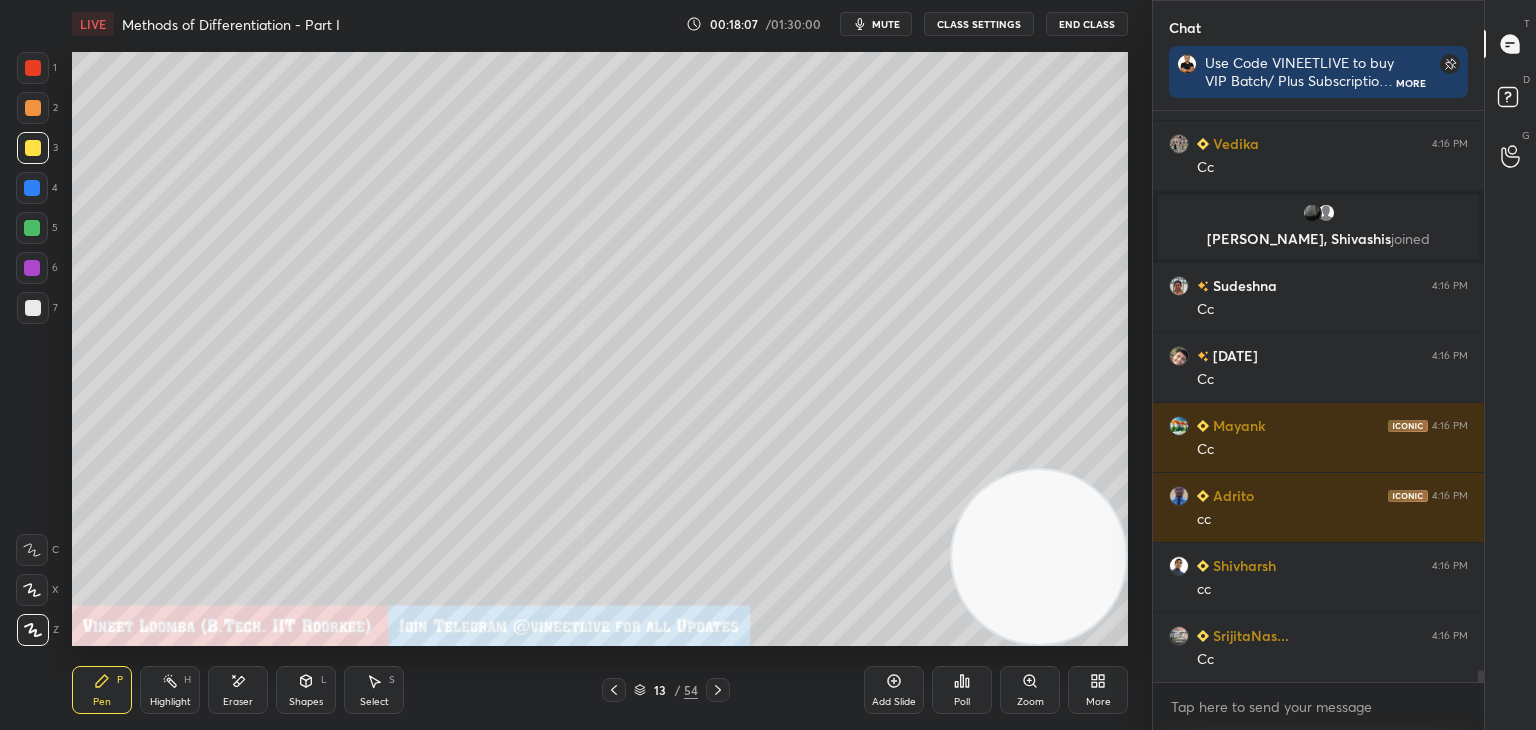 scroll, scrollTop: 26838, scrollLeft: 0, axis: vertical 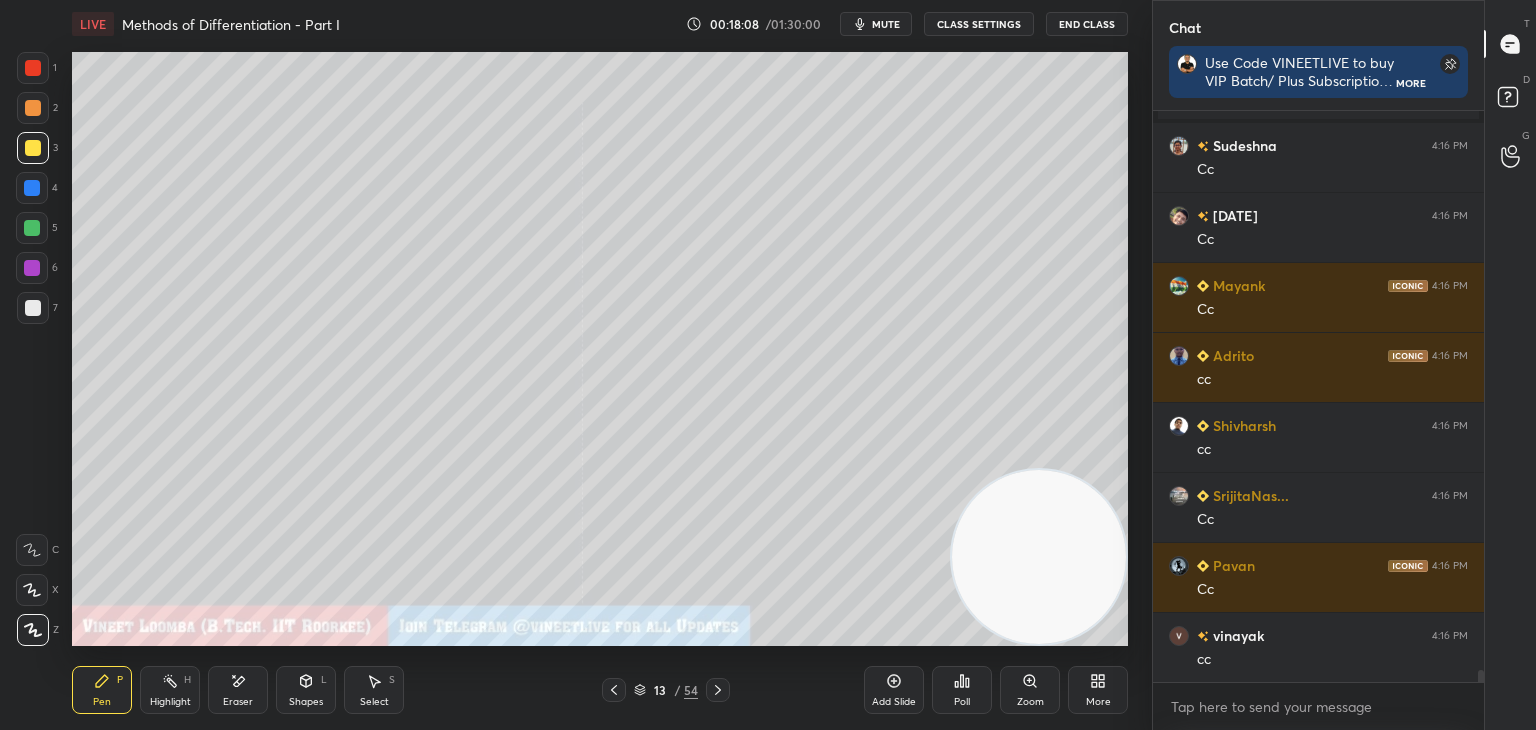 drag, startPoint x: 716, startPoint y: 687, endPoint x: 677, endPoint y: 654, distance: 51.088158 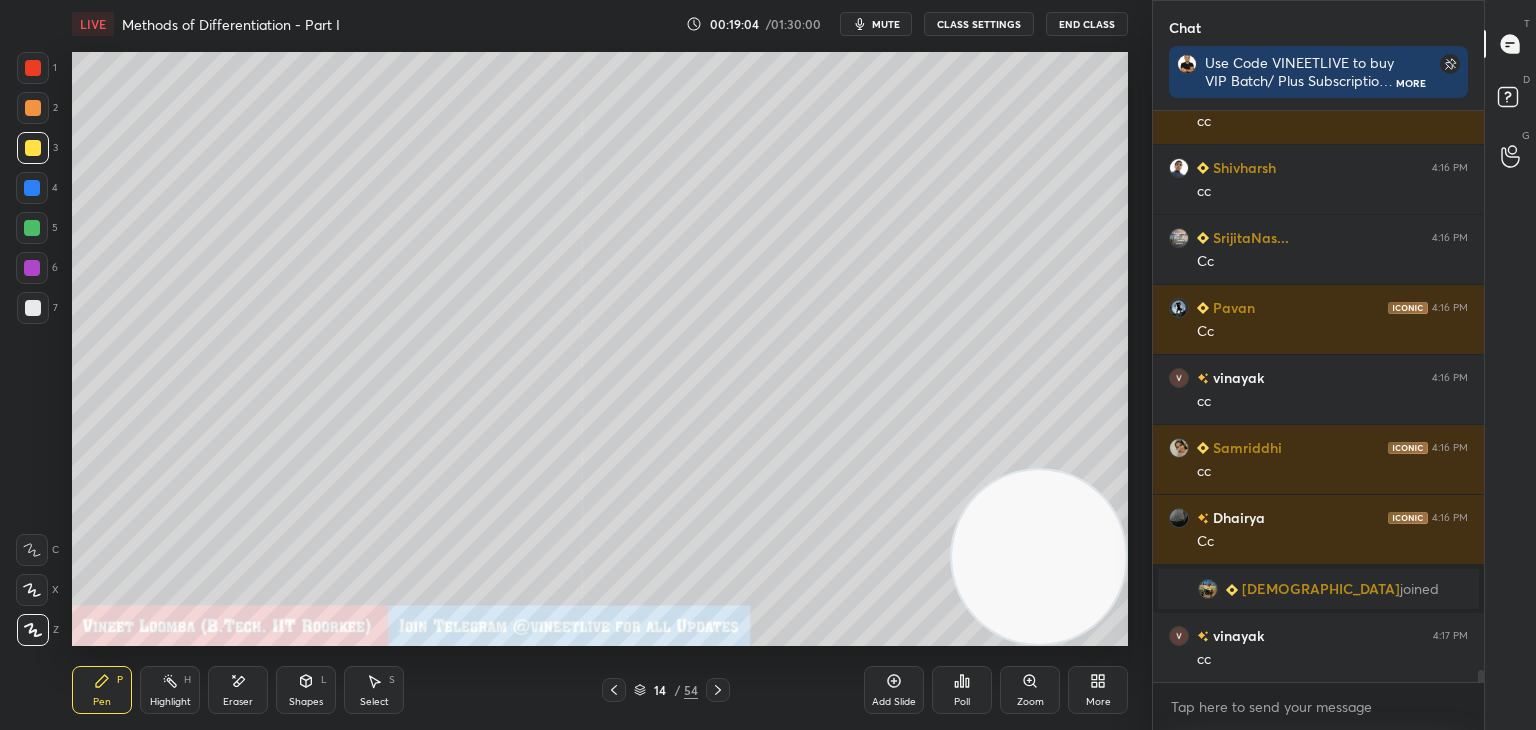scroll, scrollTop: 27020, scrollLeft: 0, axis: vertical 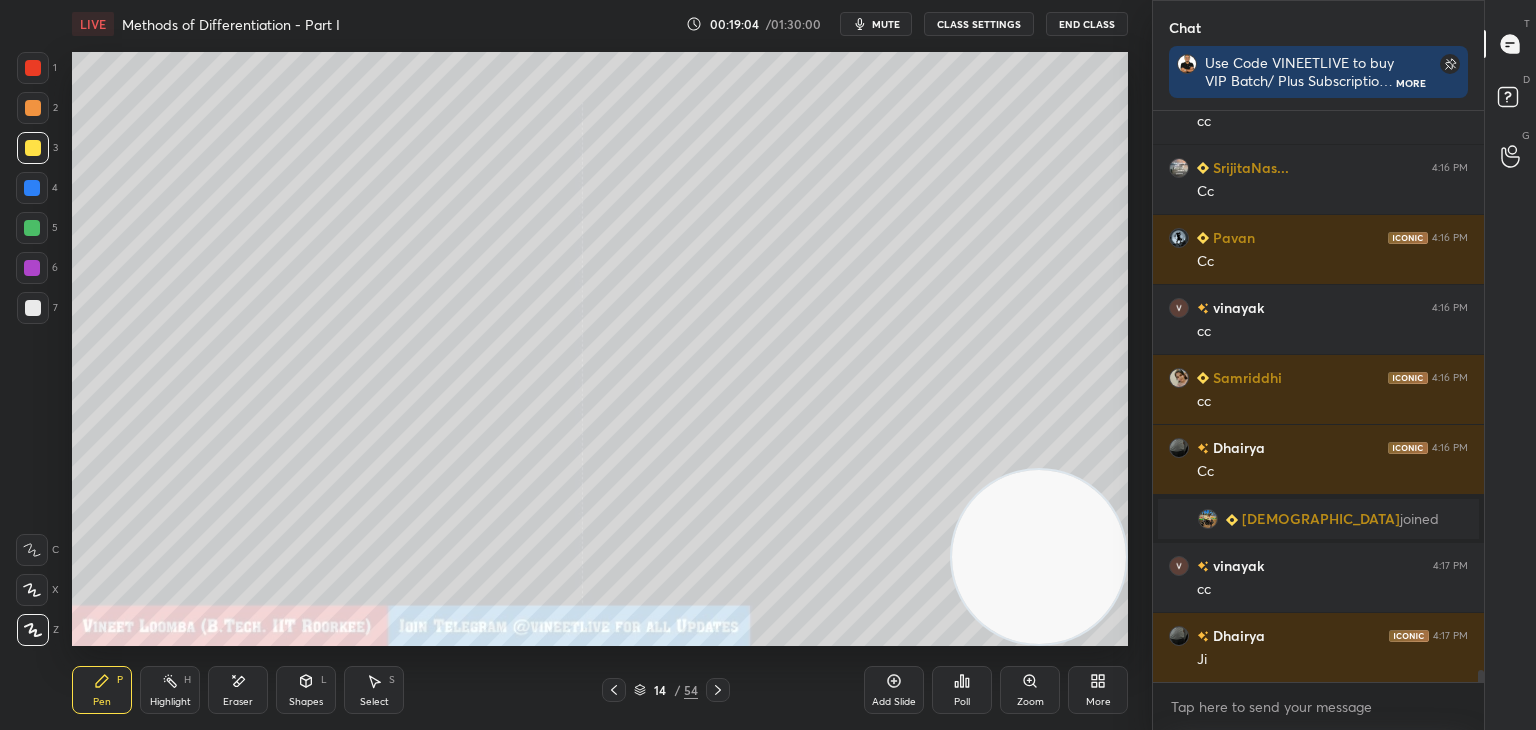 drag, startPoint x: 253, startPoint y: 688, endPoint x: 260, endPoint y: 665, distance: 24.04163 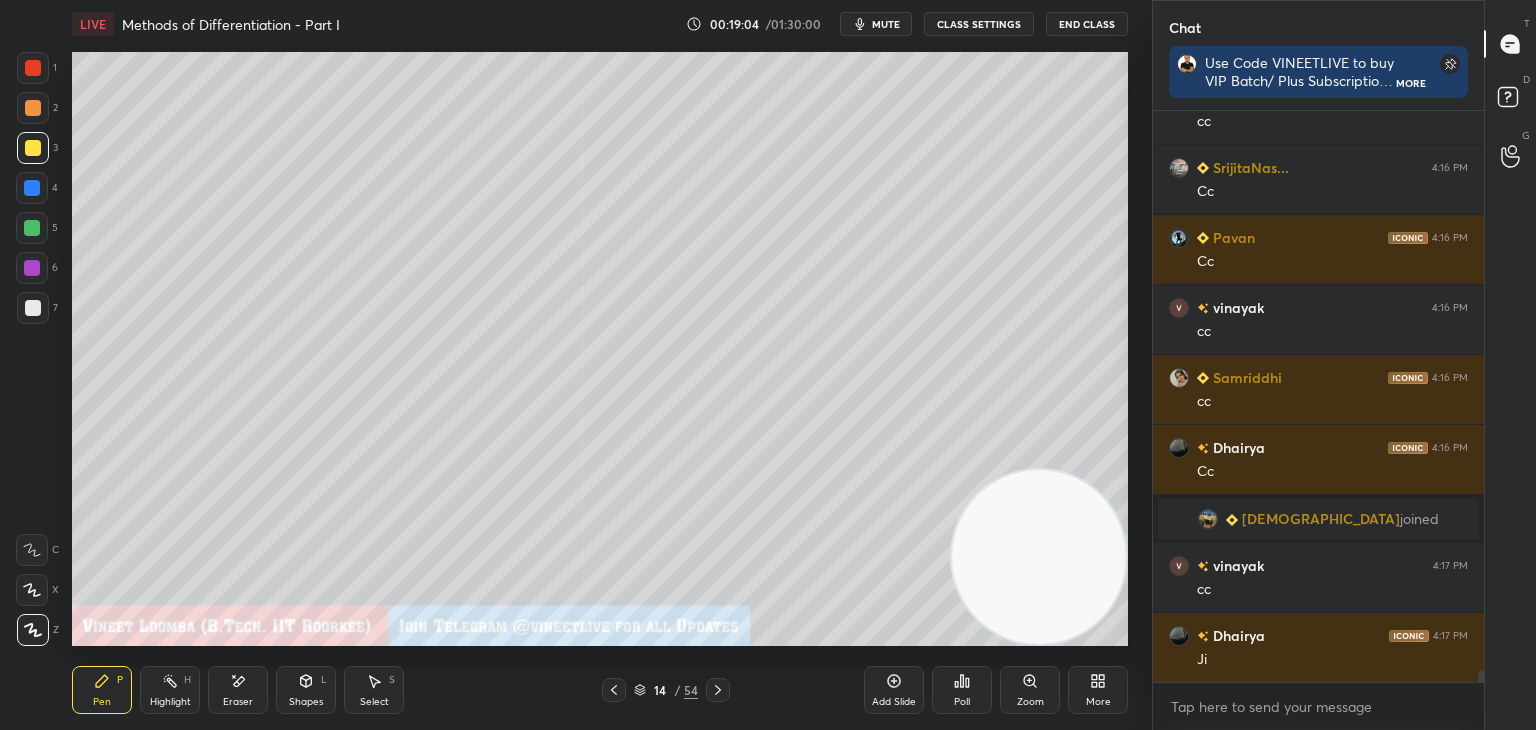 click on "Eraser" at bounding box center (238, 690) 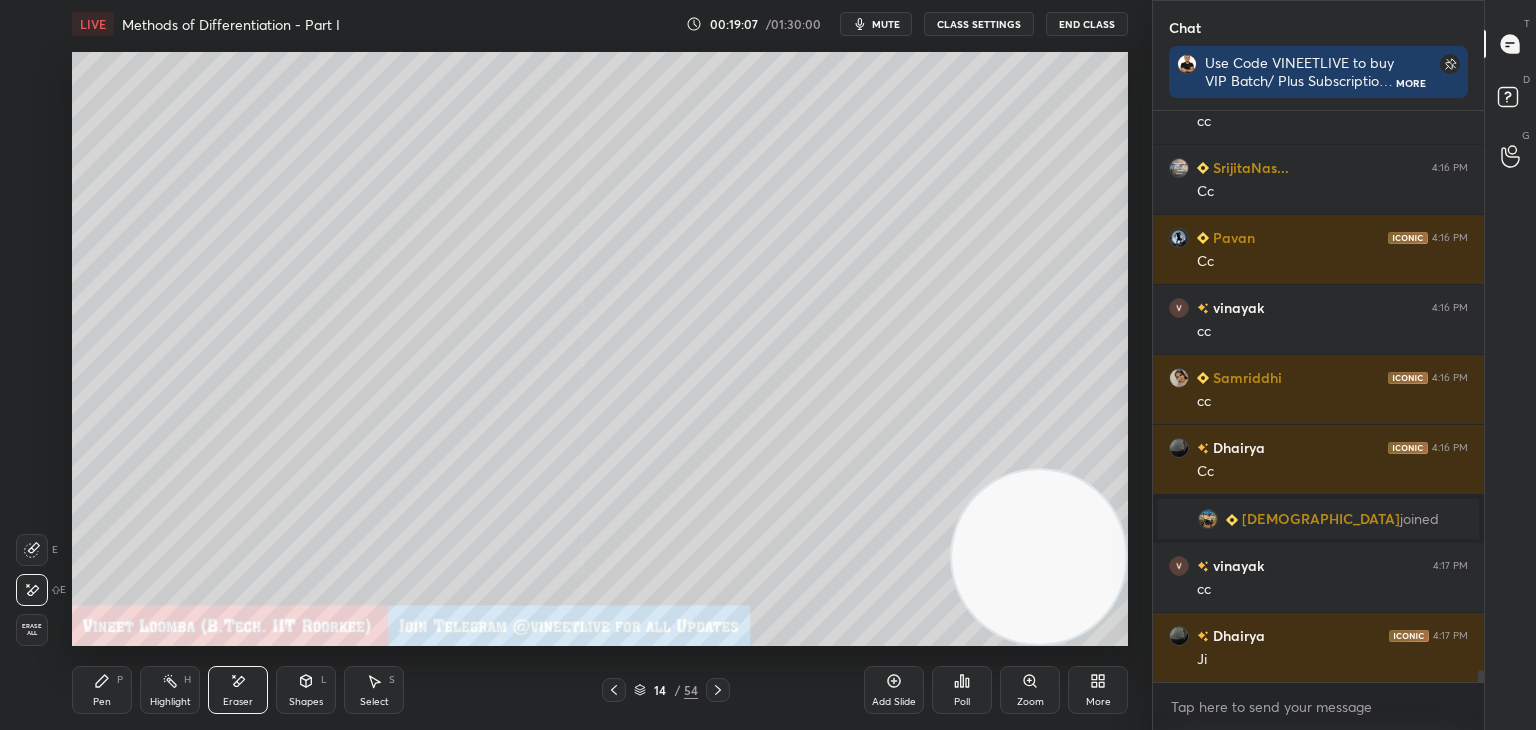 click on "Pen" at bounding box center [102, 702] 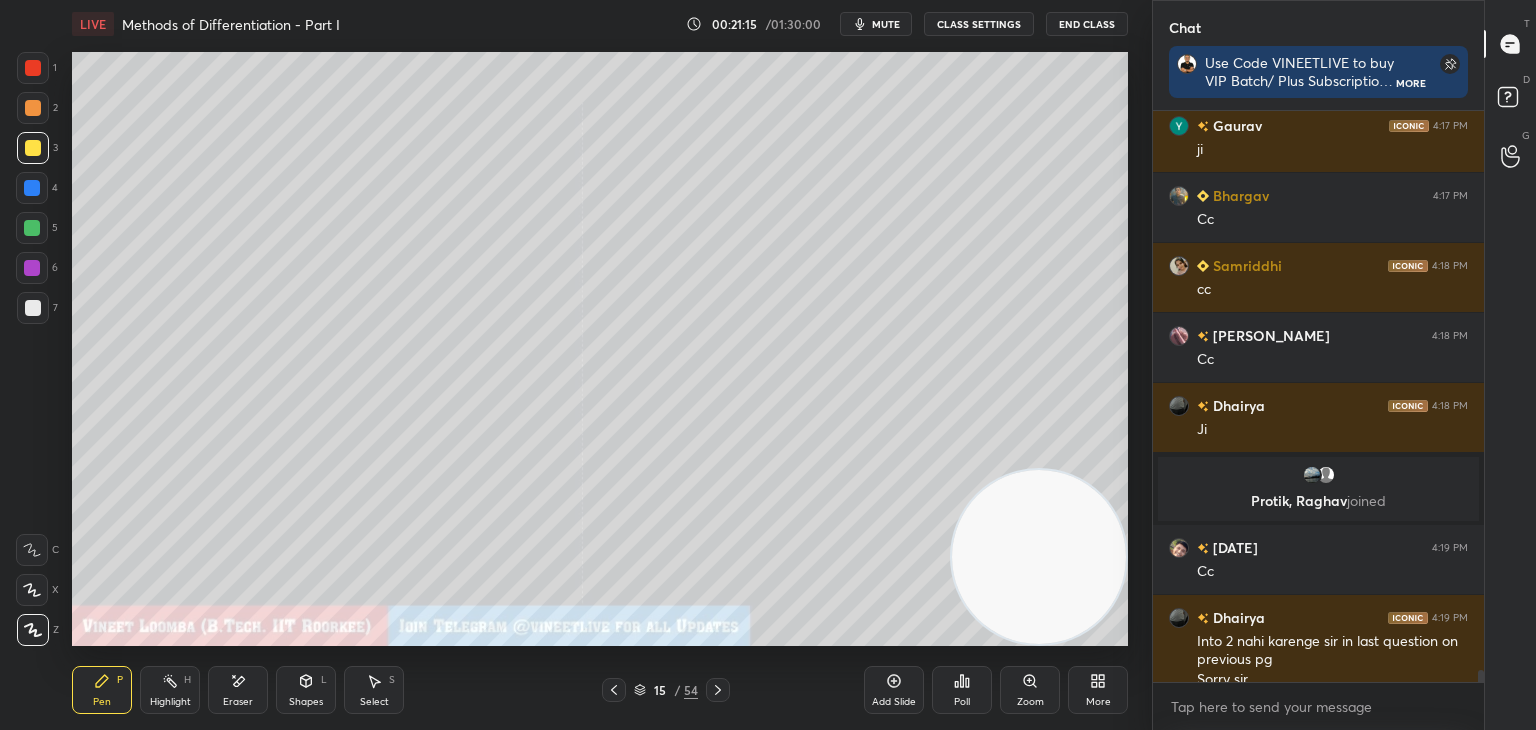 scroll, scrollTop: 27416, scrollLeft: 0, axis: vertical 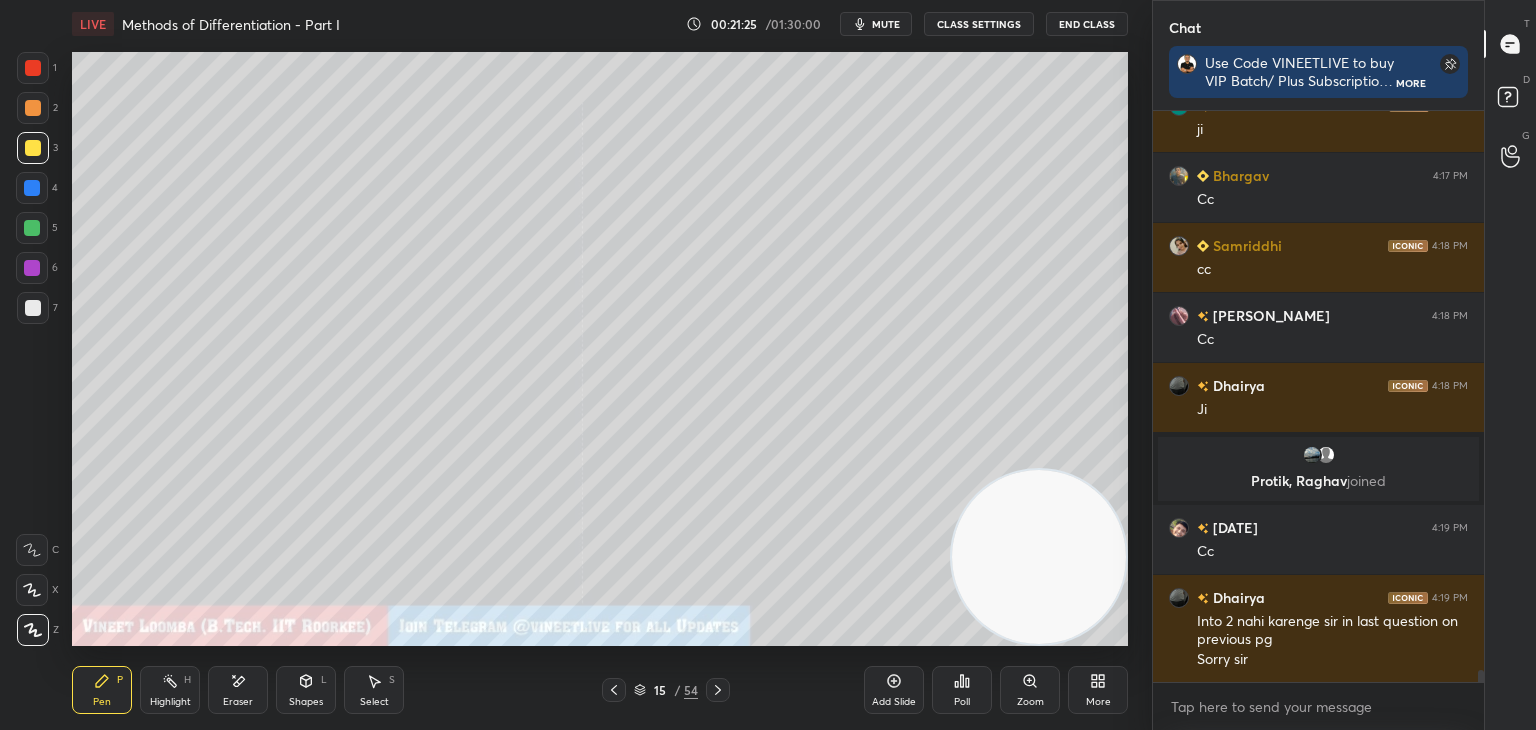 drag, startPoint x: 712, startPoint y: 686, endPoint x: 694, endPoint y: 675, distance: 21.095022 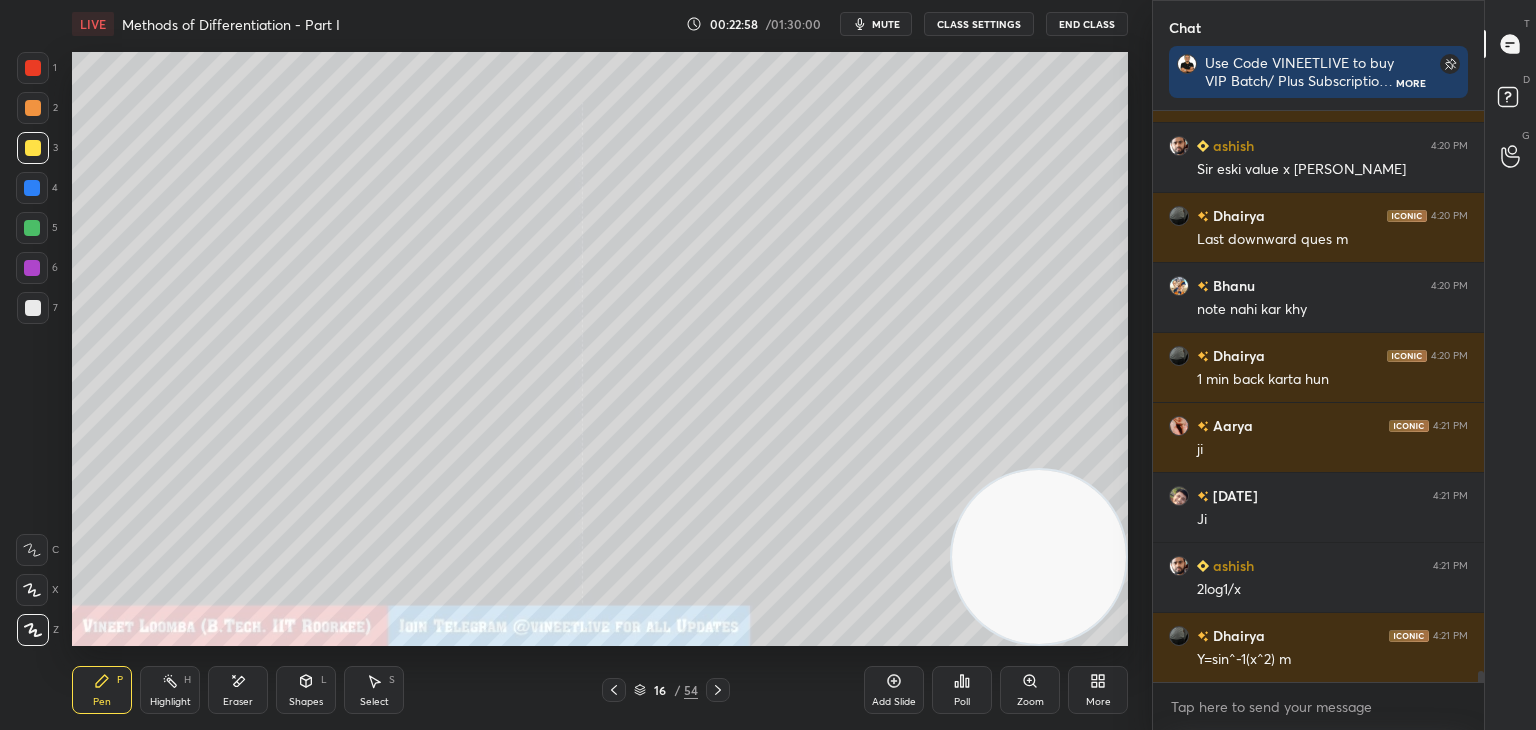 scroll, scrollTop: 28116, scrollLeft: 0, axis: vertical 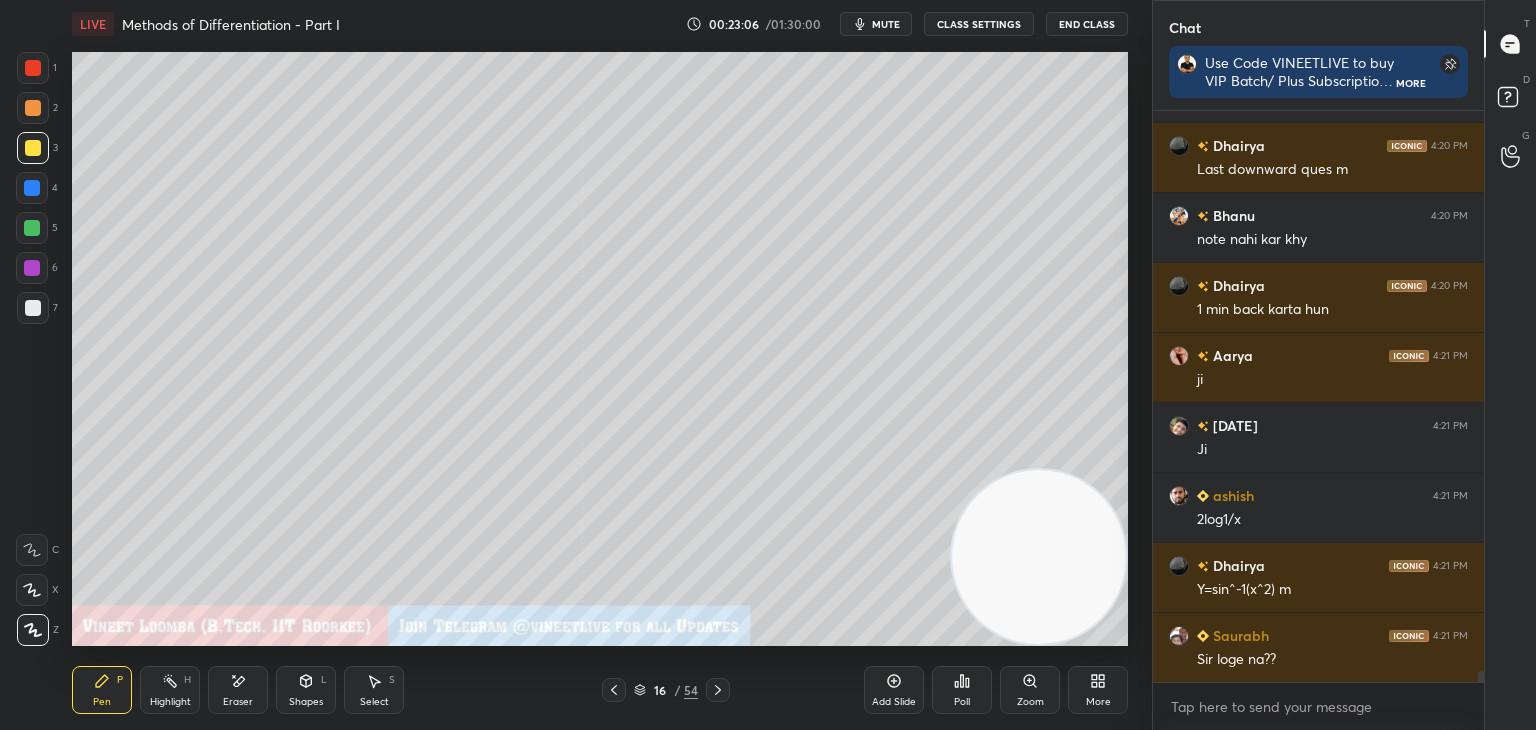 click on "16" at bounding box center [660, 690] 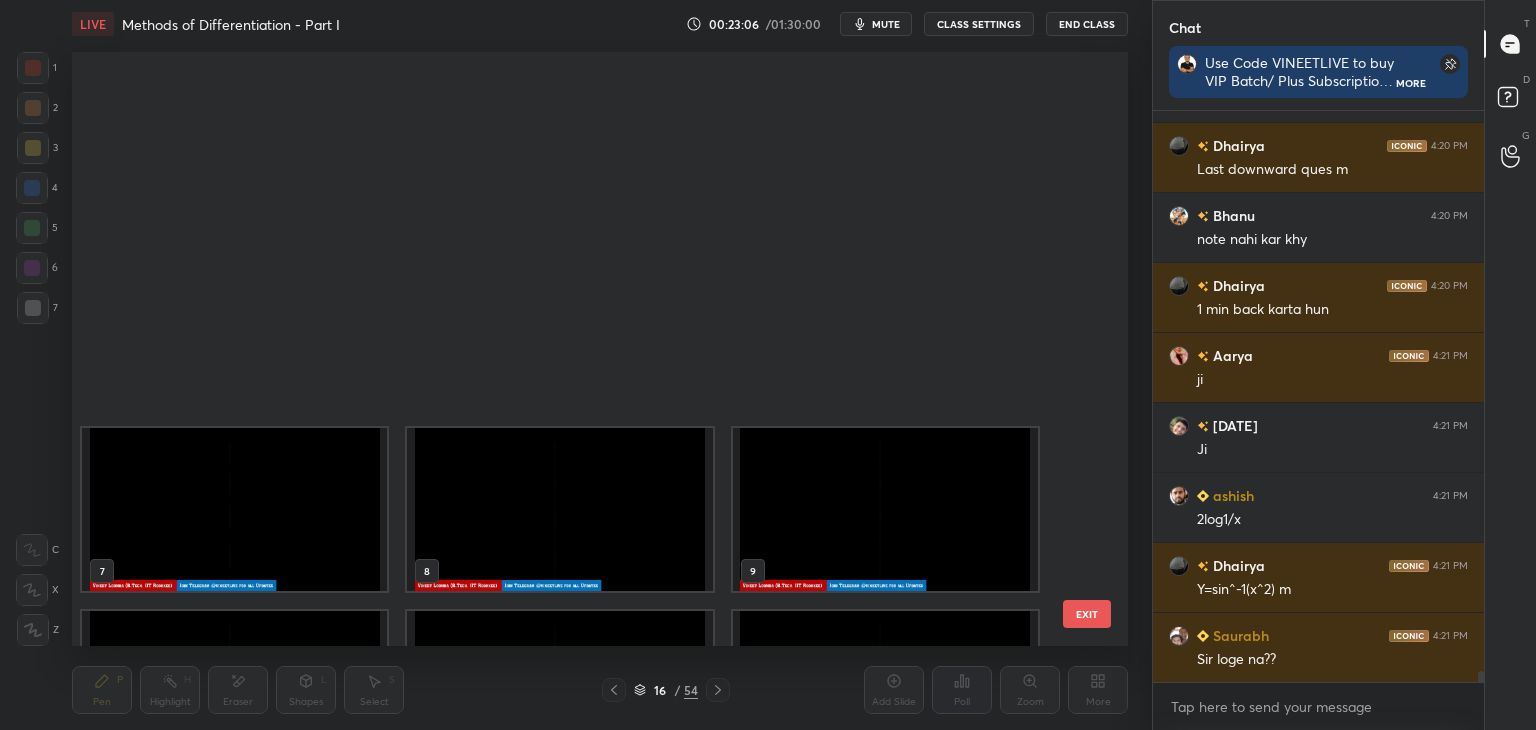 scroll, scrollTop: 504, scrollLeft: 0, axis: vertical 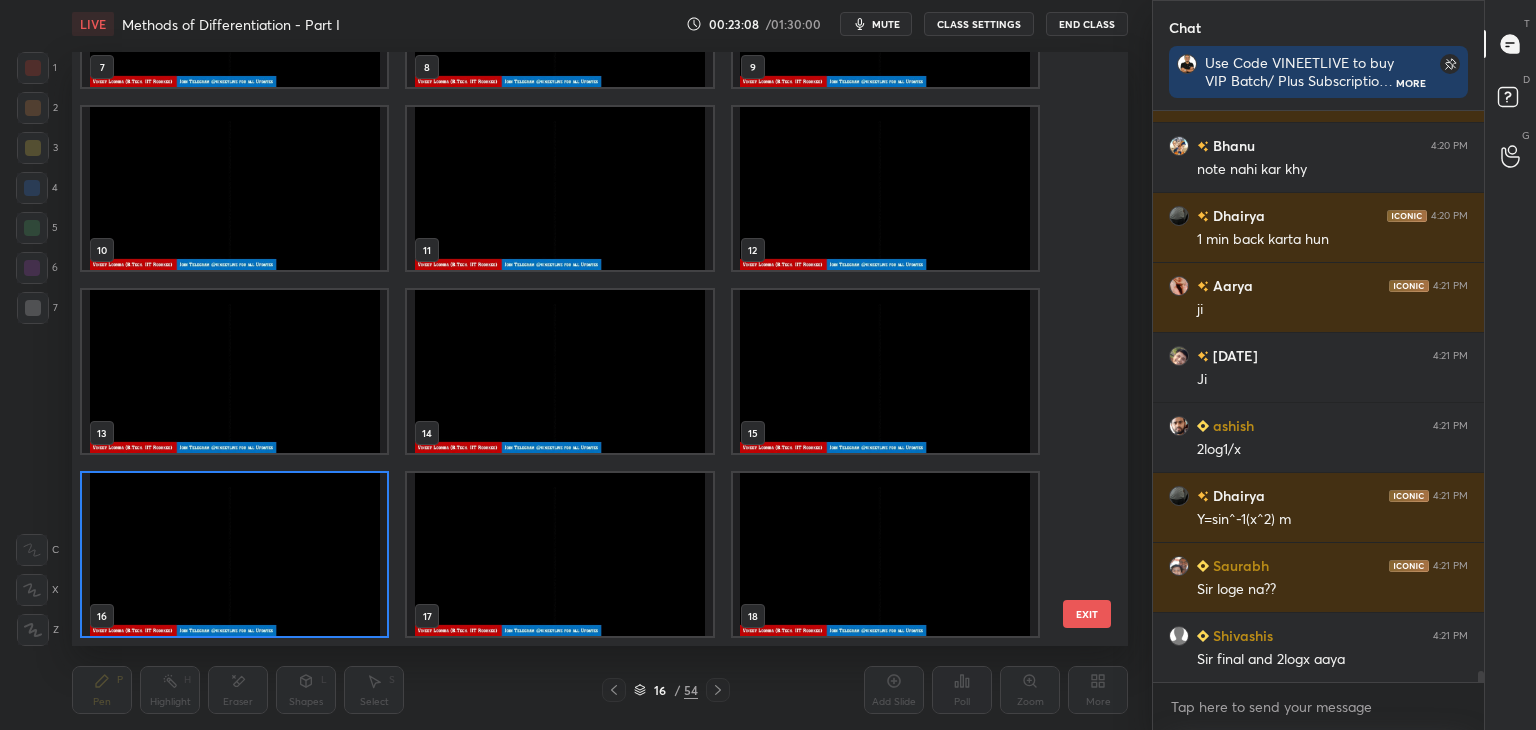 drag, startPoint x: 1095, startPoint y: 195, endPoint x: 1081, endPoint y: 212, distance: 22.022715 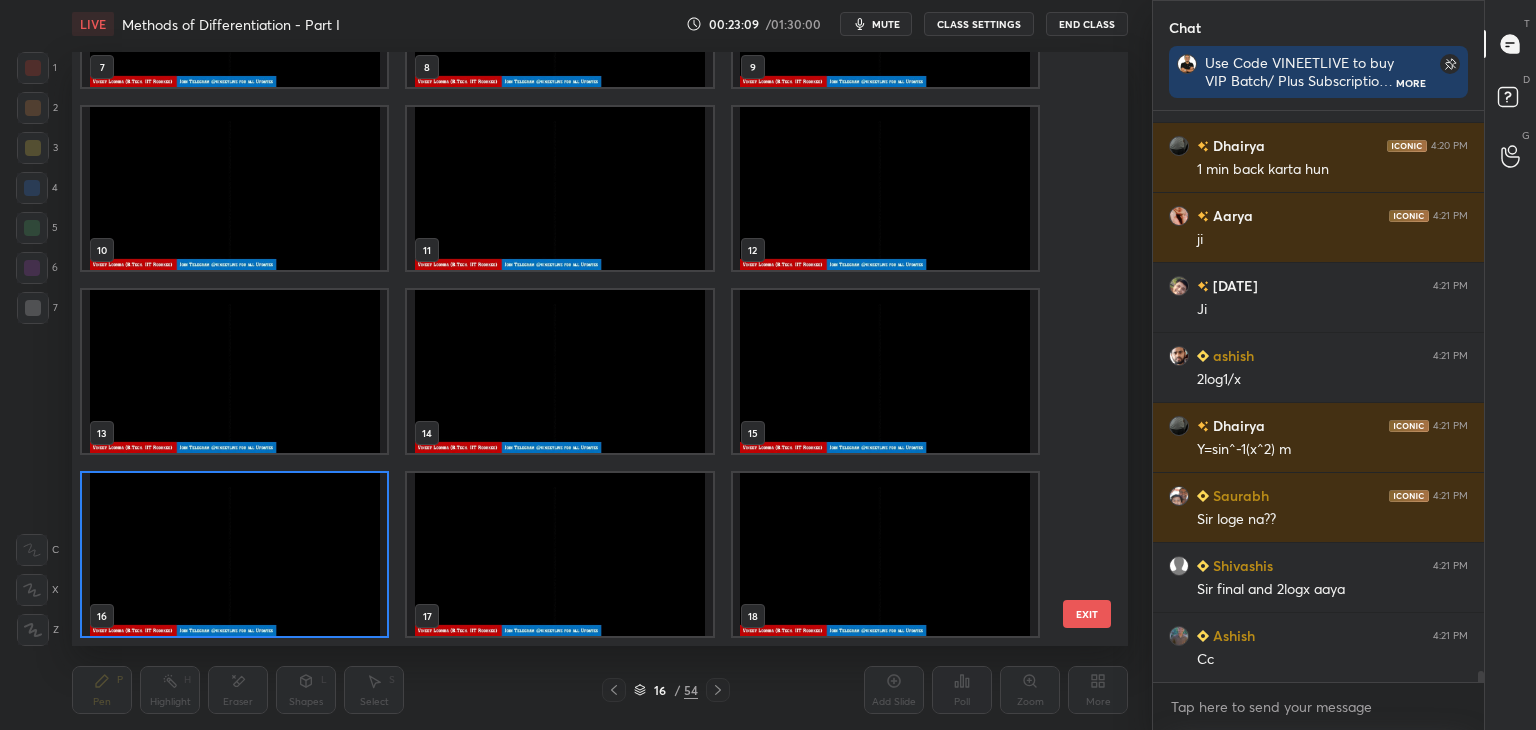 click 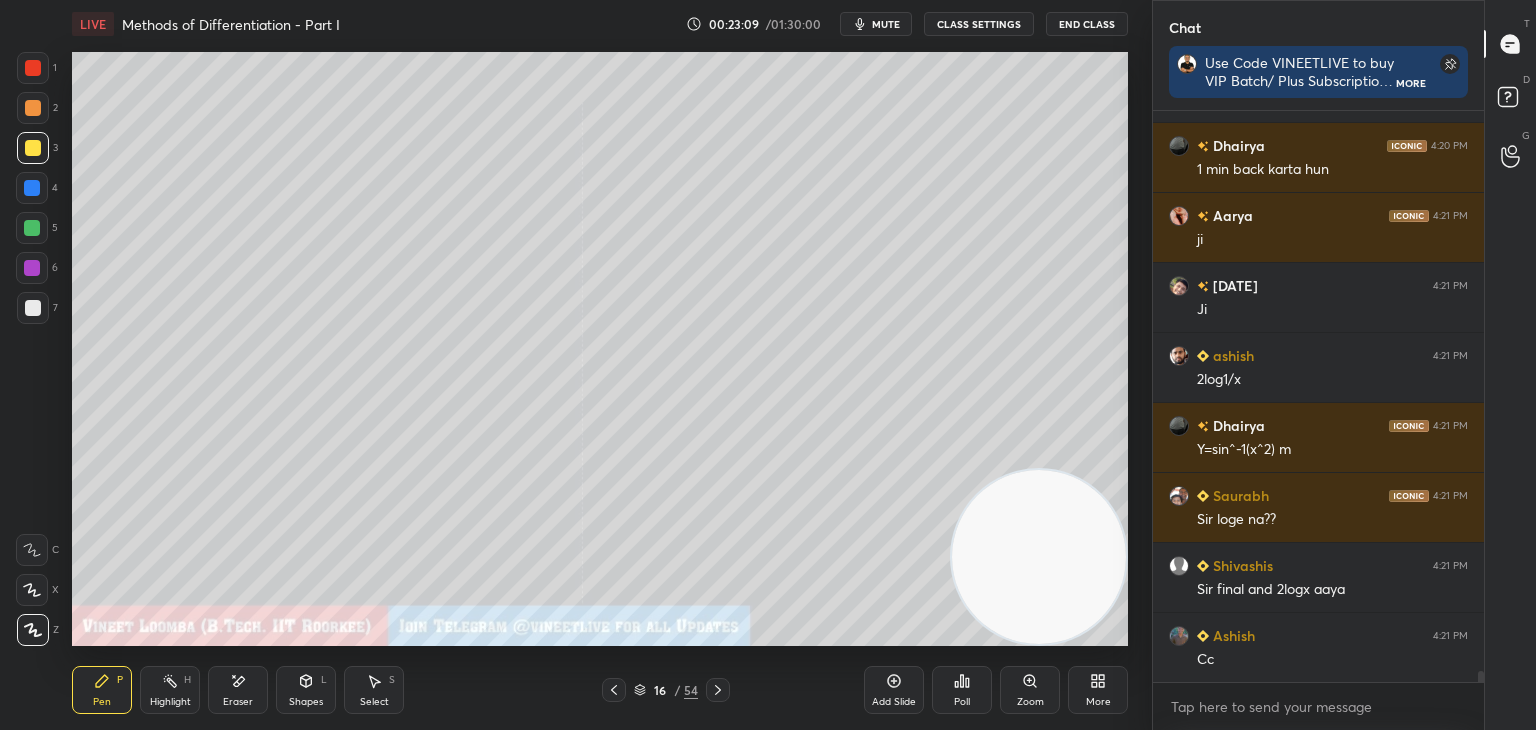 scroll, scrollTop: 28326, scrollLeft: 0, axis: vertical 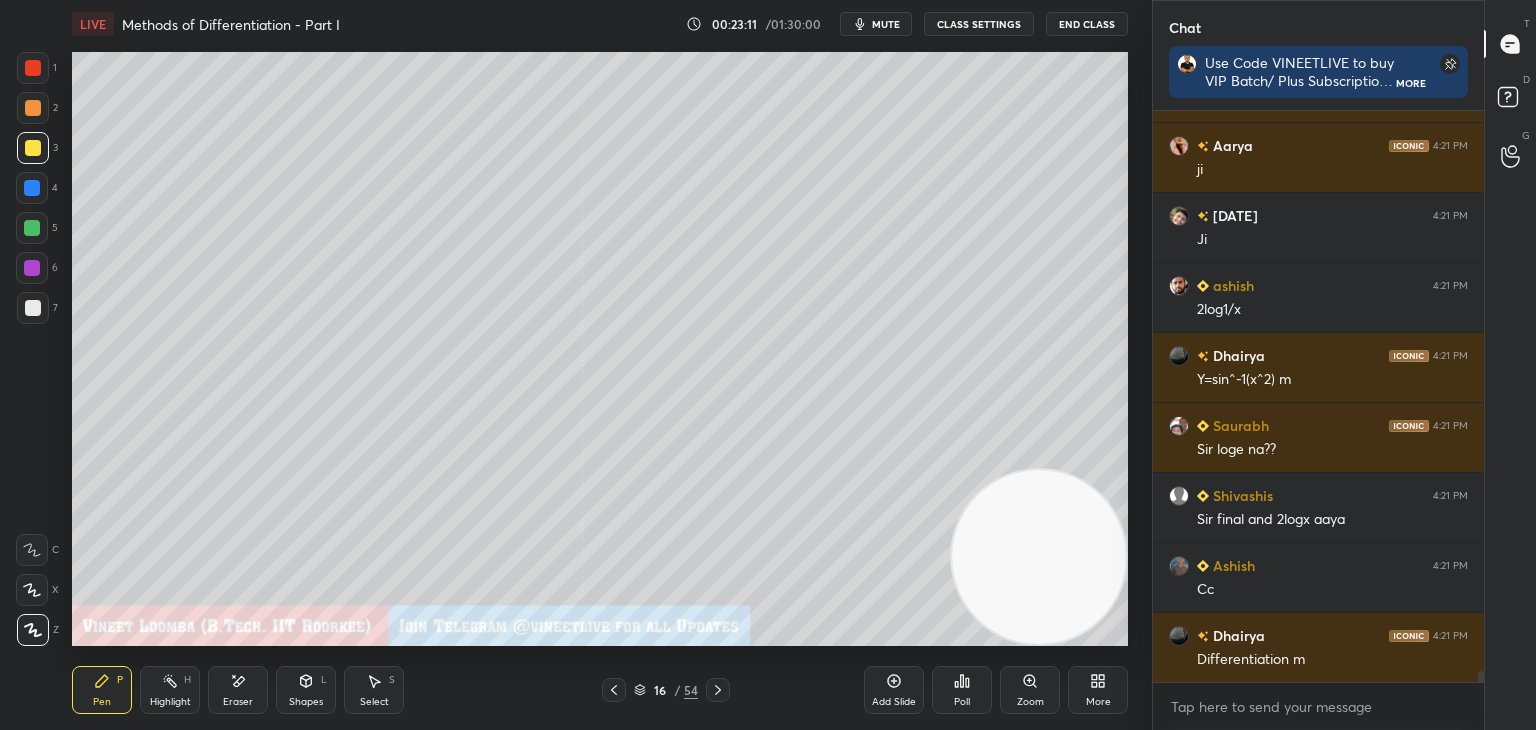 click 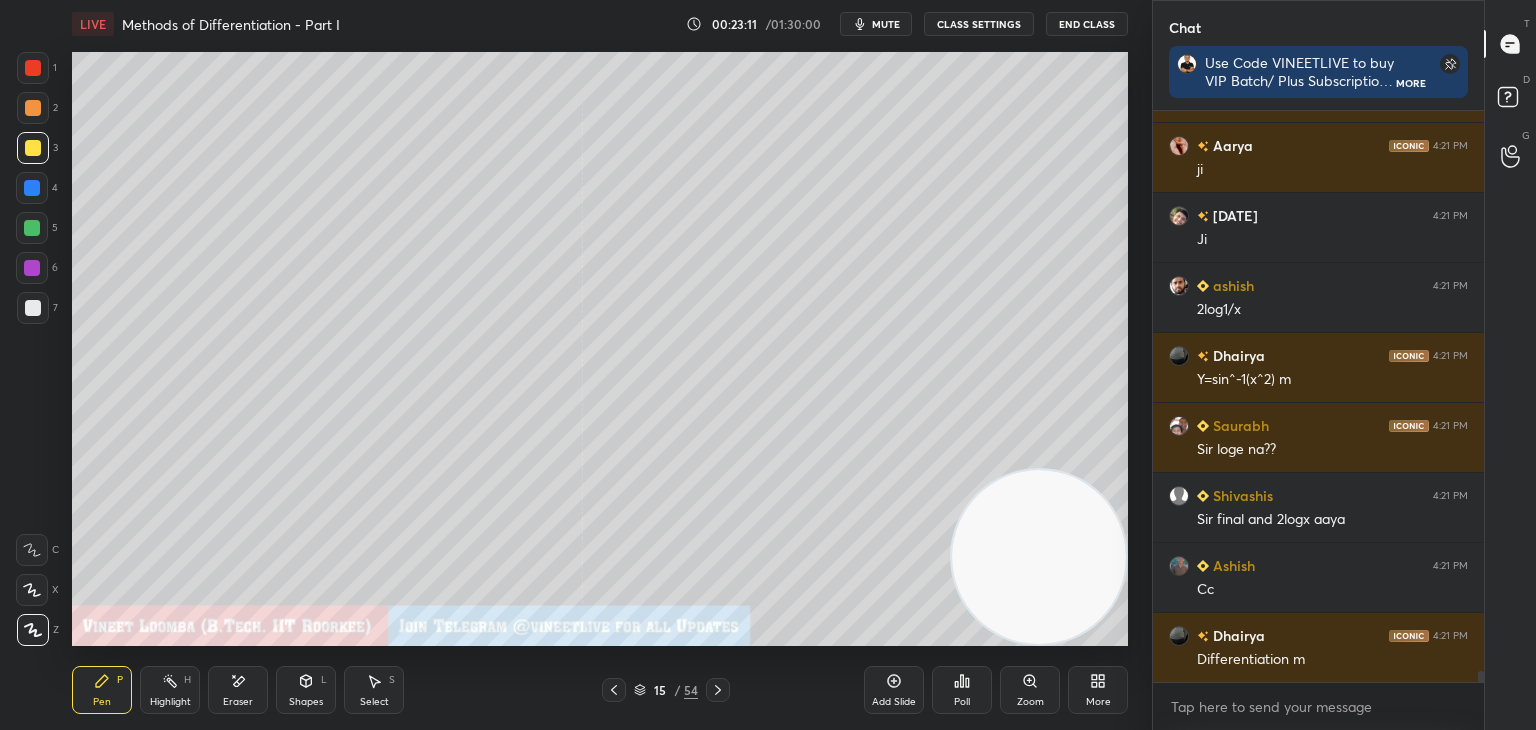 click 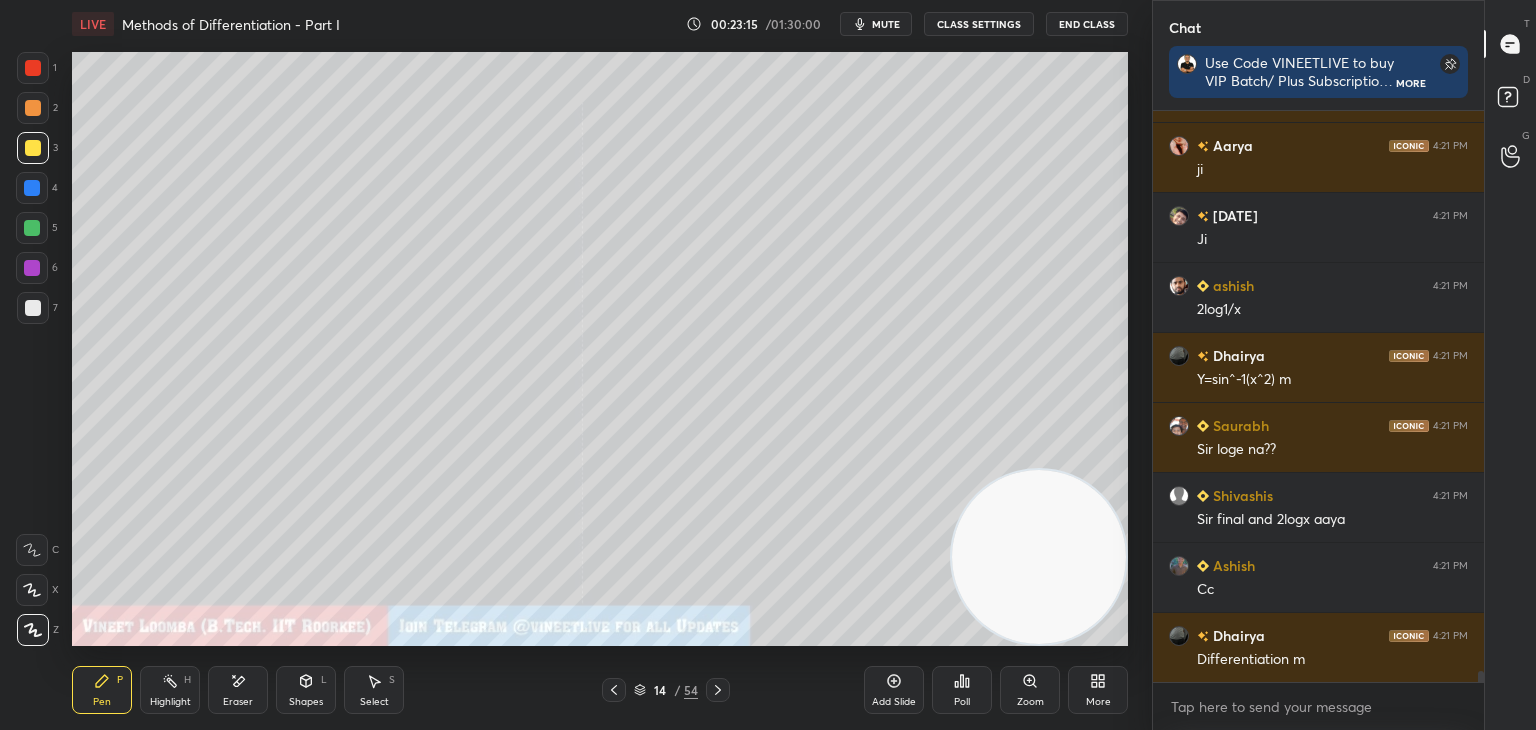 click 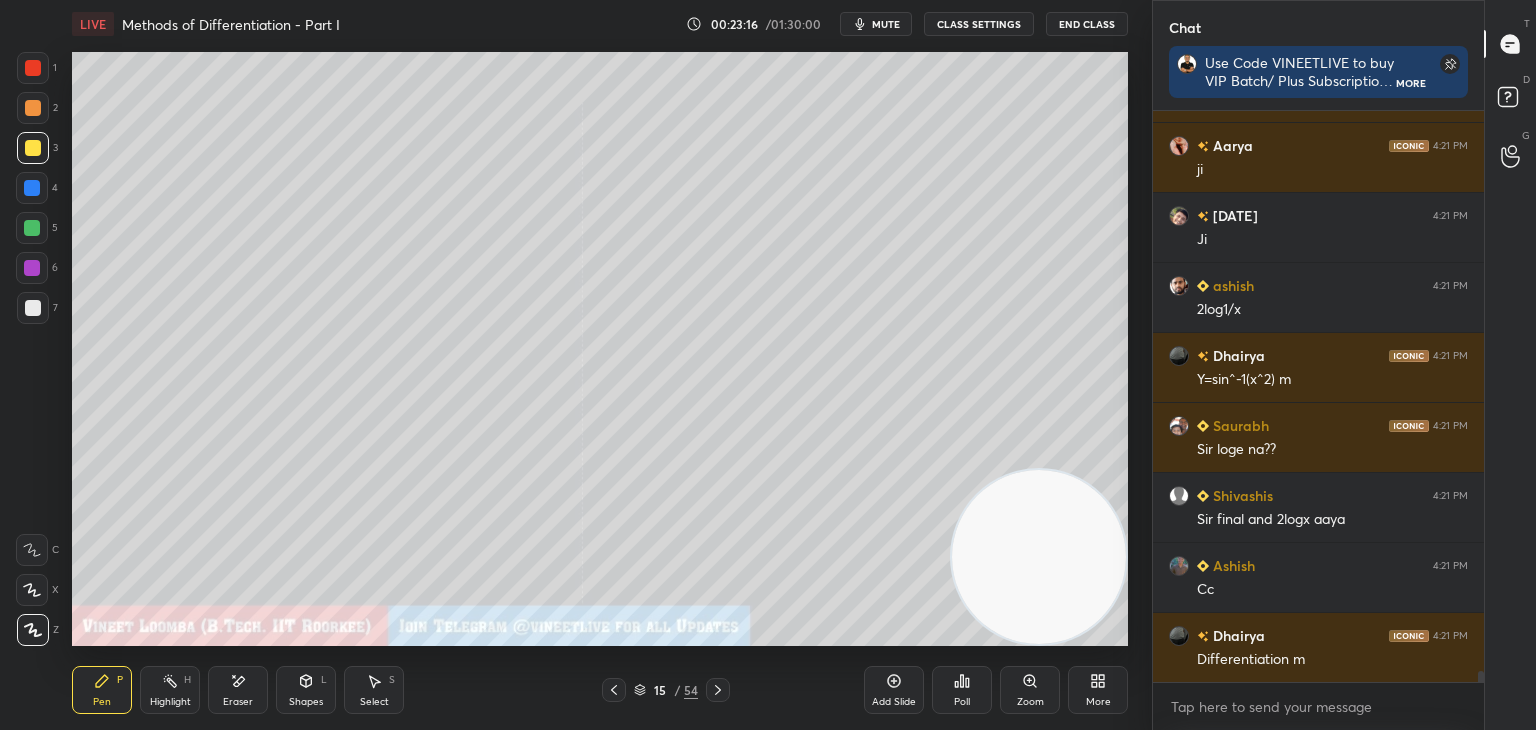 click 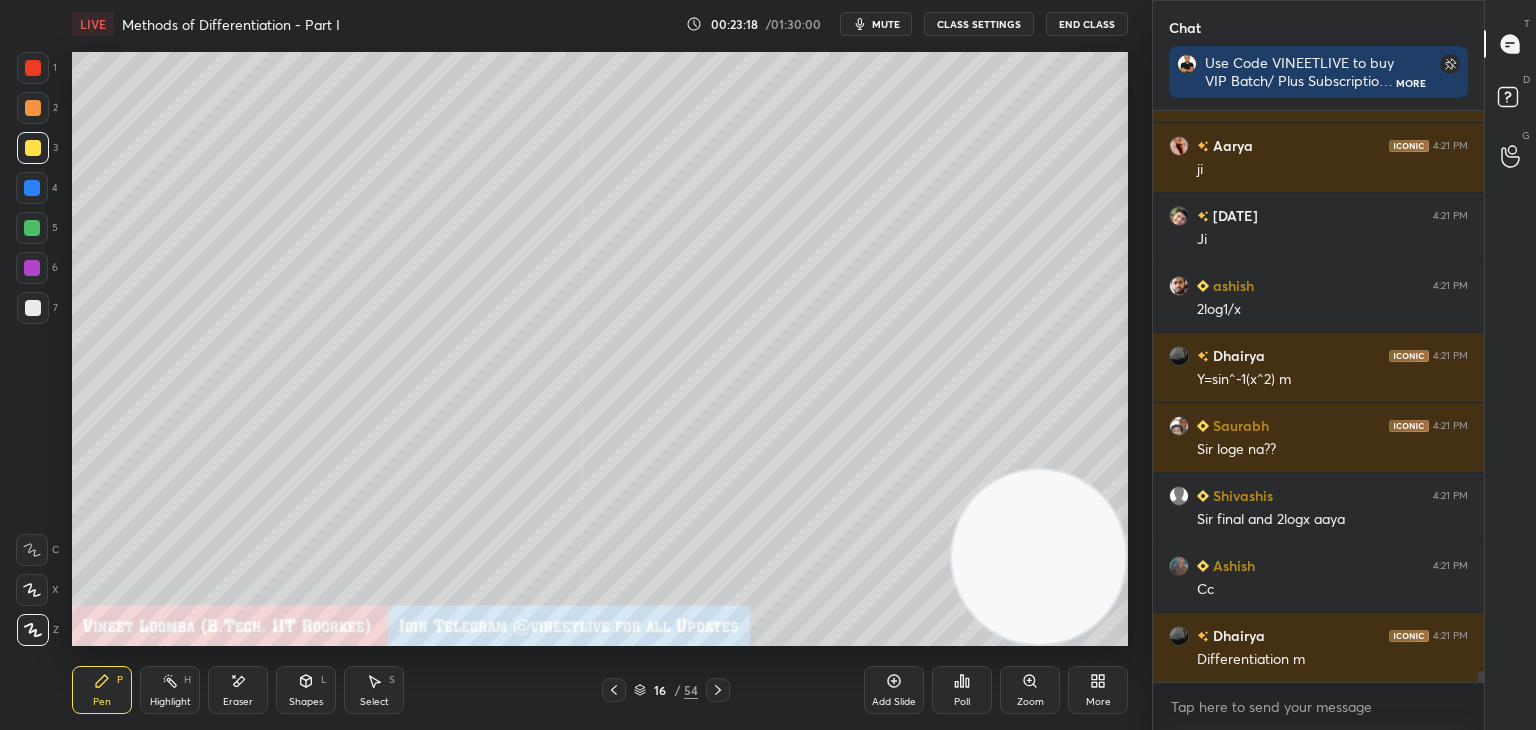 click on "Pen P" at bounding box center [102, 690] 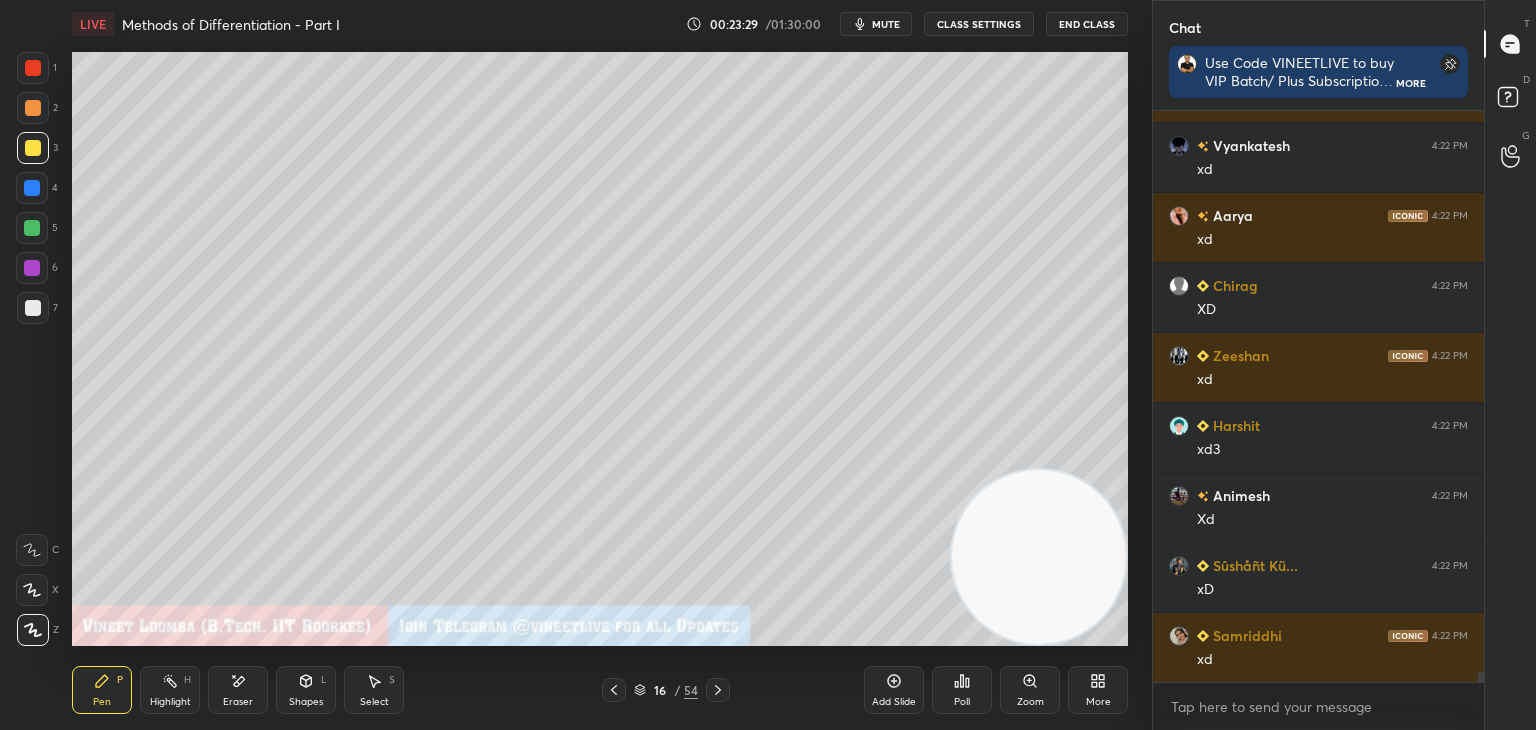 scroll, scrollTop: 29306, scrollLeft: 0, axis: vertical 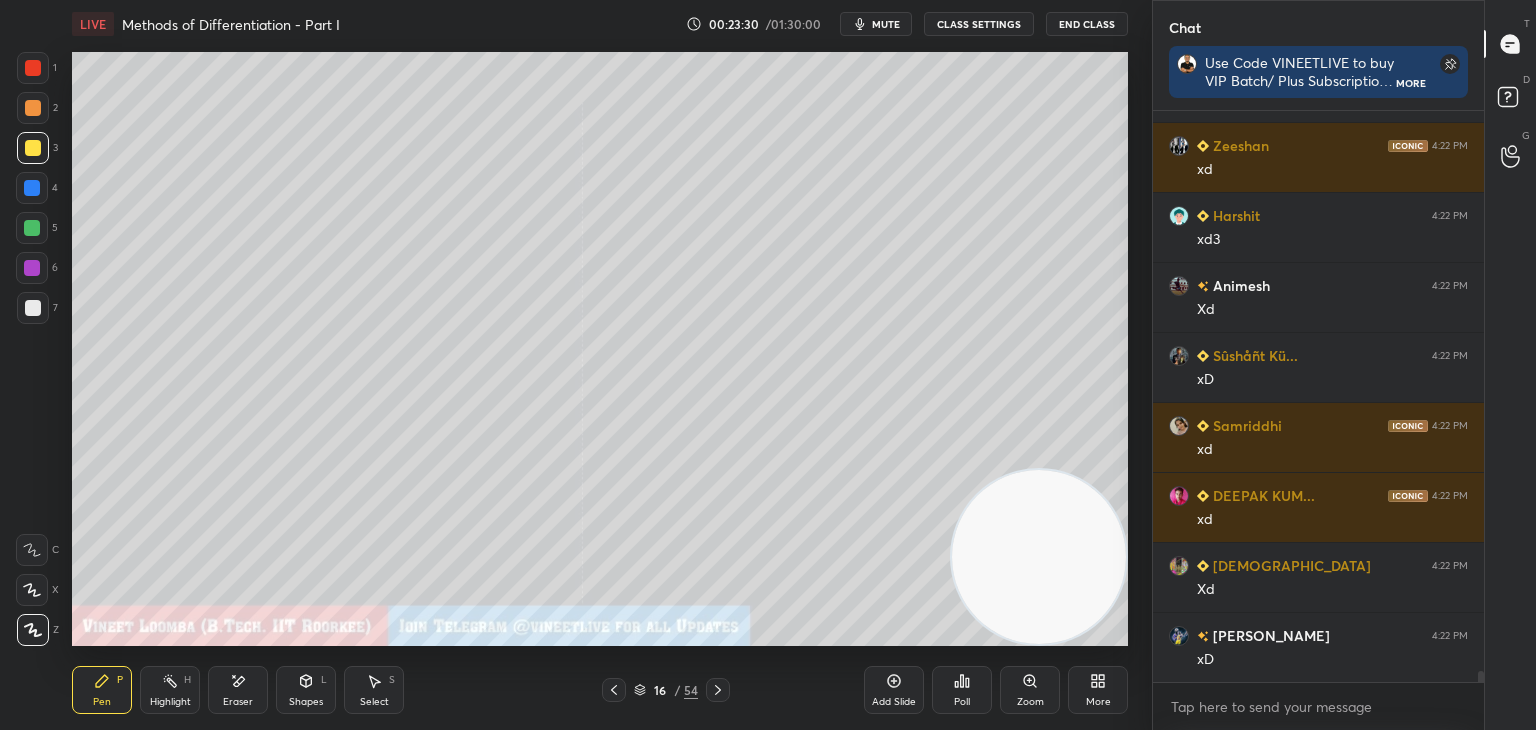 click on "Pen" at bounding box center [102, 702] 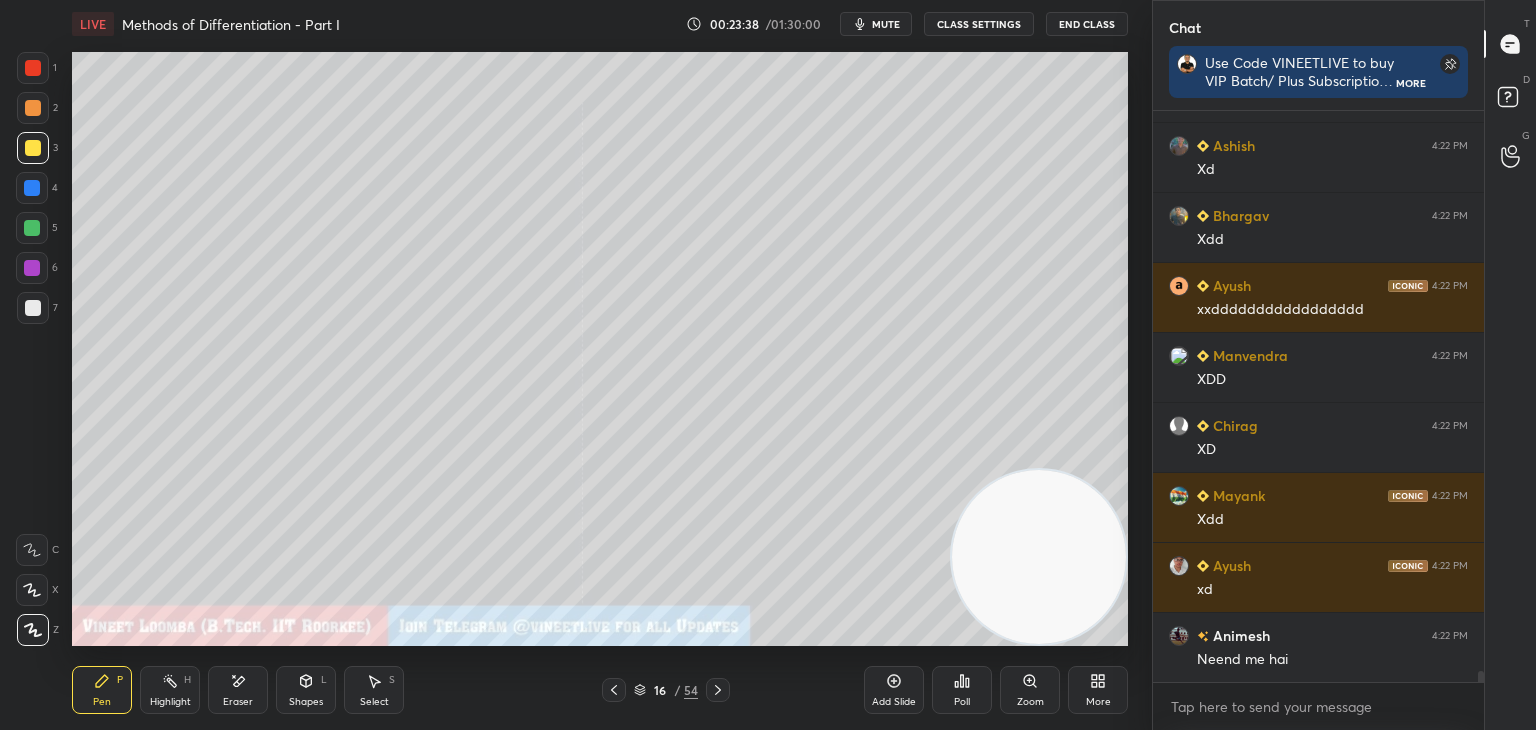 scroll, scrollTop: 30566, scrollLeft: 0, axis: vertical 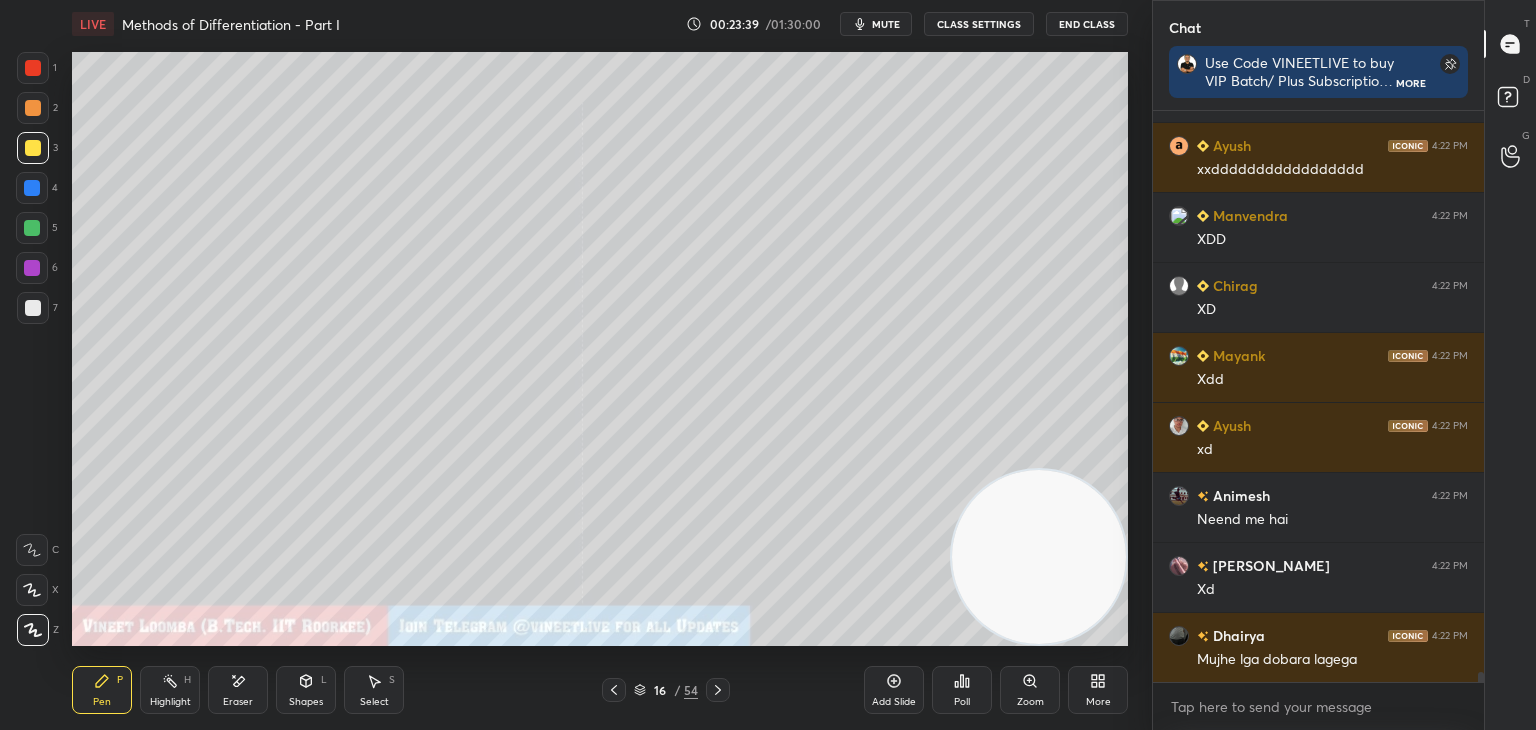 click 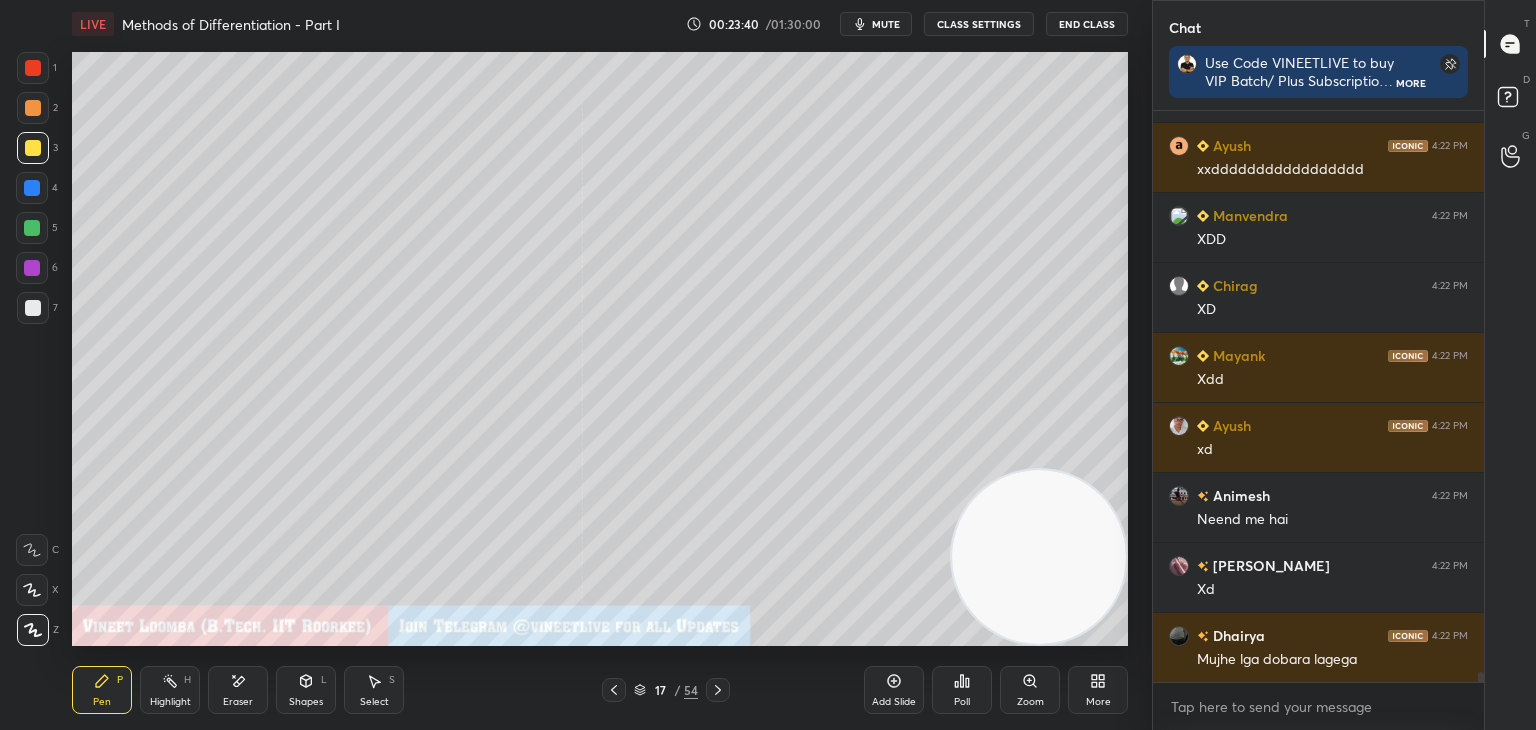 scroll, scrollTop: 30636, scrollLeft: 0, axis: vertical 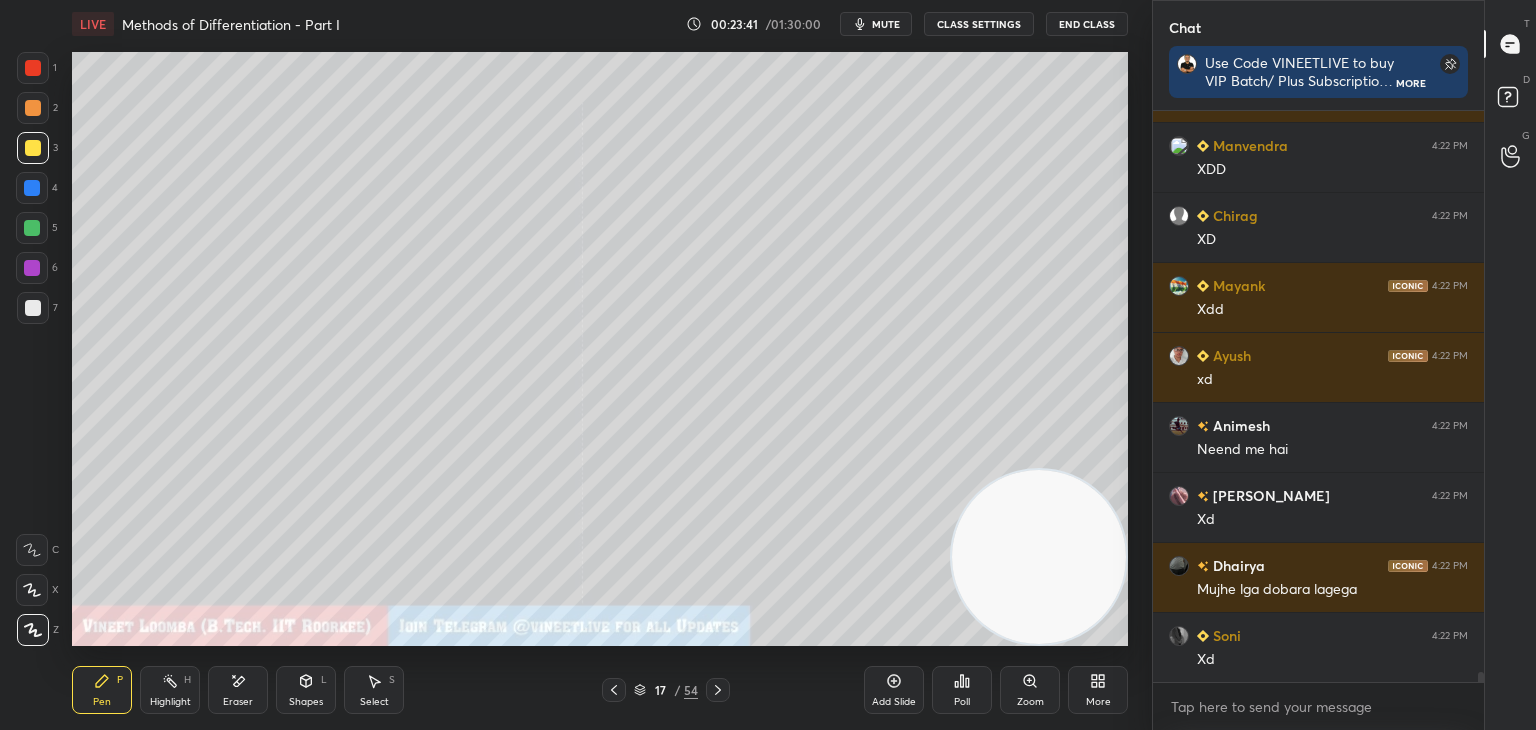 click on "Pen P" at bounding box center [102, 690] 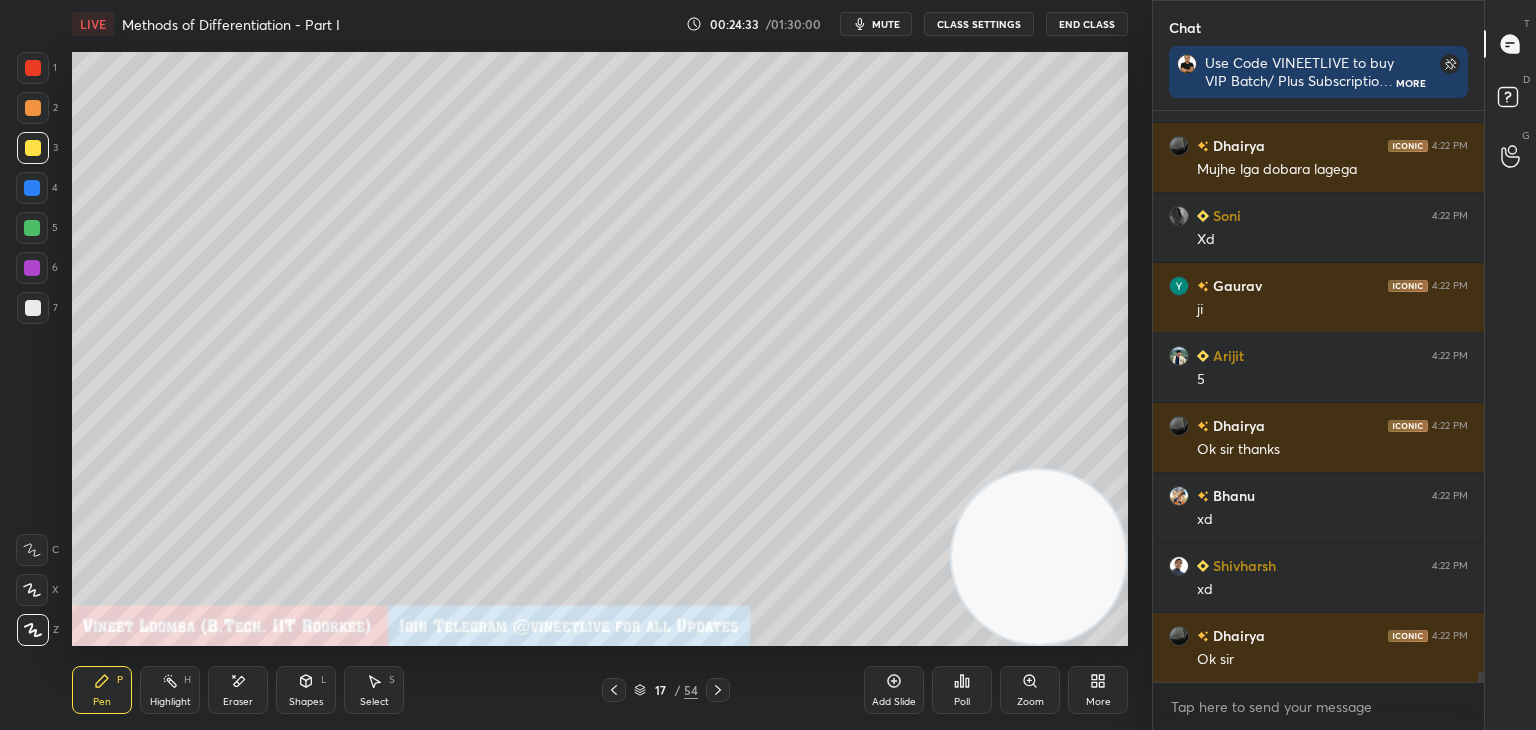 scroll, scrollTop: 31126, scrollLeft: 0, axis: vertical 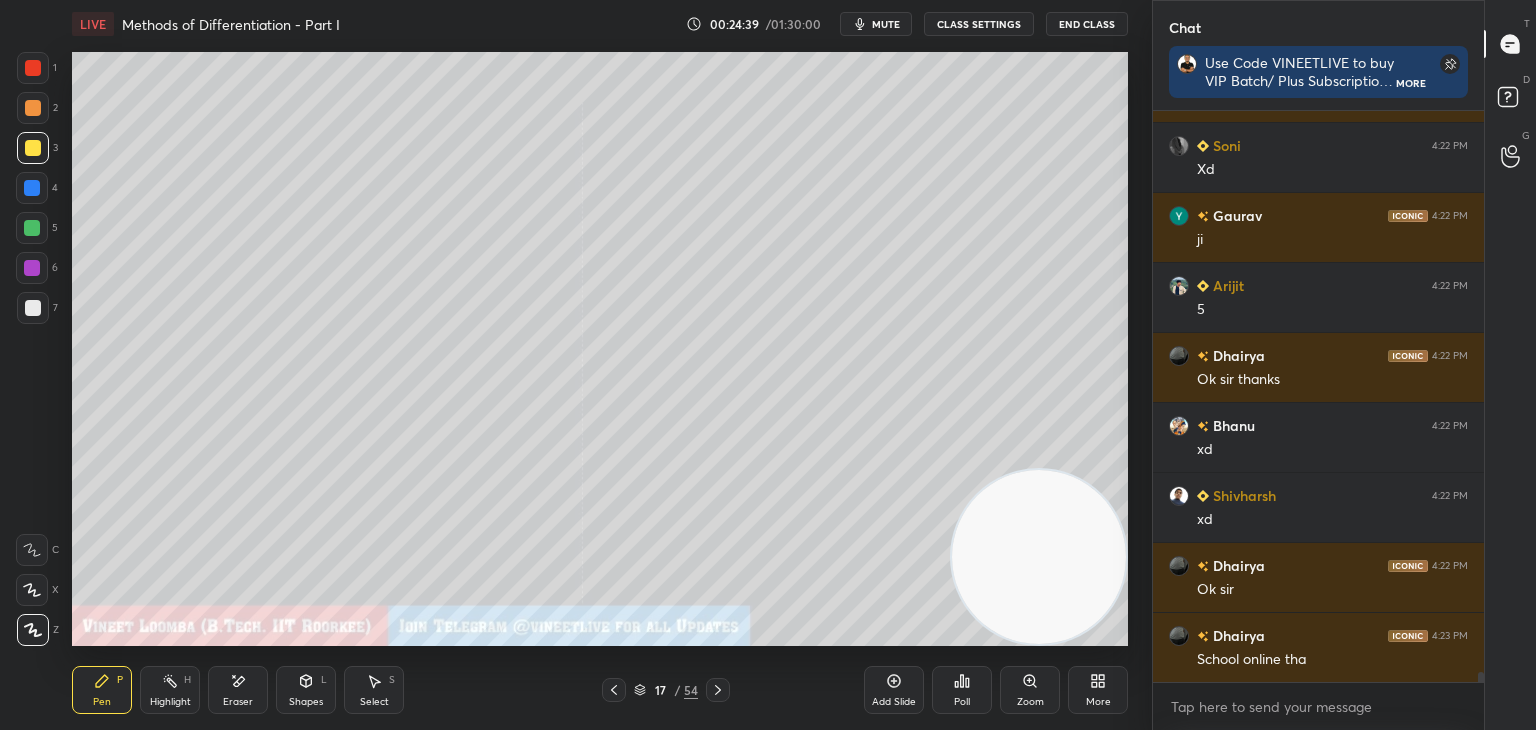 click at bounding box center (33, 308) 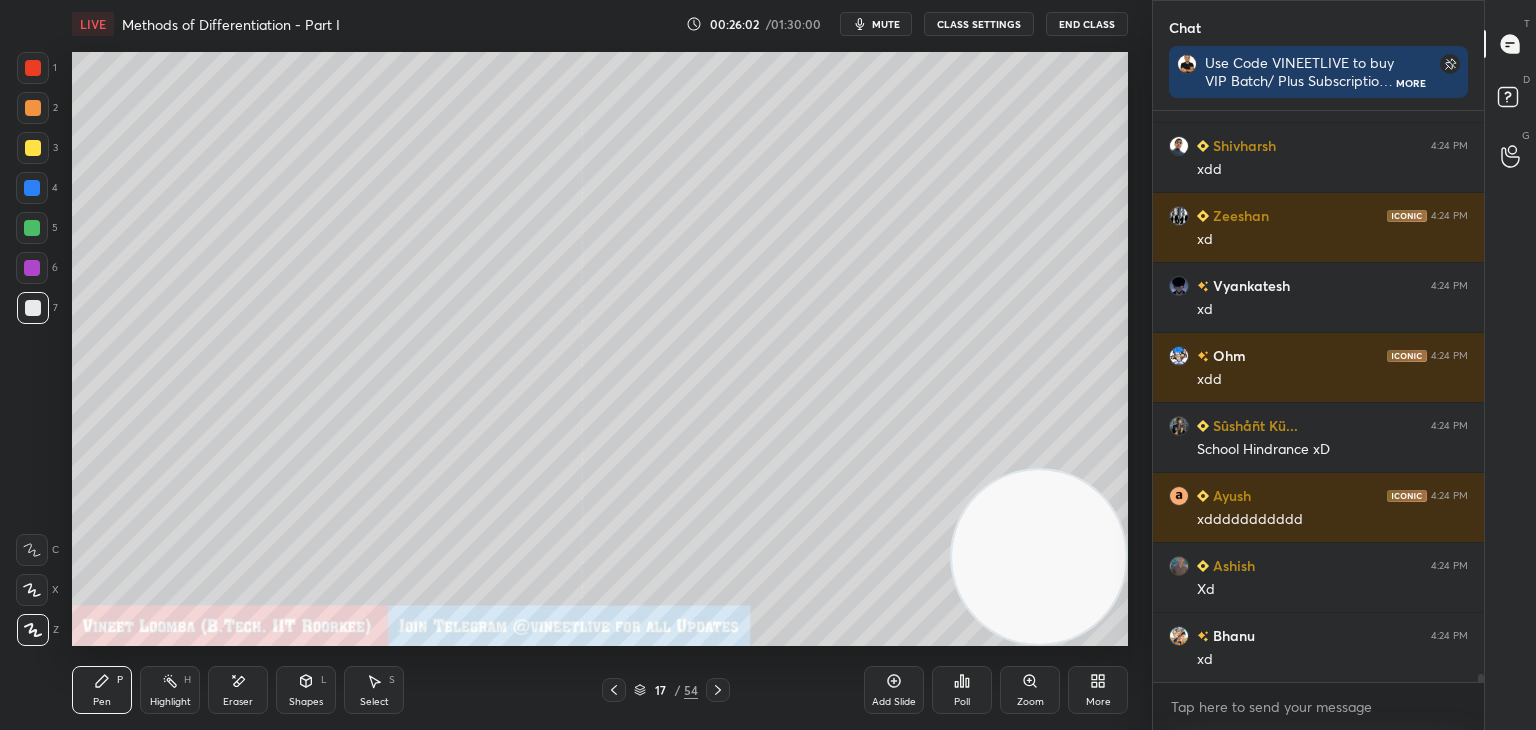 scroll, scrollTop: 38196, scrollLeft: 0, axis: vertical 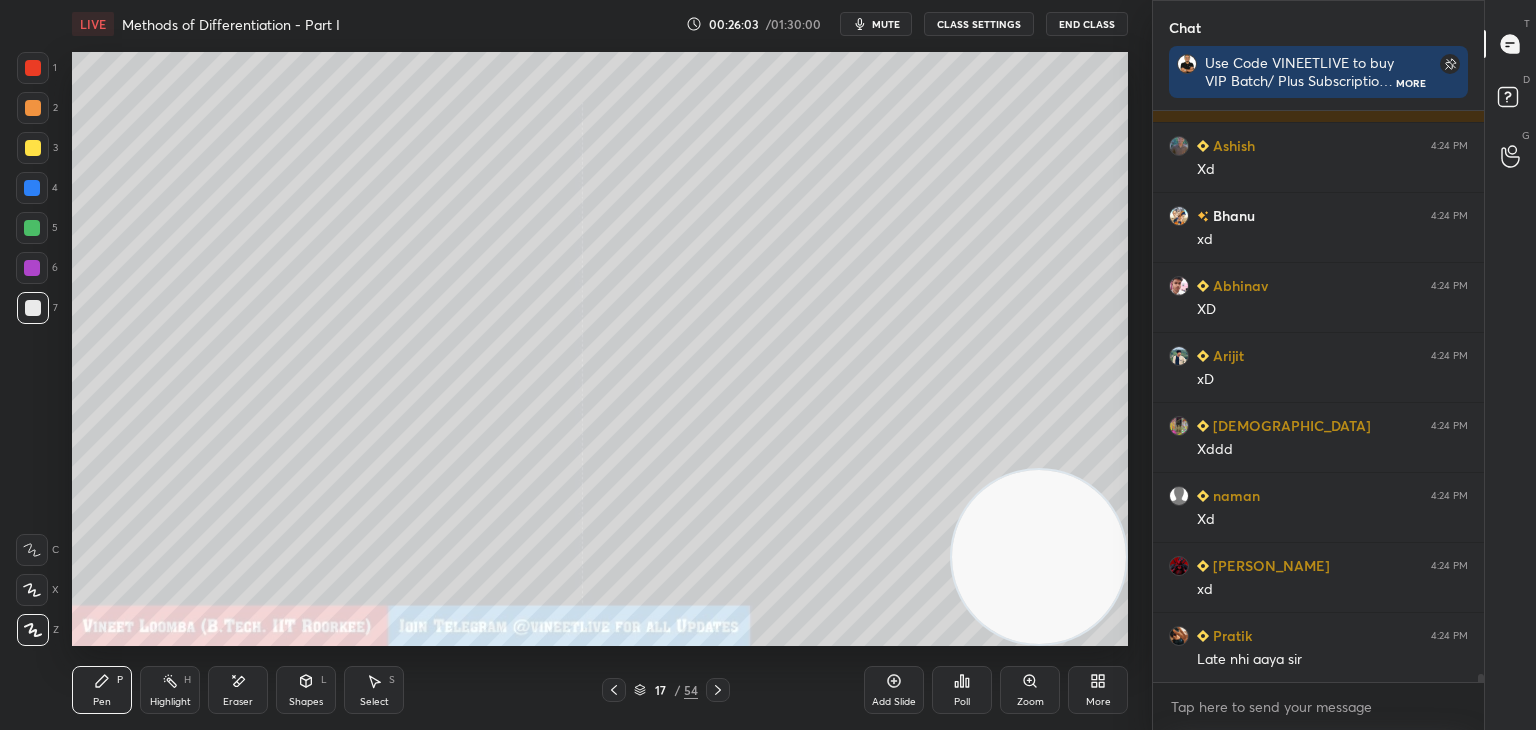 drag, startPoint x: 718, startPoint y: 692, endPoint x: 680, endPoint y: 675, distance: 41.62932 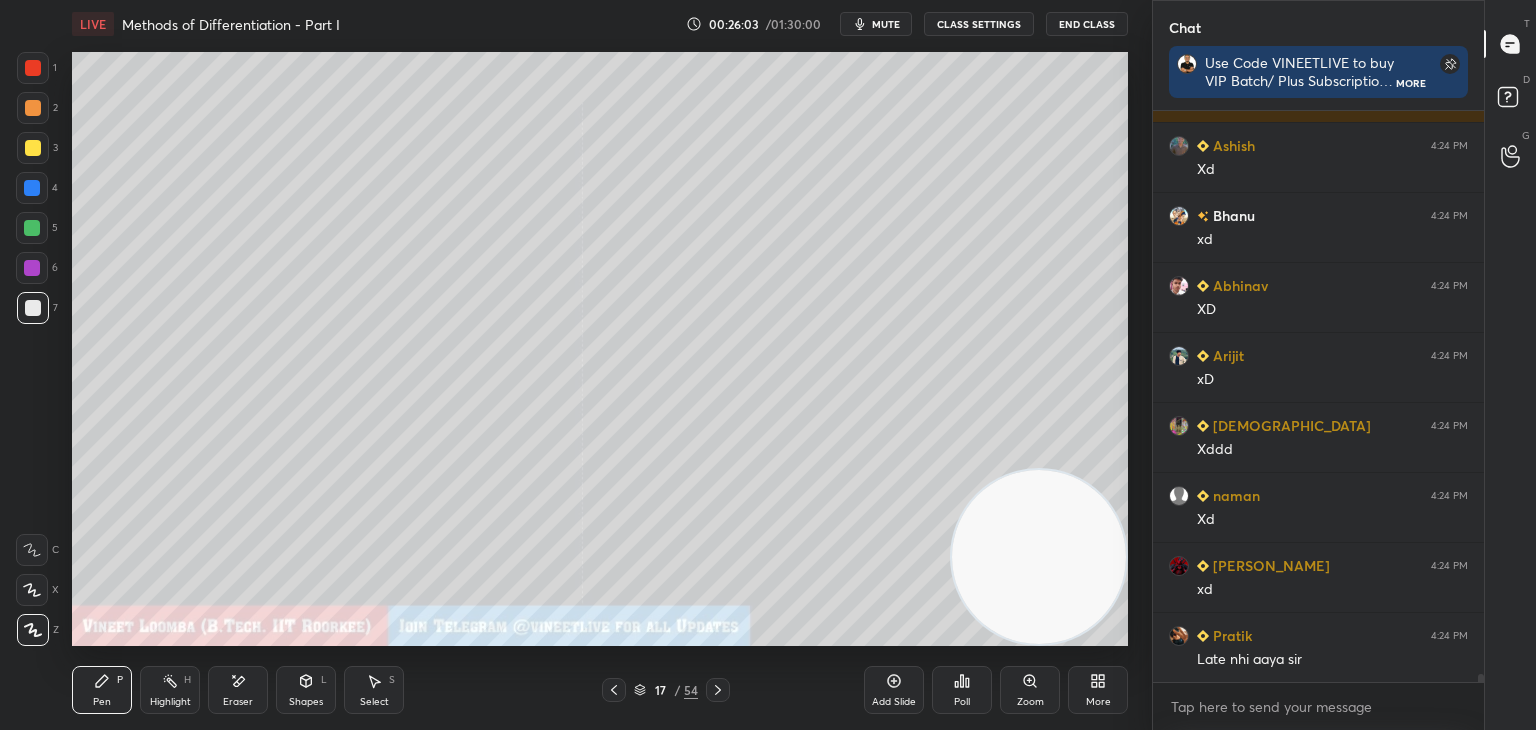 click 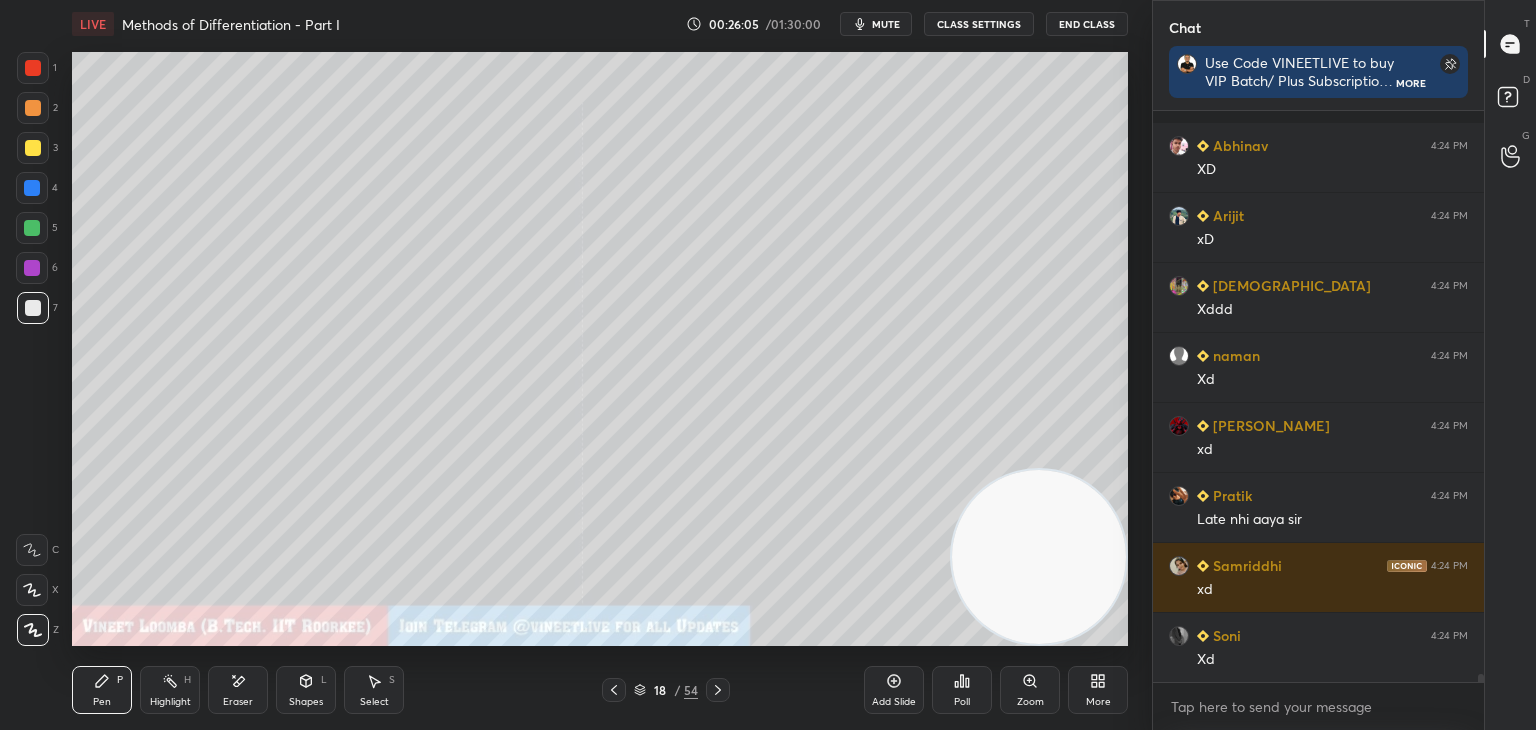 scroll, scrollTop: 38686, scrollLeft: 0, axis: vertical 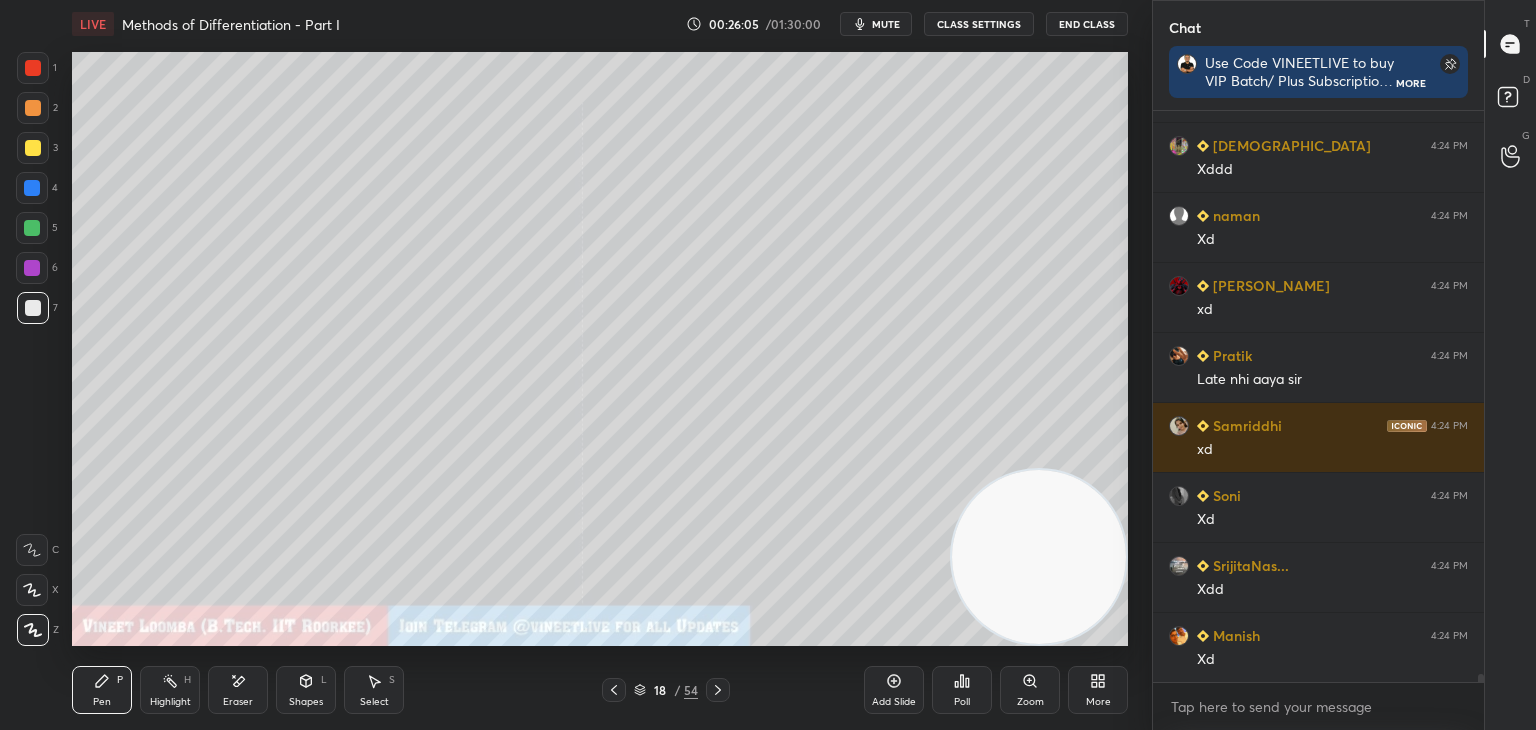 drag, startPoint x: 96, startPoint y: 697, endPoint x: 84, endPoint y: 664, distance: 35.1141 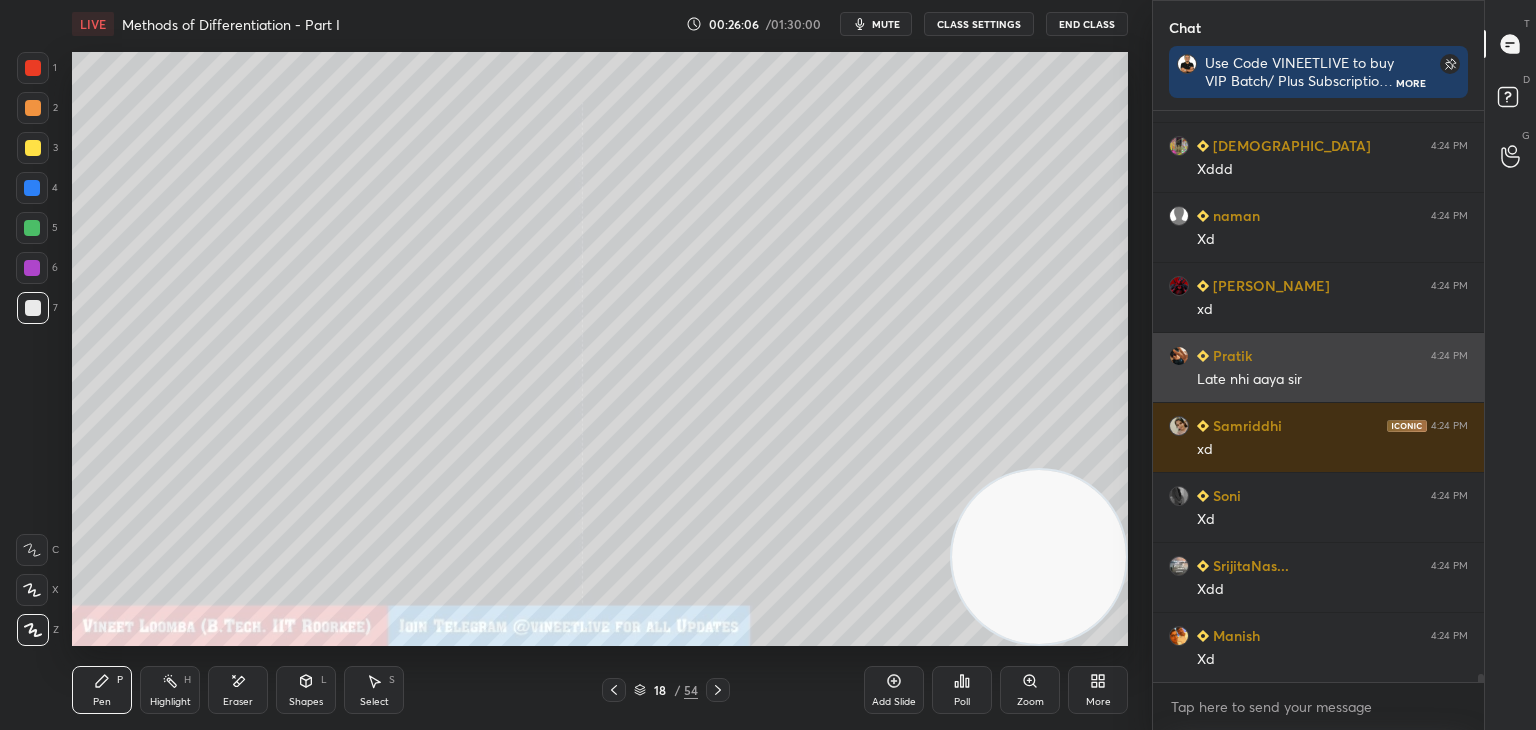 click at bounding box center [1179, 356] 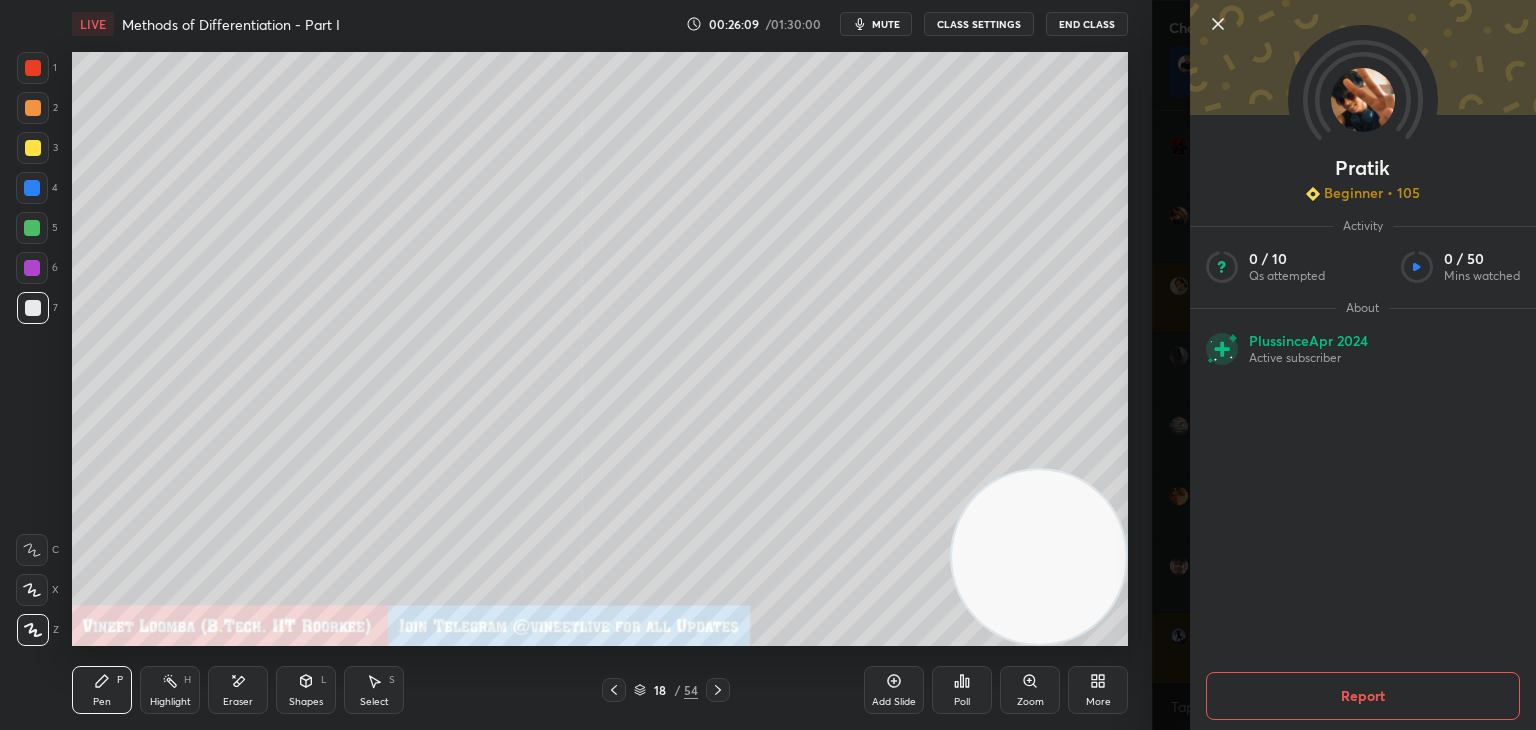 scroll, scrollTop: 38896, scrollLeft: 0, axis: vertical 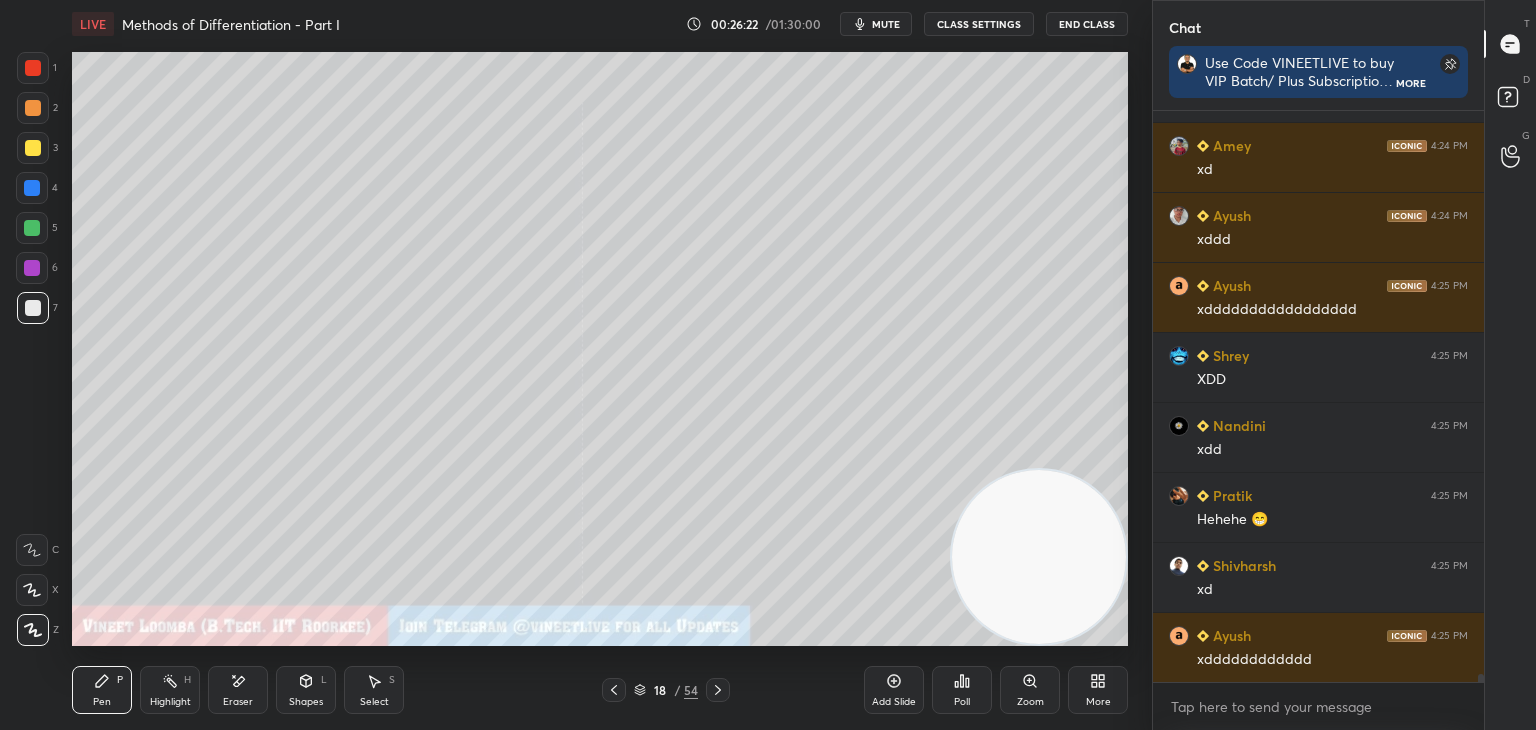 drag, startPoint x: 251, startPoint y: 710, endPoint x: 250, endPoint y: 655, distance: 55.00909 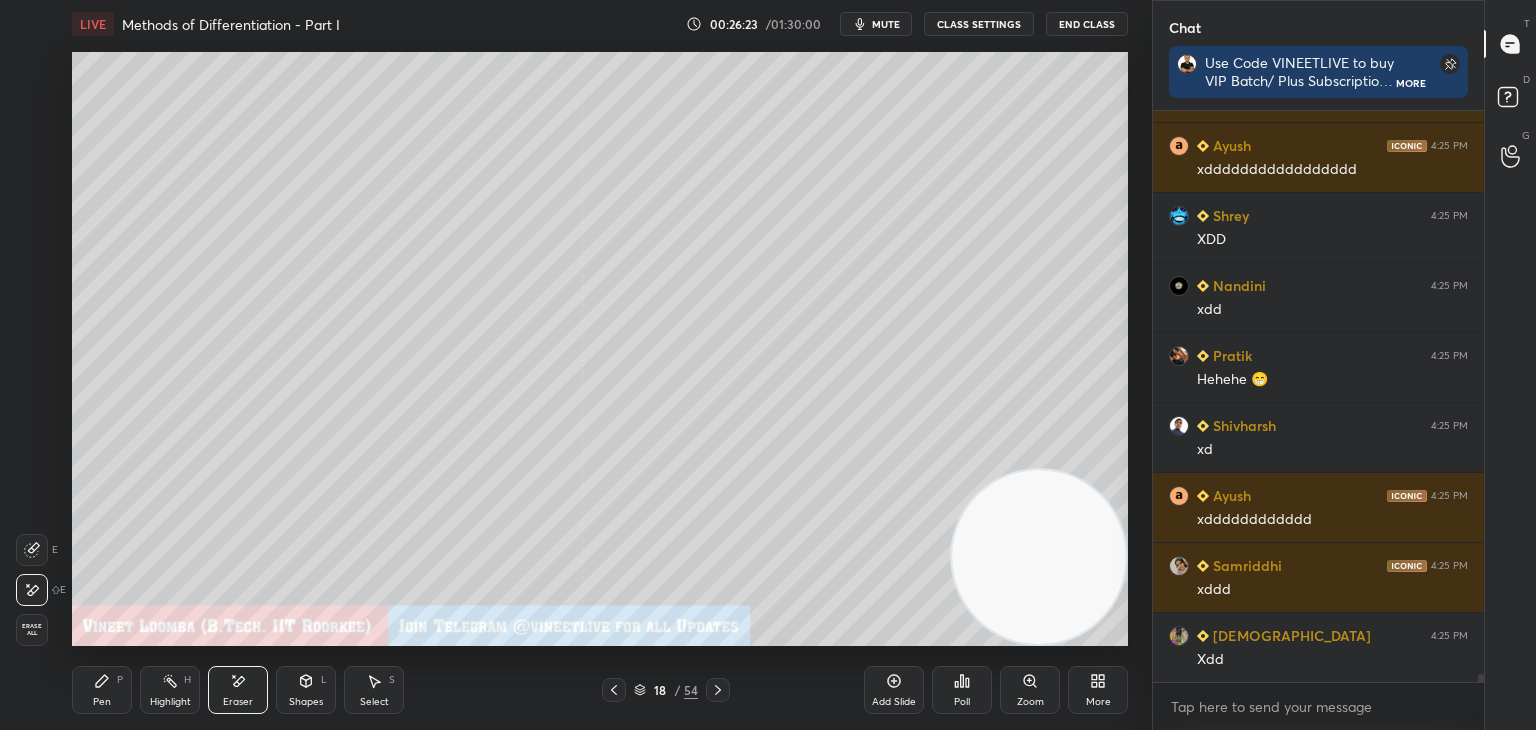 scroll, scrollTop: 40576, scrollLeft: 0, axis: vertical 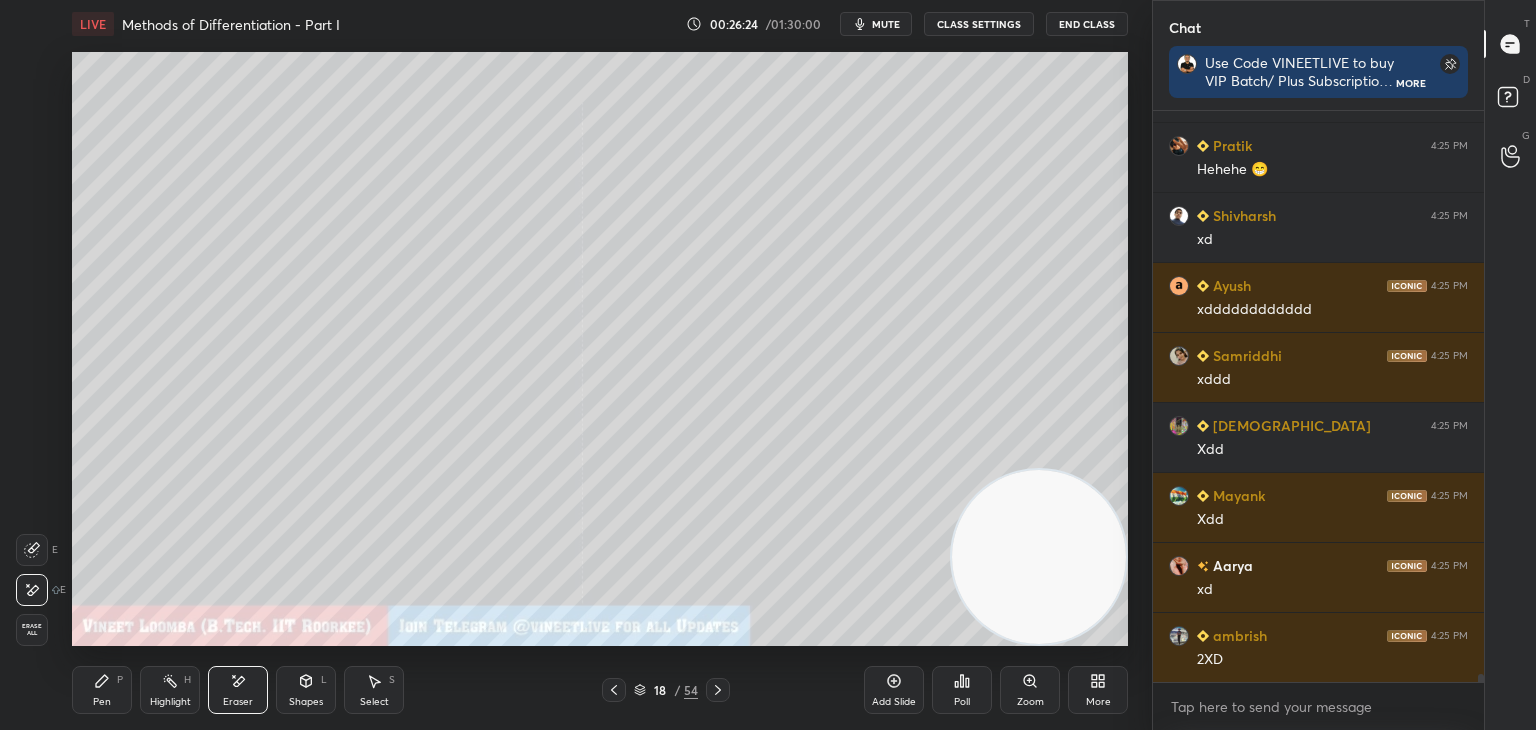click on "Pen P" at bounding box center [102, 690] 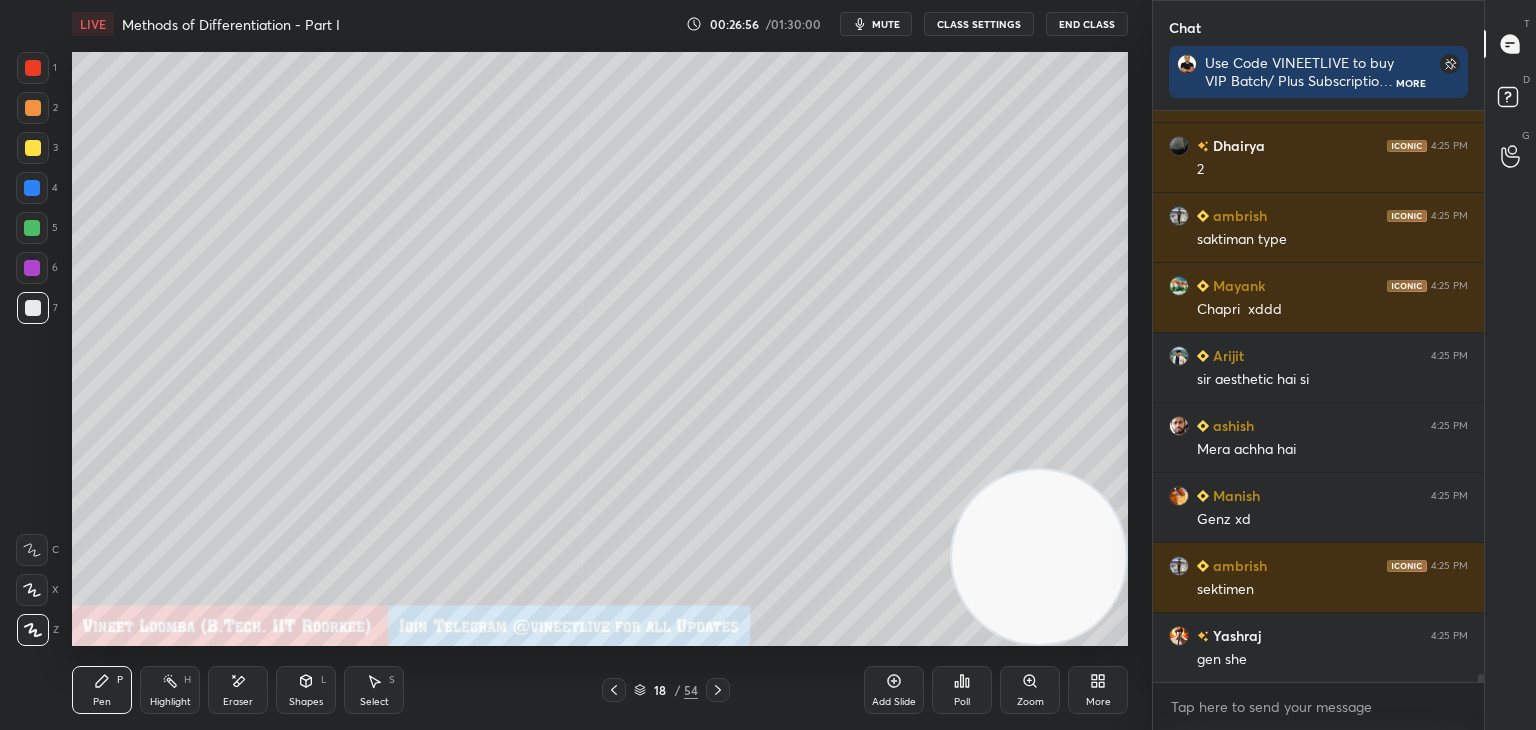 scroll, scrollTop: 42606, scrollLeft: 0, axis: vertical 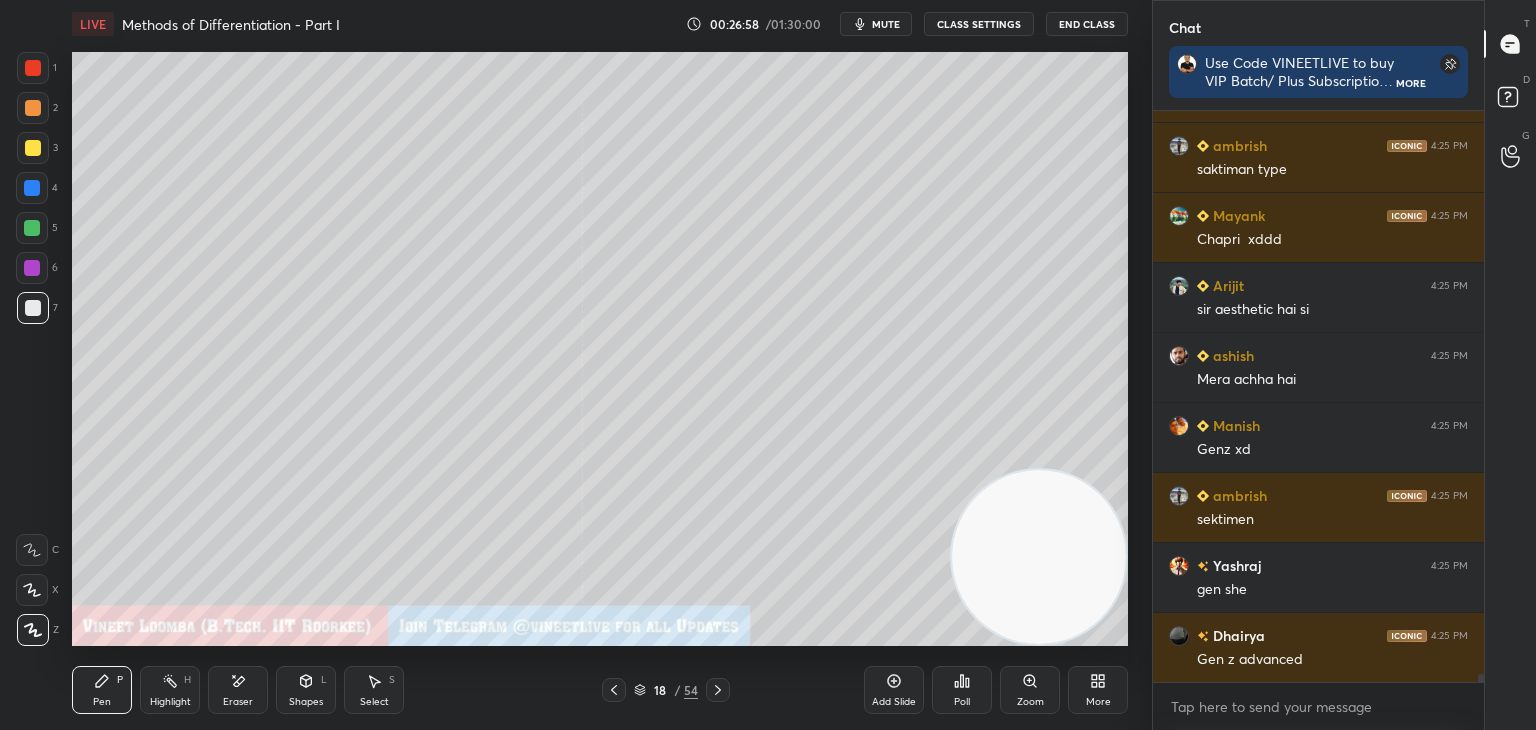 click on "End Class" at bounding box center (1087, 24) 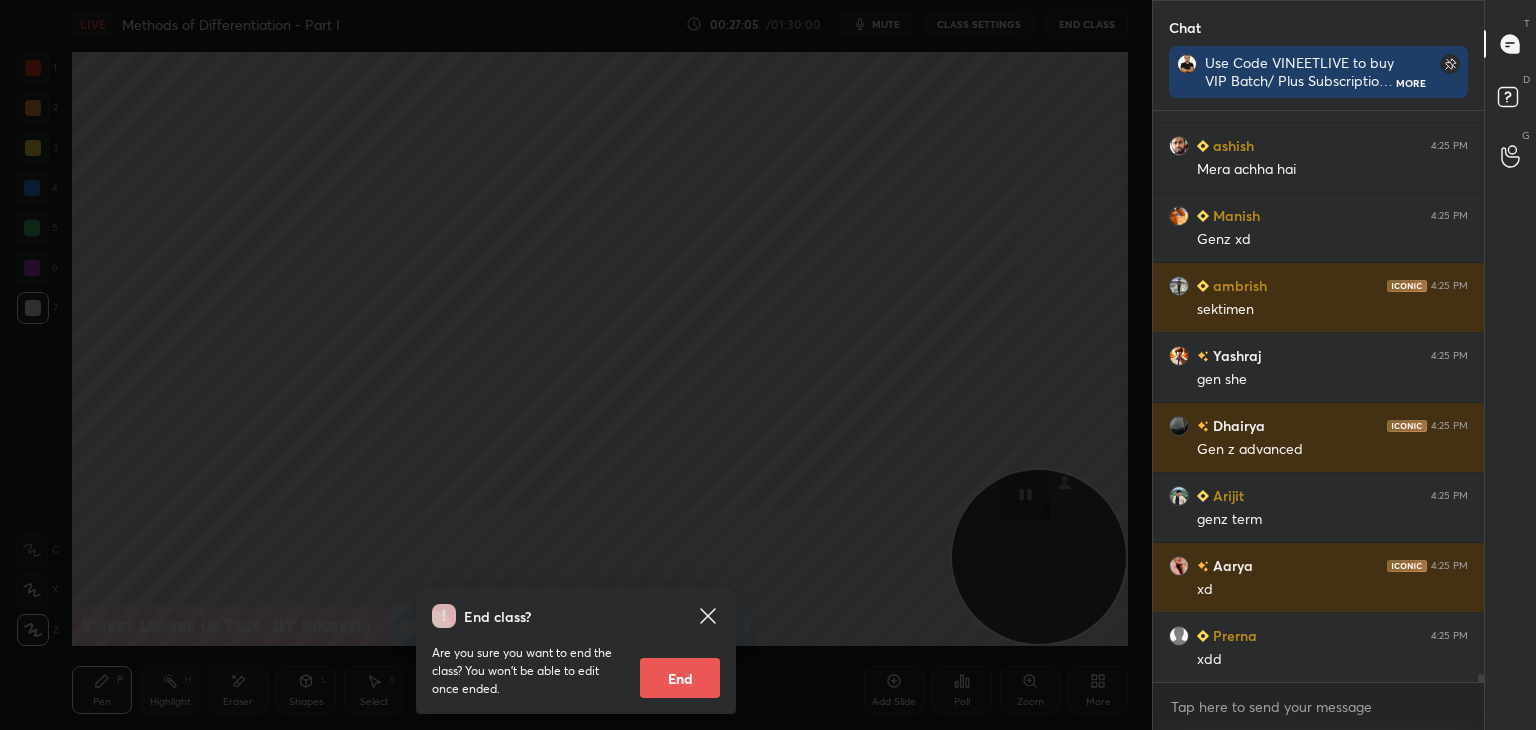 scroll, scrollTop: 42886, scrollLeft: 0, axis: vertical 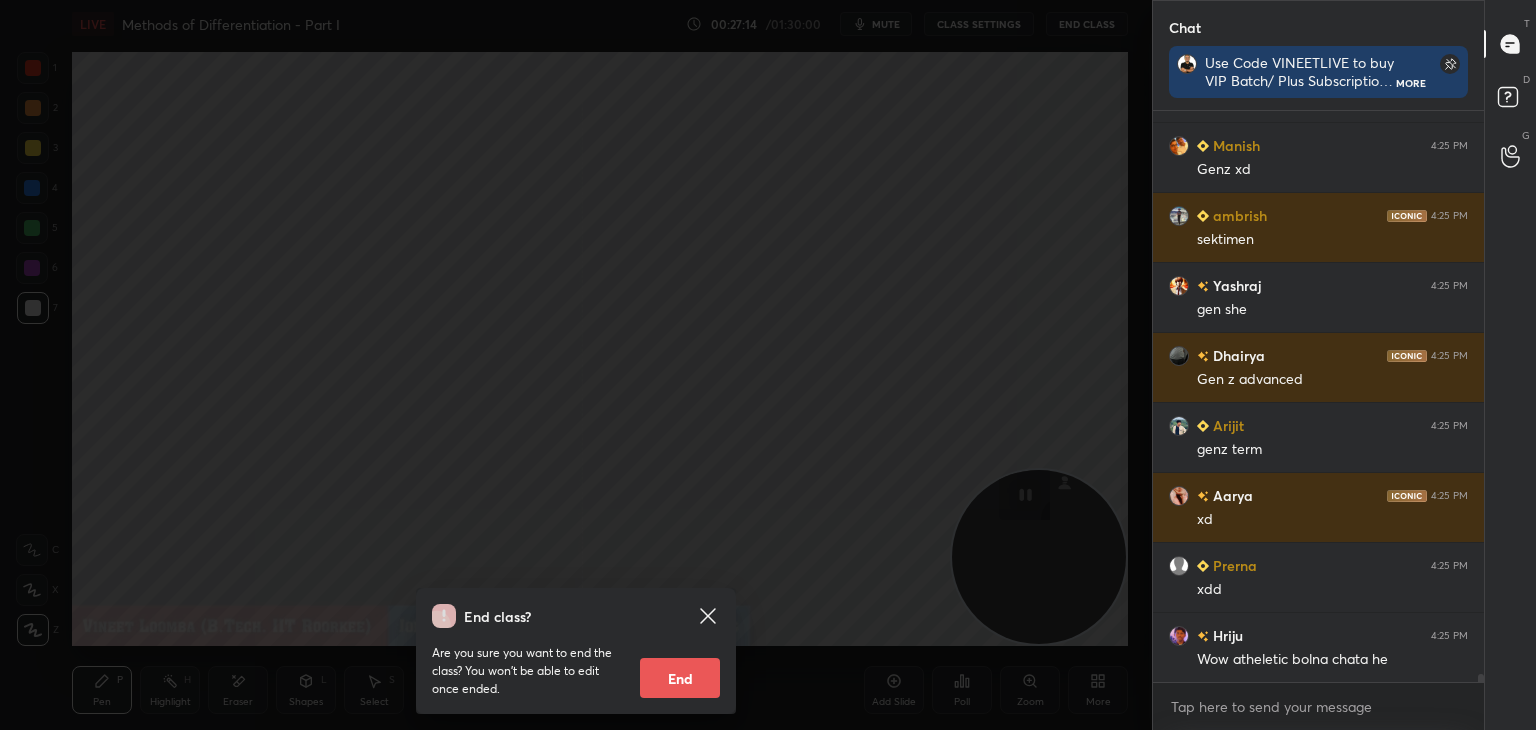 drag, startPoint x: 704, startPoint y: 613, endPoint x: 680, endPoint y: 589, distance: 33.941124 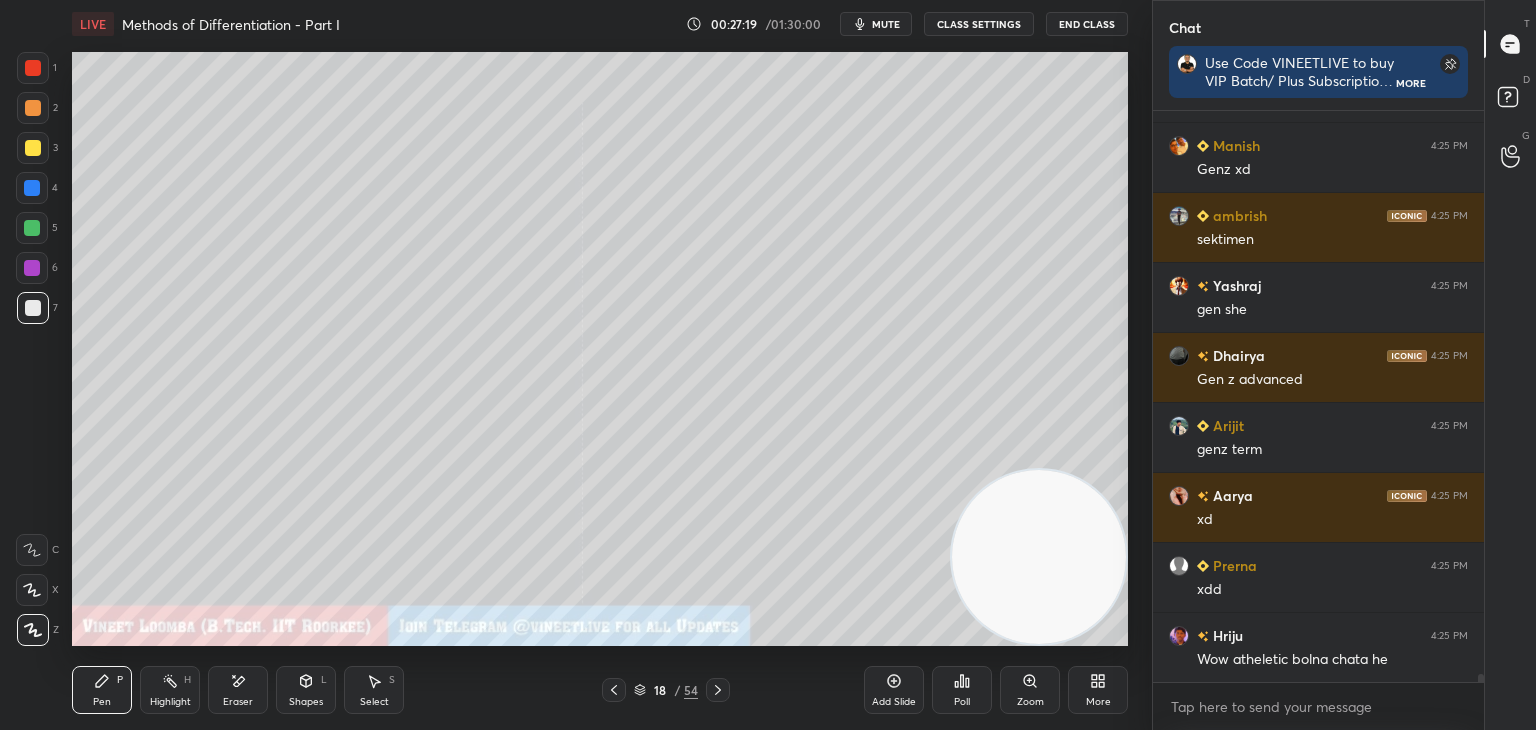 scroll, scrollTop: 42934, scrollLeft: 0, axis: vertical 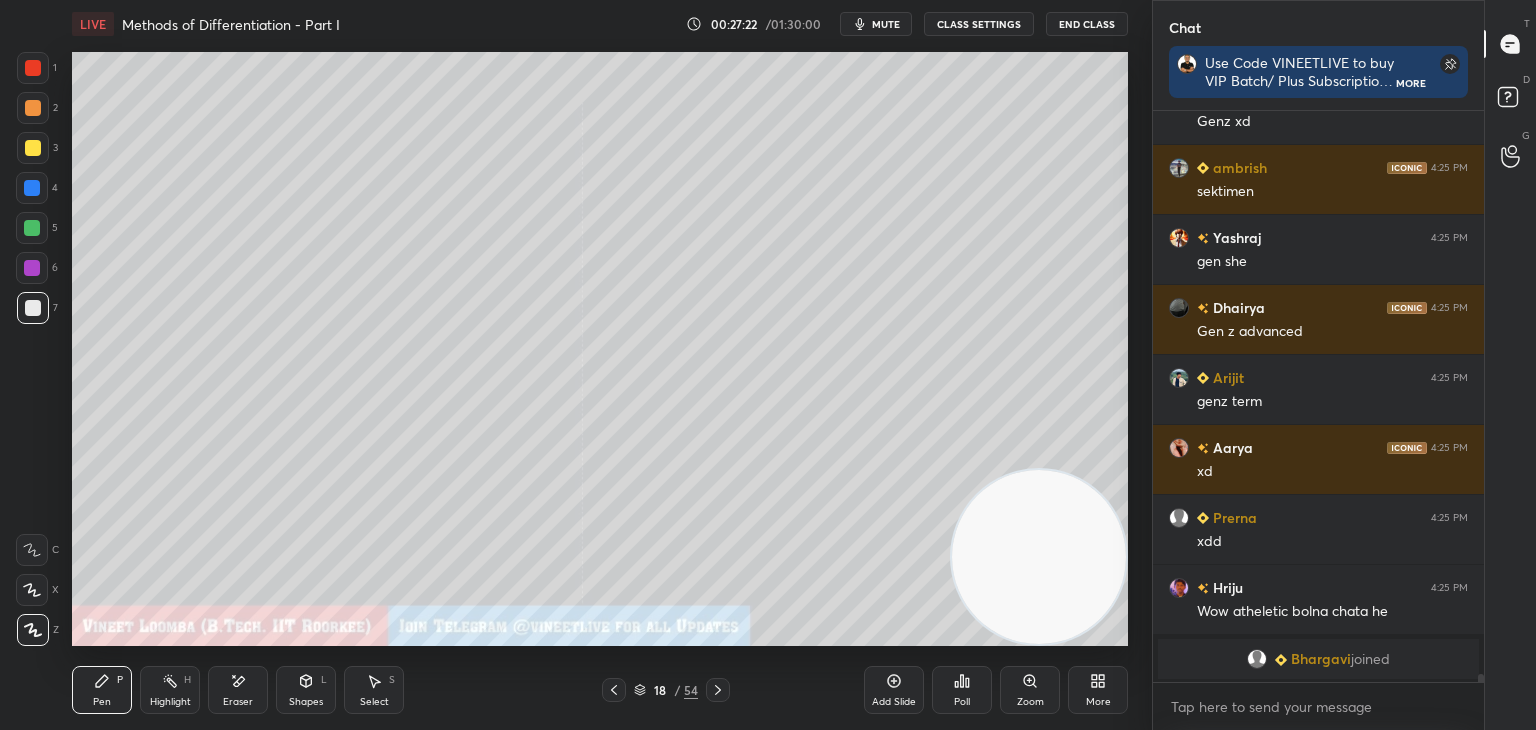click on "Eraser" at bounding box center (238, 702) 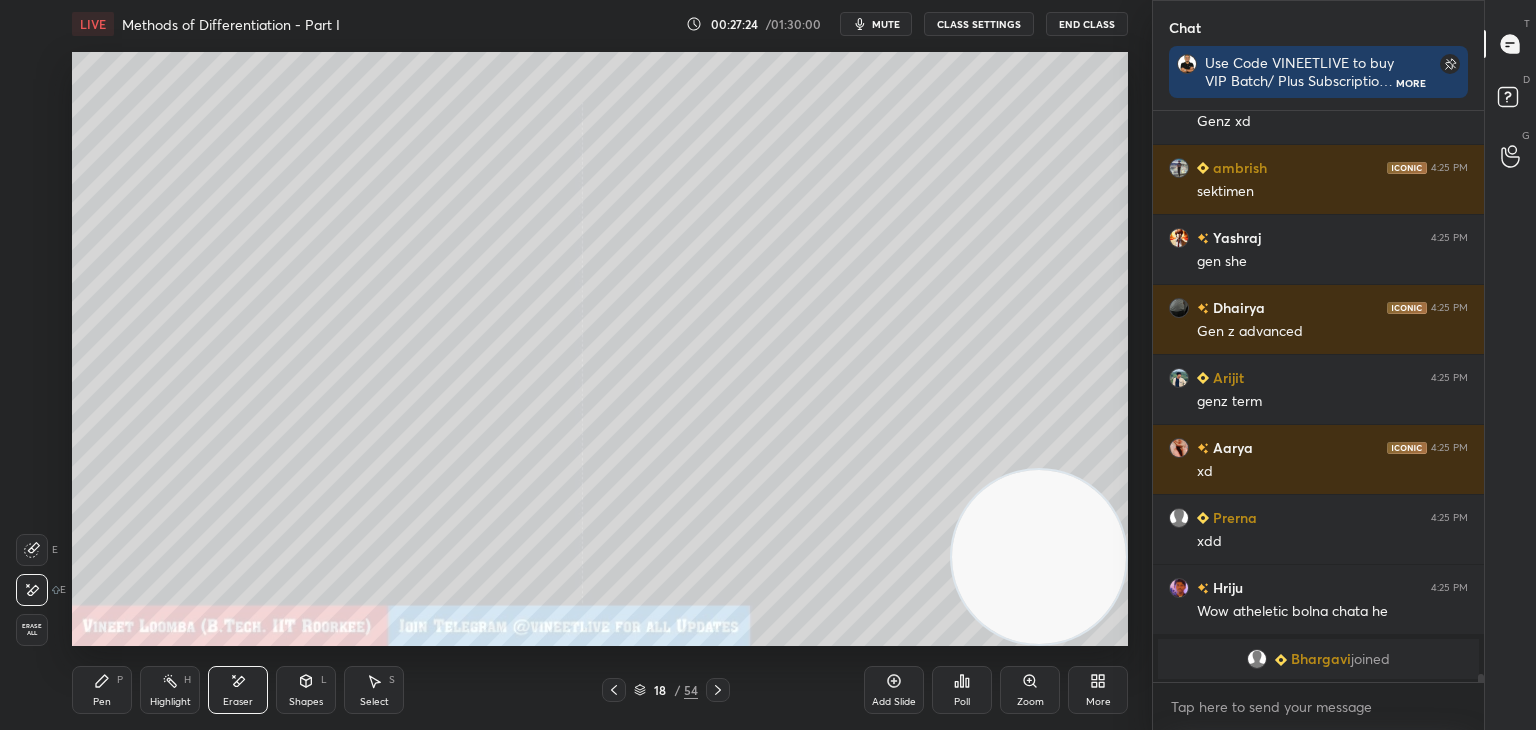 click on "Pen P" at bounding box center (102, 690) 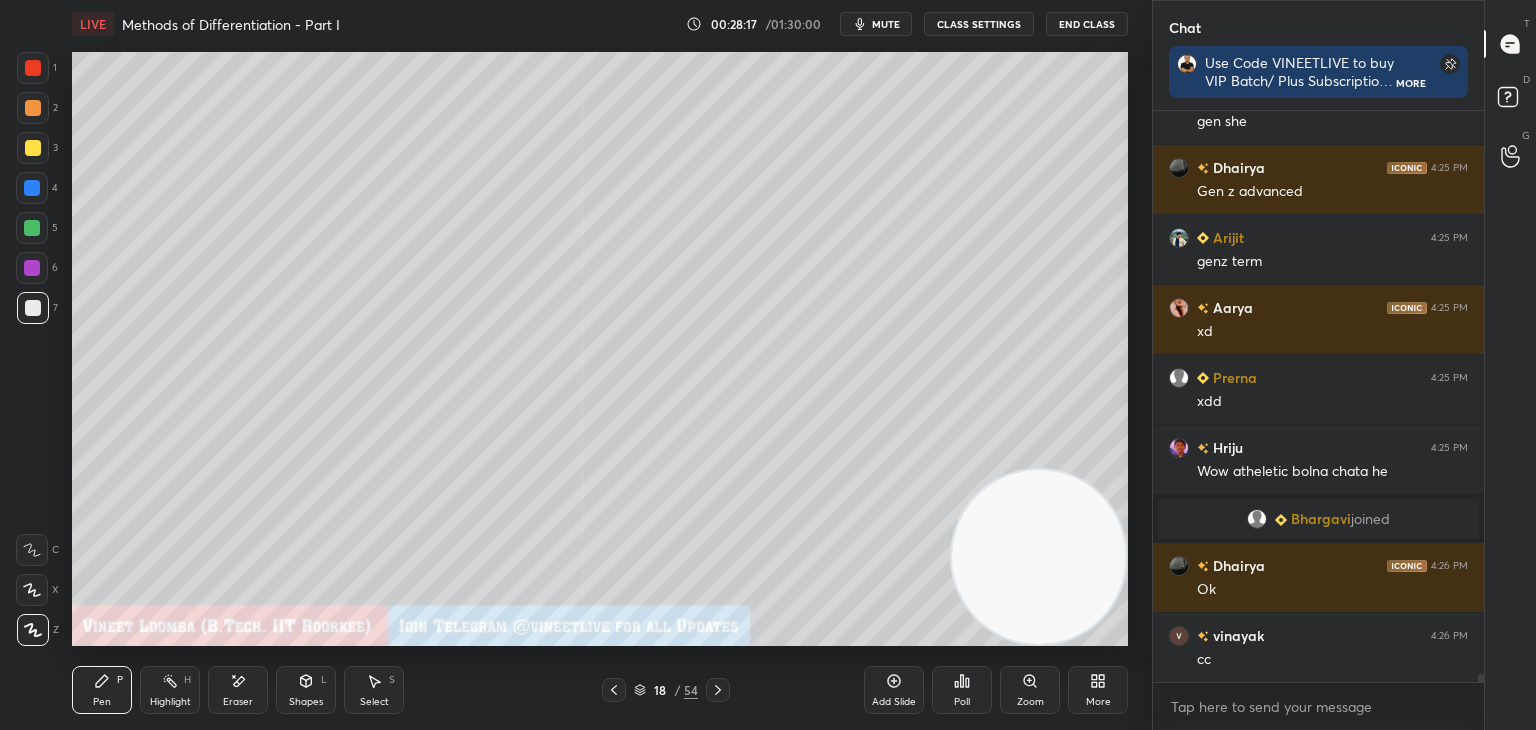 scroll, scrollTop: 38686, scrollLeft: 0, axis: vertical 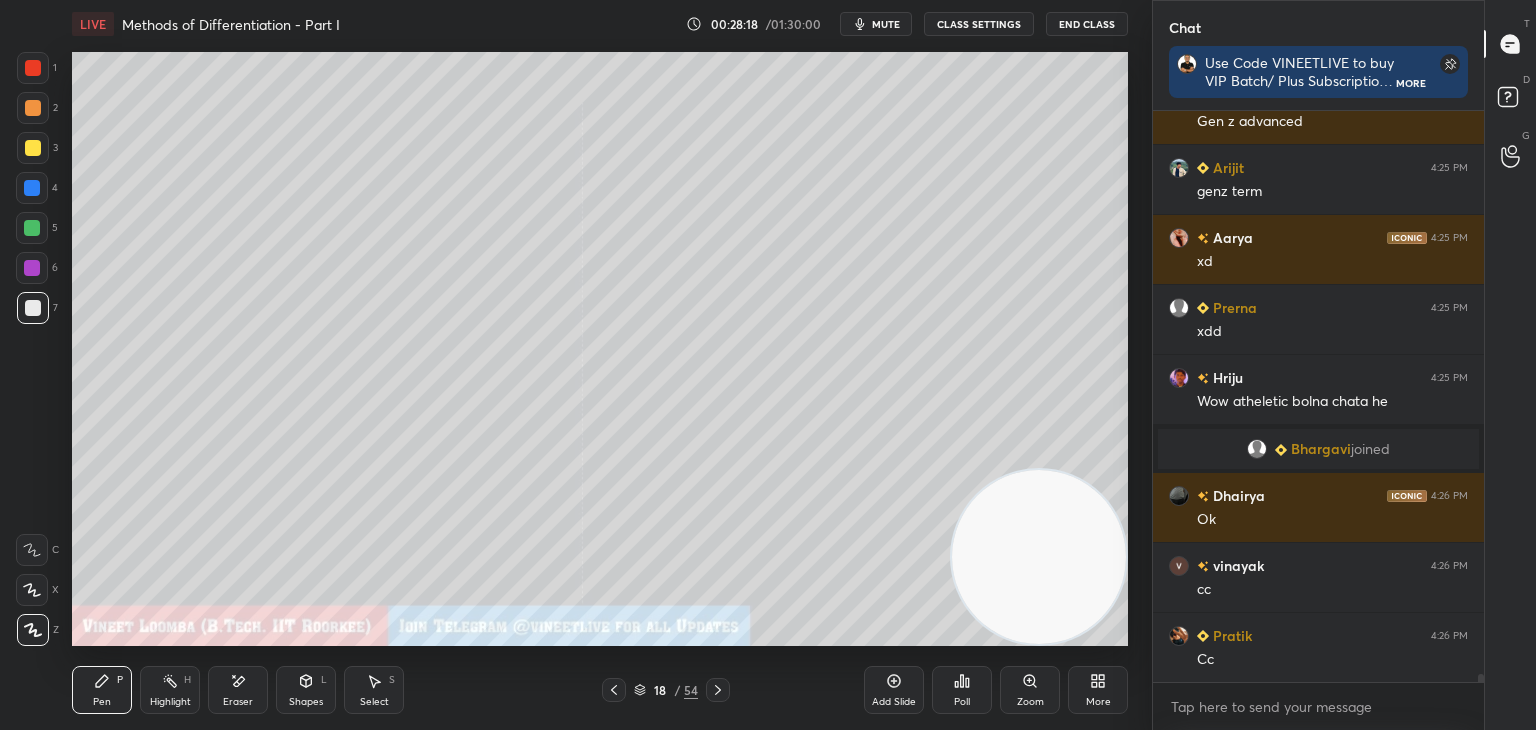 click 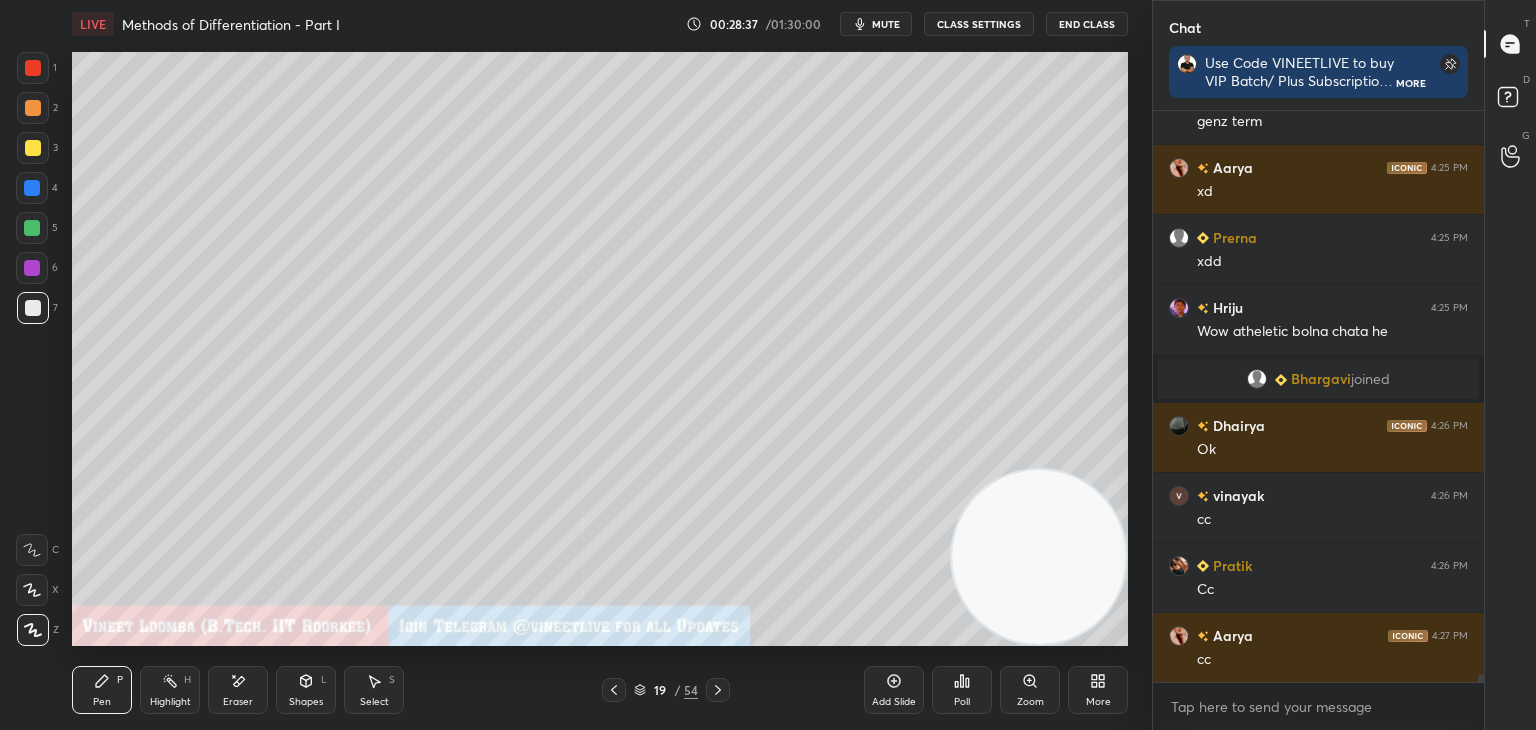 scroll, scrollTop: 38826, scrollLeft: 0, axis: vertical 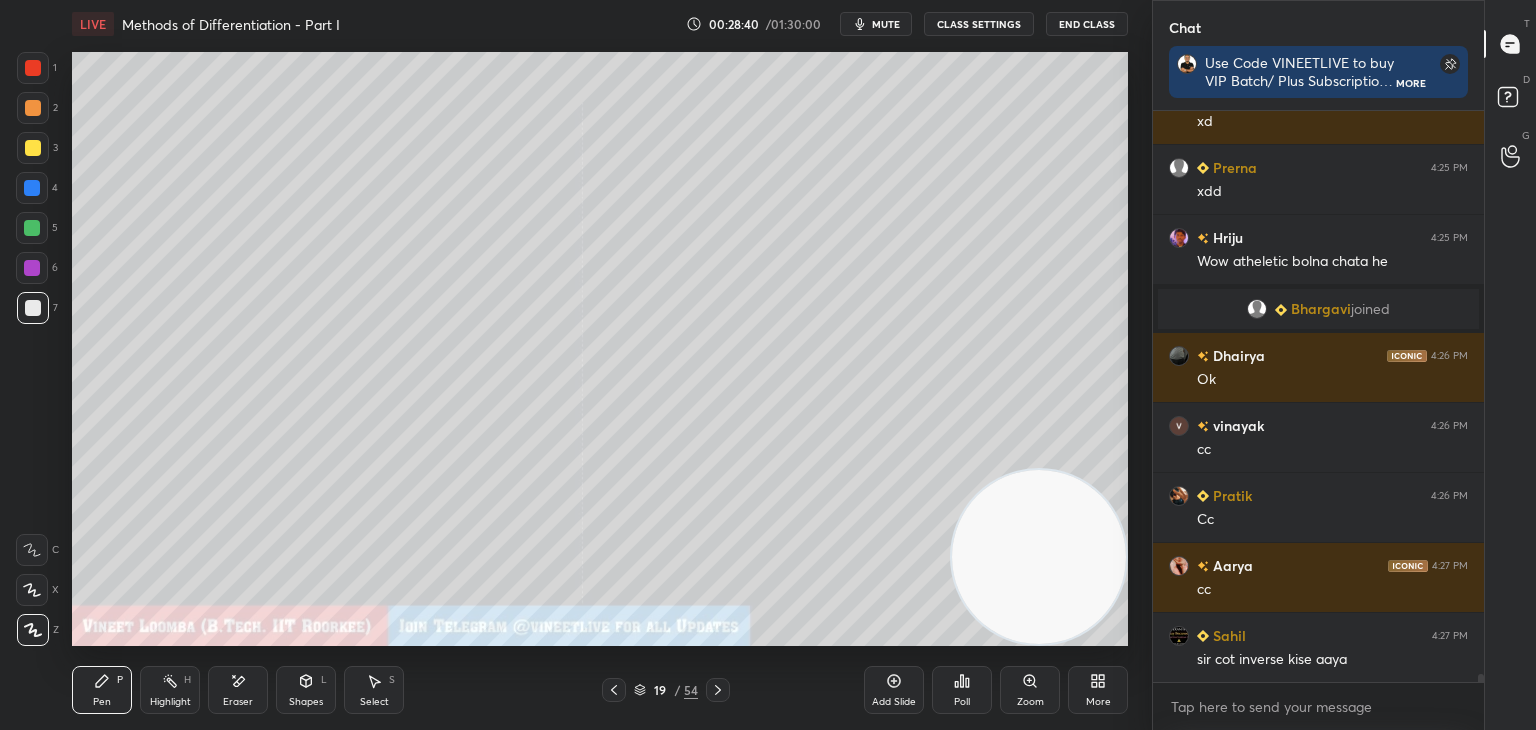 click 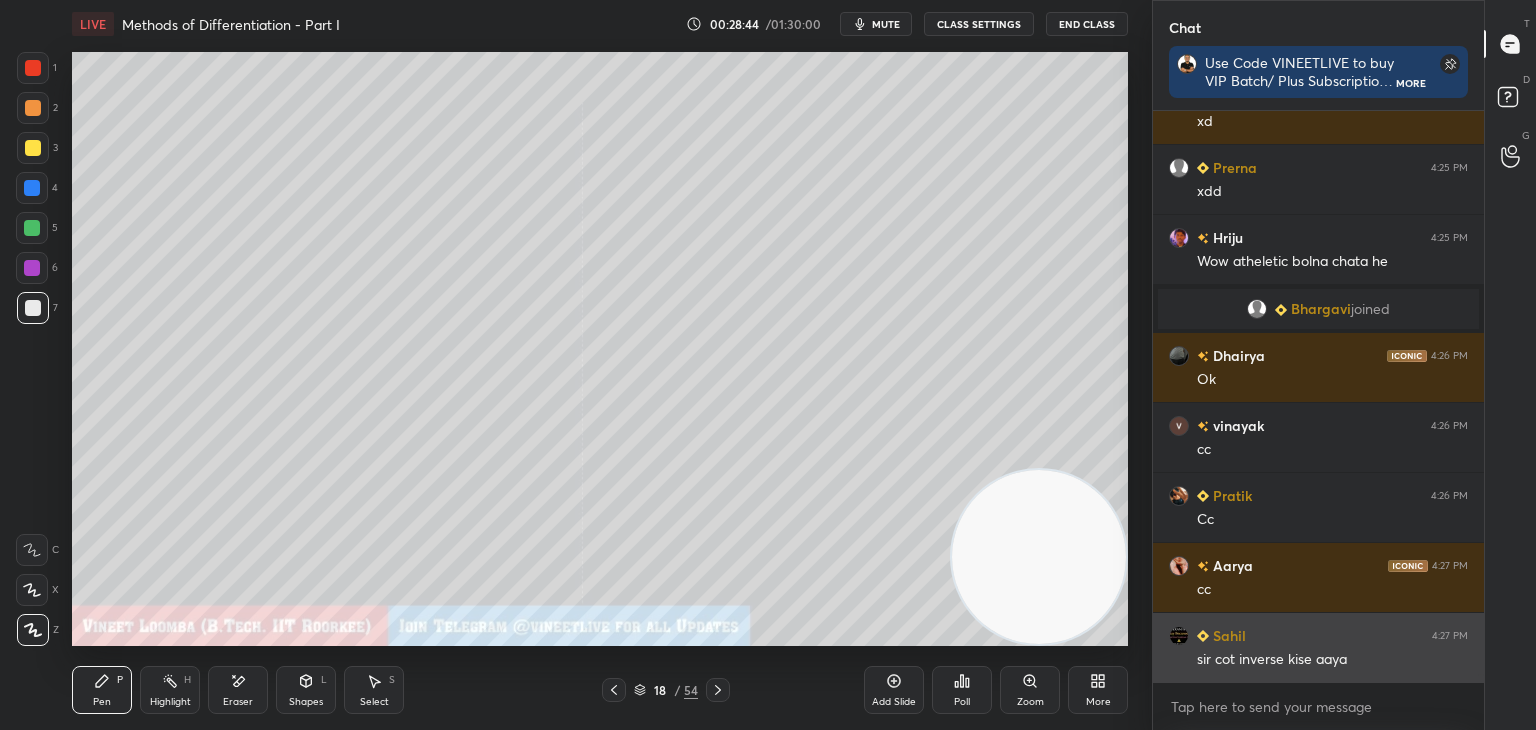 click on "sir cot inverse kise aaya" at bounding box center (1332, 660) 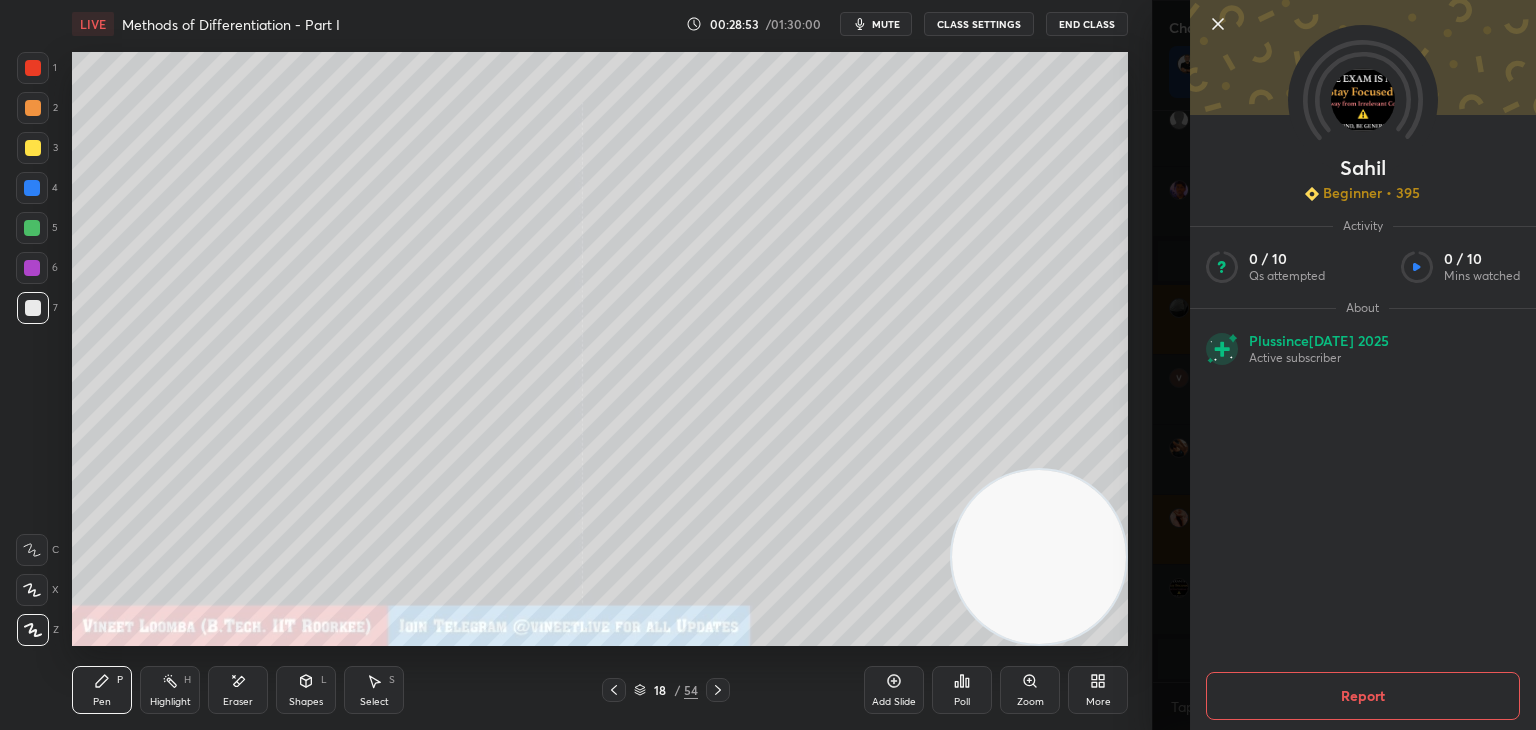 scroll, scrollTop: 38824, scrollLeft: 0, axis: vertical 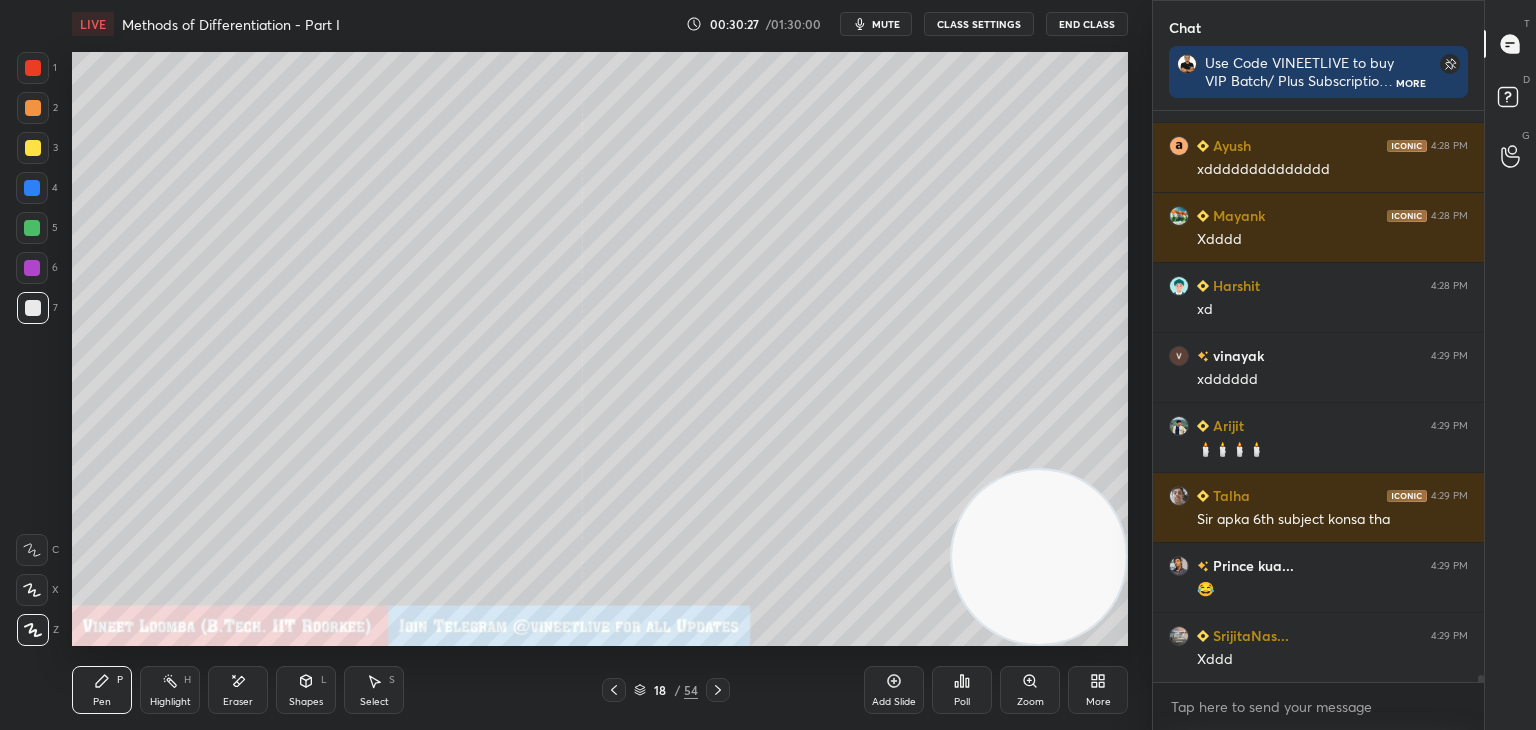 drag, startPoint x: 109, startPoint y: 695, endPoint x: 94, endPoint y: 647, distance: 50.289165 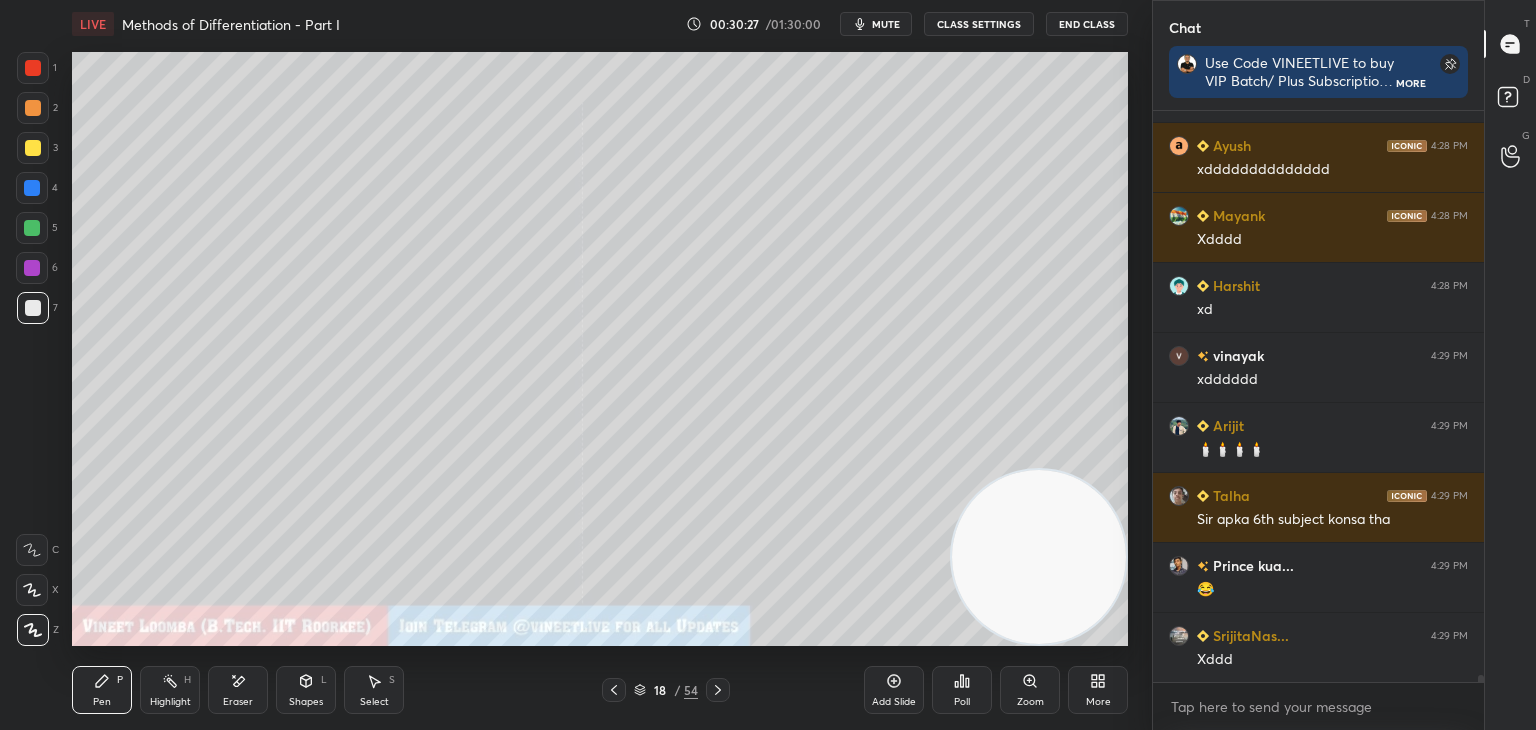 click on "Pen" at bounding box center [102, 702] 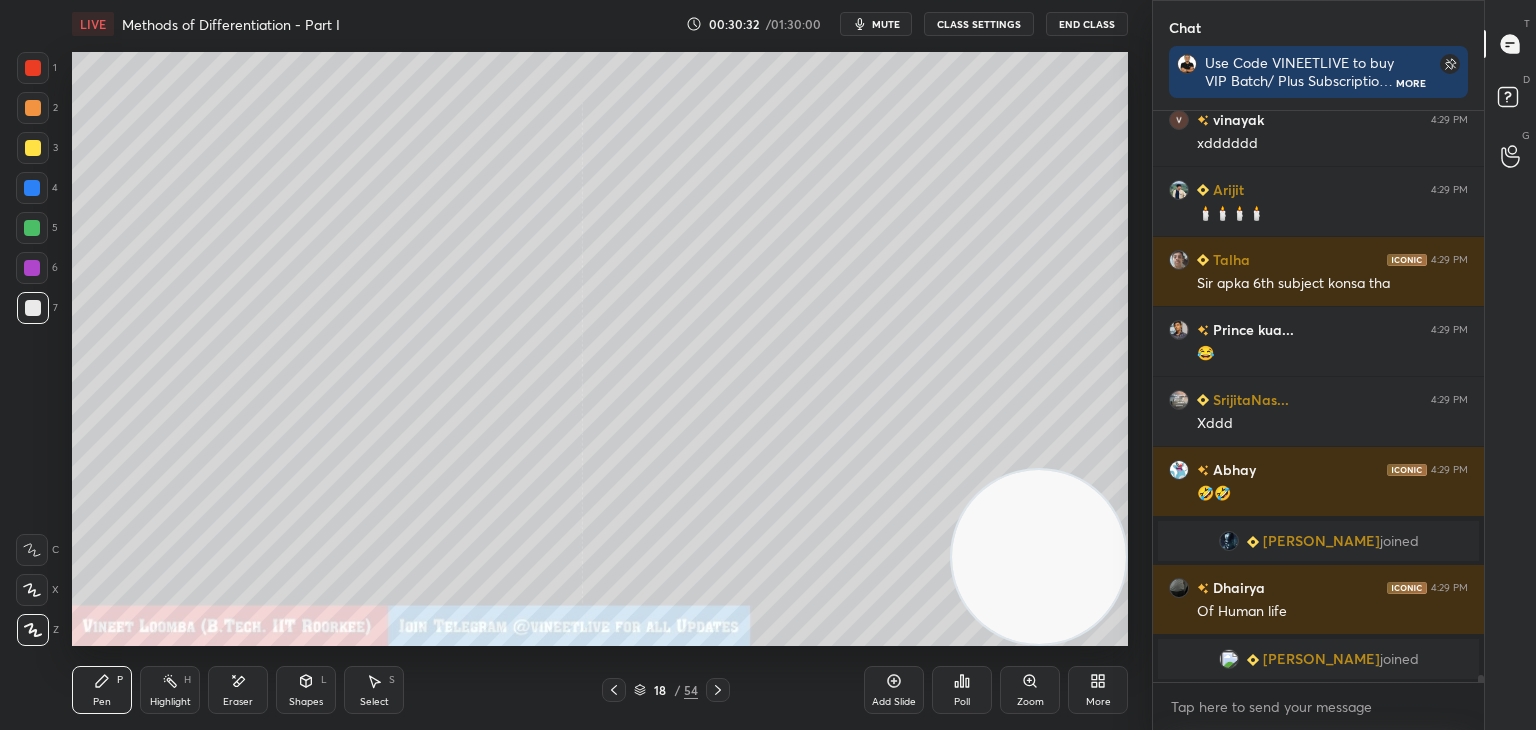 drag, startPoint x: 716, startPoint y: 694, endPoint x: 688, endPoint y: 648, distance: 53.851646 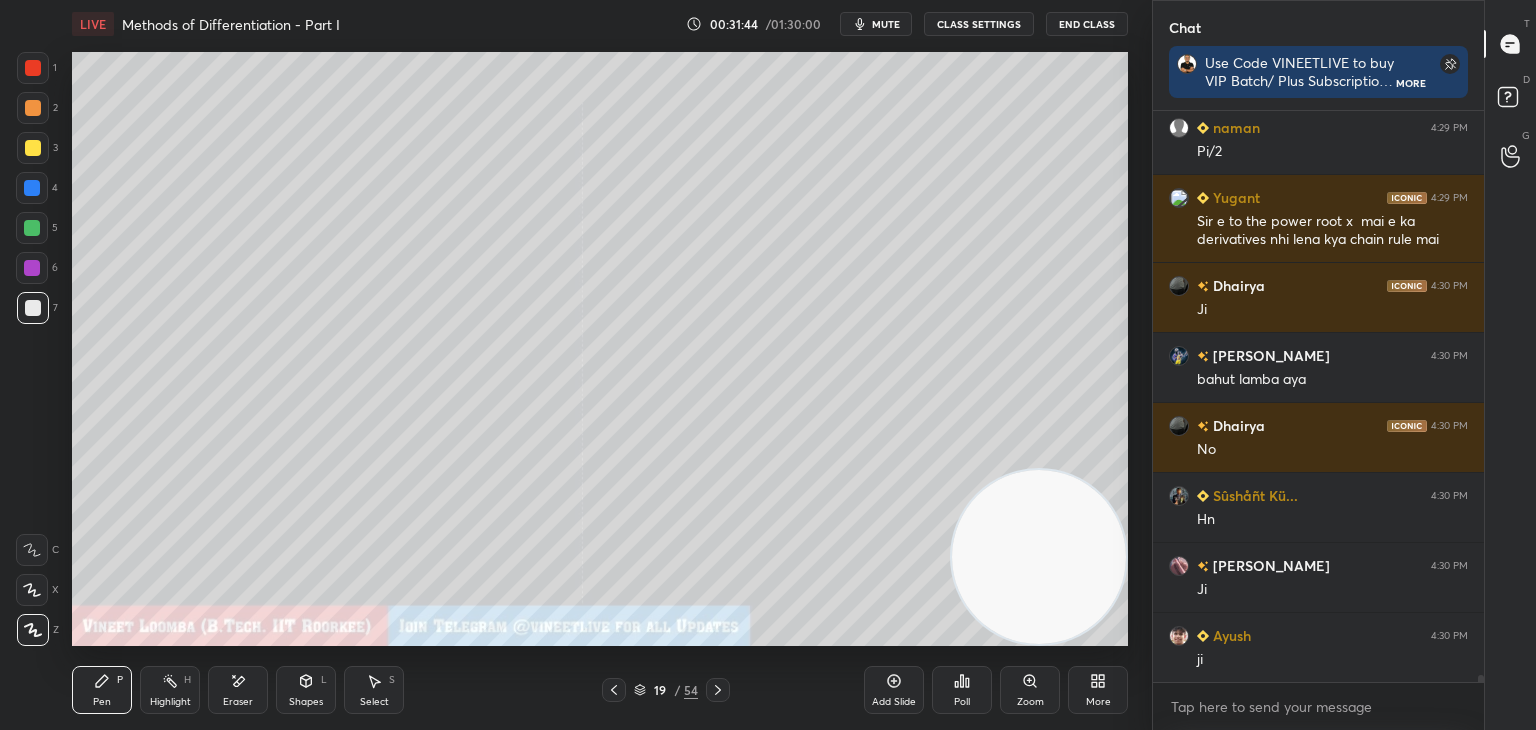scroll, scrollTop: 46352, scrollLeft: 0, axis: vertical 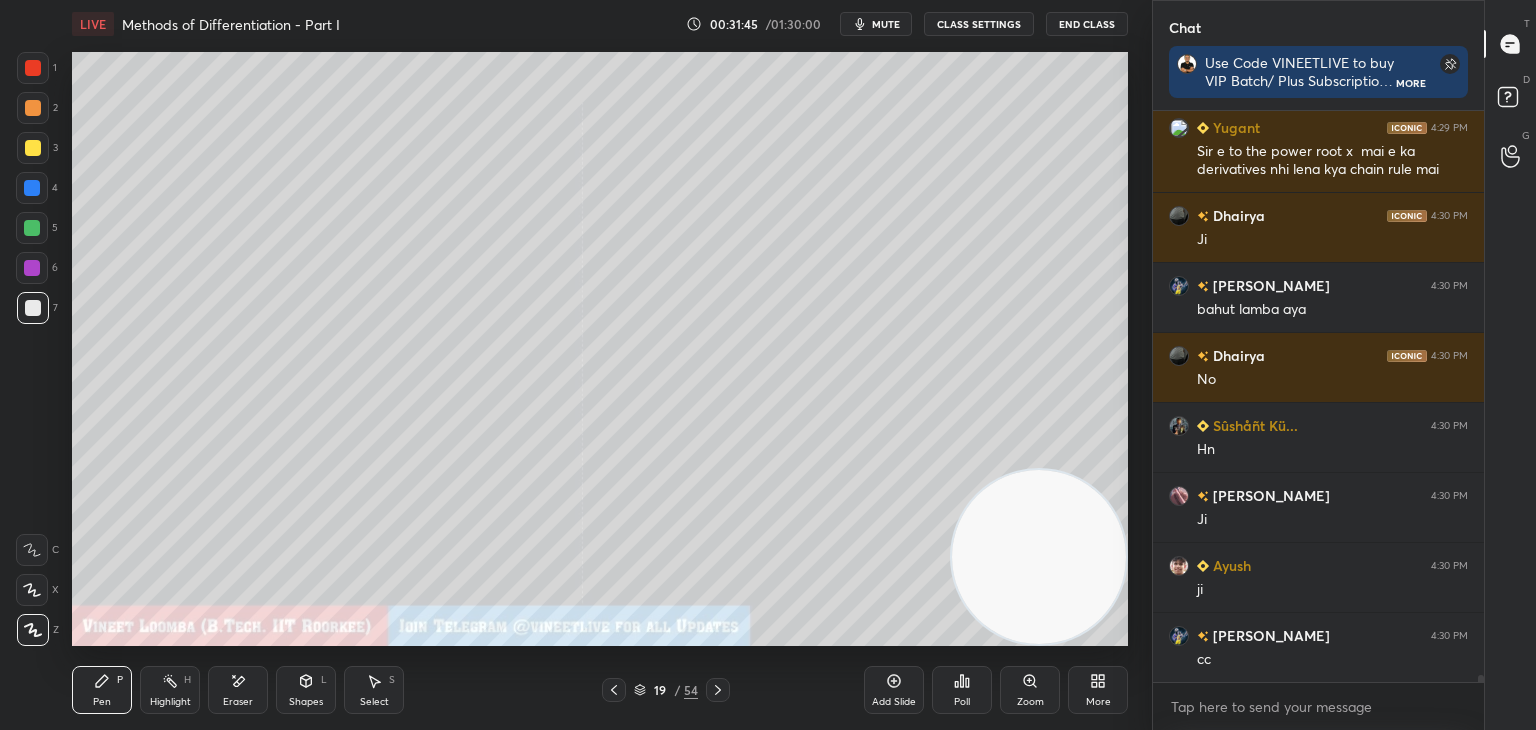 click on "Highlight H" at bounding box center (170, 690) 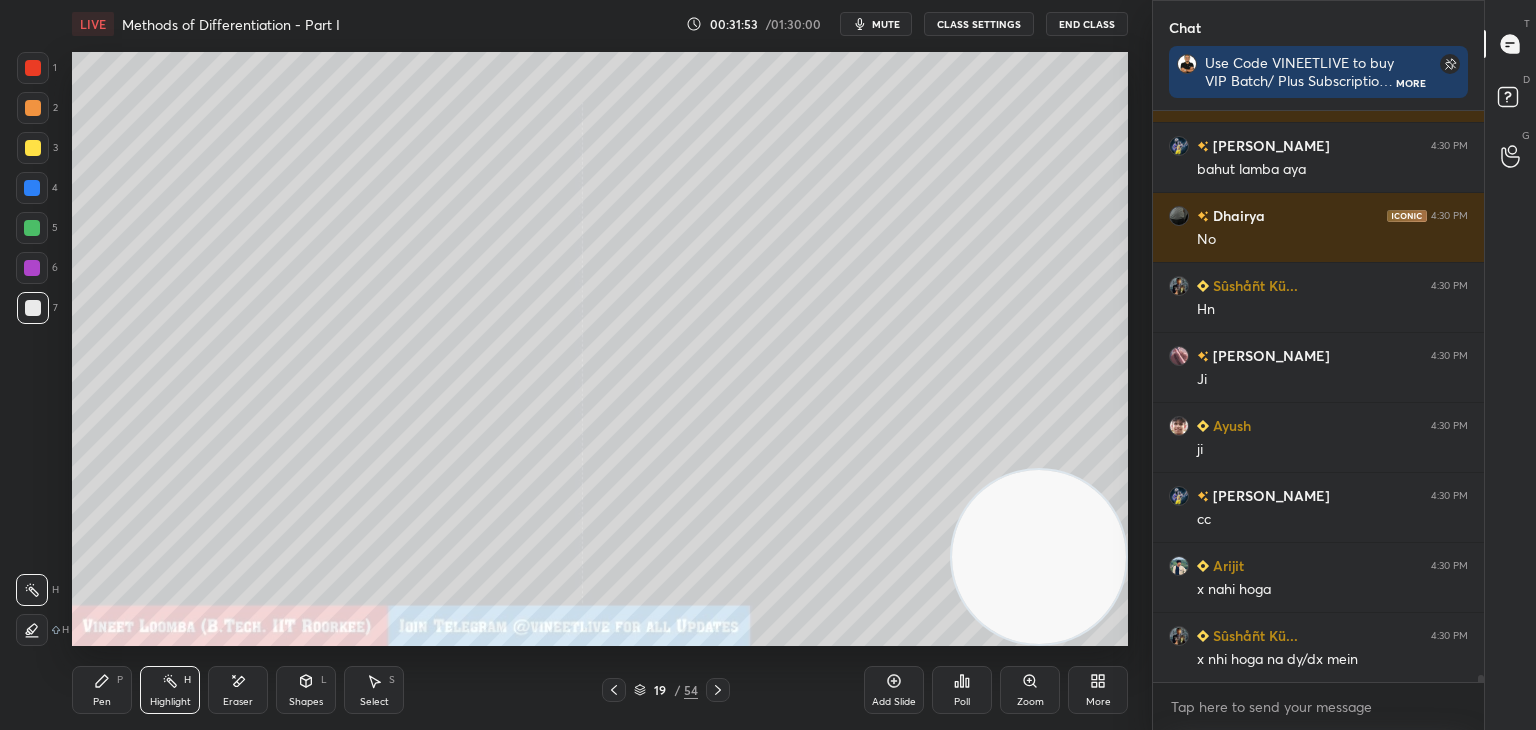 scroll, scrollTop: 46562, scrollLeft: 0, axis: vertical 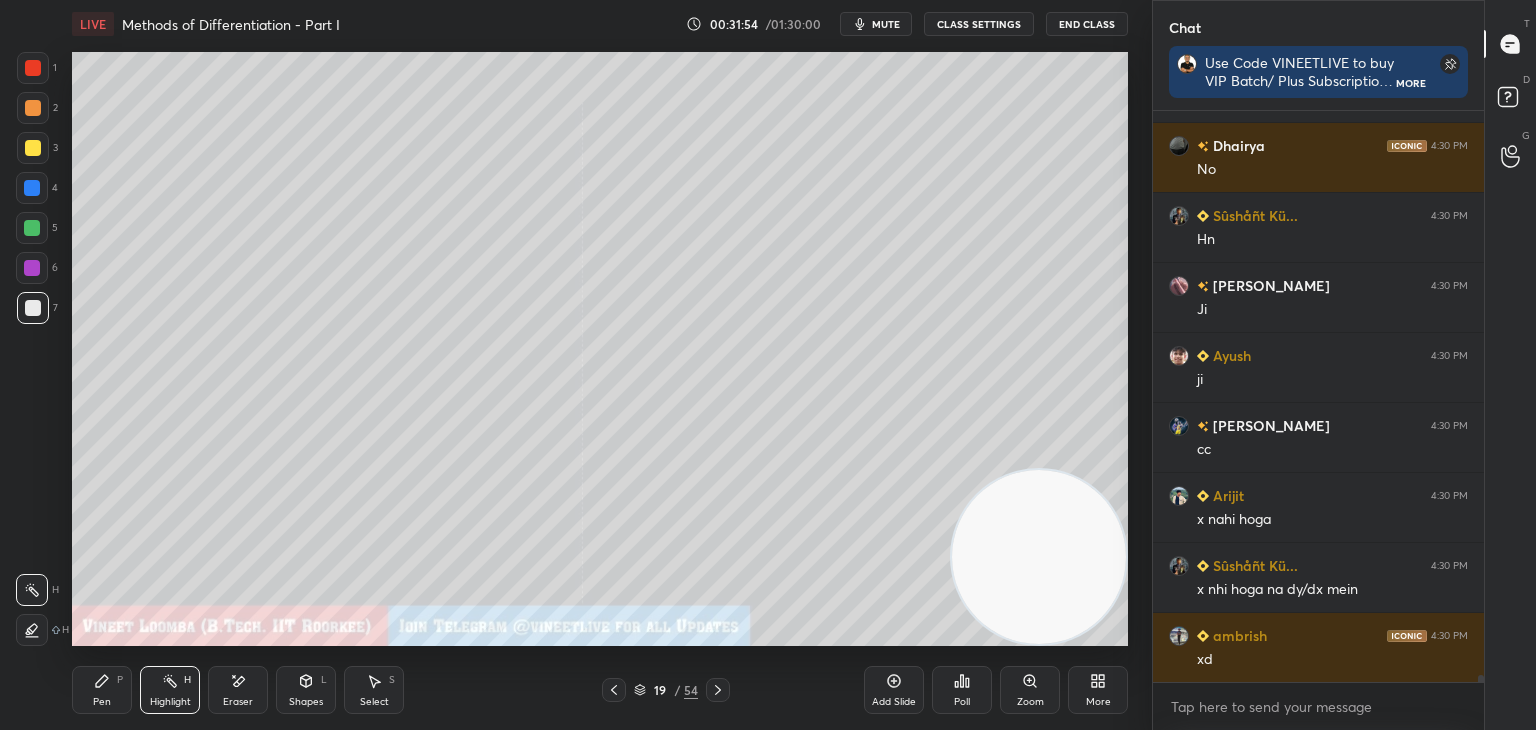 drag, startPoint x: 226, startPoint y: 697, endPoint x: 236, endPoint y: 693, distance: 10.770329 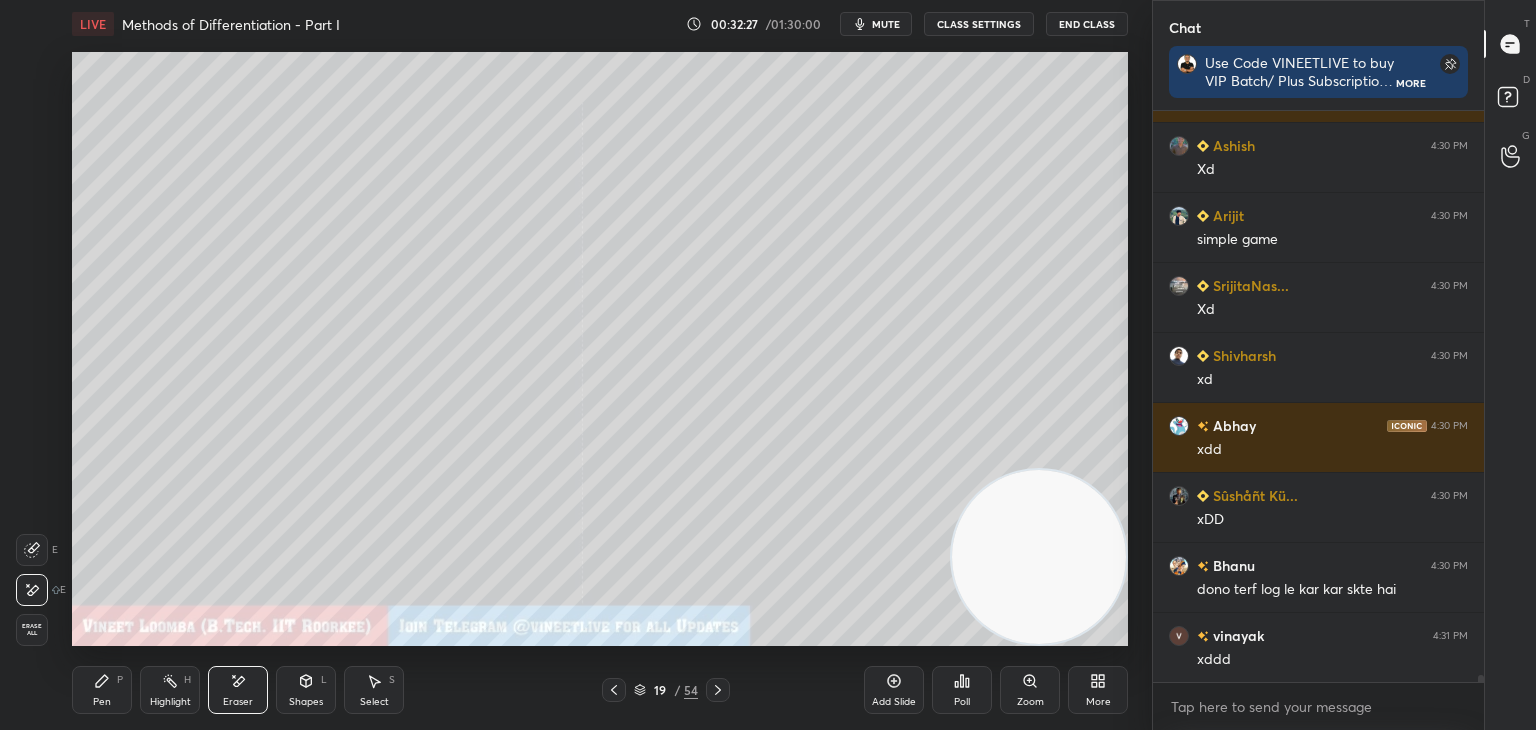 scroll, scrollTop: 47822, scrollLeft: 0, axis: vertical 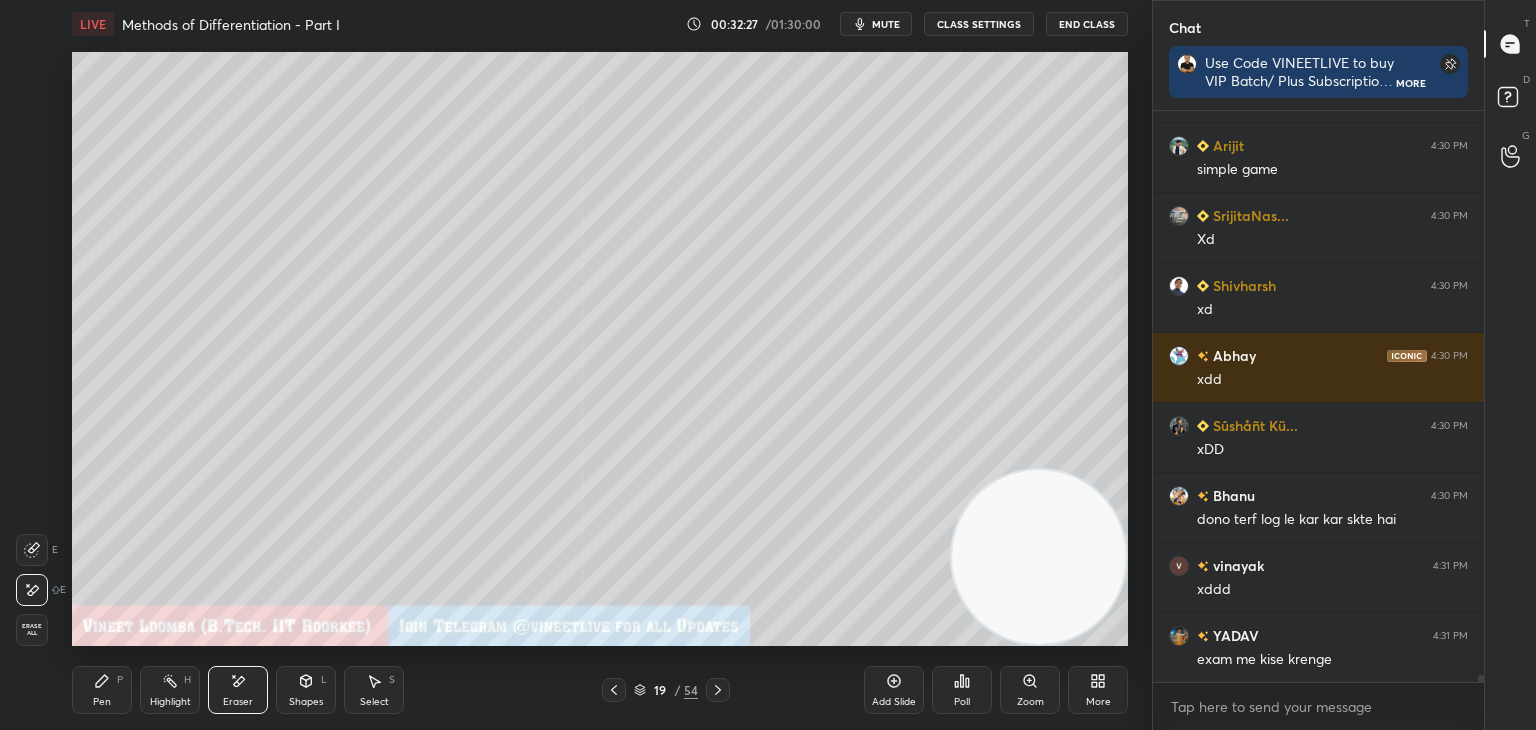 click 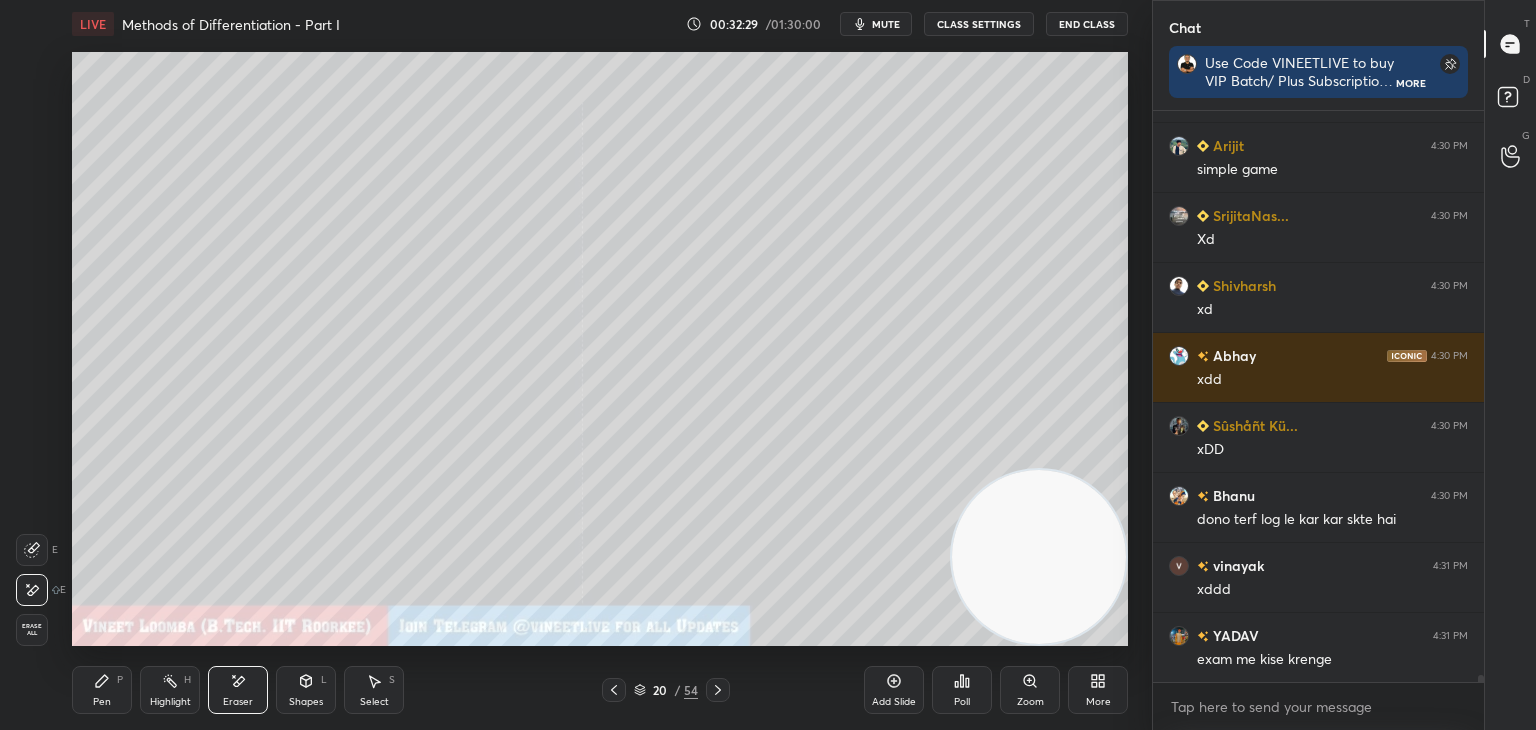 click on "Pen P" at bounding box center (102, 690) 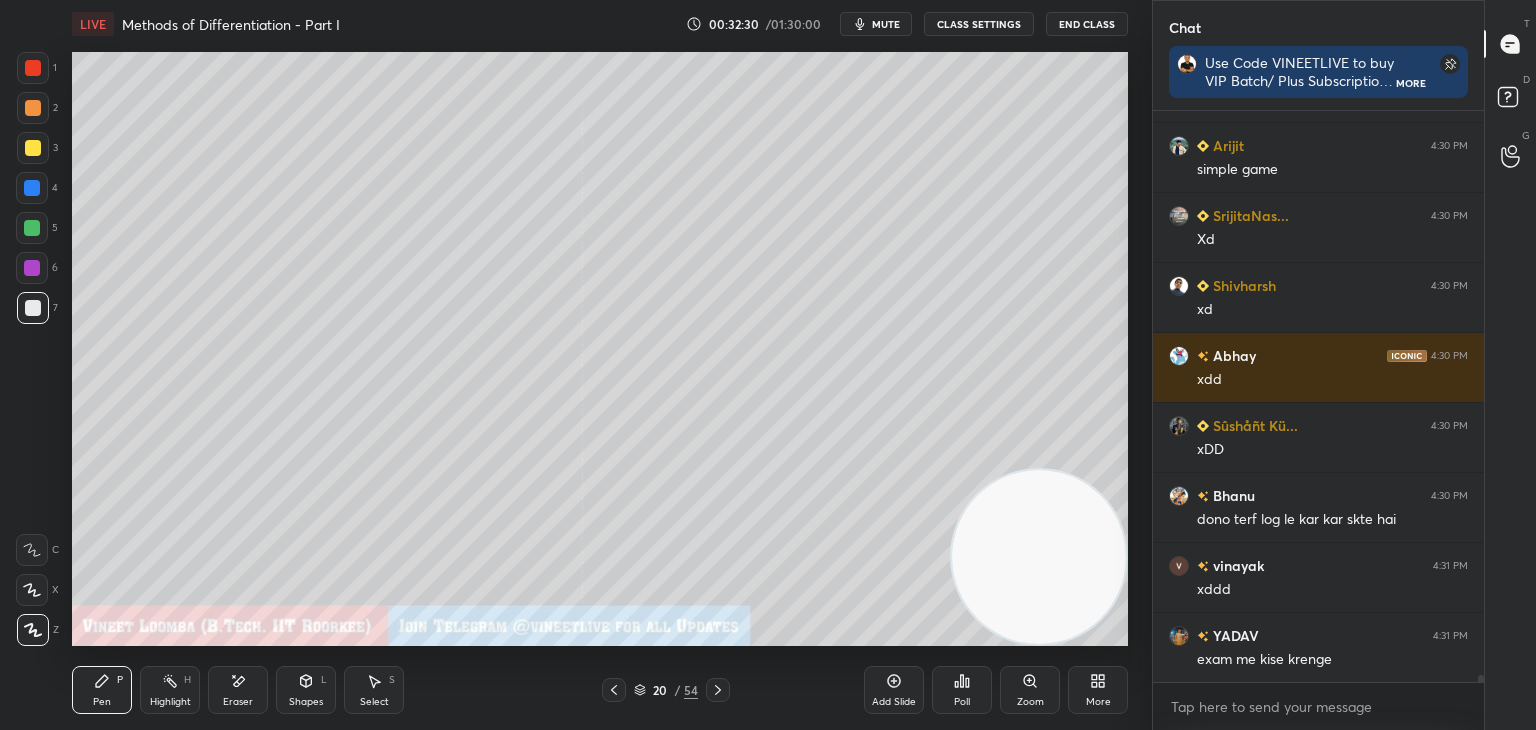 scroll, scrollTop: 47892, scrollLeft: 0, axis: vertical 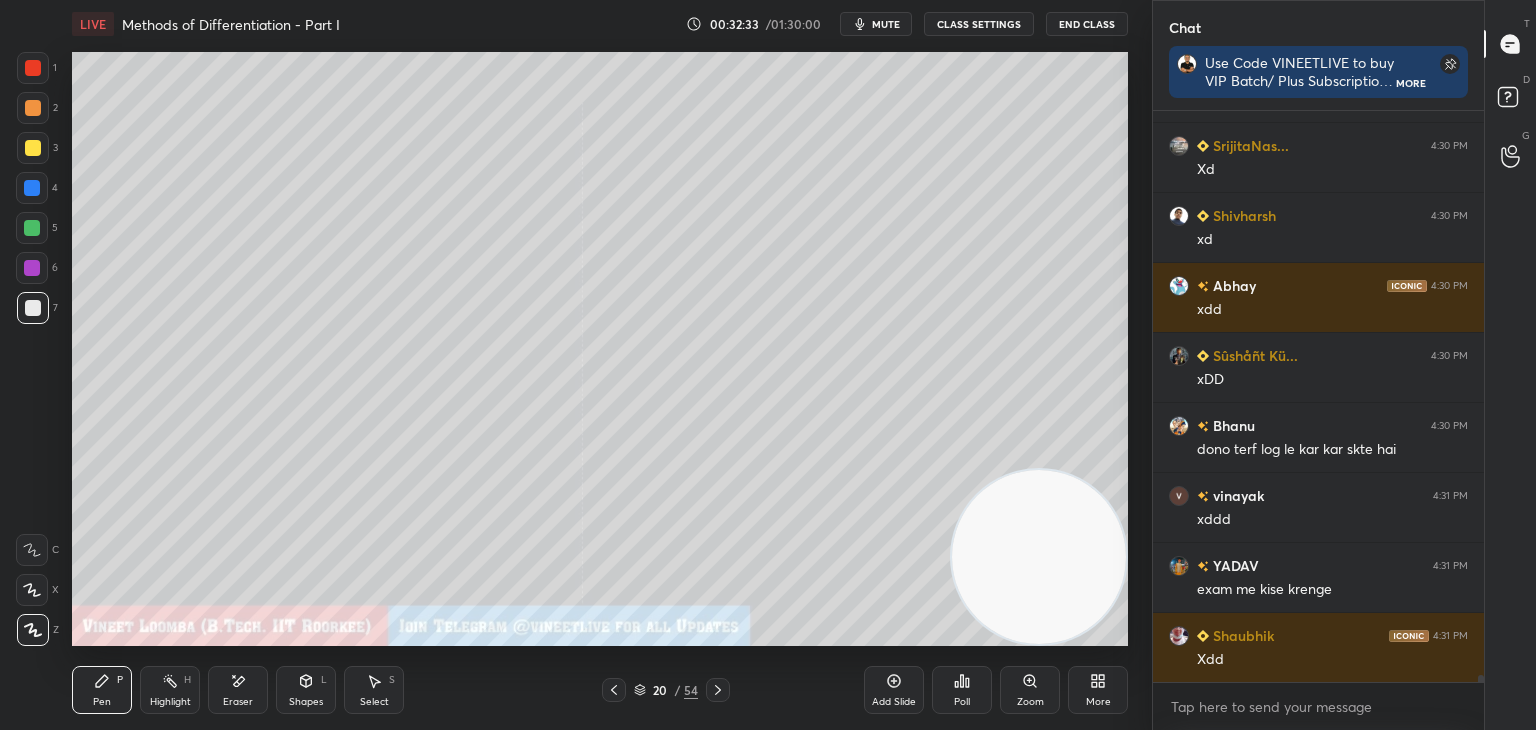 drag, startPoint x: 616, startPoint y: 693, endPoint x: 587, endPoint y: 650, distance: 51.86521 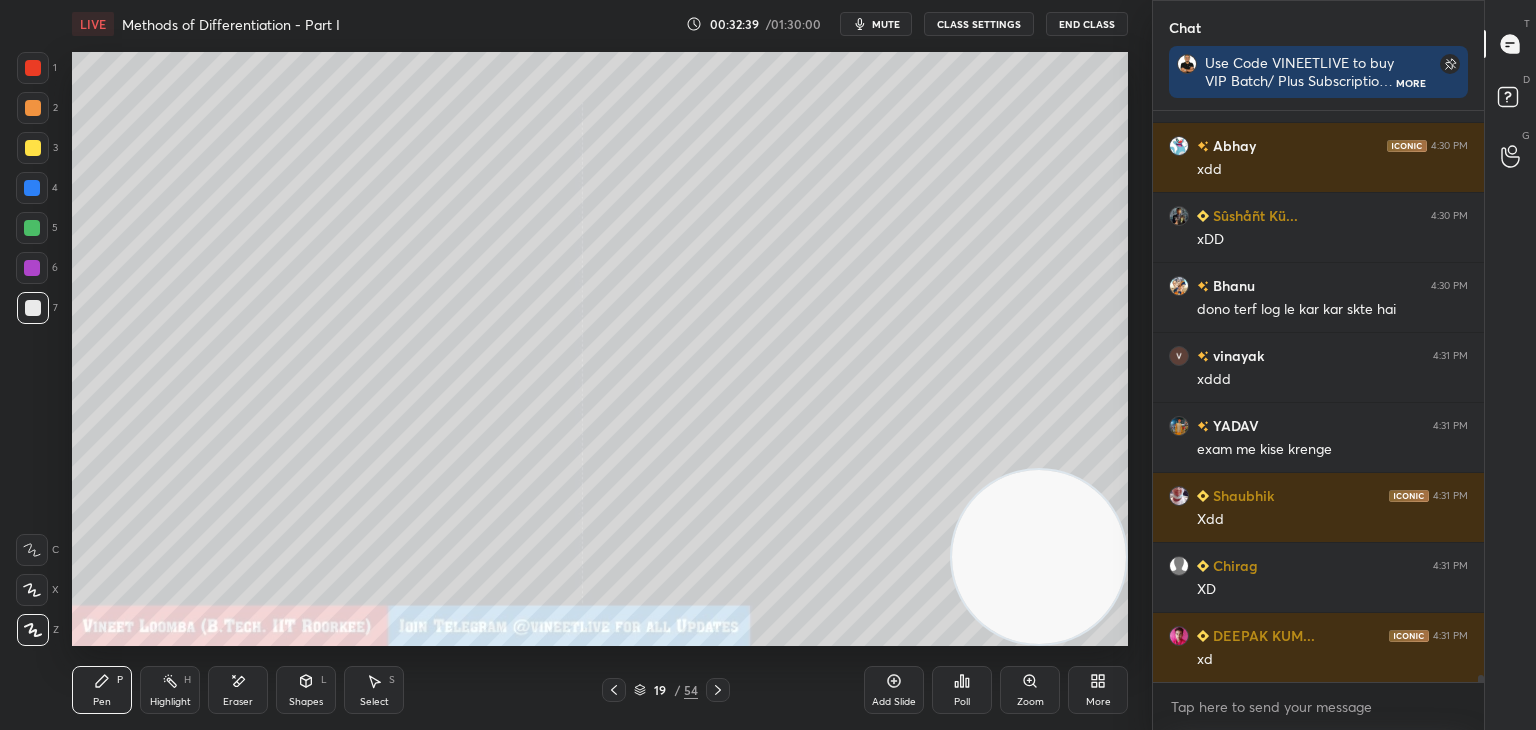 scroll, scrollTop: 48102, scrollLeft: 0, axis: vertical 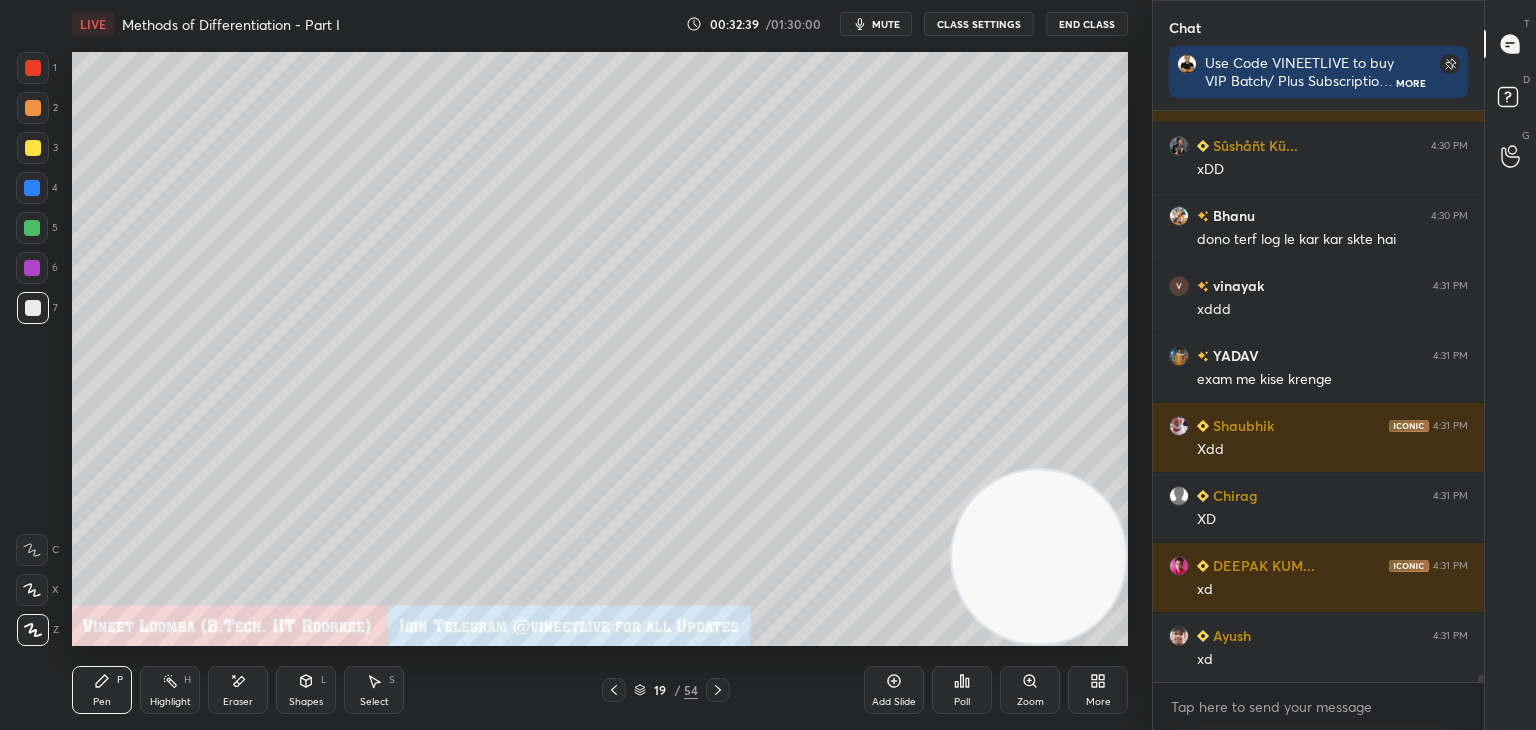 click 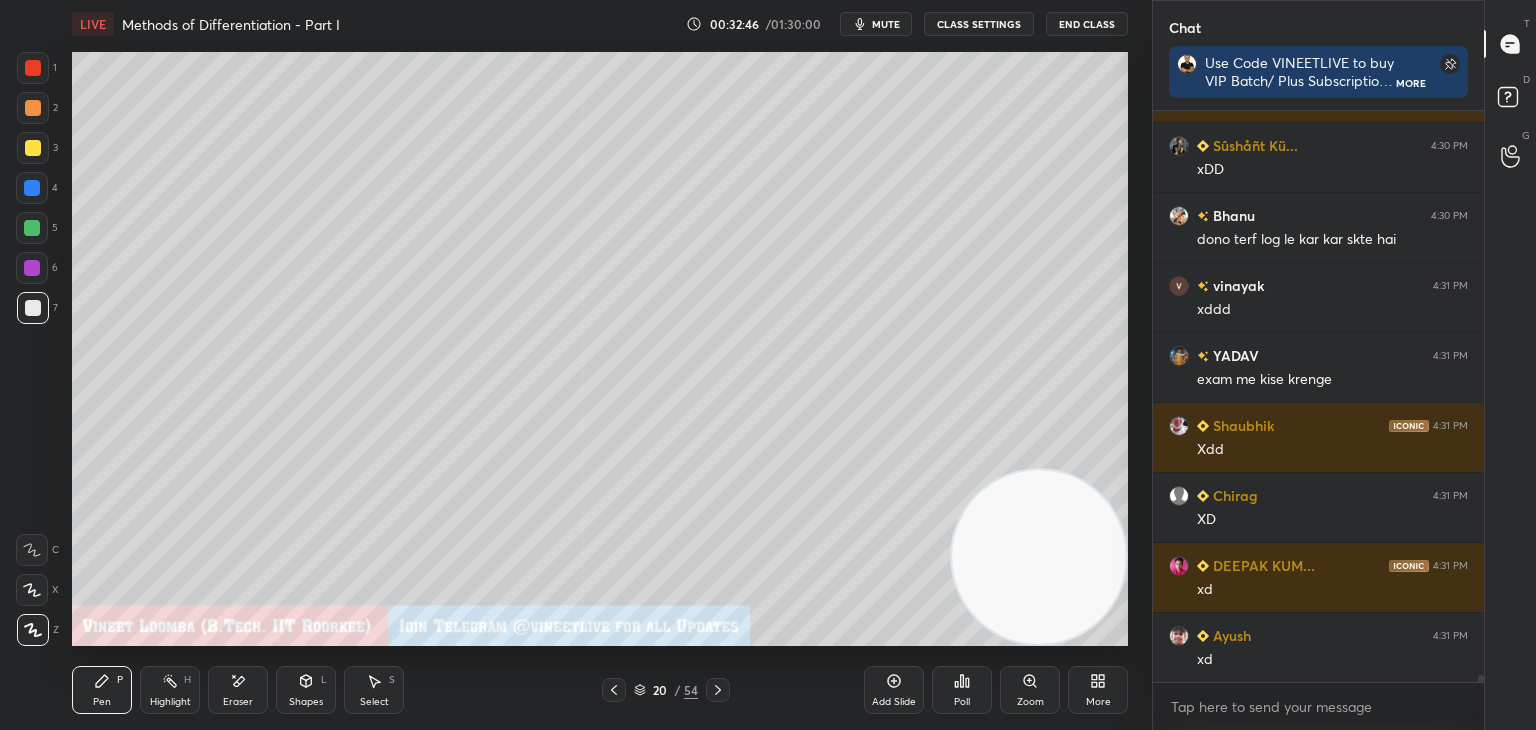 scroll, scrollTop: 48172, scrollLeft: 0, axis: vertical 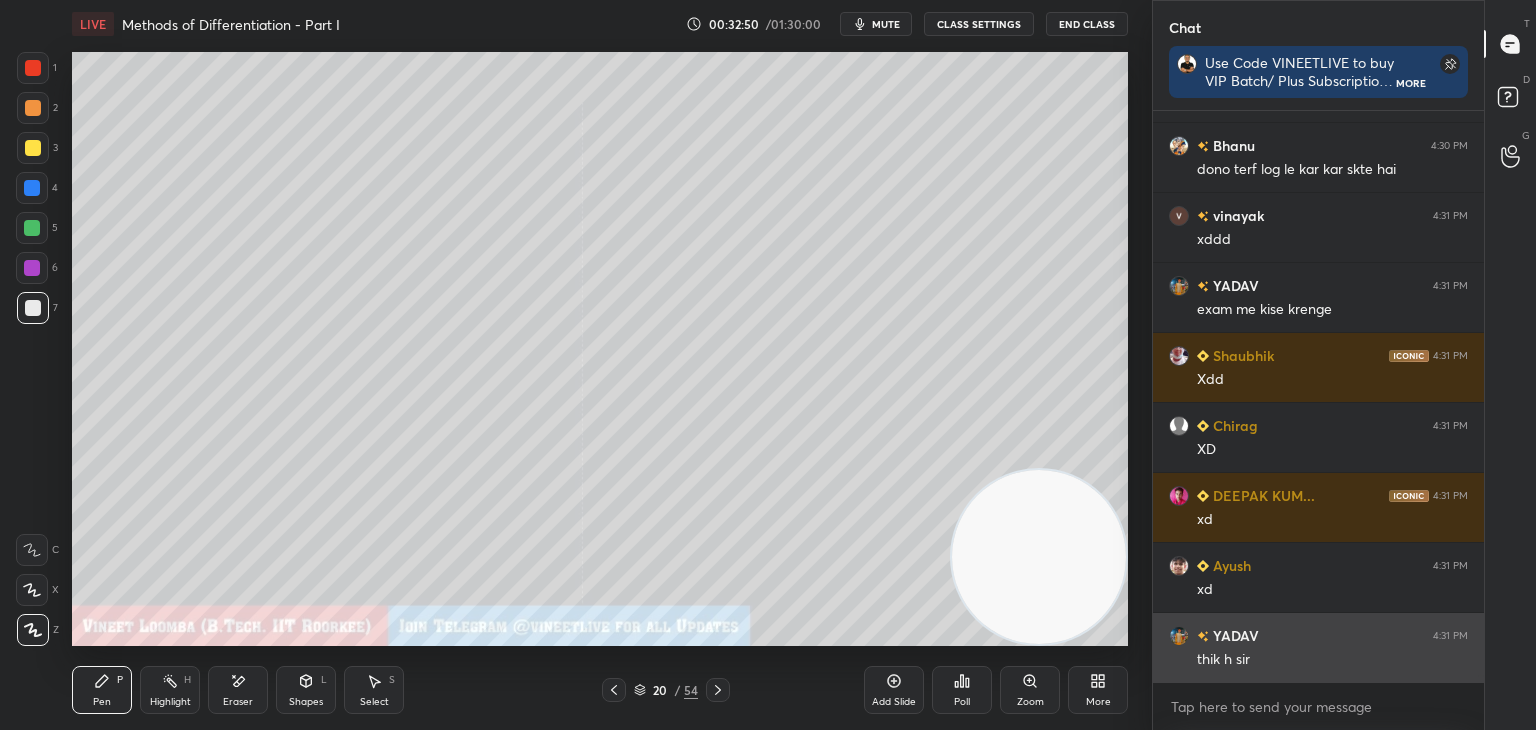 click on "YADAV" at bounding box center (1234, 635) 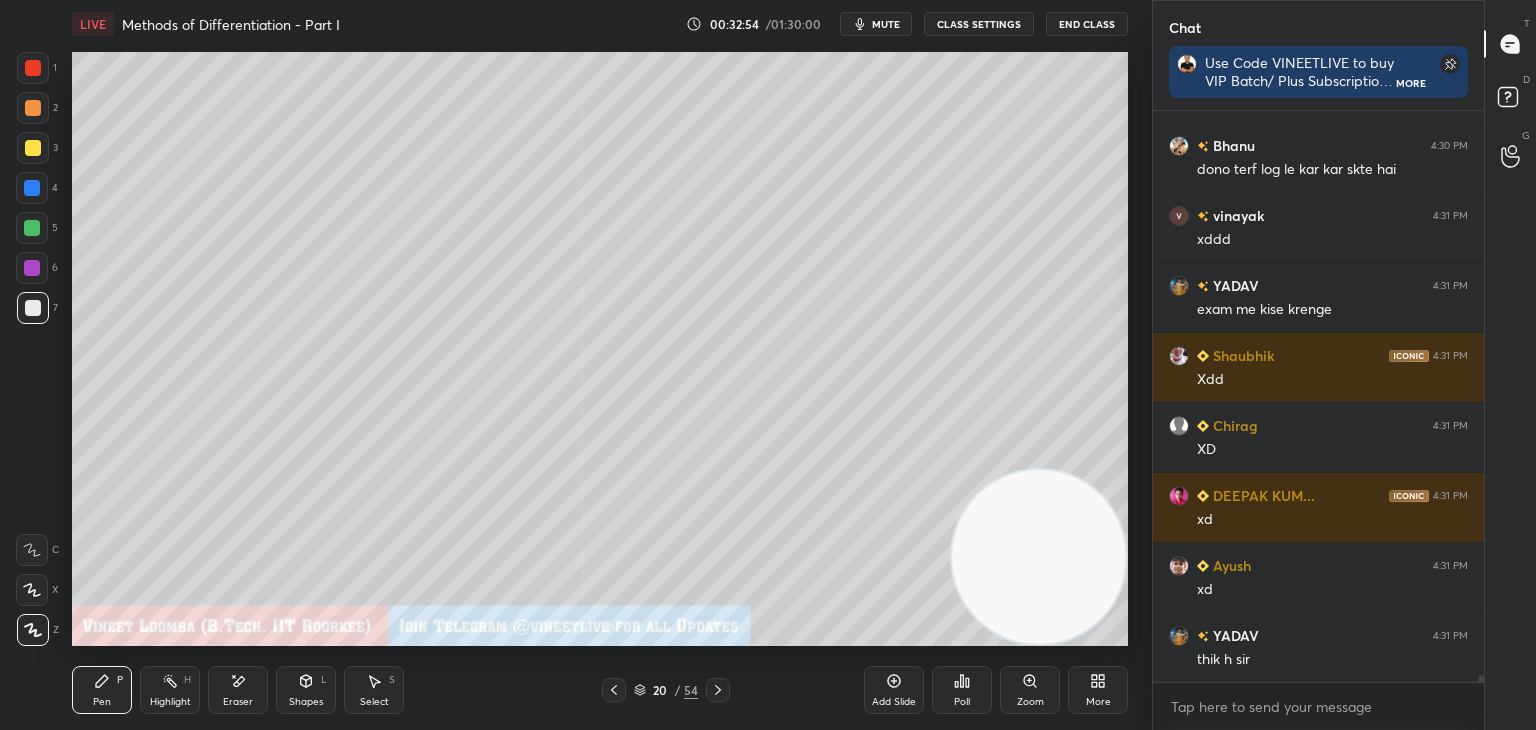 drag, startPoint x: 231, startPoint y: 677, endPoint x: 243, endPoint y: 652, distance: 27.730848 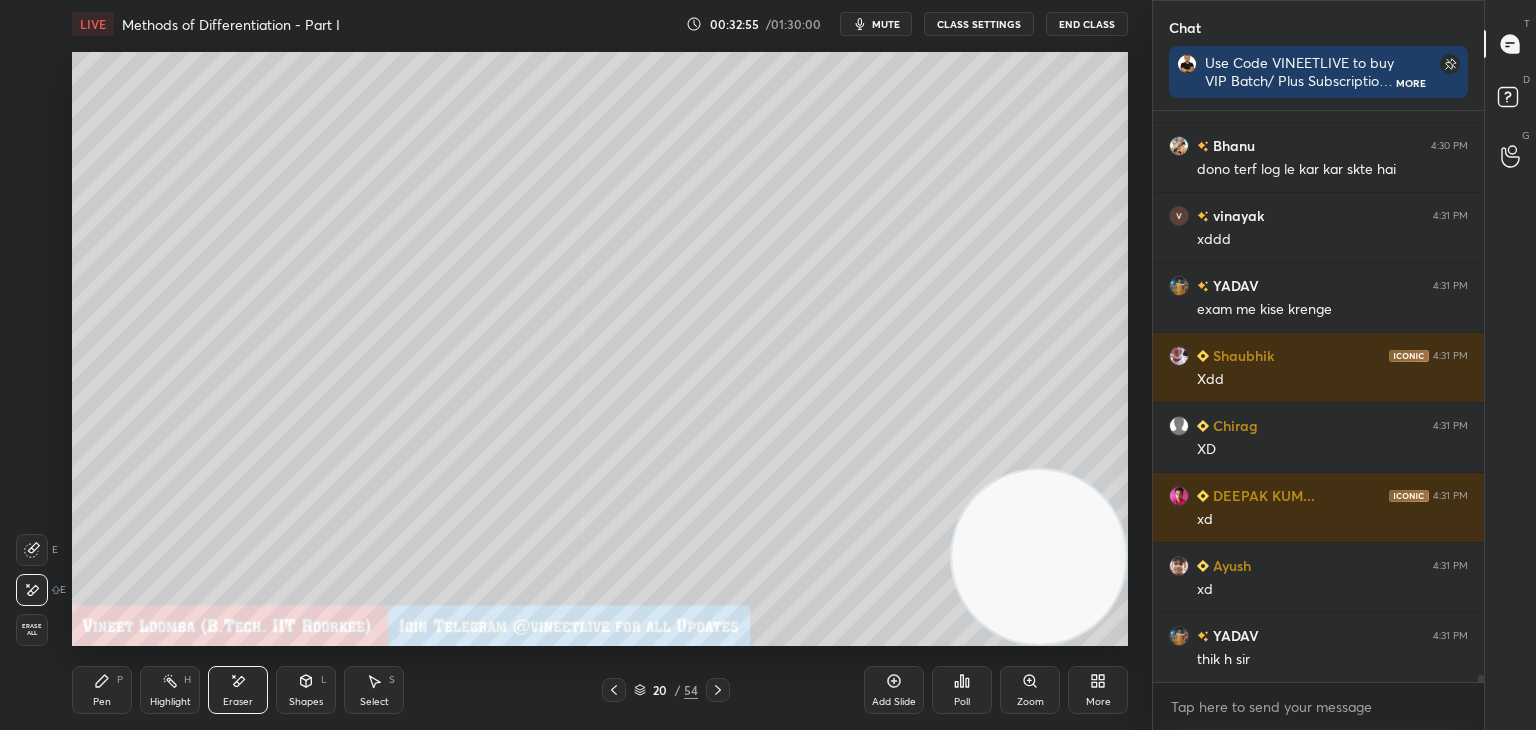 scroll, scrollTop: 48242, scrollLeft: 0, axis: vertical 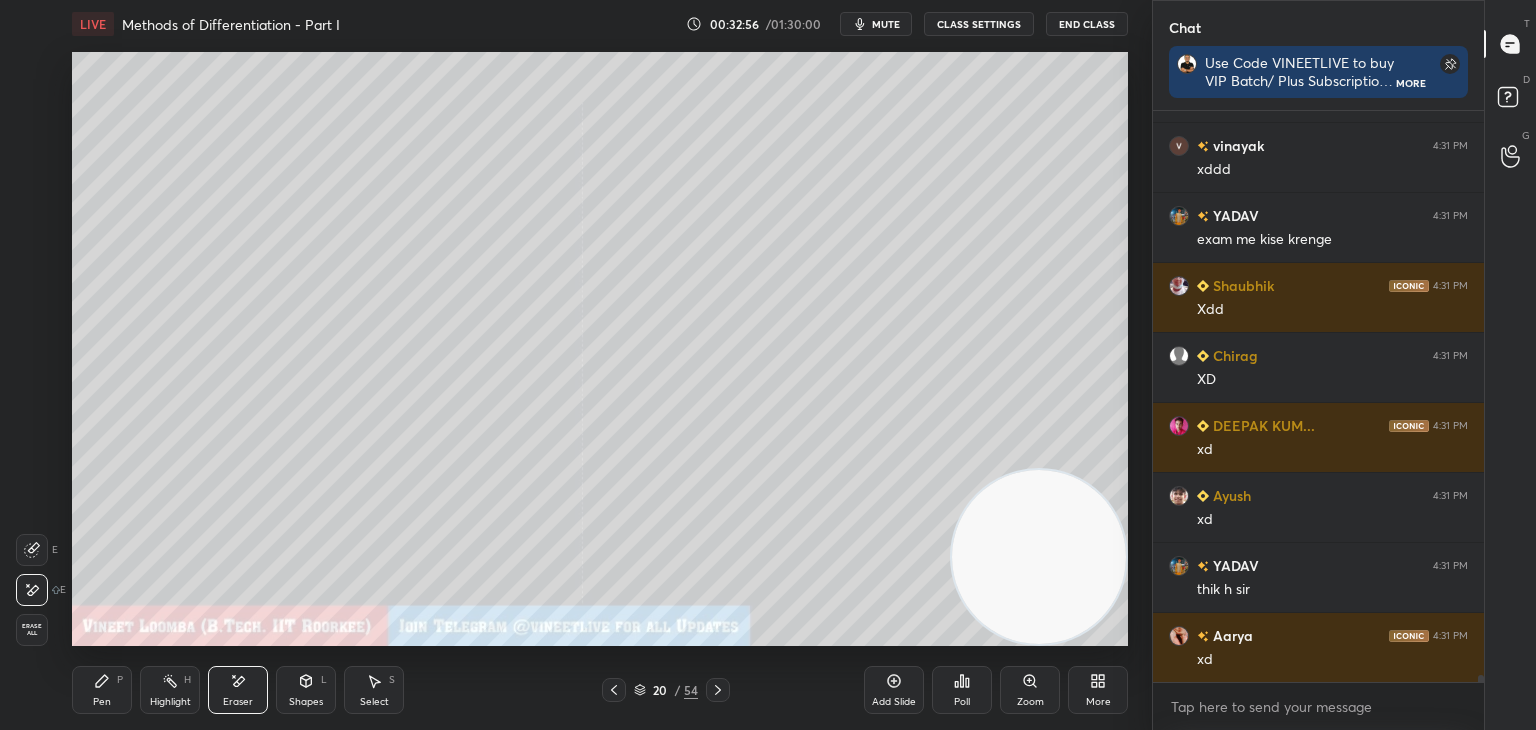 click on "Pen" at bounding box center (102, 702) 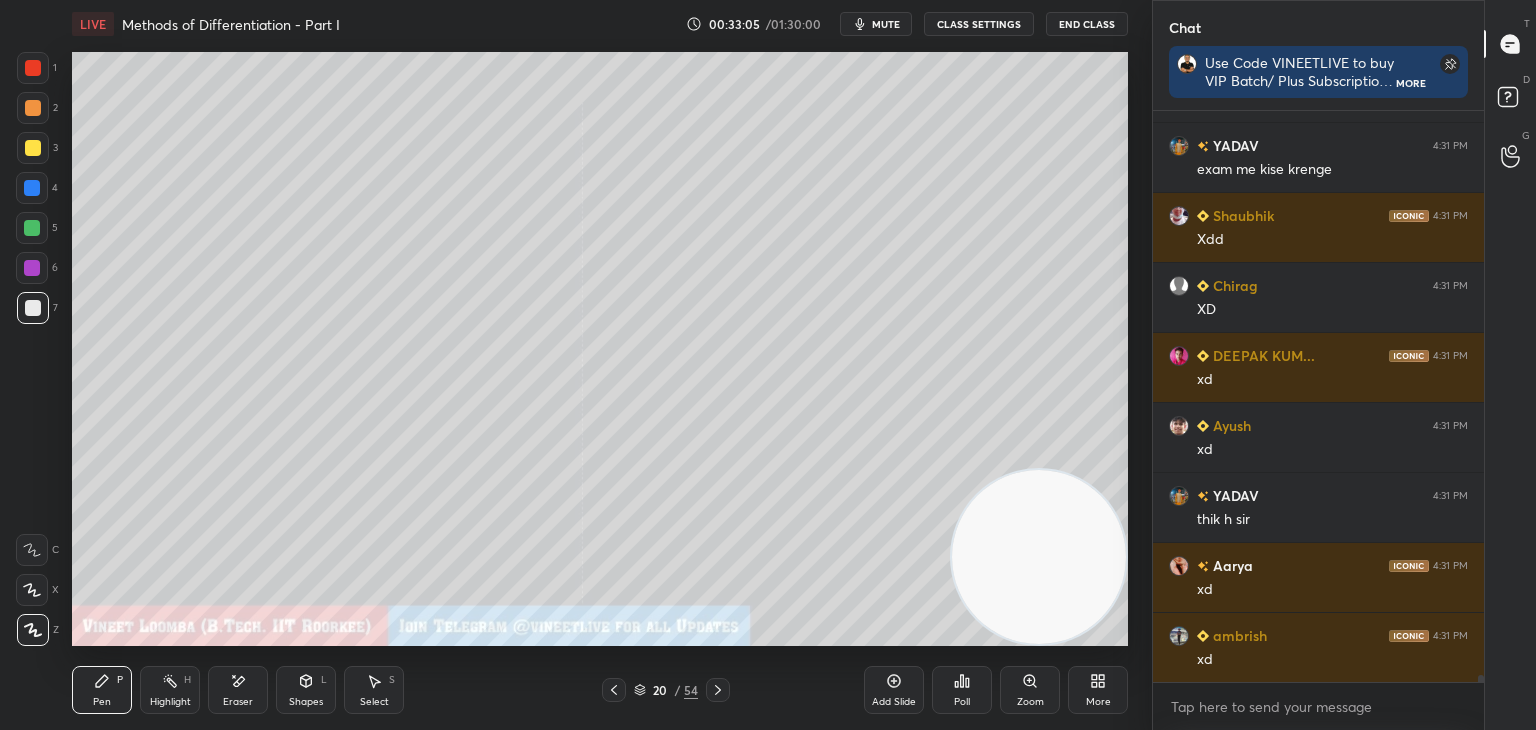 scroll, scrollTop: 48382, scrollLeft: 0, axis: vertical 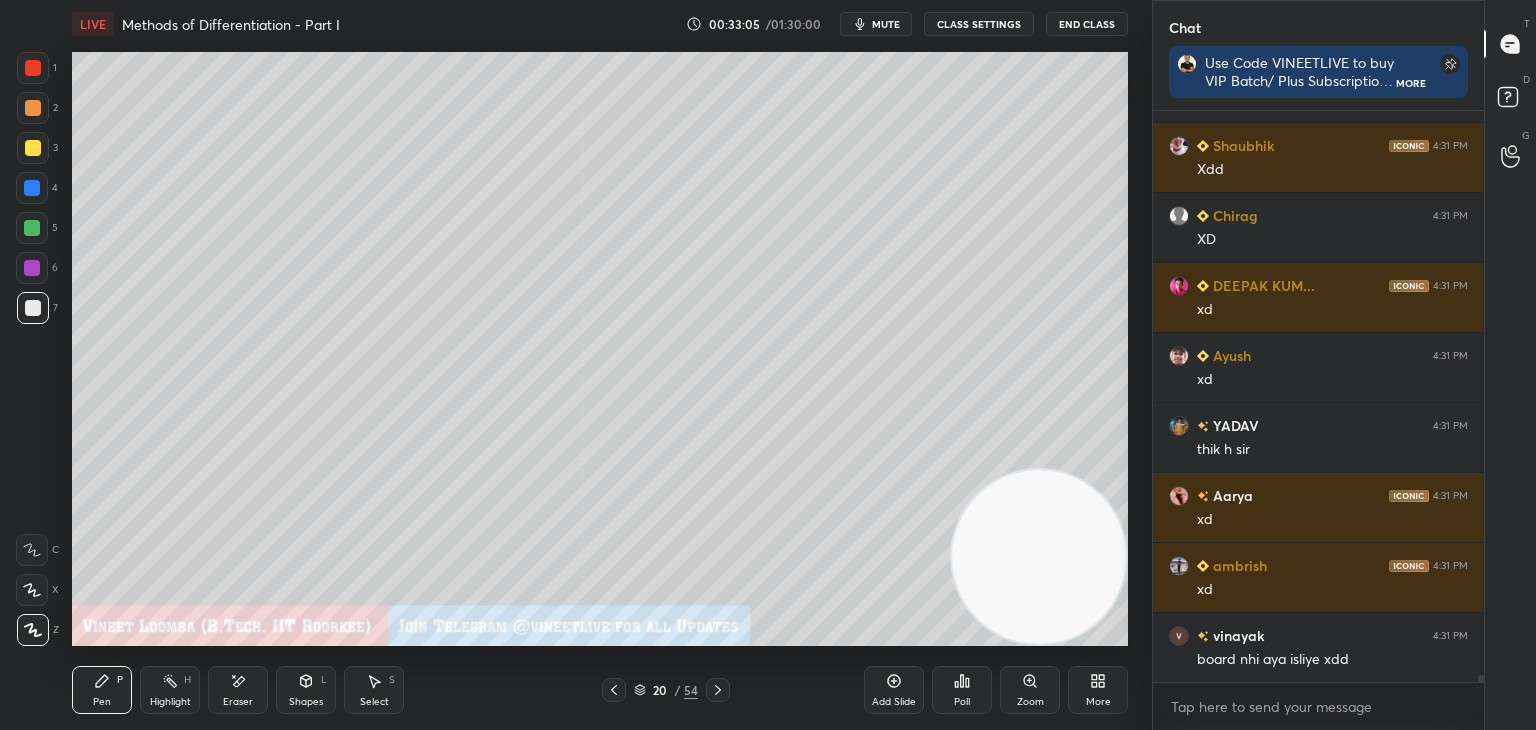 click at bounding box center (33, 148) 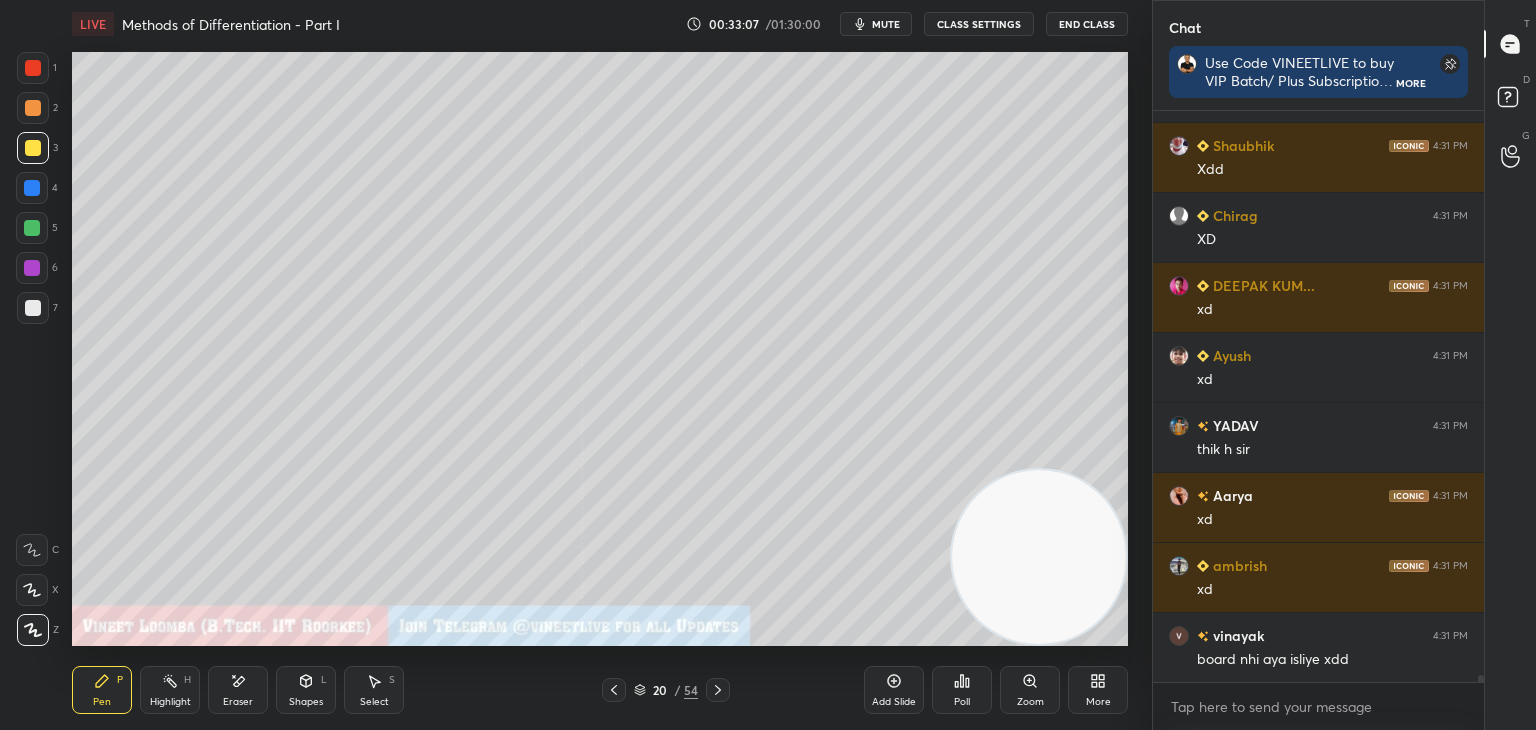 scroll, scrollTop: 48452, scrollLeft: 0, axis: vertical 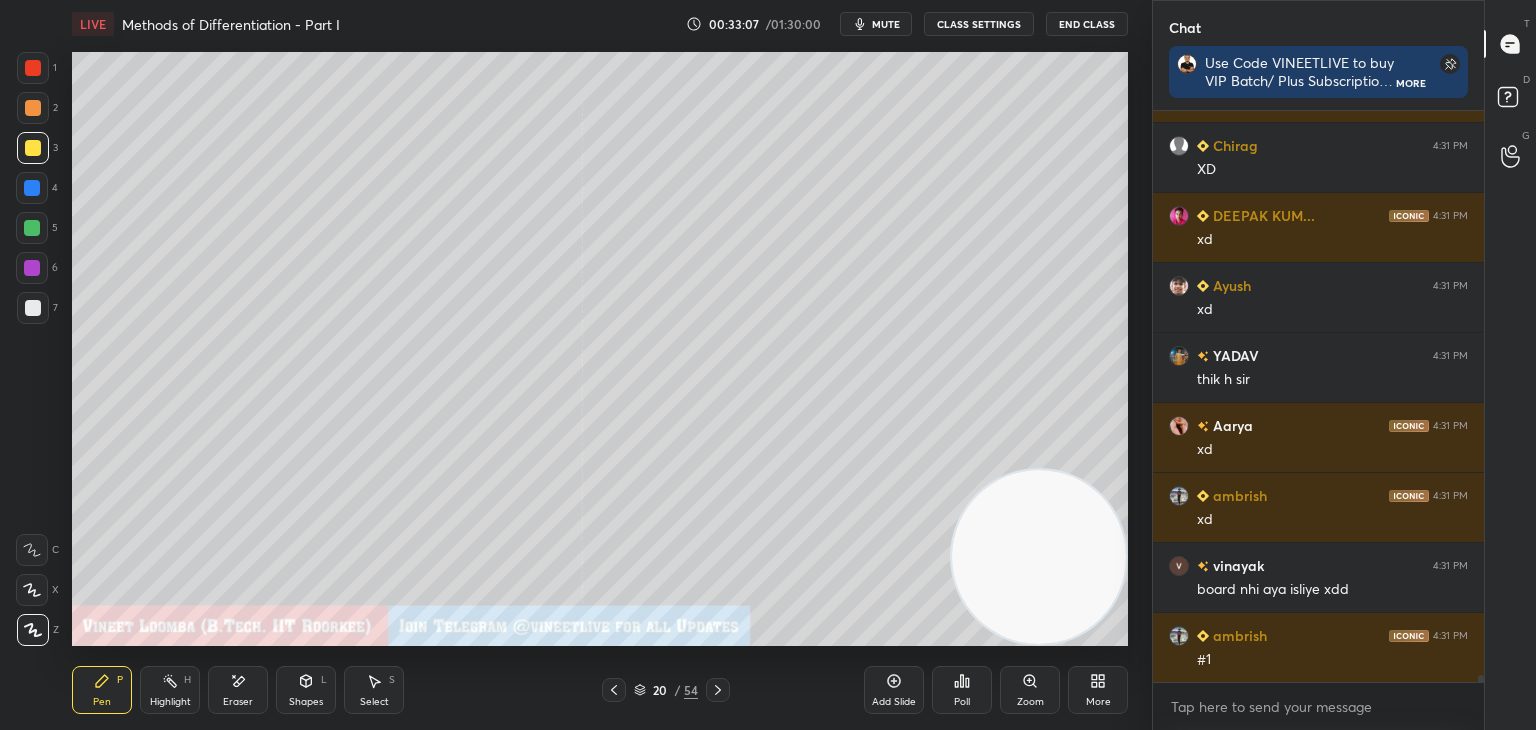 click at bounding box center [33, 308] 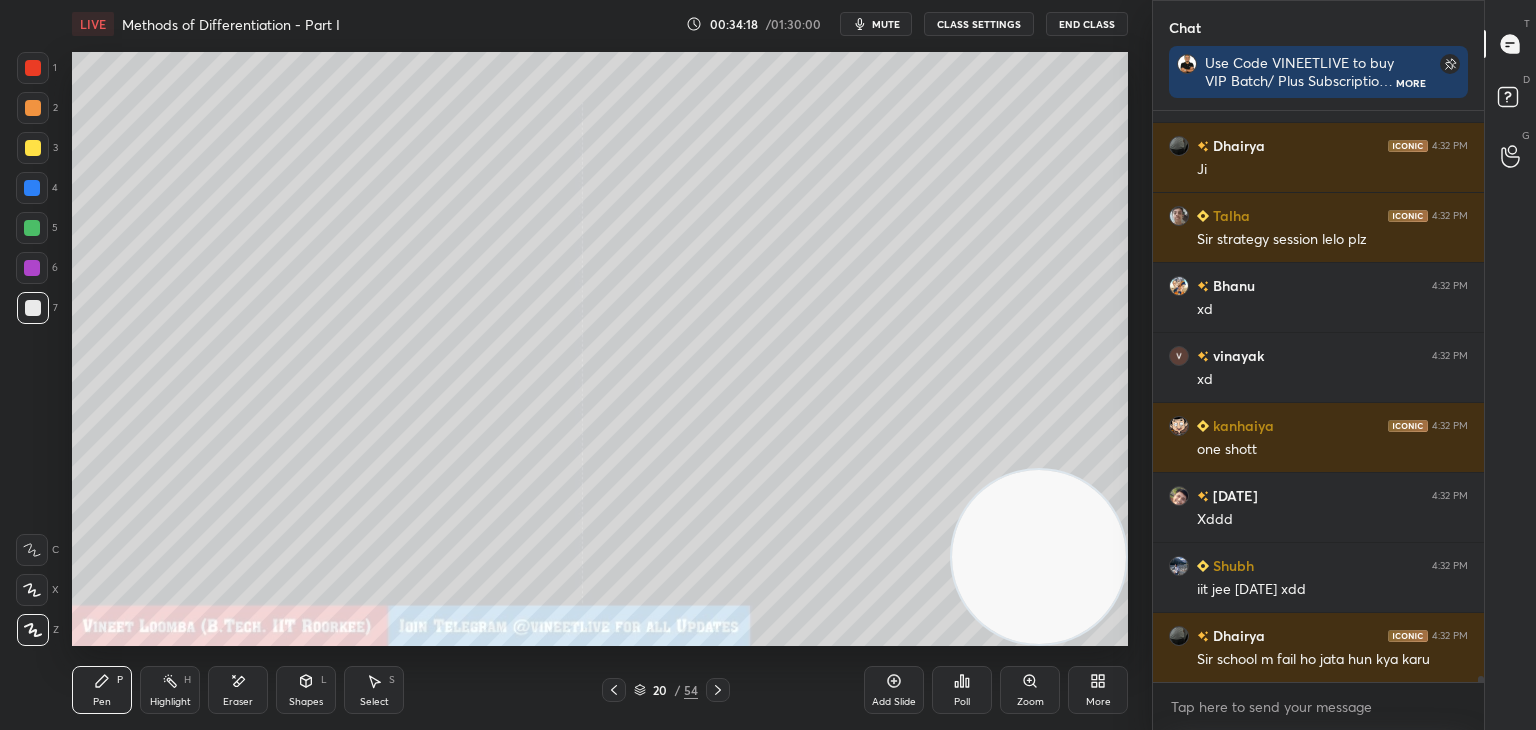 scroll, scrollTop: 51042, scrollLeft: 0, axis: vertical 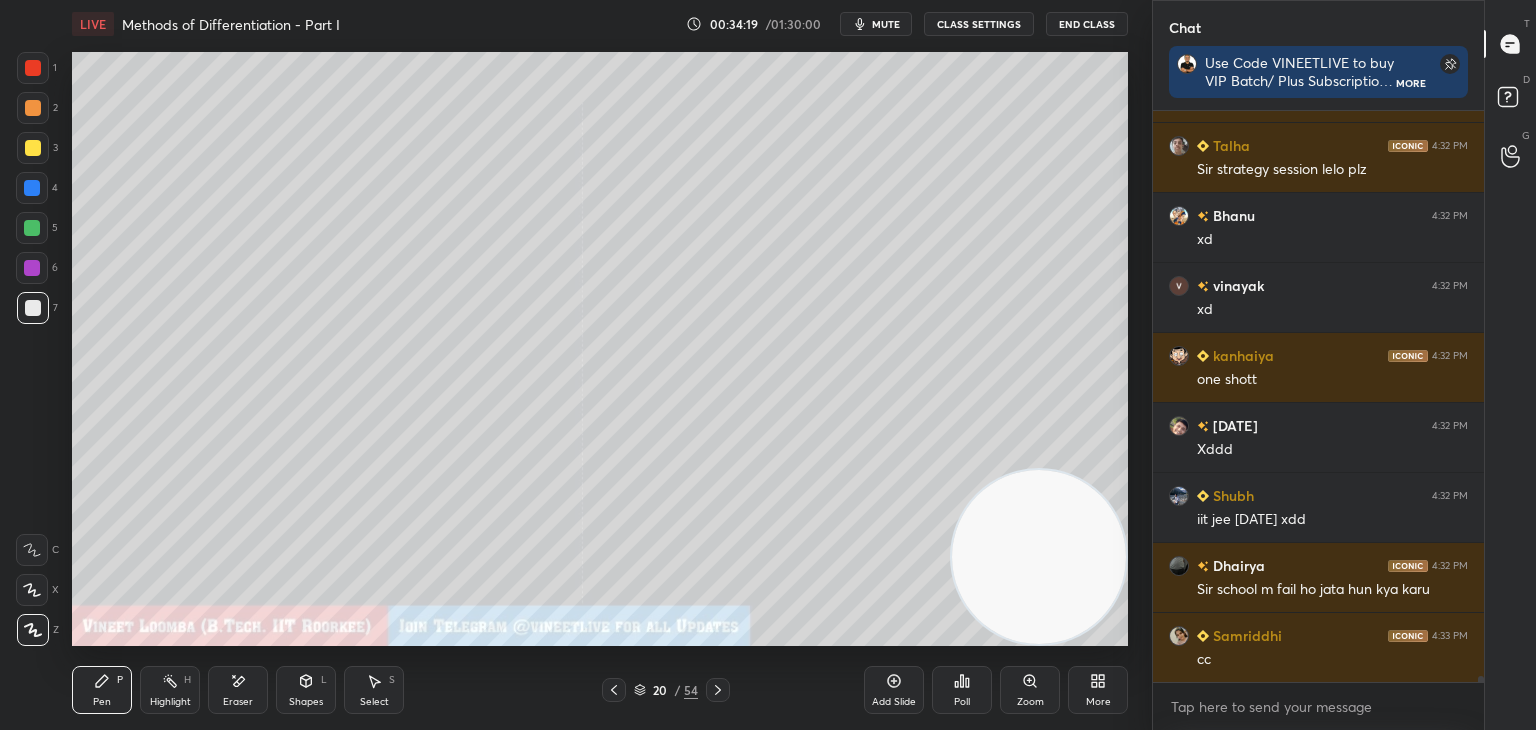 click 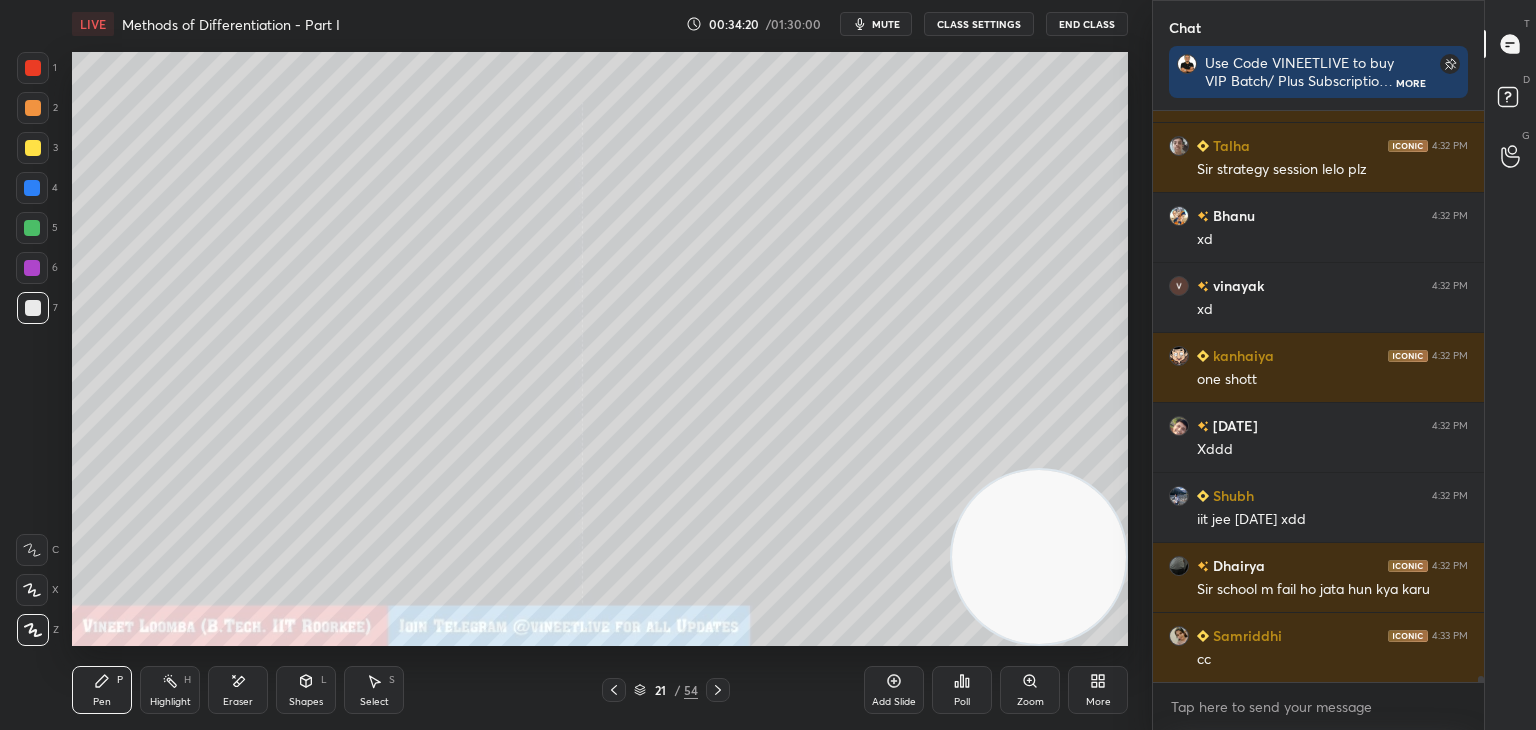 click 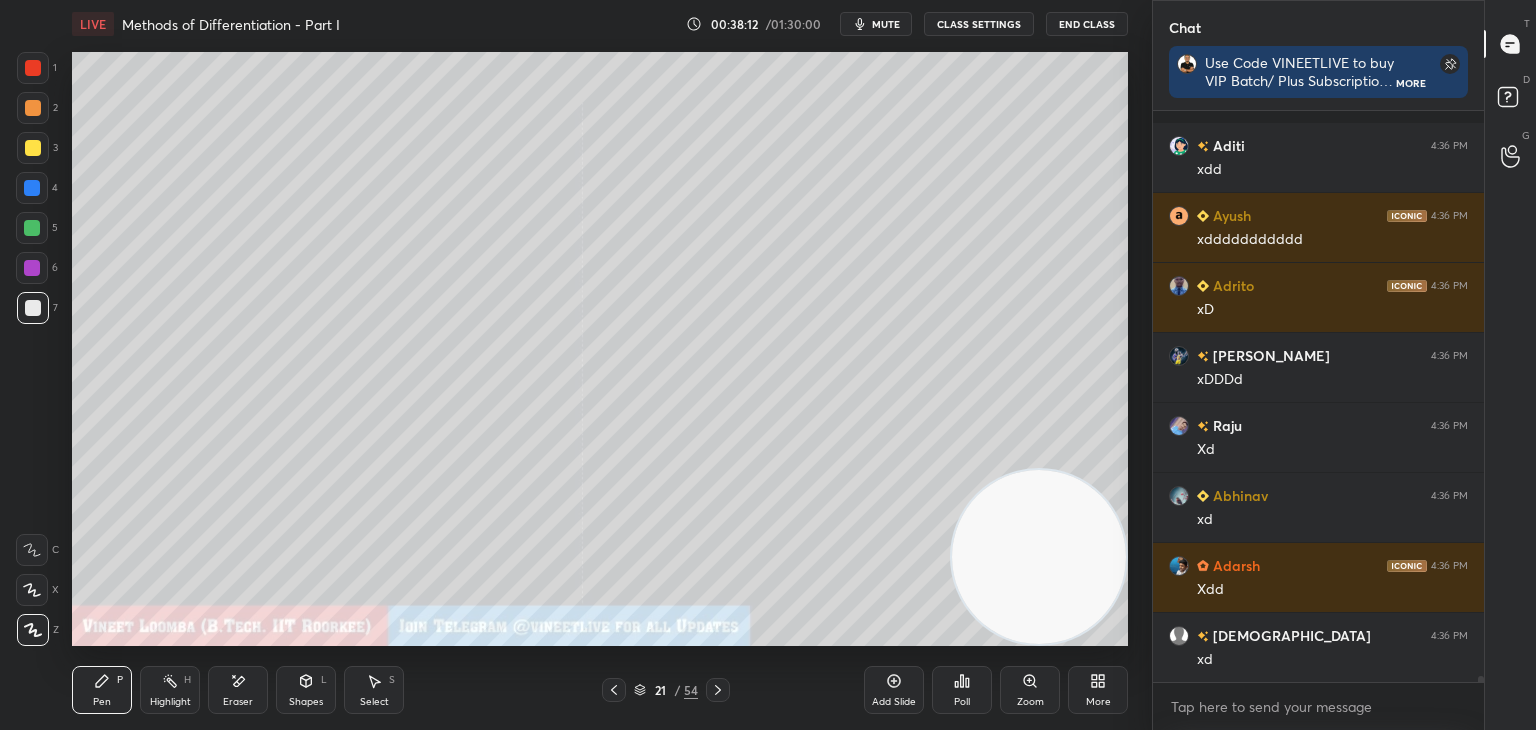 scroll, scrollTop: 57058, scrollLeft: 0, axis: vertical 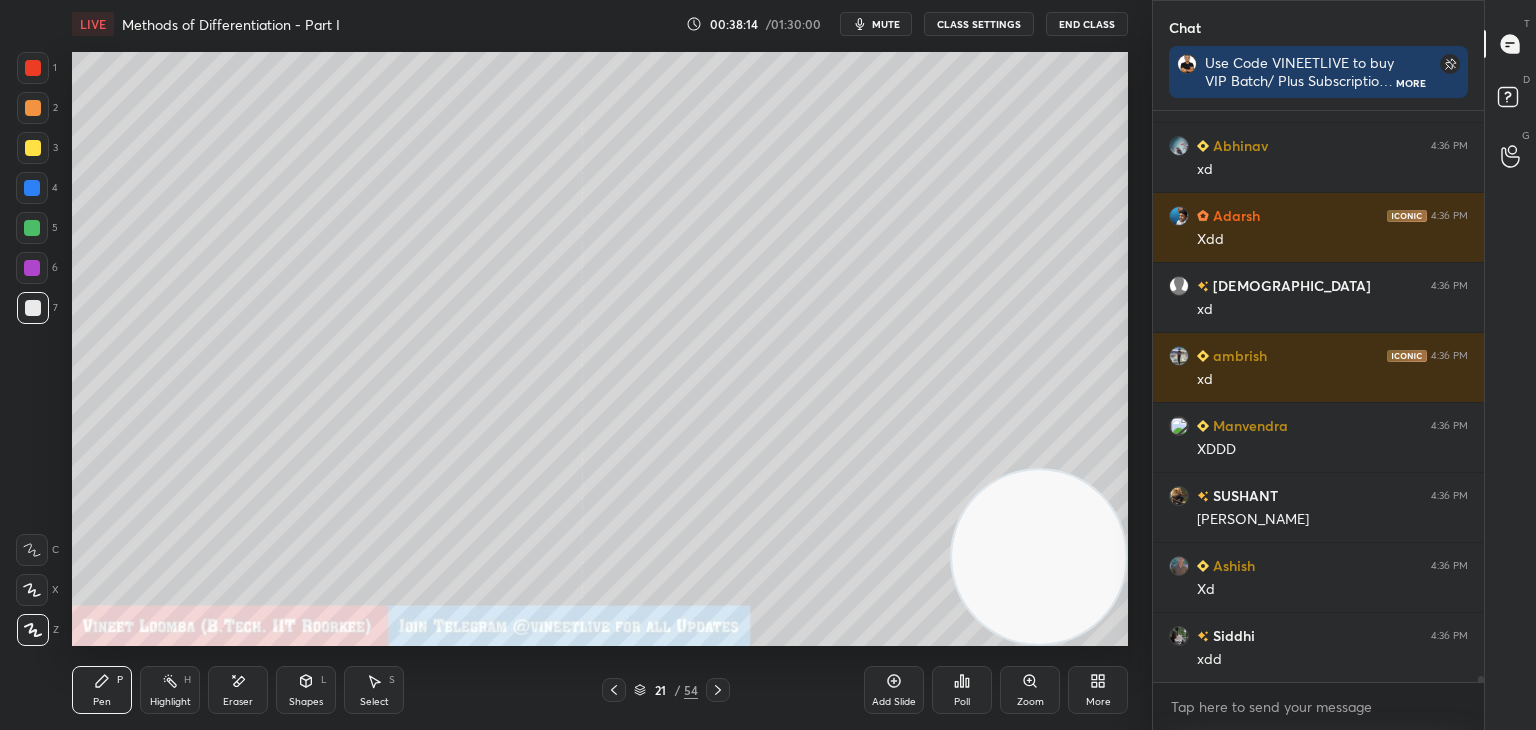 click on "Chat Use Code VINEETLIVE to buy VIP Batch/ Plus Subscriptions
My Unacademy Official Telegram:  [URL][DOMAIN_NAME] More Sanjeev 4:36 PM xDDDd Raju 4:36 PM Xd Abhinav 4:36 PM xd Adarsh 4:36 PM Xdd Vedant 4:36 PM xd ambrish 4:36 PM xd Manvendra 4:36 PM XDDD SUSHANT 4:36 PM pareshan hai Ashish 4:36 PM Xd Siddhi 4:36 PM xdd JUMP TO LATEST Enable hand raising Enable raise hand to speak to learners. Once enabled, chat will be turned off temporarily. Enable x   Doubts asked by learners will show up here Raise hand disabled You have disabled Raise hand currently. Enable it to invite learners to speak Enable Can't raise hand Looks like educator just invited you to speak. Please wait before you can raise your hand again. Got it T Messages (T) D Doubts (D) G Raise Hand (G)" at bounding box center [1344, 365] 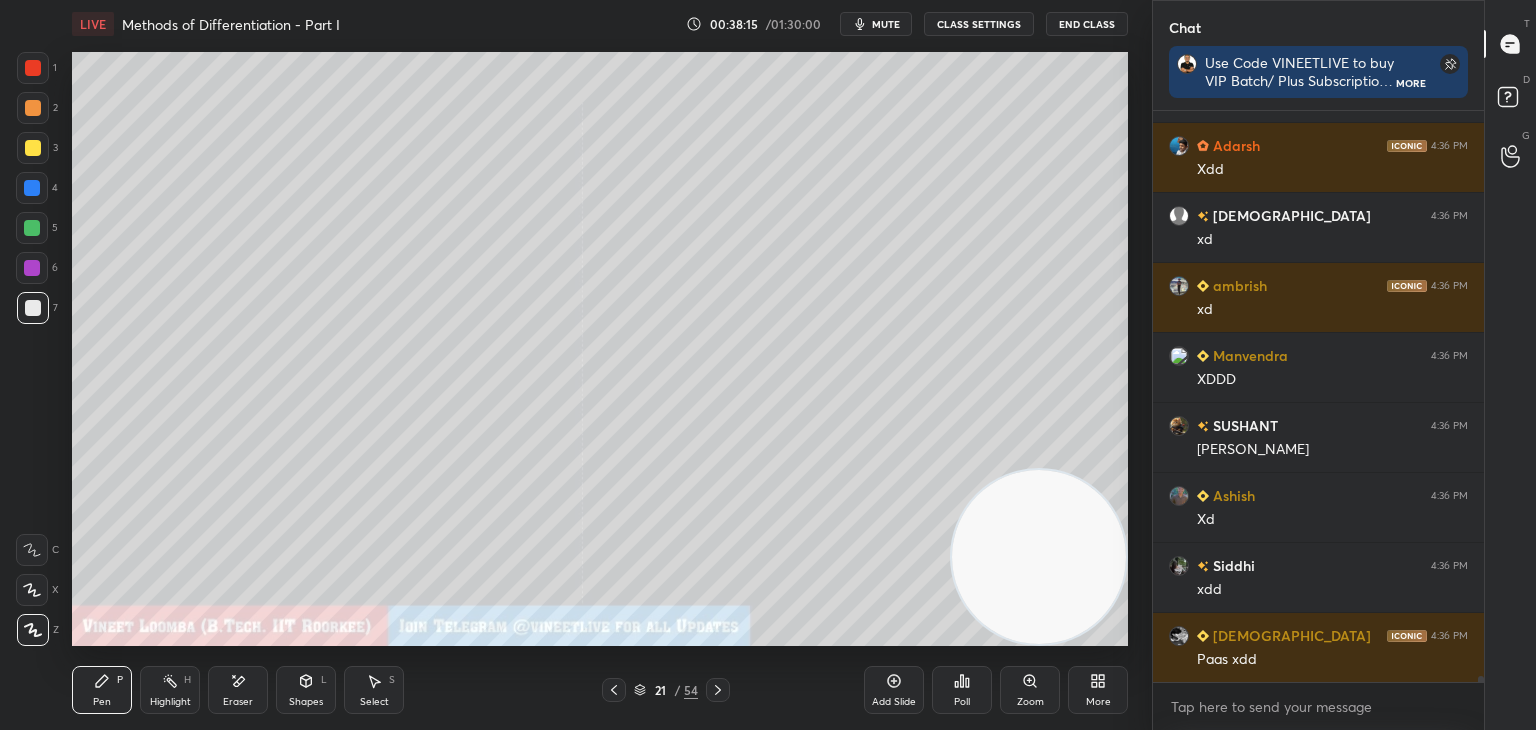 click on "Chat Use Code VINEETLIVE to buy VIP Batch/ Plus Subscriptions
My Unacademy Official Telegram:  [URL][DOMAIN_NAME] More Raju 4:36 PM Xd Abhinav 4:36 PM xd Adarsh 4:36 PM Xdd Vedant 4:36 PM xd ambrish 4:36 PM xd Manvendra 4:36 PM XDDD SUSHANT 4:36 PM pareshan hai Ashish 4:36 PM Xd Siddhi 4:36 PM xdd [PERSON_NAME] 4:36 PM Paas xdd JUMP TO LATEST Enable hand raising Enable raise hand to speak to learners. Once enabled, chat will be turned off temporarily. Enable x   Doubts asked by learners will show up here Raise hand disabled You have disabled Raise hand currently. Enable it to invite learners to speak Enable Can't raise hand Looks like educator just invited you to speak. Please wait before you can raise your hand again. Got it T Messages (T) D Doubts (D) G Raise Hand (G)" at bounding box center (1344, 365) 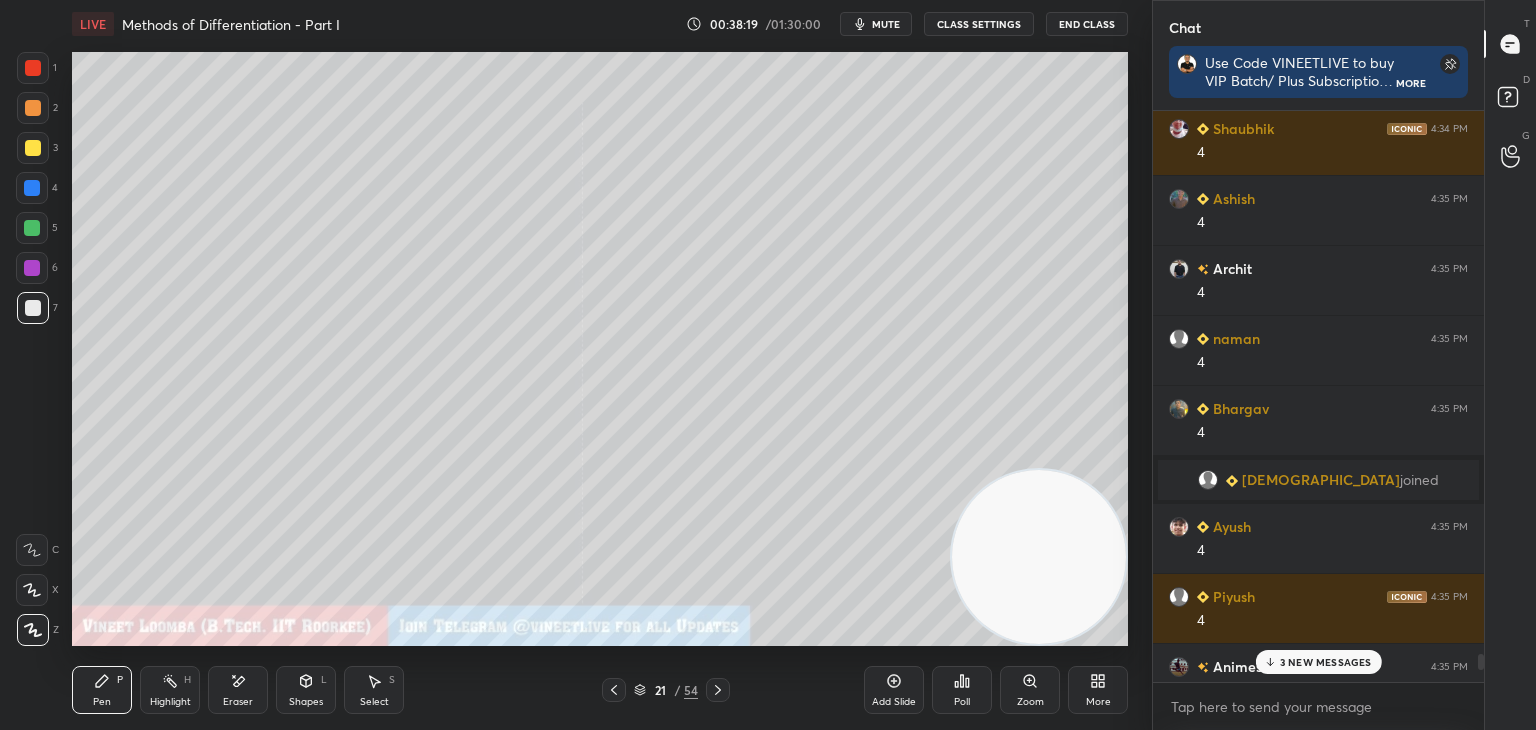 drag, startPoint x: 1481, startPoint y: 673, endPoint x: 1461, endPoint y: 605, distance: 70.88018 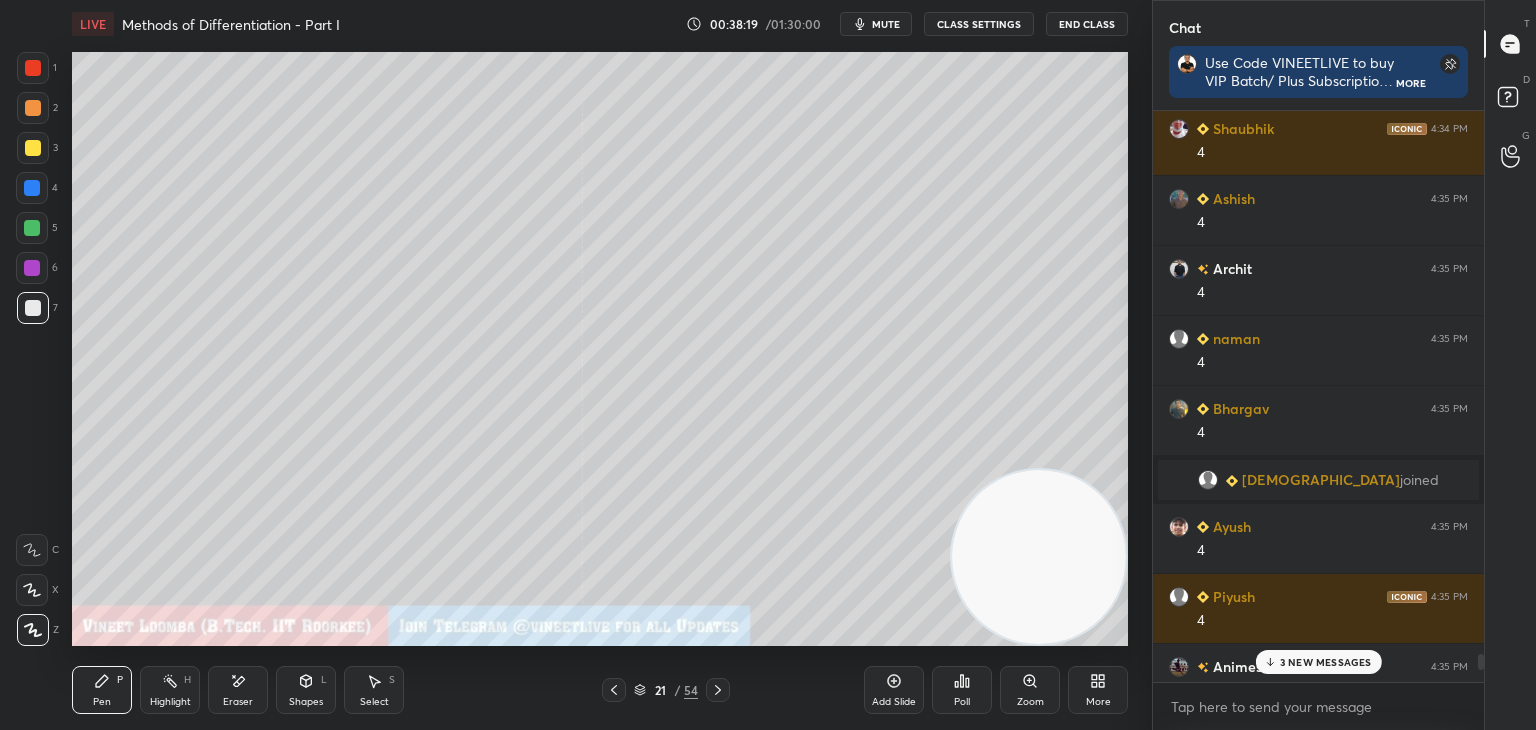 click on "Chat Use Code VINEETLIVE to buy VIP Batch/ Plus Subscriptions
My Unacademy Official Telegram:  [URL][DOMAIN_NAME] More Samriddhi 4:34 PM xd Bhanu 4:34 PM 5 Abhinav 4:34 PM XD huuuuuu 4:34 PM 4? SUSHANT 4:34 PM 4 IIT 4:34 PM 4 Adarsh 4:34 PM Xdd Raunit 4:34 PM 4 Adrito 4:34 PM 4 Dhairya 4:34 PM Ok Shaubhik 4:34 PM 4 Ashish 4:35 PM 4 Archit 4:35 PM 4 naman 4:35 PM 4 Bhargav 4:35 PM 4 vedant  joined Ayush 4:35 PM 4 Piyush 4:35 PM 4 Animesh 4:35 PM 4 Sanjeev 4:35 PM 4 3 NEW MESSAGES Enable hand raising Enable raise hand to speak to learners. Once enabled, chat will be turned off temporarily. Enable x   Doubts asked by learners will show up here Raise hand disabled You have disabled Raise hand currently. Enable it to invite learners to speak Enable Can't raise hand Looks like educator just invited you to speak. Please wait before you can raise your hand again. Got it T Messages (T) D Doubts (D) G Raise Hand (G)" at bounding box center (1344, 365) 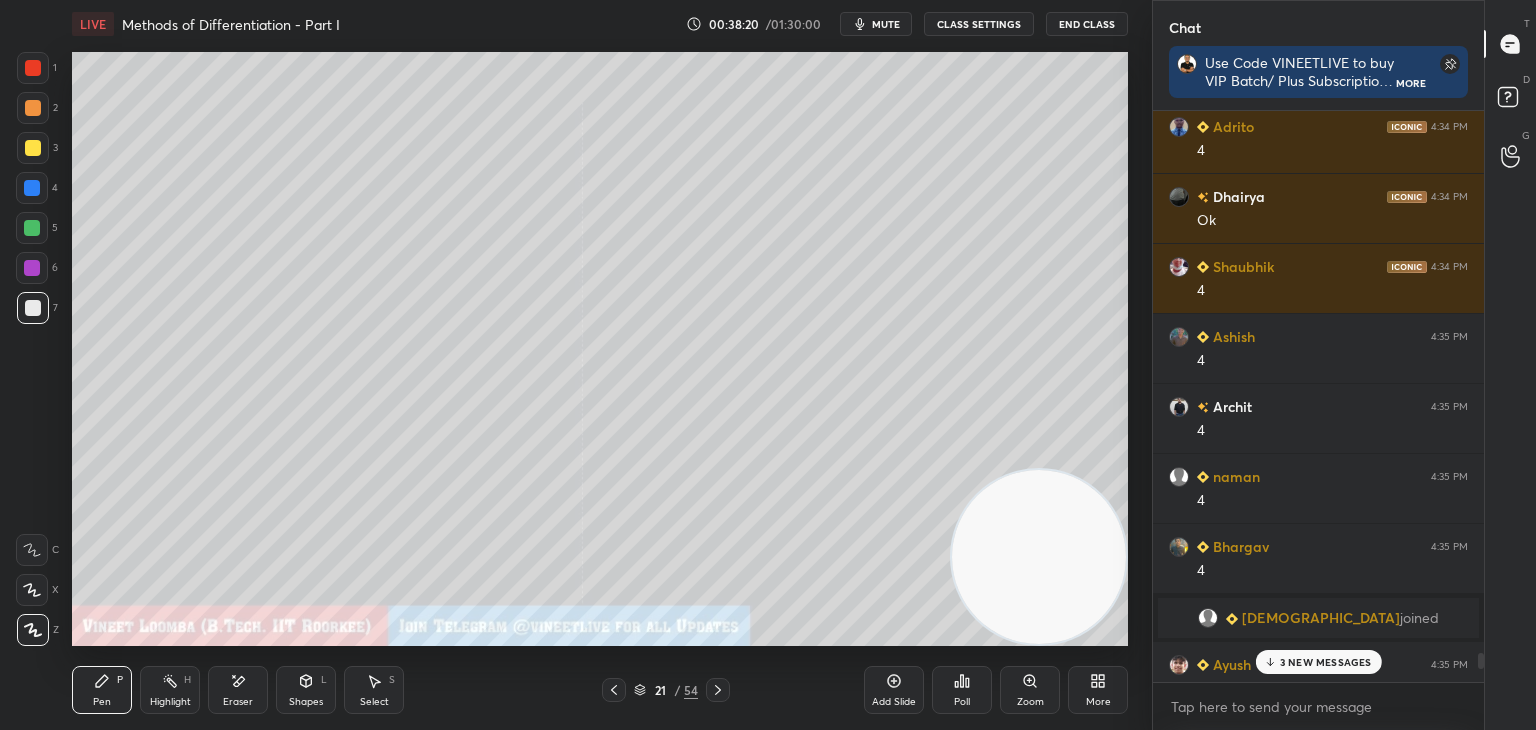 click on "[DEMOGRAPHIC_DATA]" at bounding box center [1321, 618] 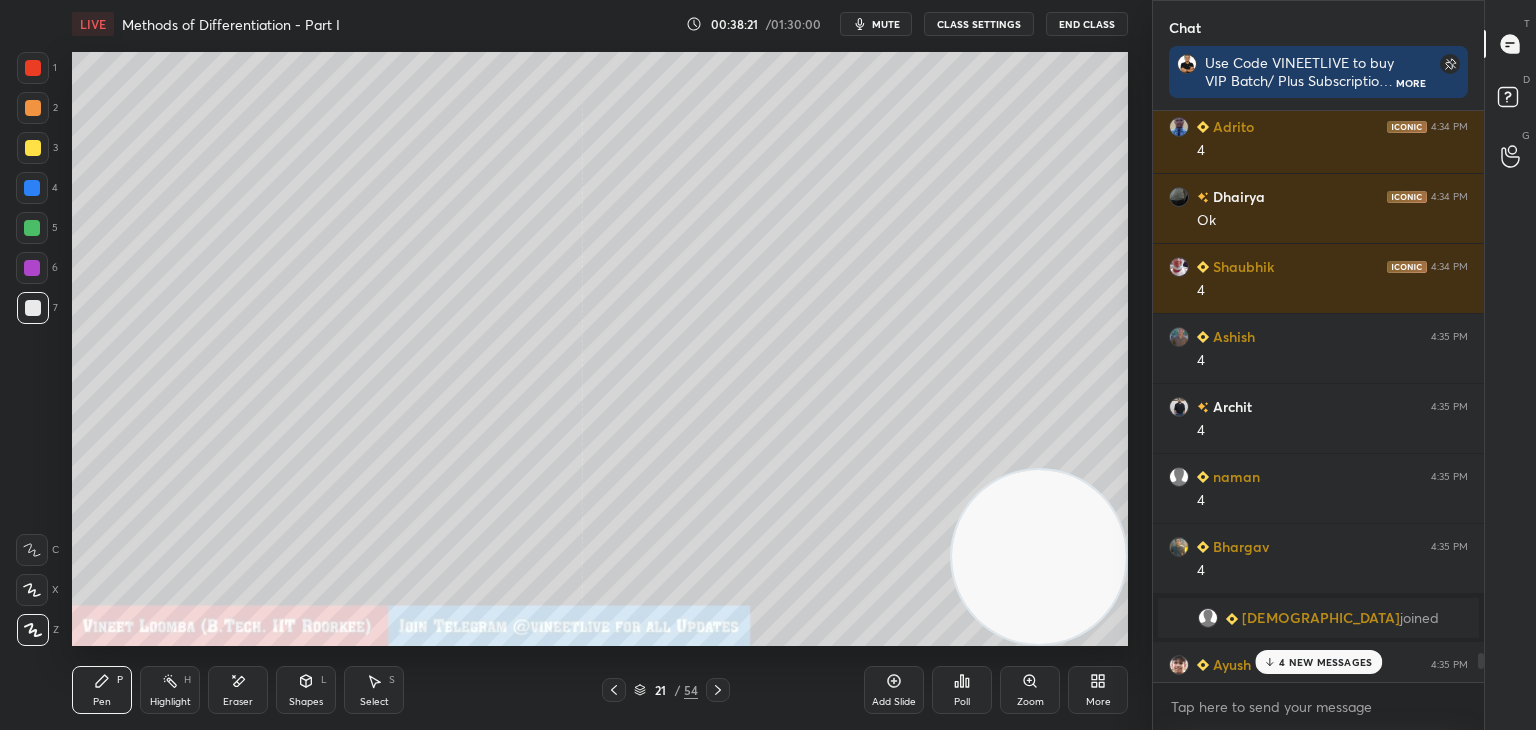 click on "4 NEW MESSAGES" at bounding box center [1318, 662] 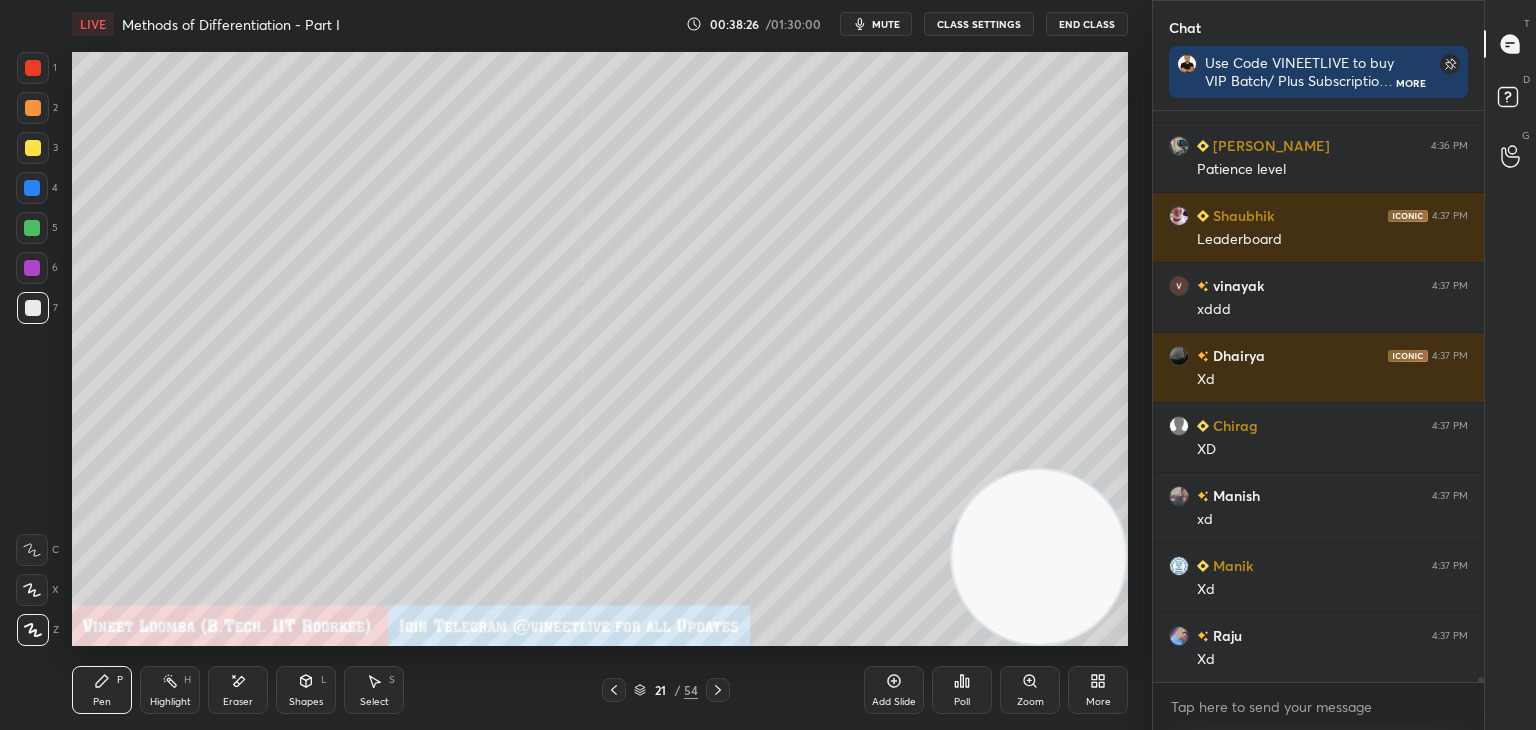 scroll, scrollTop: 58786, scrollLeft: 0, axis: vertical 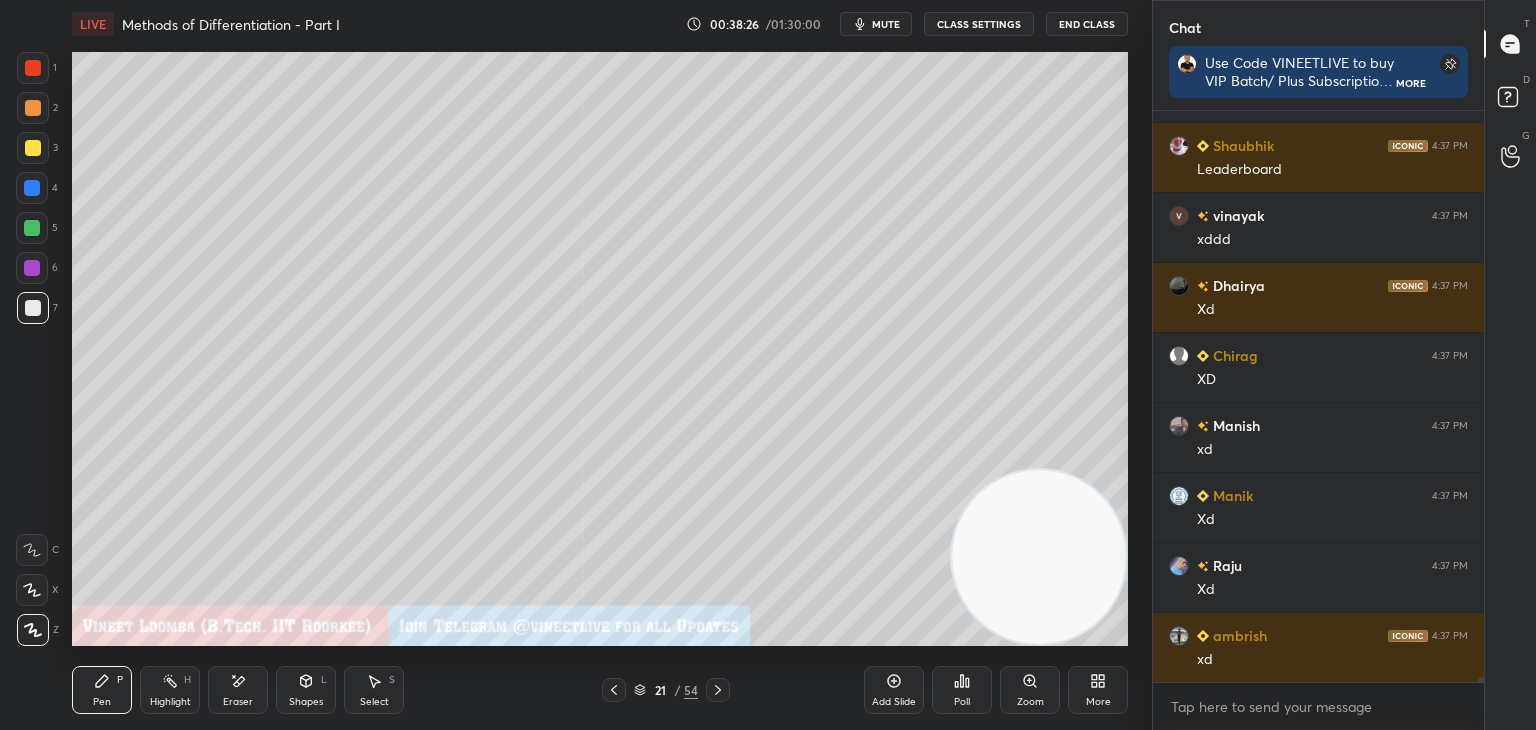 click 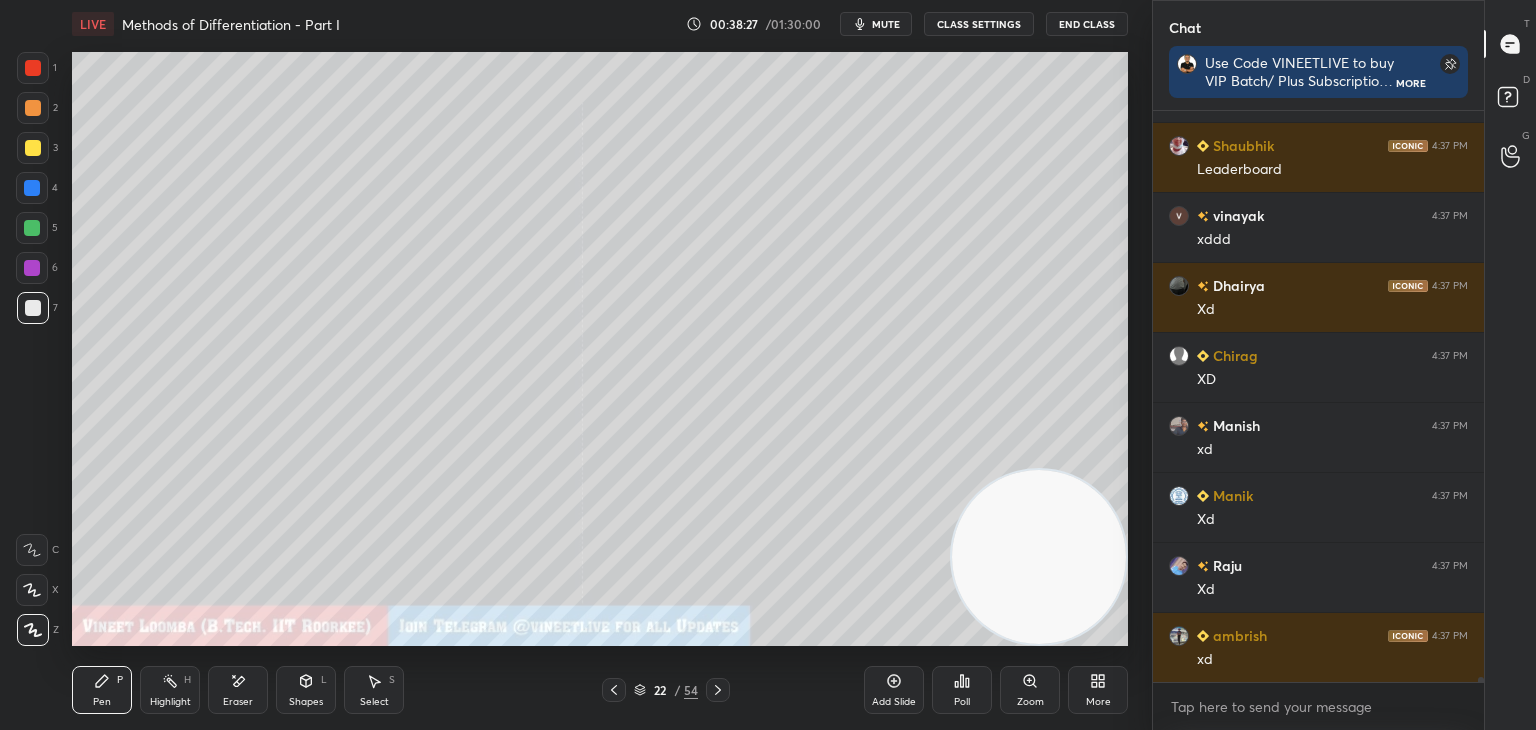 scroll, scrollTop: 58856, scrollLeft: 0, axis: vertical 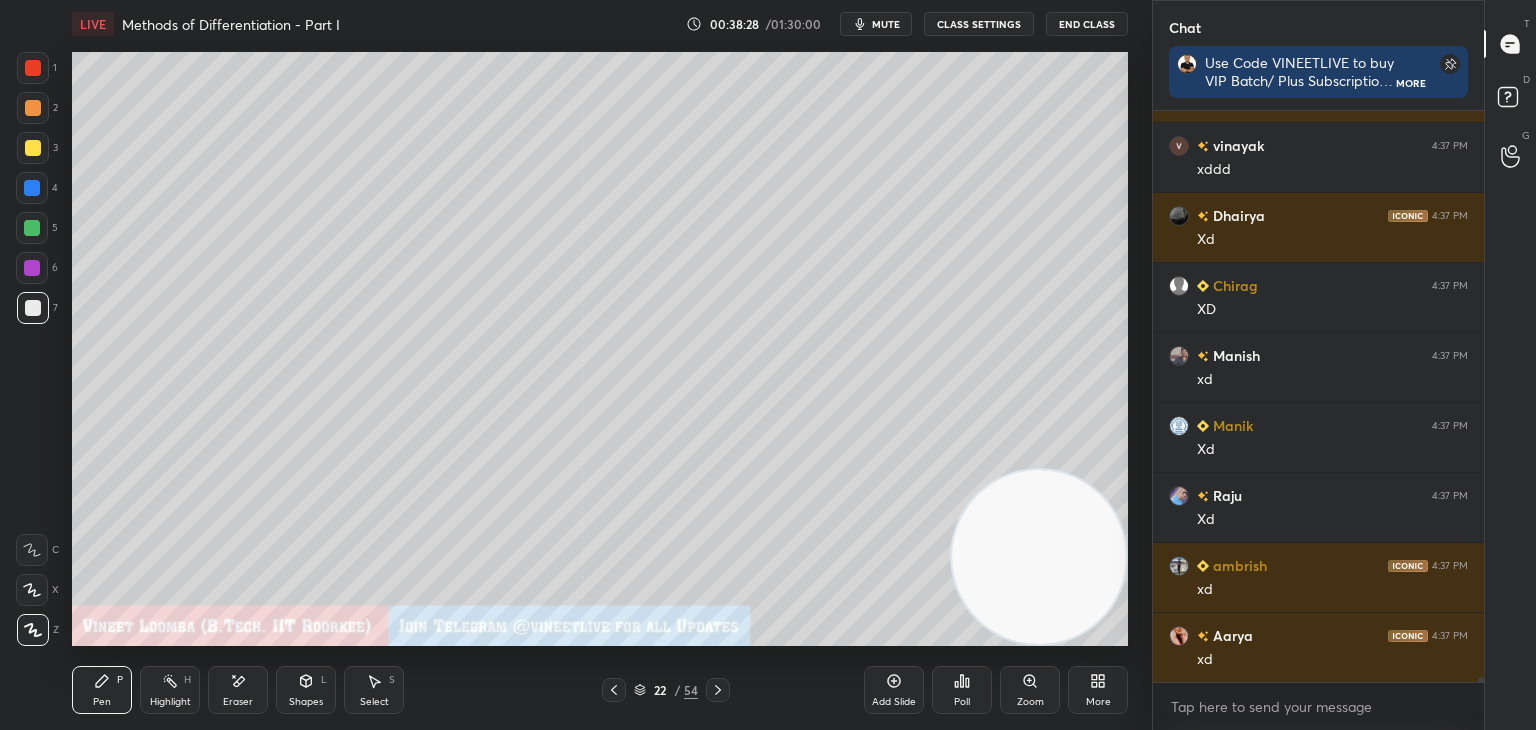 drag, startPoint x: 29, startPoint y: 154, endPoint x: 66, endPoint y: 134, distance: 42.059483 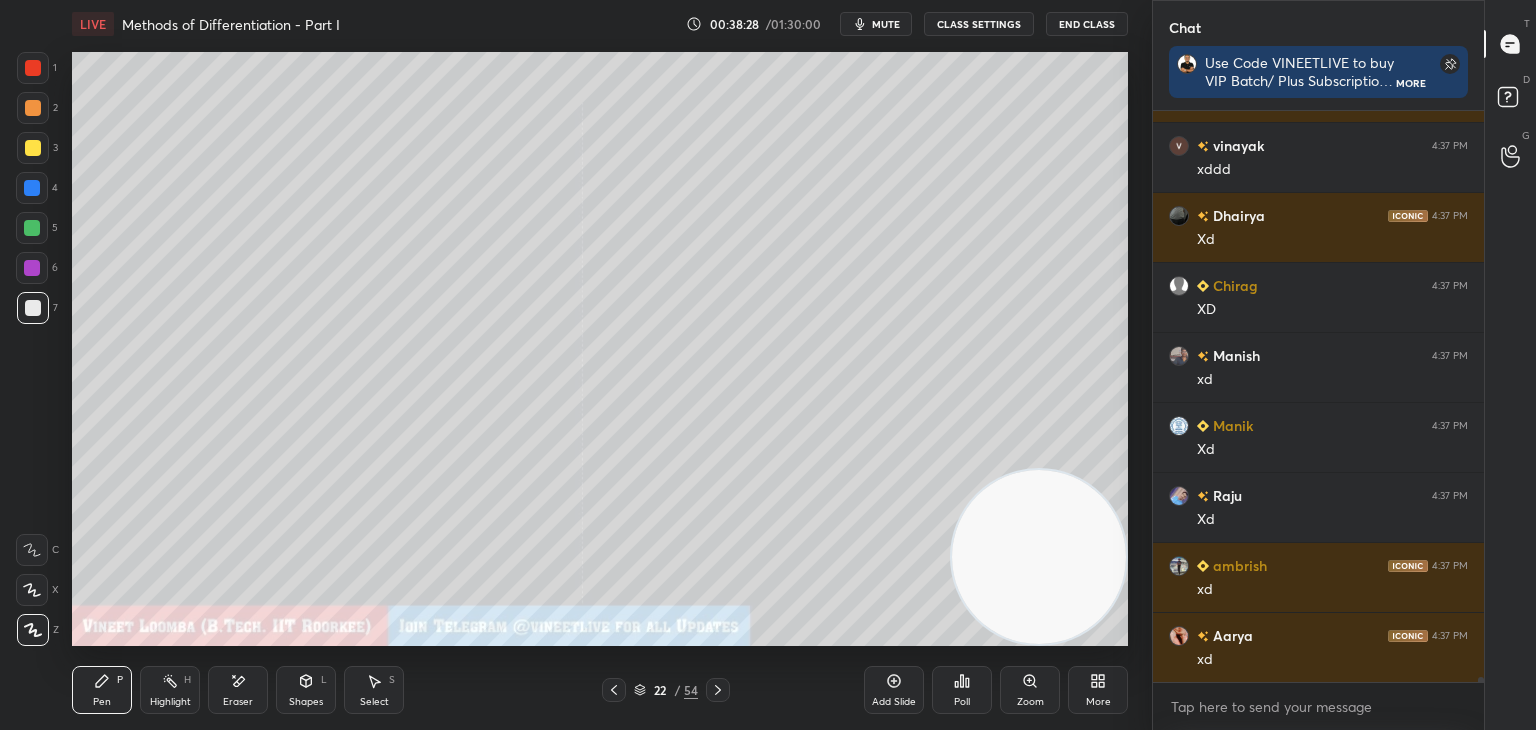click at bounding box center [33, 148] 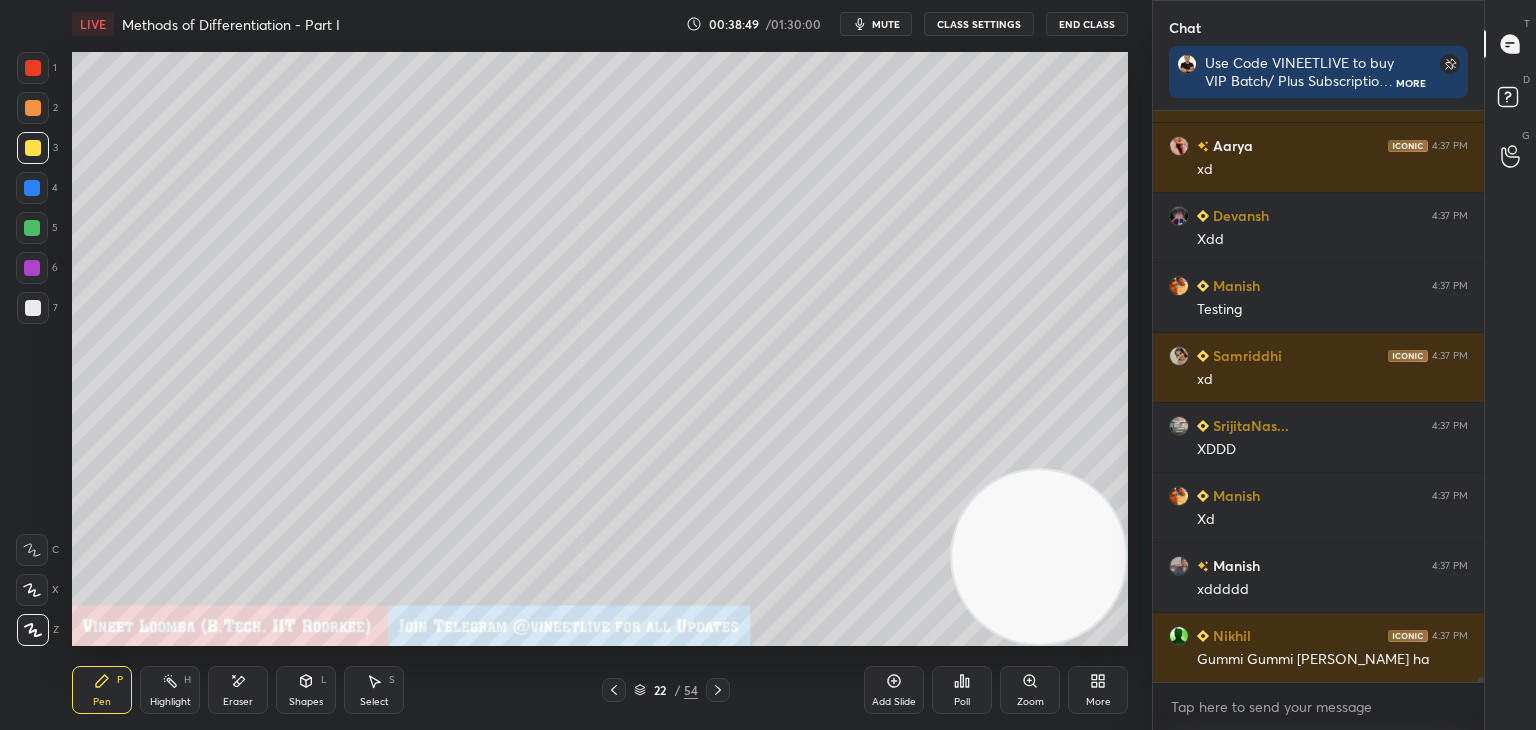 scroll, scrollTop: 59416, scrollLeft: 0, axis: vertical 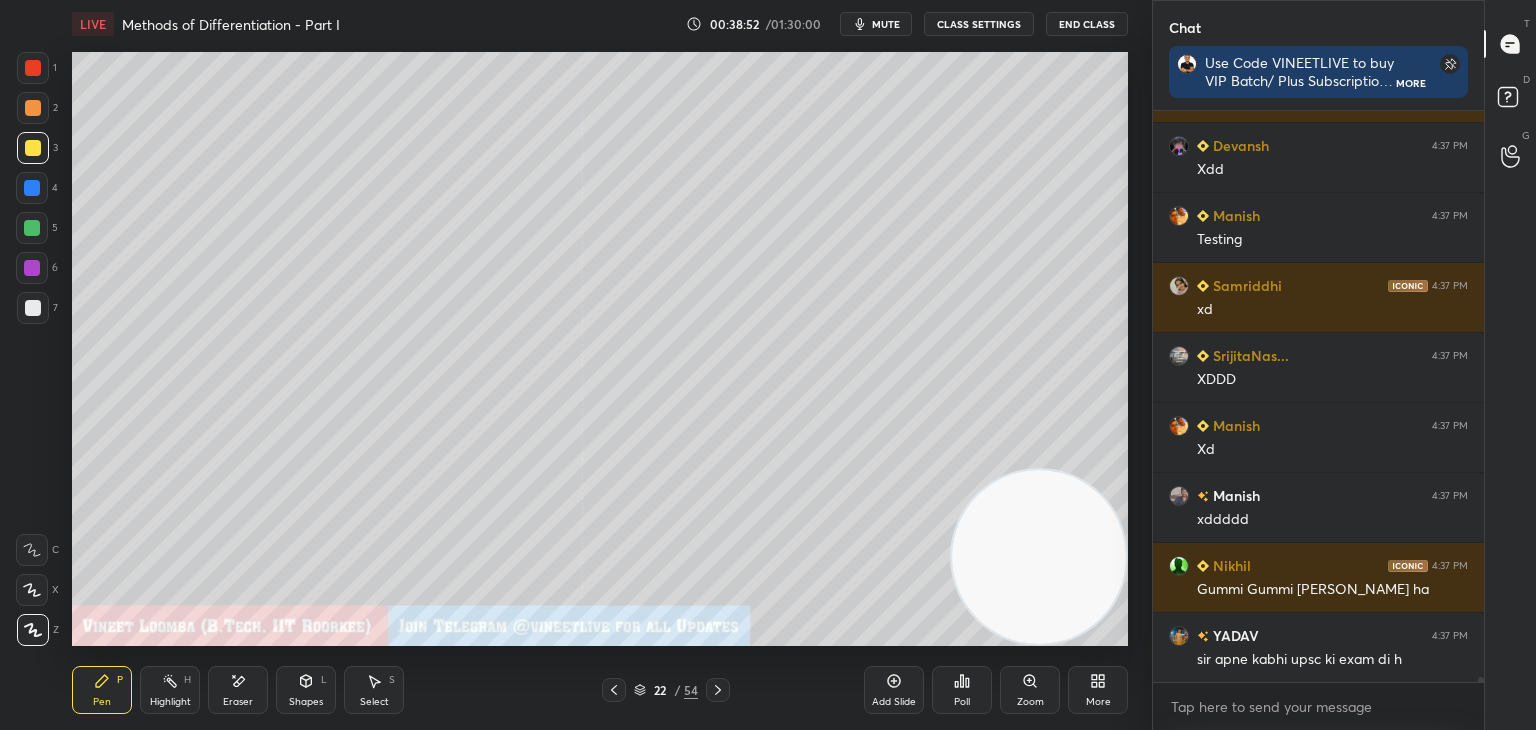 click on "Eraser" at bounding box center (238, 702) 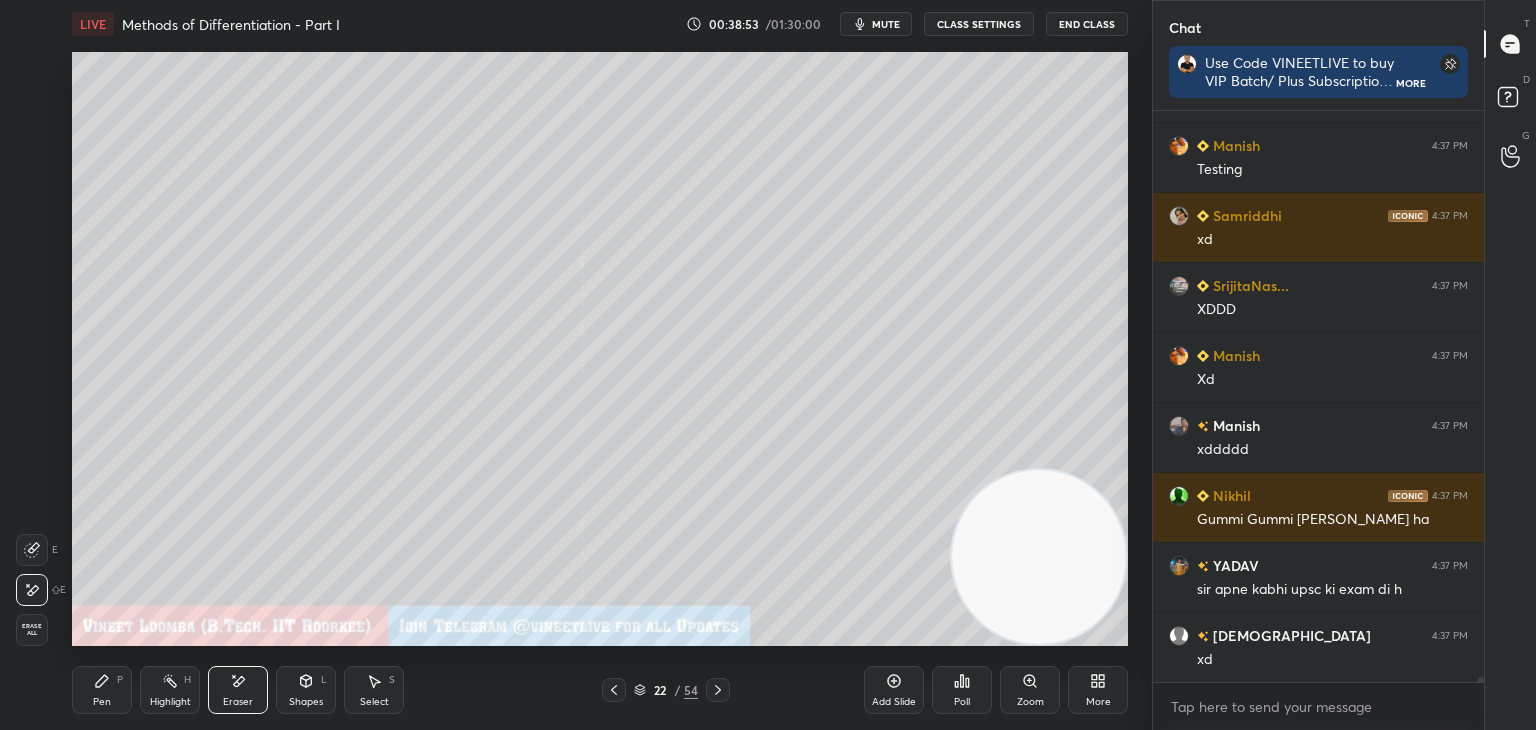 scroll, scrollTop: 59534, scrollLeft: 0, axis: vertical 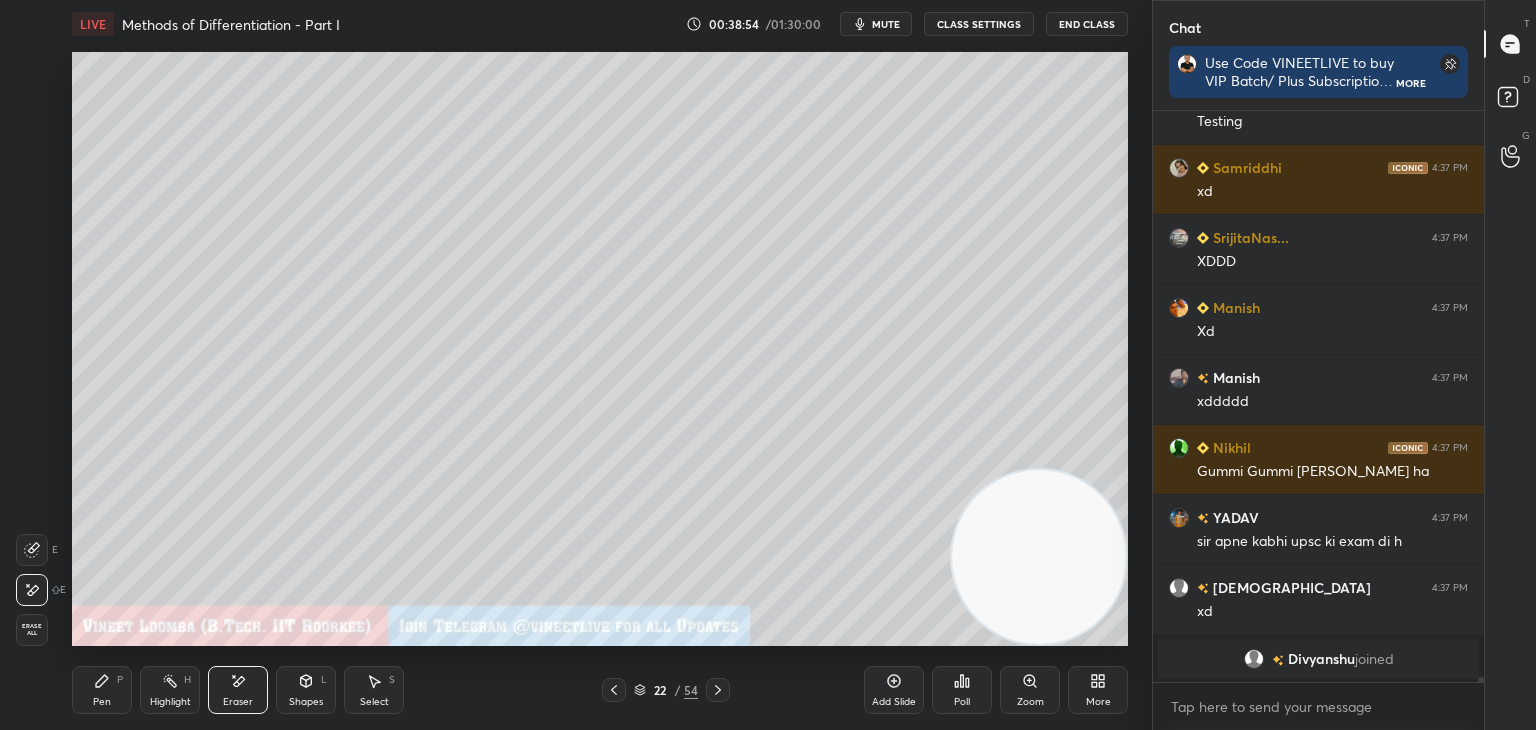 click on "Pen P" at bounding box center (102, 690) 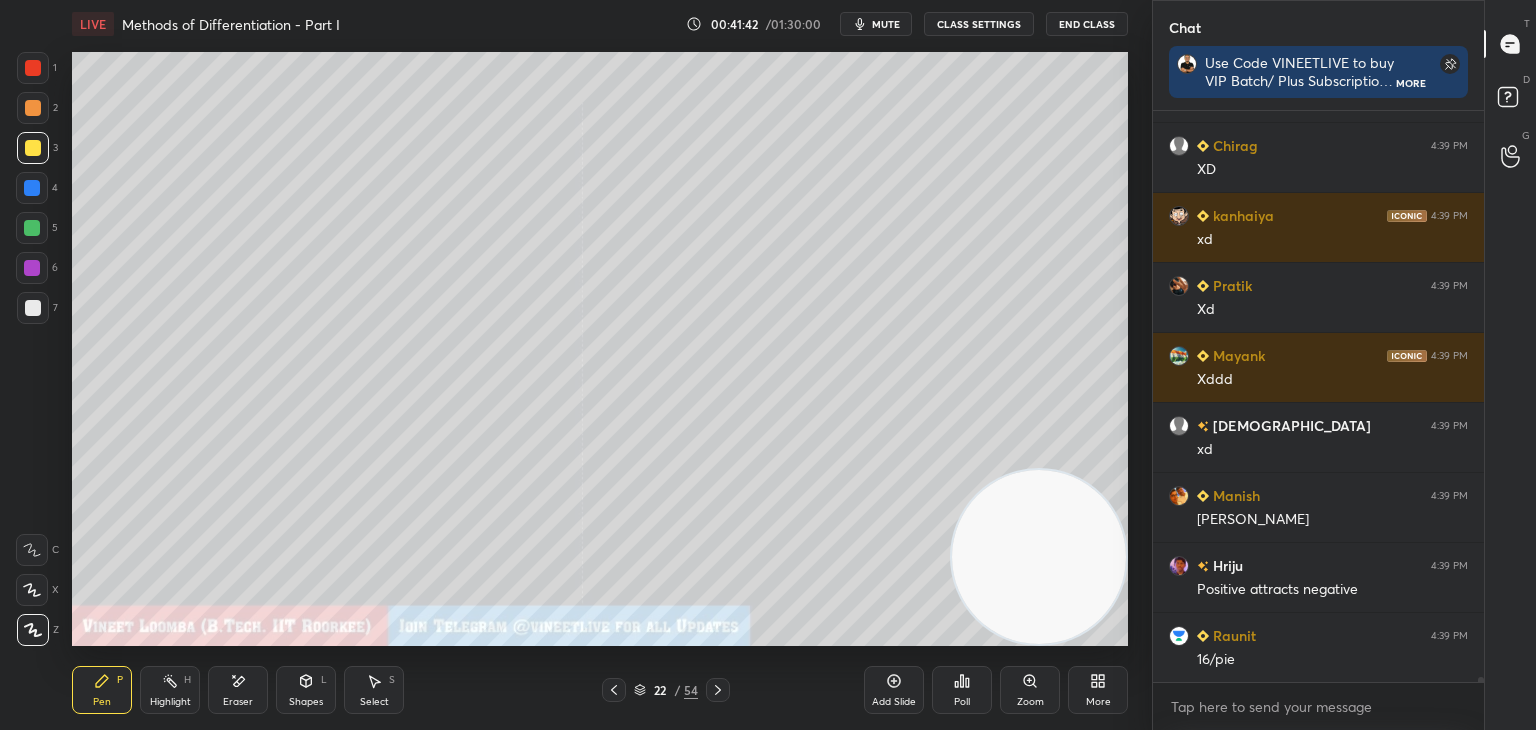 scroll, scrollTop: 62350, scrollLeft: 0, axis: vertical 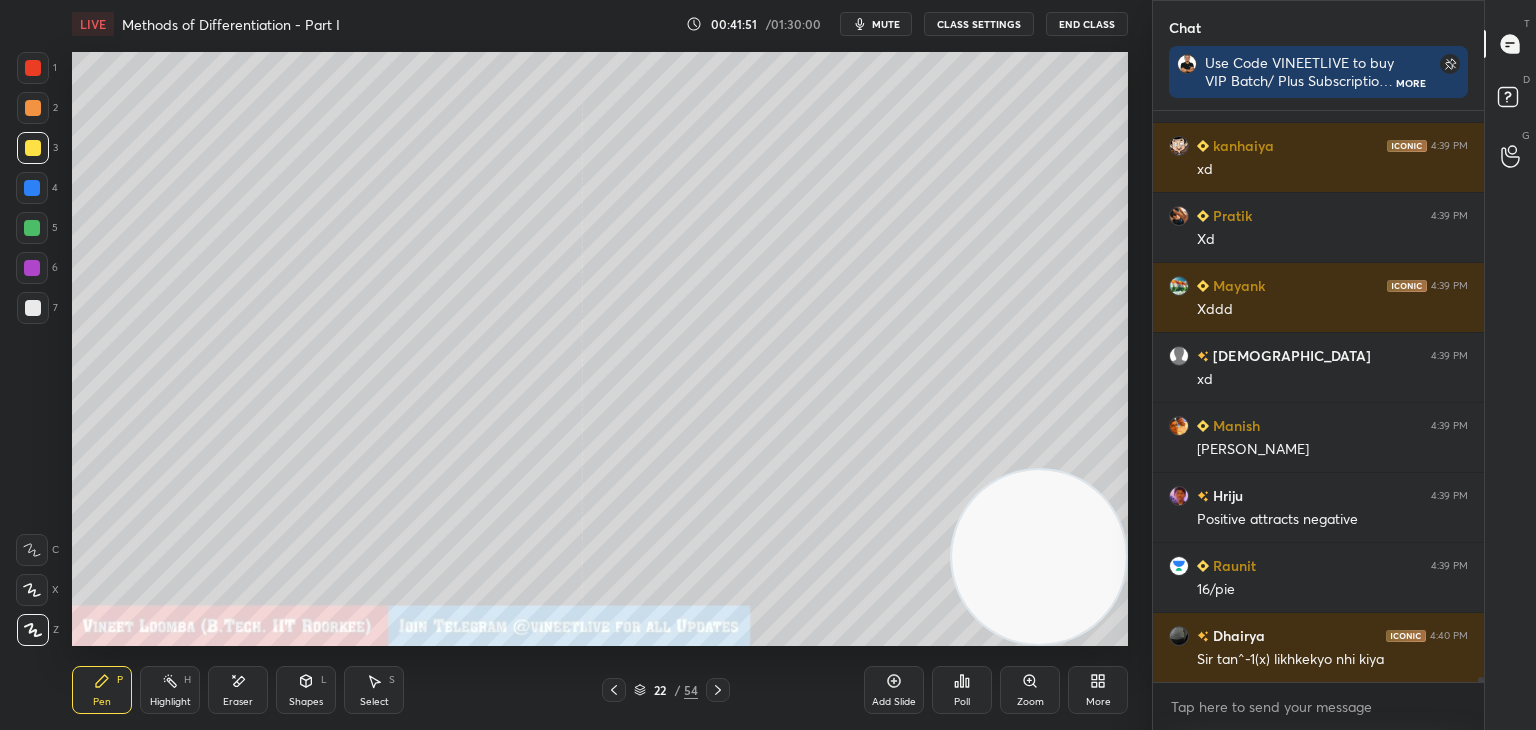 drag, startPoint x: 256, startPoint y: 707, endPoint x: 273, endPoint y: 689, distance: 24.758837 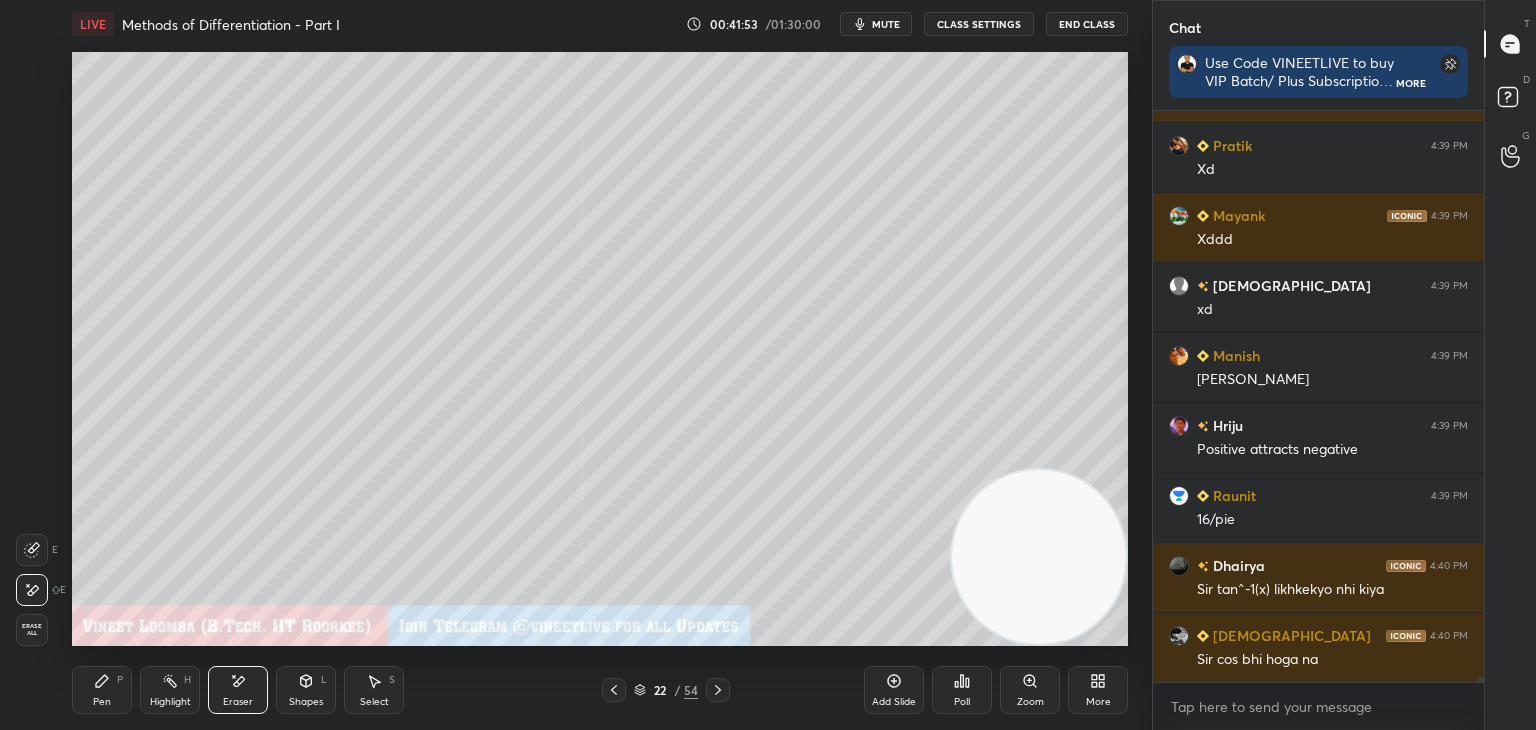 scroll, scrollTop: 62560, scrollLeft: 0, axis: vertical 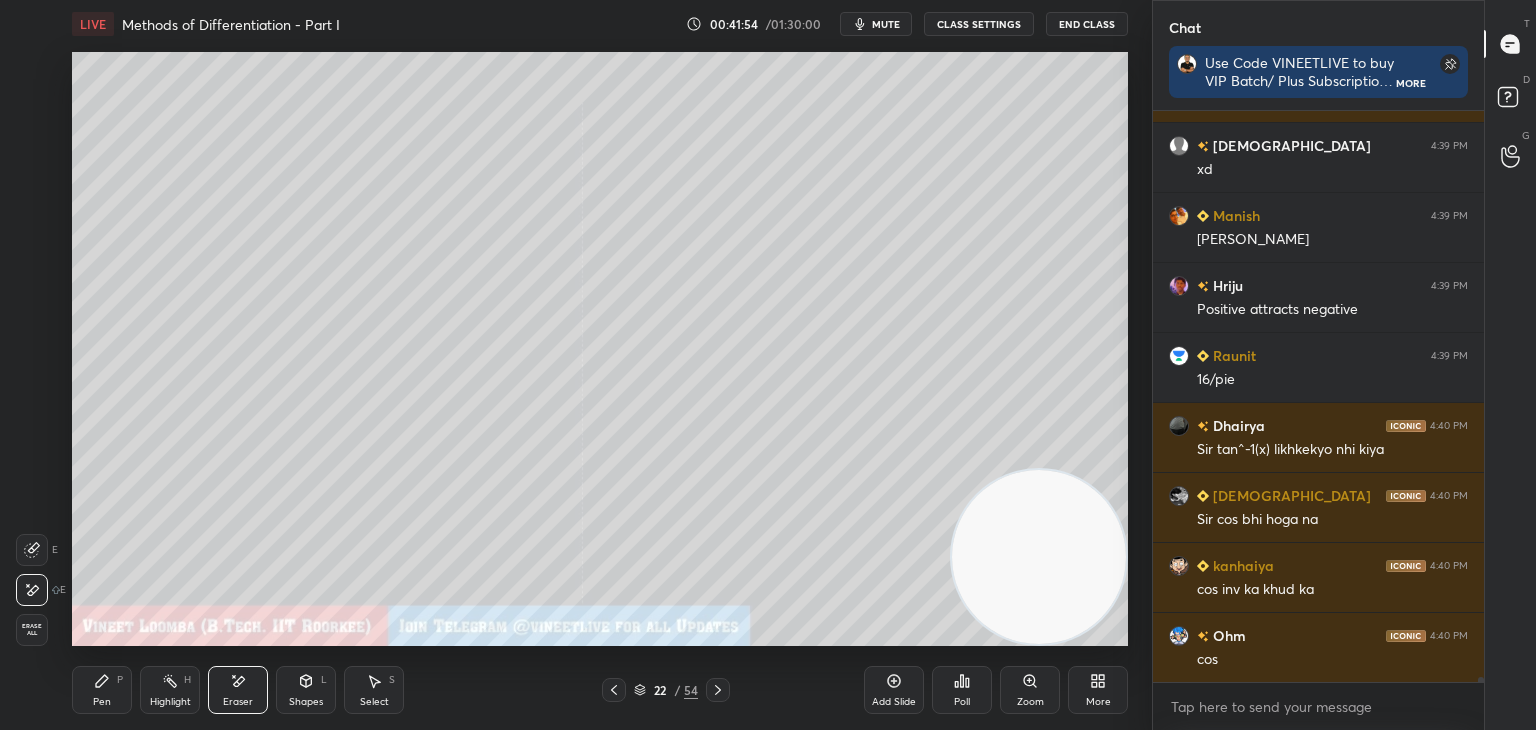 click on "Pen P" at bounding box center [102, 690] 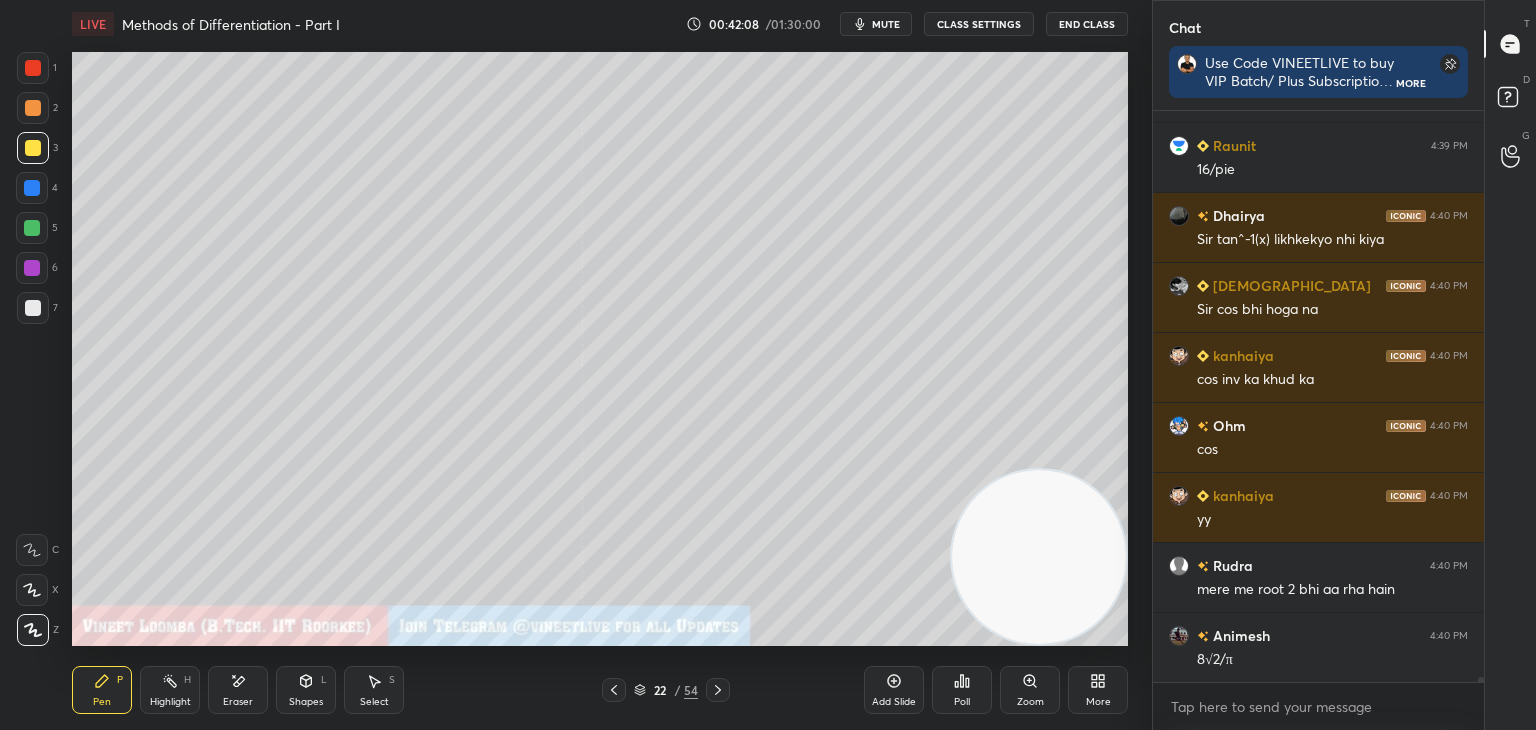 scroll, scrollTop: 62840, scrollLeft: 0, axis: vertical 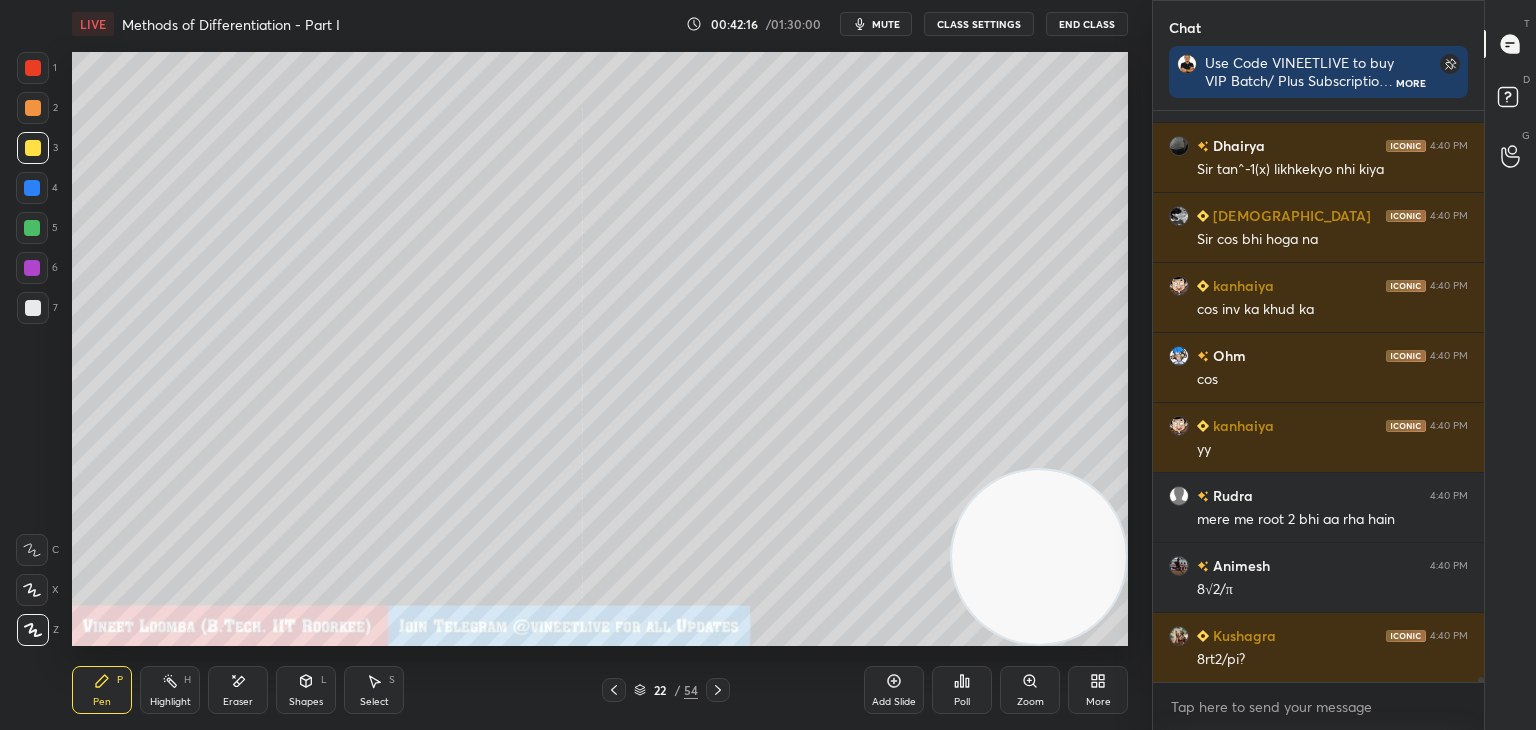 drag, startPoint x: 252, startPoint y: 702, endPoint x: 260, endPoint y: 695, distance: 10.630146 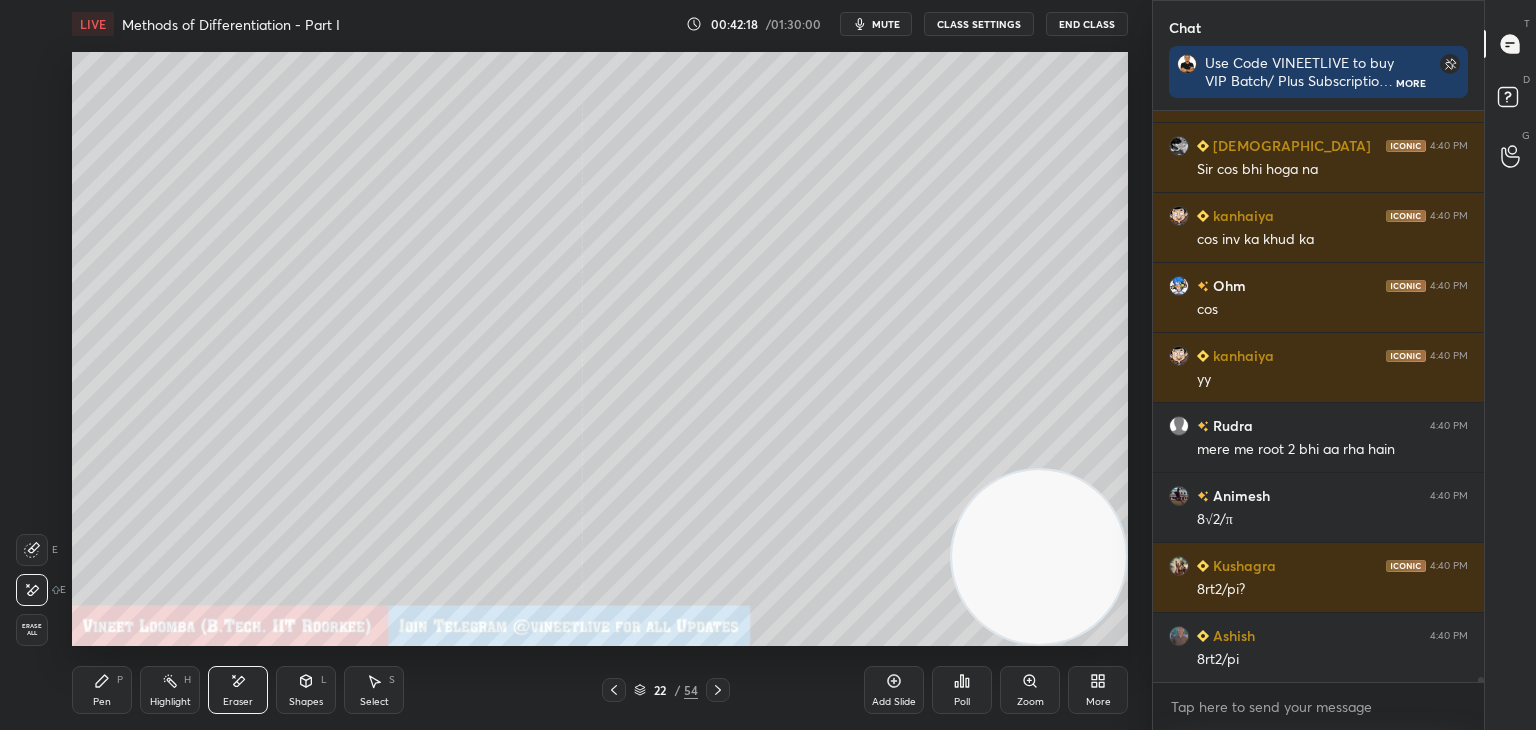 click on "Pen P" at bounding box center [102, 690] 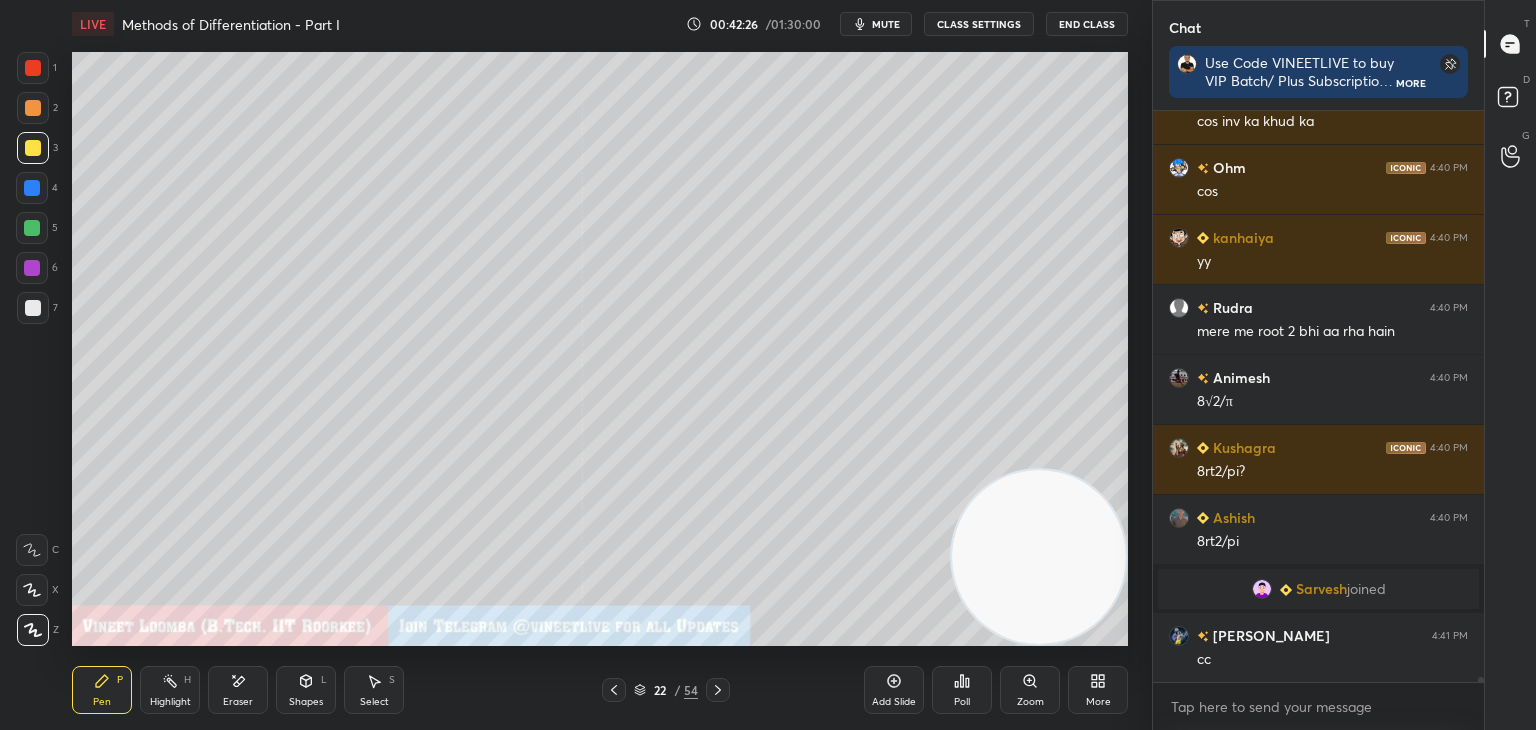 scroll, scrollTop: 61446, scrollLeft: 0, axis: vertical 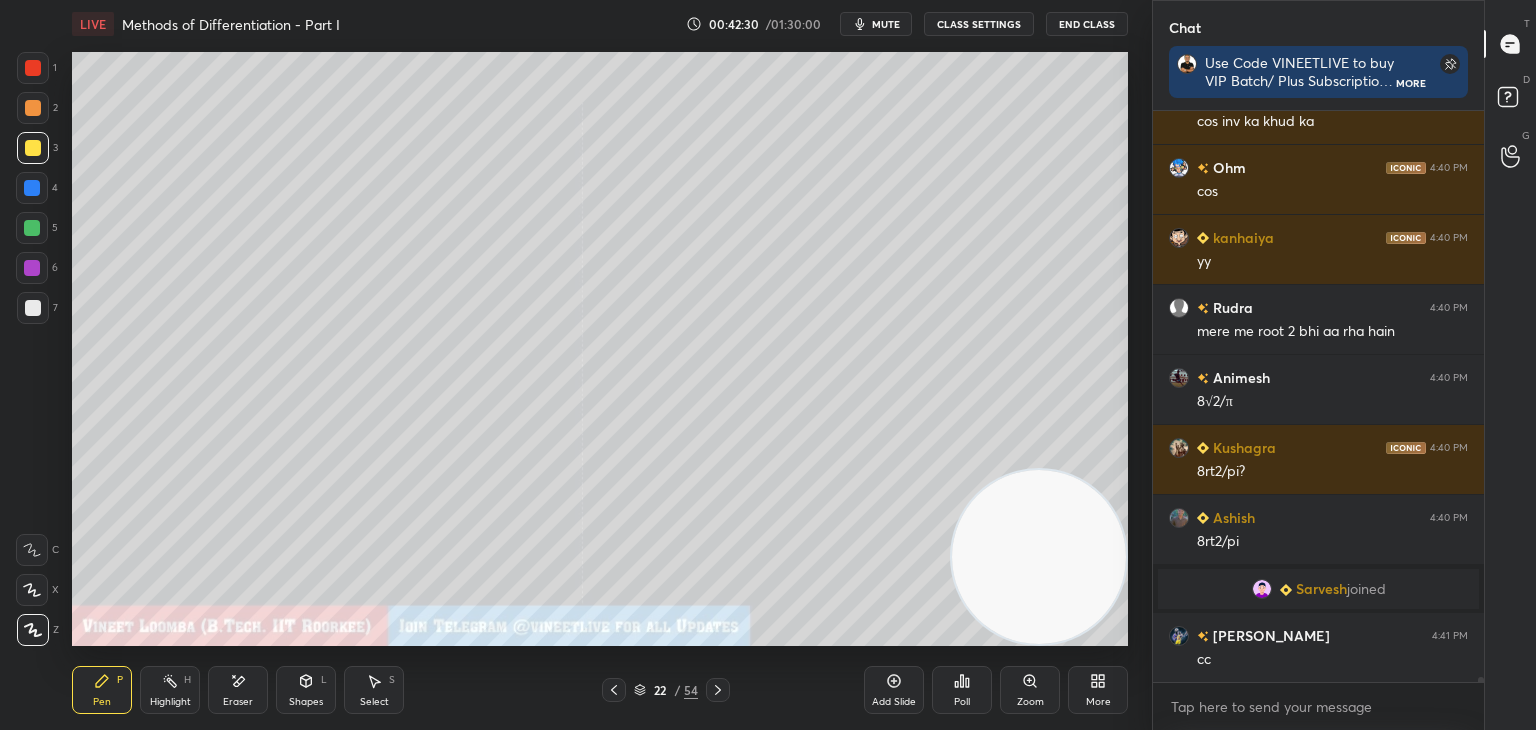 click on "Eraser" at bounding box center (238, 690) 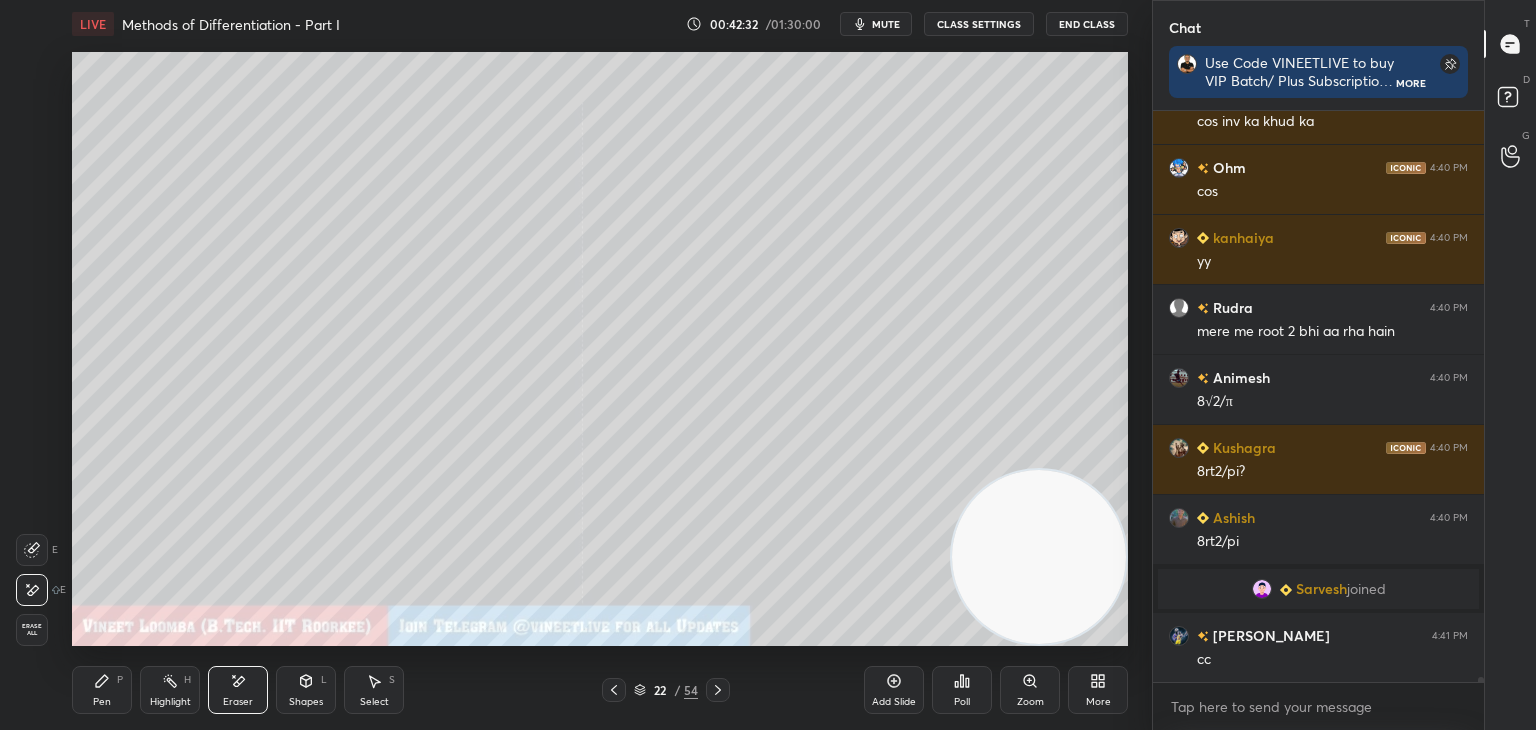 scroll, scrollTop: 61516, scrollLeft: 0, axis: vertical 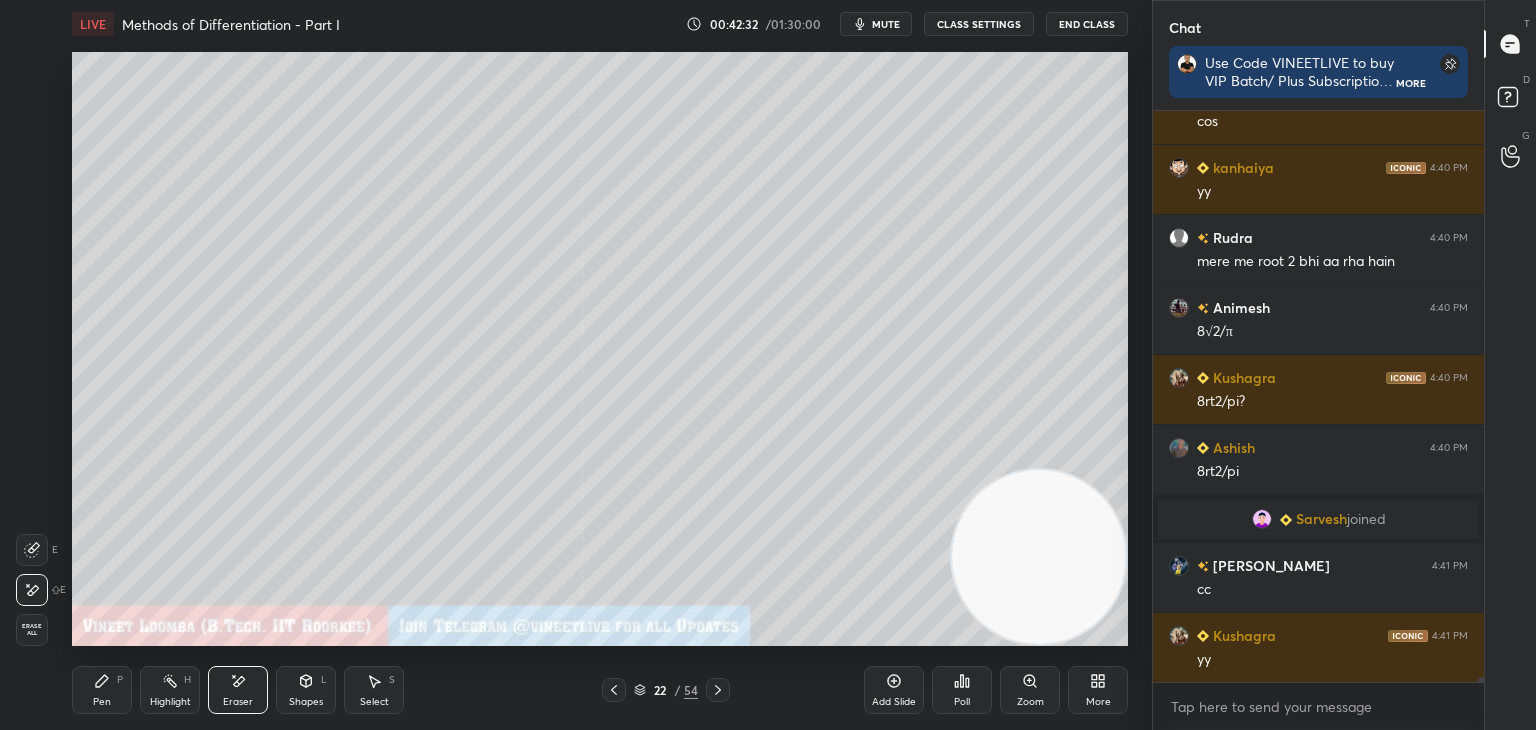 click on "Pen" at bounding box center [102, 702] 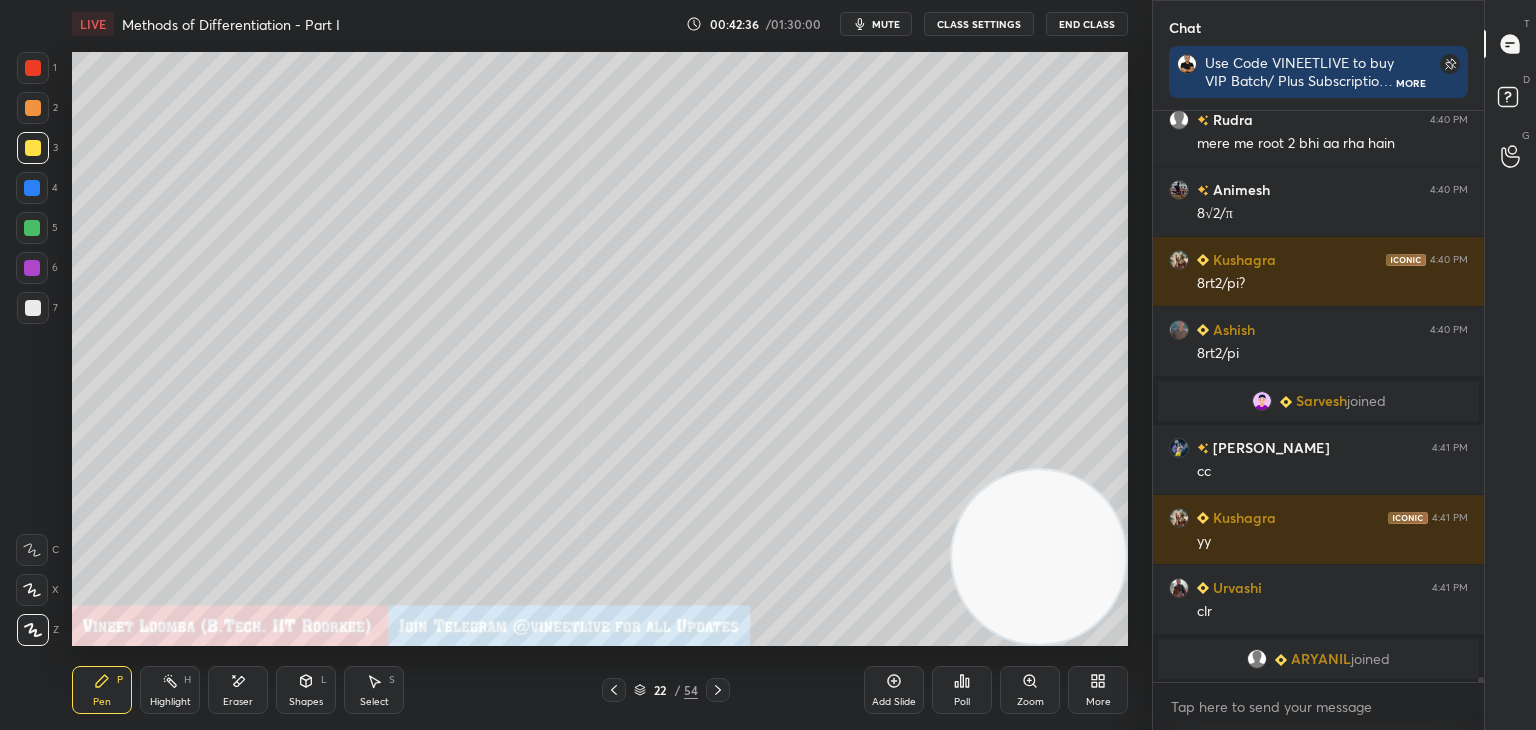 scroll, scrollTop: 61624, scrollLeft: 0, axis: vertical 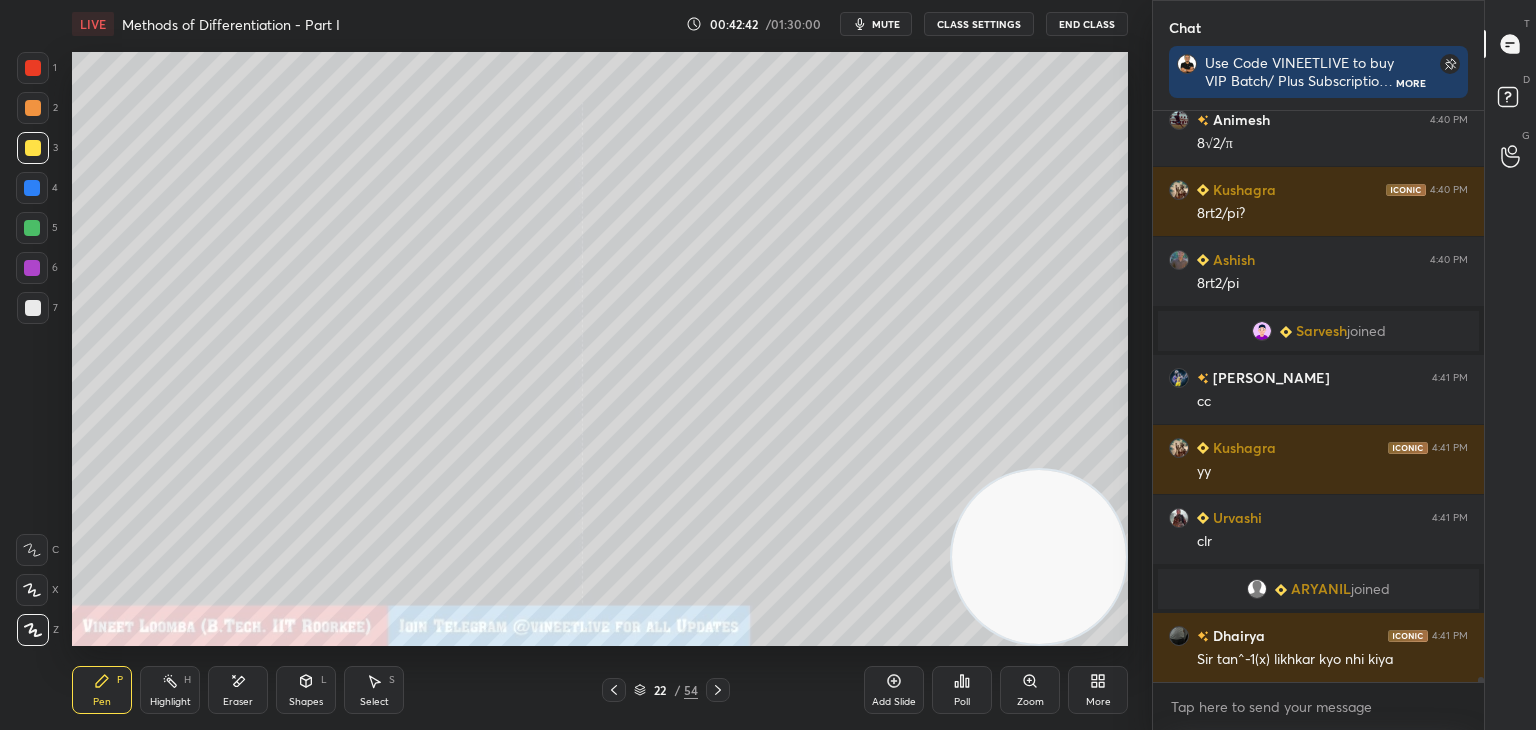 drag, startPoint x: 154, startPoint y: 705, endPoint x: 160, endPoint y: 663, distance: 42.426407 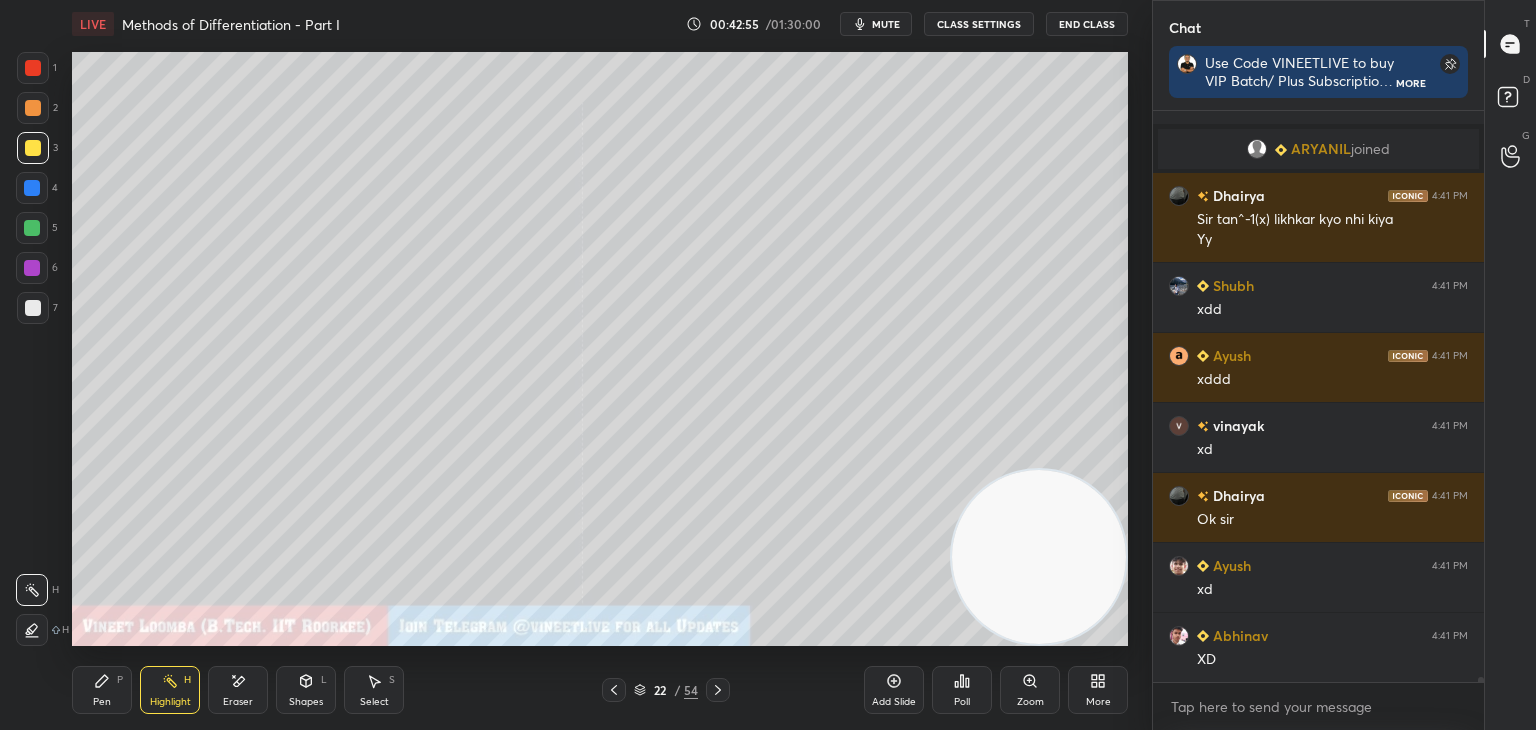 scroll, scrollTop: 62204, scrollLeft: 0, axis: vertical 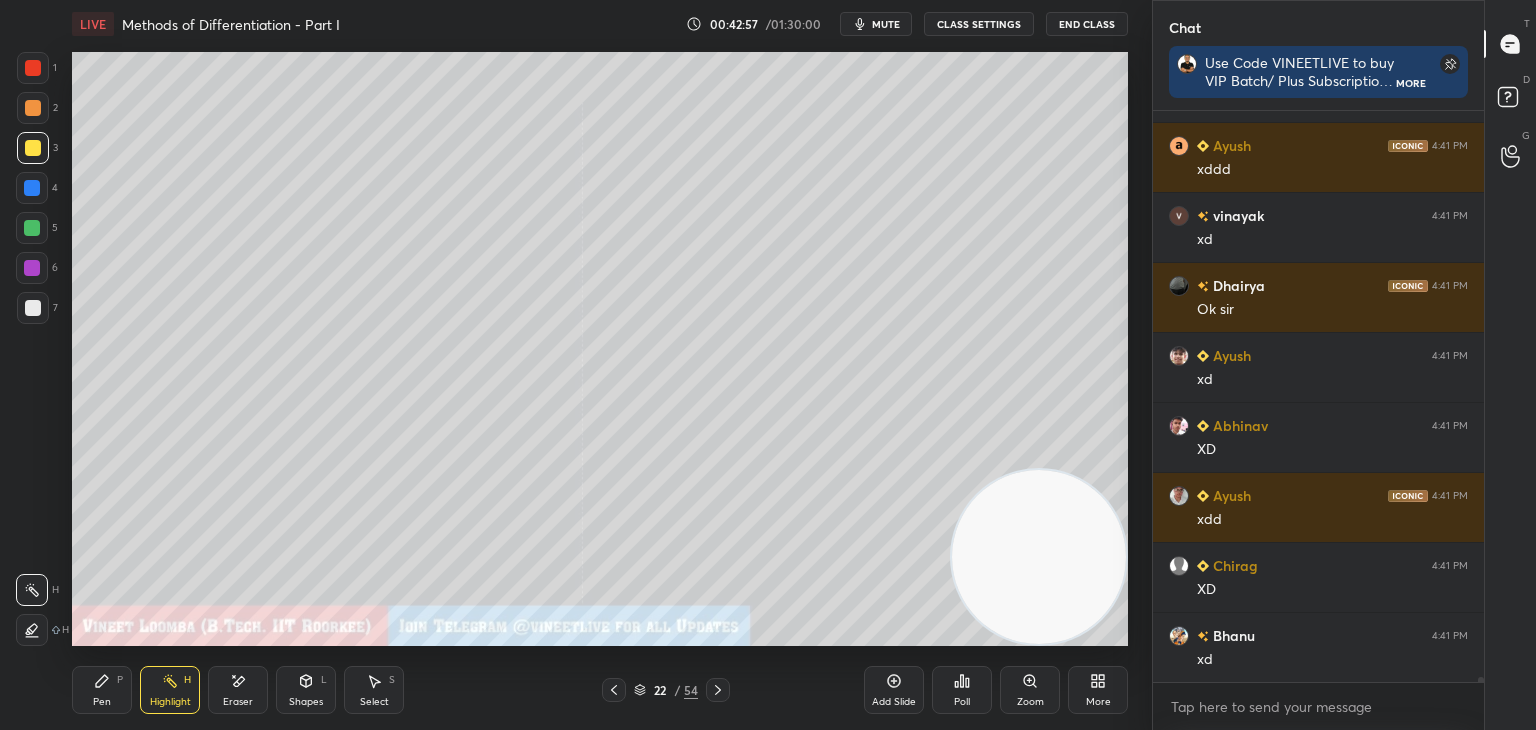click on "Pen" at bounding box center [102, 702] 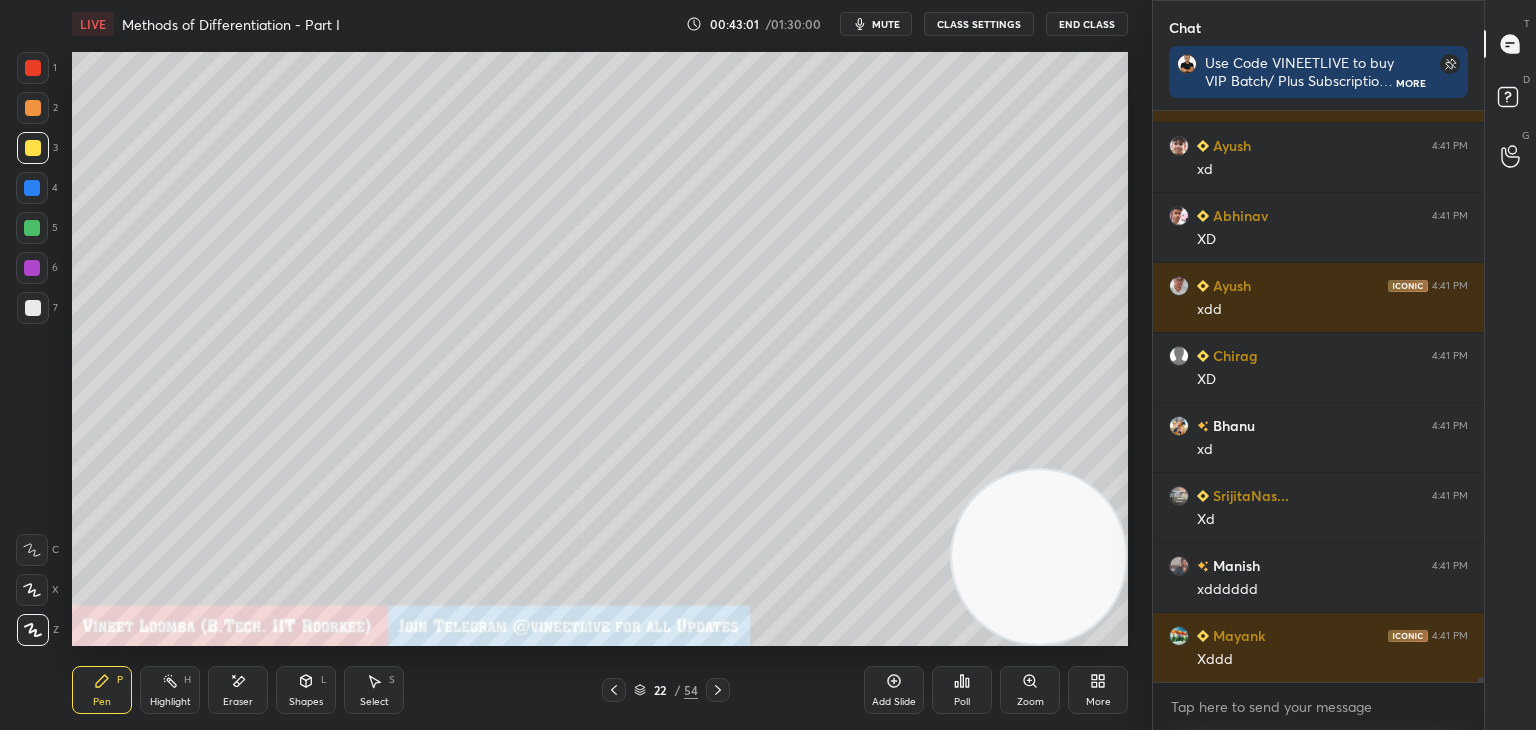 scroll, scrollTop: 62554, scrollLeft: 0, axis: vertical 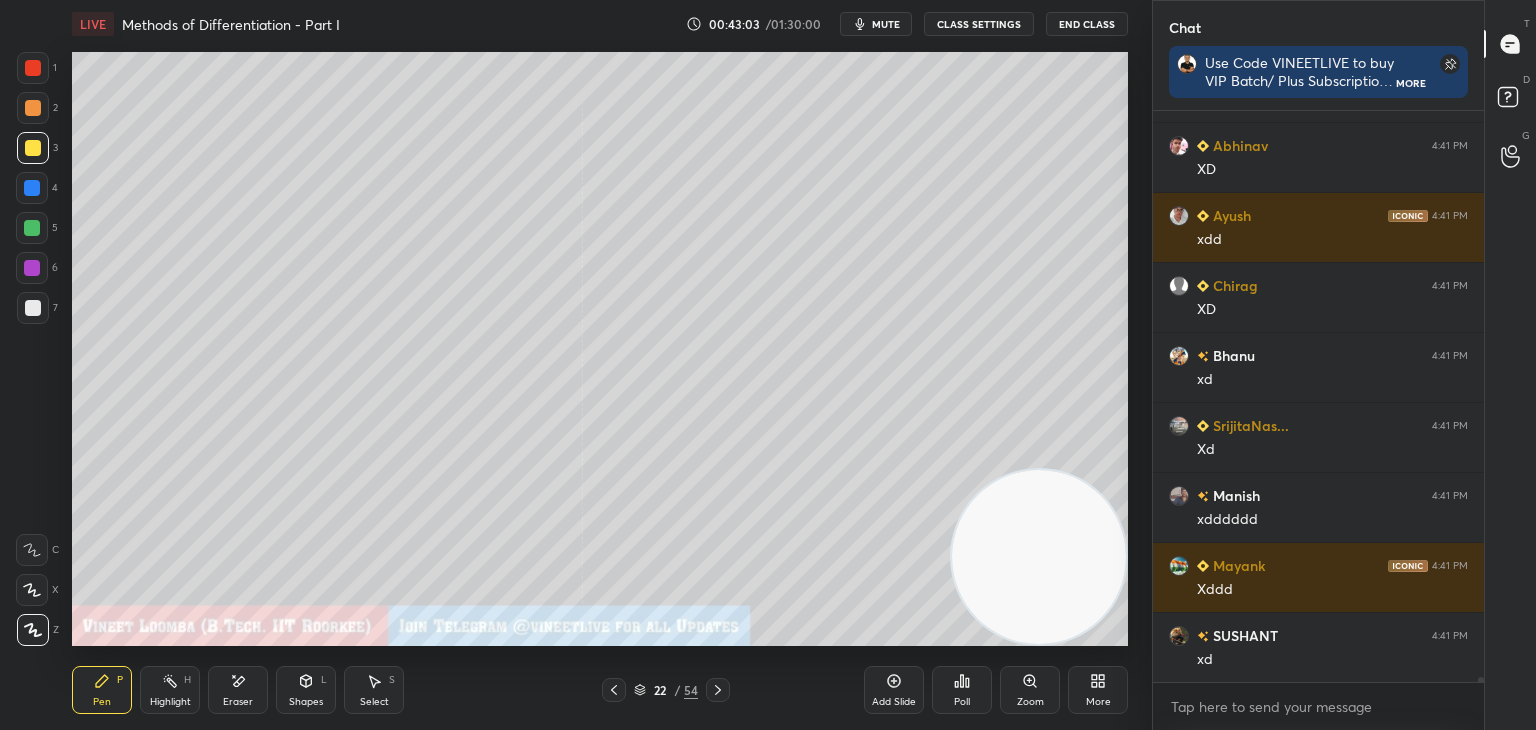 click 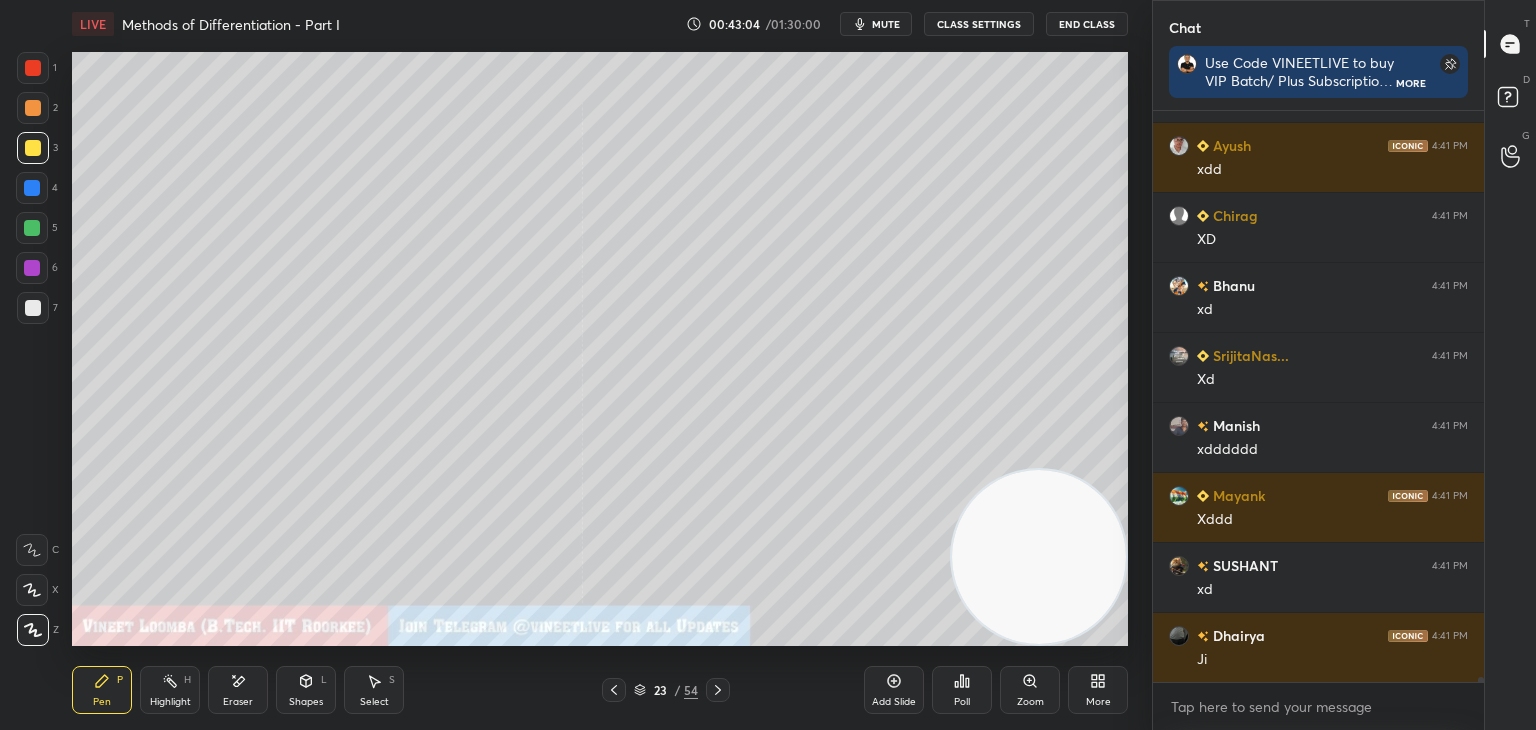 click on "Pen P" at bounding box center (102, 690) 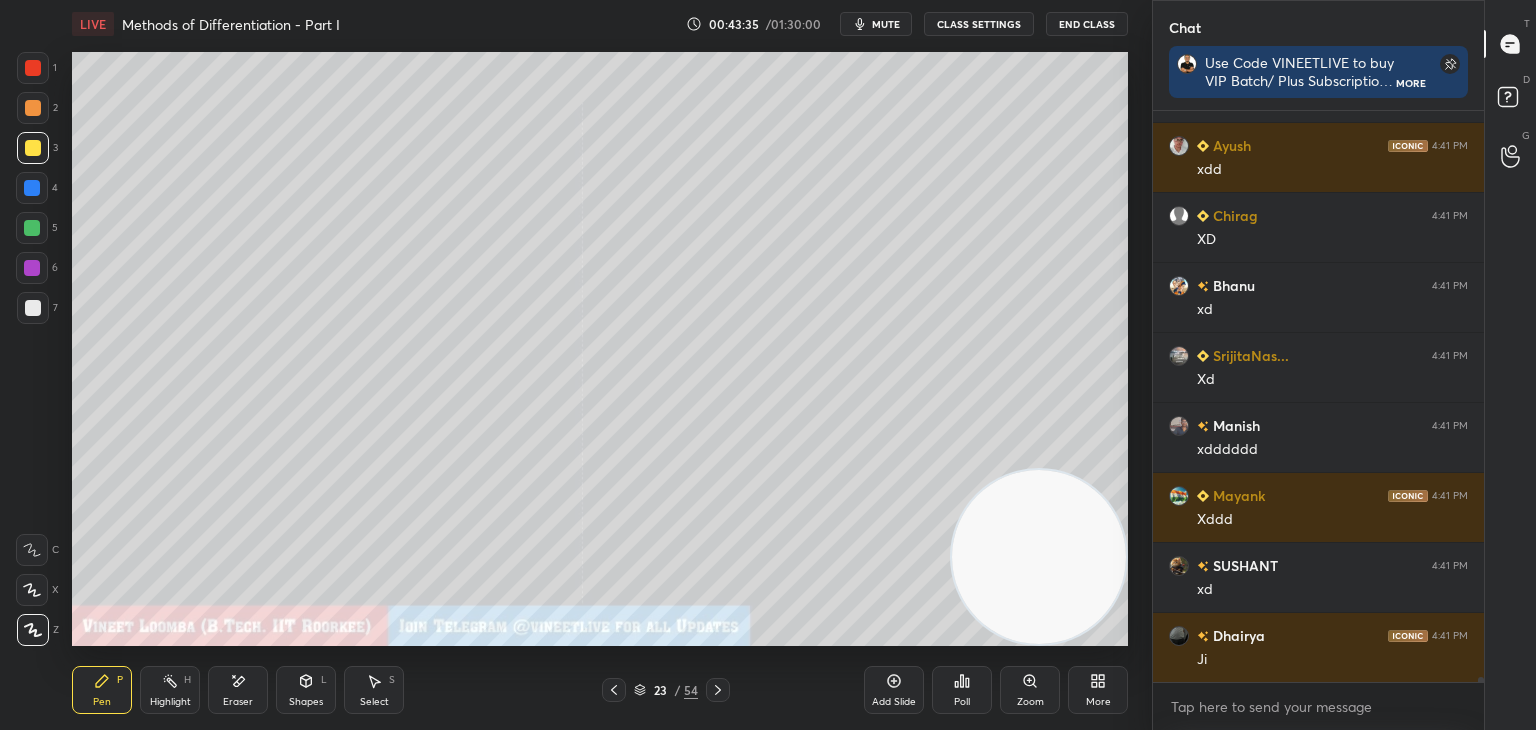 click at bounding box center [33, 308] 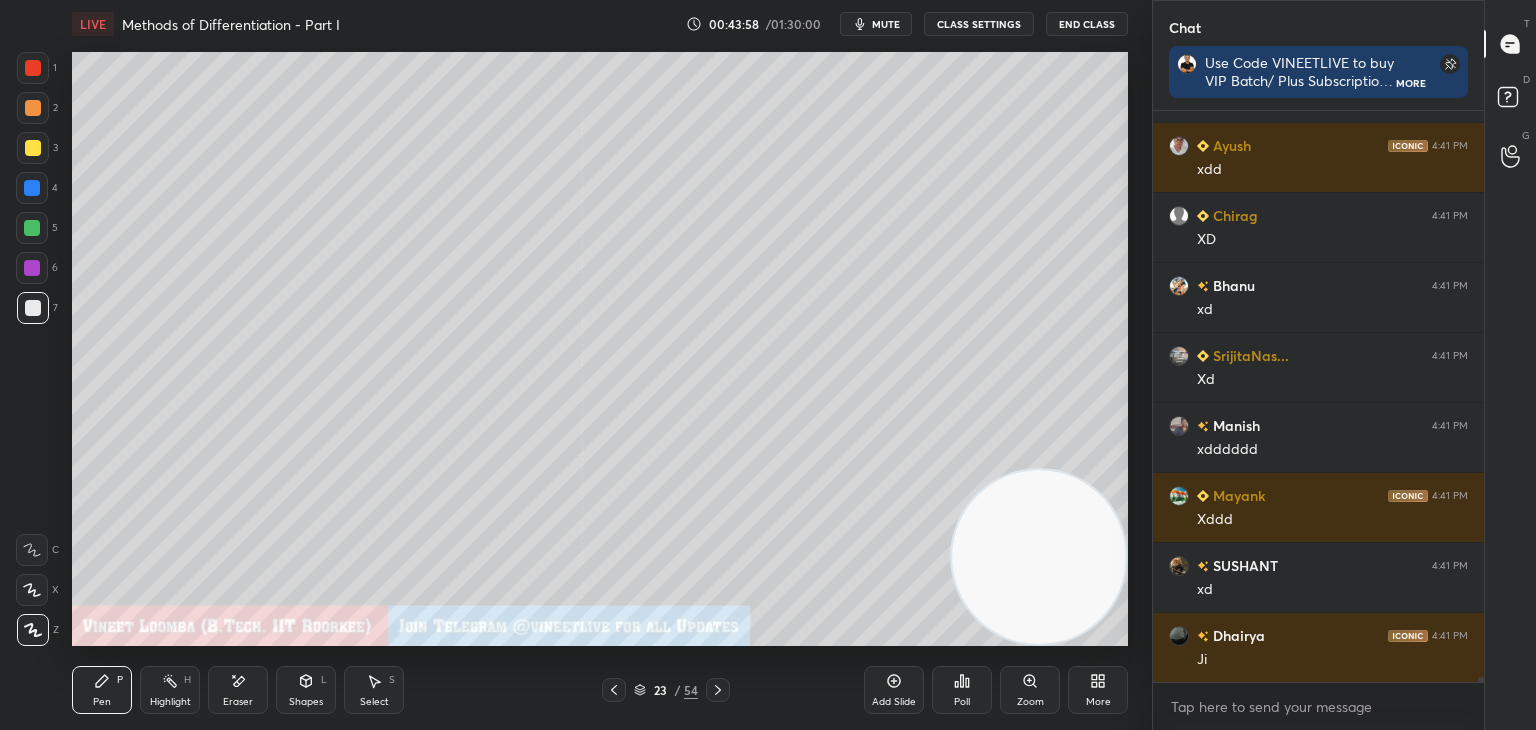 click on "Eraser" at bounding box center [238, 702] 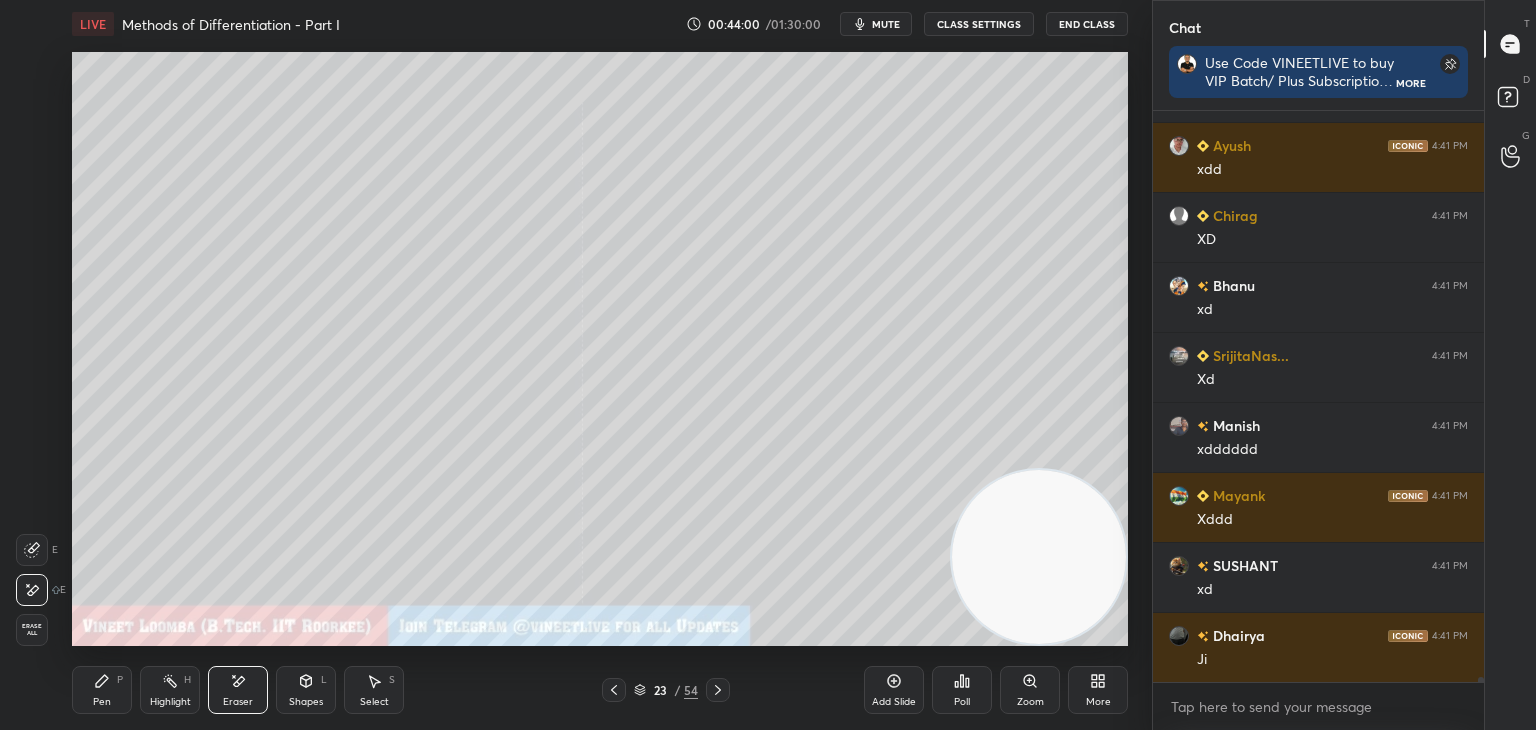 click on "Pen P" at bounding box center (102, 690) 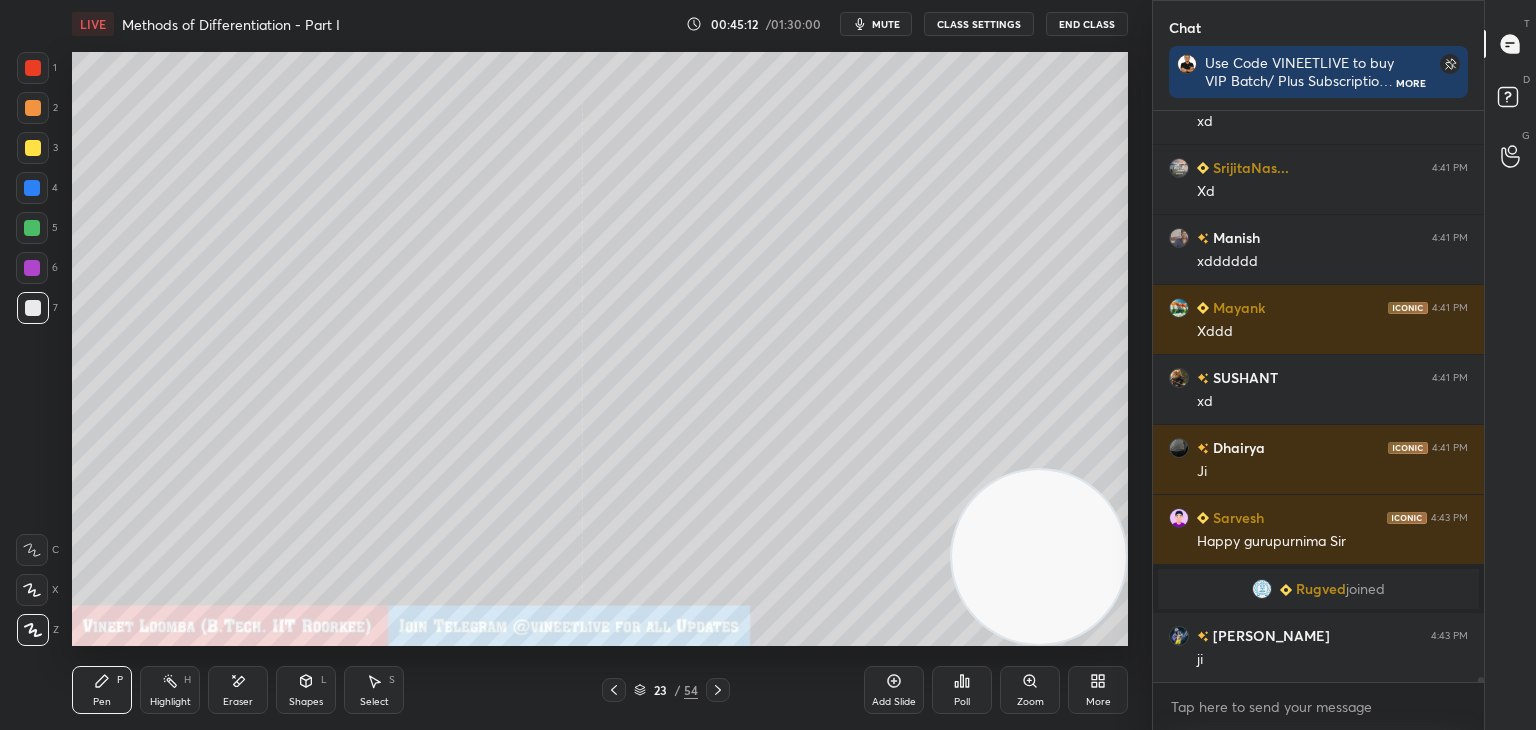 scroll, scrollTop: 62564, scrollLeft: 0, axis: vertical 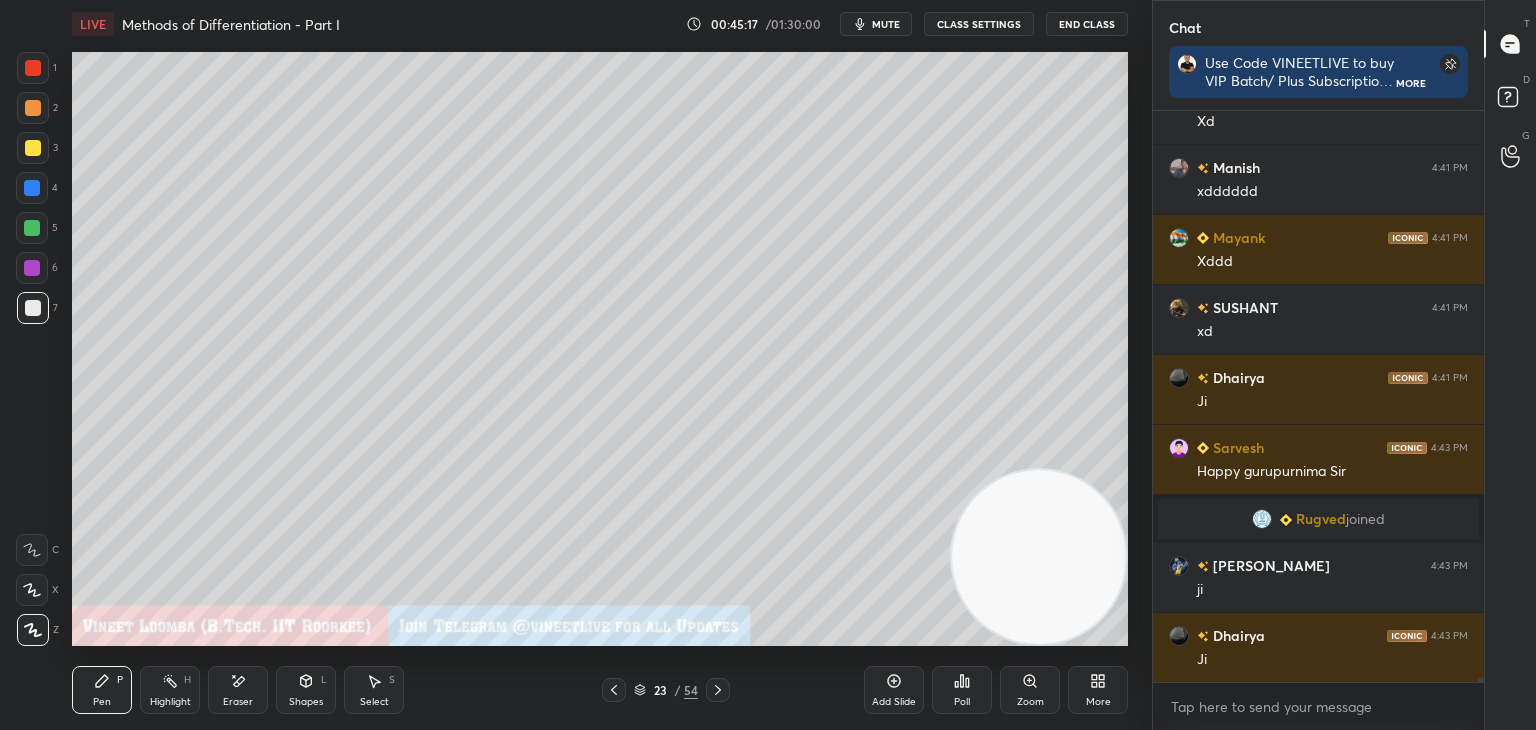 click on "Select S" at bounding box center [374, 690] 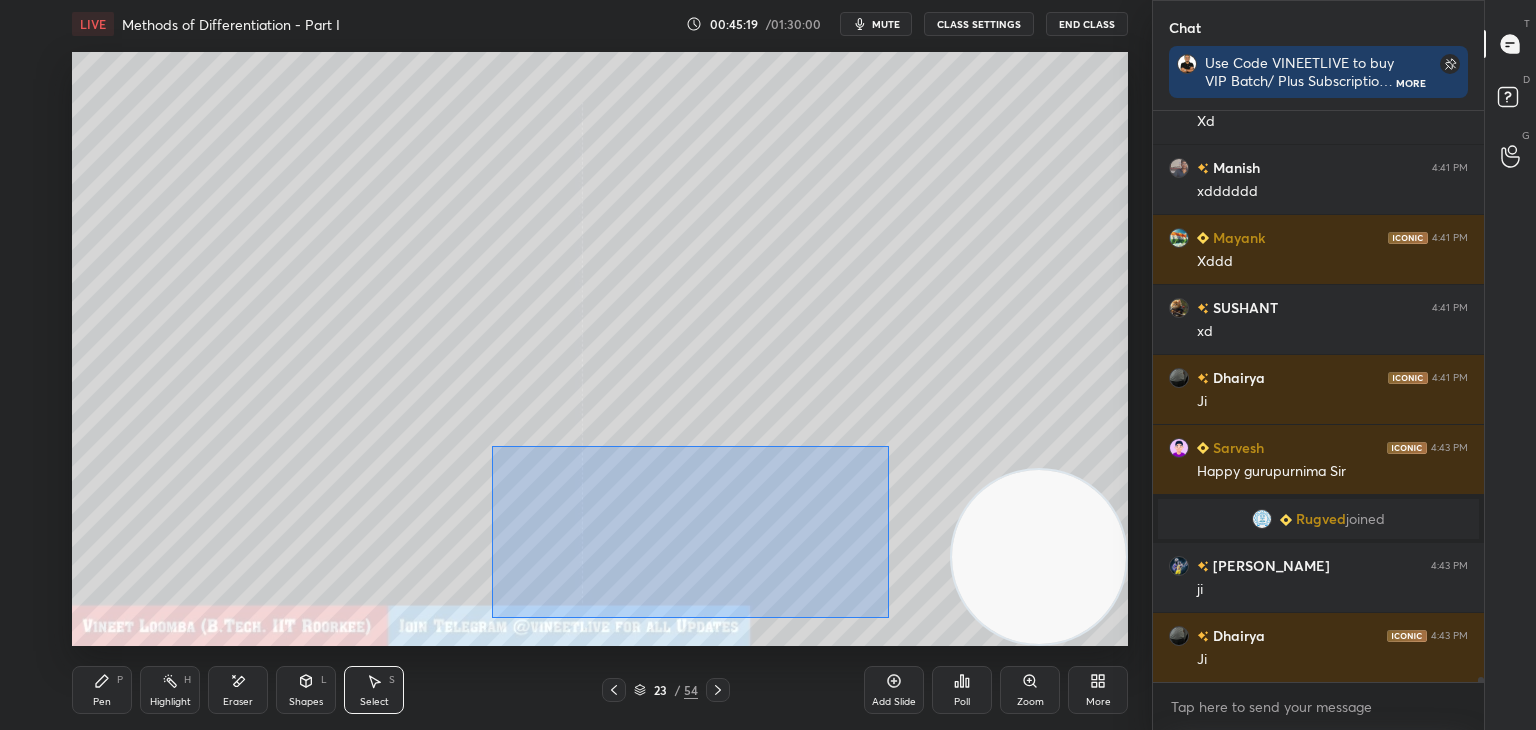 drag, startPoint x: 499, startPoint y: 453, endPoint x: 888, endPoint y: 587, distance: 411.43286 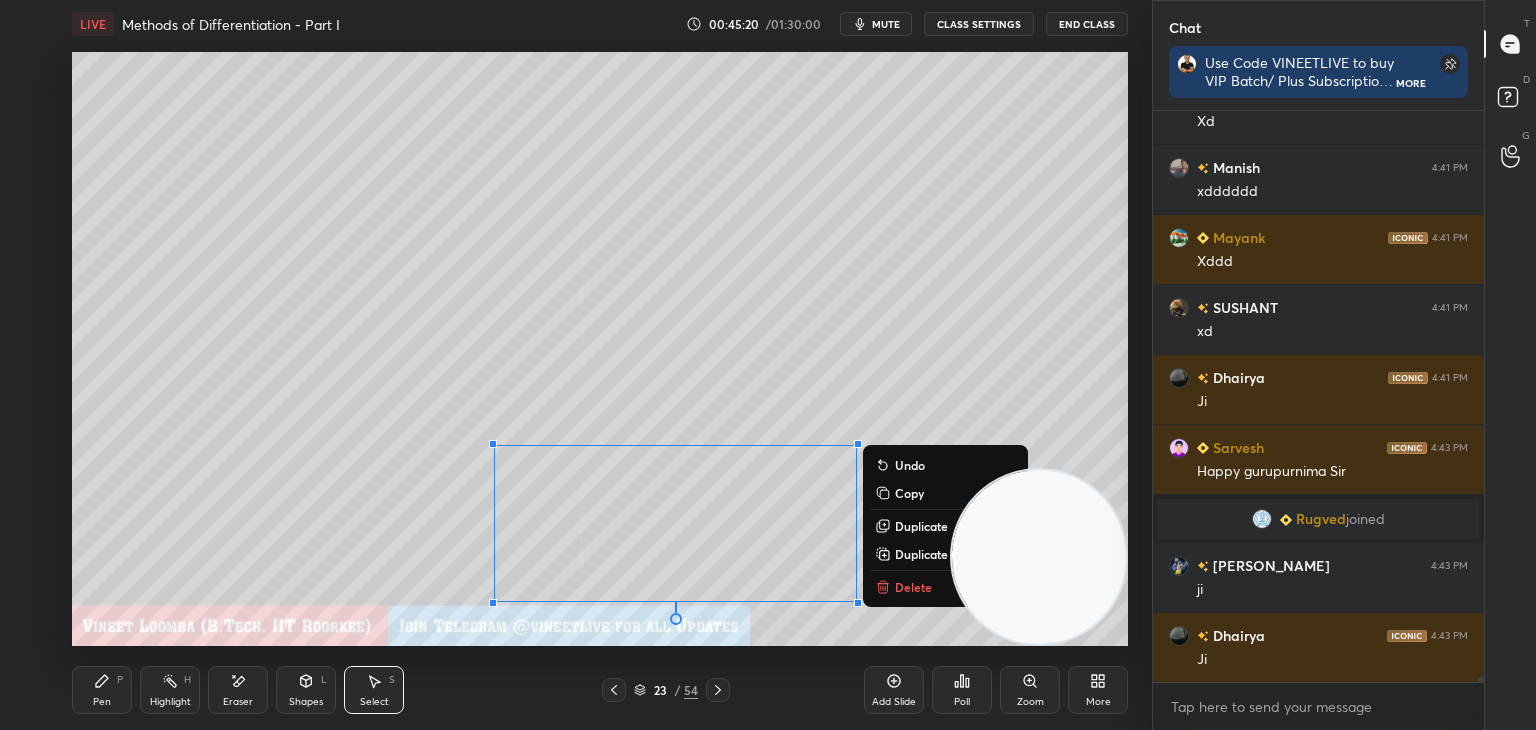 click on "Duplicate to new slide" at bounding box center (955, 554) 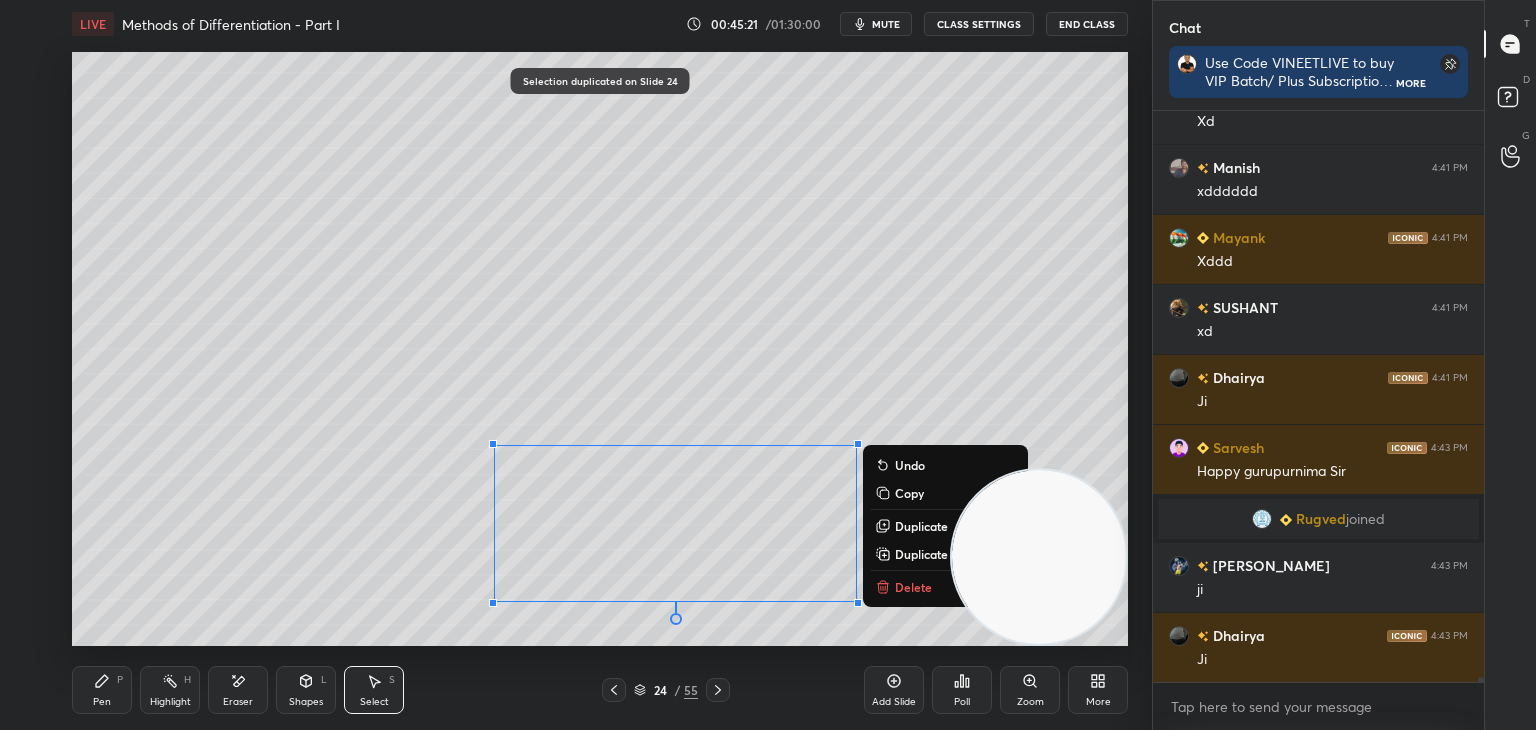 drag, startPoint x: 474, startPoint y: 419, endPoint x: 828, endPoint y: 584, distance: 390.56497 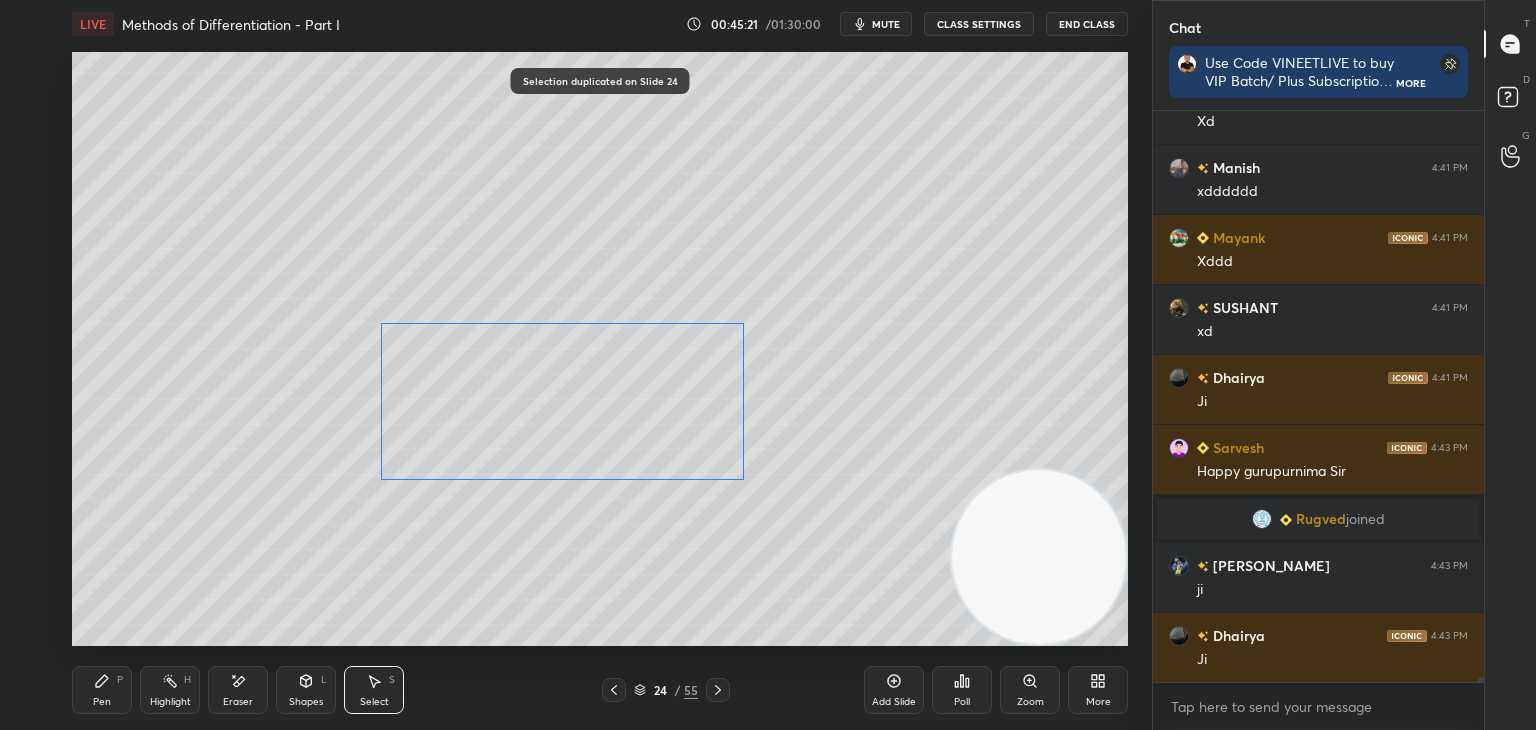 drag, startPoint x: 697, startPoint y: 498, endPoint x: 530, endPoint y: 243, distance: 304.818 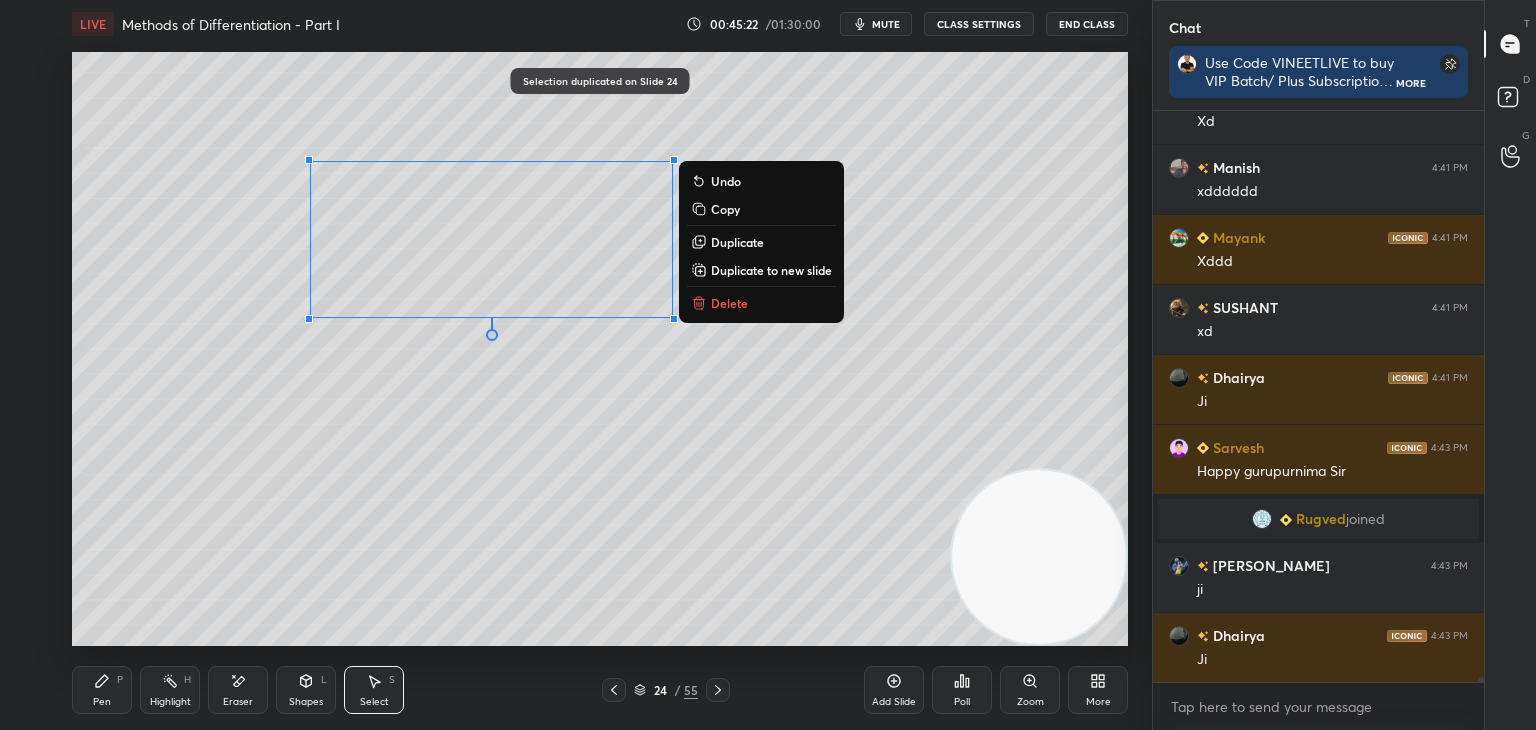 click on "0 ° Undo Copy Duplicate Duplicate to new slide Delete" at bounding box center [600, 349] 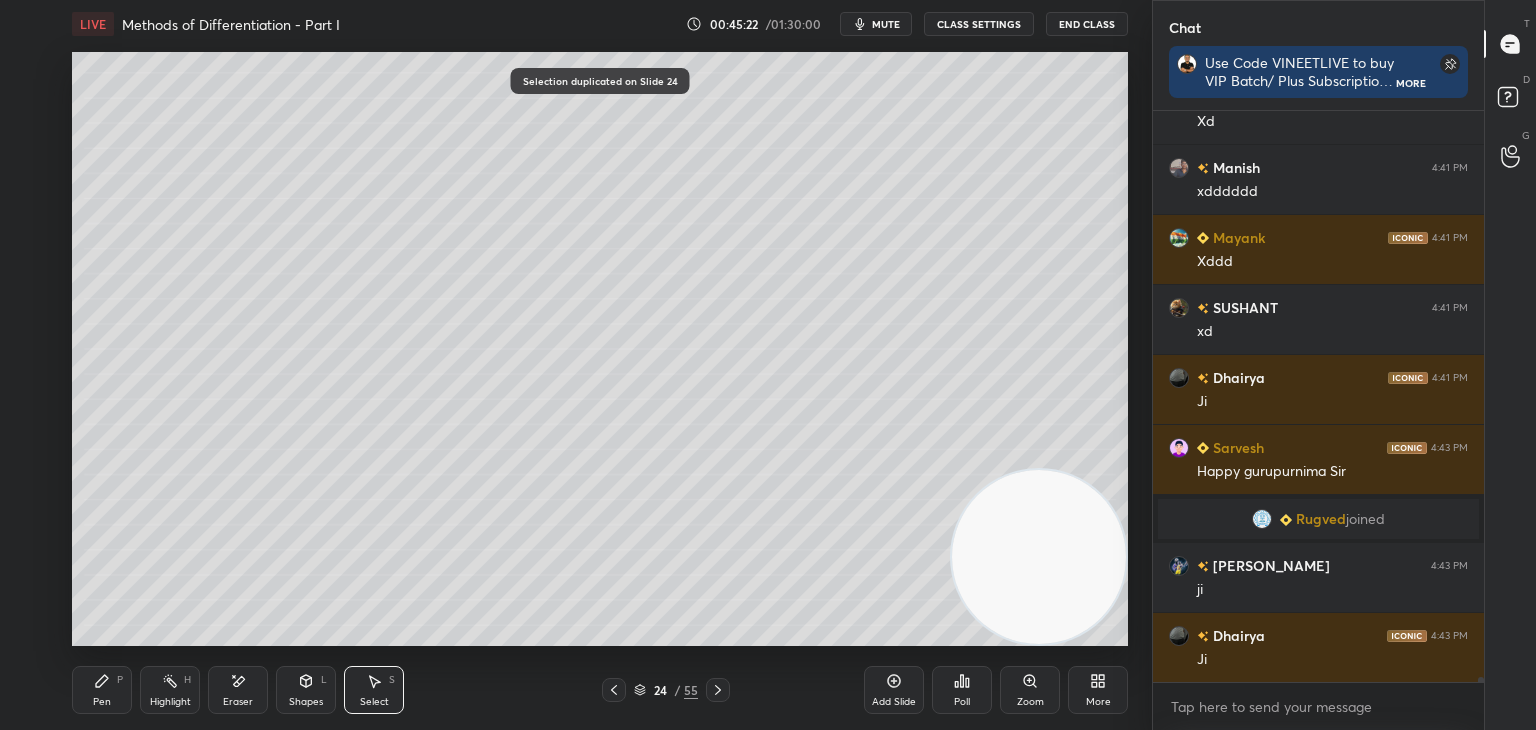 drag, startPoint x: 104, startPoint y: 696, endPoint x: 109, endPoint y: 685, distance: 12.083046 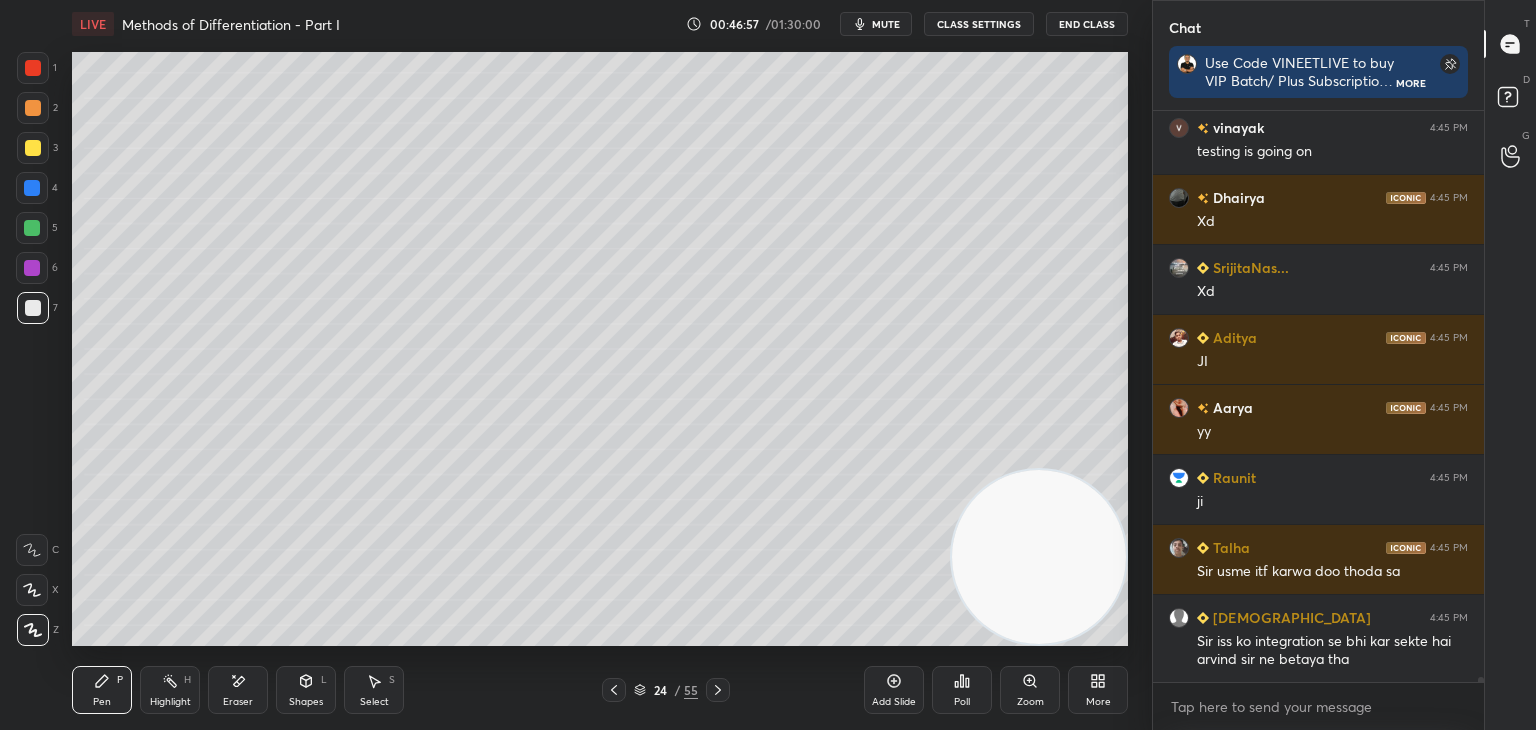 scroll, scrollTop: 64758, scrollLeft: 0, axis: vertical 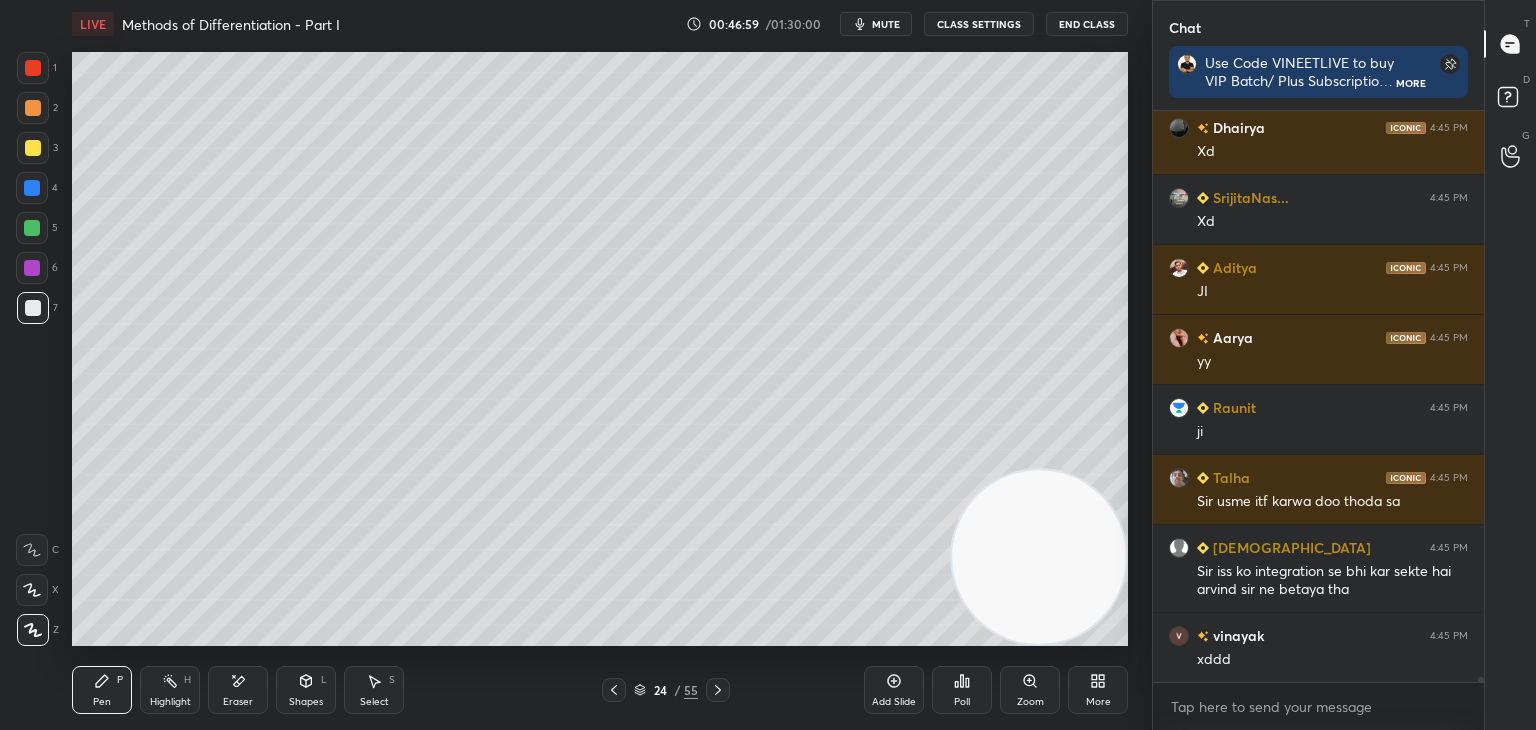 click 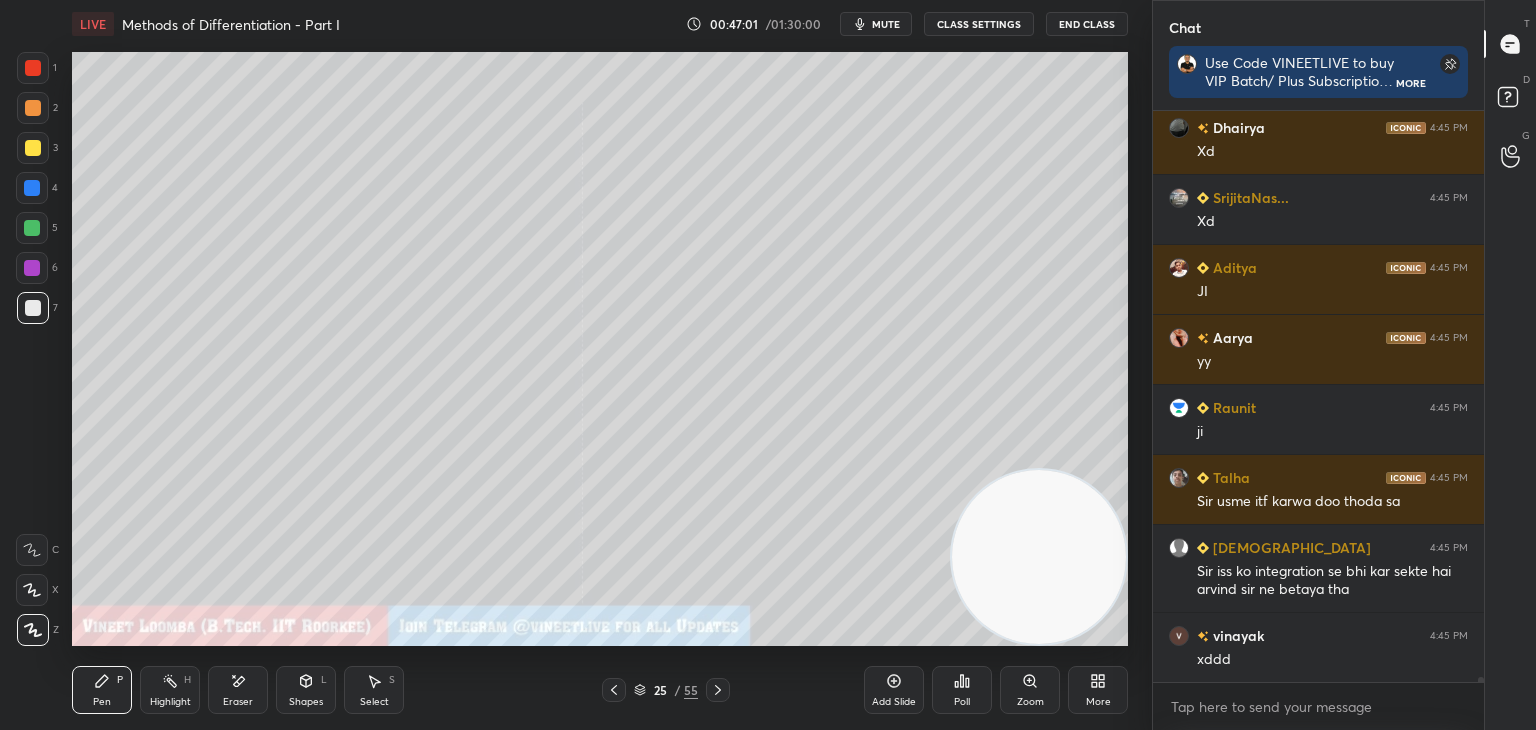 click on "Pen P" at bounding box center [102, 690] 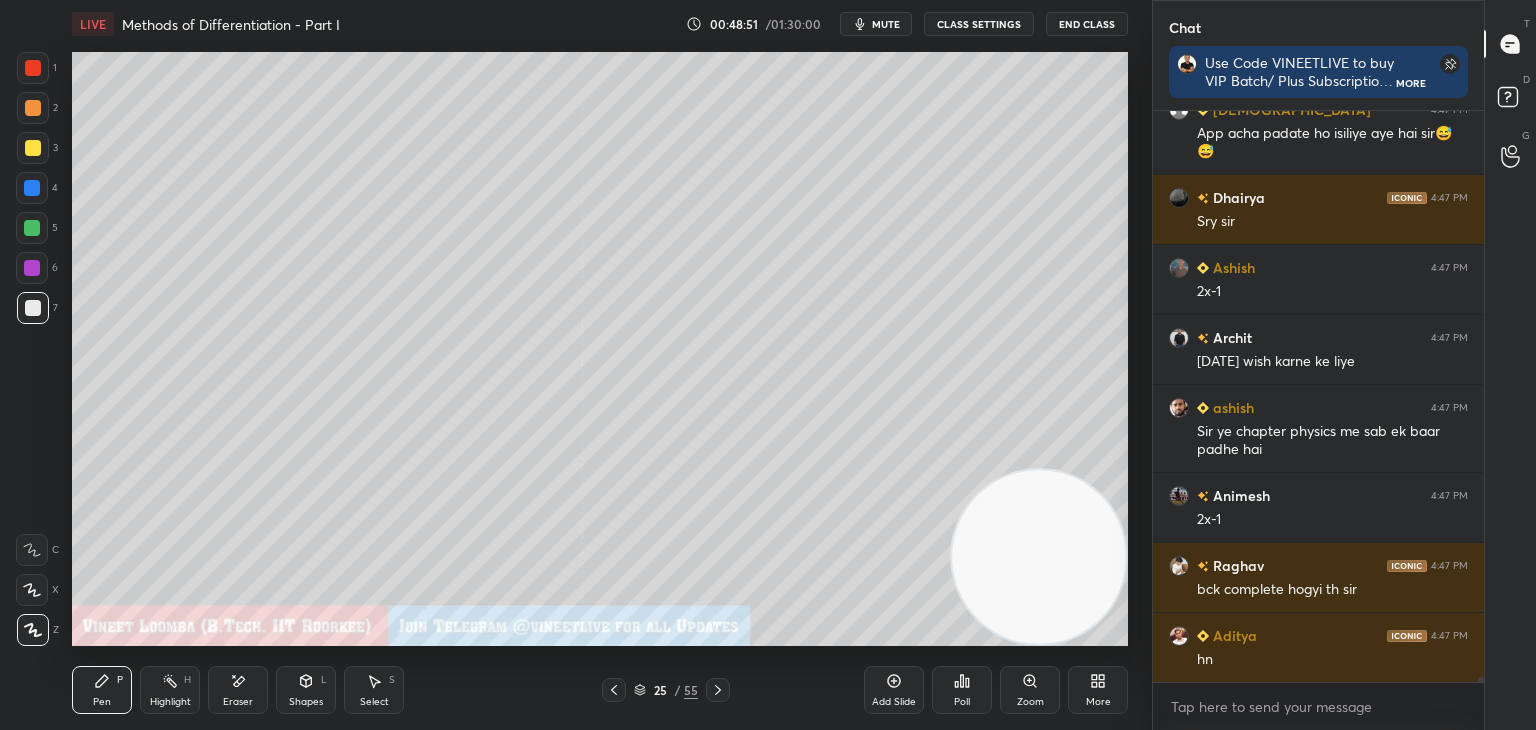 scroll, scrollTop: 71096, scrollLeft: 0, axis: vertical 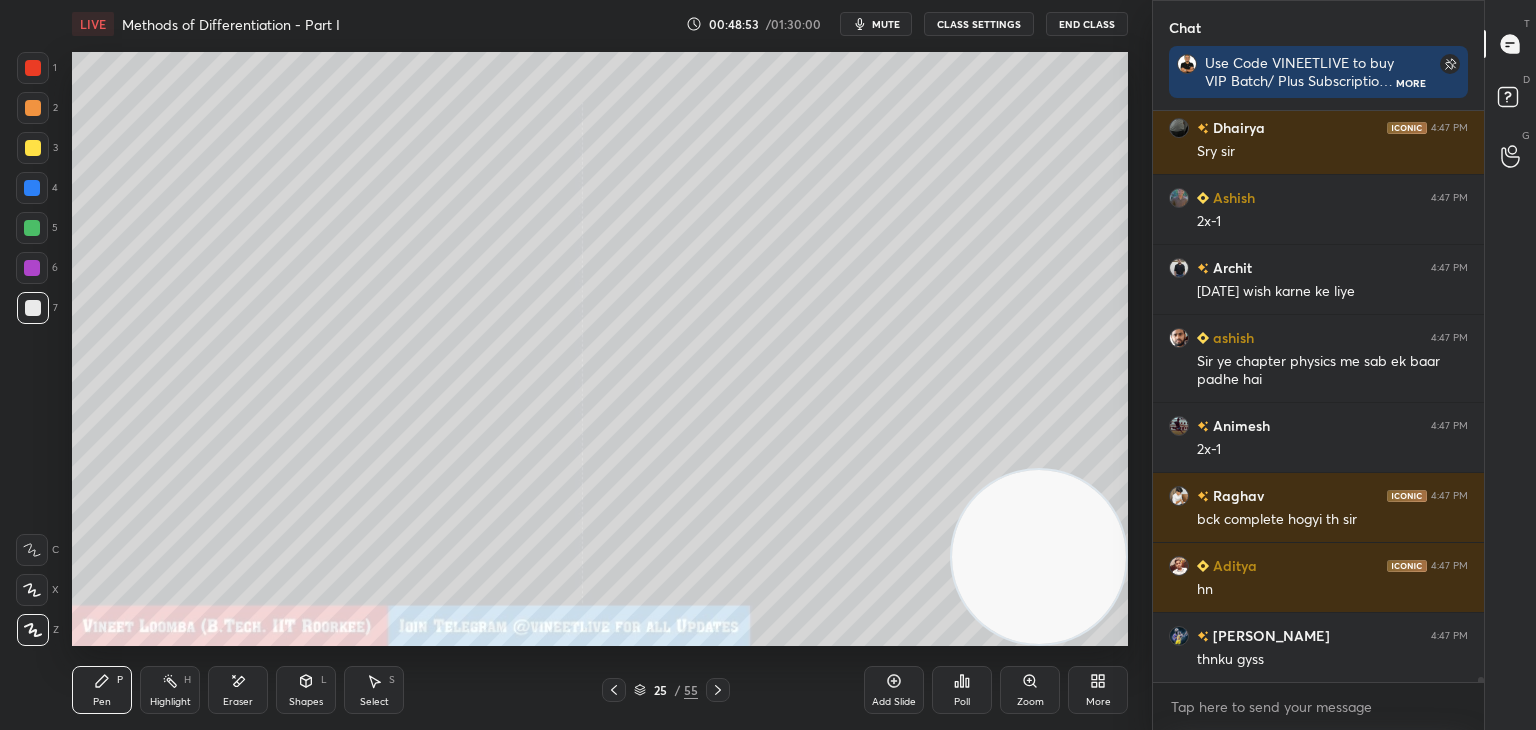 click 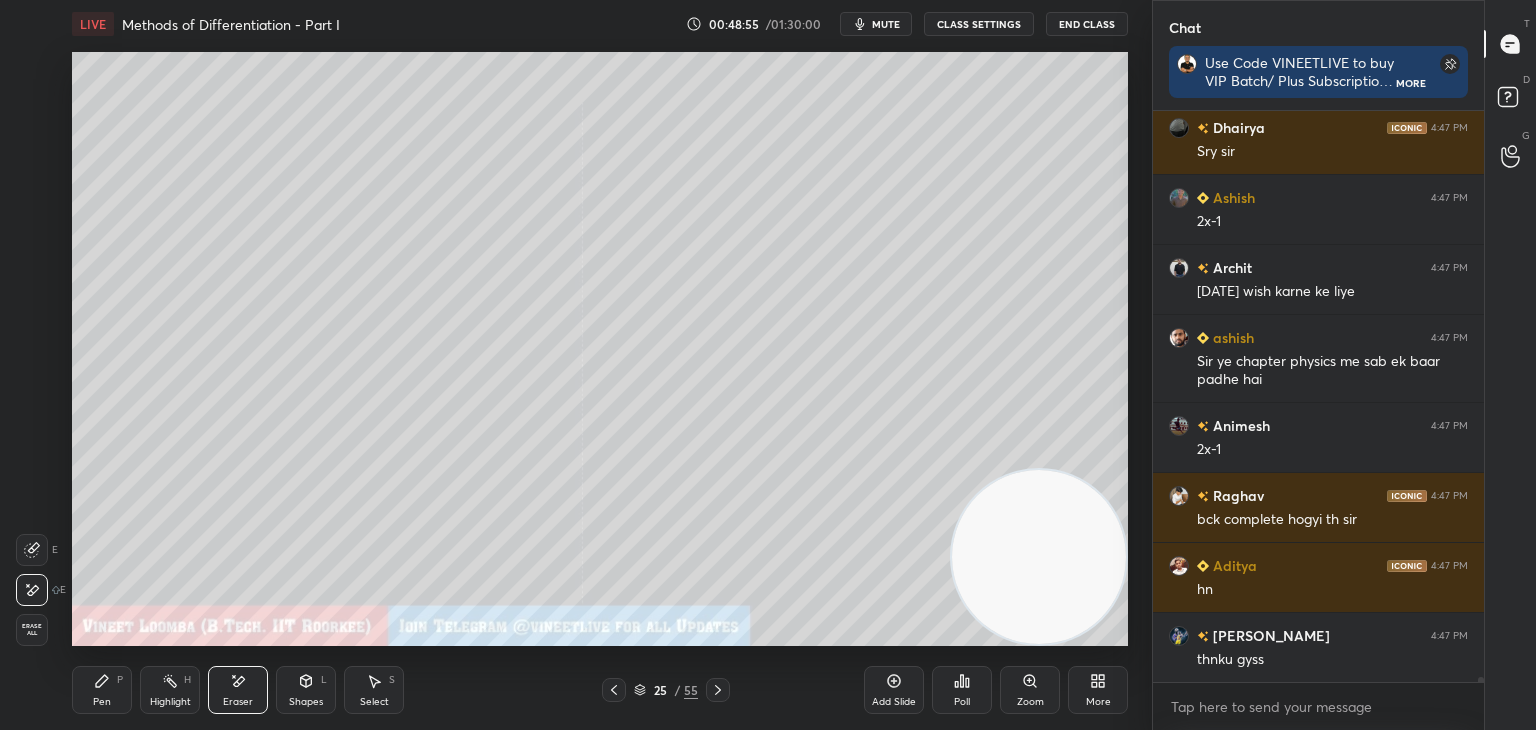 drag, startPoint x: 88, startPoint y: 701, endPoint x: 96, endPoint y: 666, distance: 35.902645 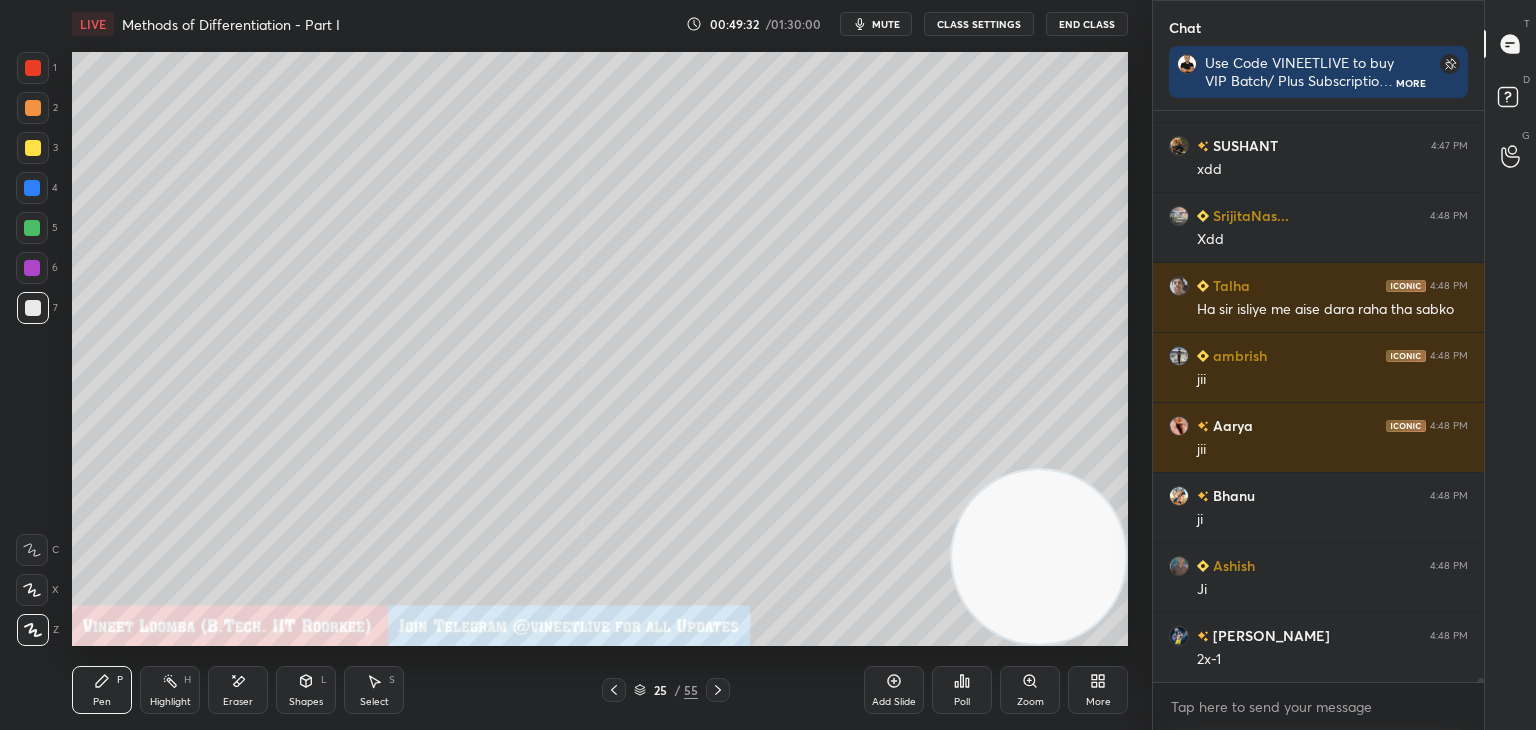scroll, scrollTop: 72374, scrollLeft: 0, axis: vertical 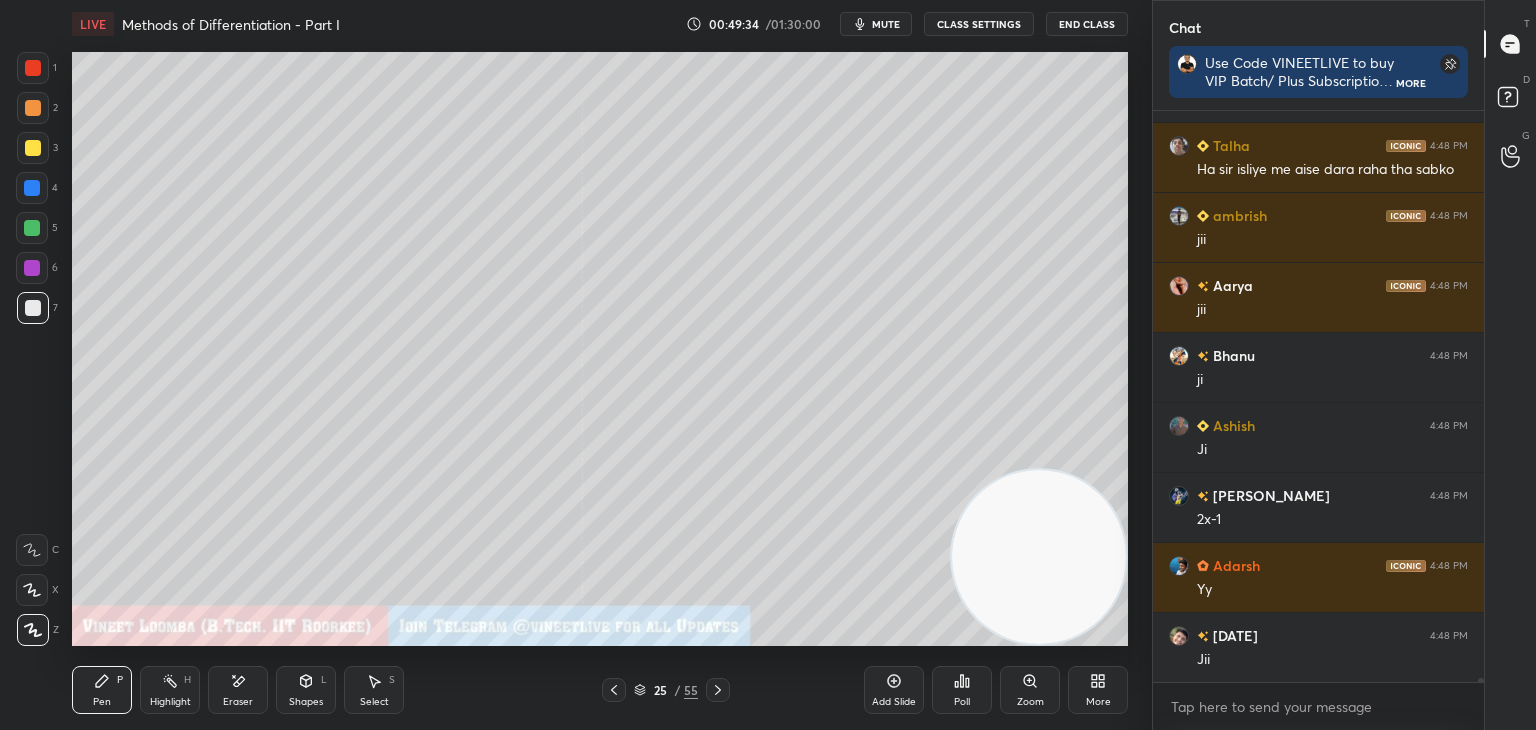 drag, startPoint x: 237, startPoint y: 693, endPoint x: 259, endPoint y: 654, distance: 44.777225 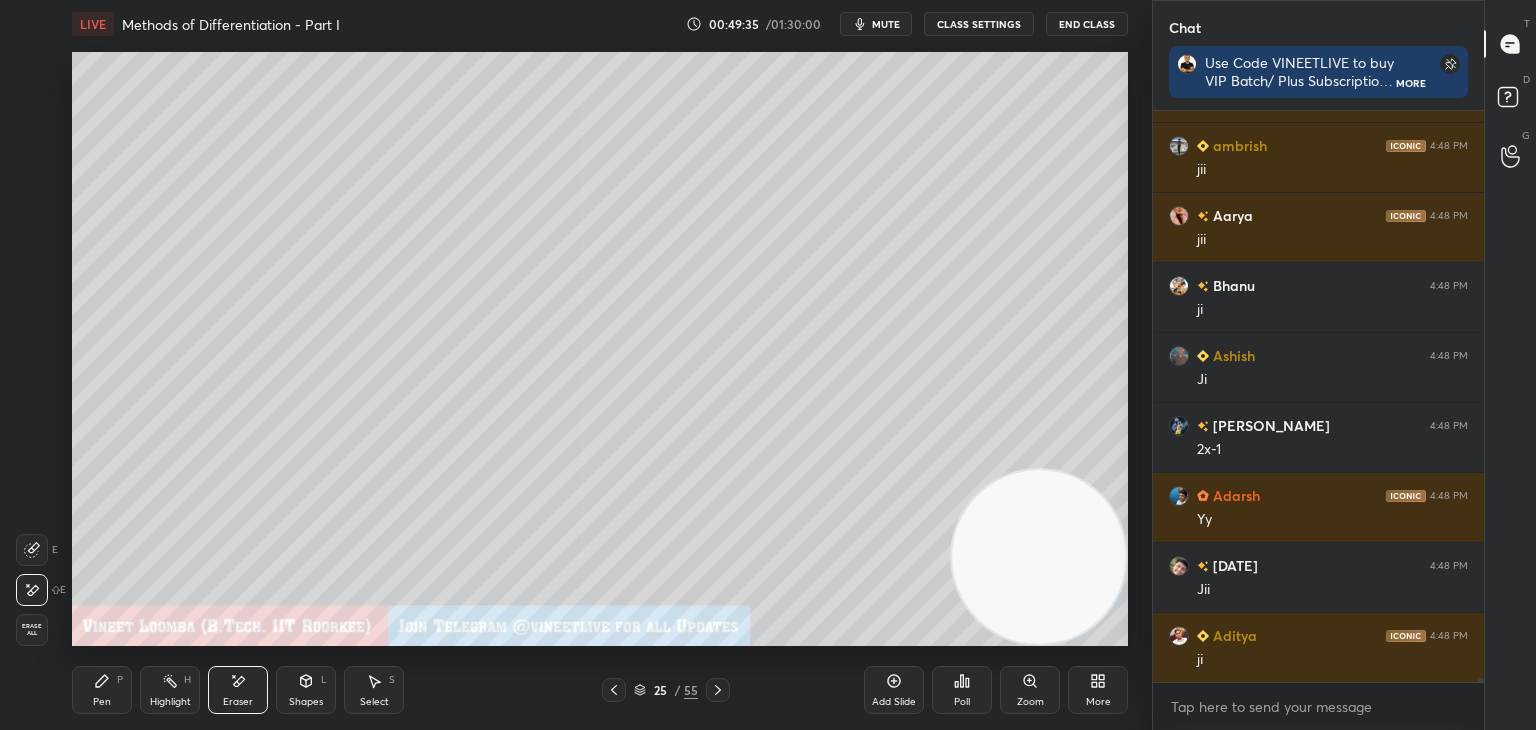 click on "Pen P" at bounding box center [102, 690] 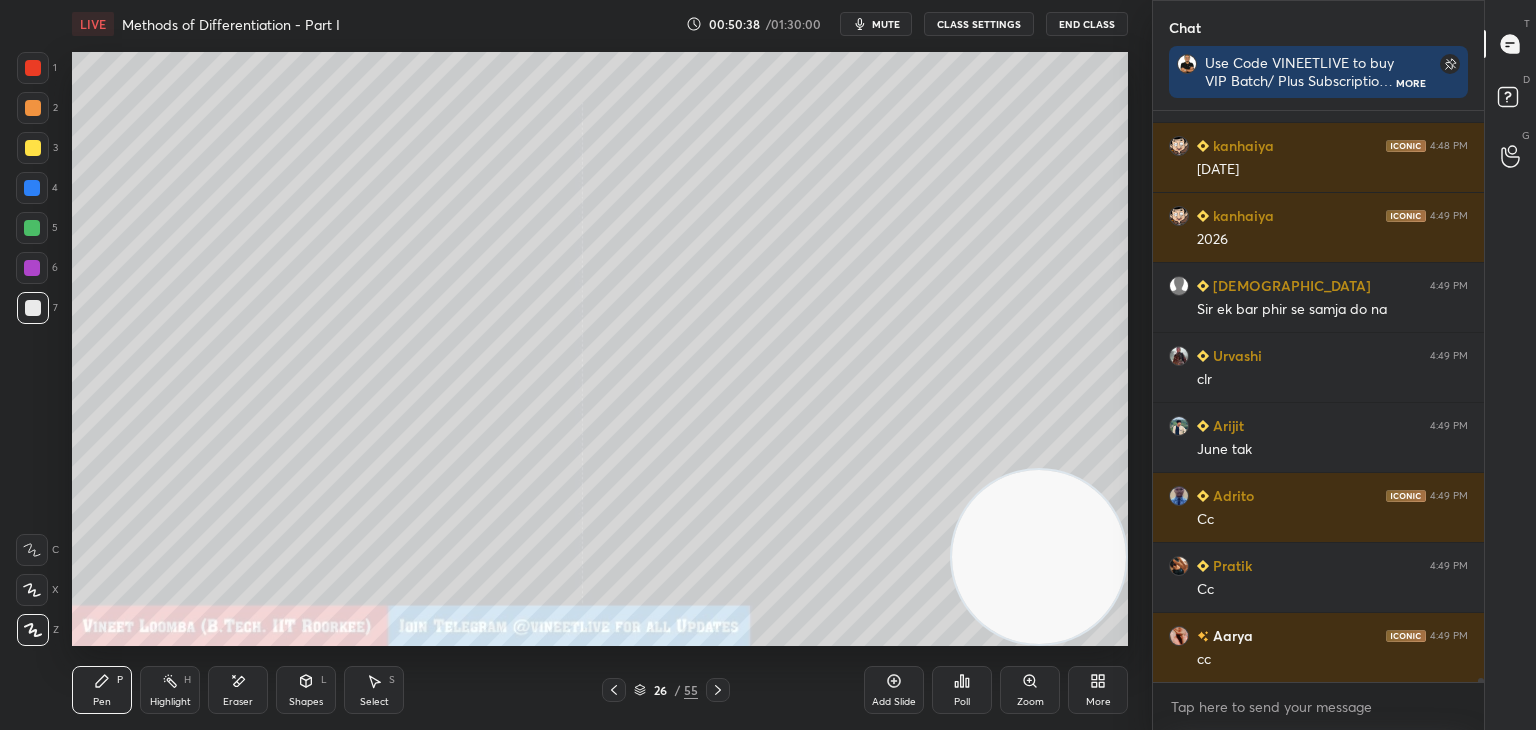 scroll, scrollTop: 73652, scrollLeft: 0, axis: vertical 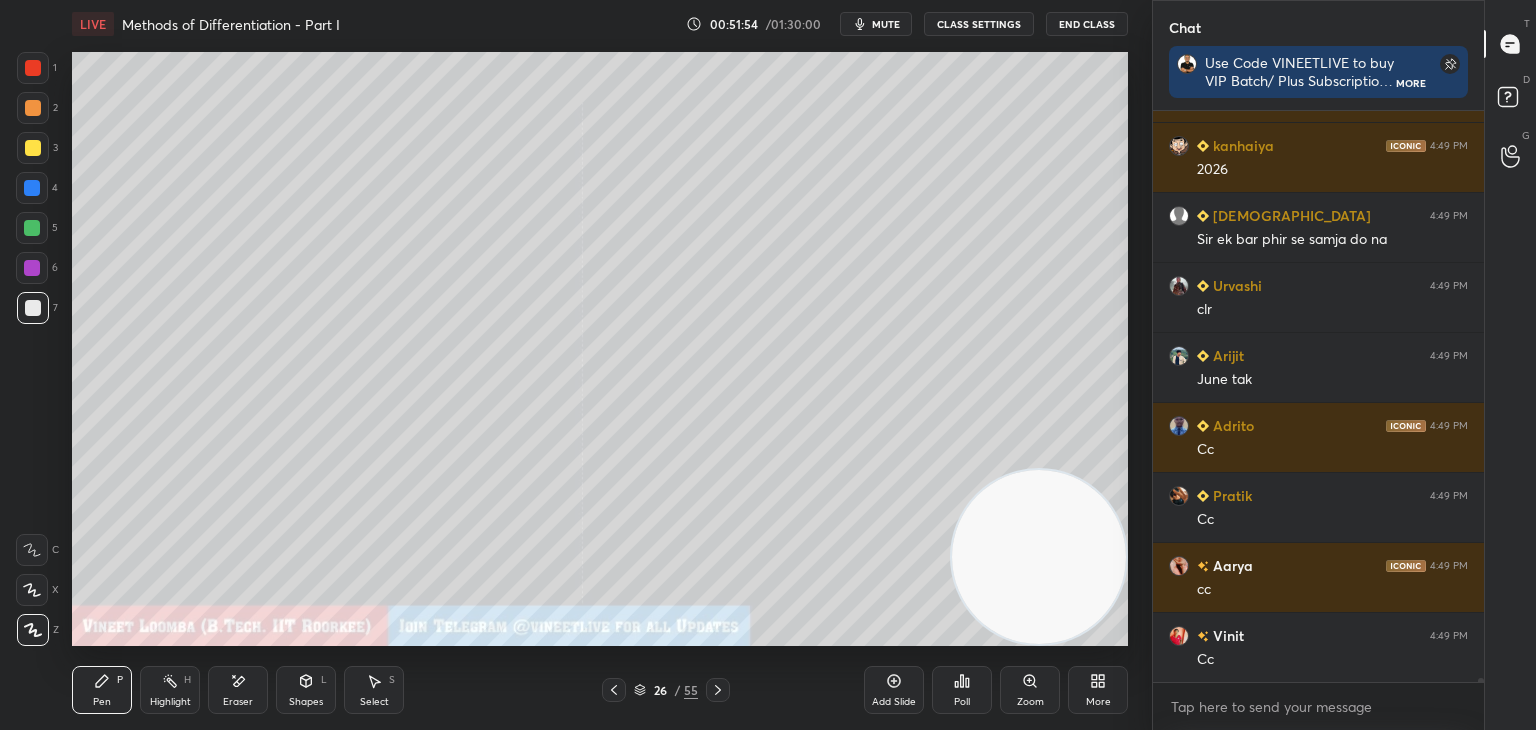 click 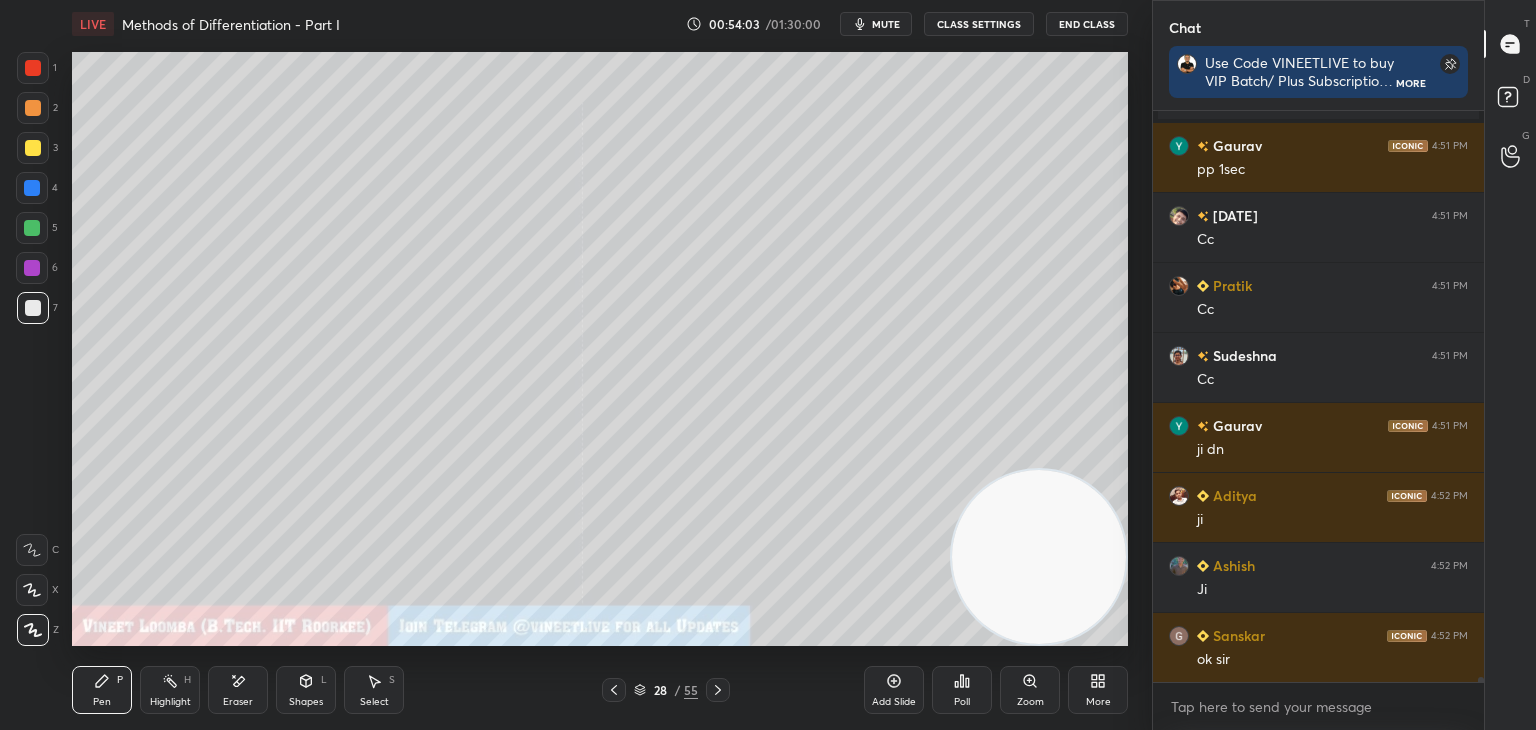scroll, scrollTop: 71074, scrollLeft: 0, axis: vertical 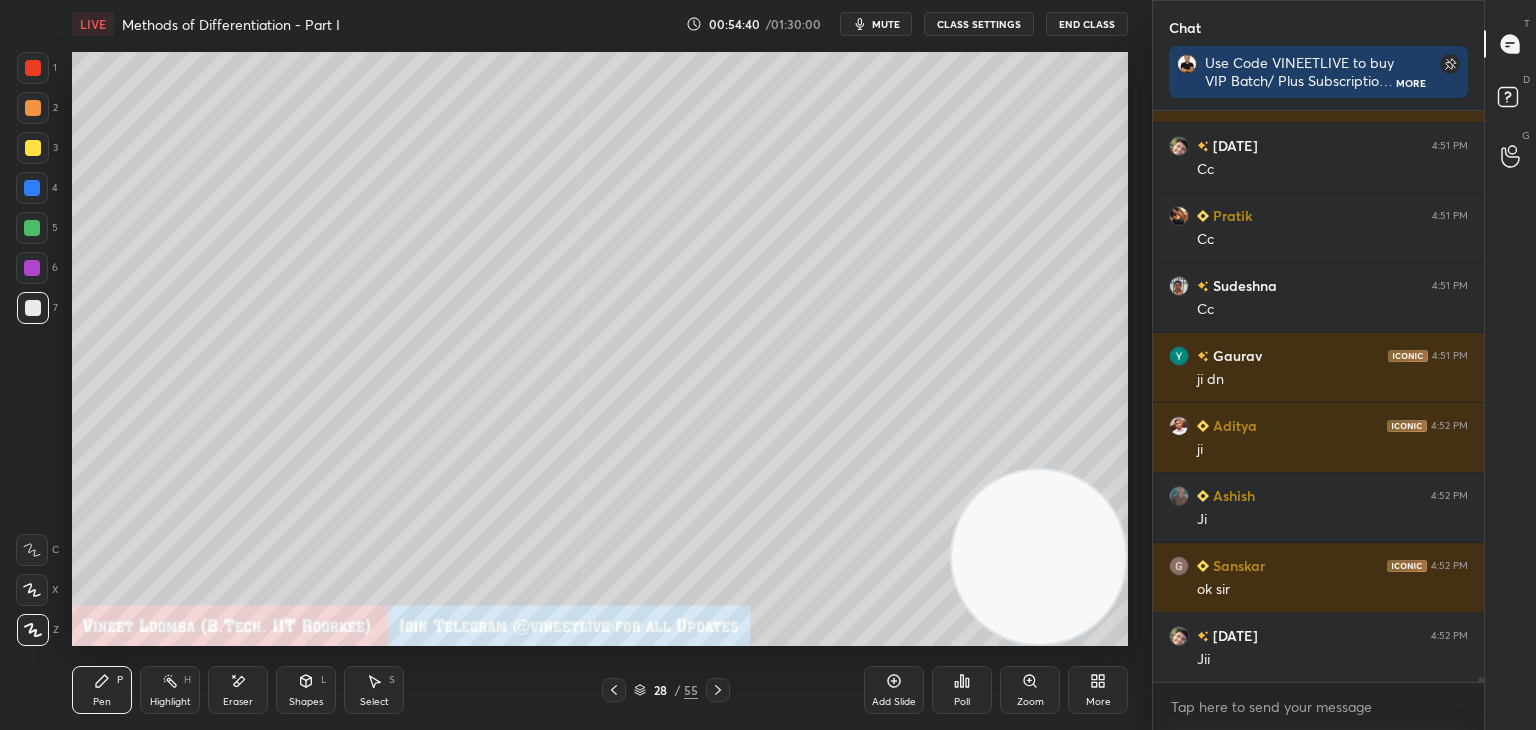 click on "Eraser" at bounding box center [238, 702] 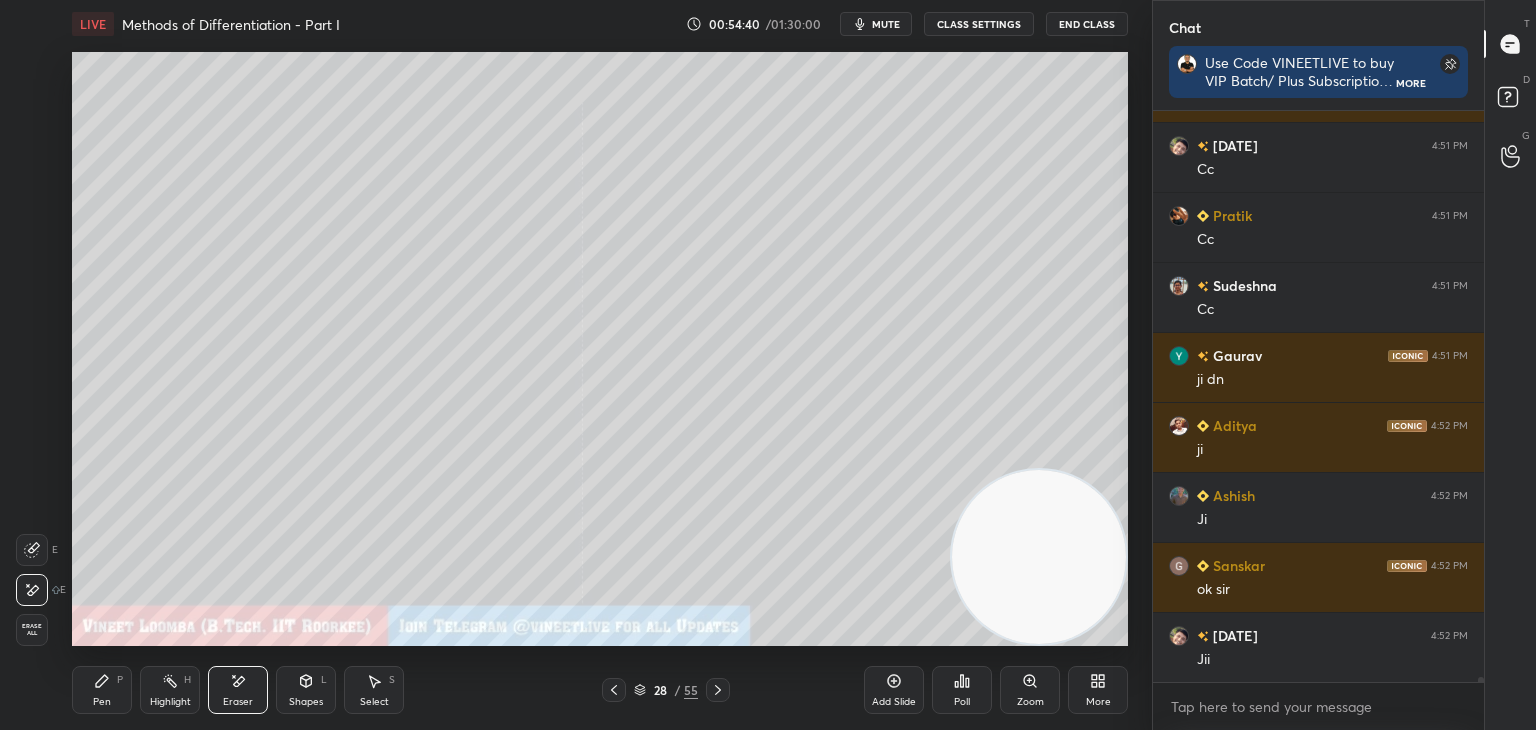 click on "Select" at bounding box center (374, 702) 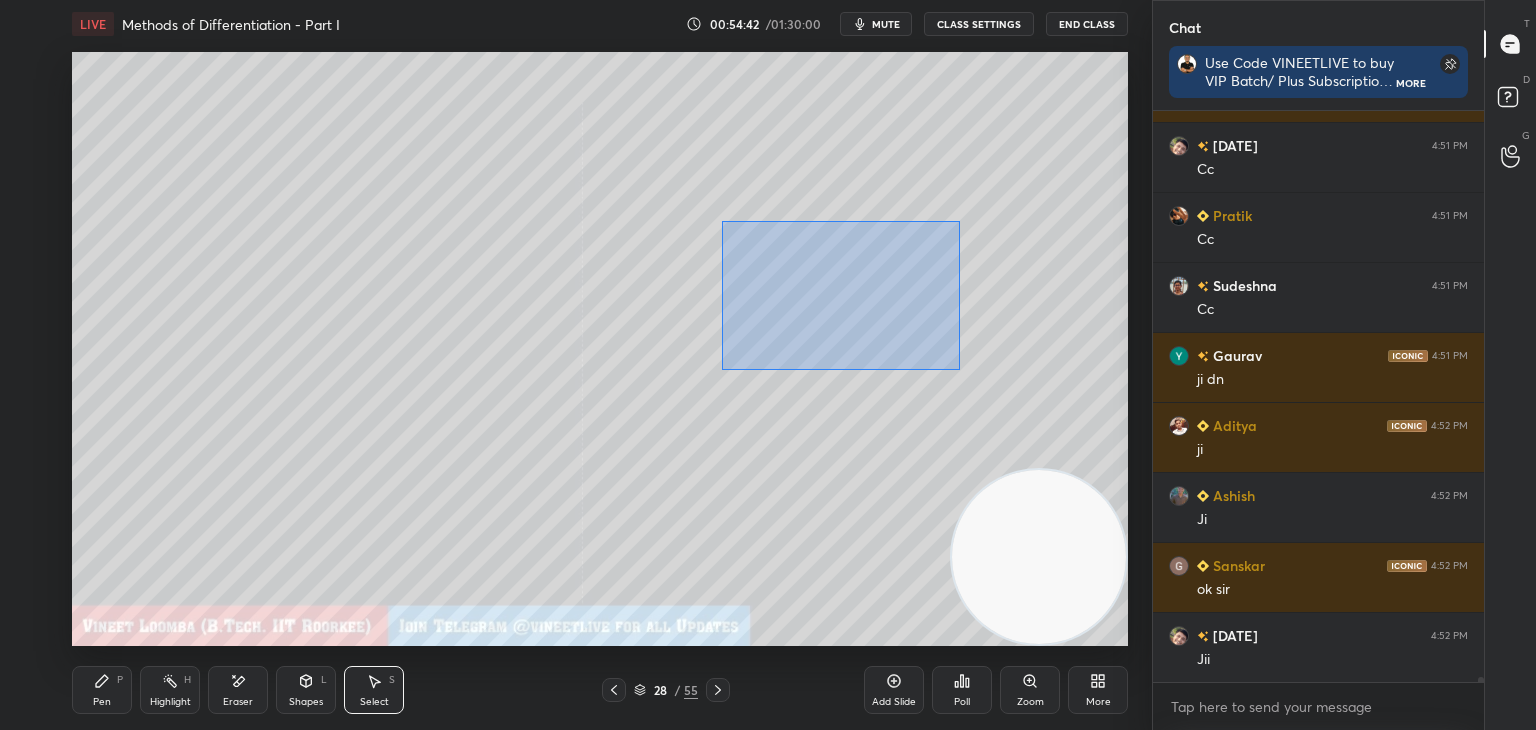 drag, startPoint x: 733, startPoint y: 231, endPoint x: 892, endPoint y: 329, distance: 186.77527 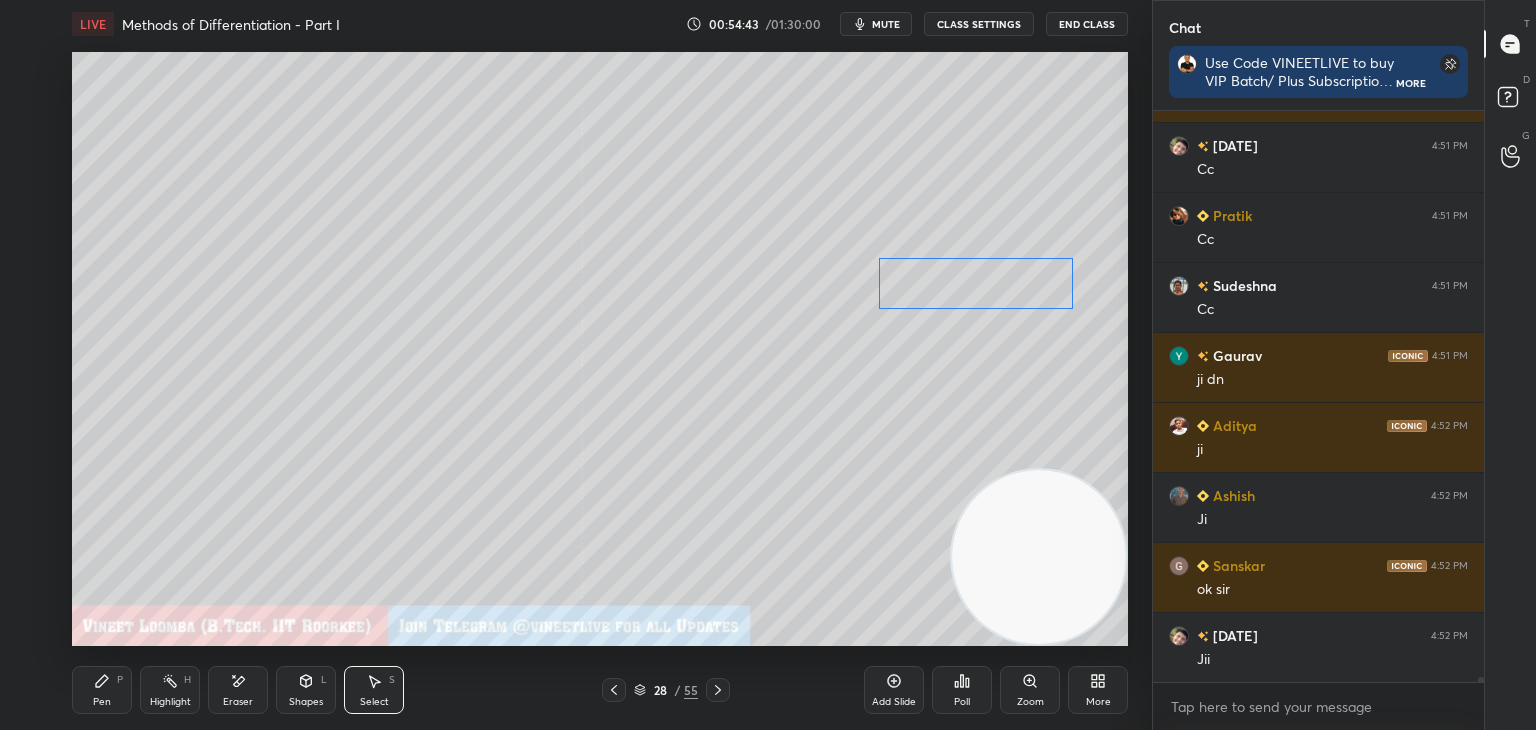drag, startPoint x: 824, startPoint y: 293, endPoint x: 940, endPoint y: 306, distance: 116.72617 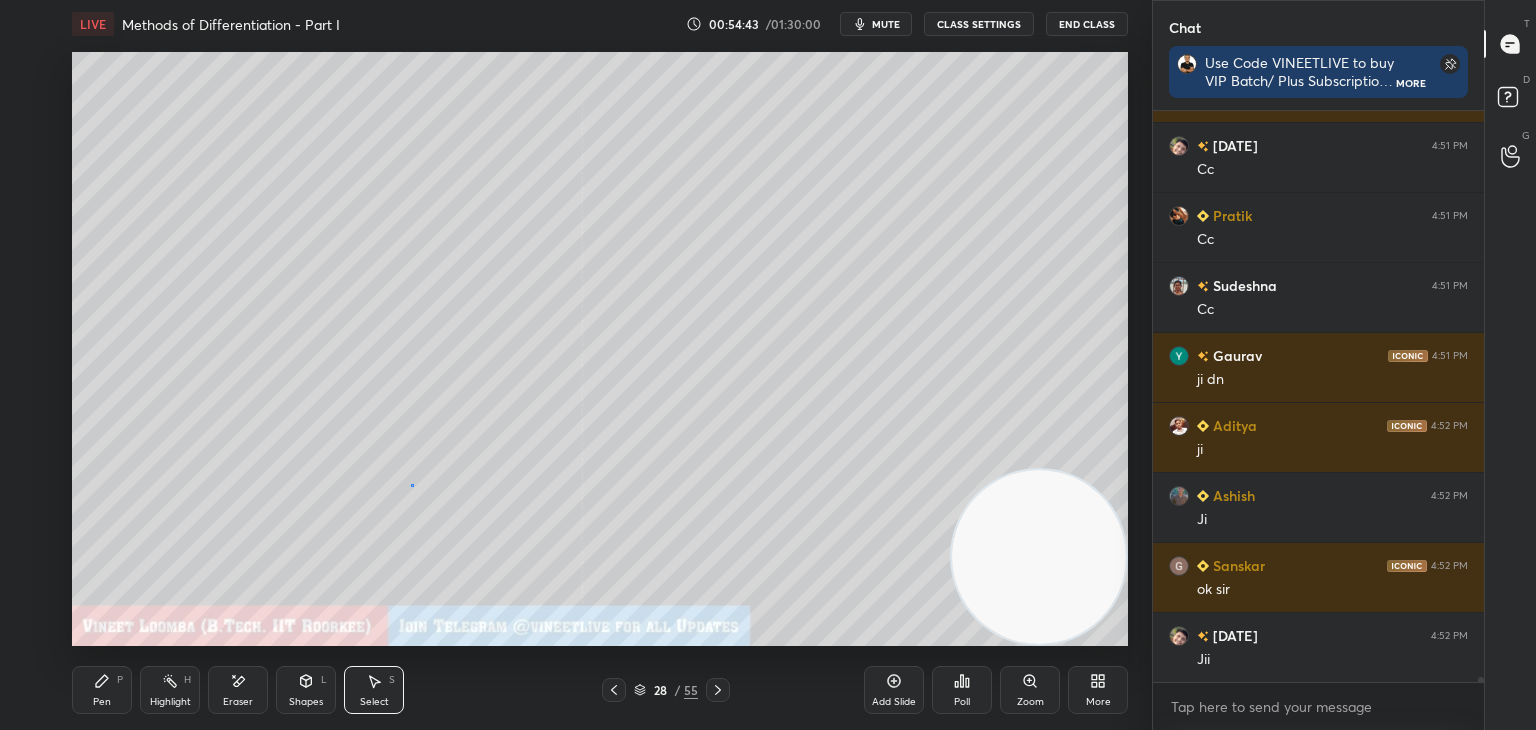 click on "0 ° Undo Copy Duplicate Duplicate to new slide Delete" at bounding box center [600, 349] 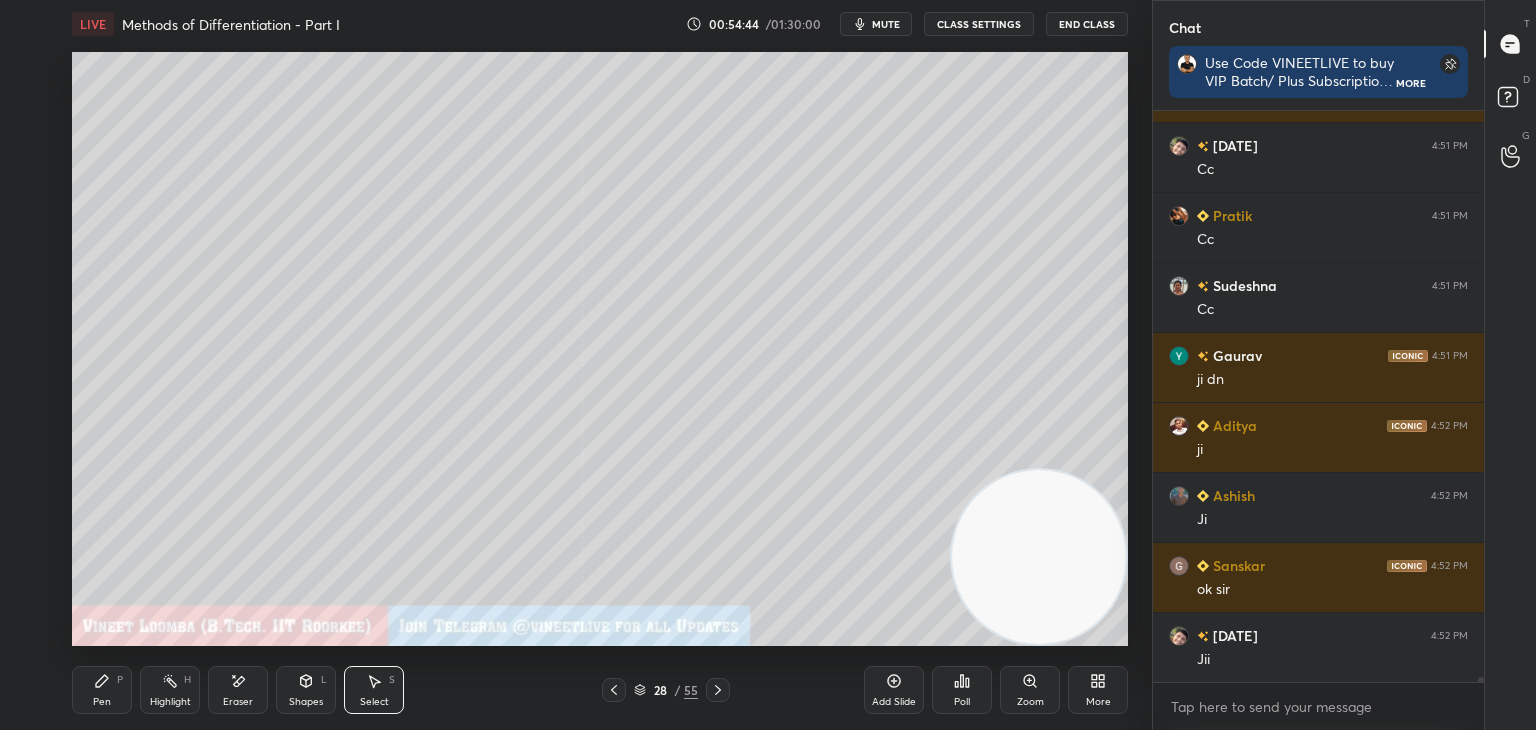 drag, startPoint x: 106, startPoint y: 692, endPoint x: 108, endPoint y: 653, distance: 39.051247 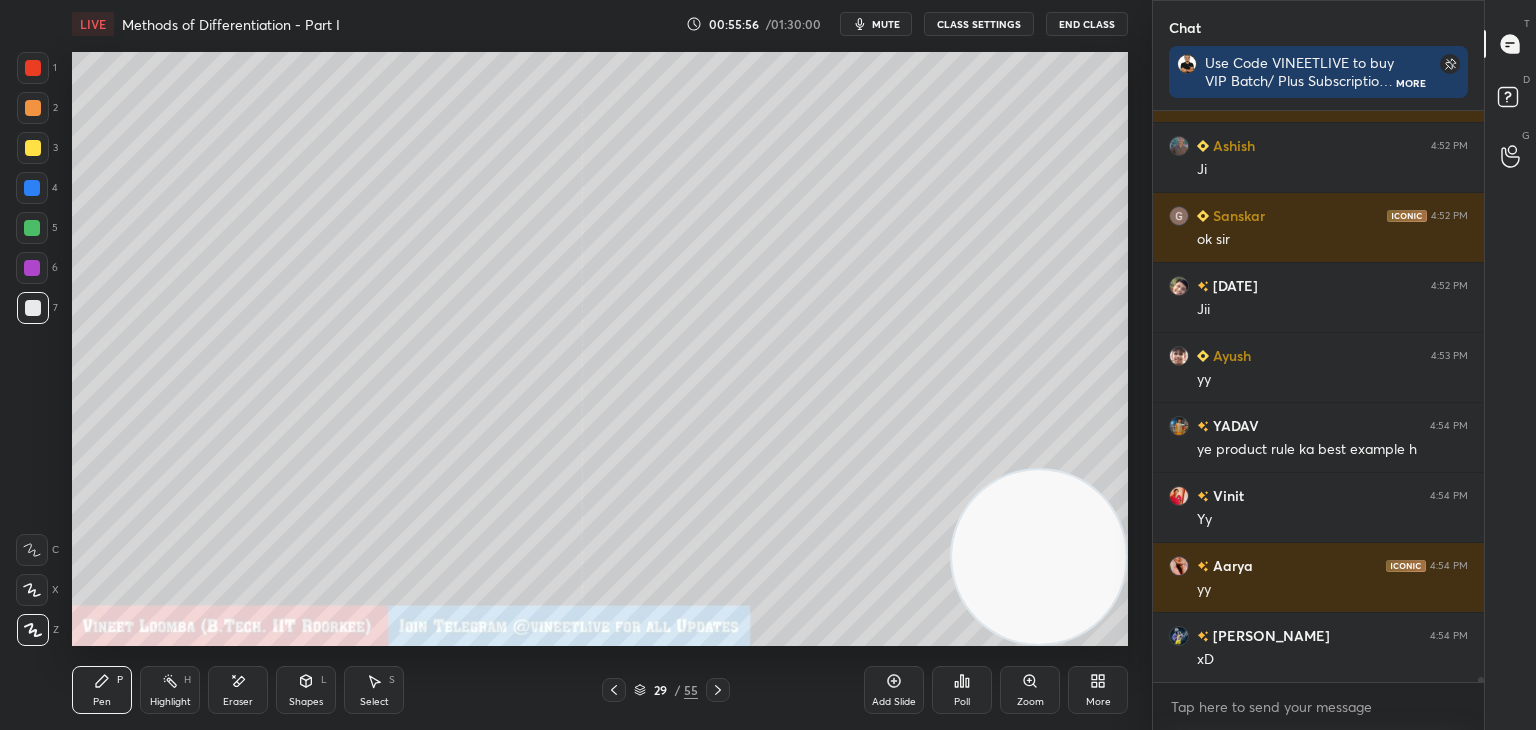 scroll, scrollTop: 71564, scrollLeft: 0, axis: vertical 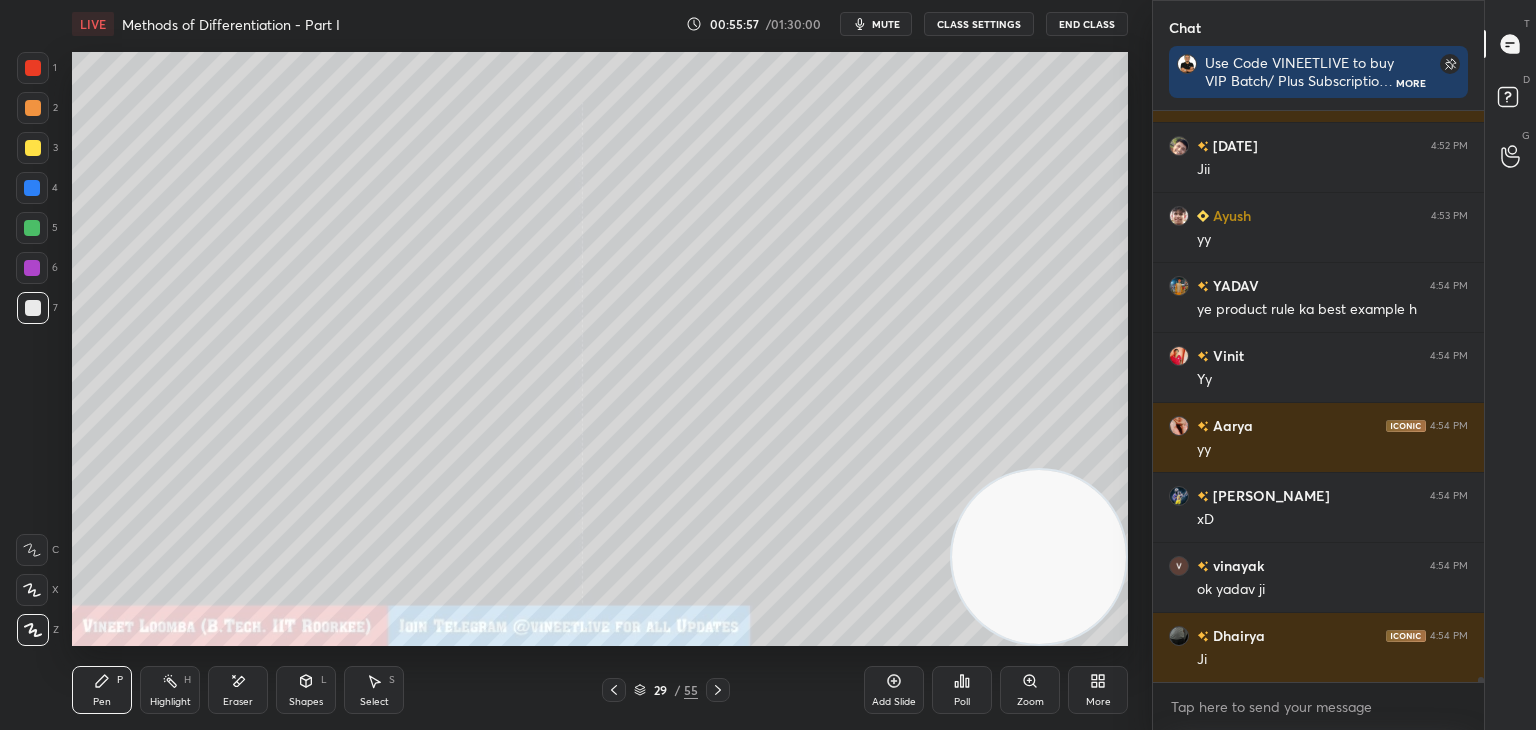 drag, startPoint x: 110, startPoint y: 673, endPoint x: 101, endPoint y: 654, distance: 21.023796 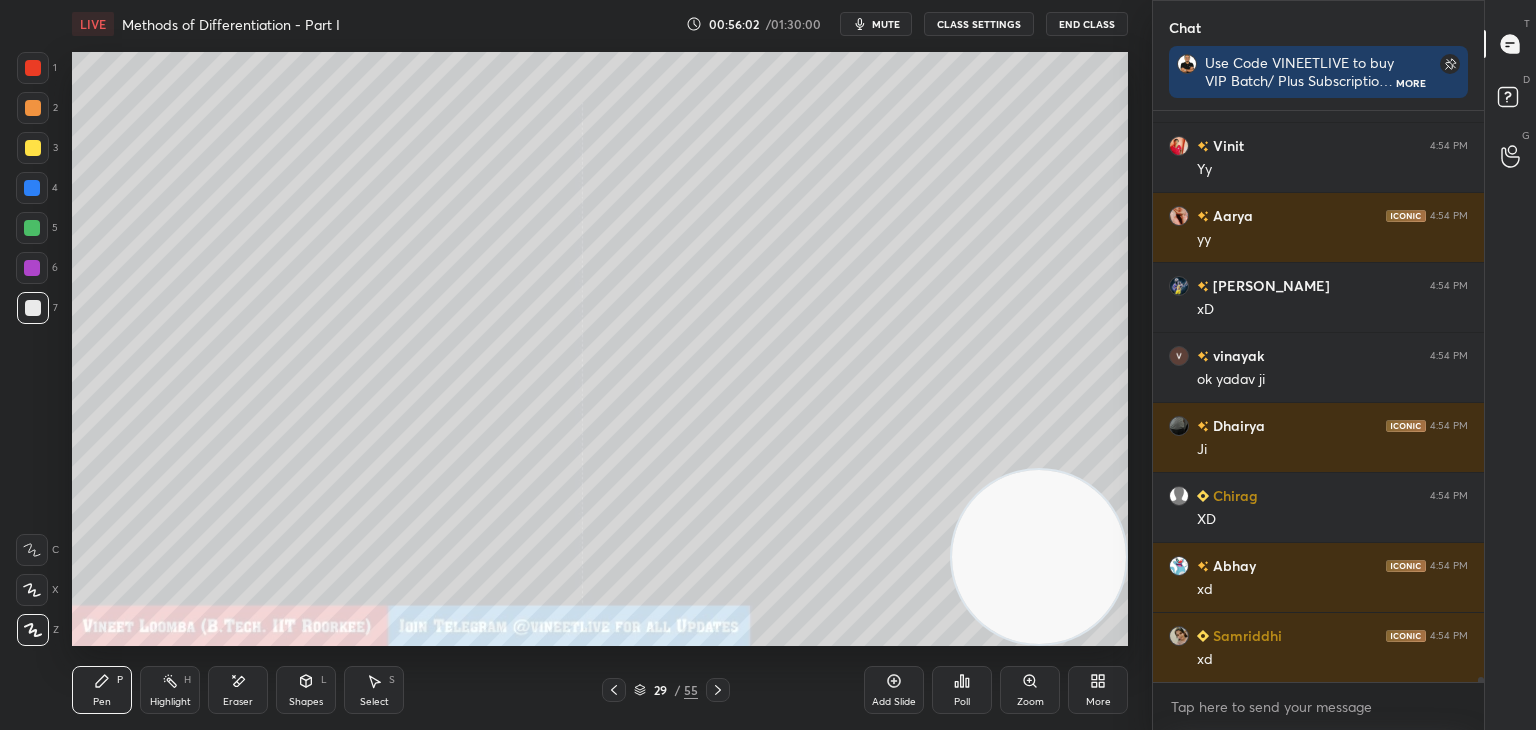 scroll, scrollTop: 71844, scrollLeft: 0, axis: vertical 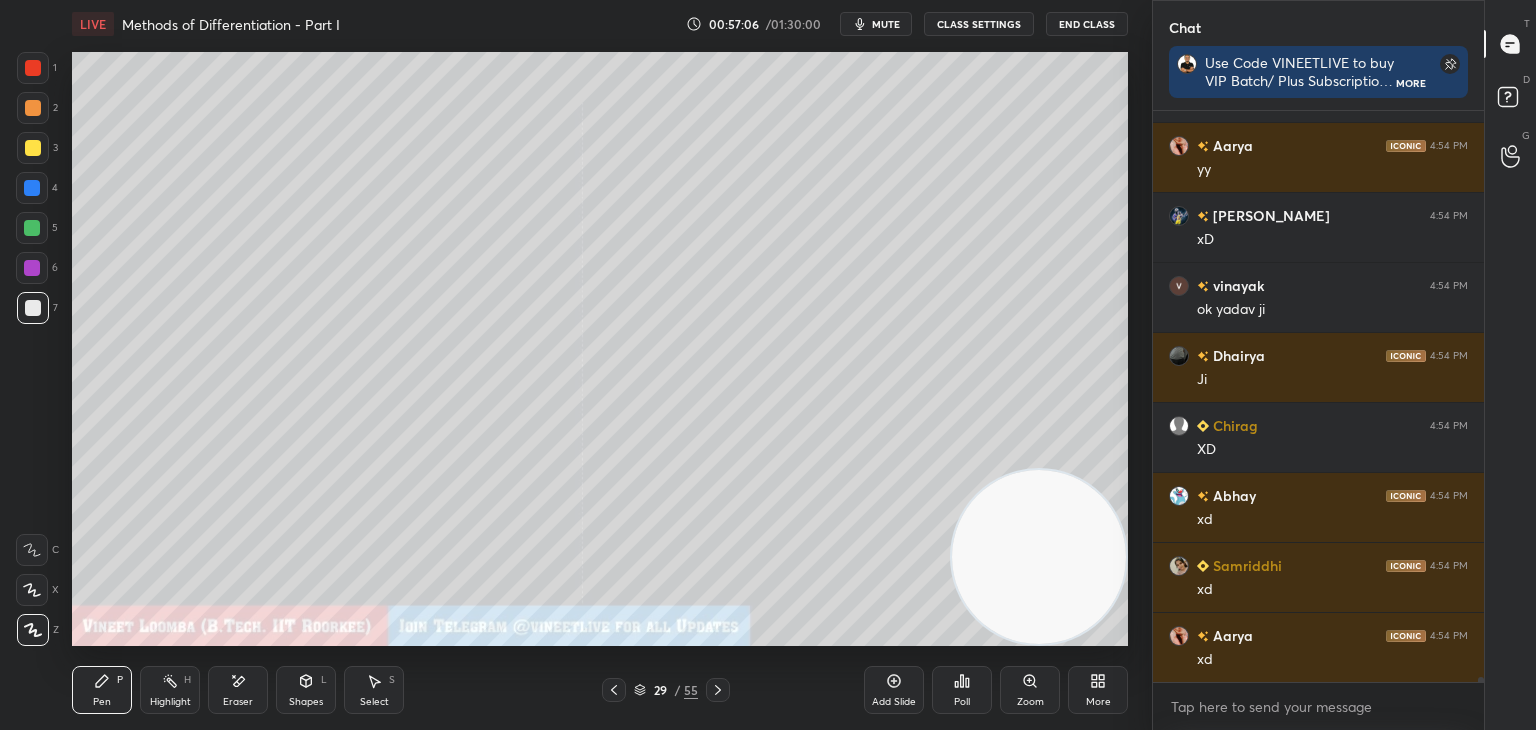click on "Shapes" at bounding box center [306, 702] 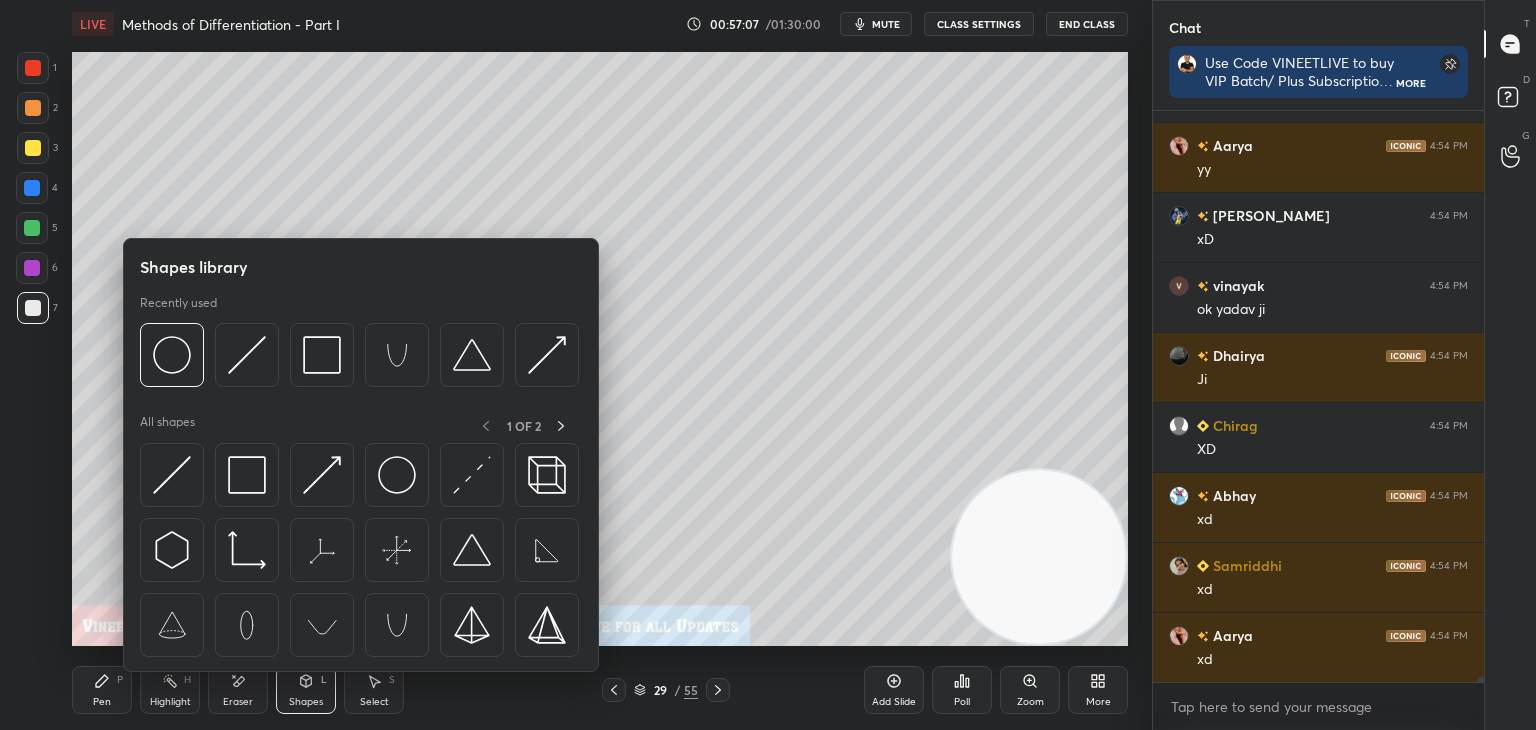 click on "Eraser" at bounding box center [238, 690] 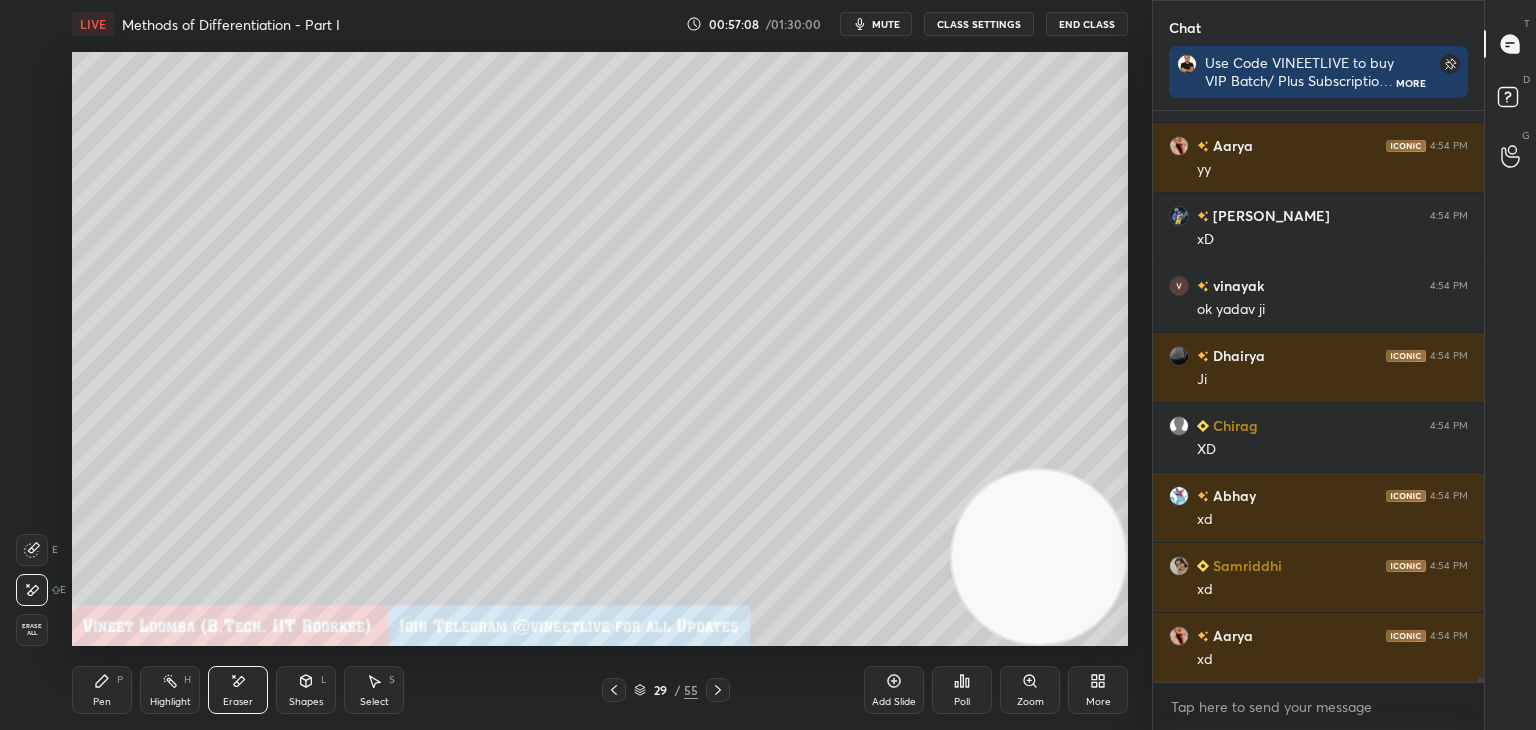 click on "Pen" at bounding box center (102, 702) 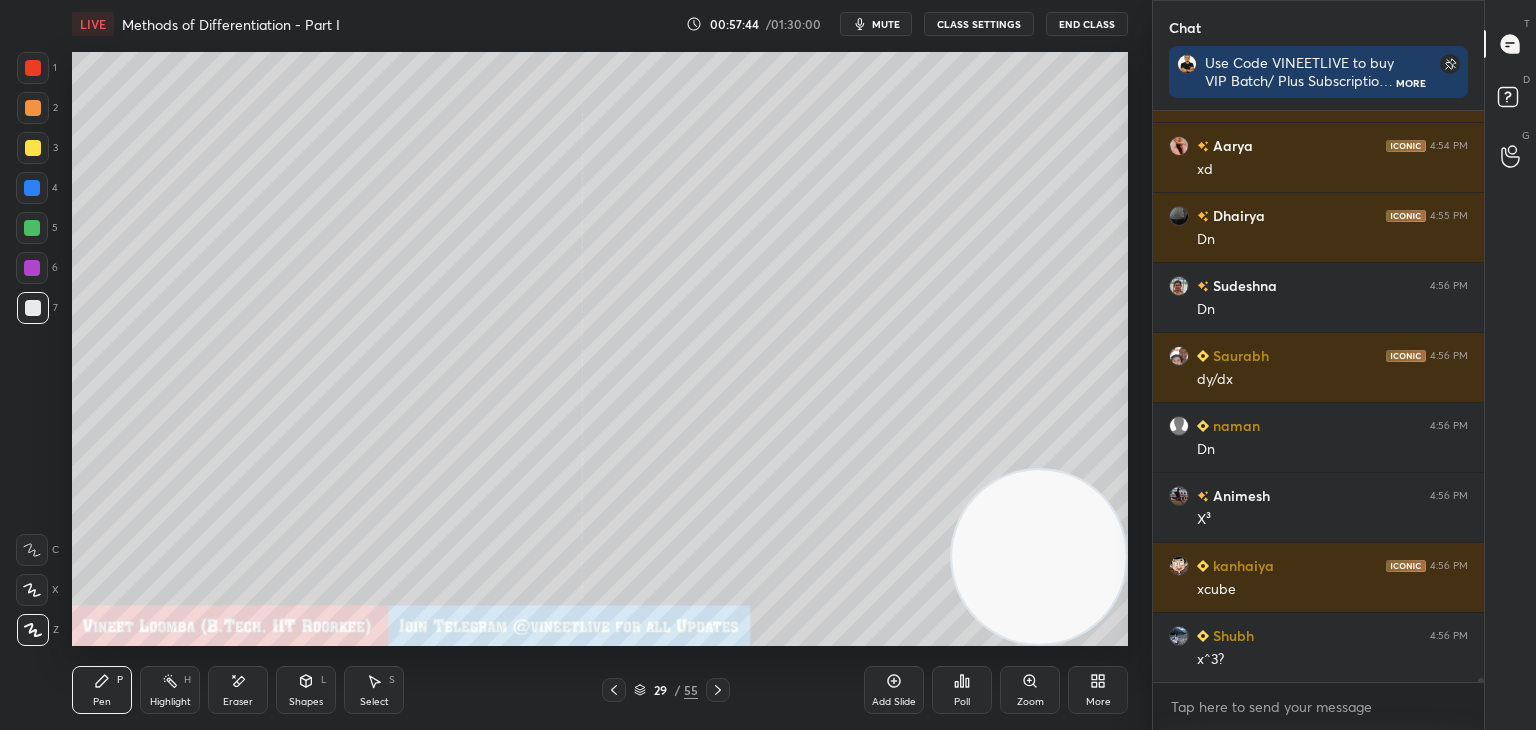 scroll, scrollTop: 72404, scrollLeft: 0, axis: vertical 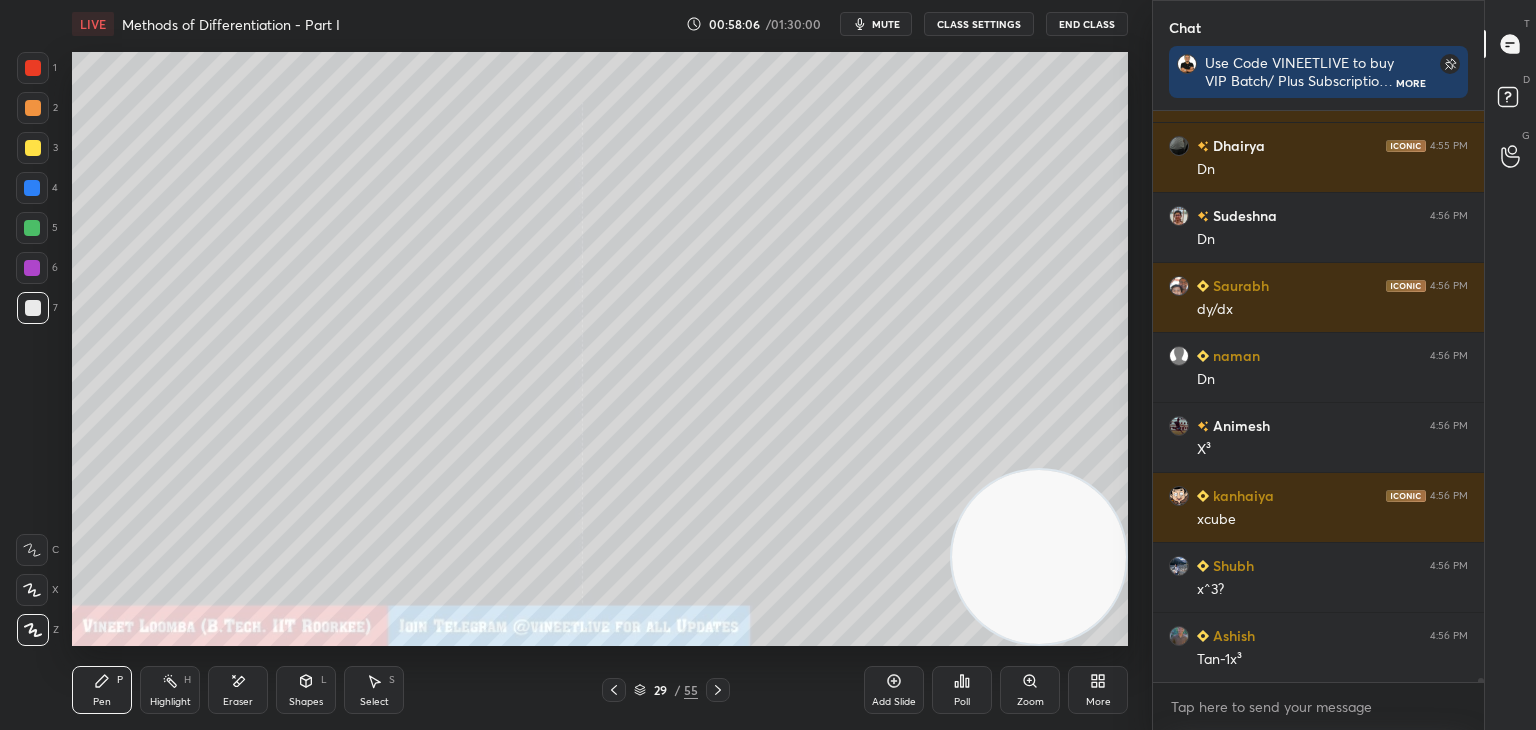 click on "Highlight" at bounding box center (170, 702) 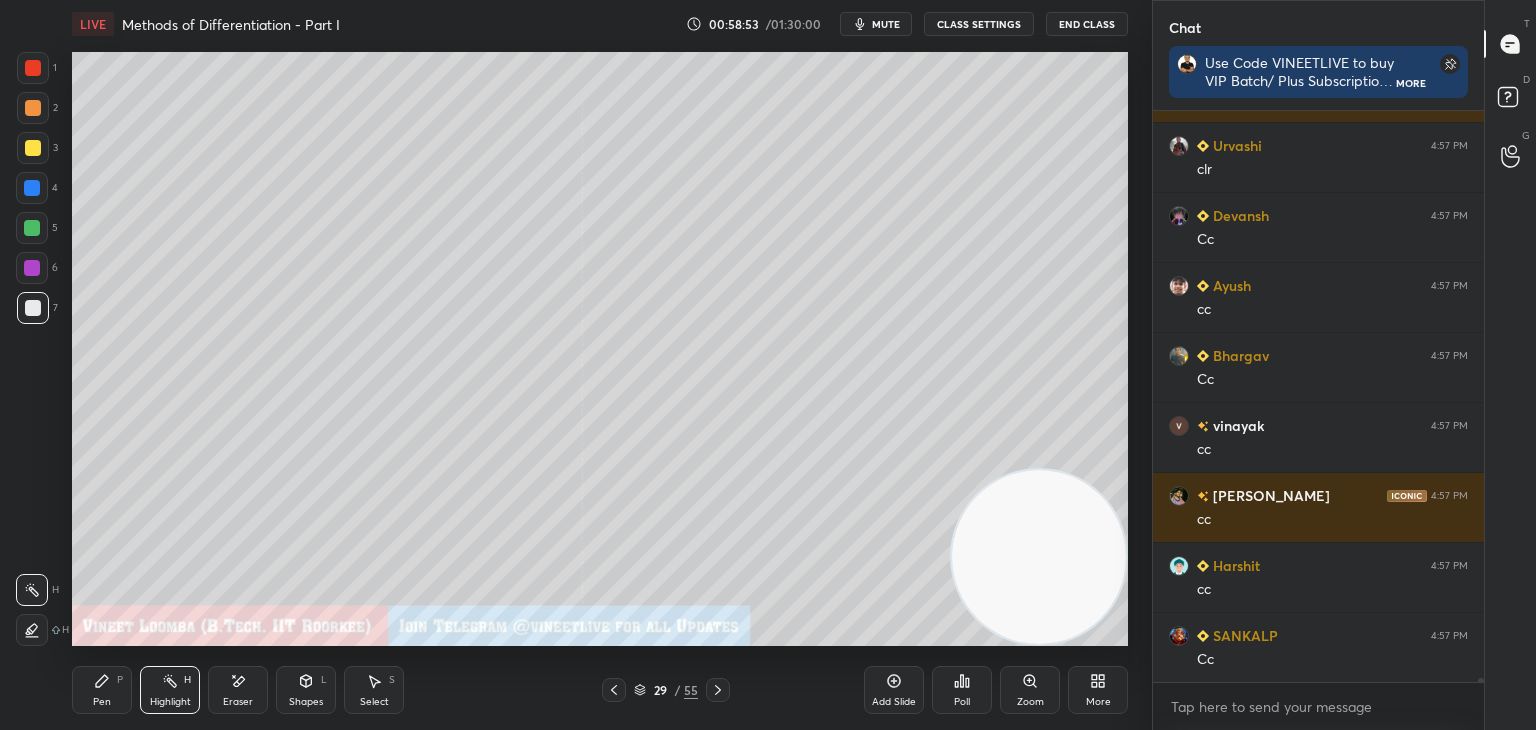 scroll, scrollTop: 73334, scrollLeft: 0, axis: vertical 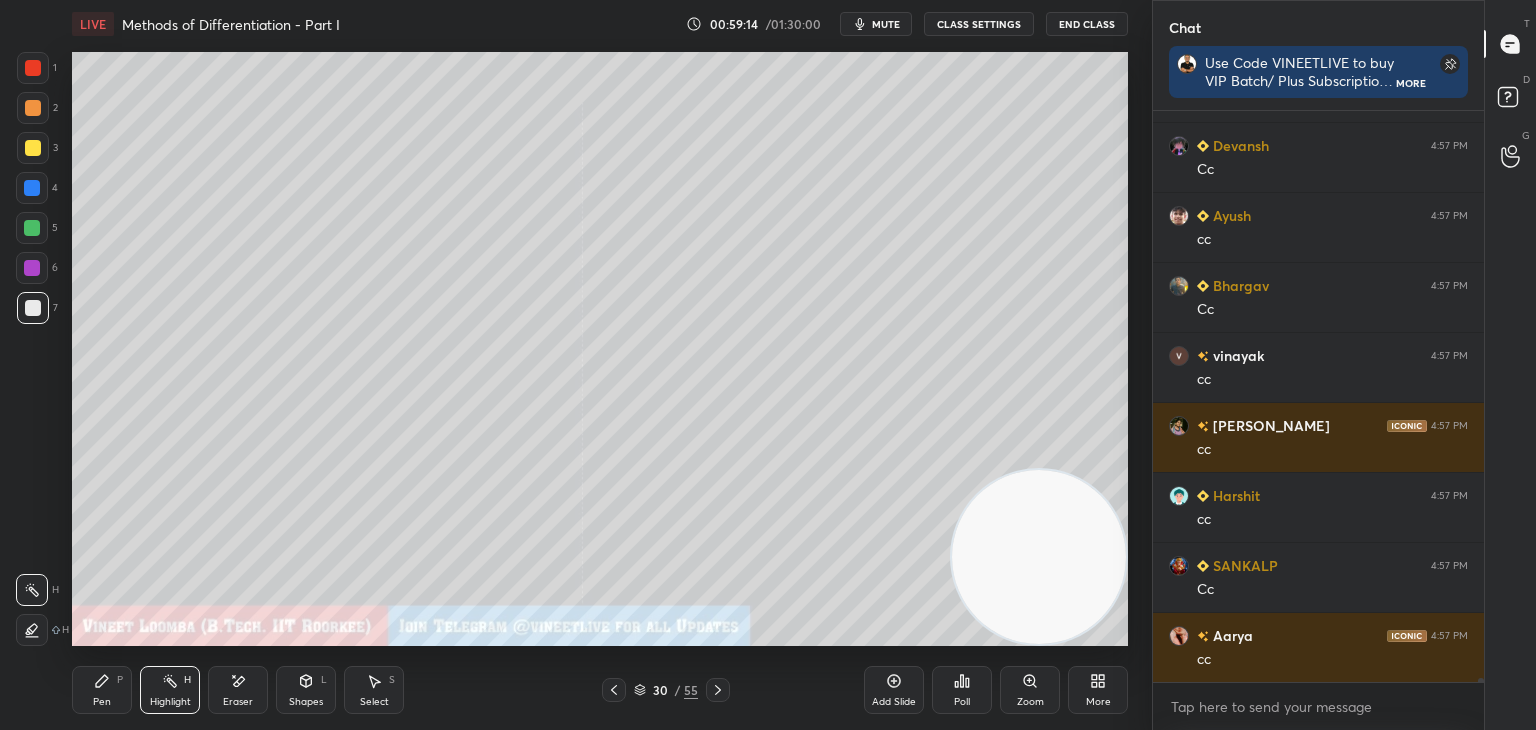 click at bounding box center [33, 148] 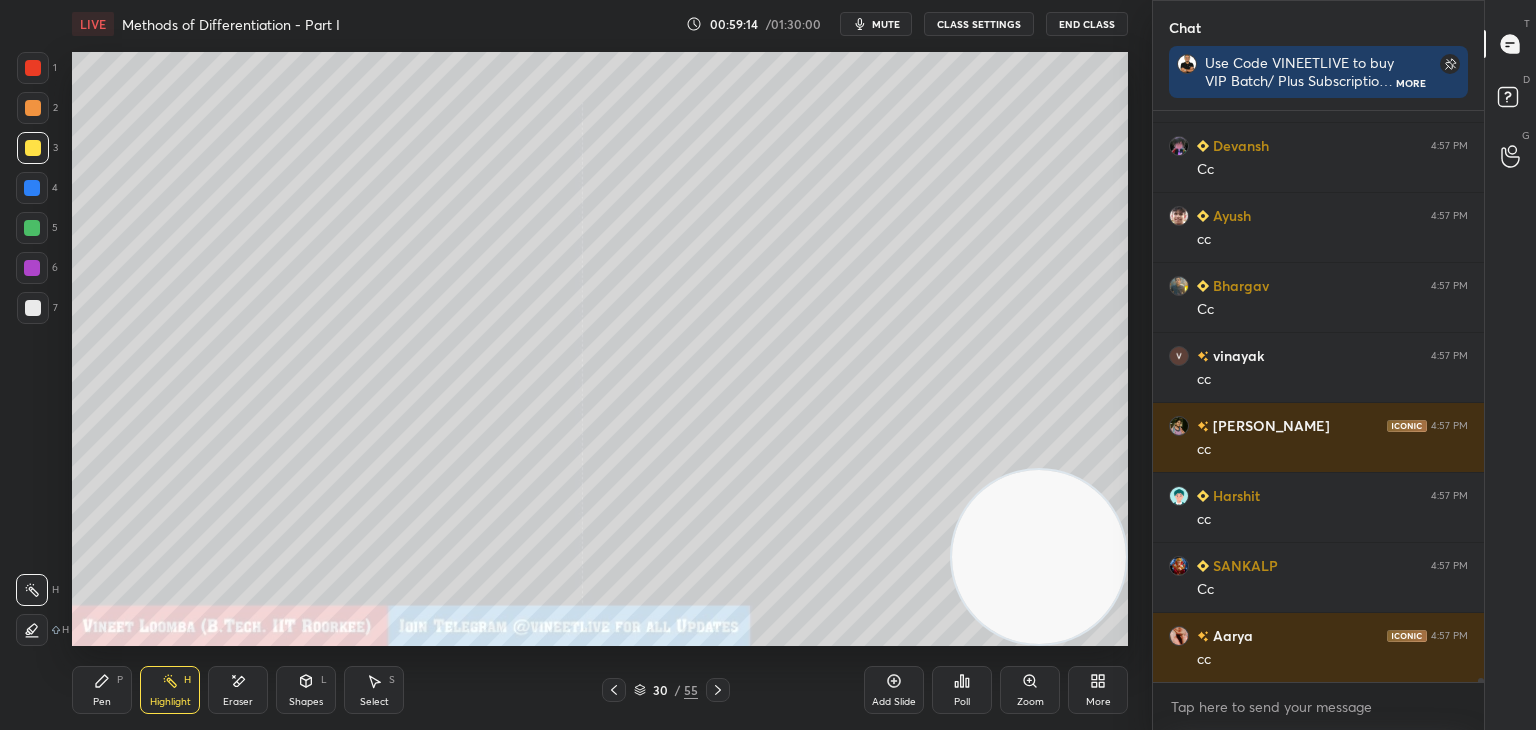 click on "Pen P" at bounding box center (102, 690) 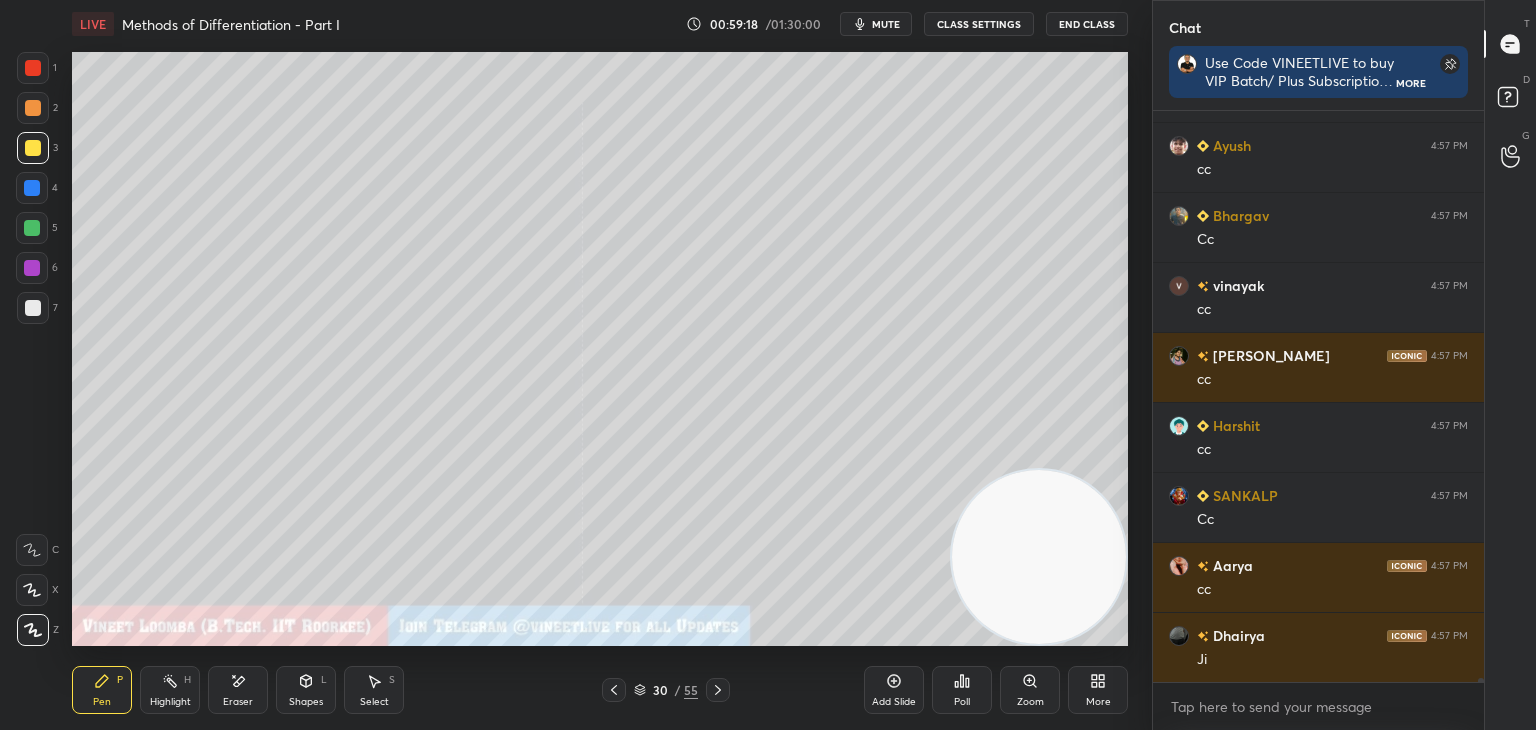 scroll, scrollTop: 73474, scrollLeft: 0, axis: vertical 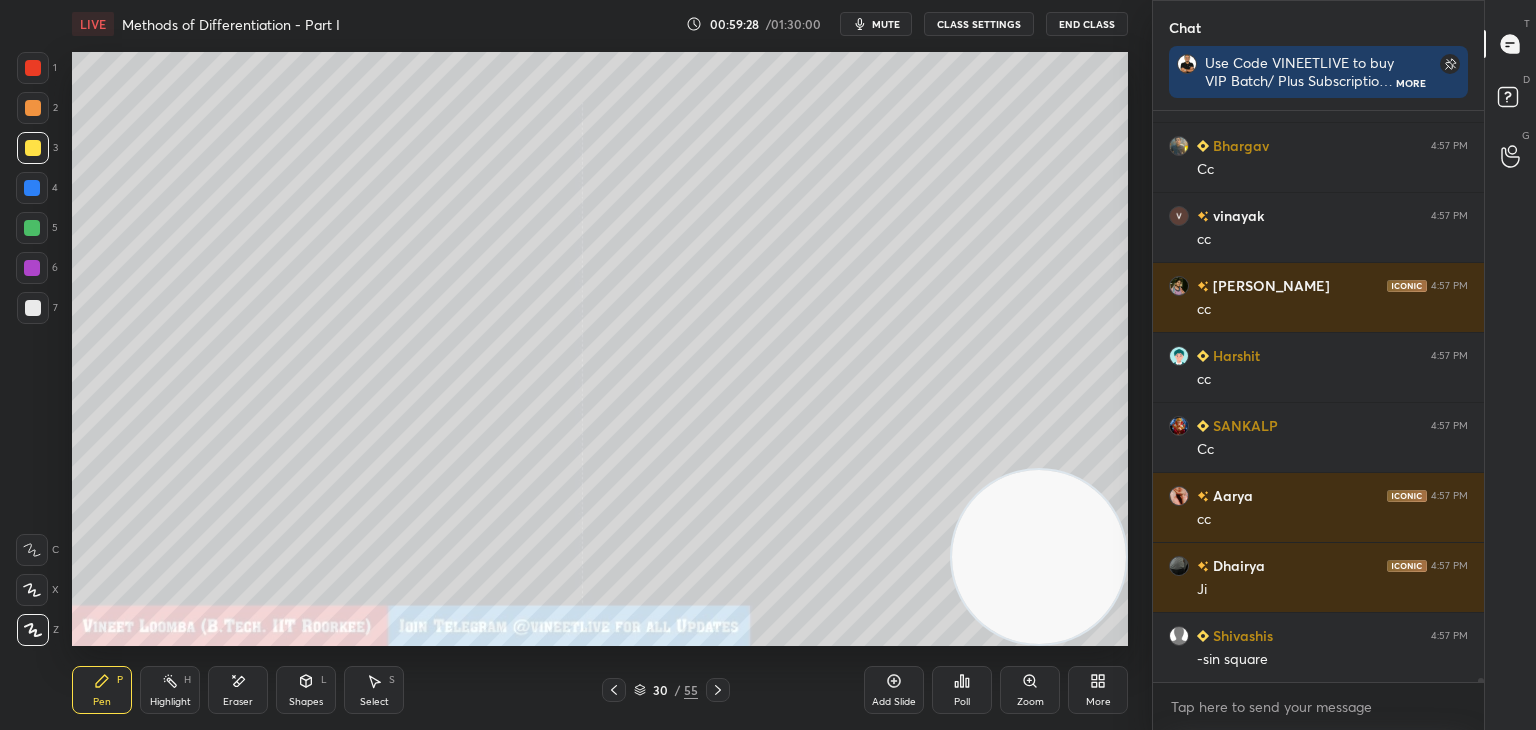 drag, startPoint x: 1480, startPoint y: 680, endPoint x: 1470, endPoint y: 684, distance: 10.770329 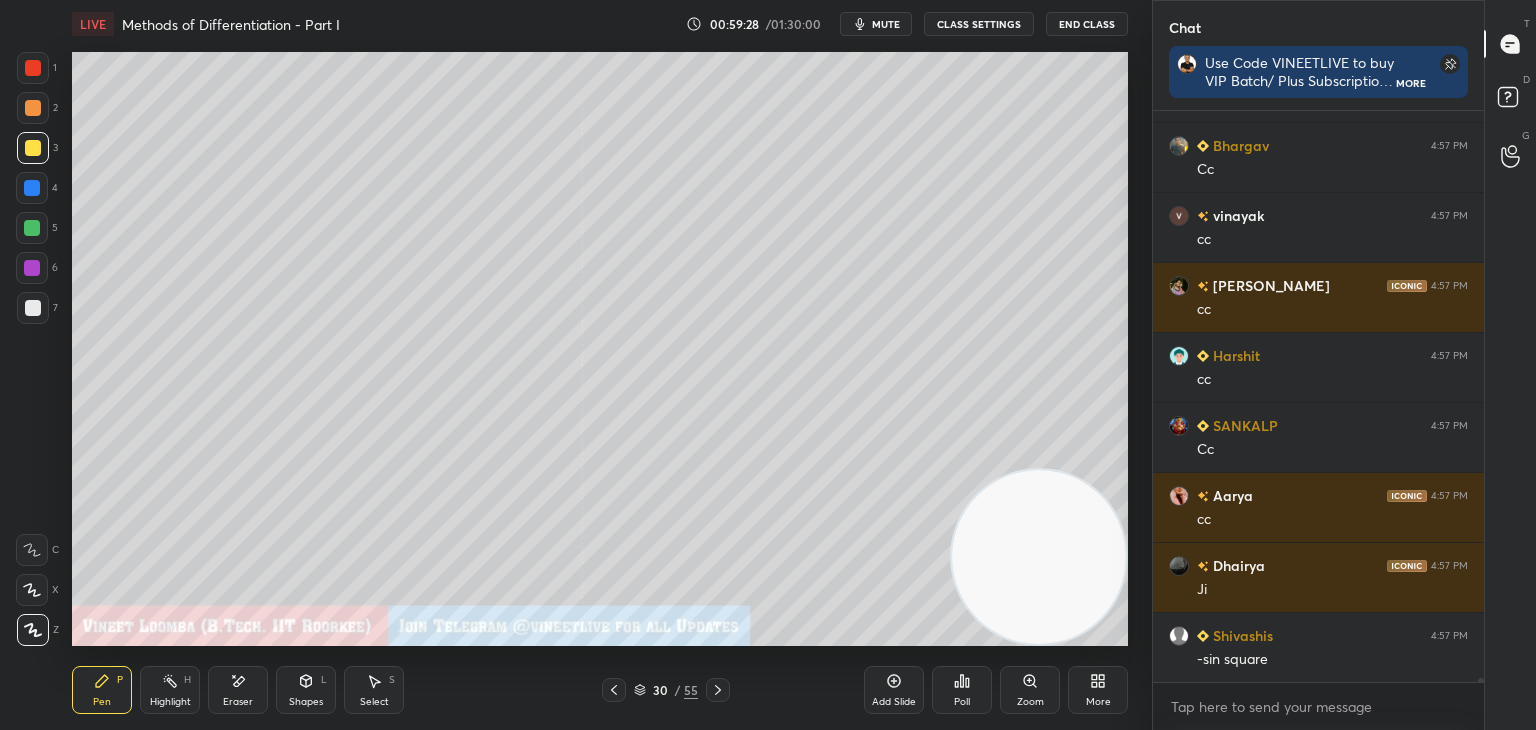 click on "Devansh 4:57 PM Cc Ayush 4:57 PM cc Bhargav 4:57 PM Cc vinayak 4:57 PM cc Kavya 4:57 PM cc Harshit 4:57 PM cc SANKALP 4:57 PM Cc Aarya 4:57 PM cc Dhairya 4:57 PM [PERSON_NAME] 4:57 PM -sin square JUMP TO LATEST Enable hand raising Enable raise hand to speak to learners. Once enabled, chat will be turned off temporarily. Enable x" at bounding box center (1318, 420) 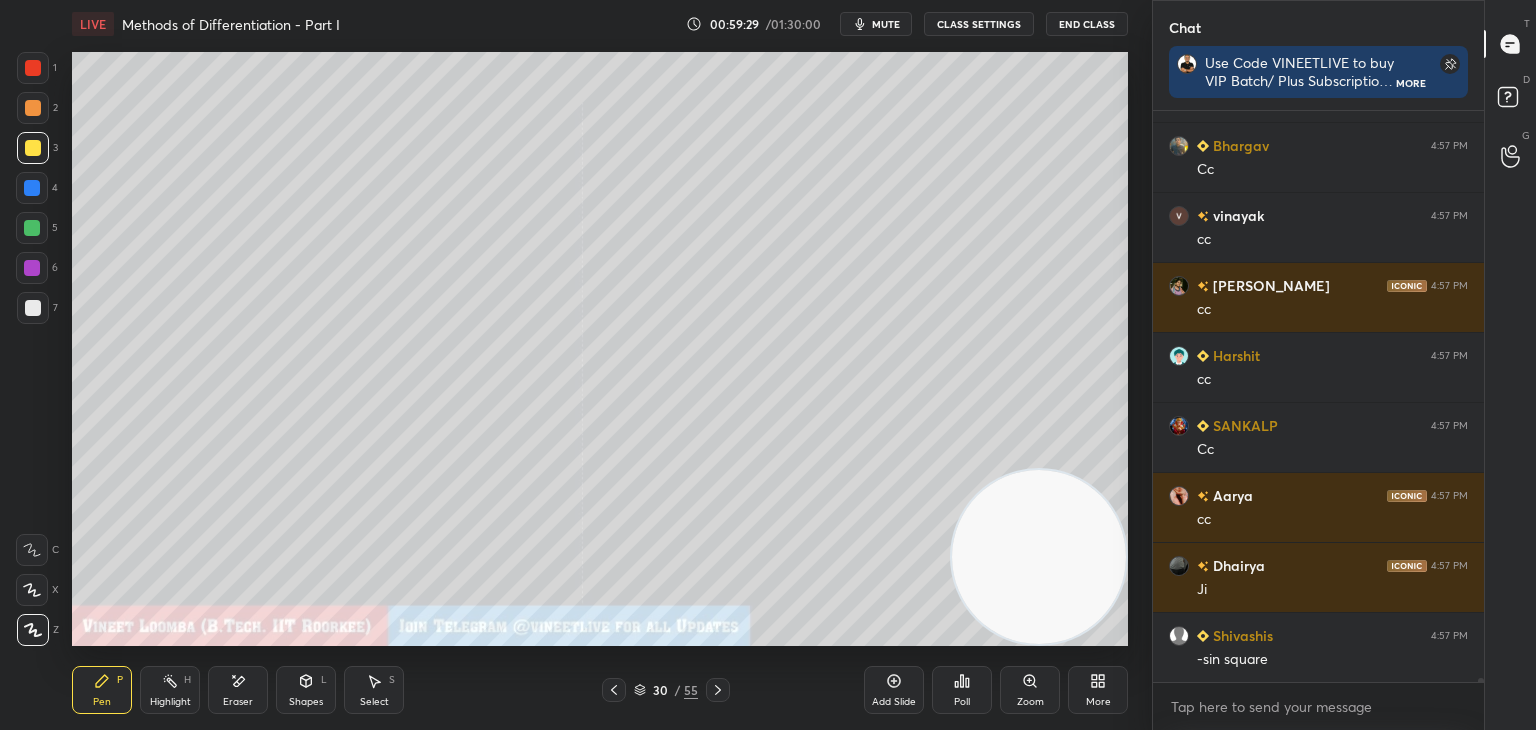 click 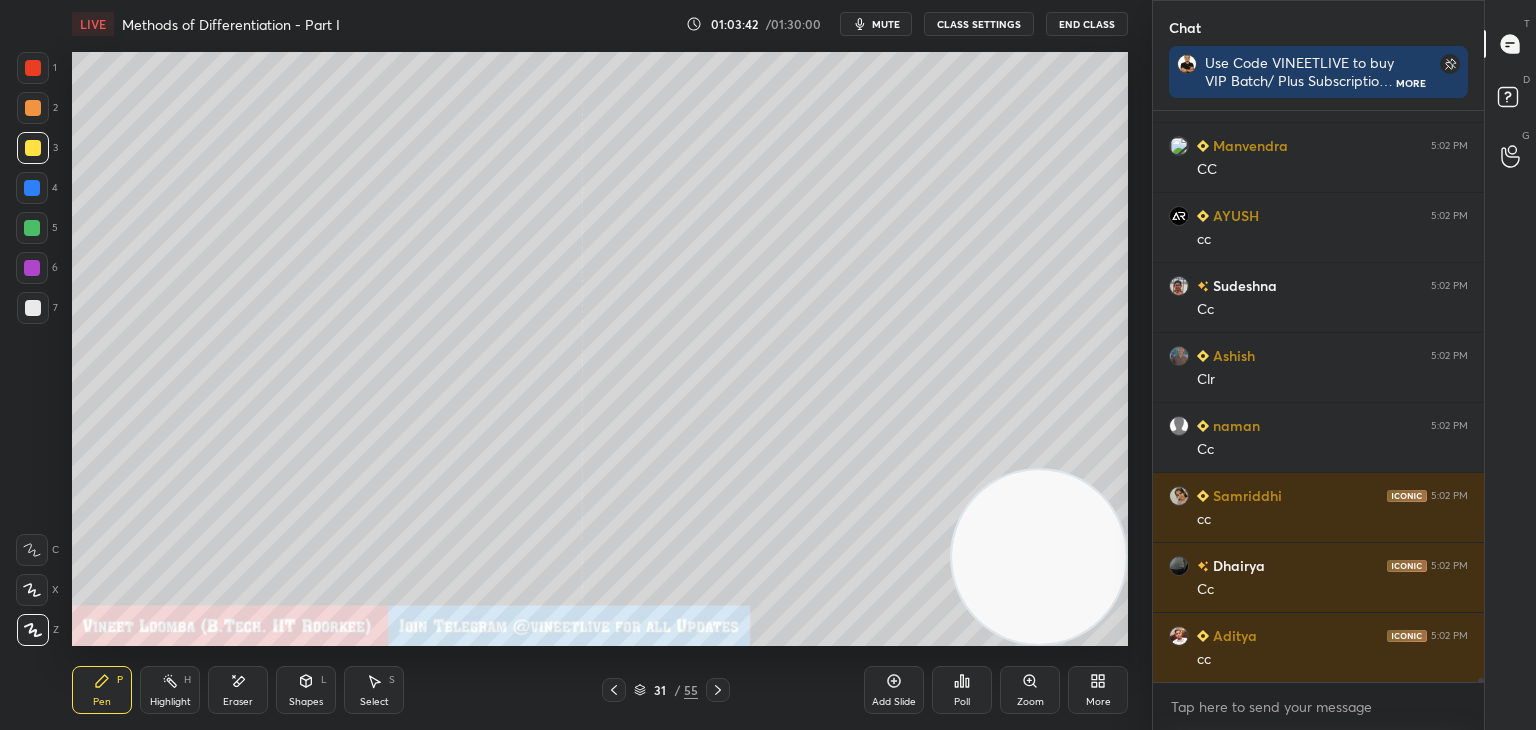scroll, scrollTop: 76076, scrollLeft: 0, axis: vertical 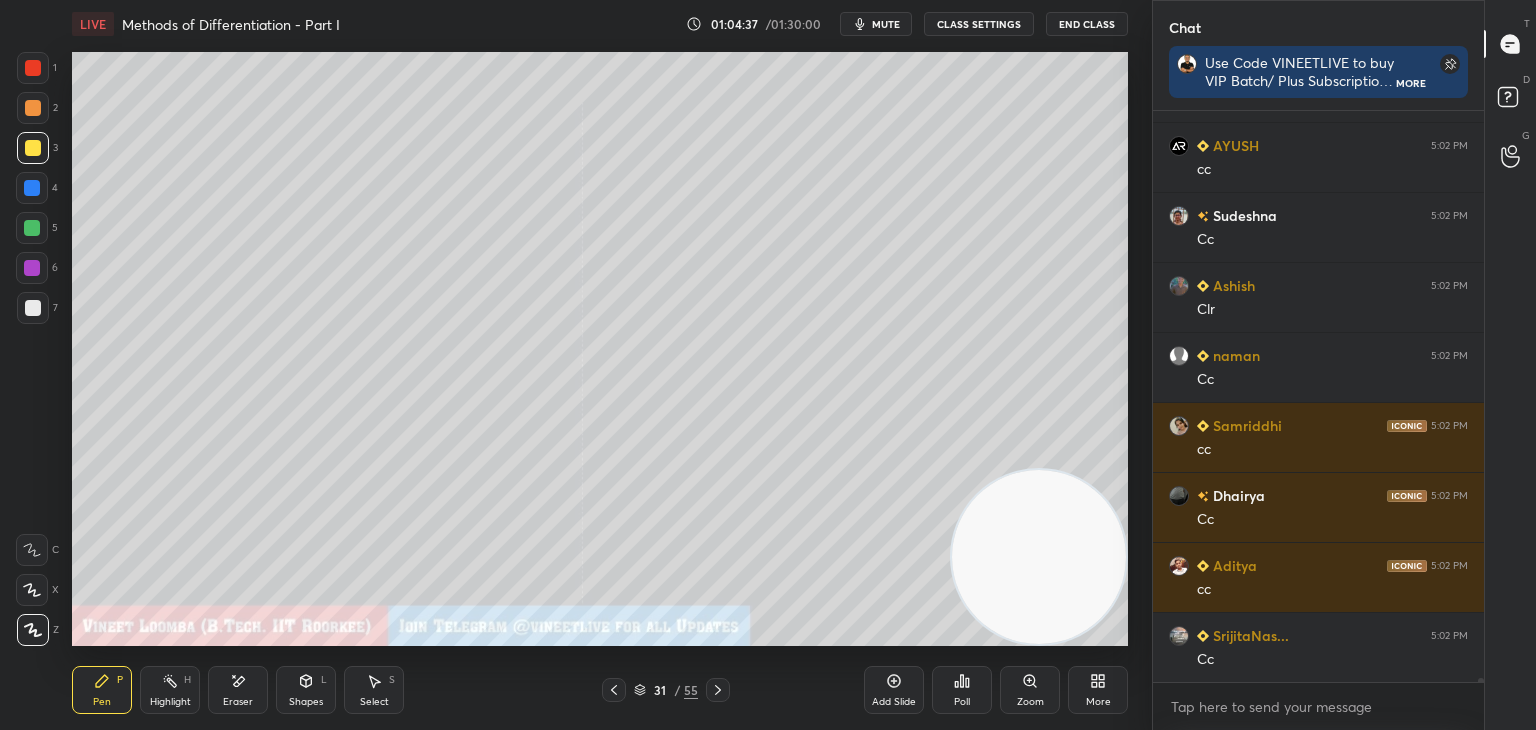click 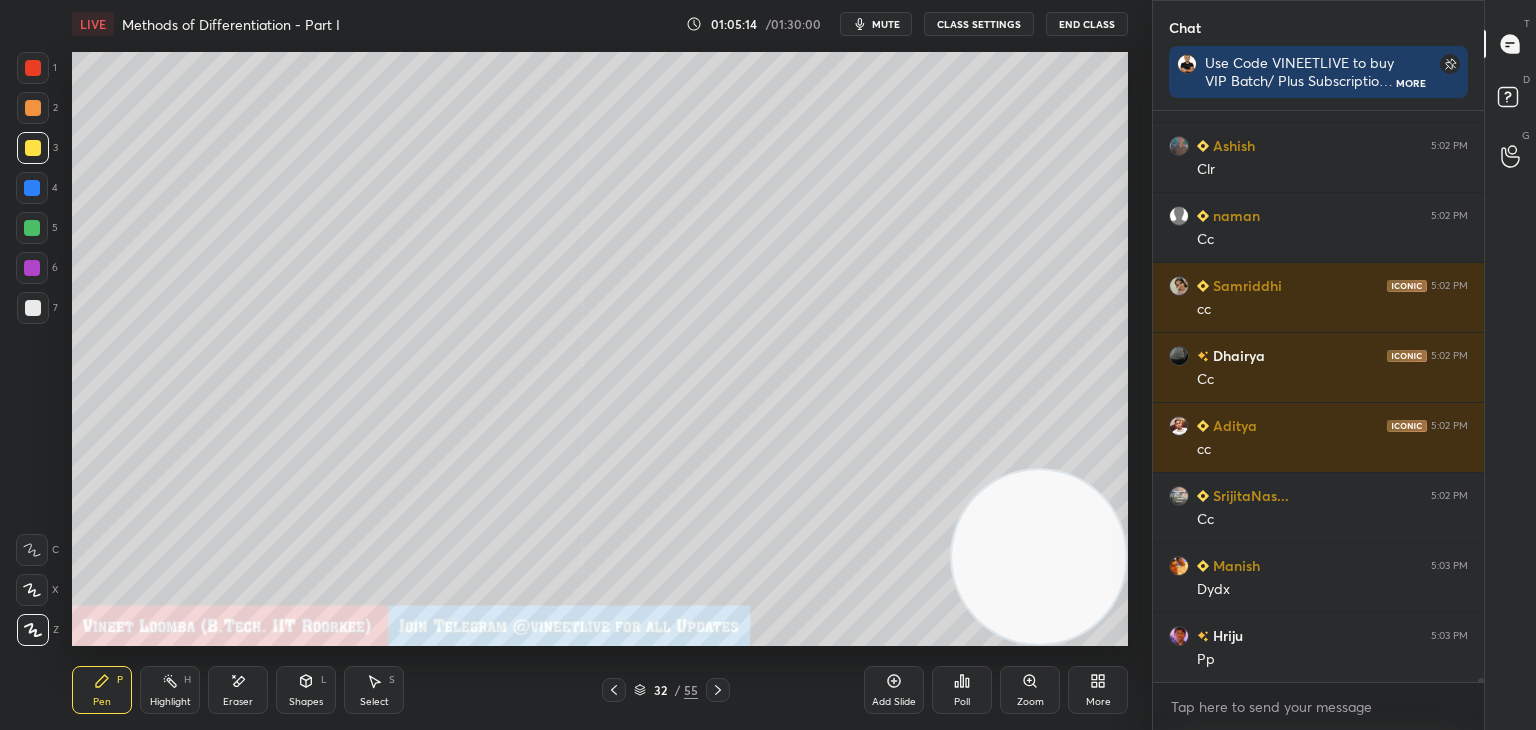 scroll, scrollTop: 76286, scrollLeft: 0, axis: vertical 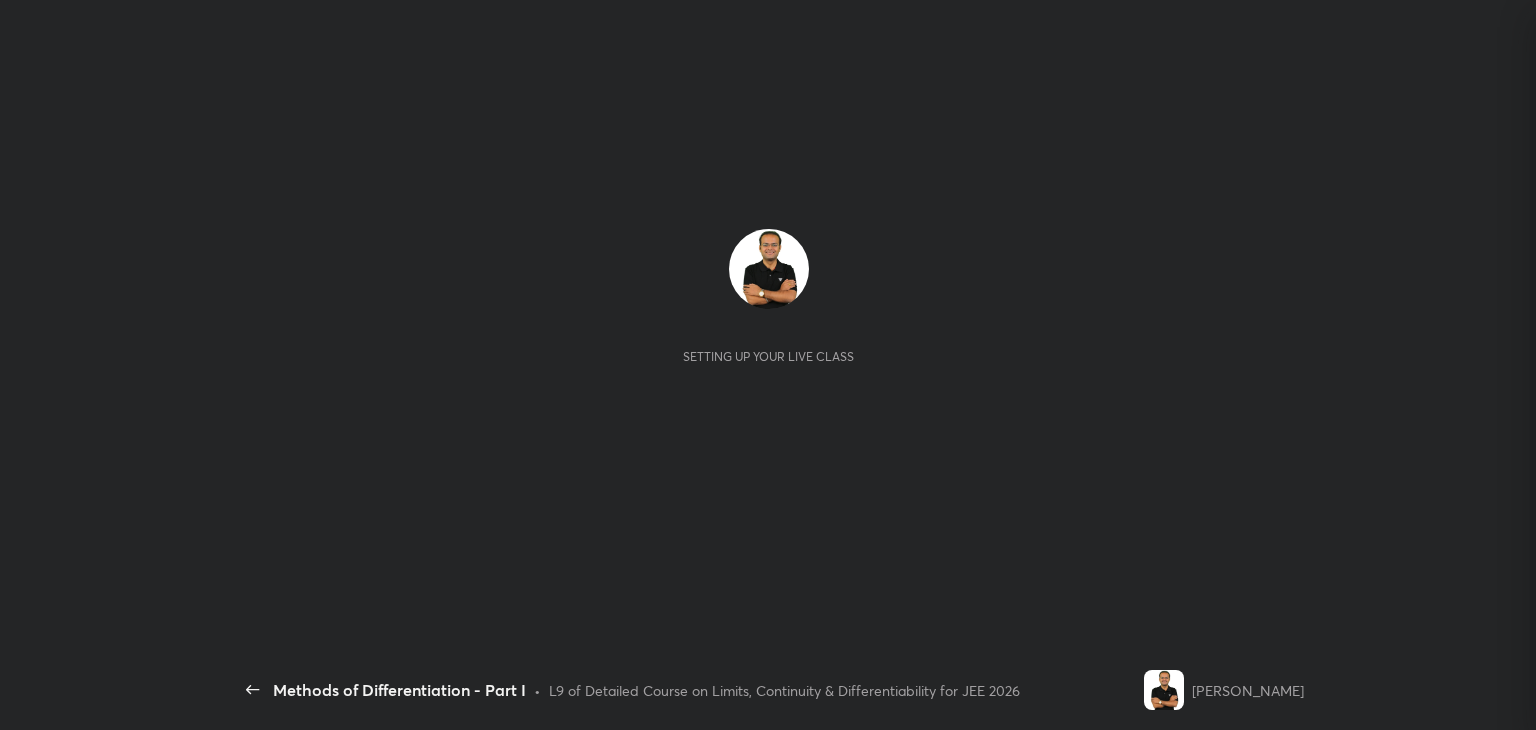 click on "Setting up your live class" at bounding box center (768, 349) 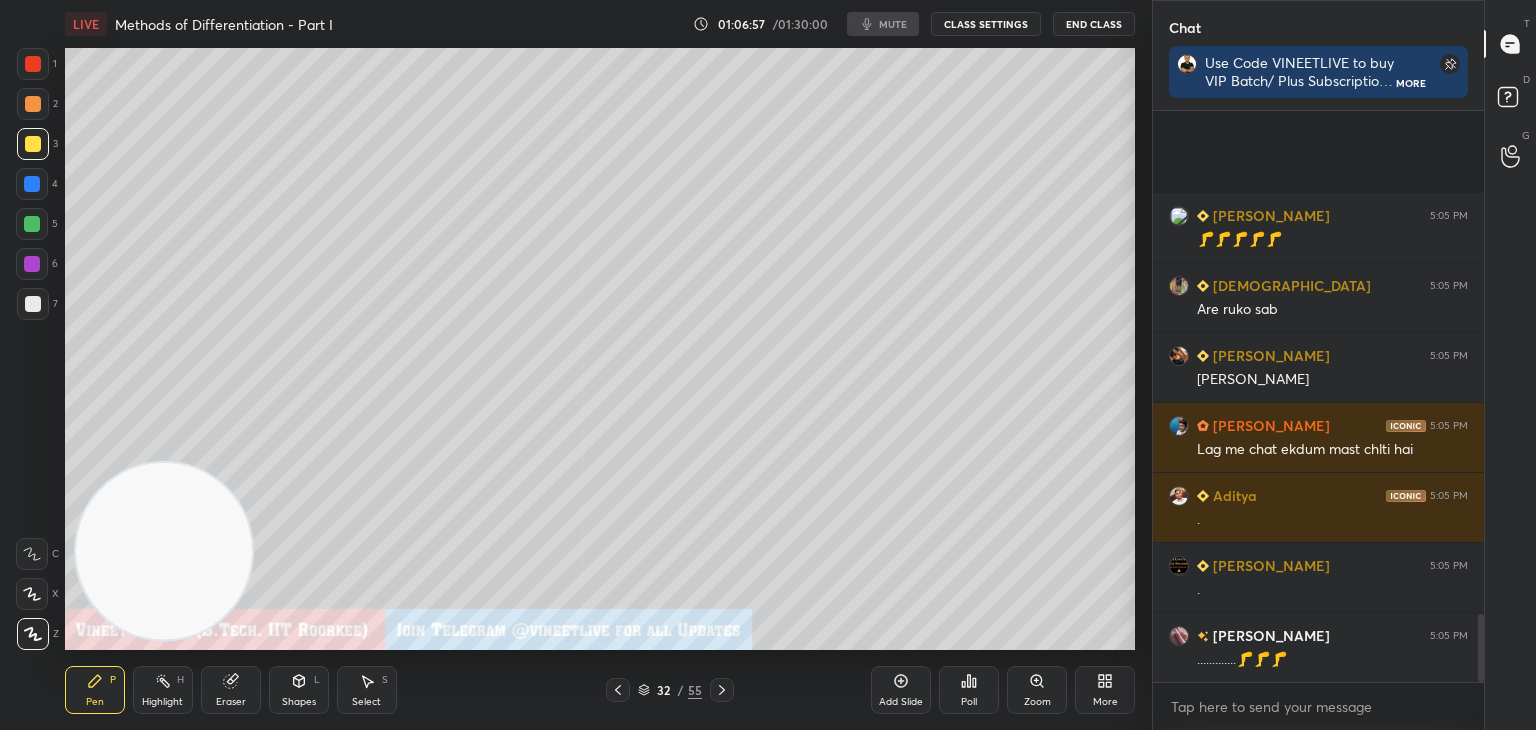 scroll, scrollTop: 6, scrollLeft: 6, axis: both 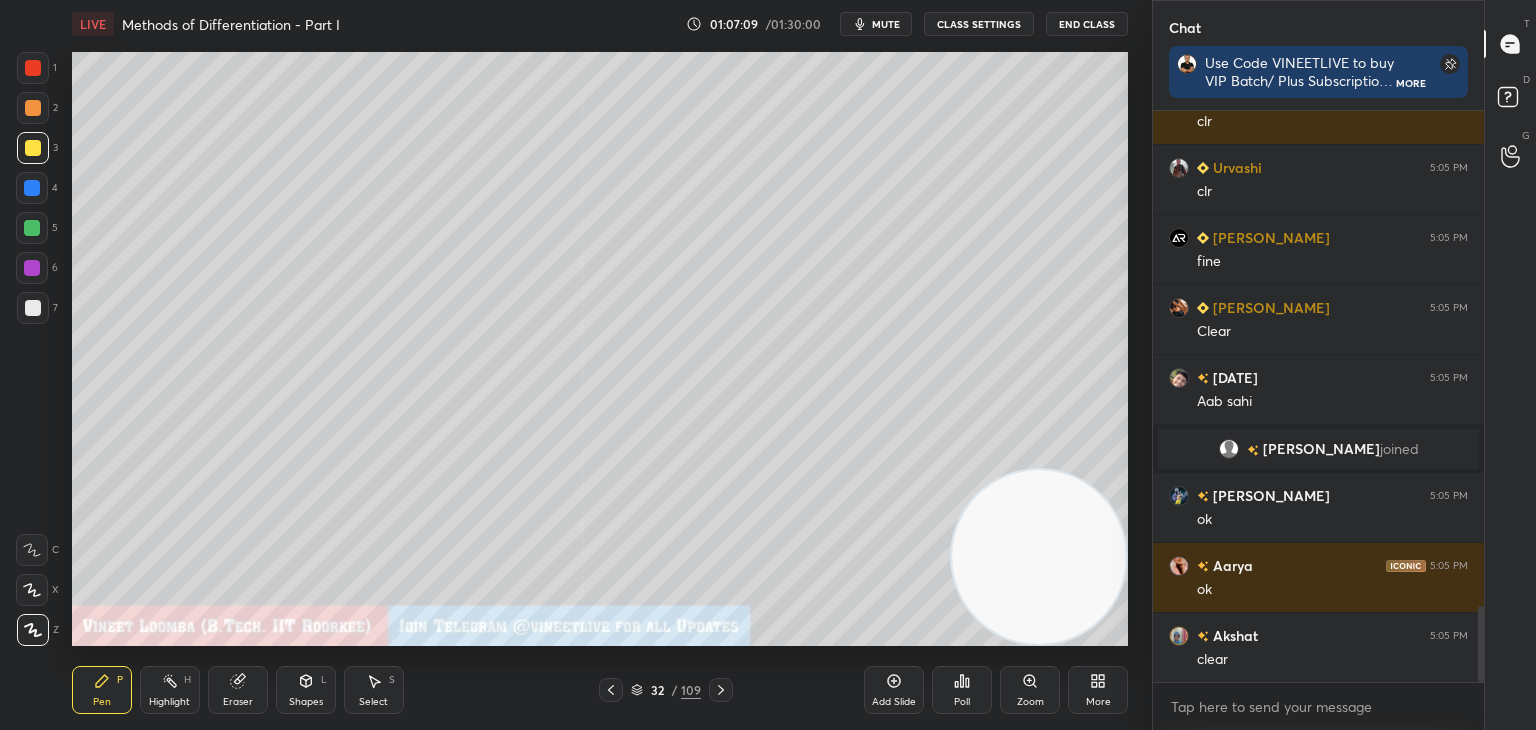 drag, startPoint x: 175, startPoint y: 529, endPoint x: 1104, endPoint y: 581, distance: 930.45416 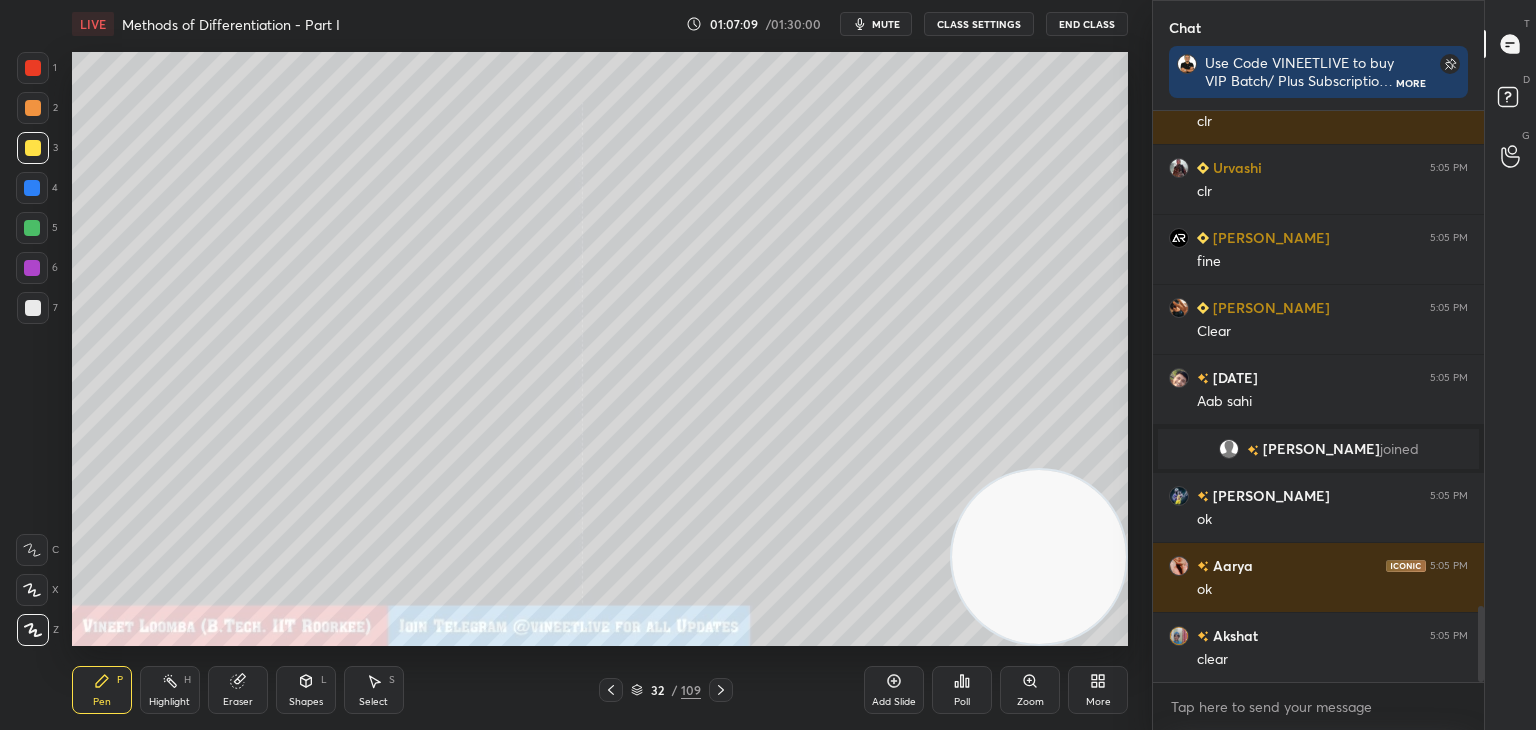 click at bounding box center (1039, 557) 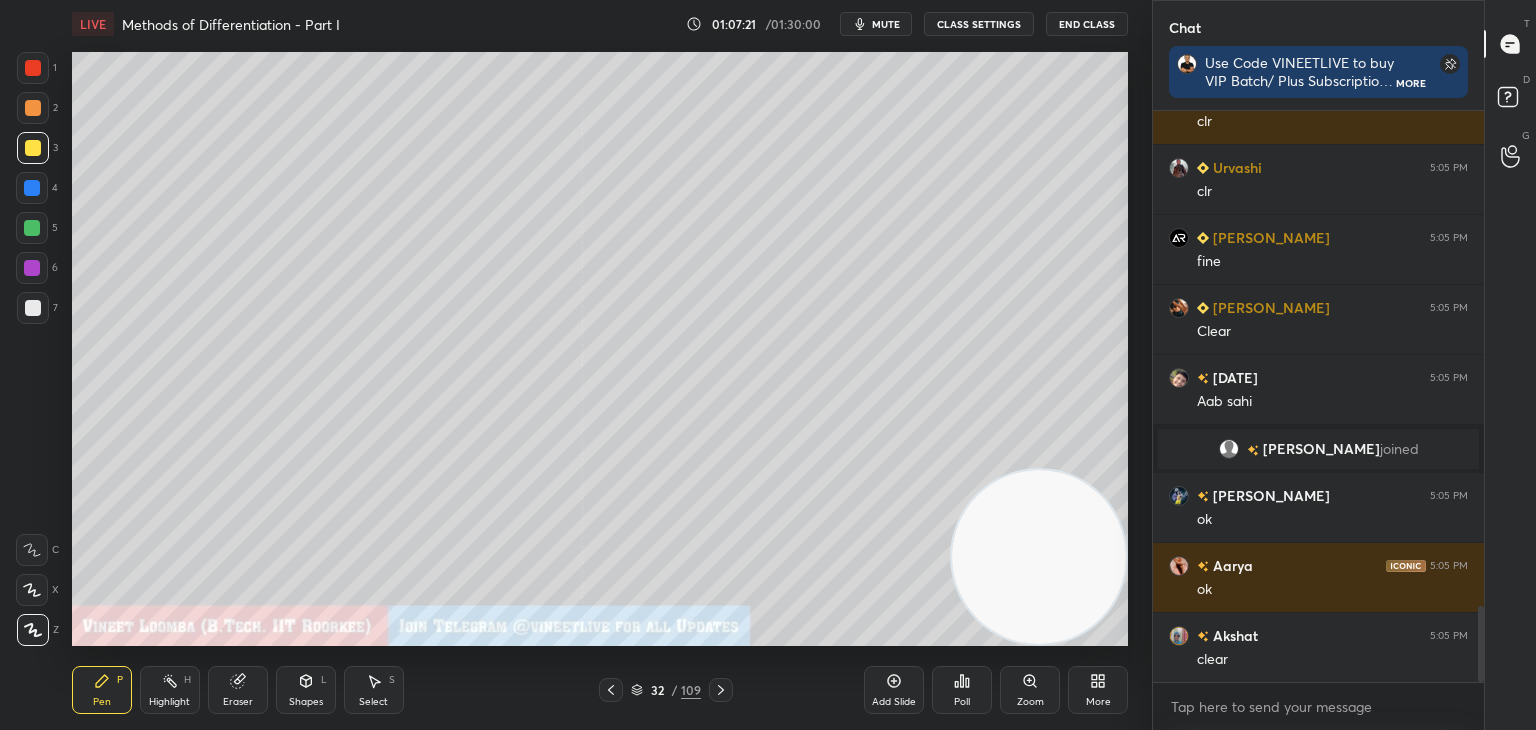 click on "Pen P" at bounding box center [102, 690] 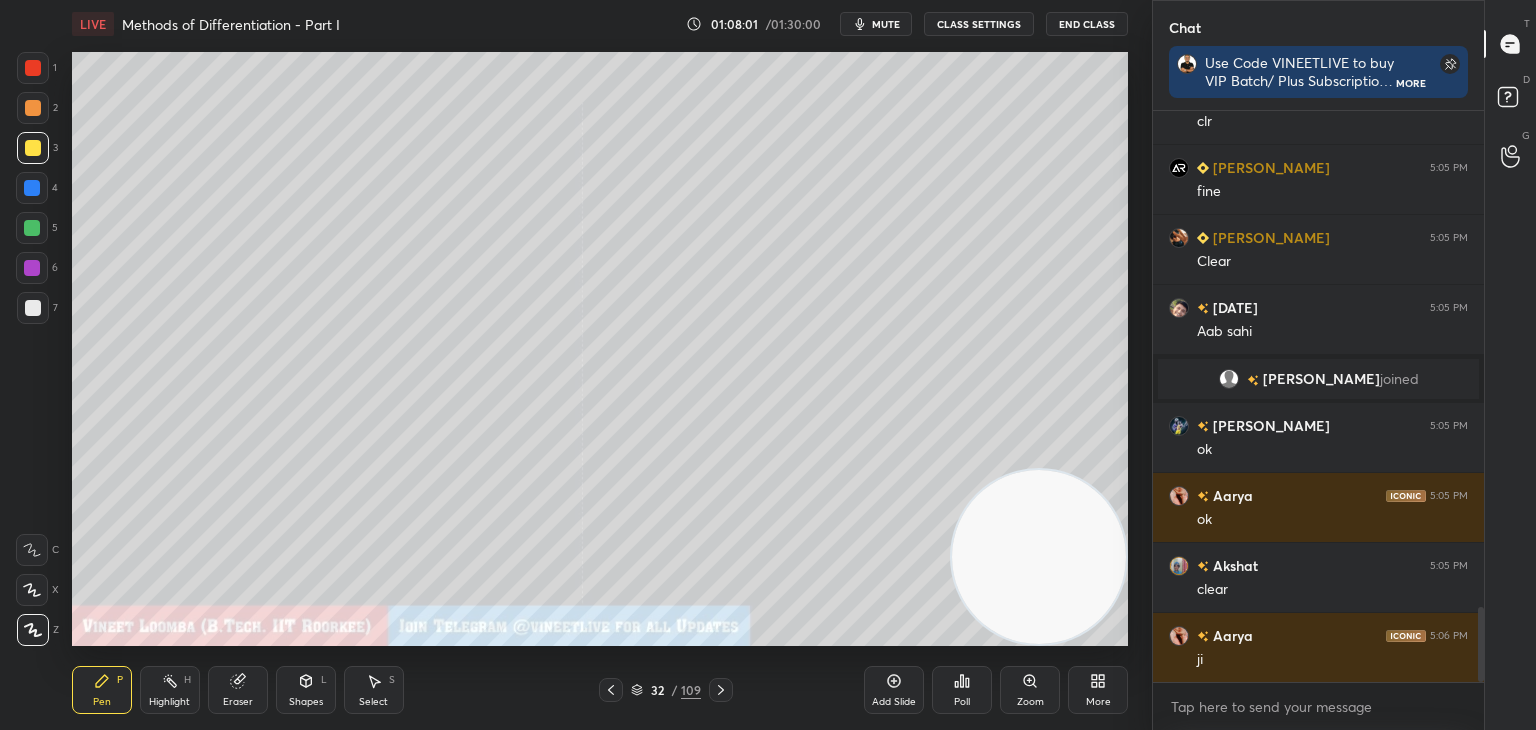 drag, startPoint x: 599, startPoint y: 694, endPoint x: 548, endPoint y: 669, distance: 56.797886 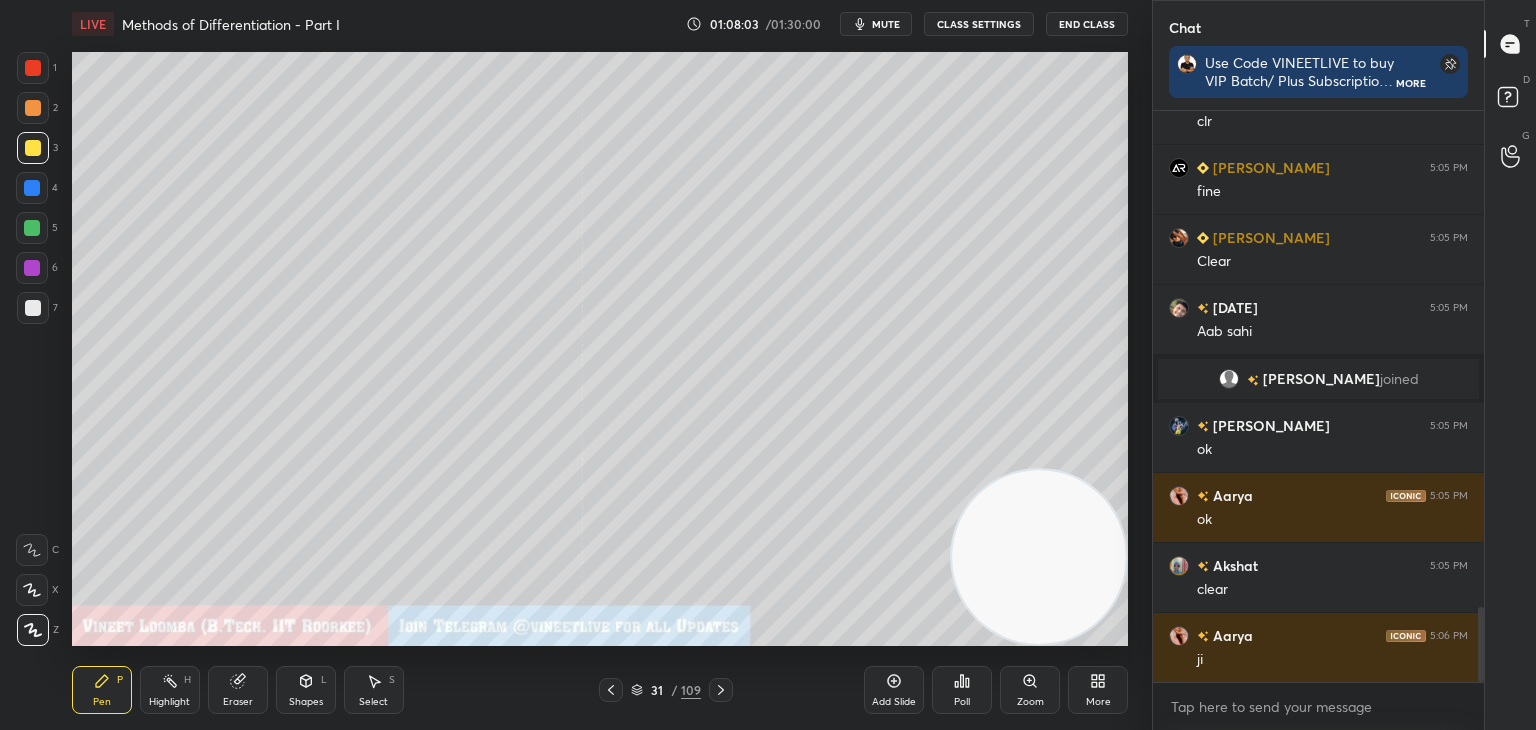 drag, startPoint x: 247, startPoint y: 695, endPoint x: 231, endPoint y: 647, distance: 50.596443 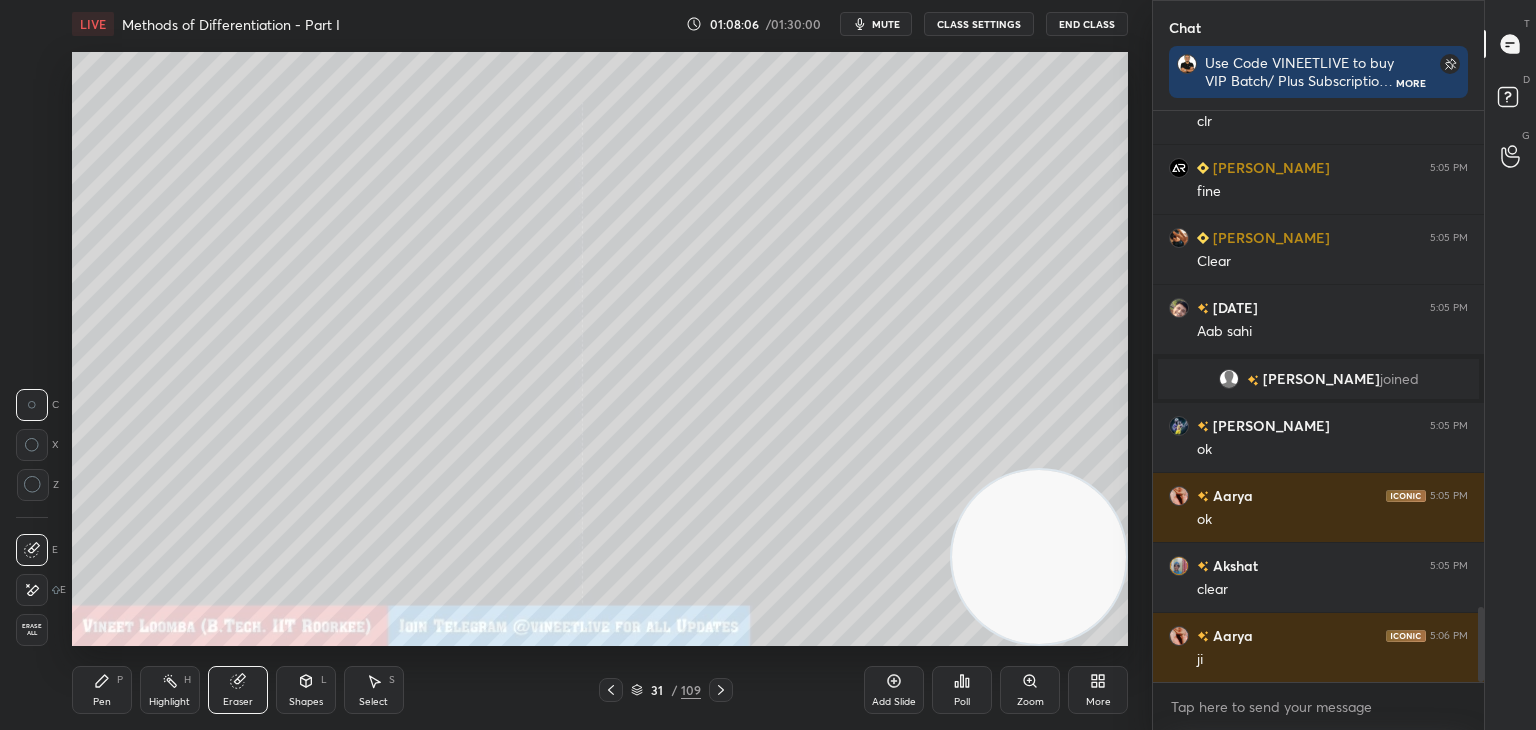click on "Pen" at bounding box center [102, 702] 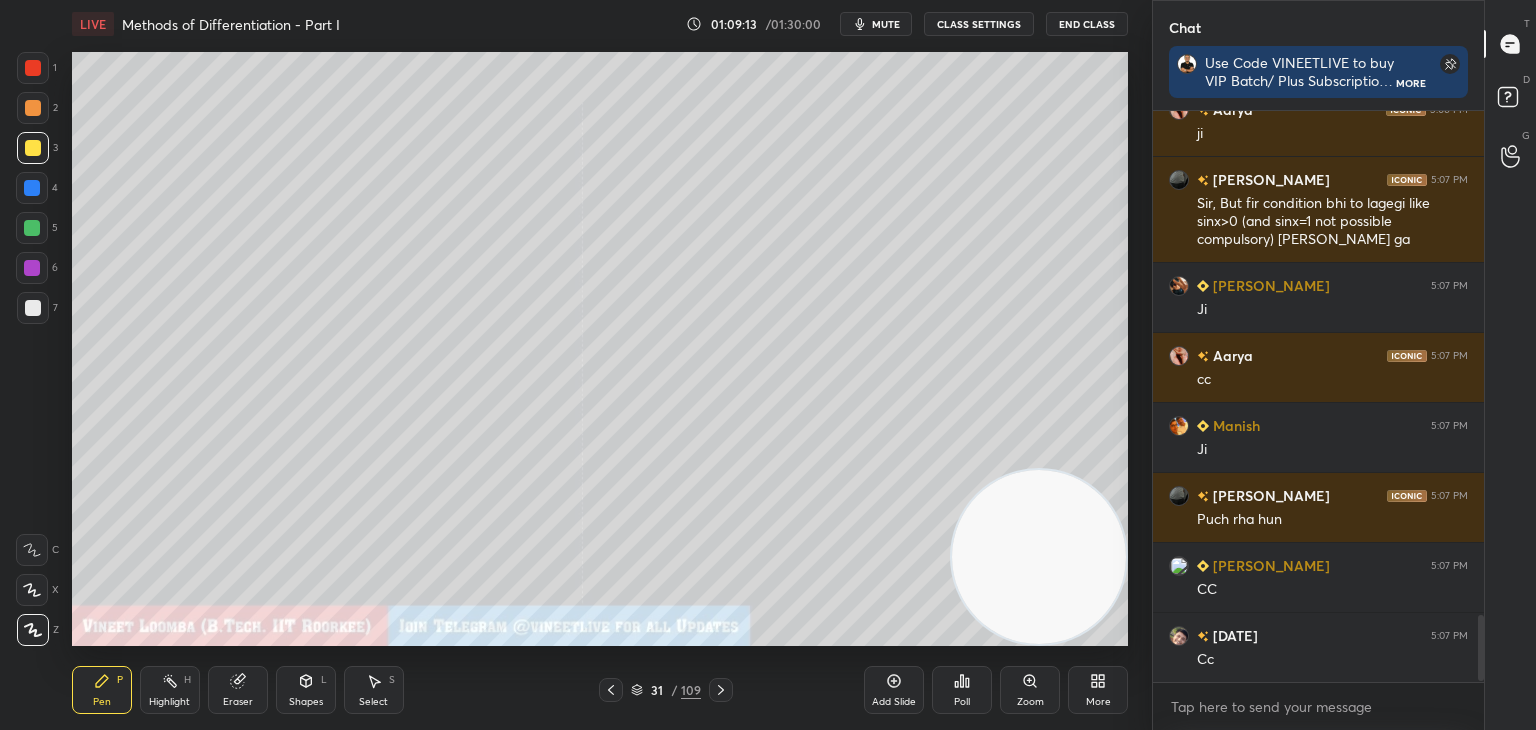 scroll, scrollTop: 4396, scrollLeft: 0, axis: vertical 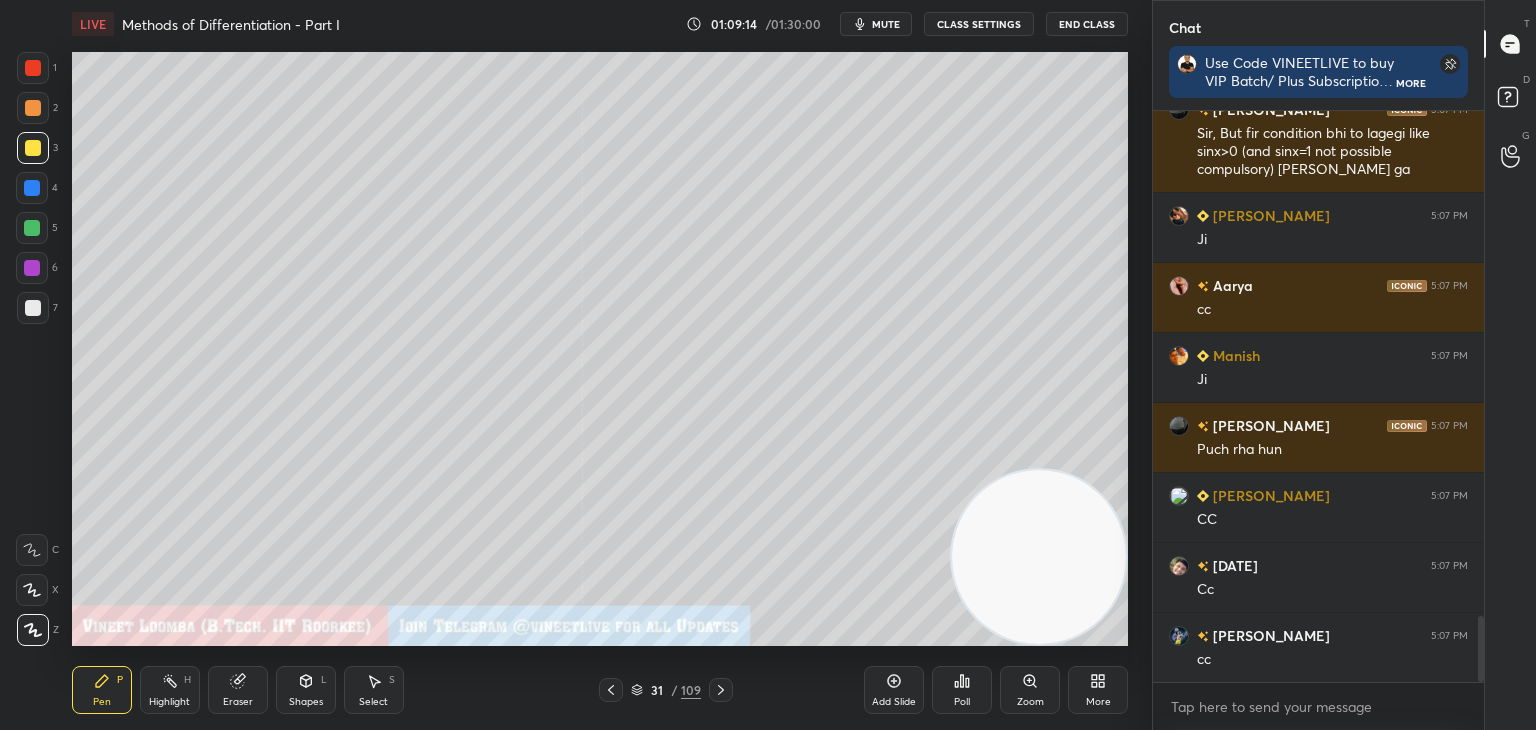 click on "Highlight" at bounding box center [169, 702] 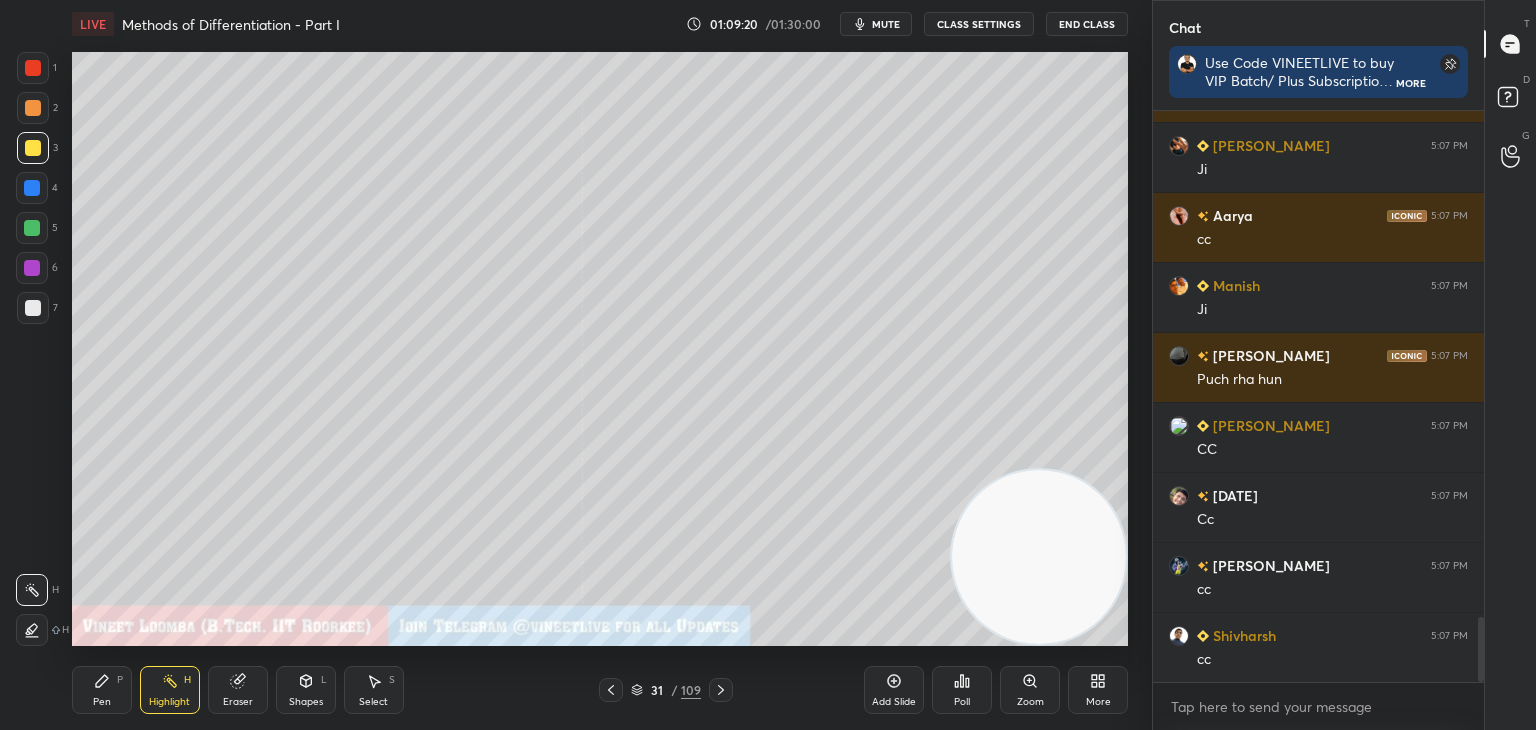 scroll, scrollTop: 4536, scrollLeft: 0, axis: vertical 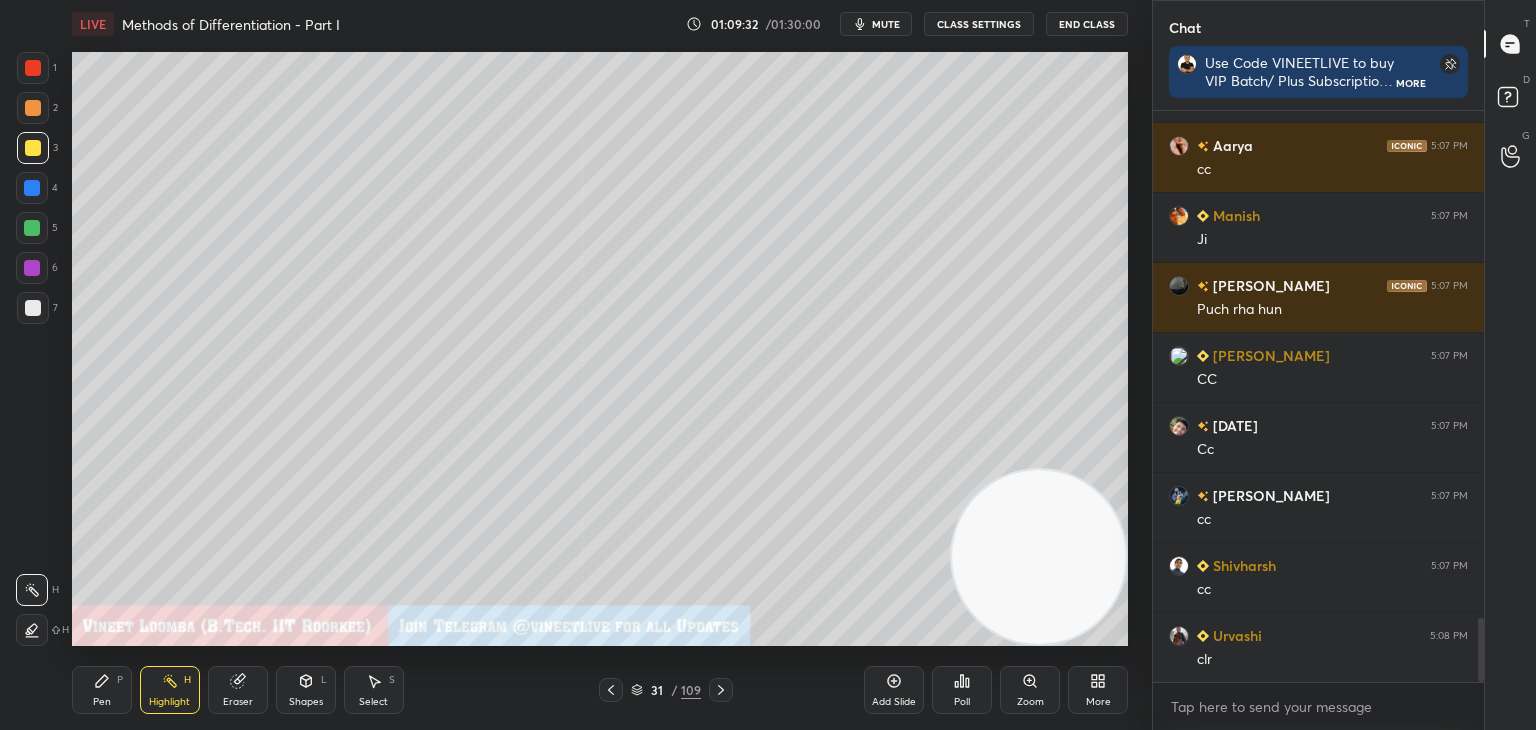 click on "Pen P" at bounding box center [102, 690] 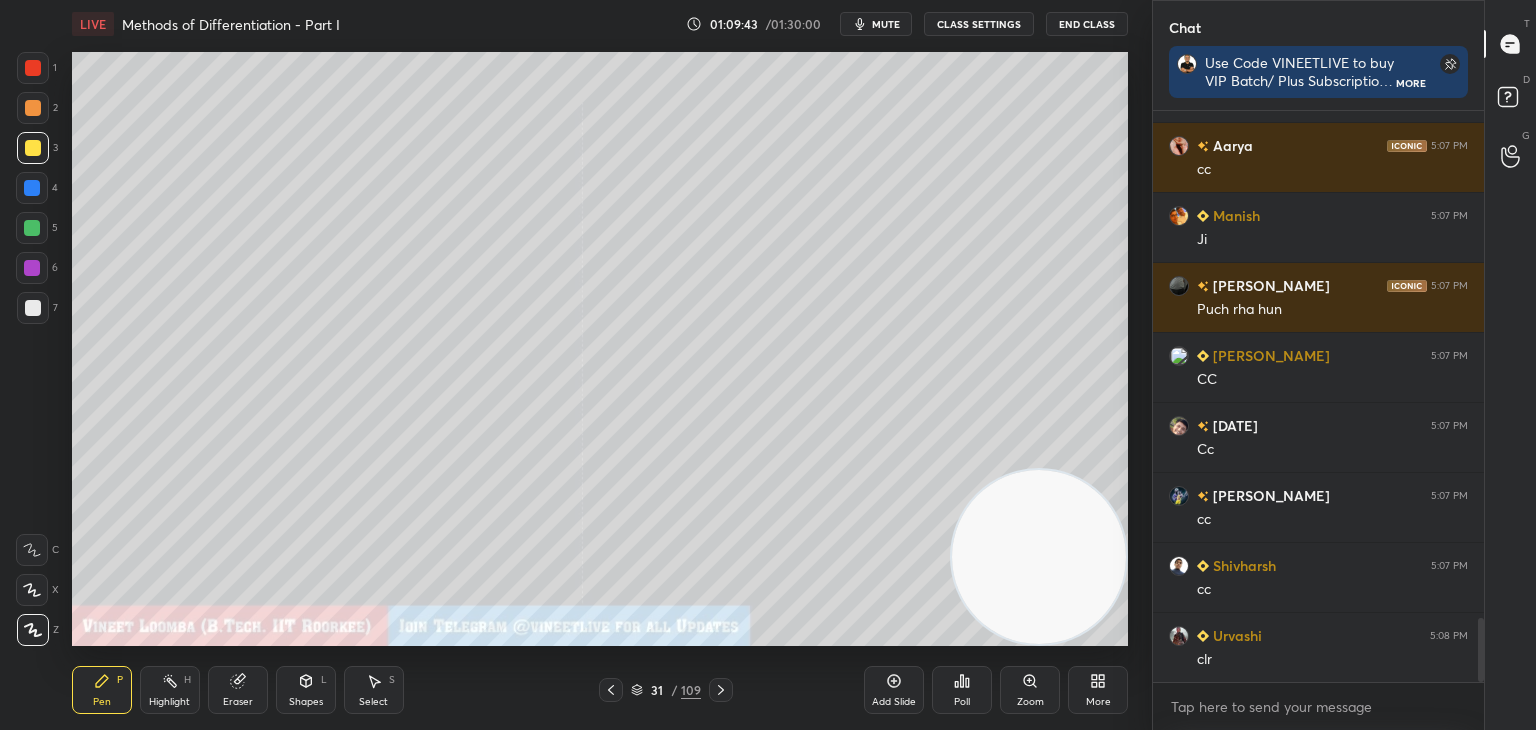 click on "Highlight" at bounding box center [169, 702] 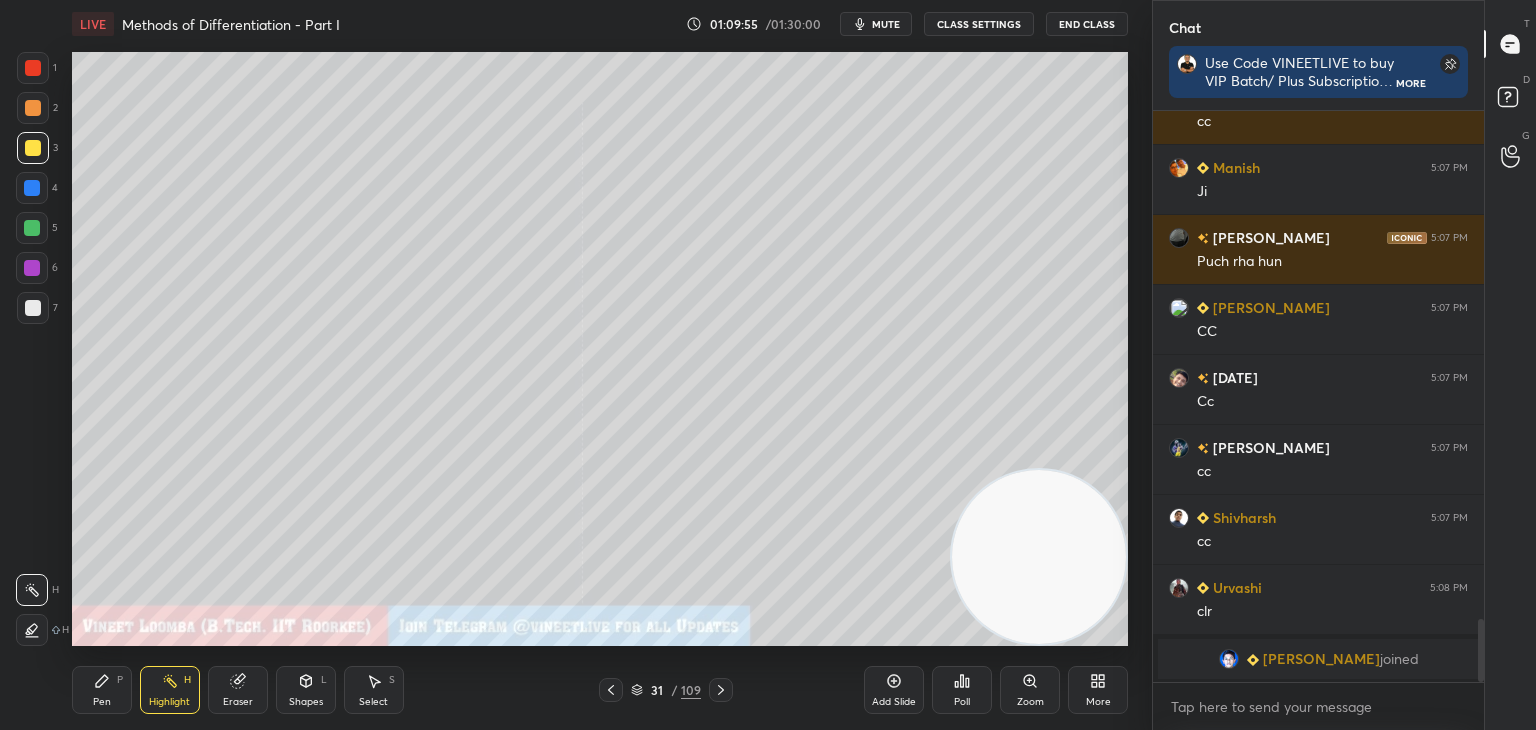 scroll, scrollTop: 3440, scrollLeft: 0, axis: vertical 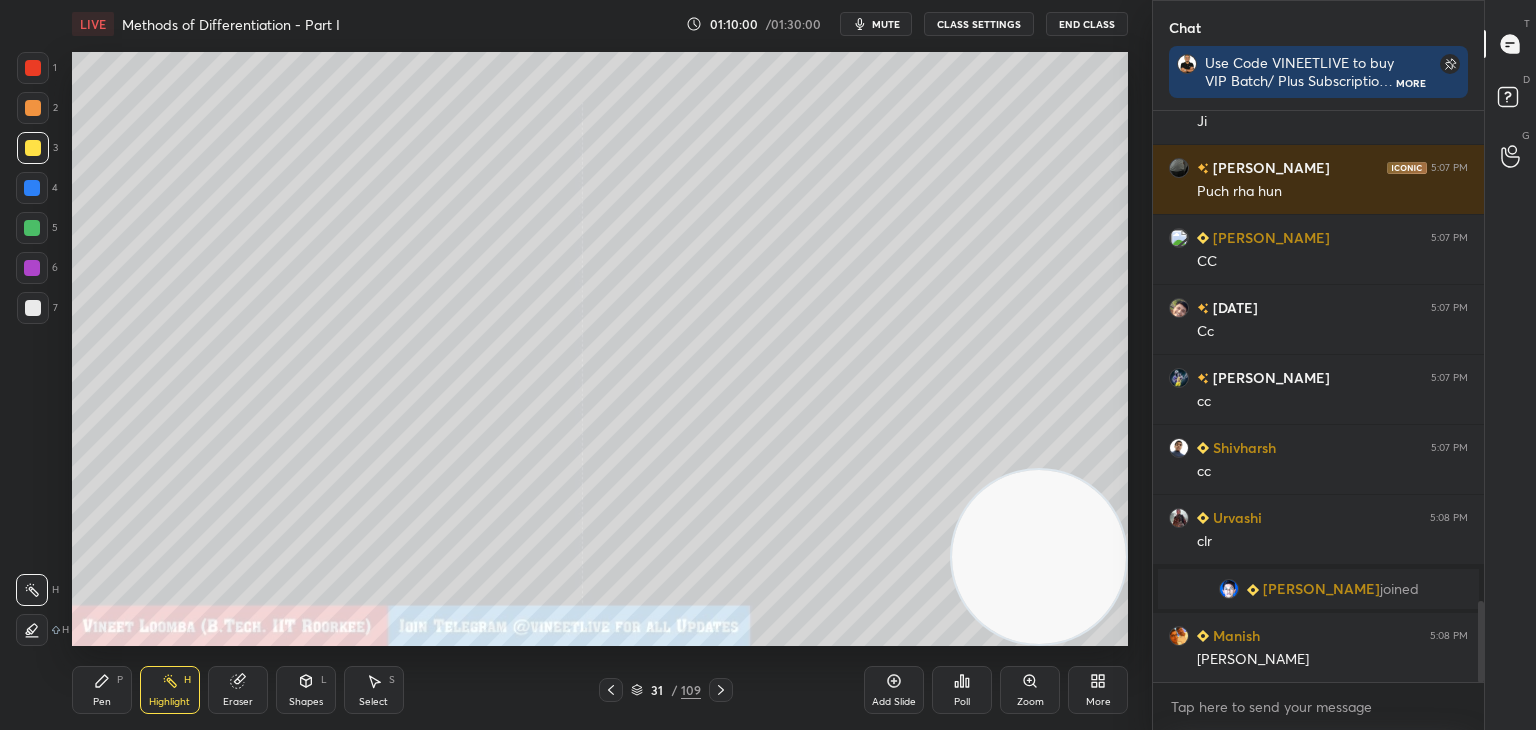 click at bounding box center (721, 690) 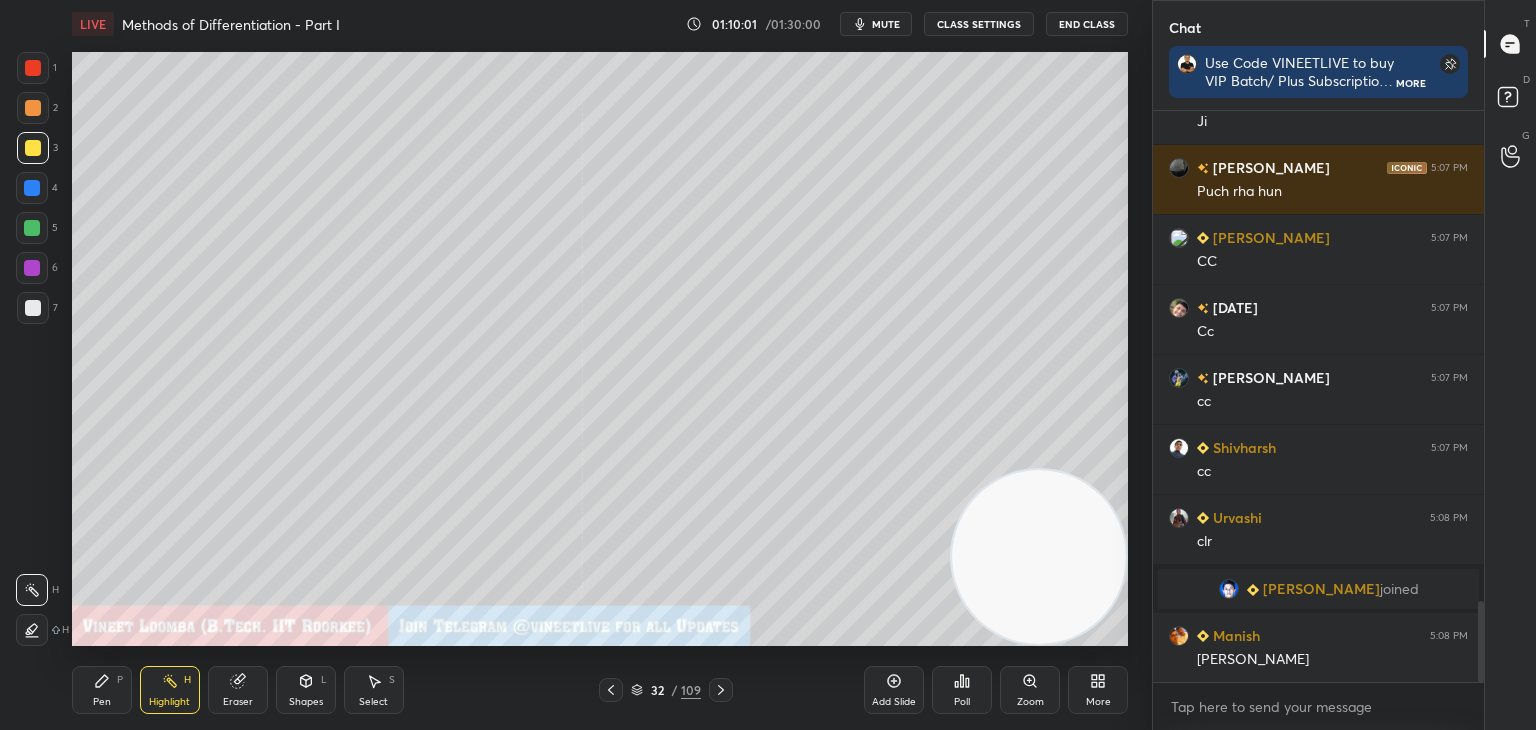 click 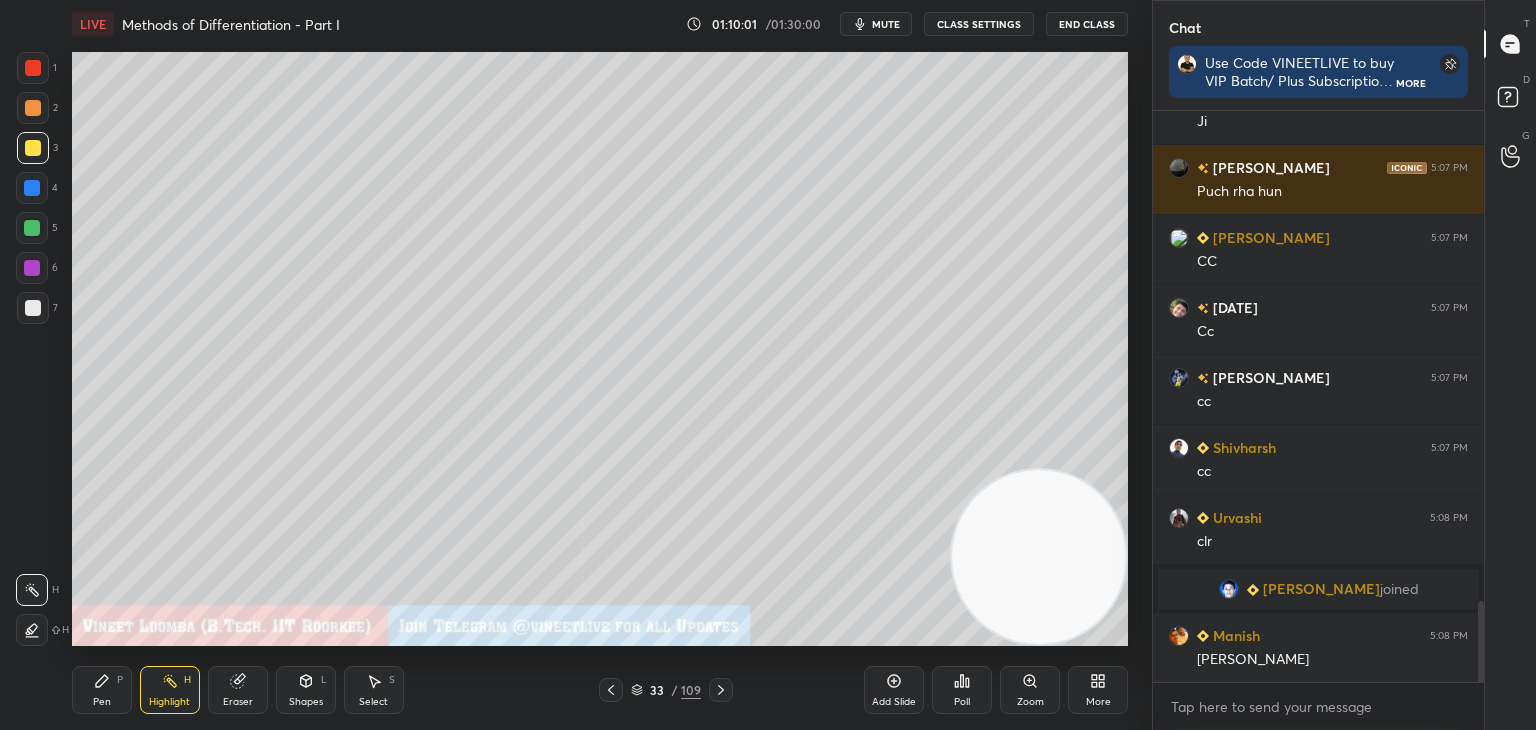 click on "Pen" at bounding box center (102, 702) 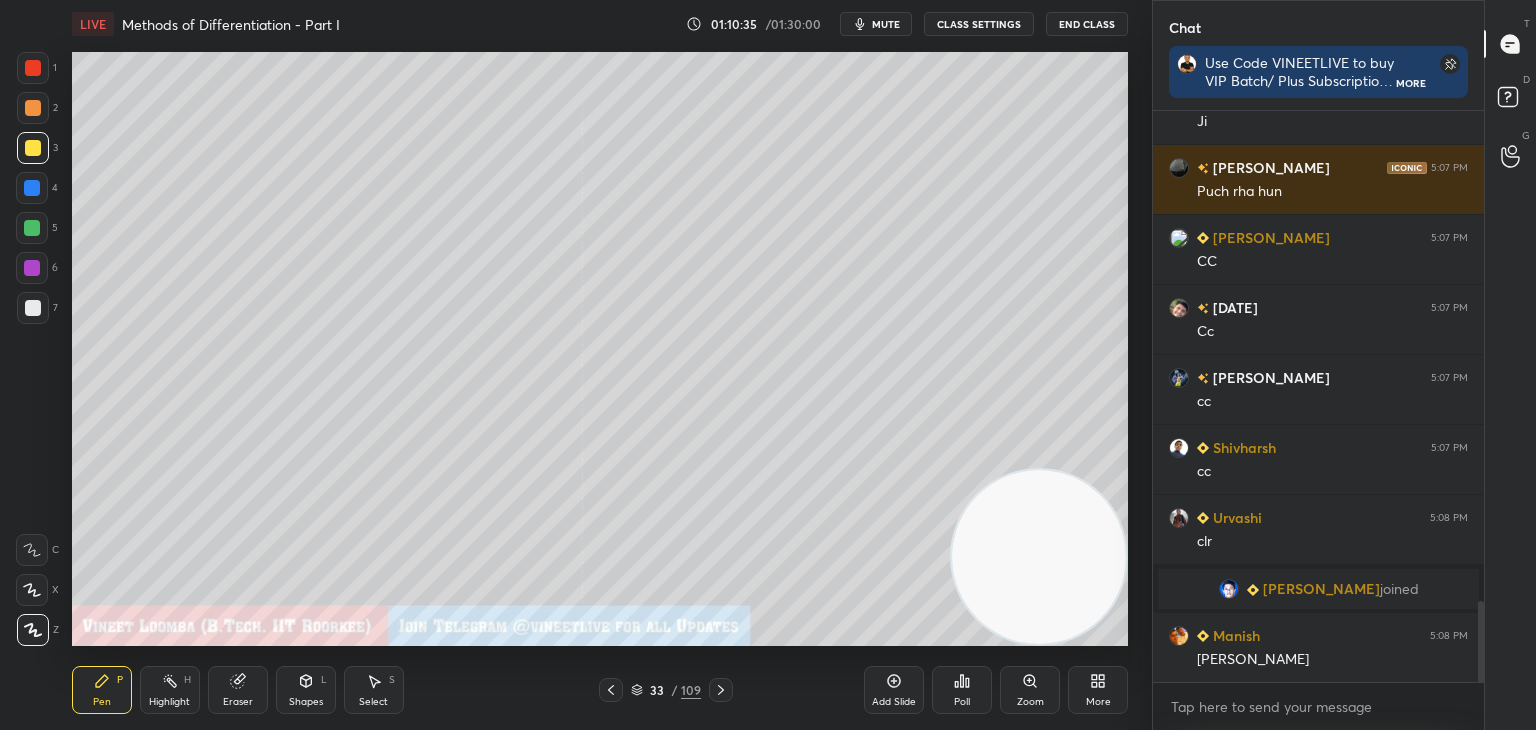 scroll, scrollTop: 3510, scrollLeft: 0, axis: vertical 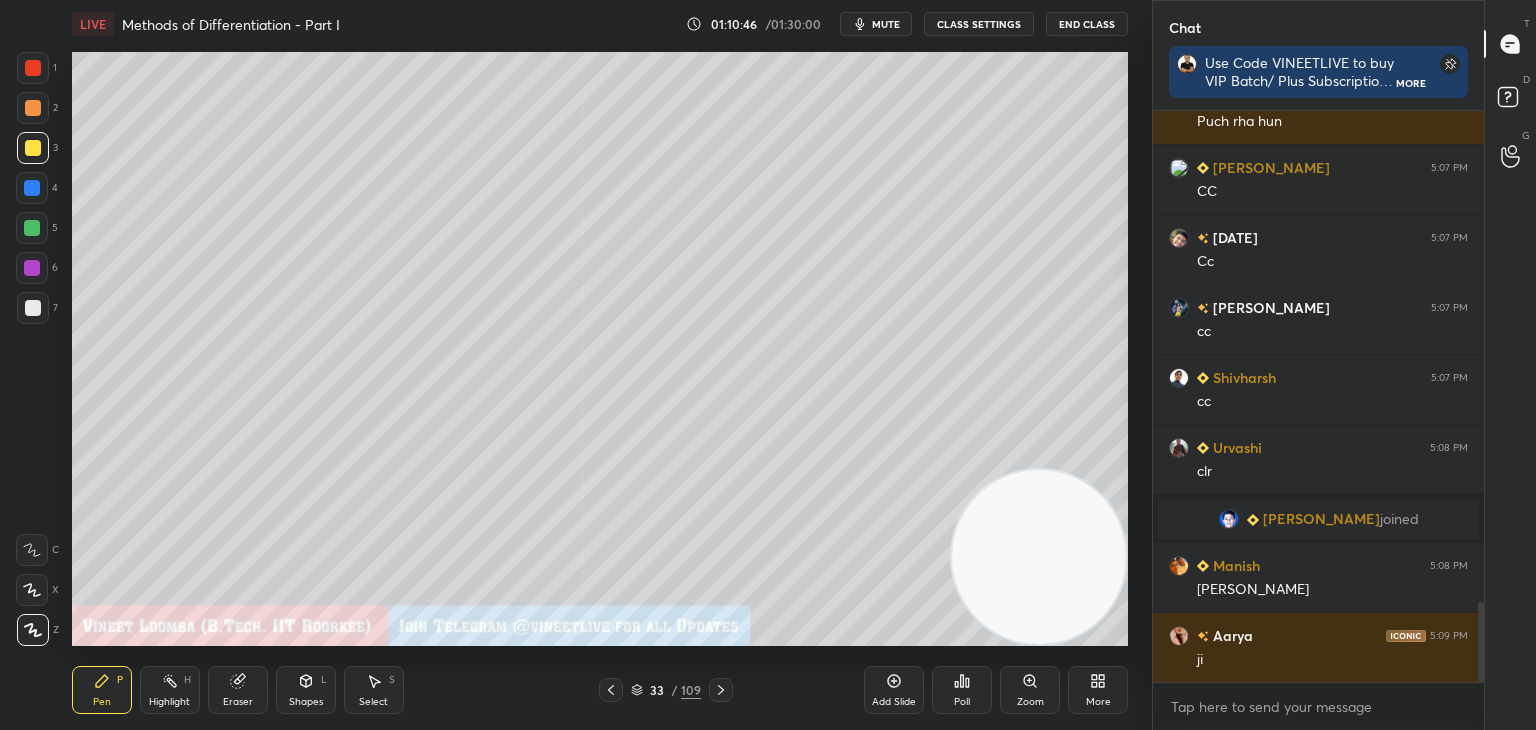 click on "1 2 3 4 5 6 7 C X Z C X Z E E Erase all   H H LIVE Methods of Differentiation - Part I 01:10:46 /  01:30:00 mute CLASS SETTINGS End Class Setting up your live class Poll for   secs No correct answer Start poll Back Methods of Differentiation - Part I • L9 of Detailed Course on Limits, Continuity & Differentiability for JEE 2026 Vineet Loomba Pen P Highlight H Eraser Shapes L Select S 33 / 109 Add Slide Poll Zoom More" at bounding box center (568, 365) 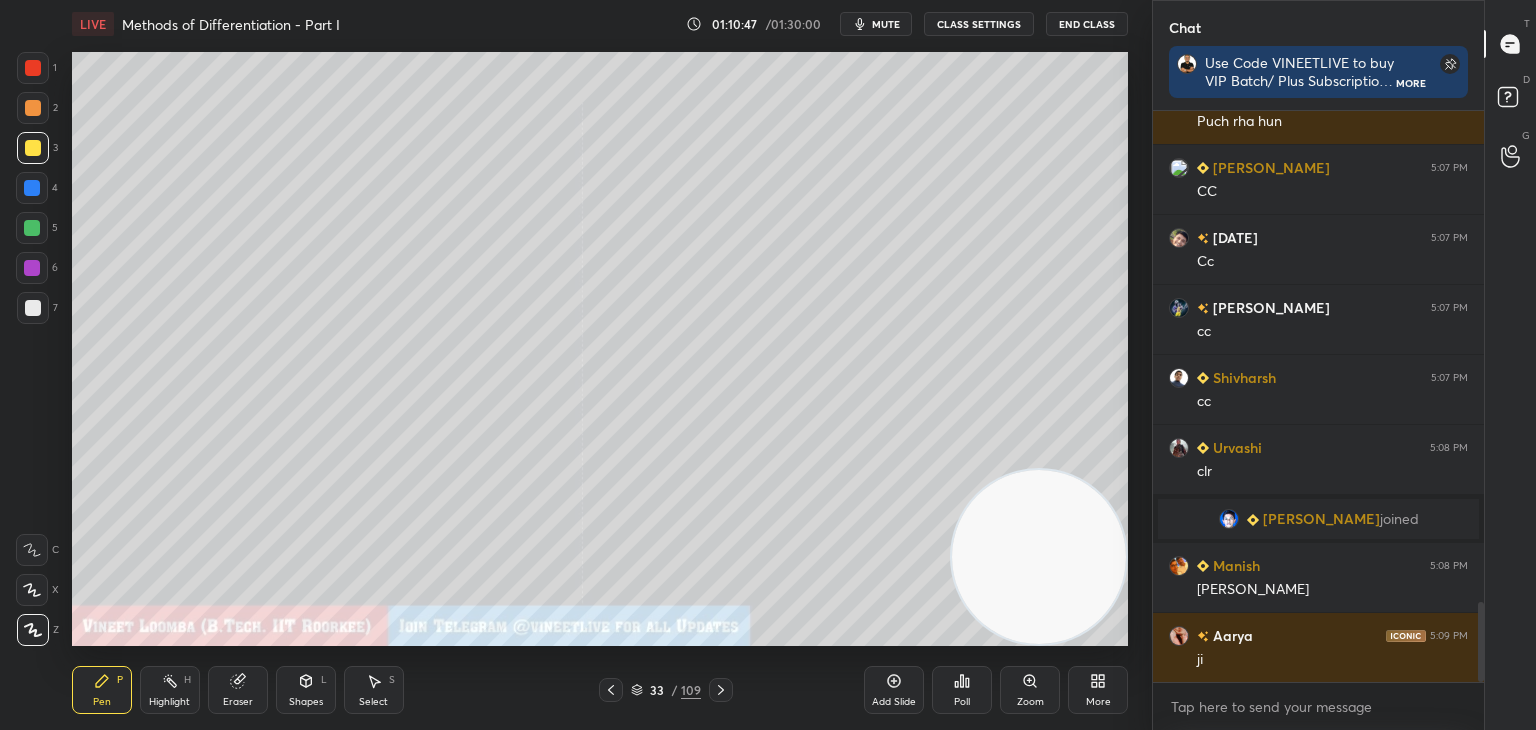 click on "Pen P" at bounding box center [102, 690] 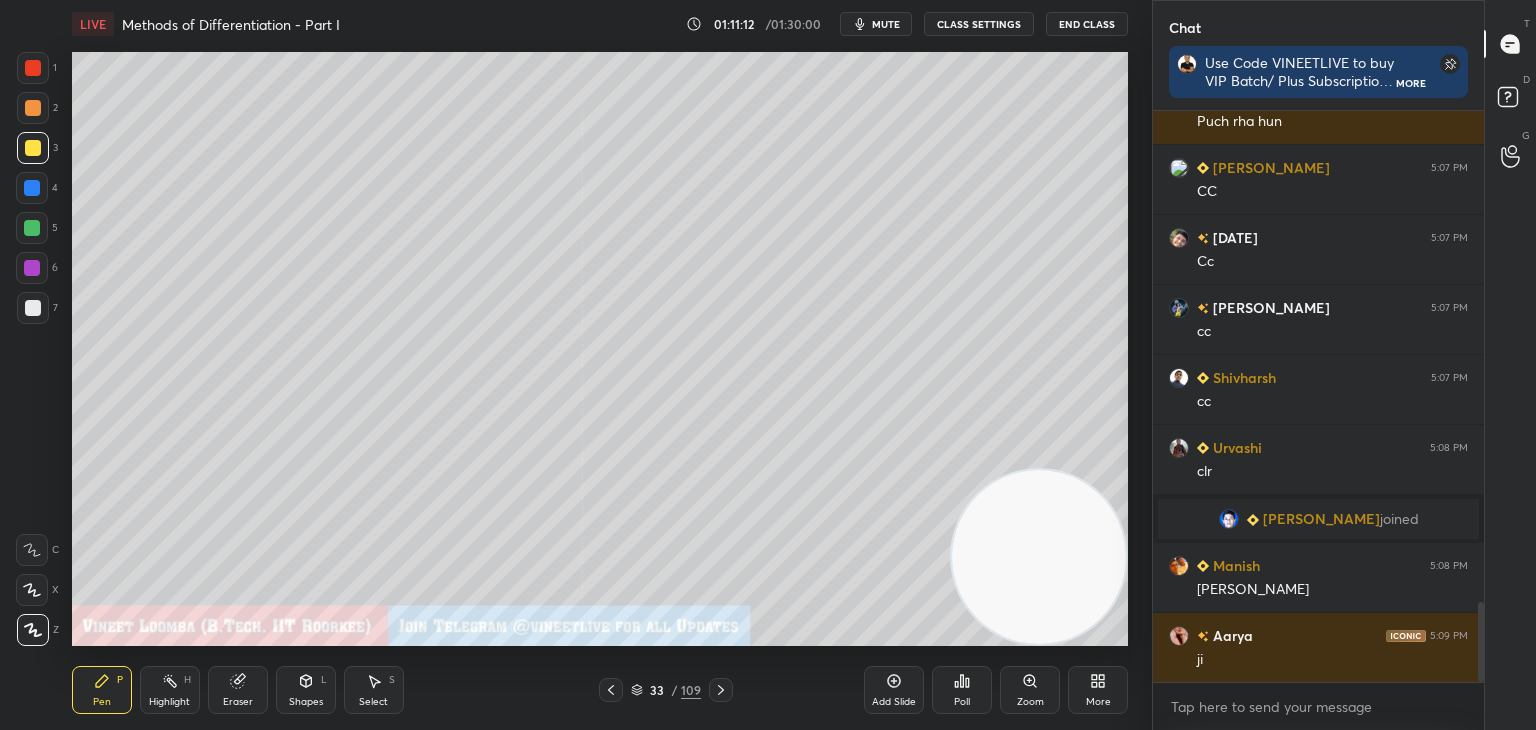 drag, startPoint x: 251, startPoint y: 694, endPoint x: 284, endPoint y: 646, distance: 58.249462 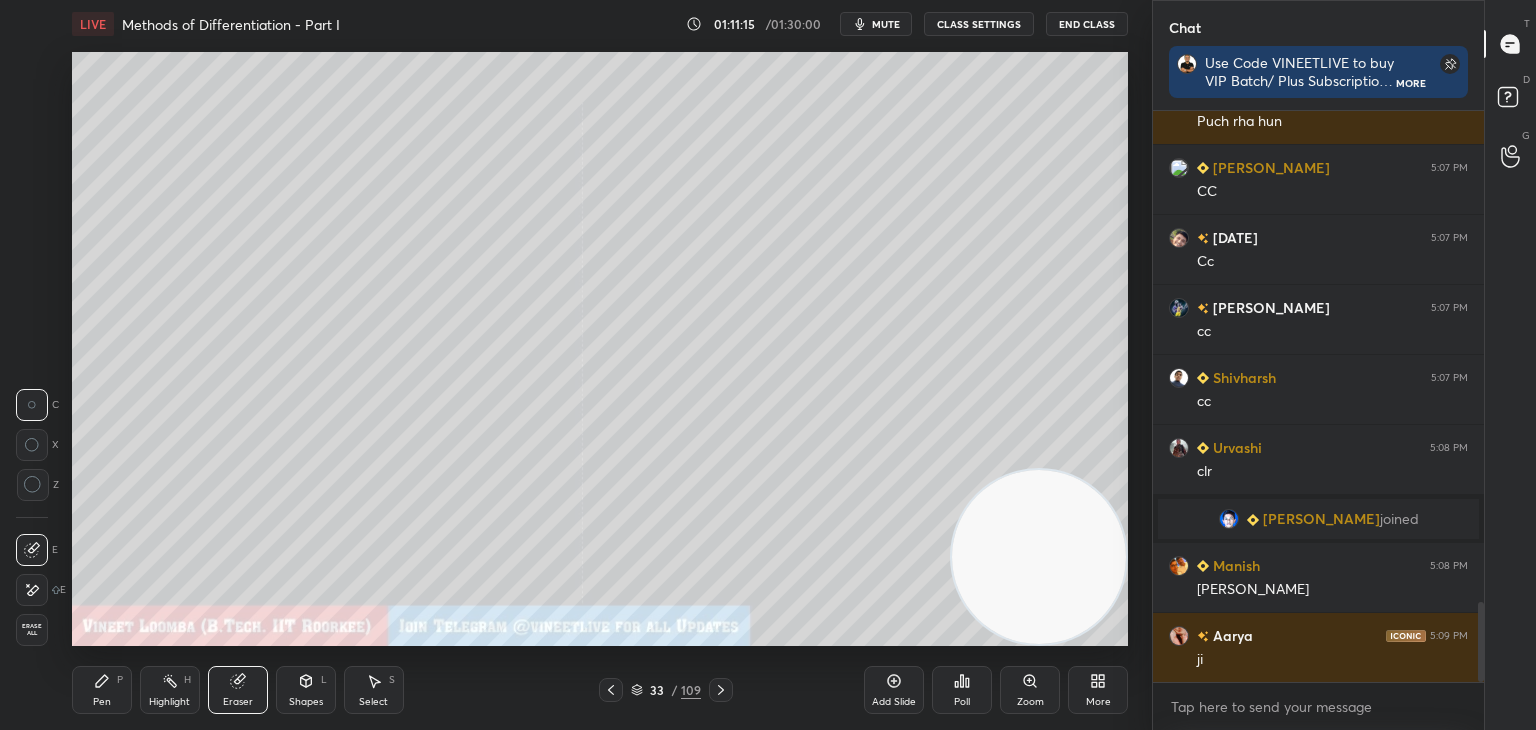 drag, startPoint x: 89, startPoint y: 696, endPoint x: 124, endPoint y: 646, distance: 61.03278 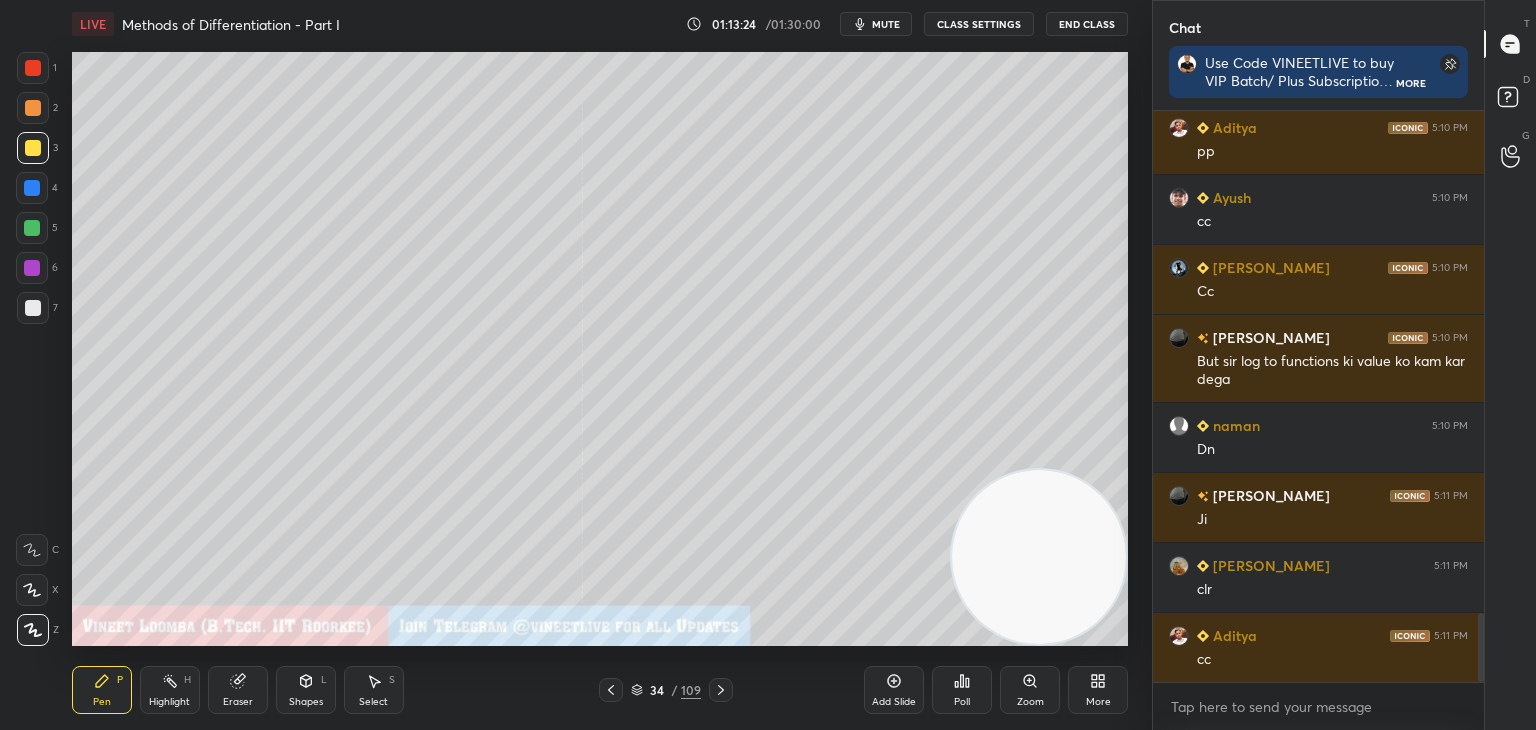 scroll, scrollTop: 4228, scrollLeft: 0, axis: vertical 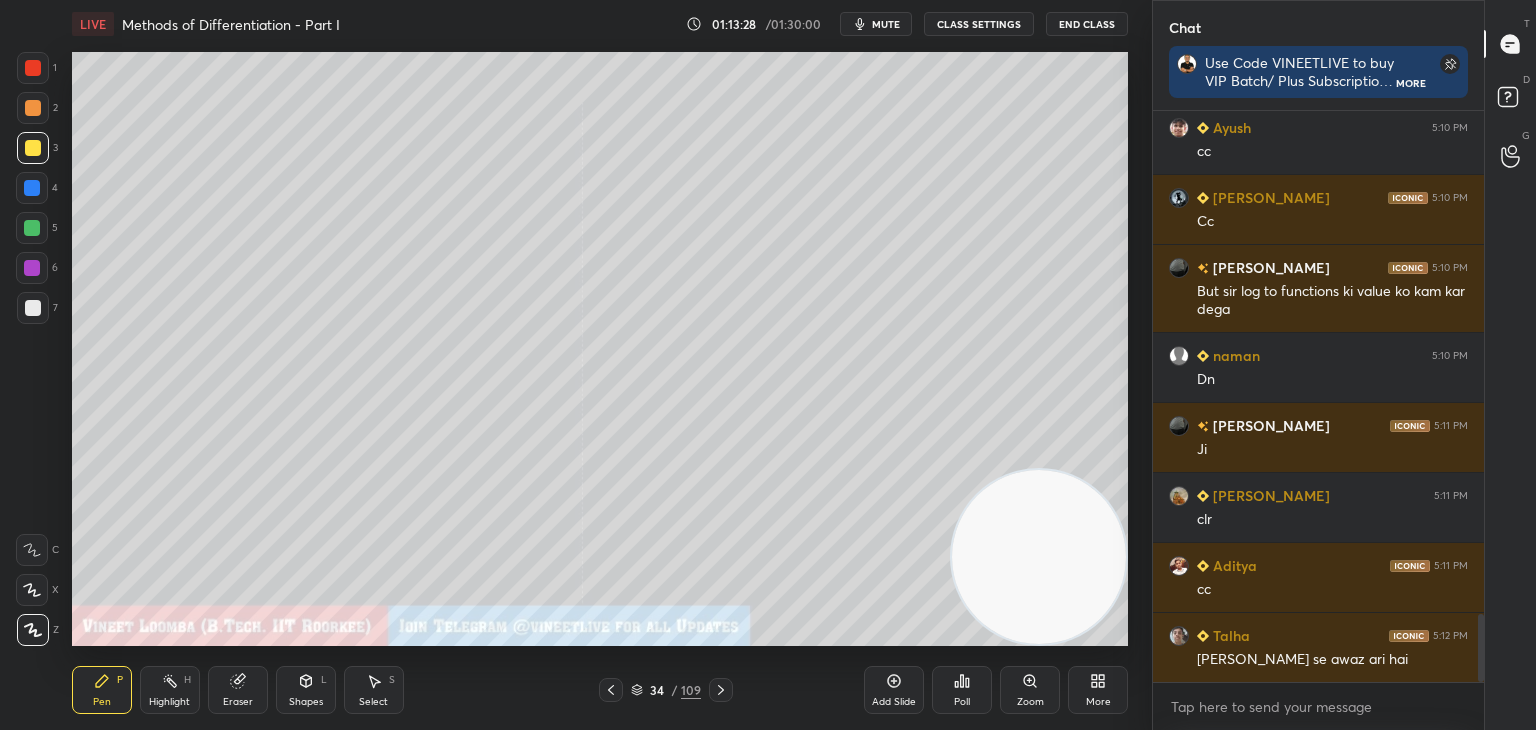 click 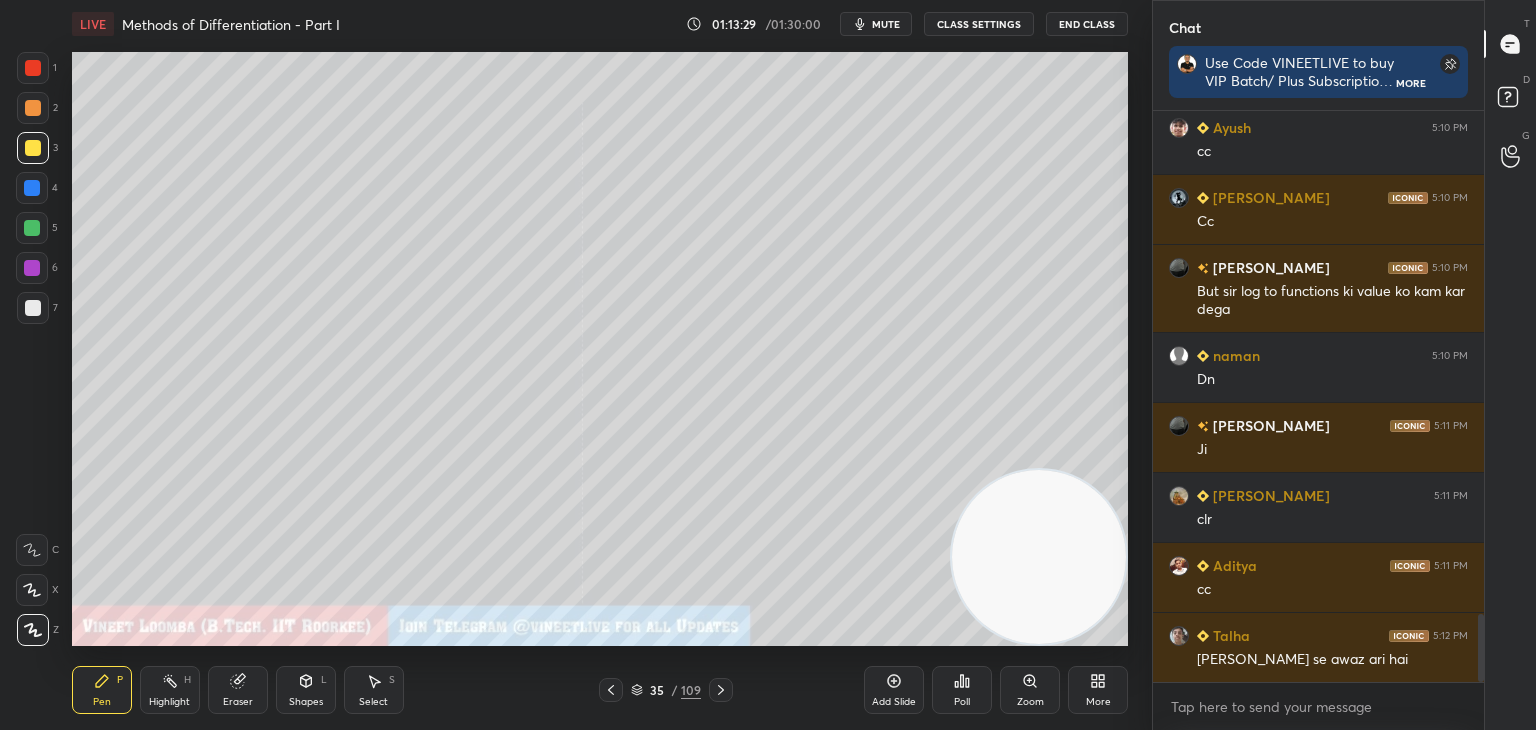 drag, startPoint x: 78, startPoint y: 689, endPoint x: 56, endPoint y: 670, distance: 29.068884 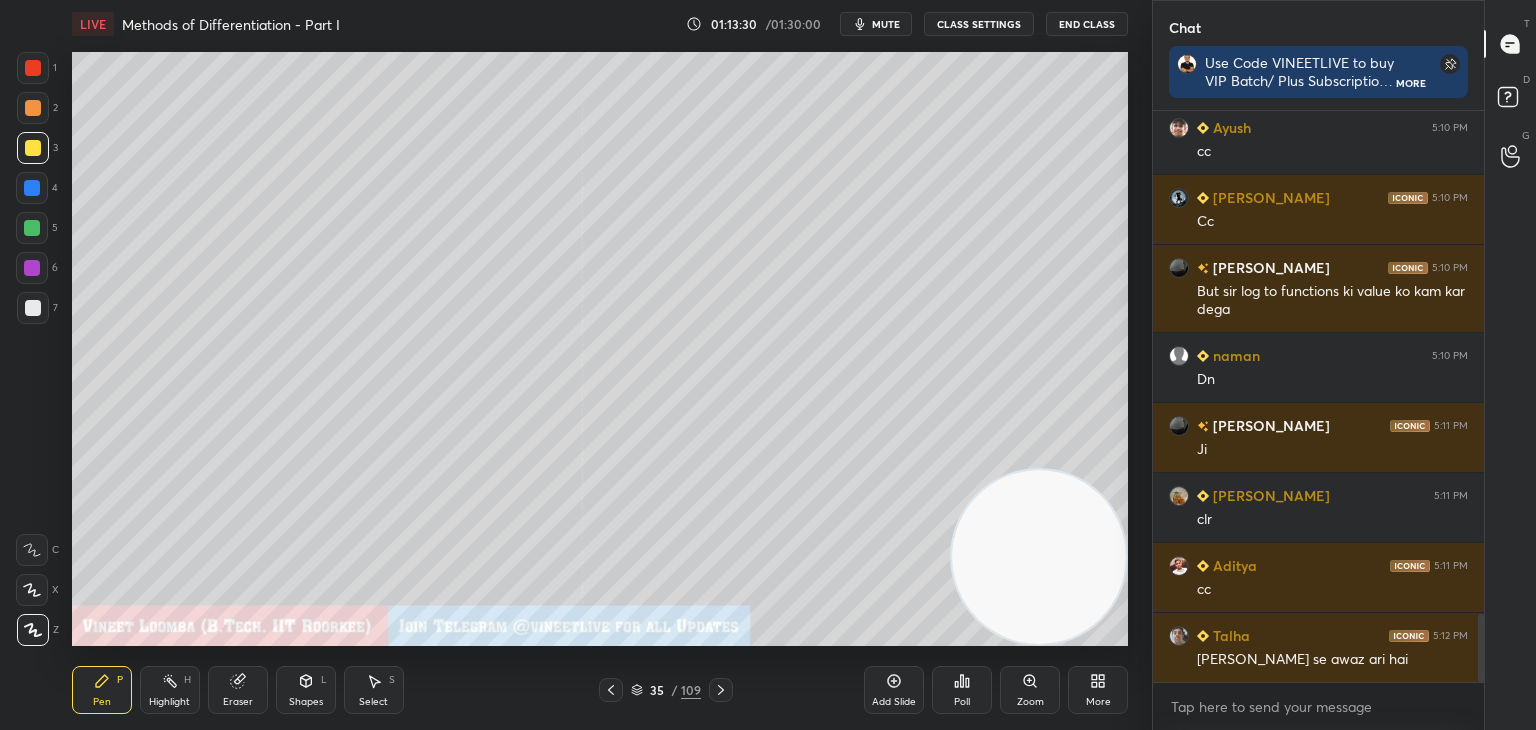 click at bounding box center (33, 308) 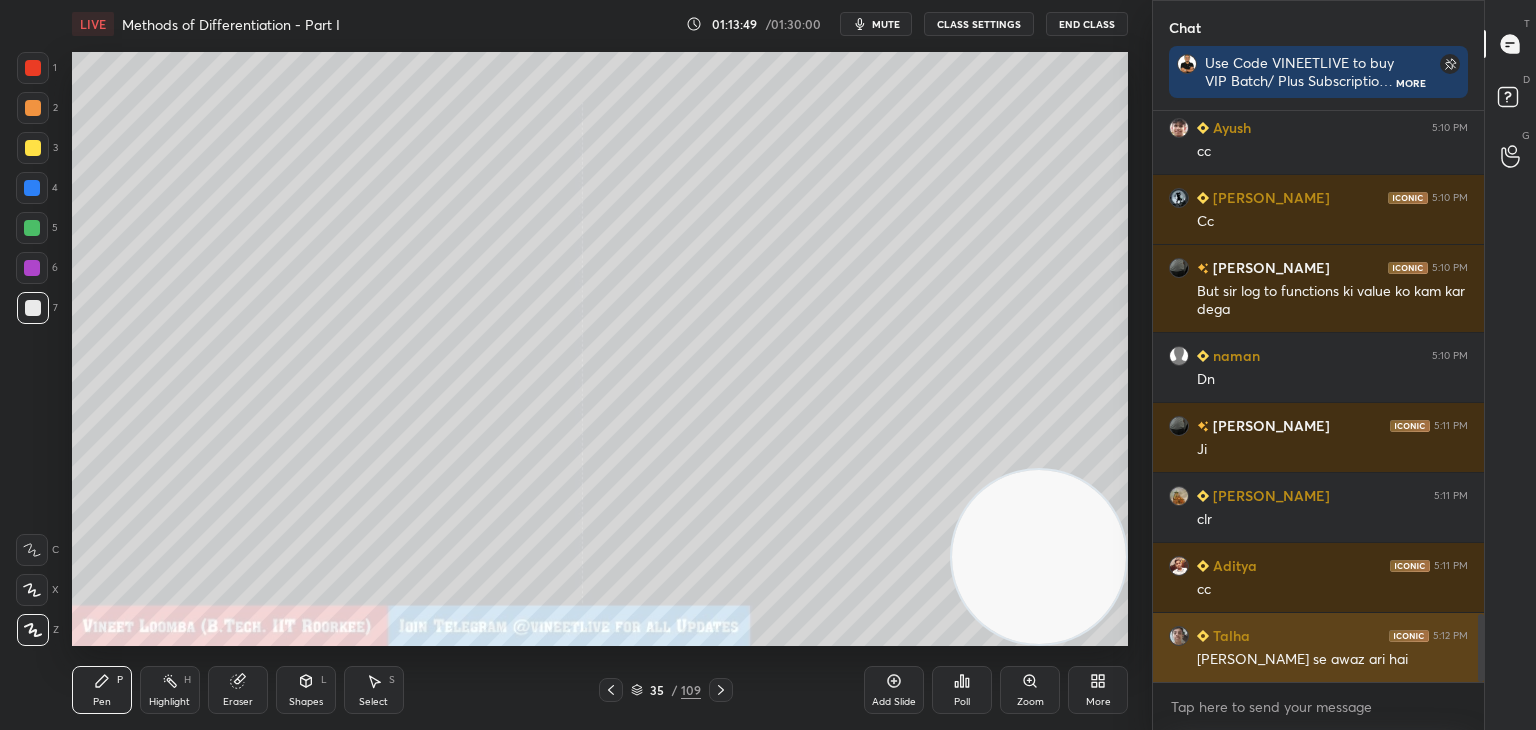 click on "Sir piche se awaz ari hai" at bounding box center (1332, 660) 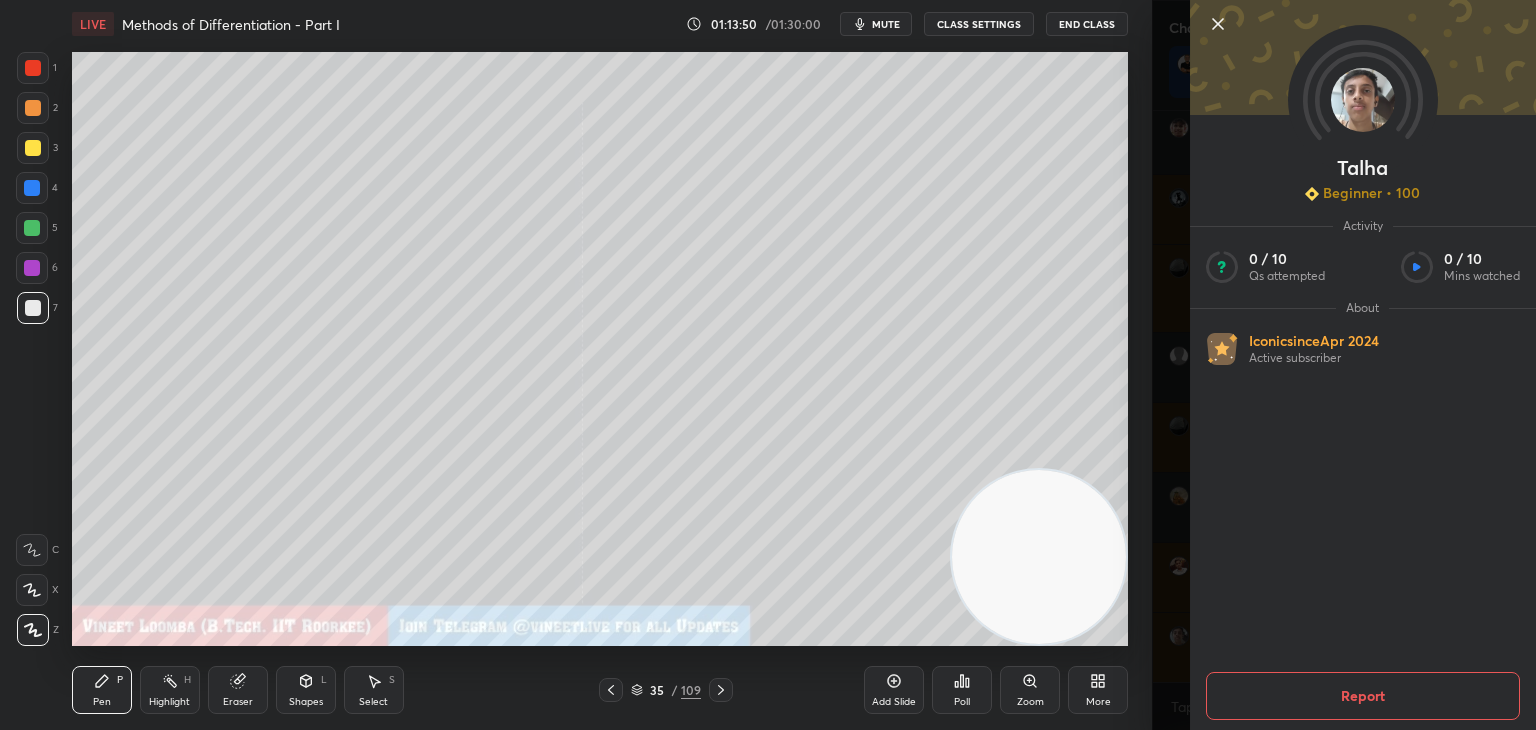 click on "Report" at bounding box center (1363, 696) 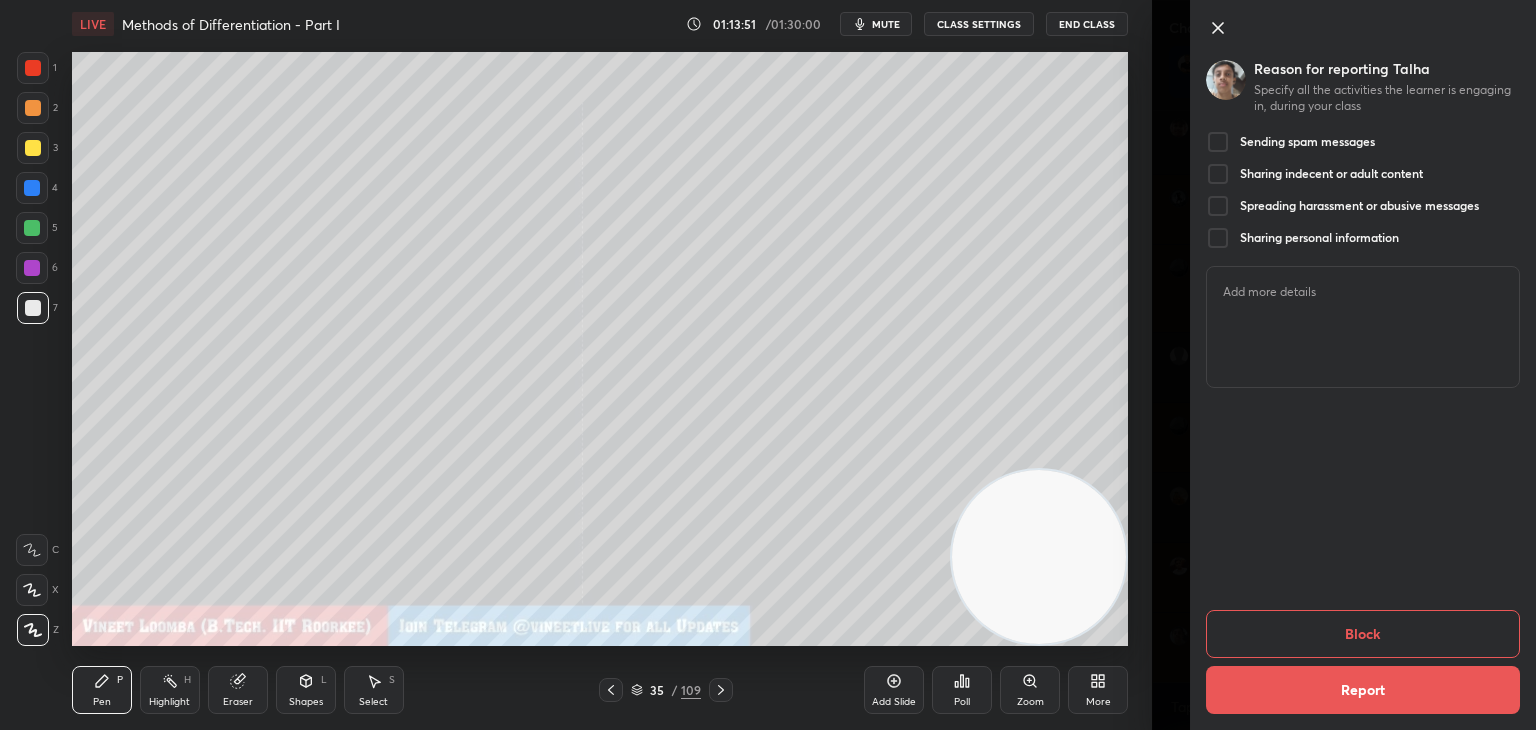 click at bounding box center [1218, 142] 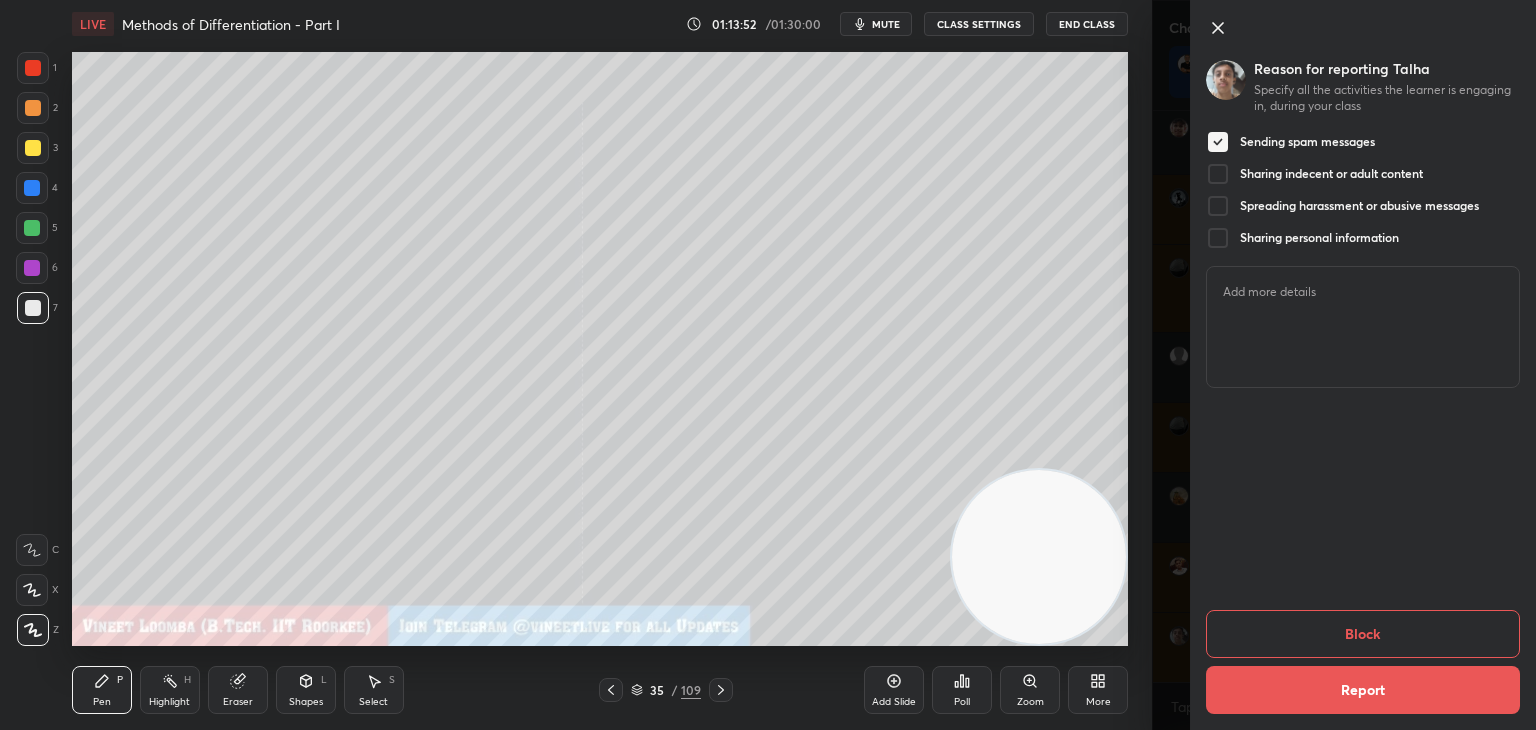 click on "Block" at bounding box center (1363, 634) 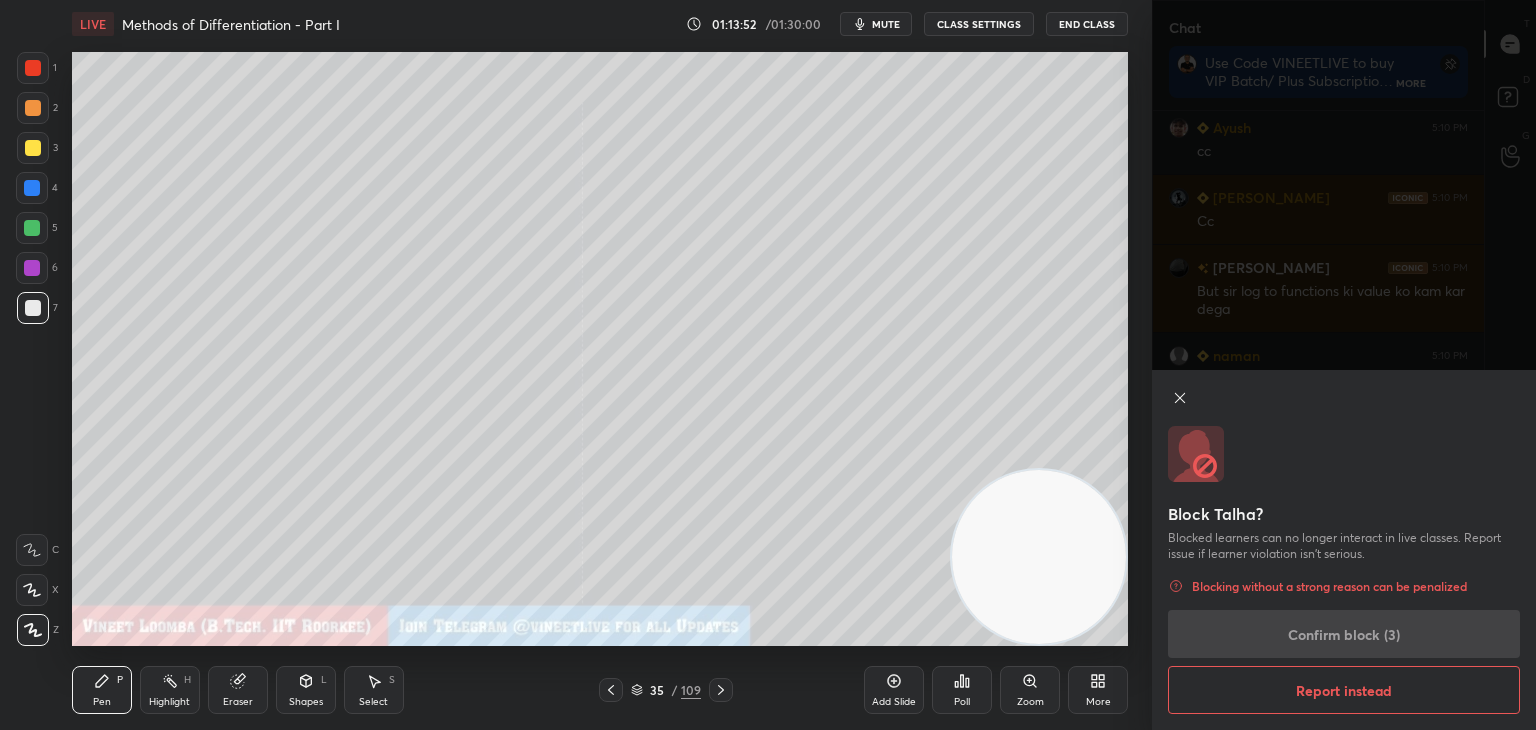 click on "Block Talha? Blocked learners can no longer interact in live classes. Report issue if learner violation isn’t serious. Blocking without a strong reason can be penalized Confirm block   (3) Report instead" at bounding box center (1344, 550) 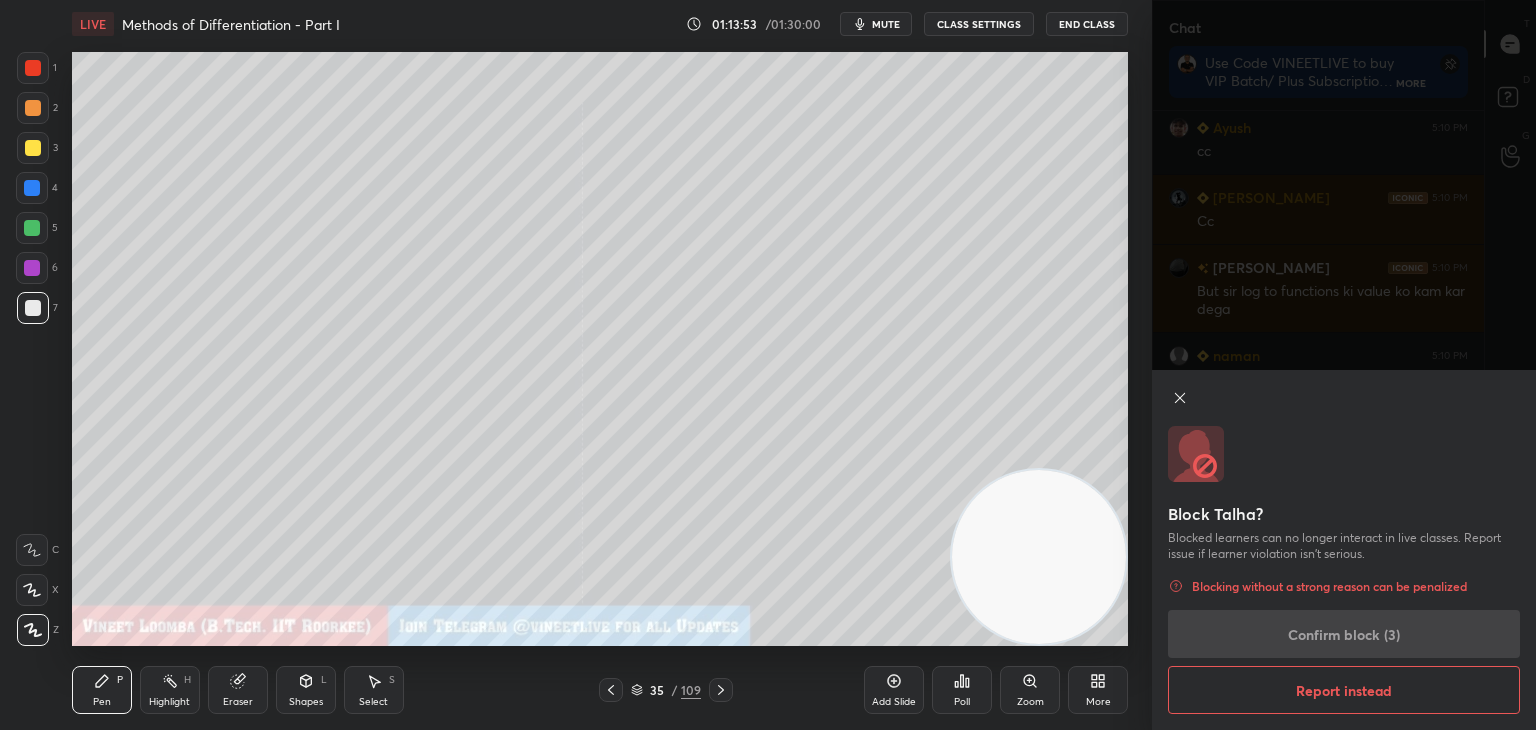 click on "Block Talha? Blocked learners can no longer interact in live classes. Report issue if learner violation isn’t serious. Blocking without a strong reason can be penalized Confirm block   (3) Report instead" at bounding box center [1344, 550] 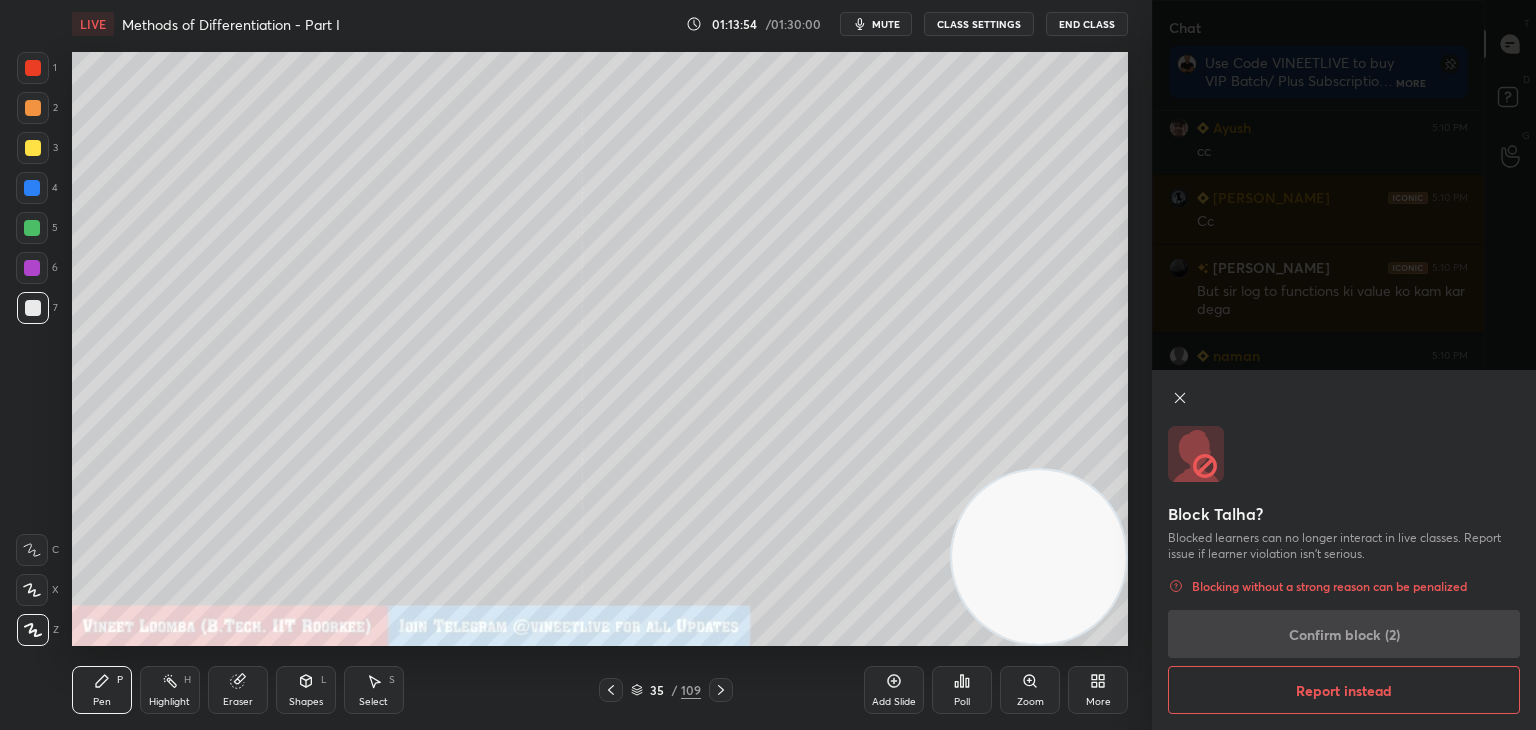 click on "Block Talha? Blocked learners can no longer interact in live classes. Report issue if learner violation isn’t serious. Blocking without a strong reason can be penalized Confirm block   (2) Report instead" at bounding box center [1344, 550] 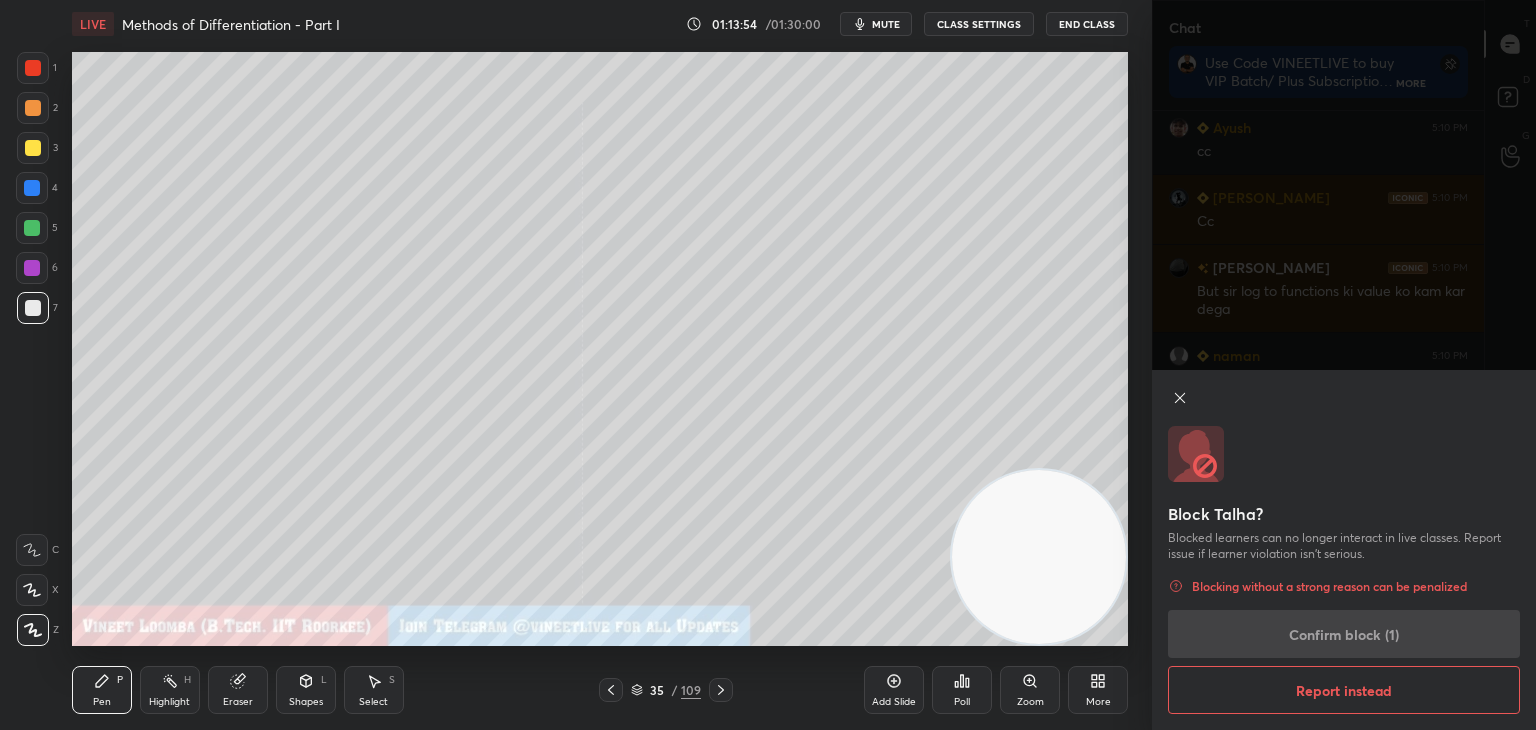 click on "Block Talha? Blocked learners can no longer interact in live classes. Report issue if learner violation isn’t serious. Blocking without a strong reason can be penalized Confirm block   (1) Report instead" at bounding box center (1344, 550) 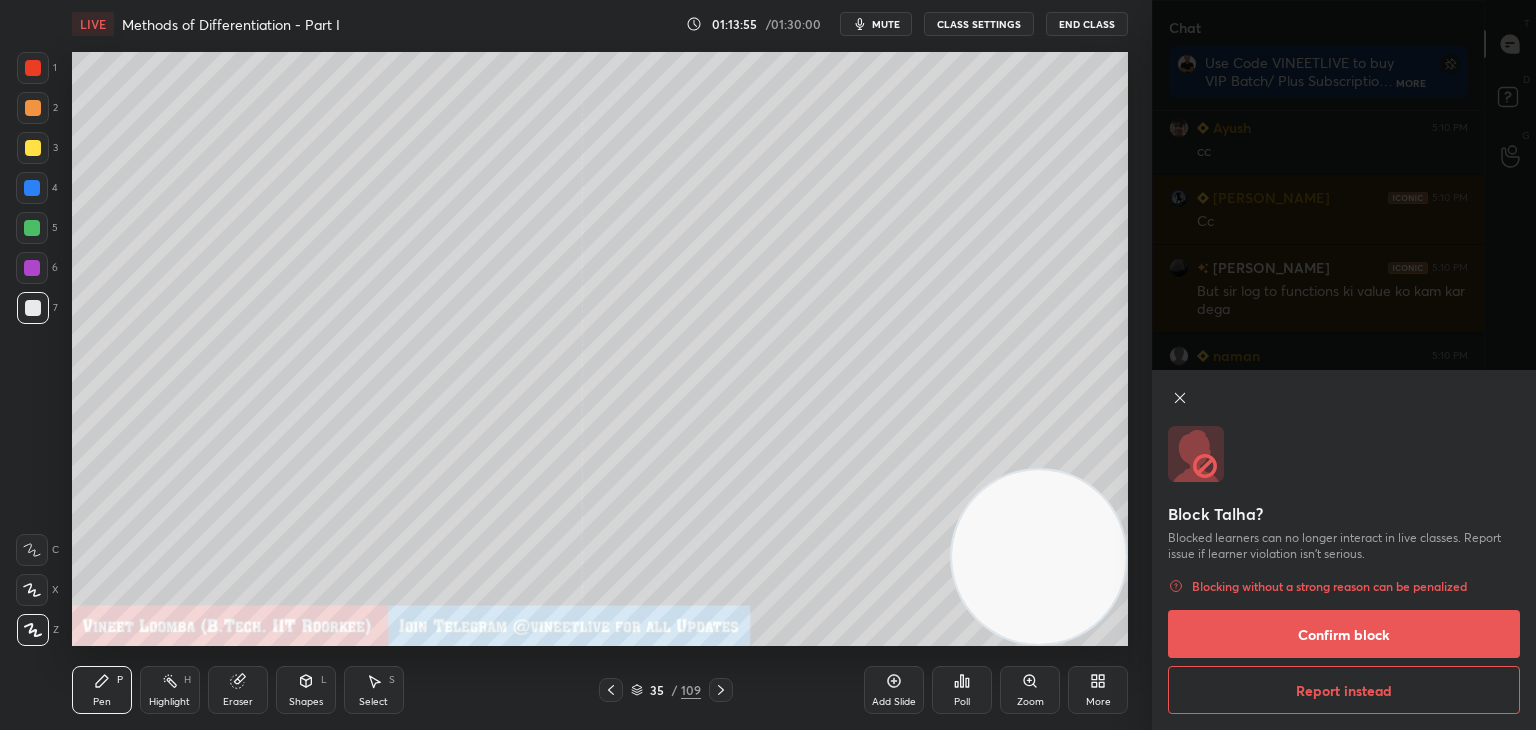 click on "Confirm block" at bounding box center (1344, 634) 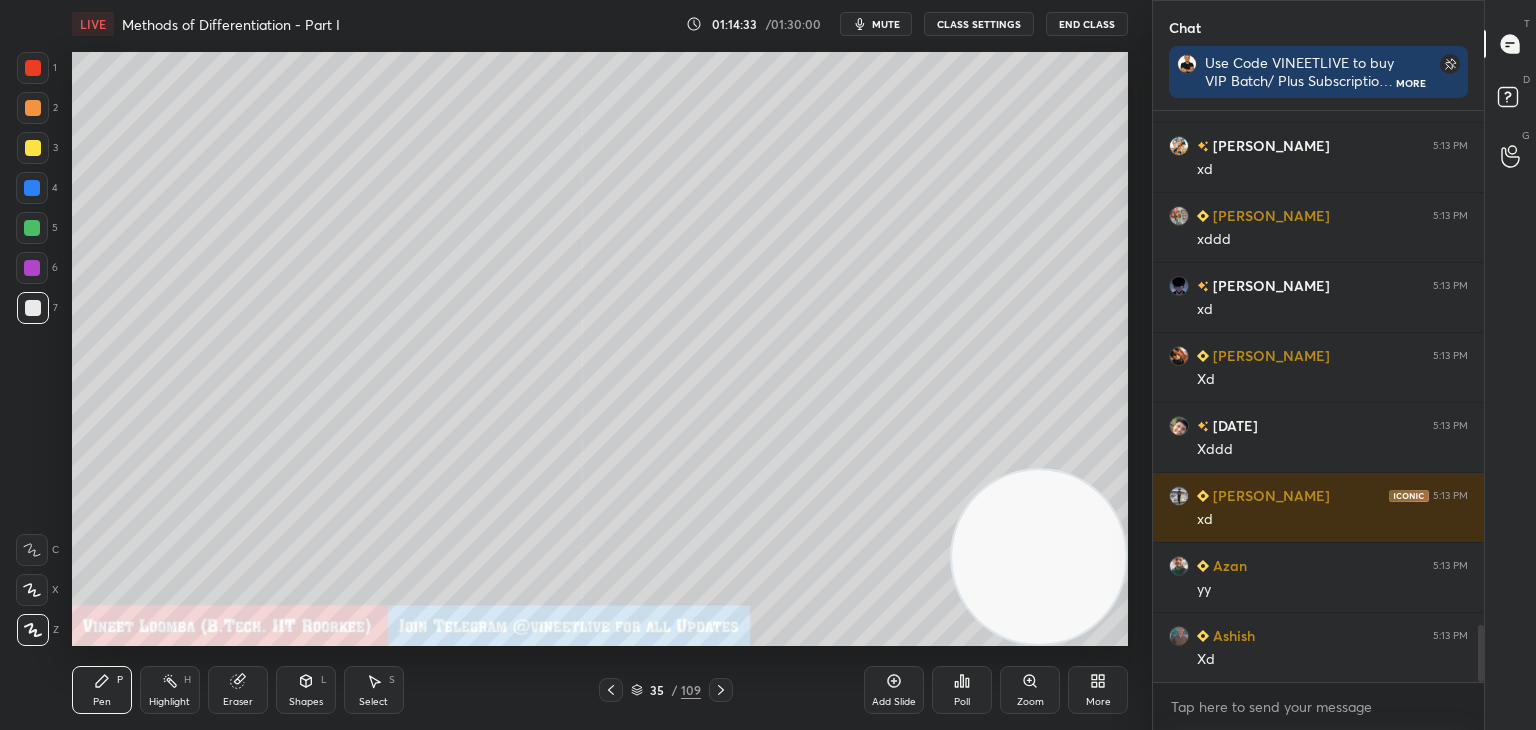 scroll, scrollTop: 5270, scrollLeft: 0, axis: vertical 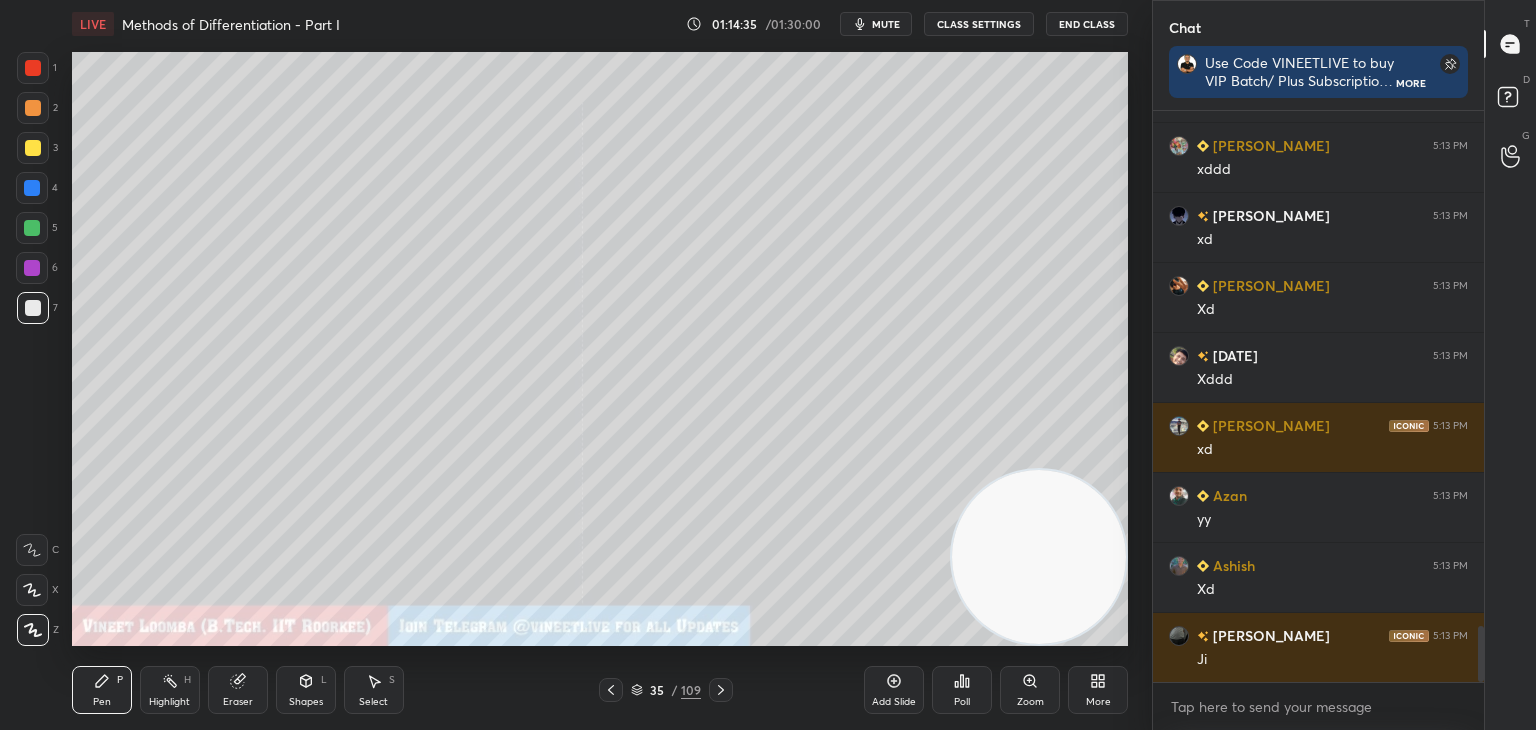 drag, startPoint x: 109, startPoint y: 692, endPoint x: 86, endPoint y: 651, distance: 47.010635 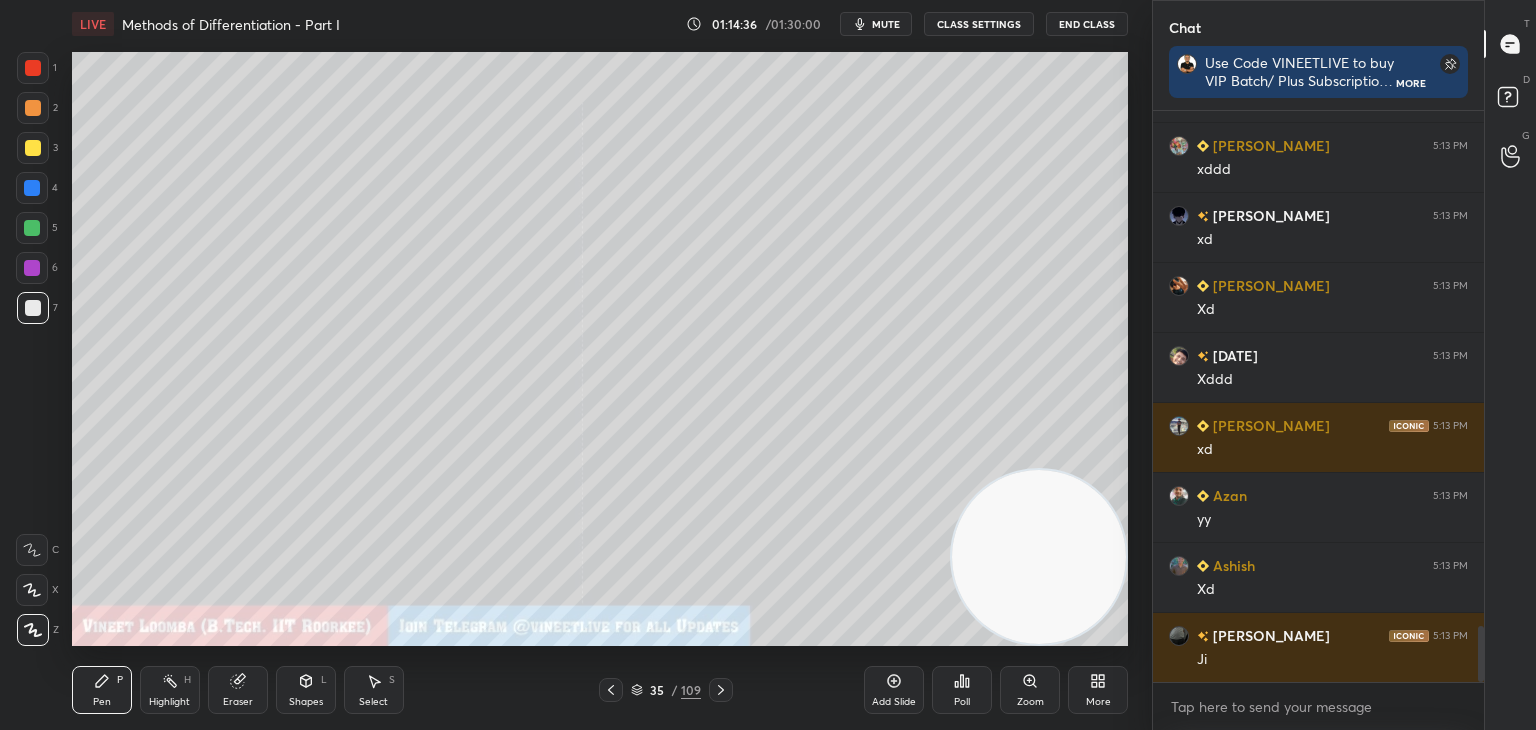 click at bounding box center [33, 148] 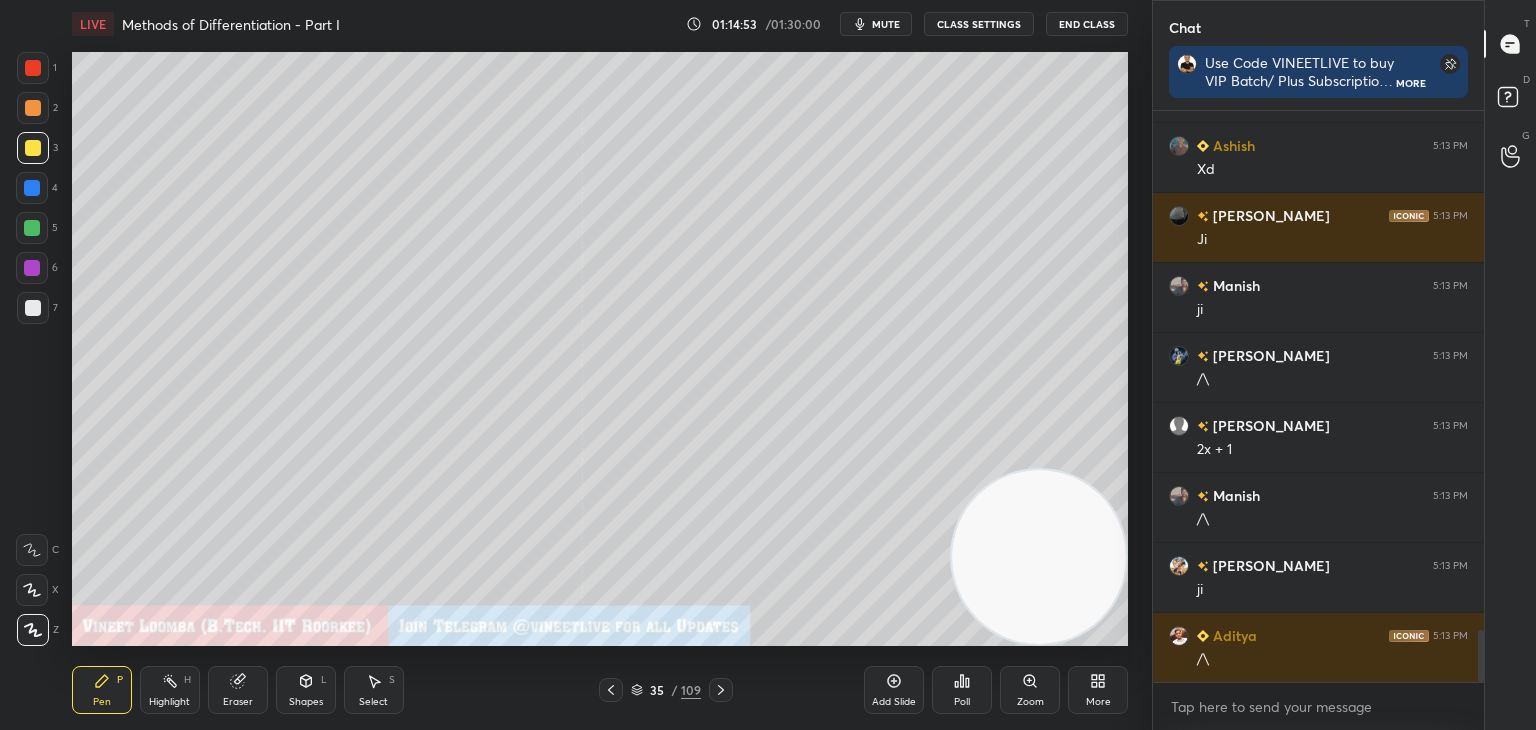 scroll, scrollTop: 5760, scrollLeft: 0, axis: vertical 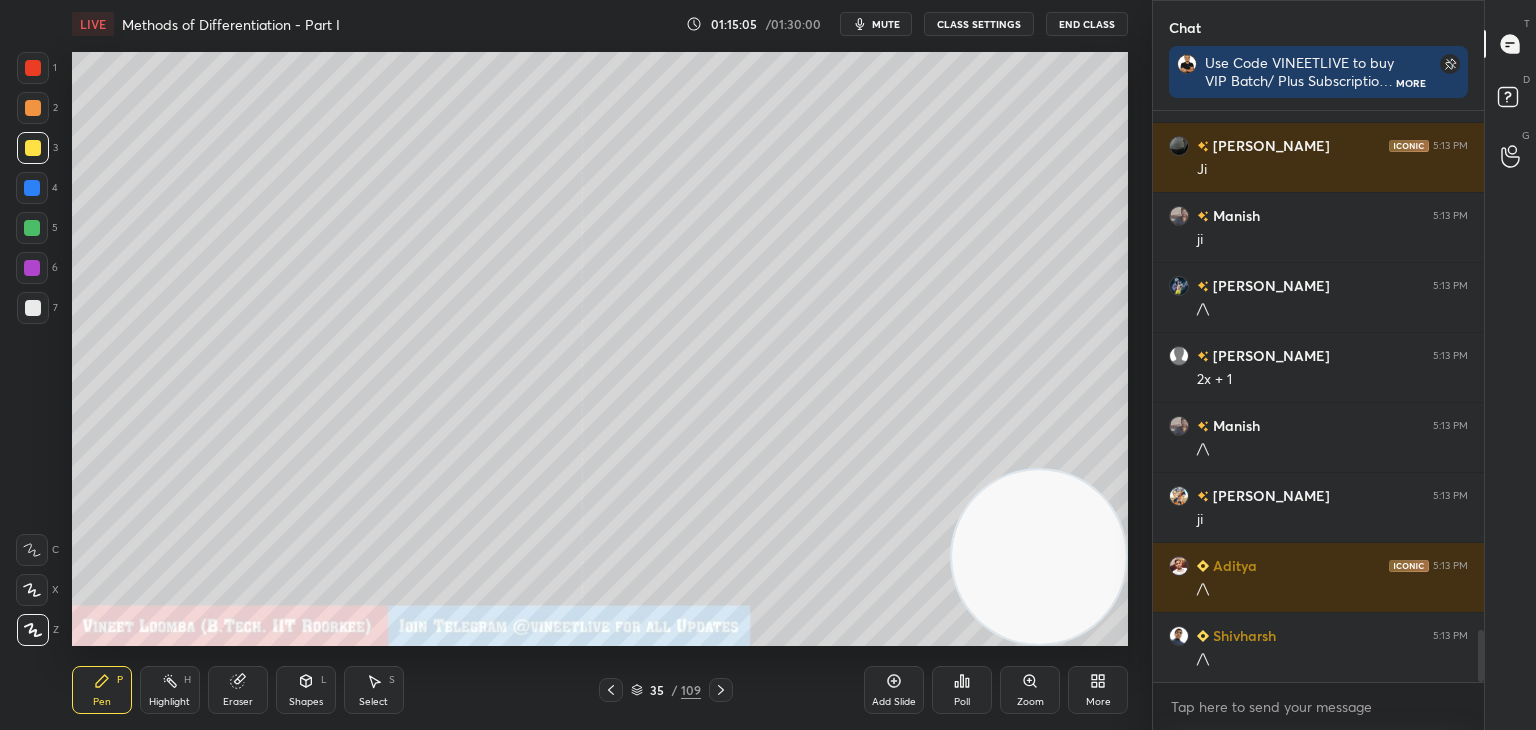 click on "Eraser" at bounding box center [238, 690] 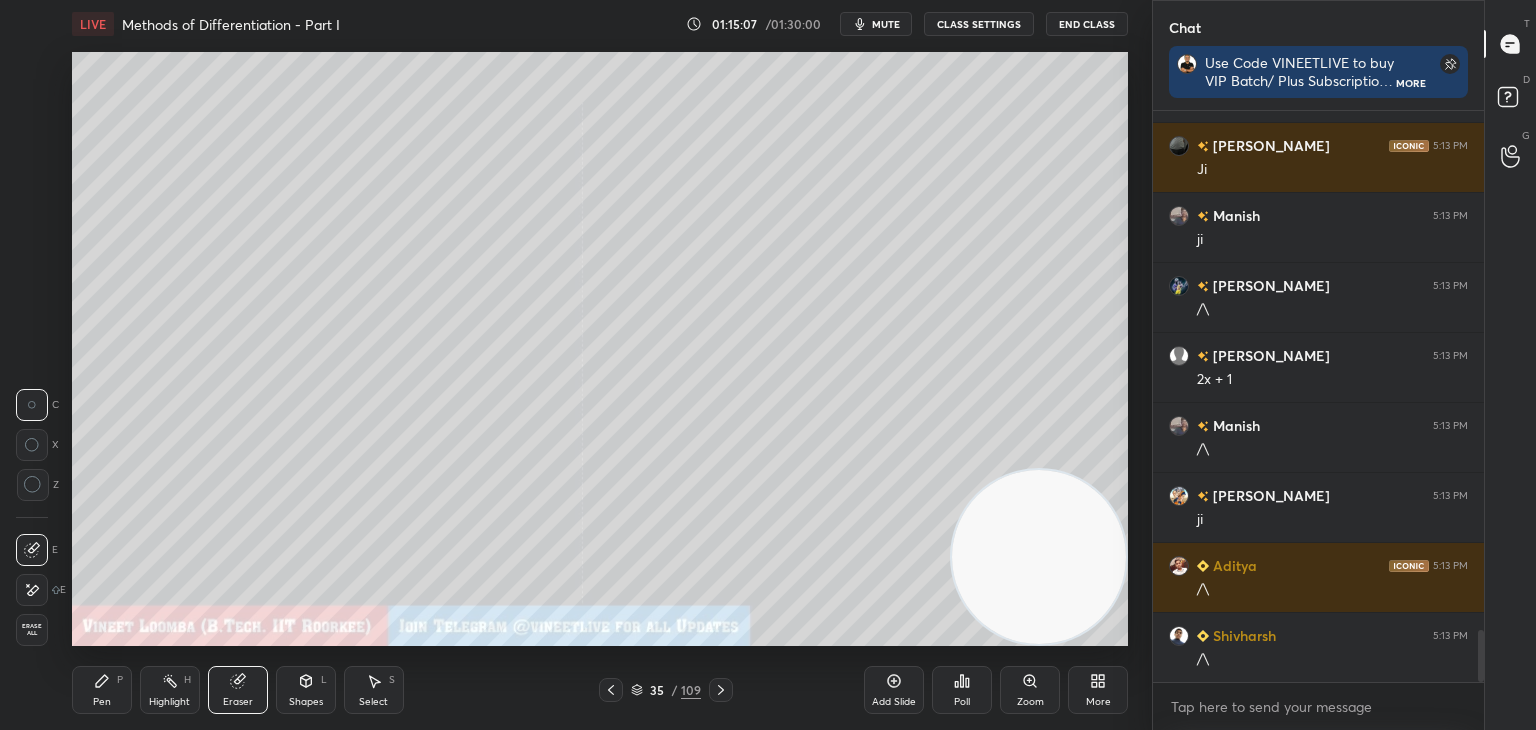 drag, startPoint x: 108, startPoint y: 695, endPoint x: 116, endPoint y: 657, distance: 38.832977 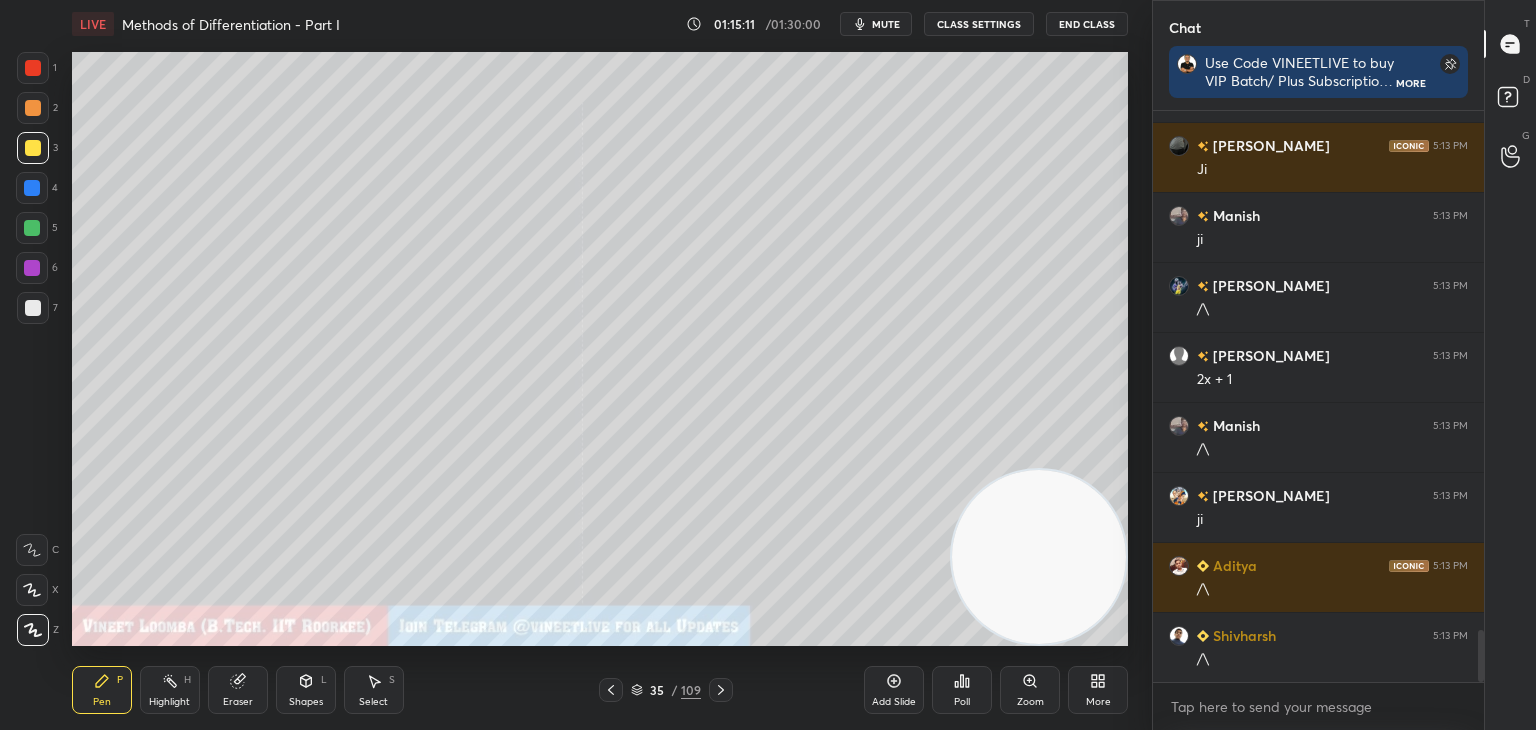 scroll, scrollTop: 5830, scrollLeft: 0, axis: vertical 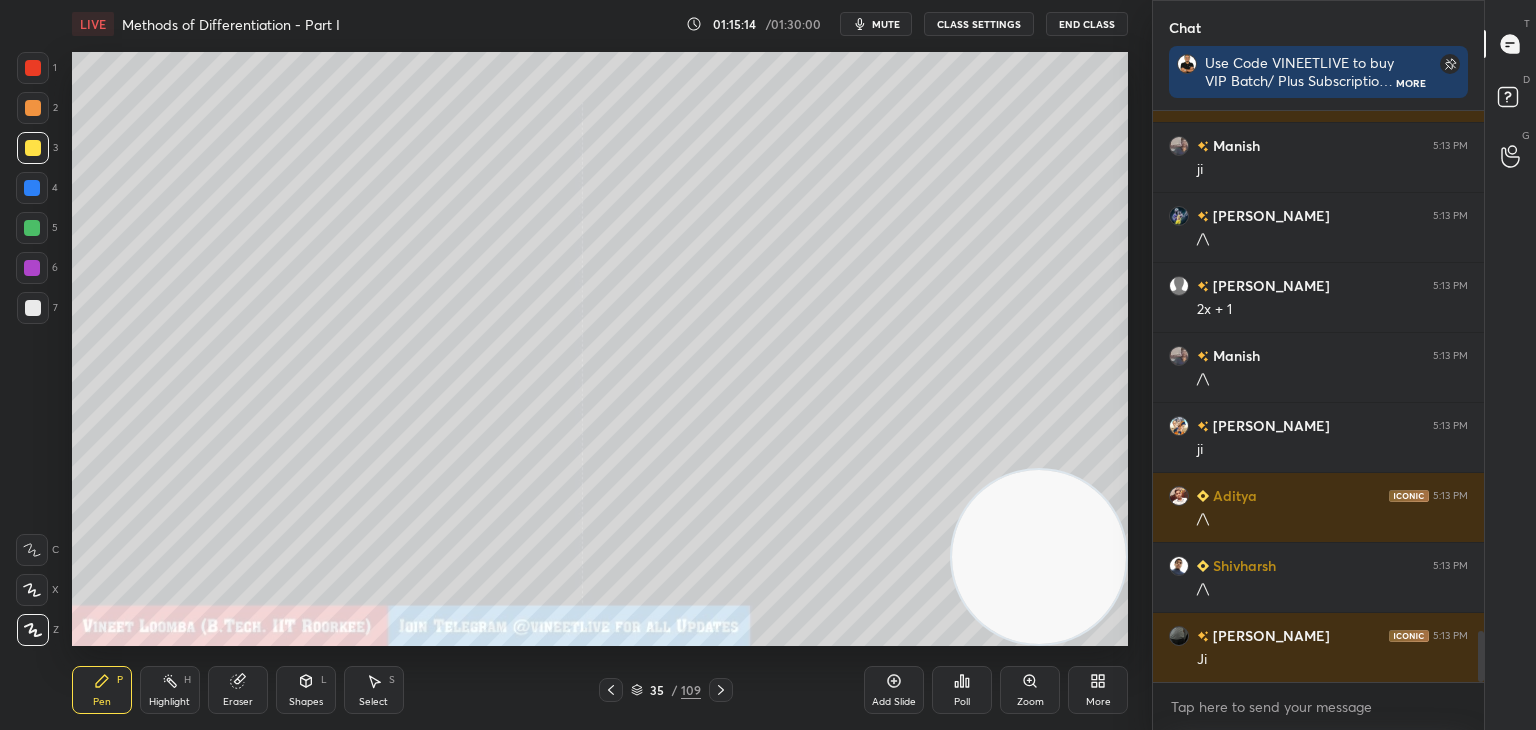click 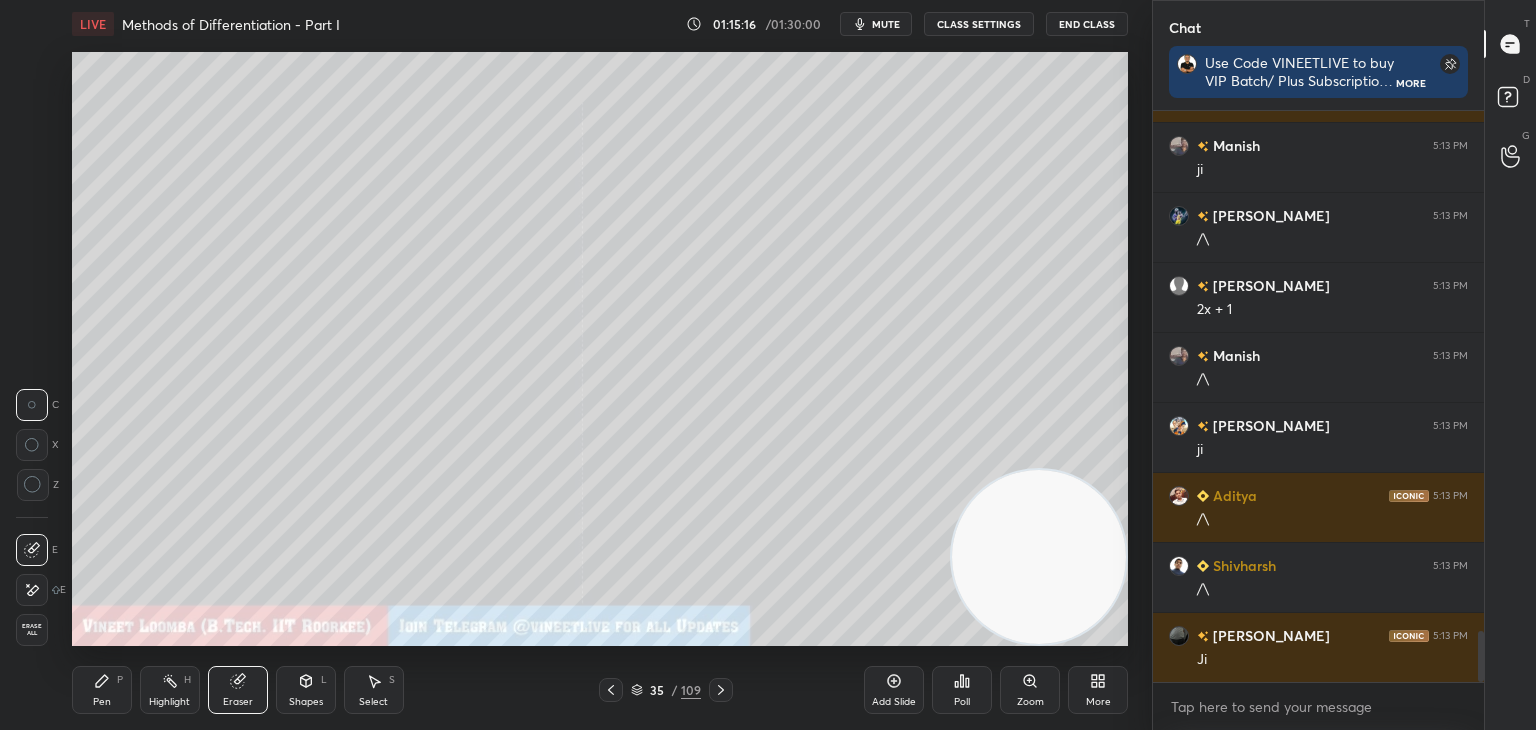 click on "Pen" at bounding box center [102, 702] 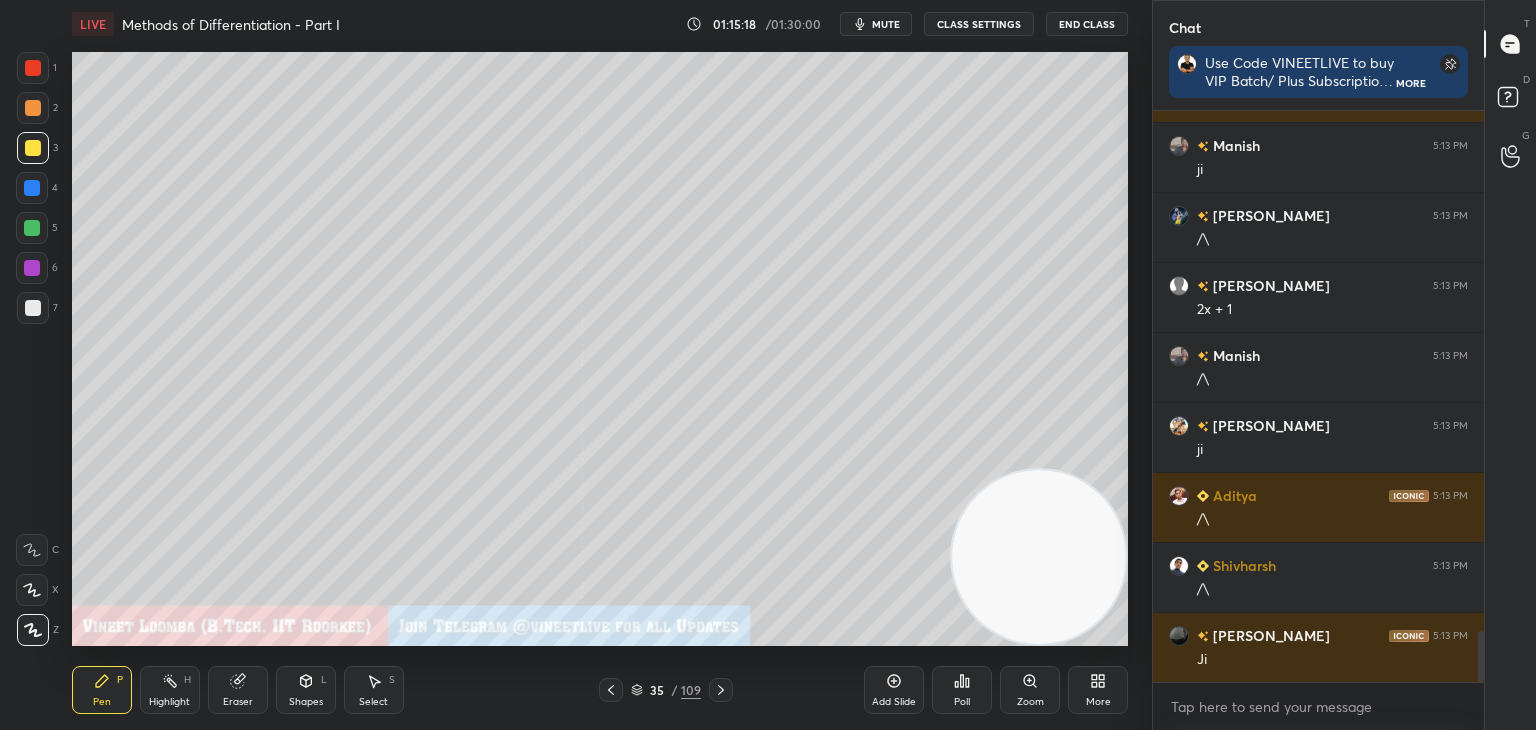 scroll, scrollTop: 5900, scrollLeft: 0, axis: vertical 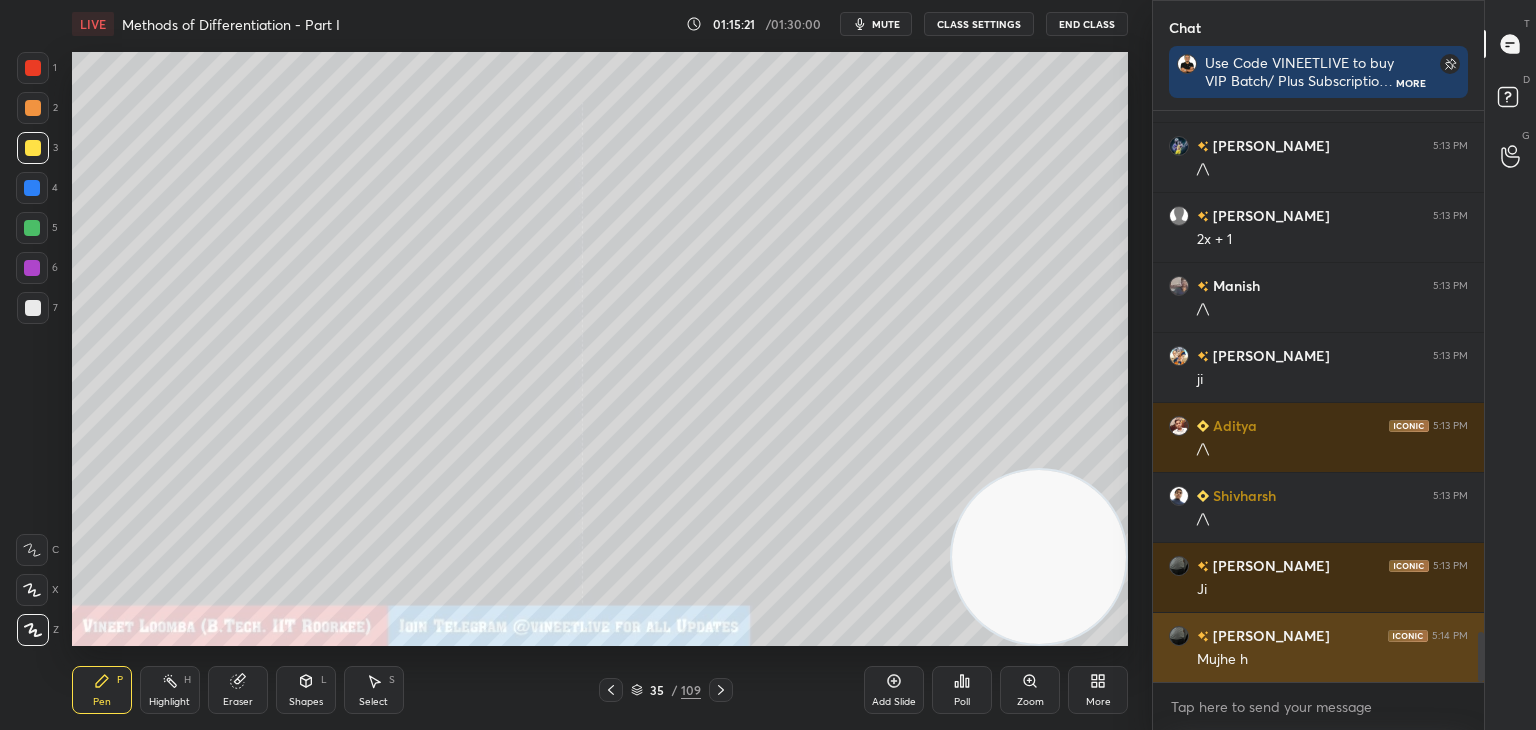 click on "Dhairya 5:14 PM Mujhe h" at bounding box center (1318, 647) 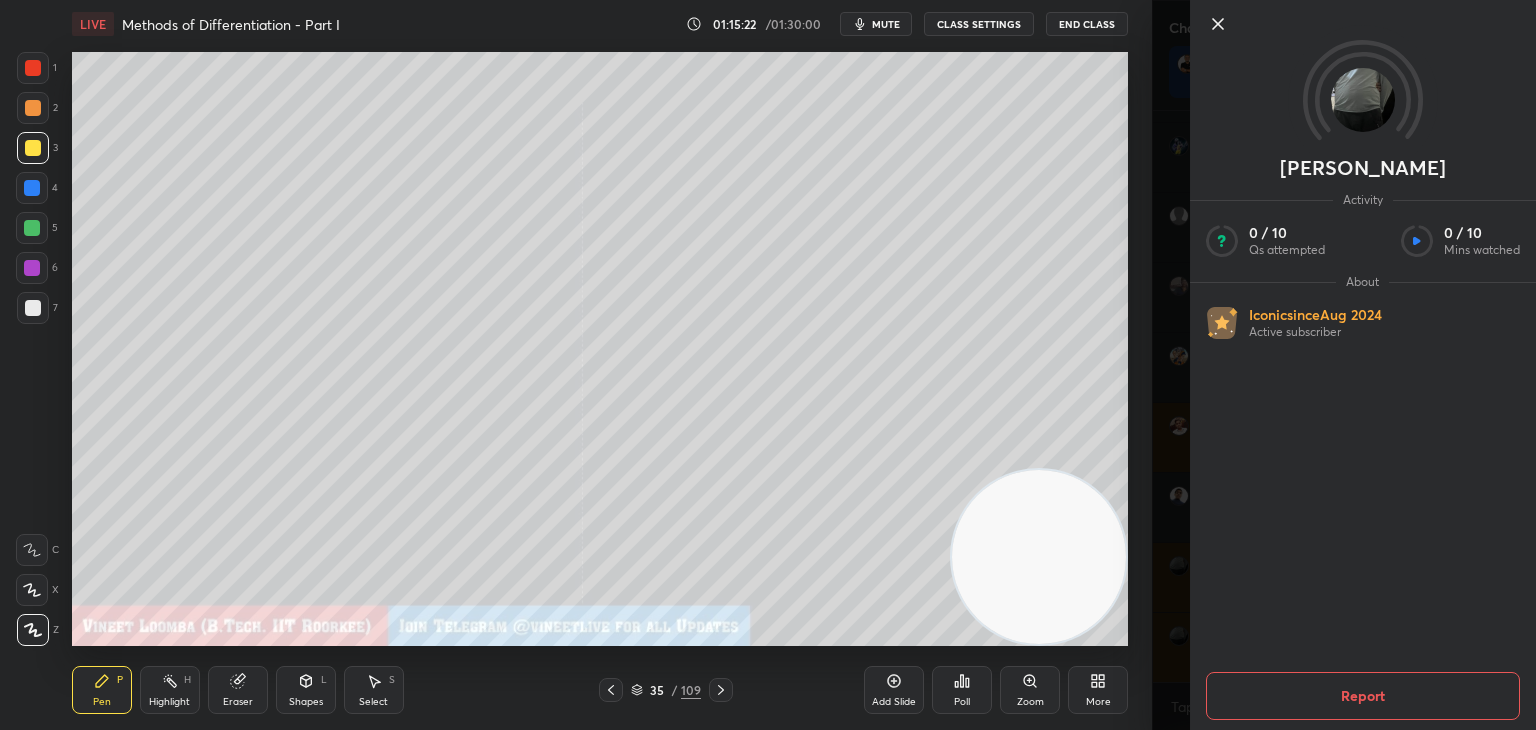click on "Report" at bounding box center [1363, 696] 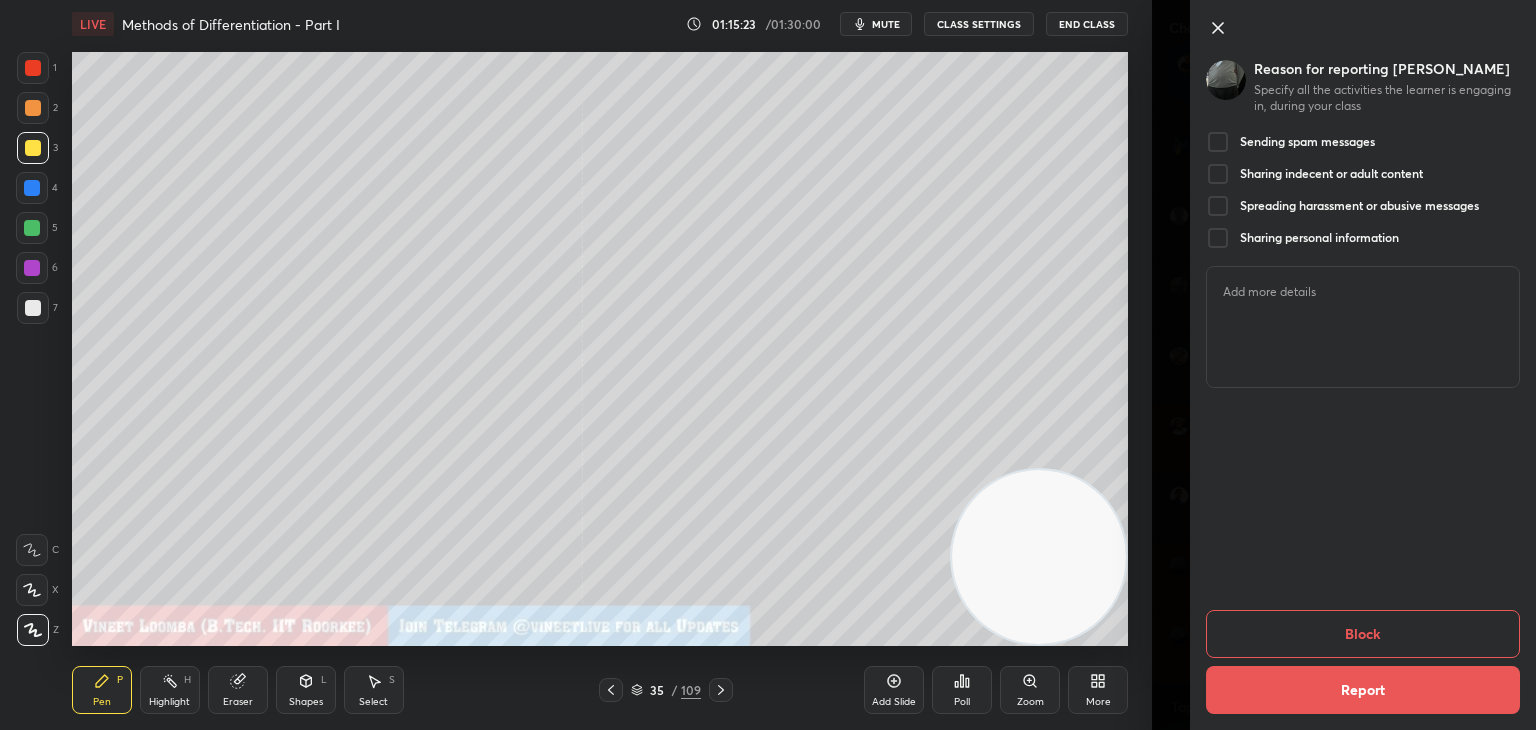 click on "Sending spam messages" at bounding box center (1307, 142) 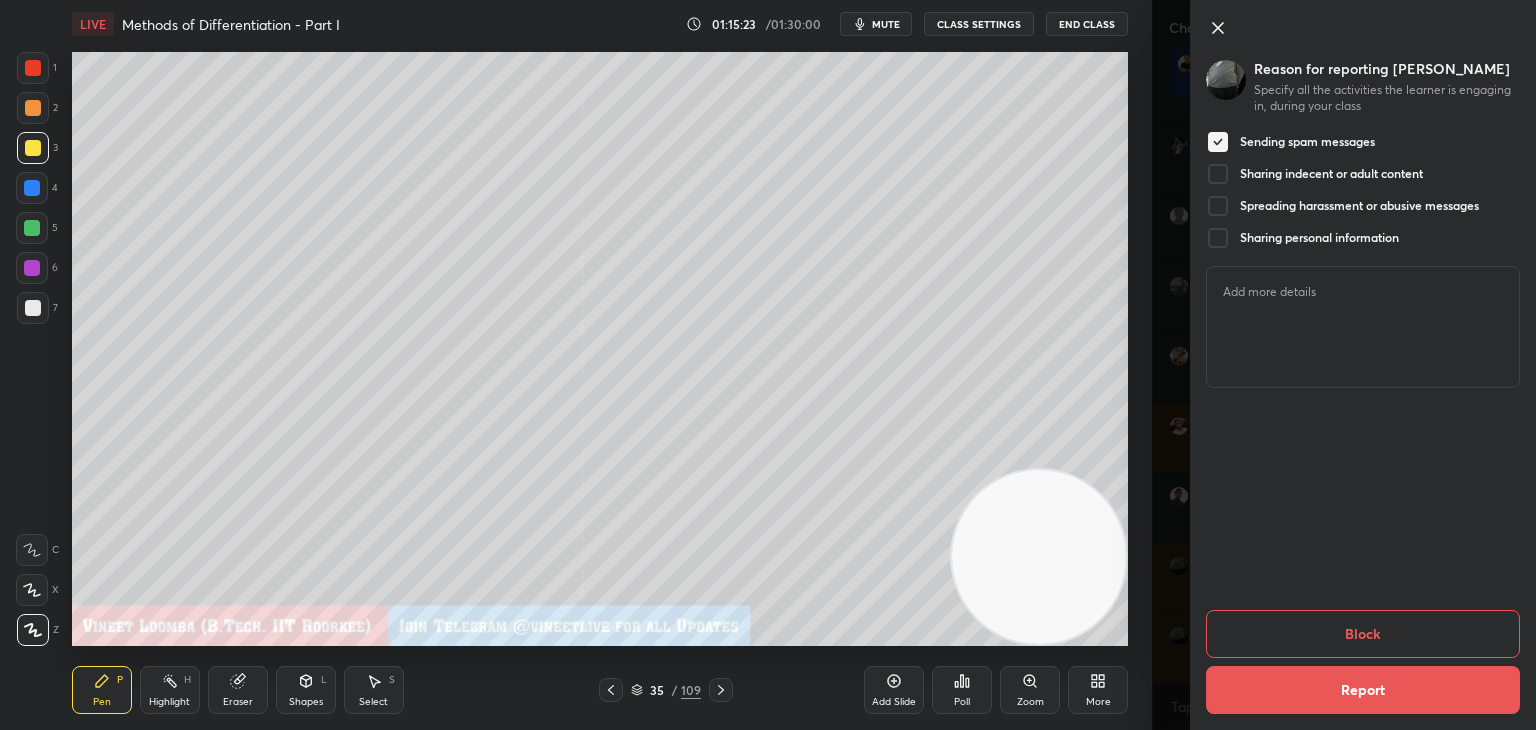 click on "Block" at bounding box center (1363, 634) 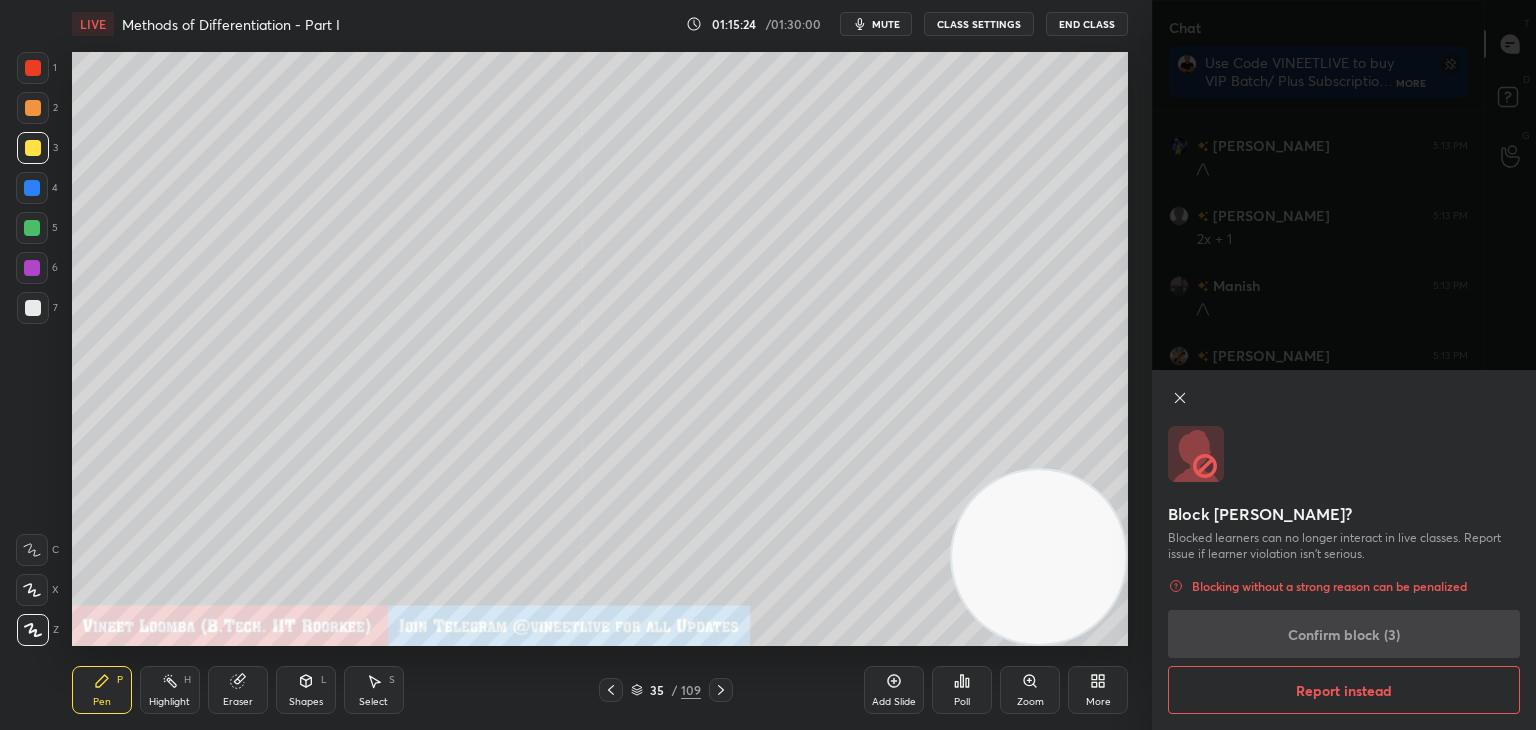 click on "Block Dhairya? Blocked learners can no longer interact in live classes. Report issue if learner violation isn’t serious. Blocking without a strong reason can be penalized Confirm block   (3) Report instead" at bounding box center (1344, 550) 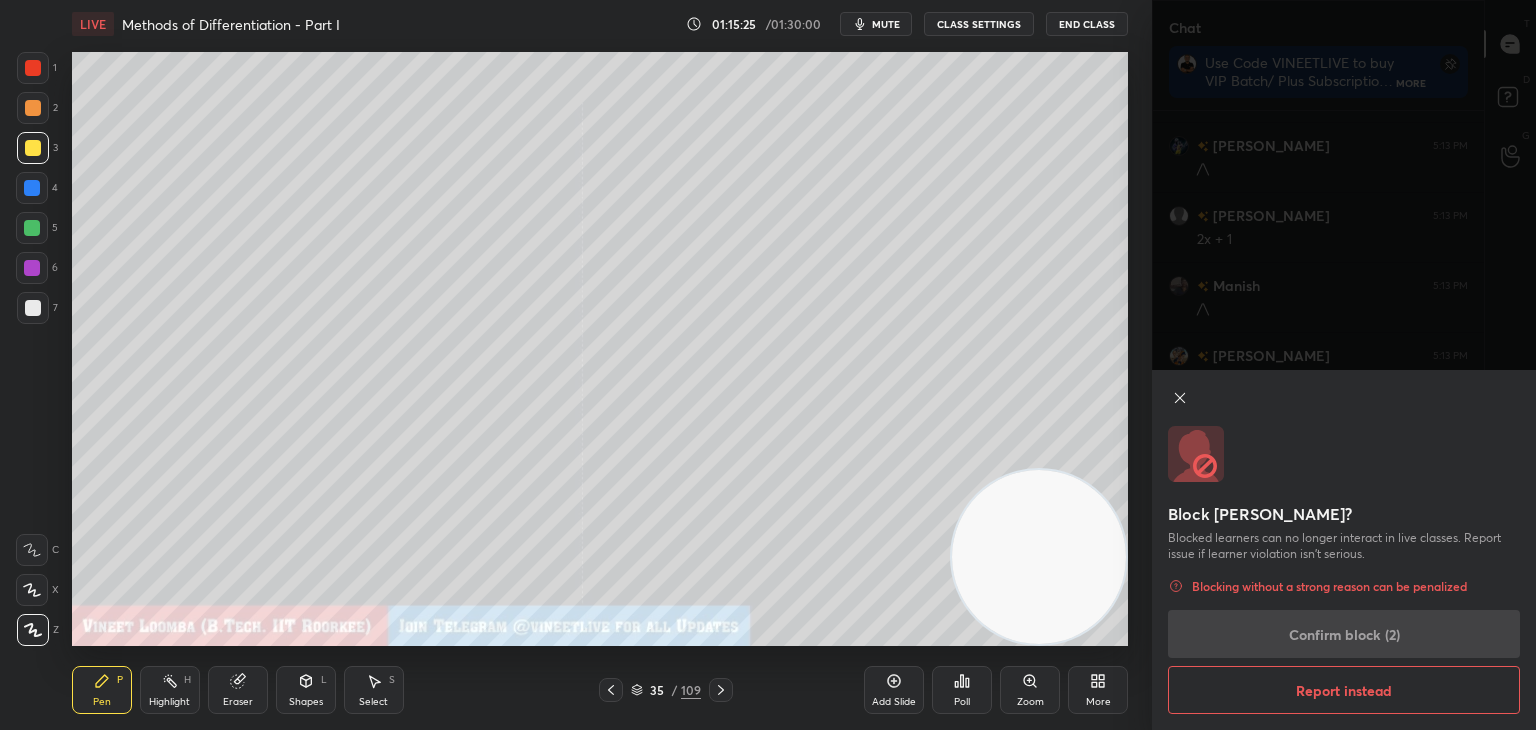 click on "Block Dhairya? Blocked learners can no longer interact in live classes. Report issue if learner violation isn’t serious. Blocking without a strong reason can be penalized Confirm block   (2) Report instead" at bounding box center [1344, 550] 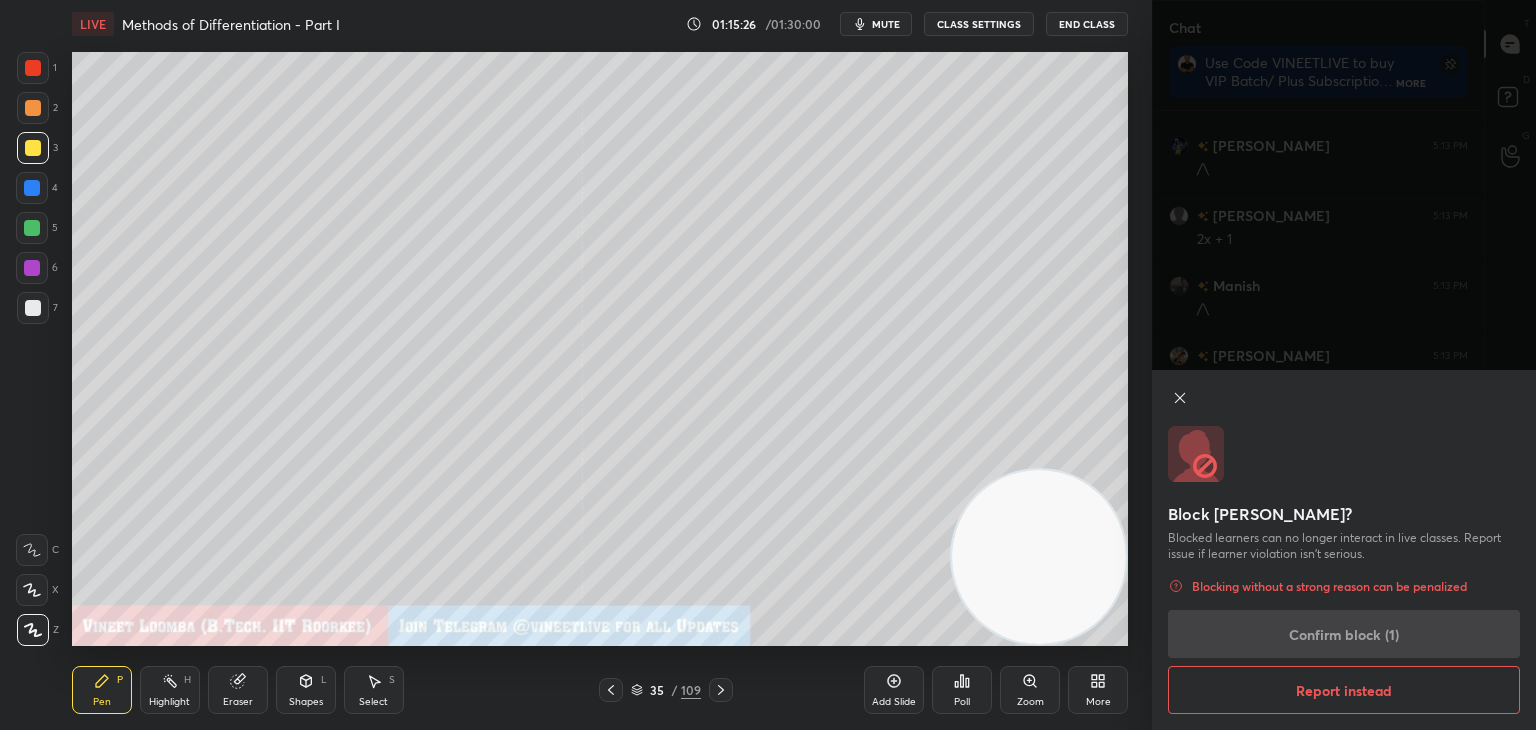 click on "Block Dhairya? Blocked learners can no longer interact in live classes. Report issue if learner violation isn’t serious. Blocking without a strong reason can be penalized Confirm block   (1) Report instead" at bounding box center (1344, 550) 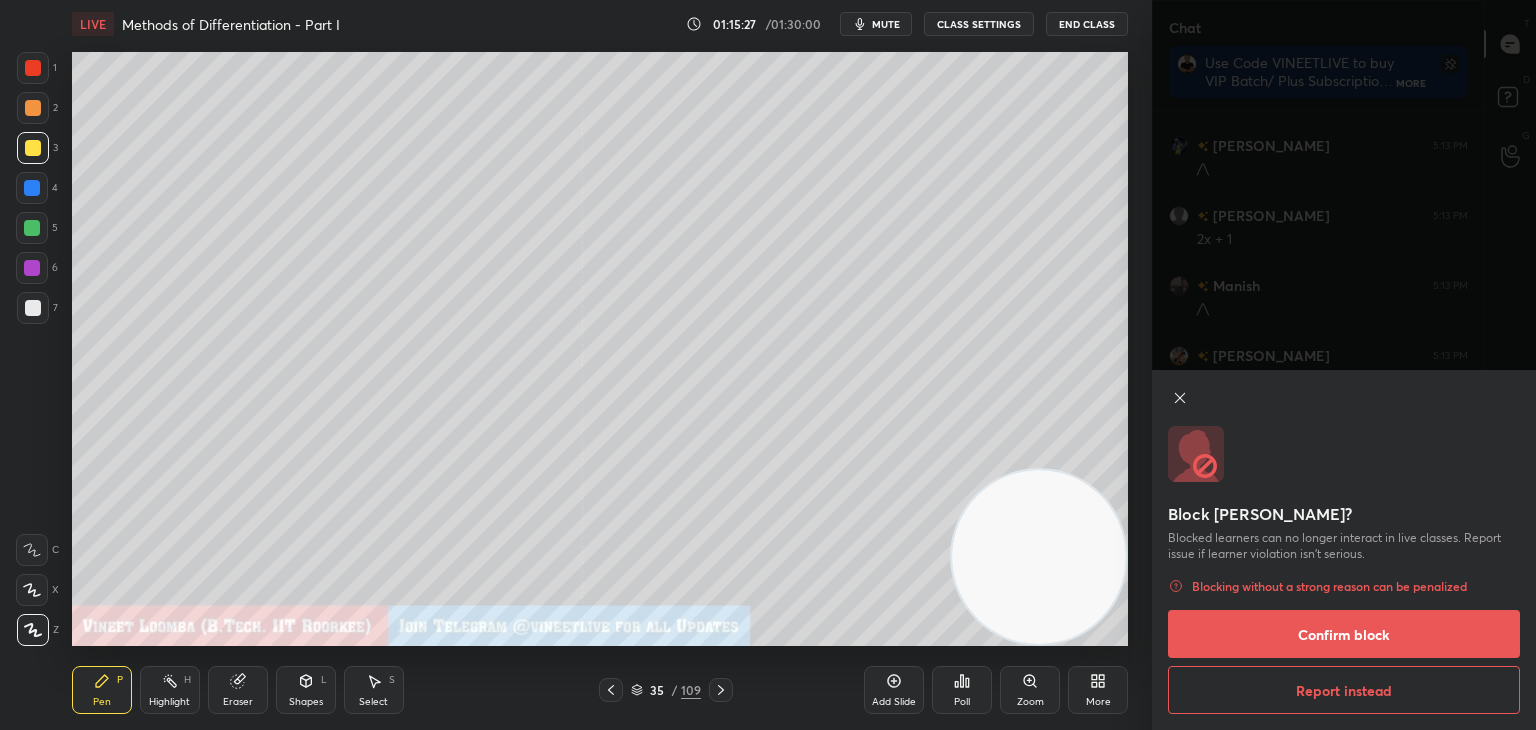 click on "Confirm block" at bounding box center (1344, 634) 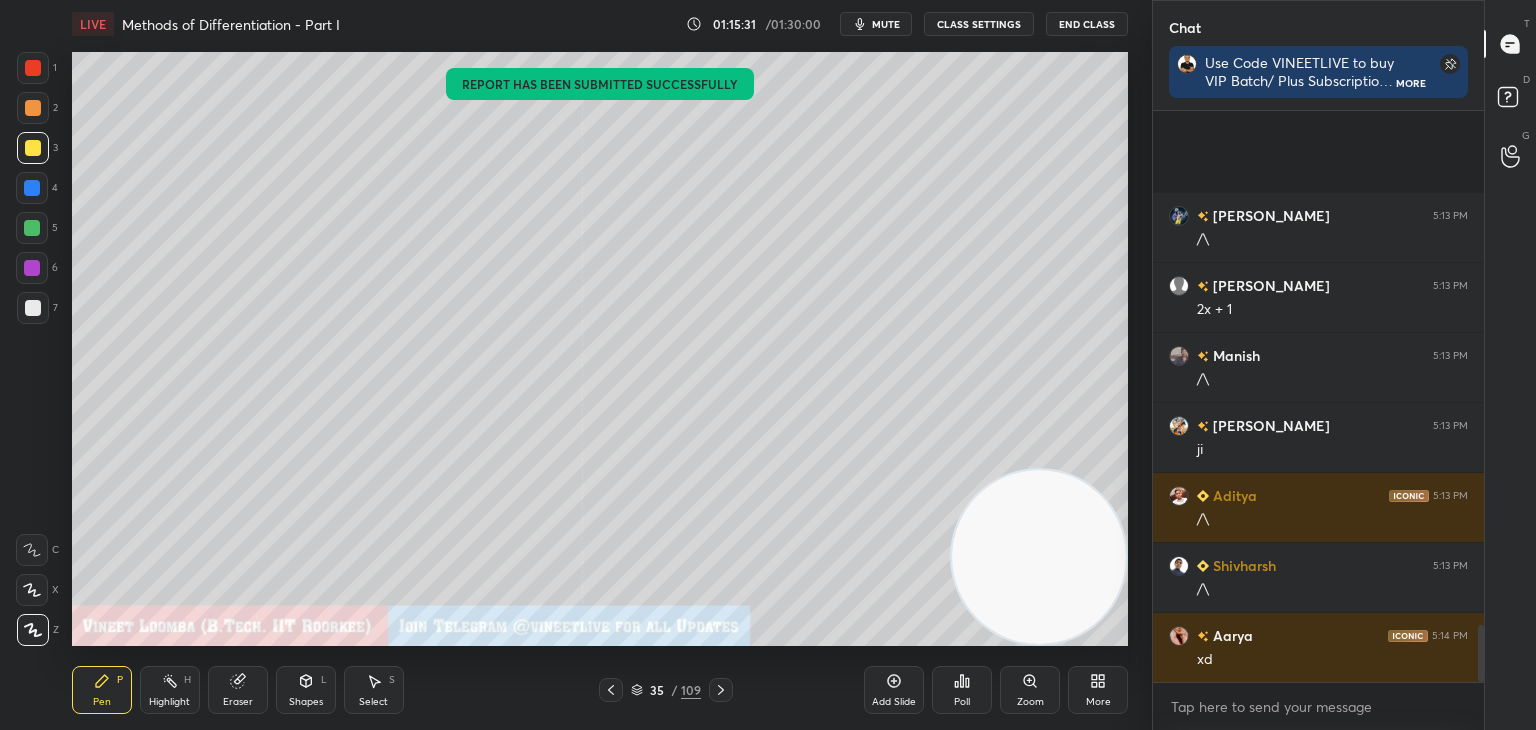scroll, scrollTop: 5158, scrollLeft: 0, axis: vertical 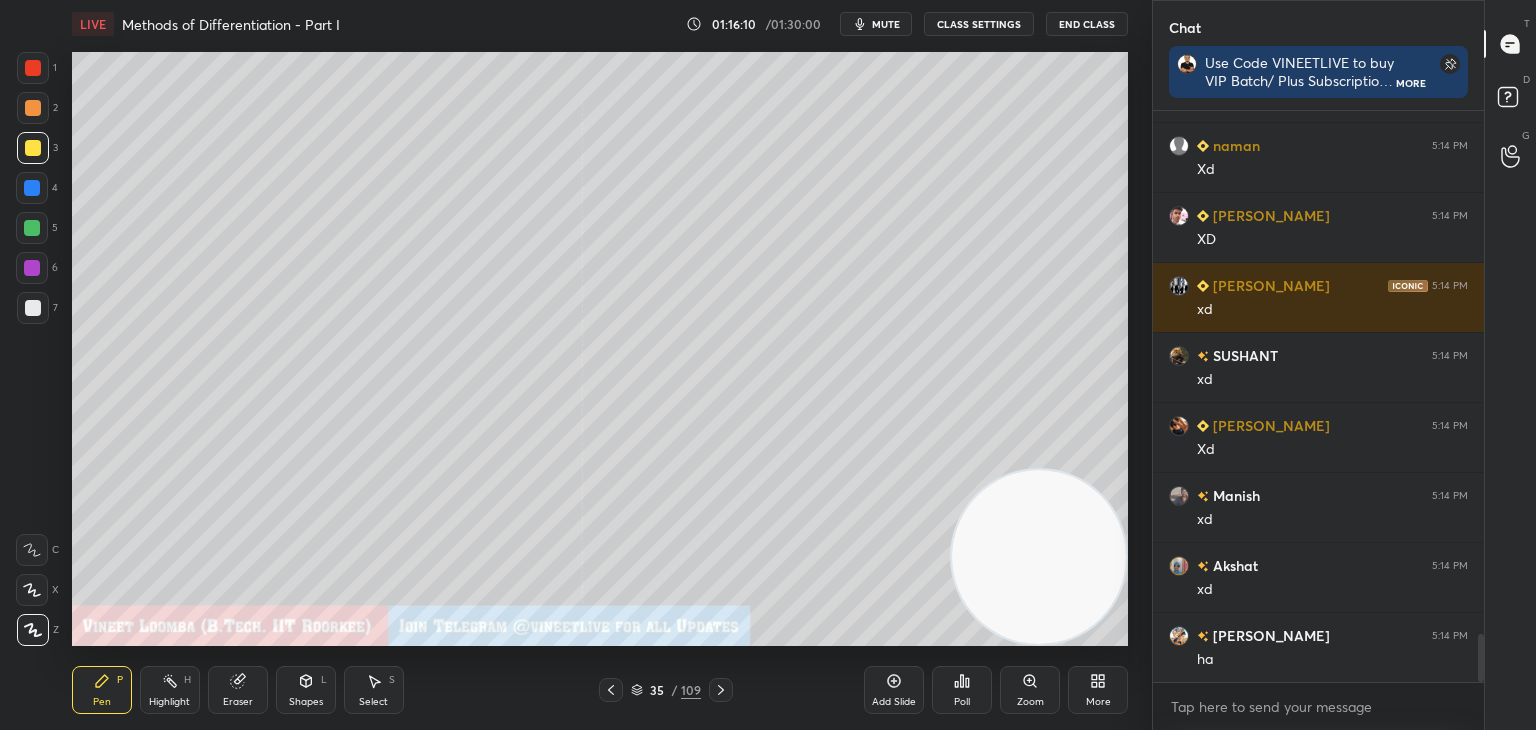 drag, startPoint x: 367, startPoint y: 697, endPoint x: 363, endPoint y: 671, distance: 26.305893 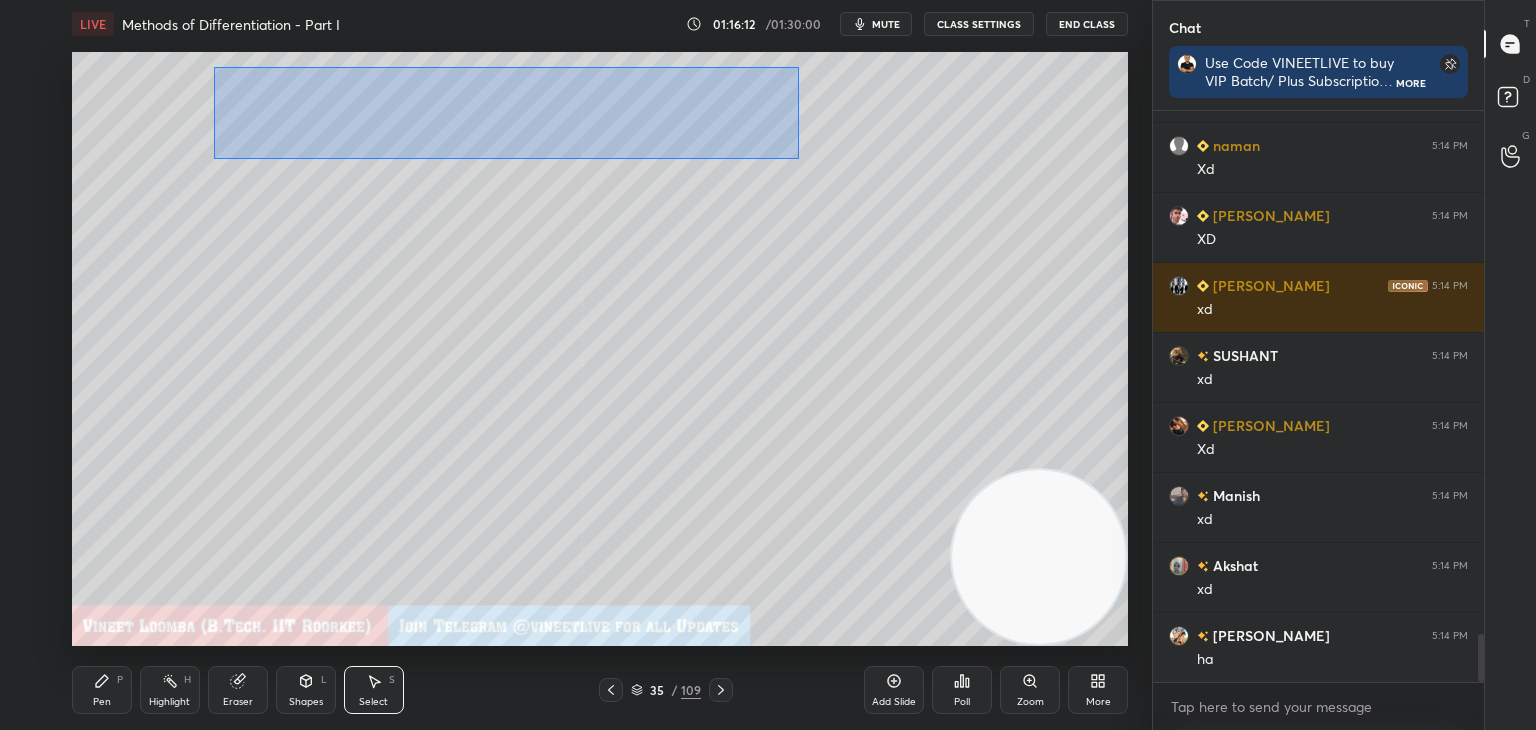 drag, startPoint x: 213, startPoint y: 67, endPoint x: 804, endPoint y: 158, distance: 597.9649 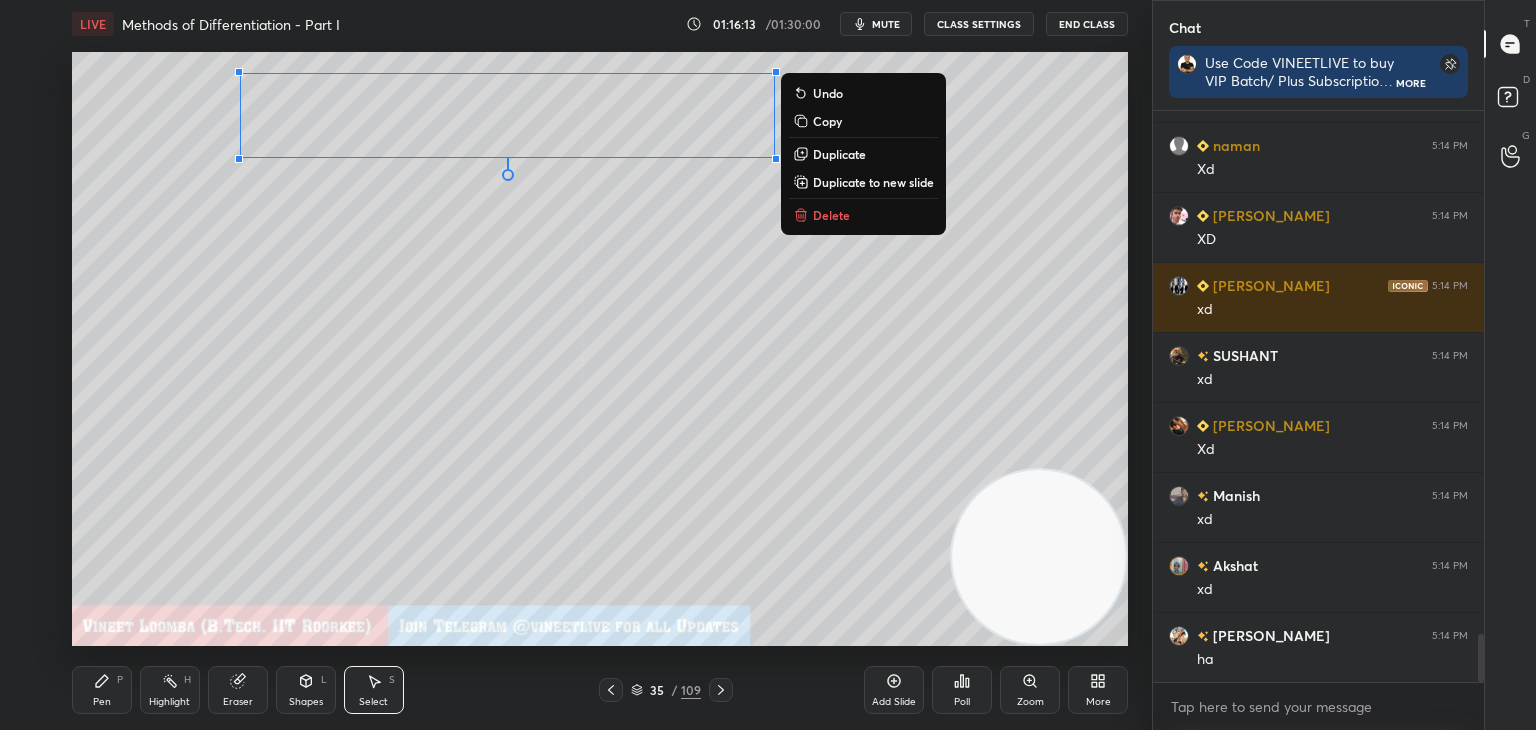 click on "Duplicate to new slide" at bounding box center [873, 182] 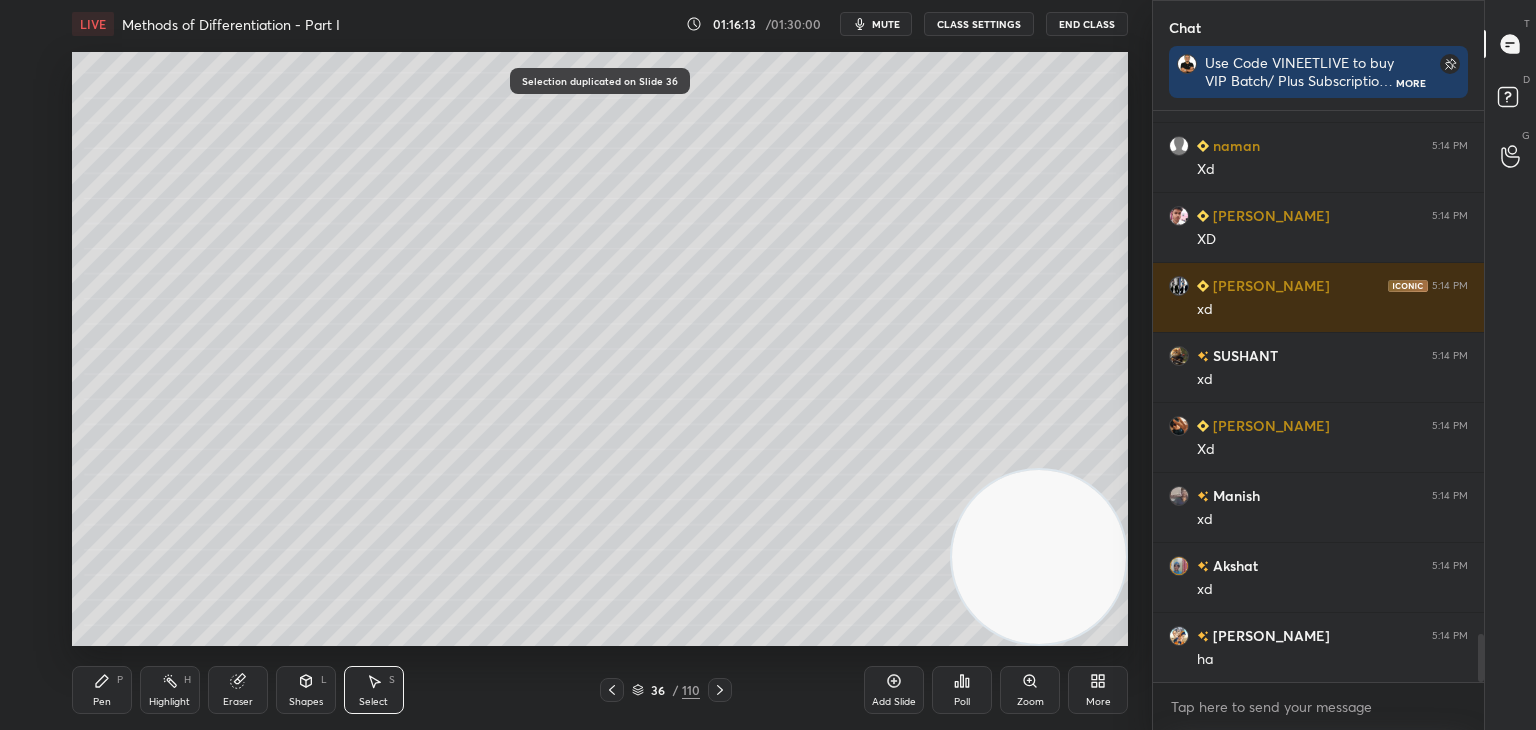 click on "Pen P" at bounding box center (102, 690) 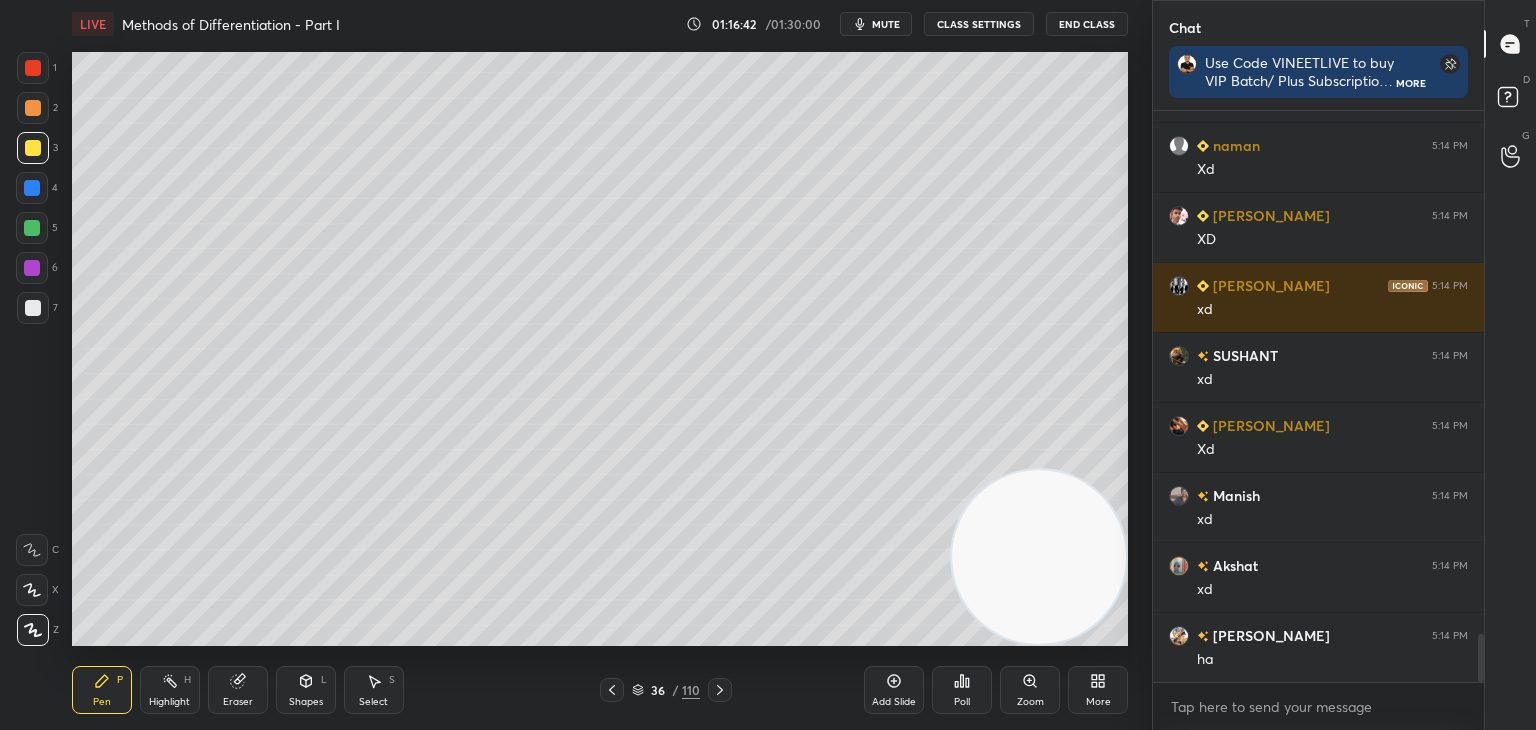 drag, startPoint x: 612, startPoint y: 693, endPoint x: 612, endPoint y: 682, distance: 11 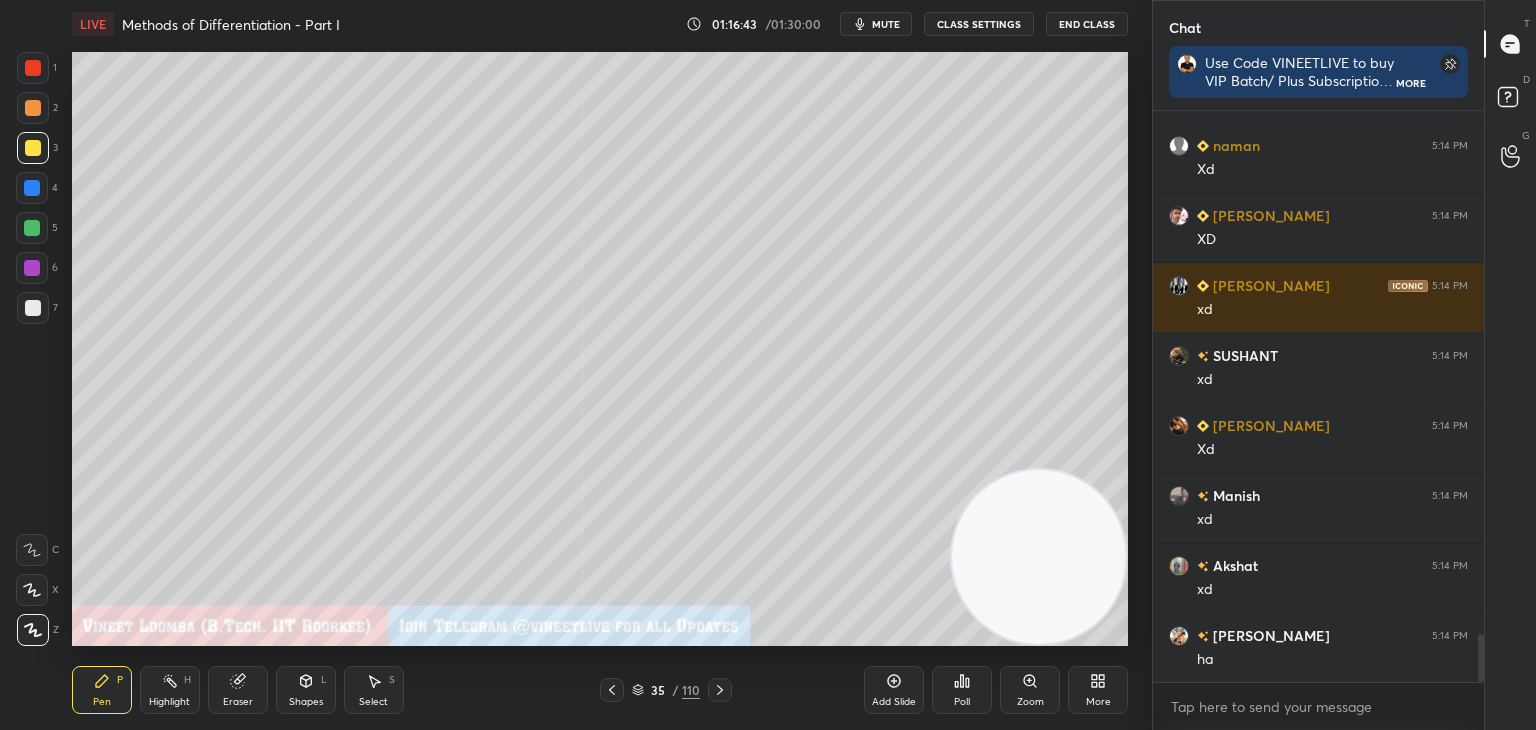 drag, startPoint x: 717, startPoint y: 685, endPoint x: 710, endPoint y: 665, distance: 21.189621 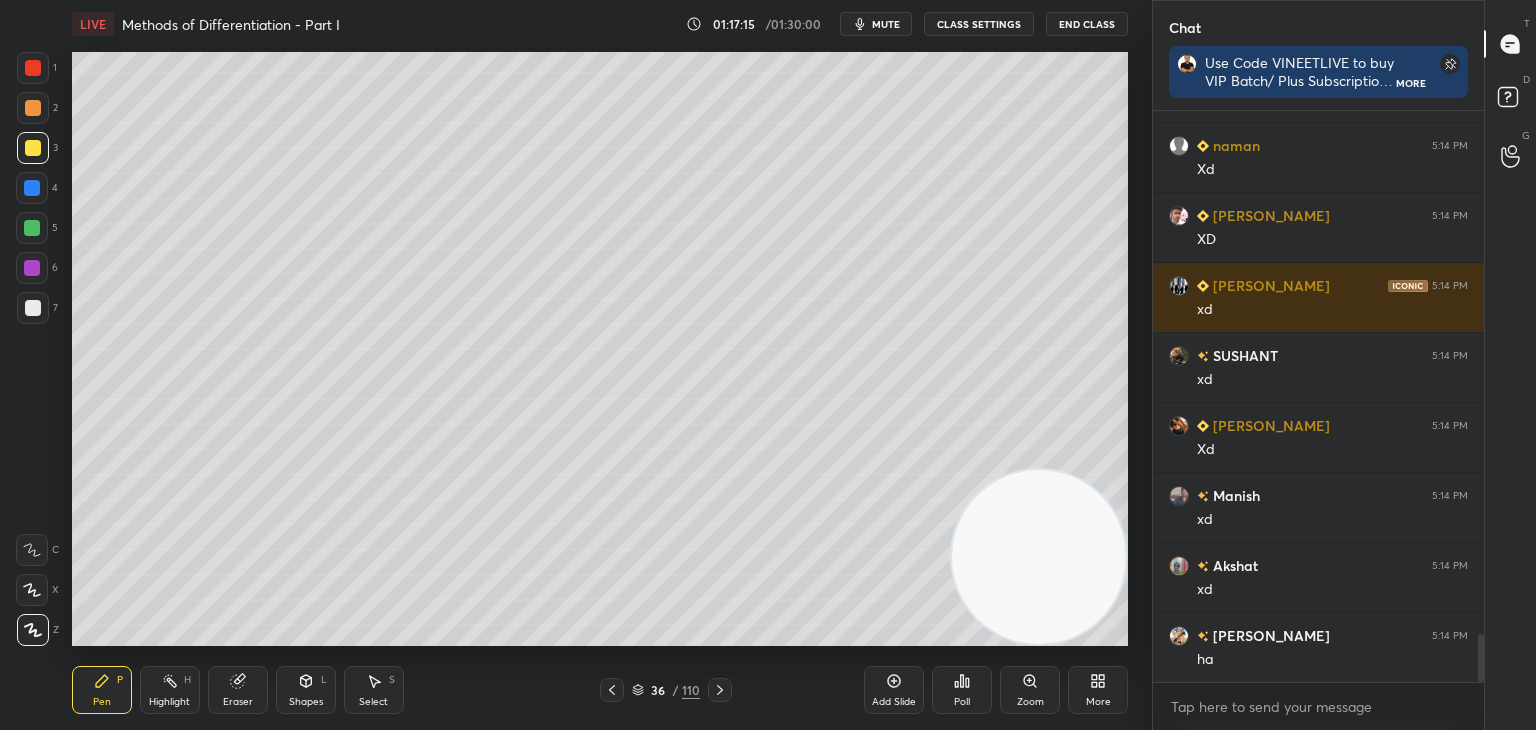 click 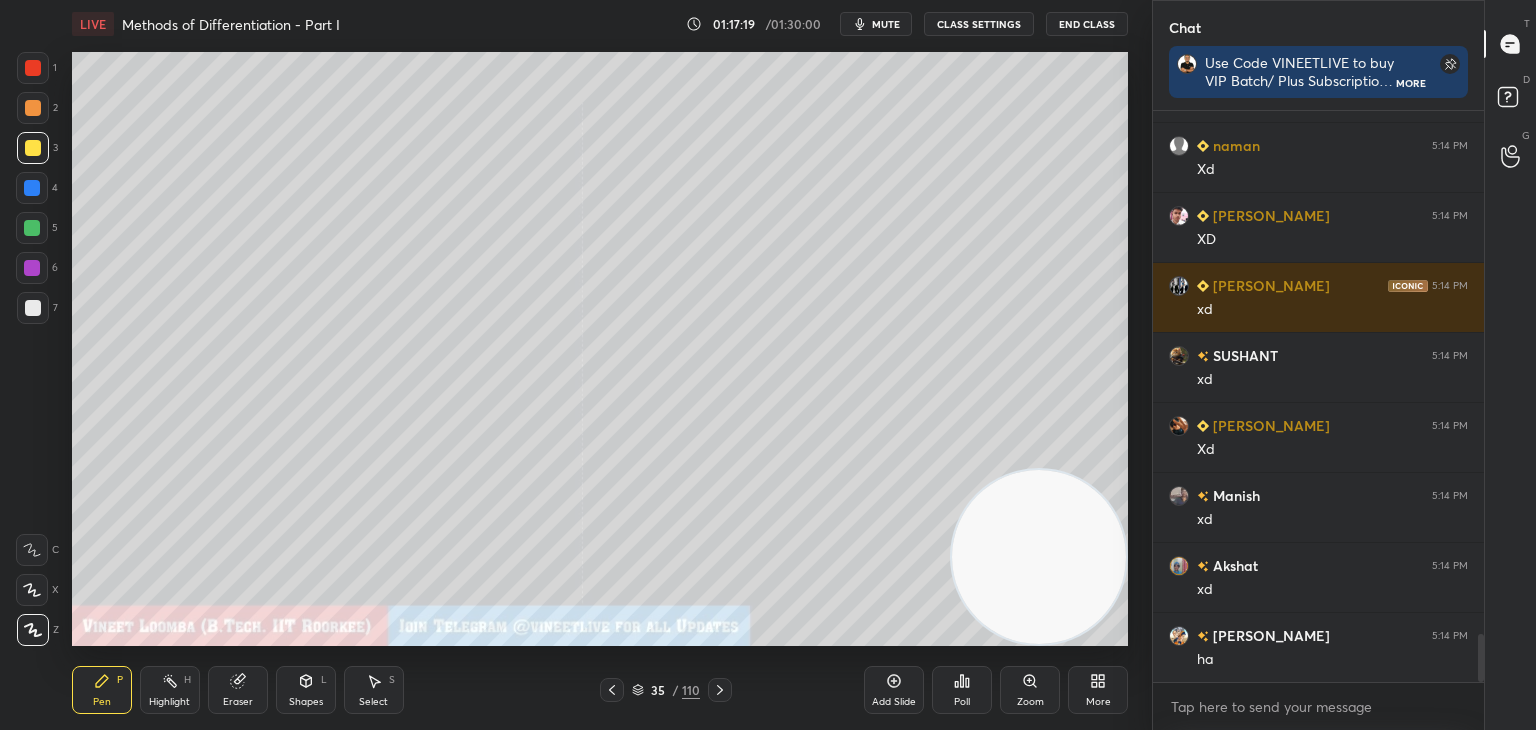 click 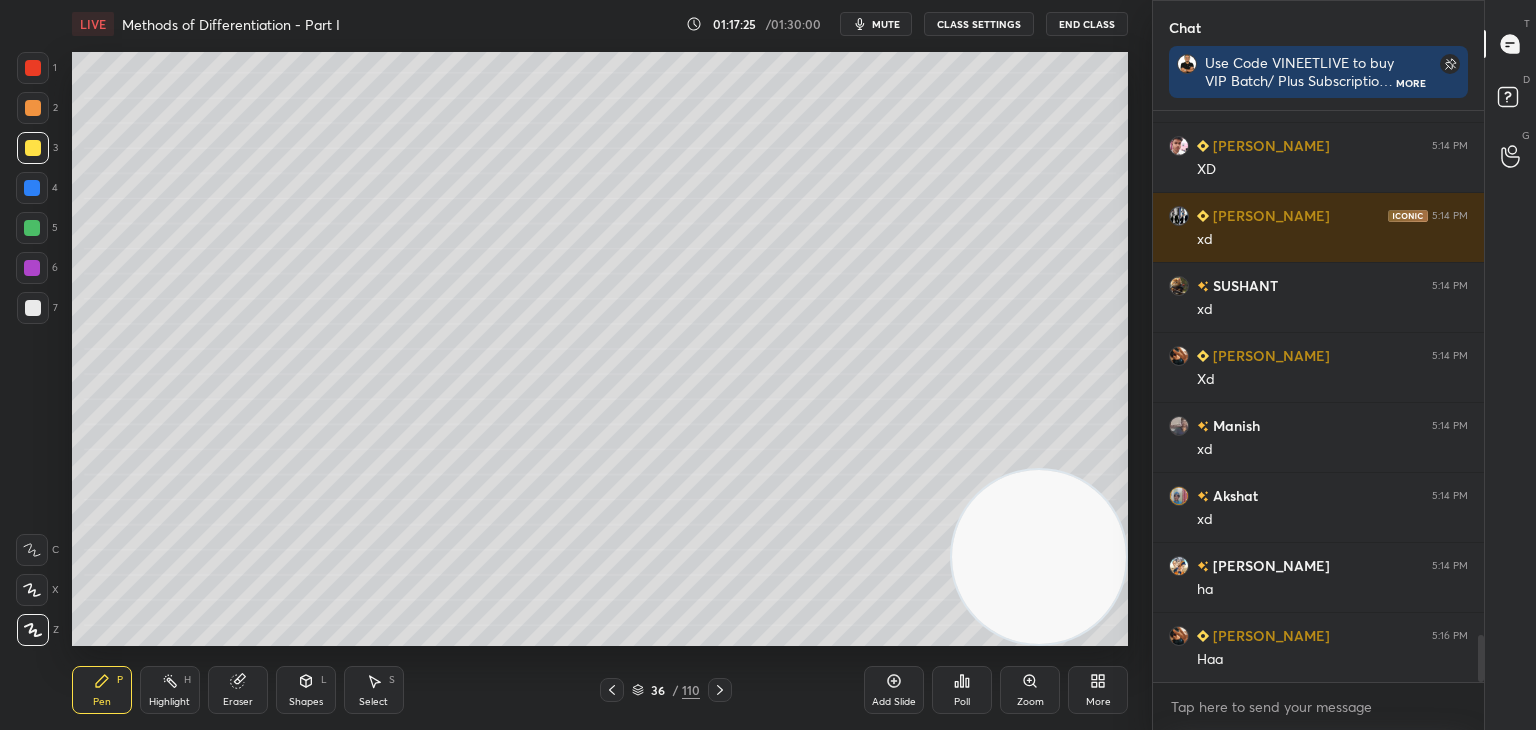 scroll, scrollTop: 6418, scrollLeft: 0, axis: vertical 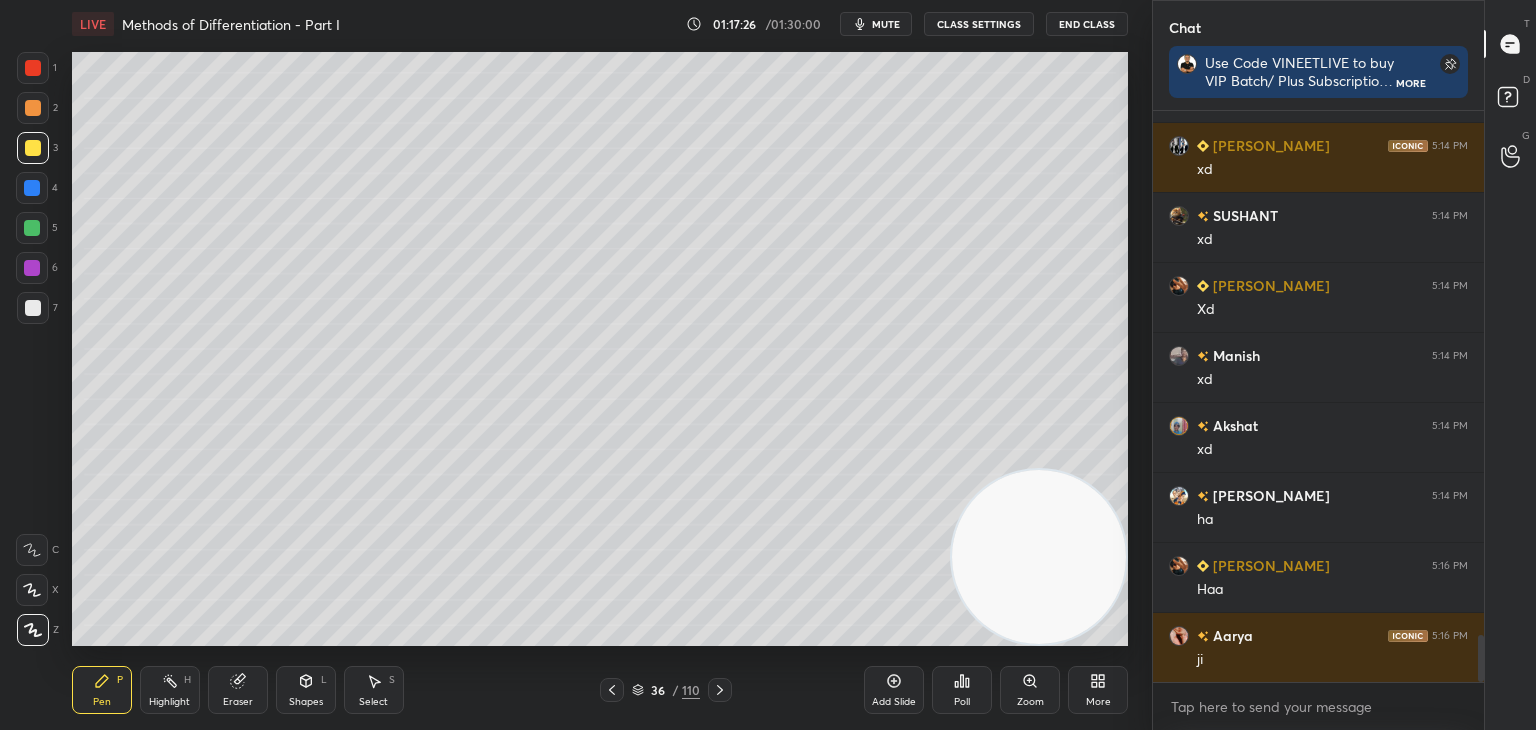 click 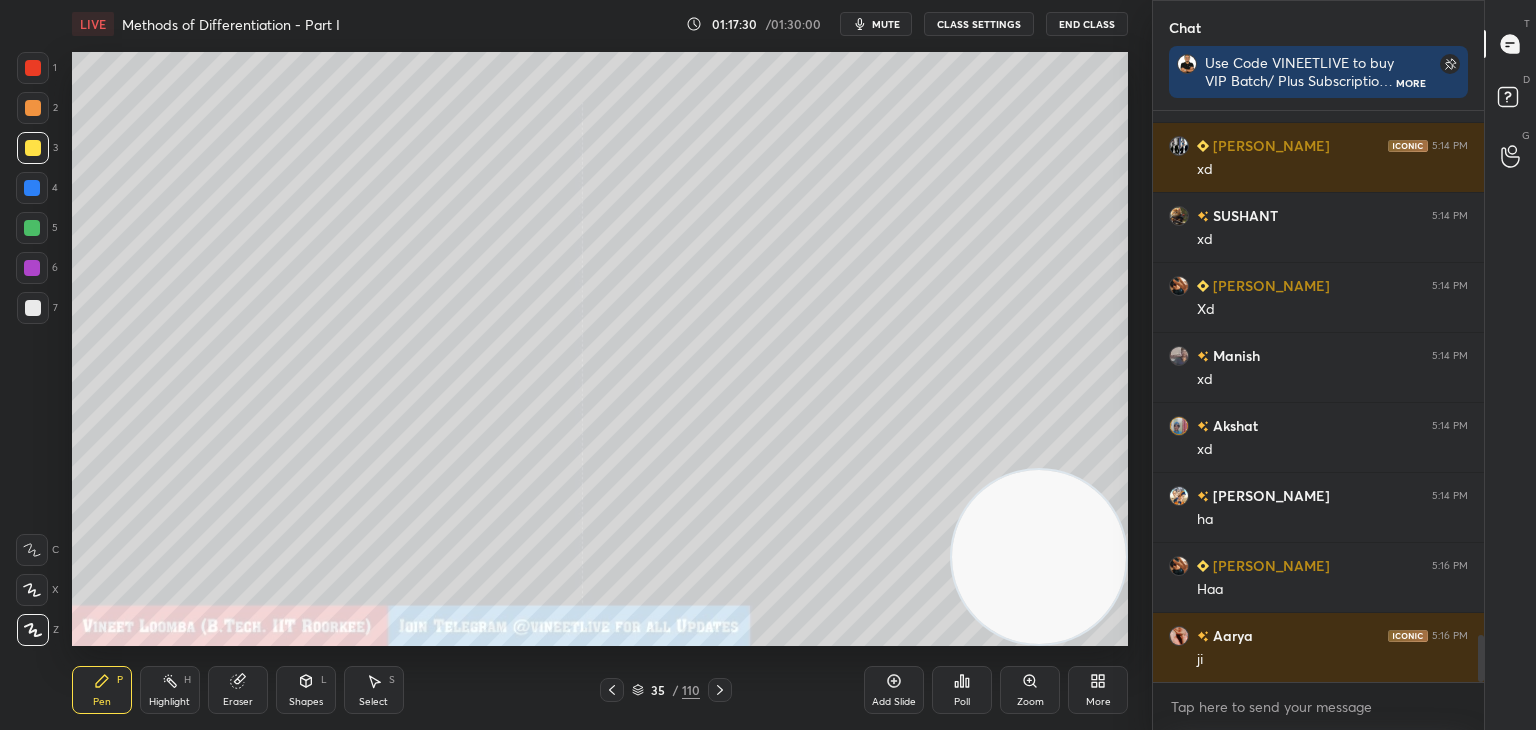click 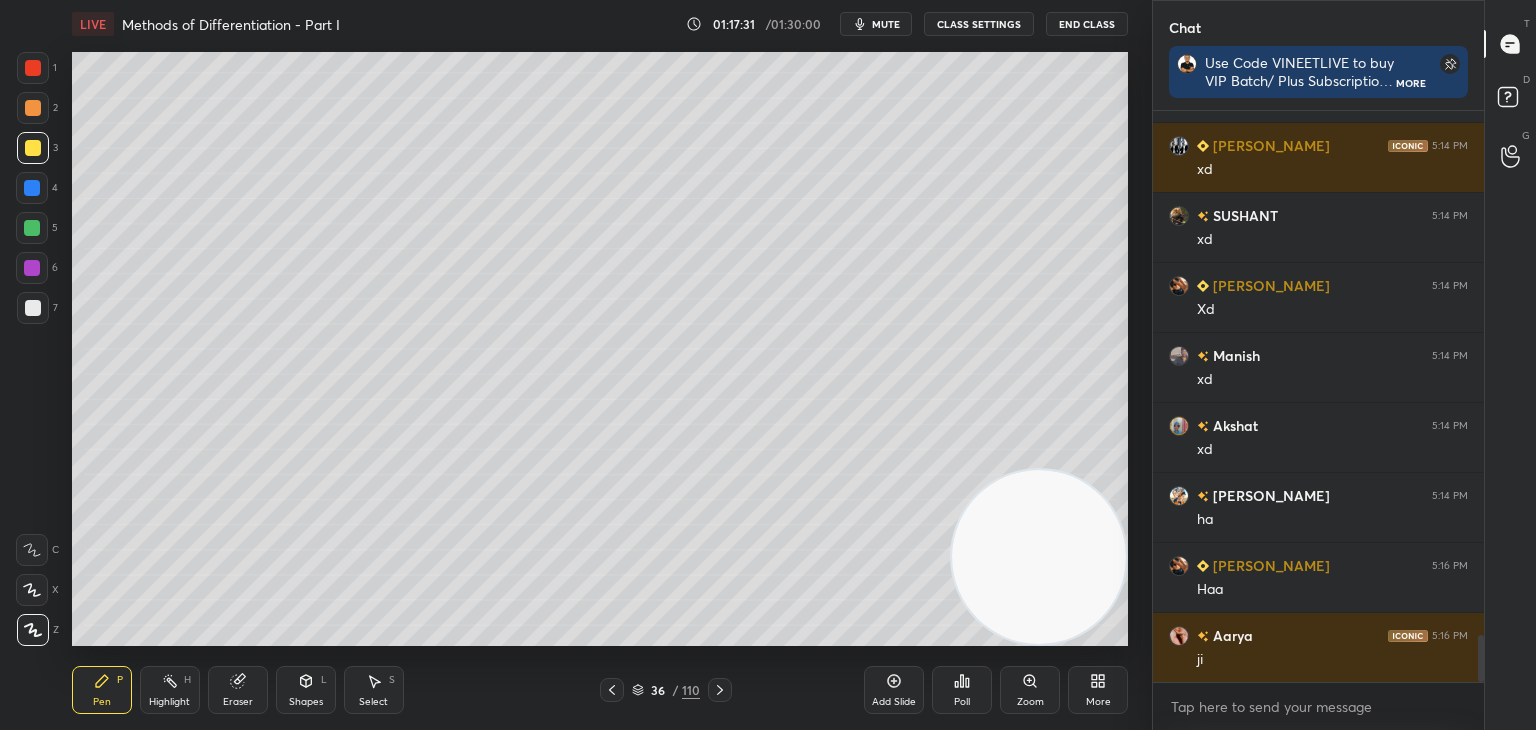 click on "Pen P" at bounding box center (102, 690) 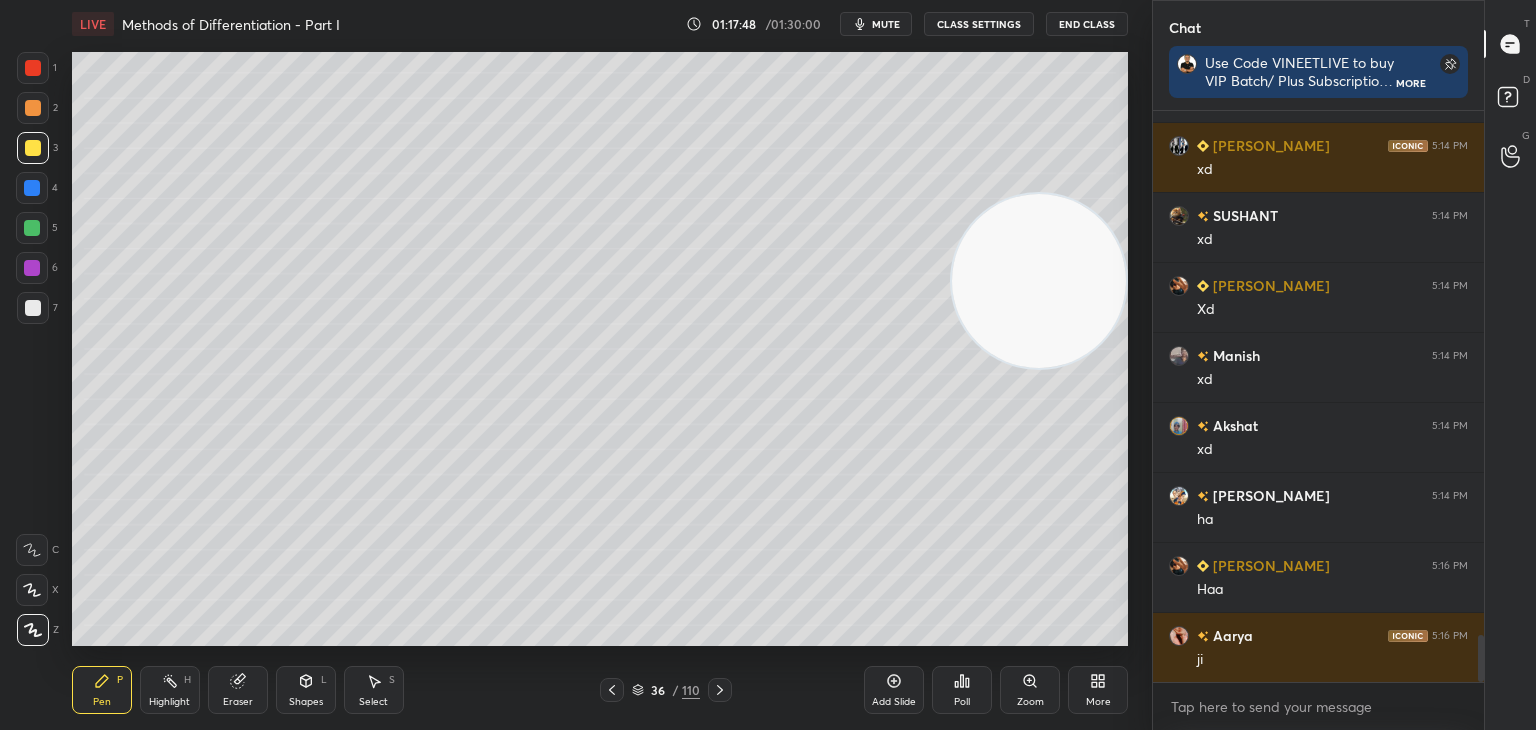 drag, startPoint x: 1042, startPoint y: 489, endPoint x: 1055, endPoint y: 289, distance: 200.42206 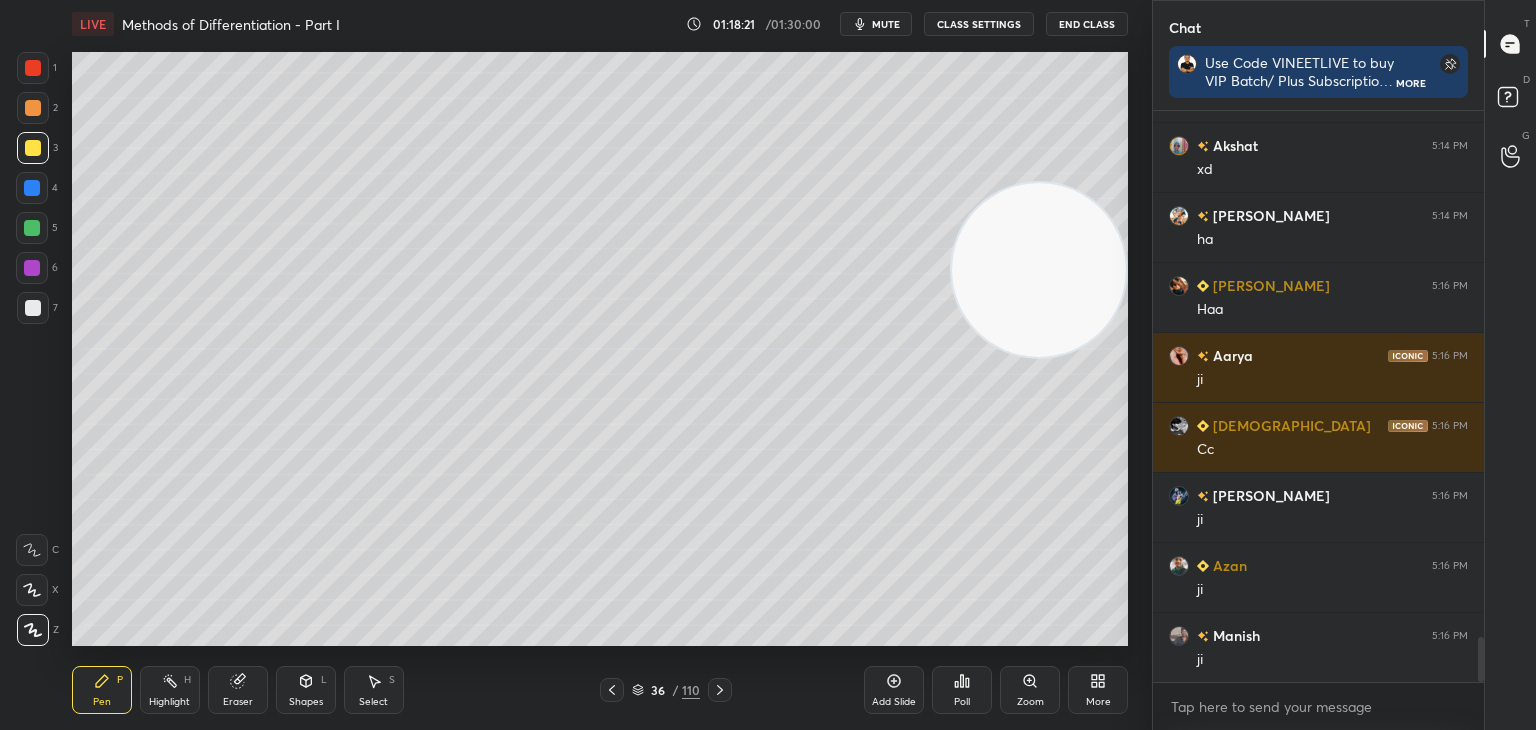 scroll, scrollTop: 6768, scrollLeft: 0, axis: vertical 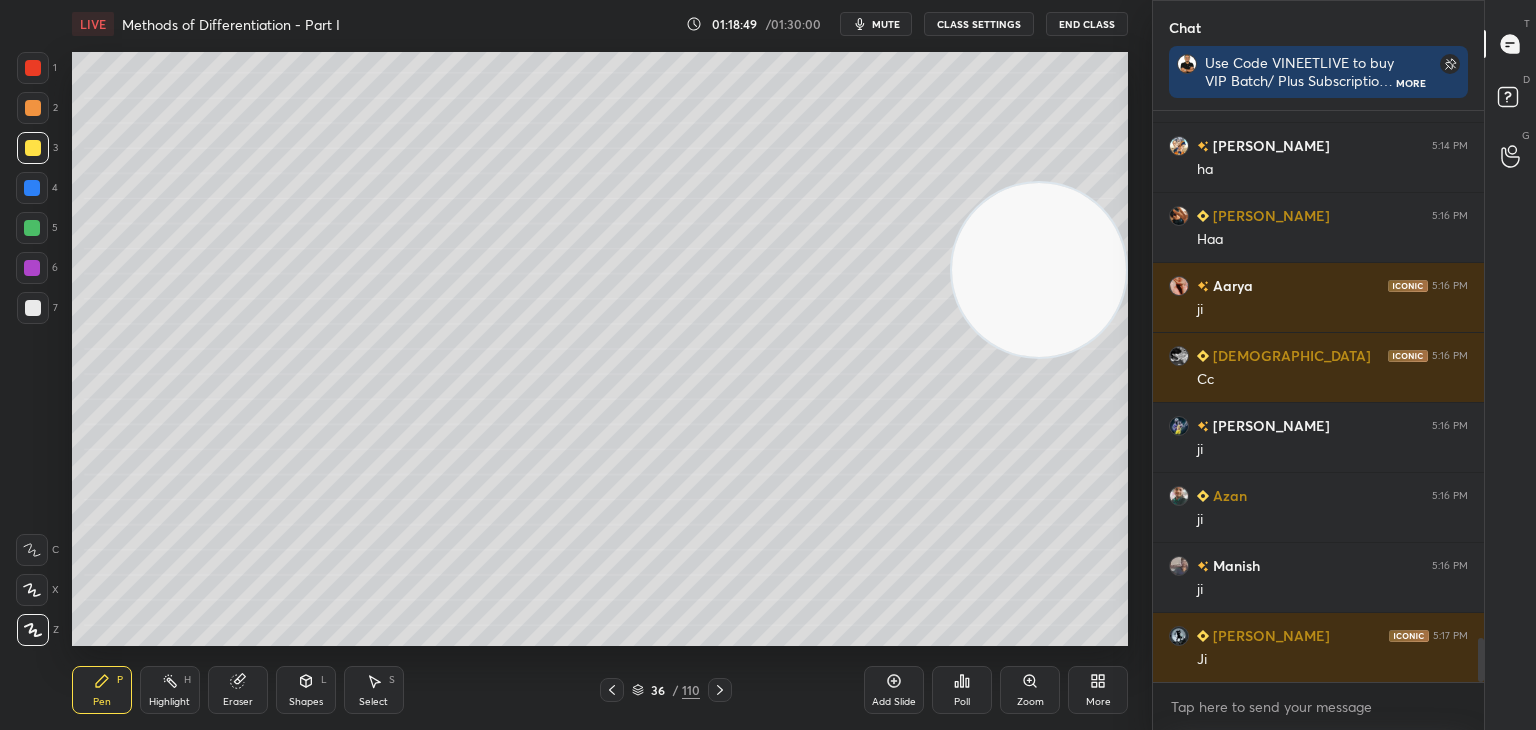 click 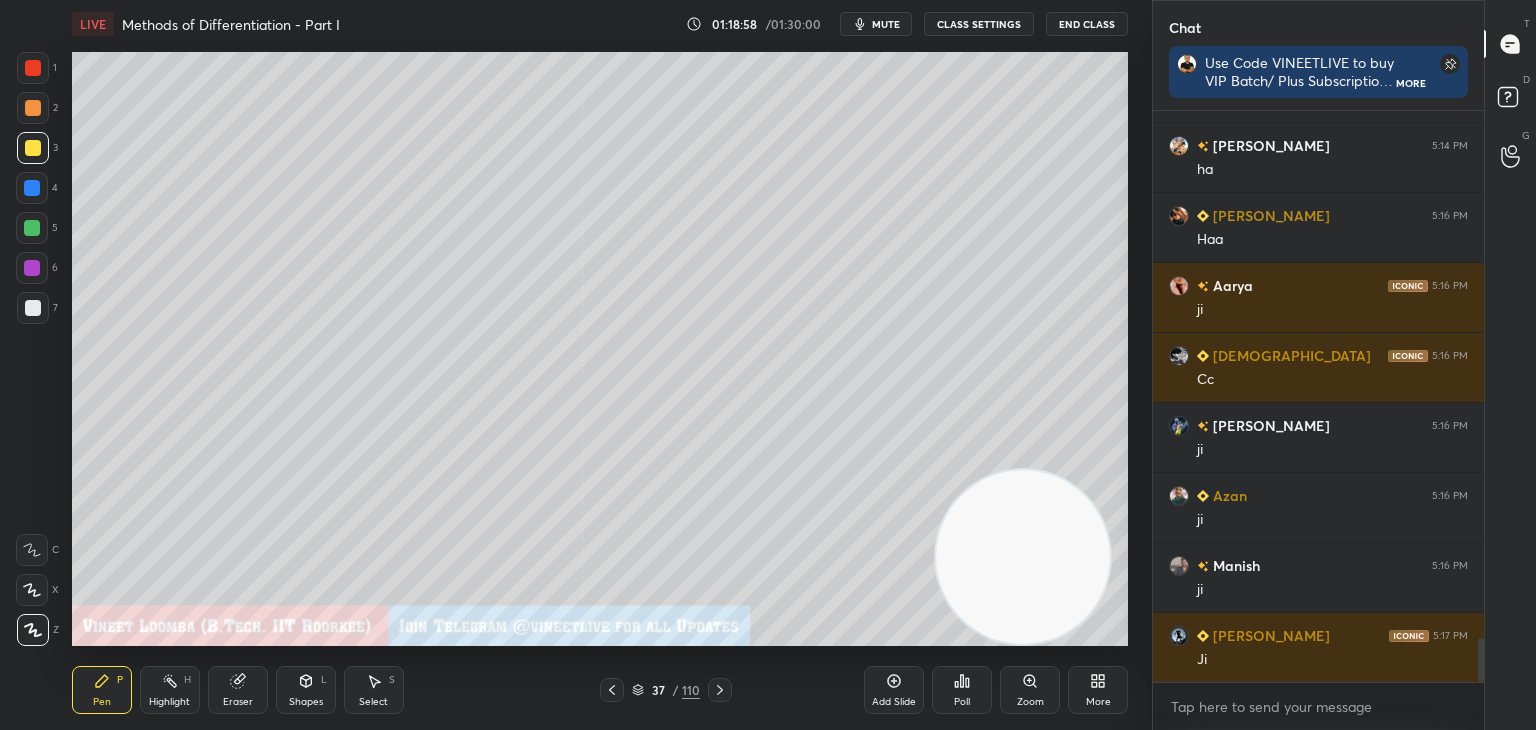 drag, startPoint x: 1085, startPoint y: 267, endPoint x: 1097, endPoint y: 613, distance: 346.20804 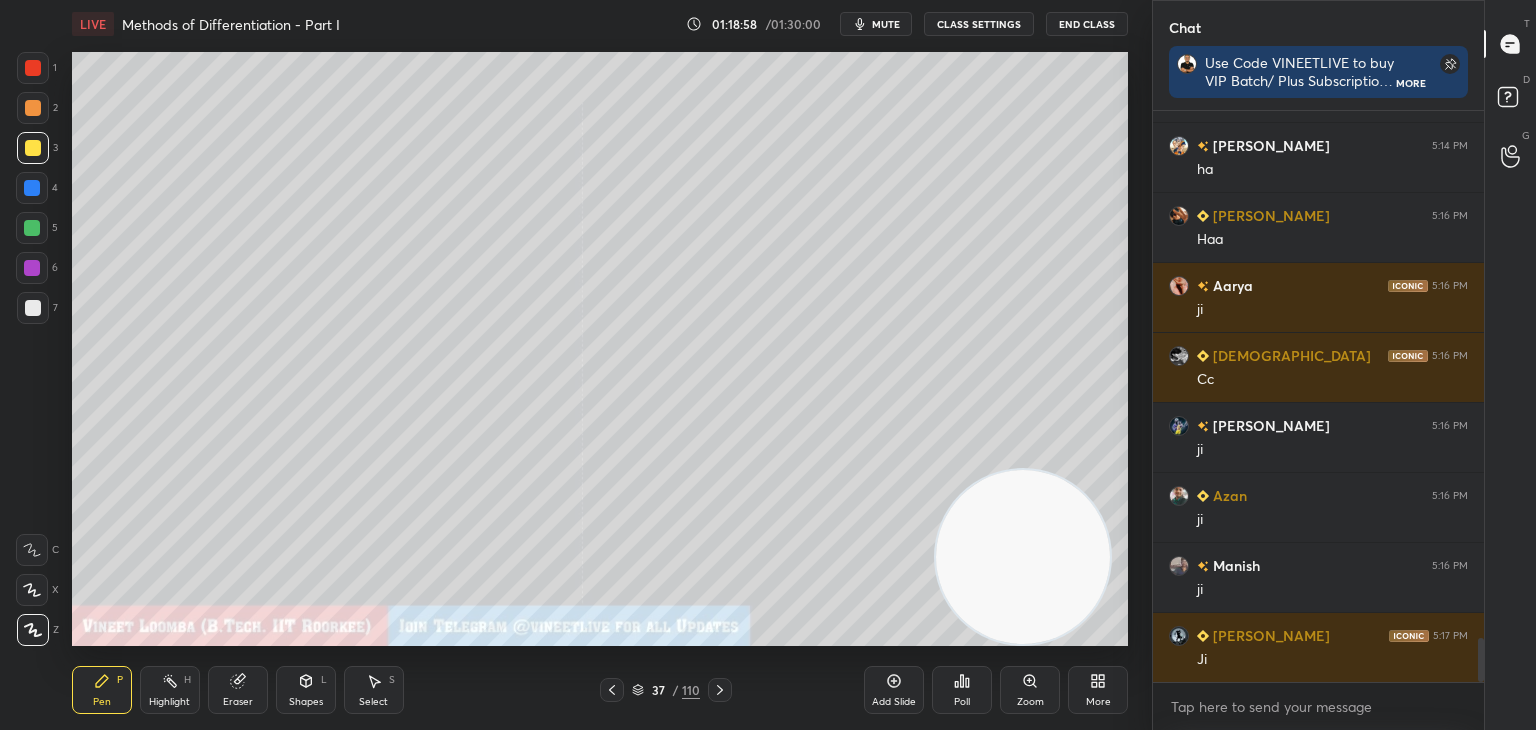 click at bounding box center (1023, 557) 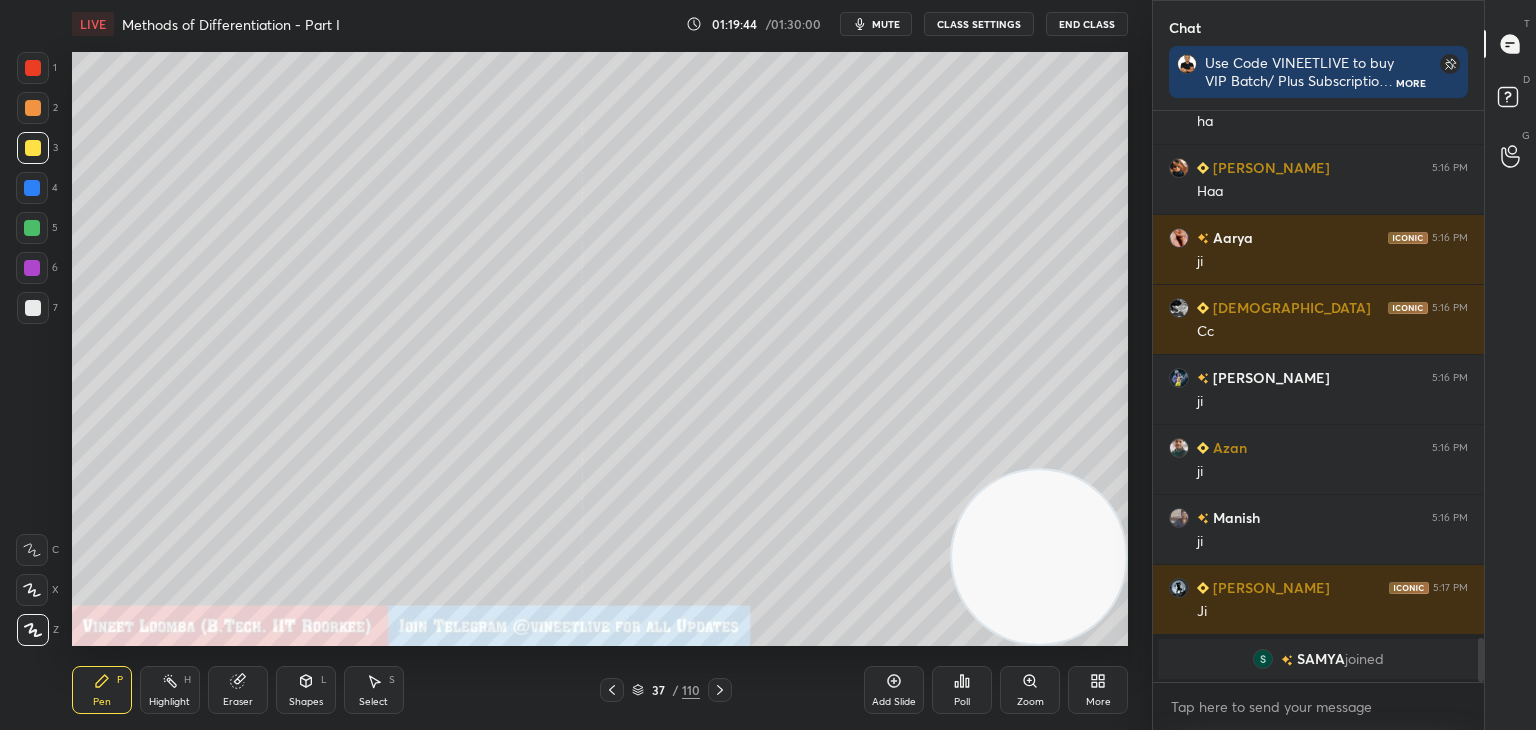 scroll, scrollTop: 6262, scrollLeft: 0, axis: vertical 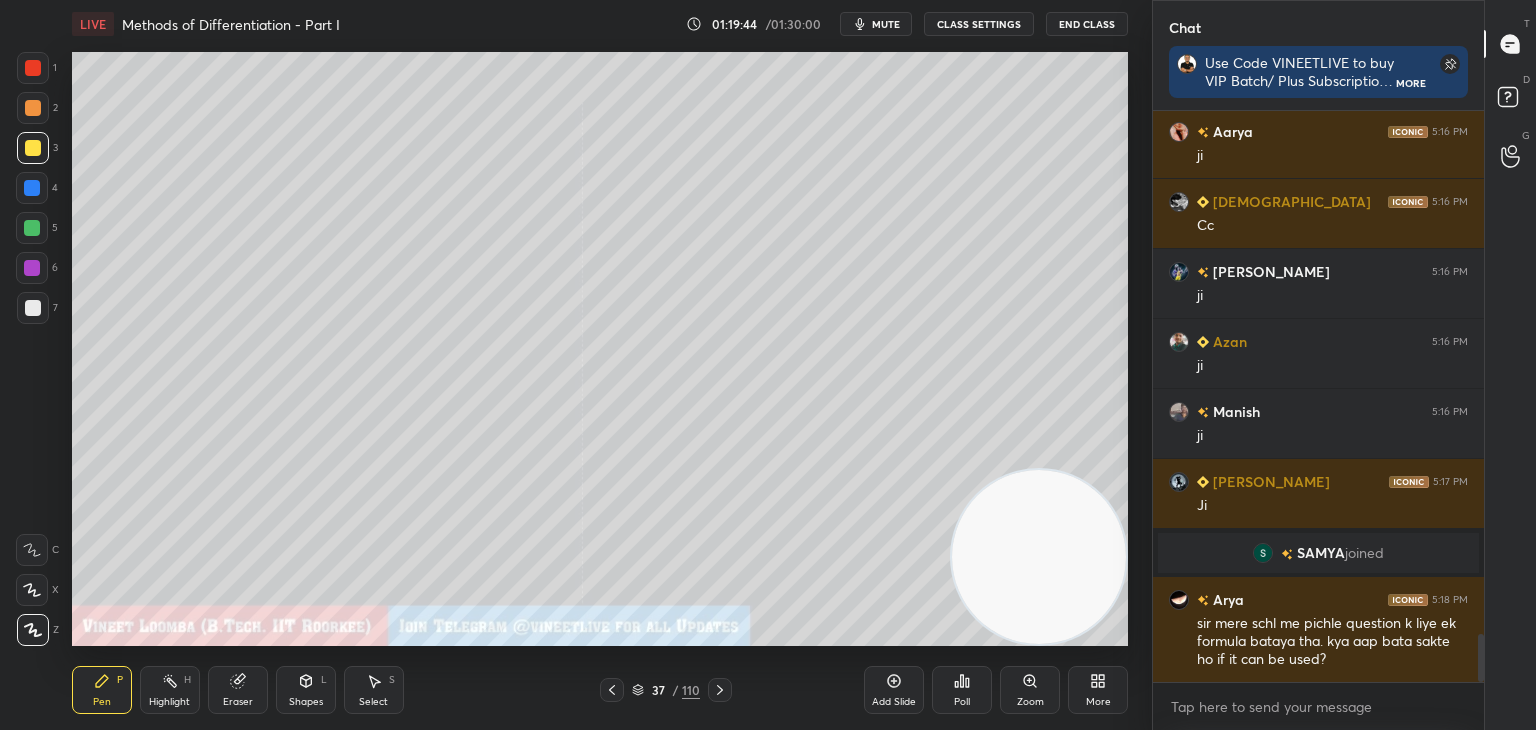 click on "Eraser" at bounding box center (238, 690) 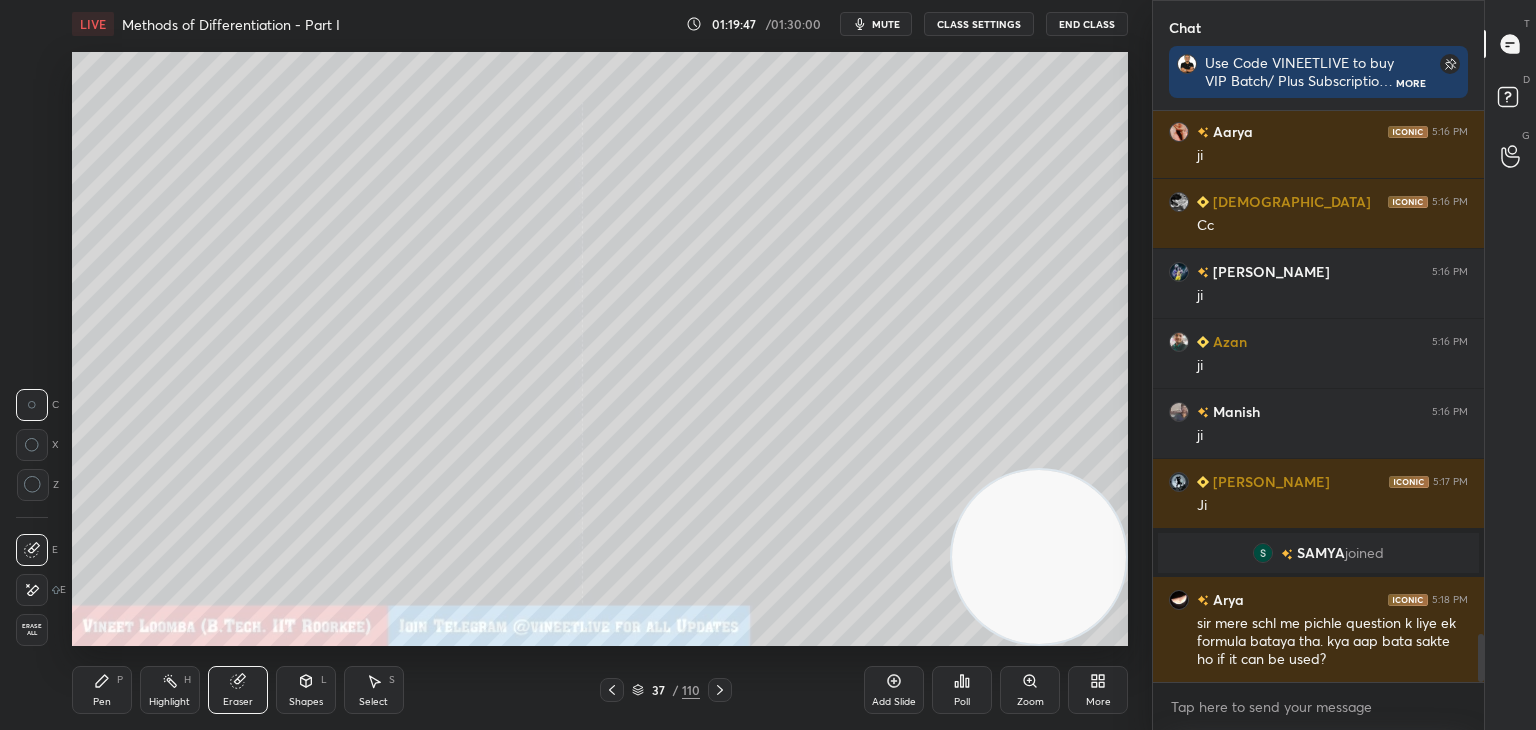 click on "Pen P" at bounding box center (102, 690) 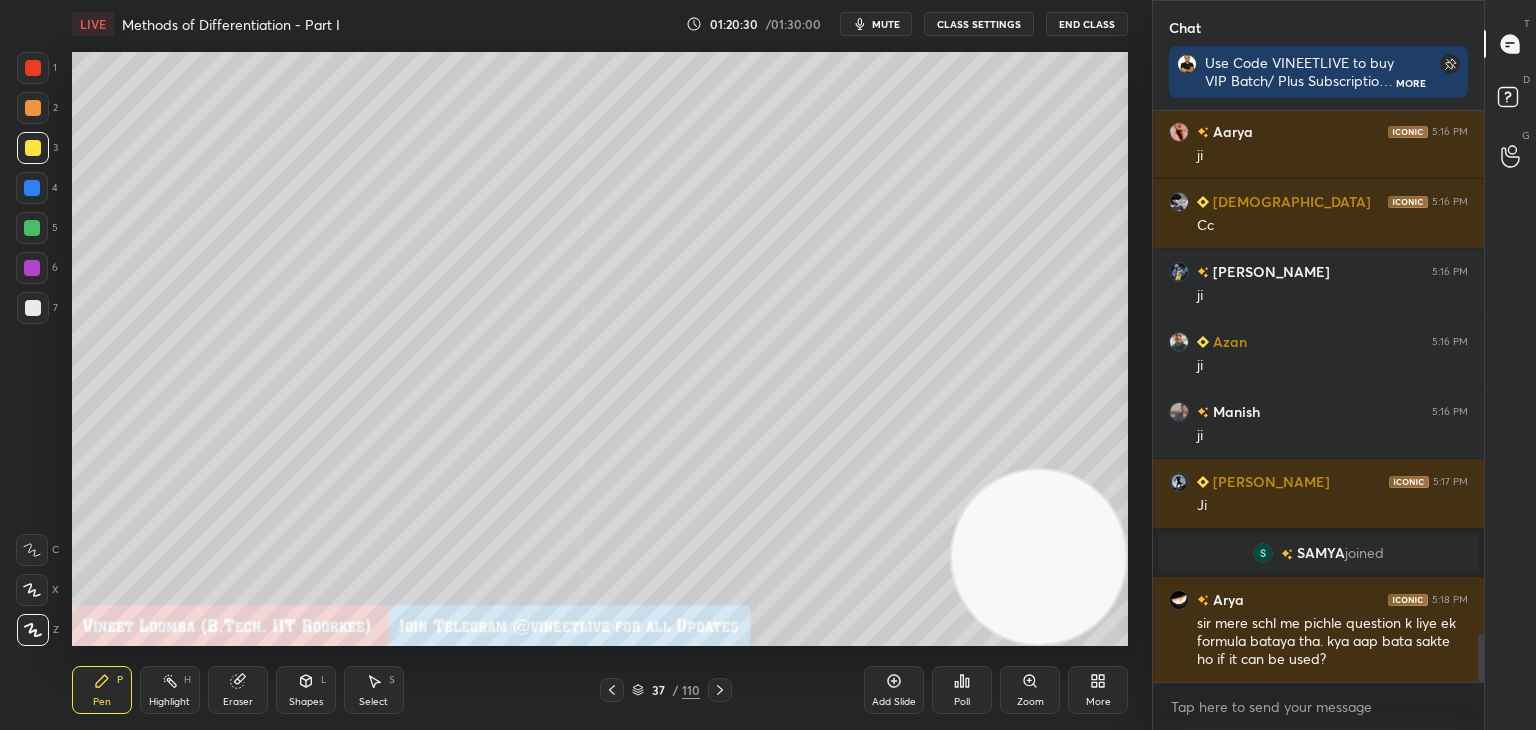 scroll, scrollTop: 6332, scrollLeft: 0, axis: vertical 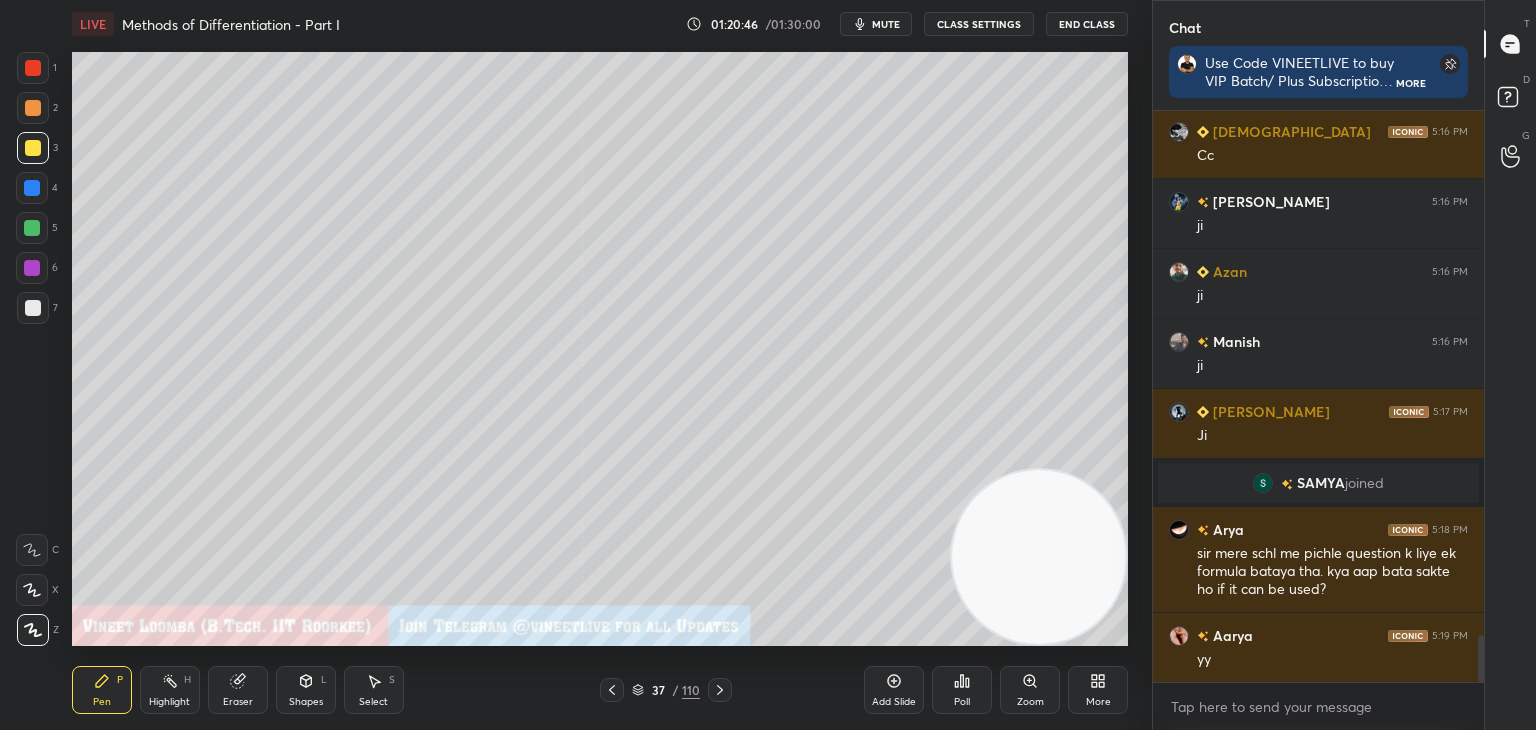 drag, startPoint x: 170, startPoint y: 699, endPoint x: 208, endPoint y: 666, distance: 50.32892 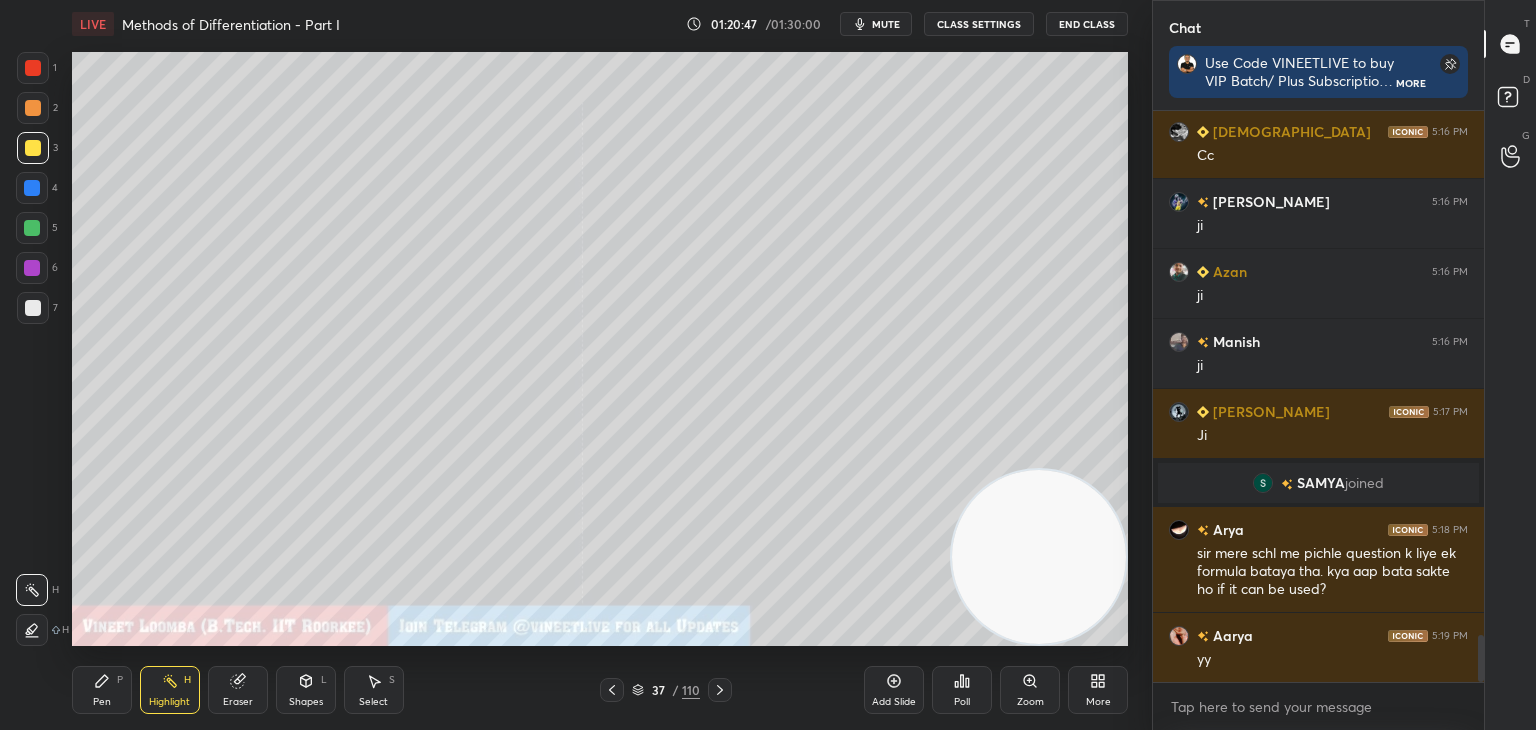 click on "1 2 3 4 5 6 7 C X Z C X Z E E Erase all   H H LIVE Methods of Differentiation - Part I 01:20:47 /  01:30:00 mute CLASS SETTINGS End Class Setting up your live class Poll for   secs No correct answer Start poll Back Methods of Differentiation - Part I • L9 of Detailed Course on Limits, Continuity & Differentiability for JEE 2026 Vineet Loomba Pen P Highlight H Eraser Shapes L Select S 37 / 110 Add Slide Poll Zoom More" at bounding box center (568, 365) 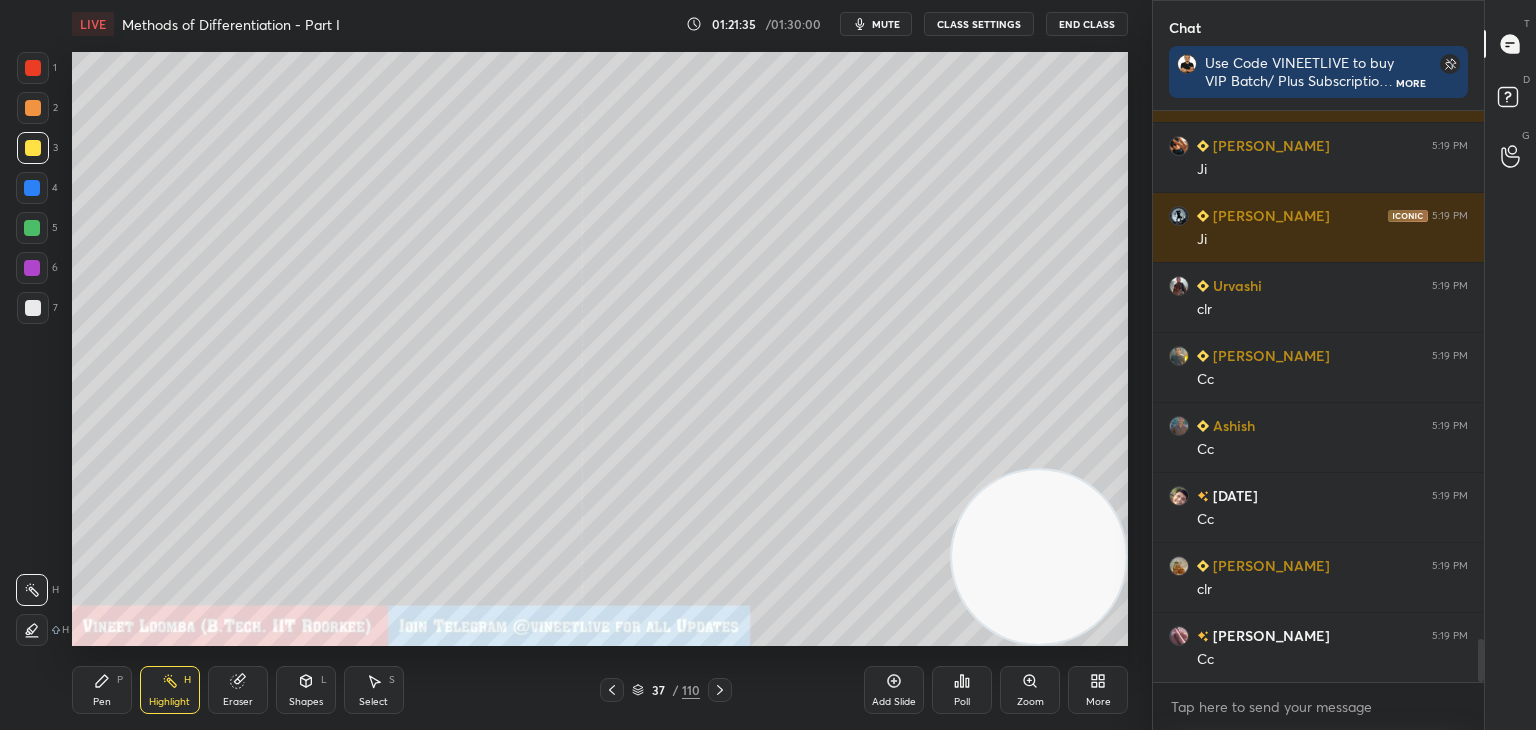 scroll, scrollTop: 7032, scrollLeft: 0, axis: vertical 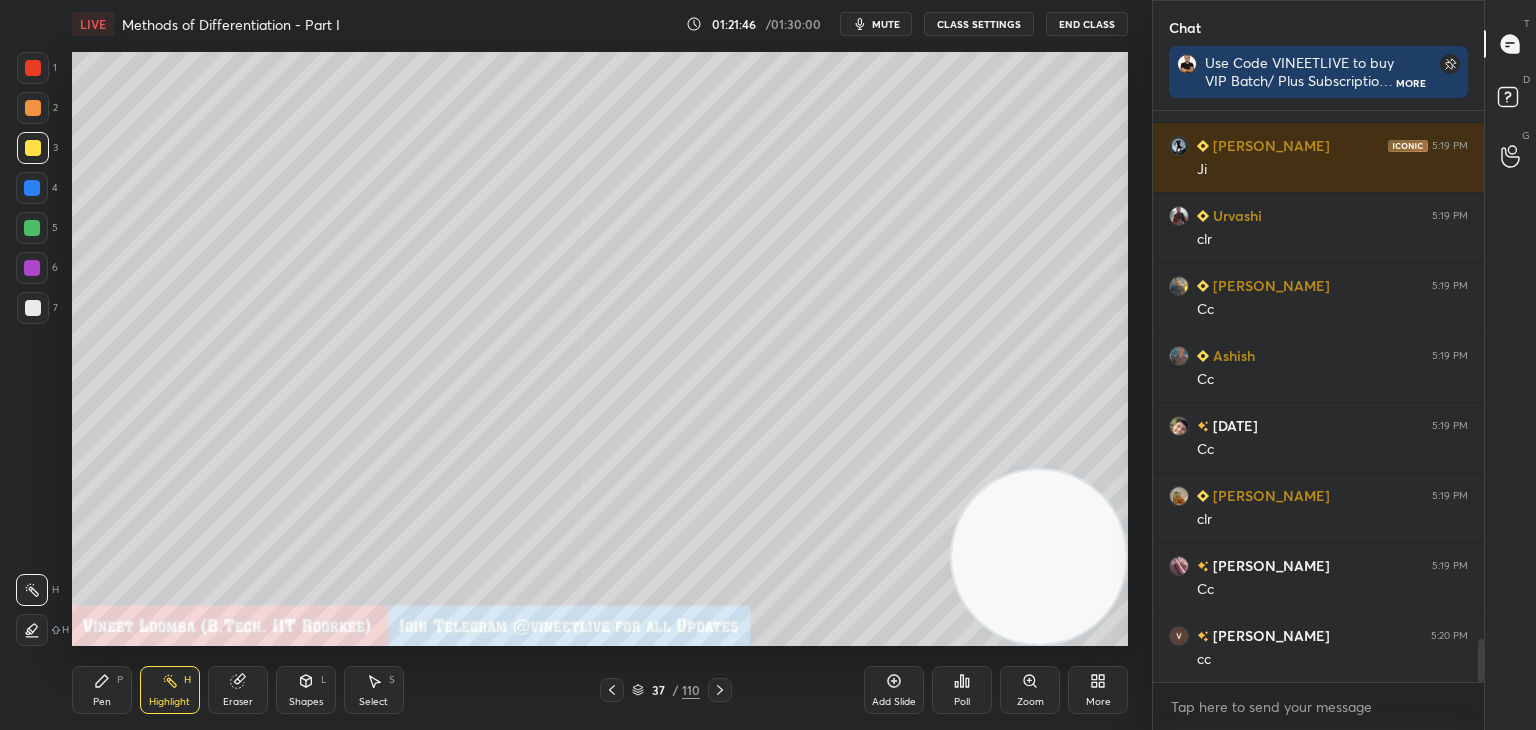click 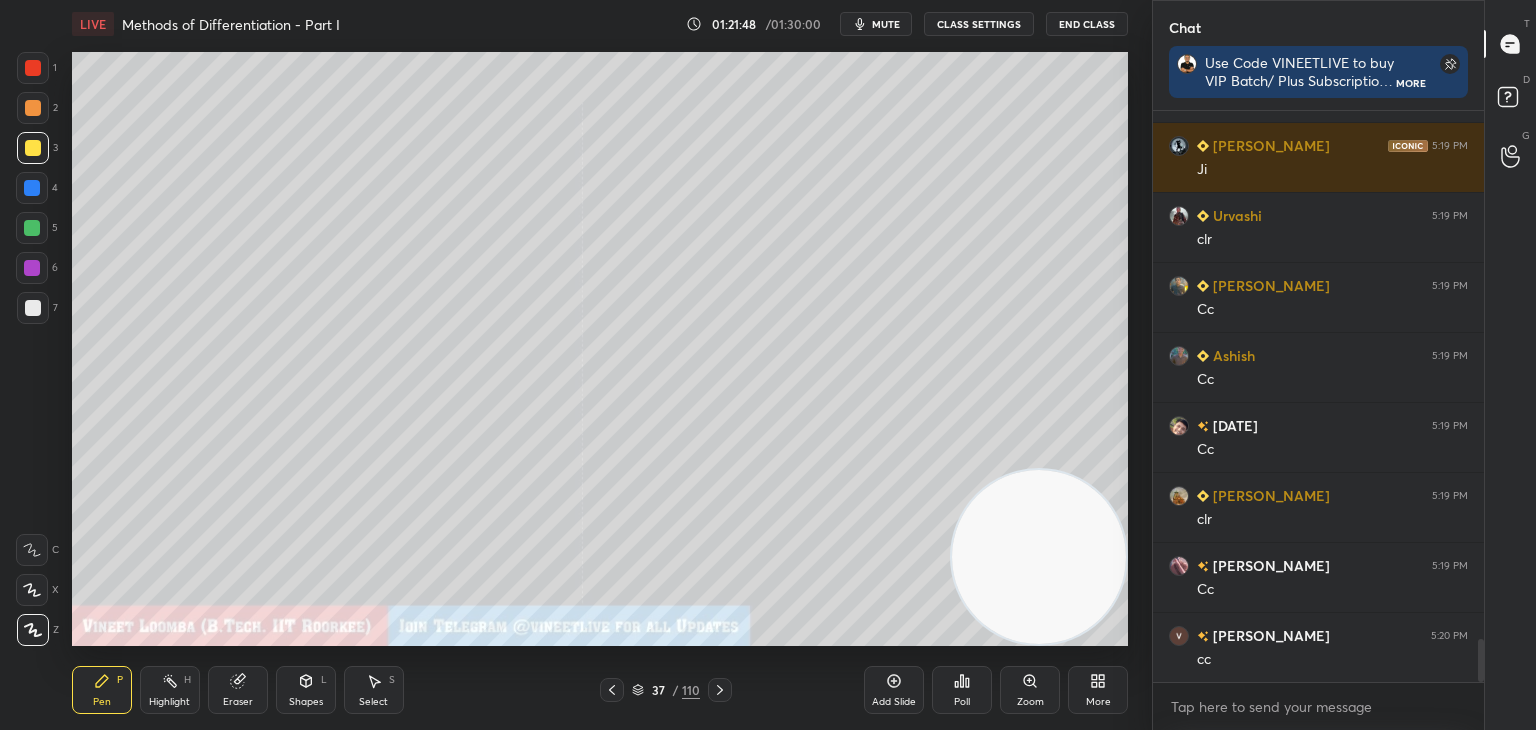 scroll, scrollTop: 7102, scrollLeft: 0, axis: vertical 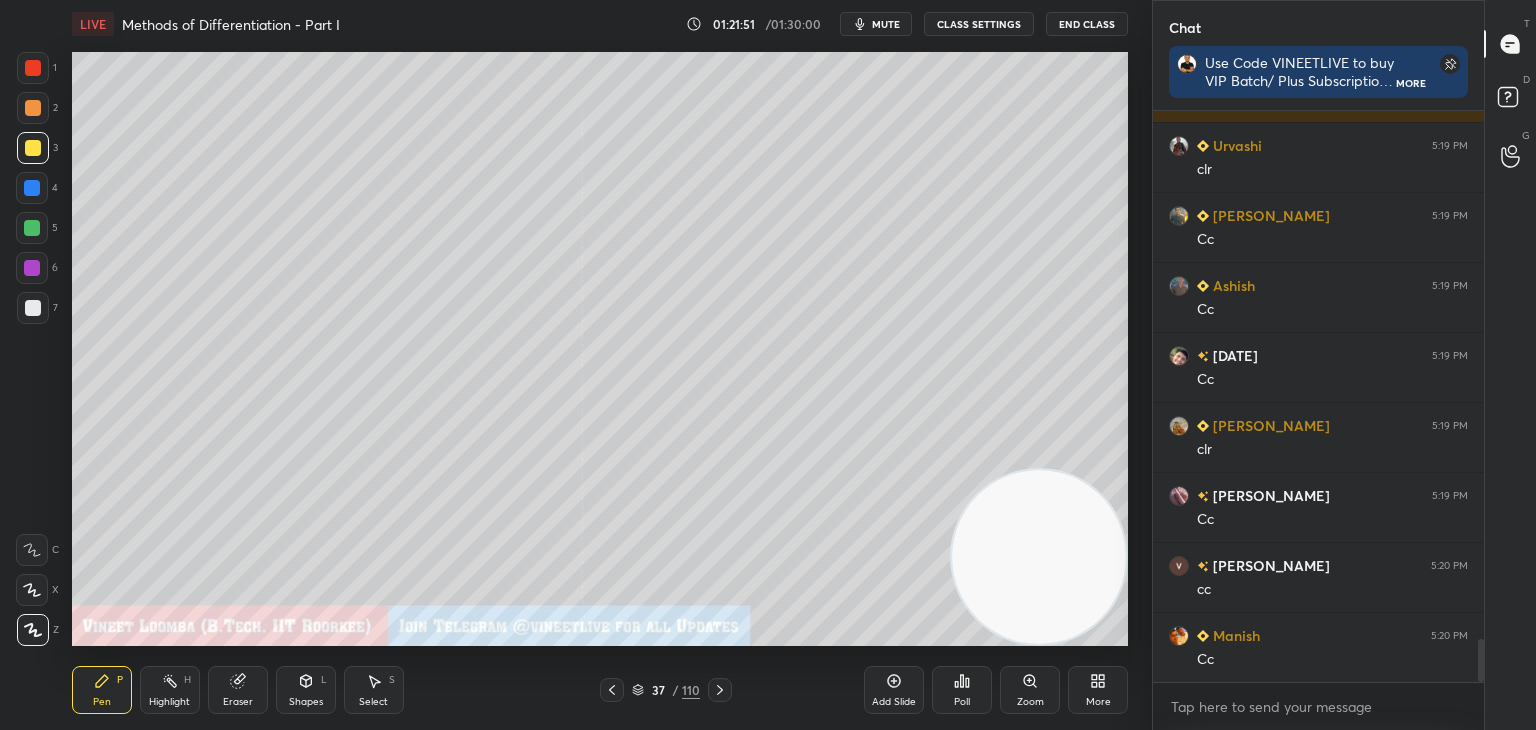 click 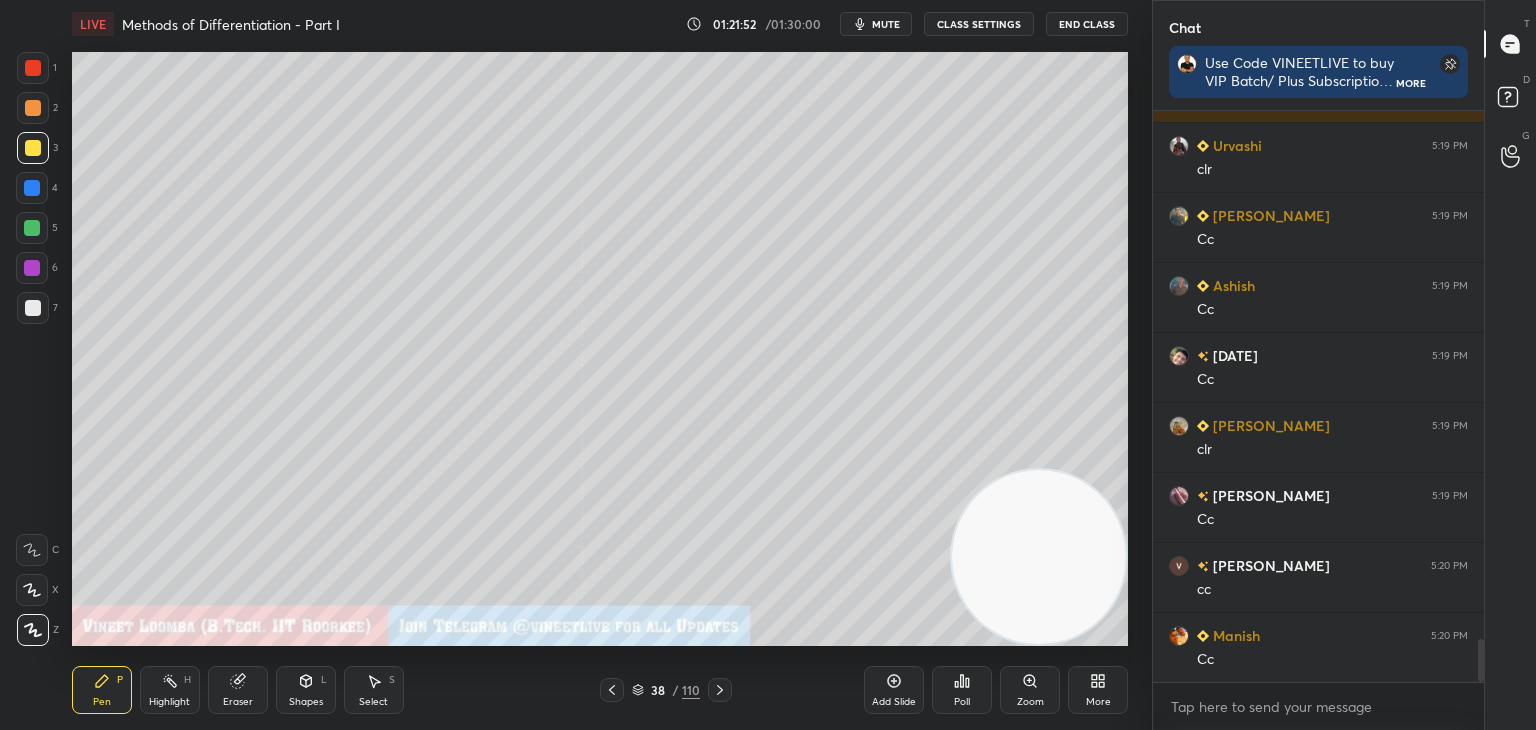 click 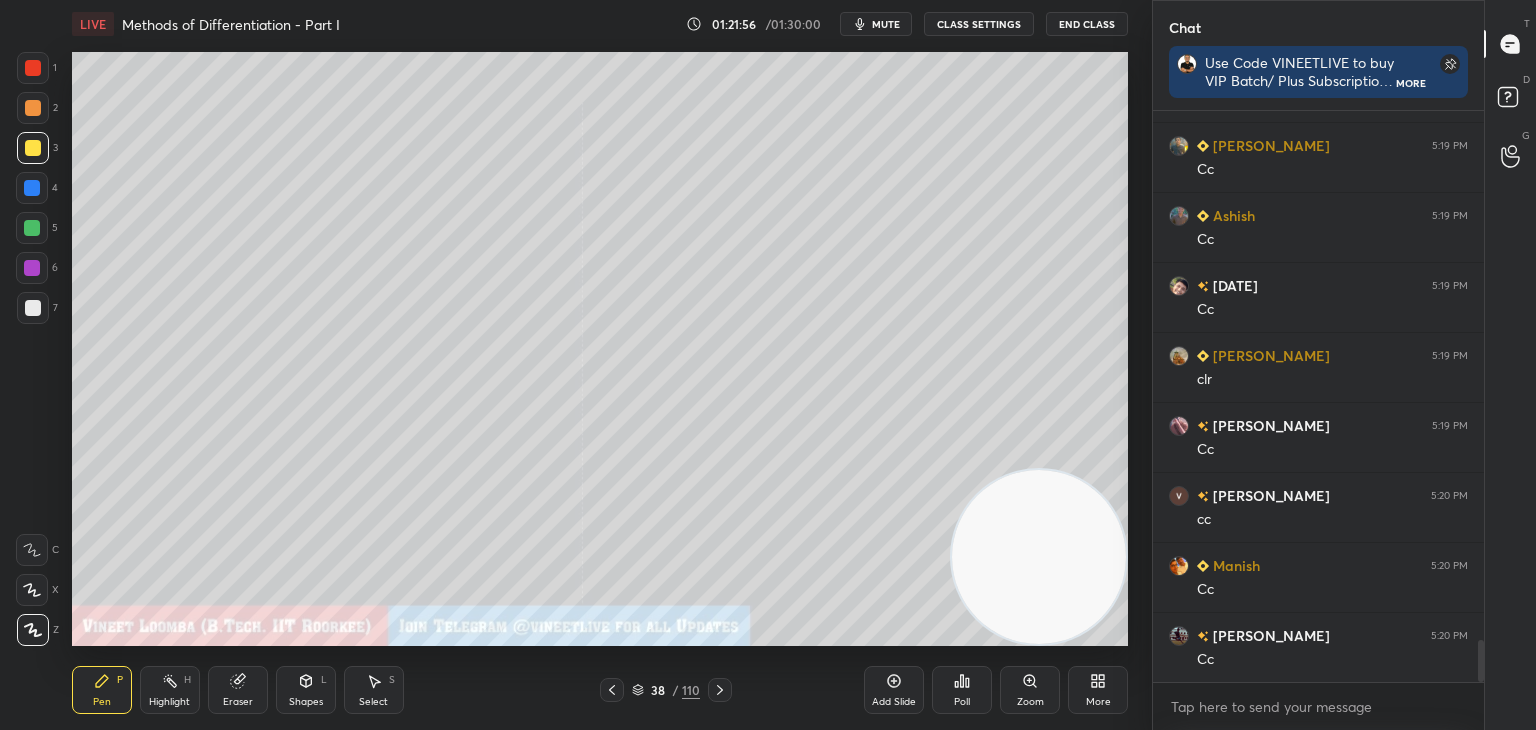 scroll, scrollTop: 7242, scrollLeft: 0, axis: vertical 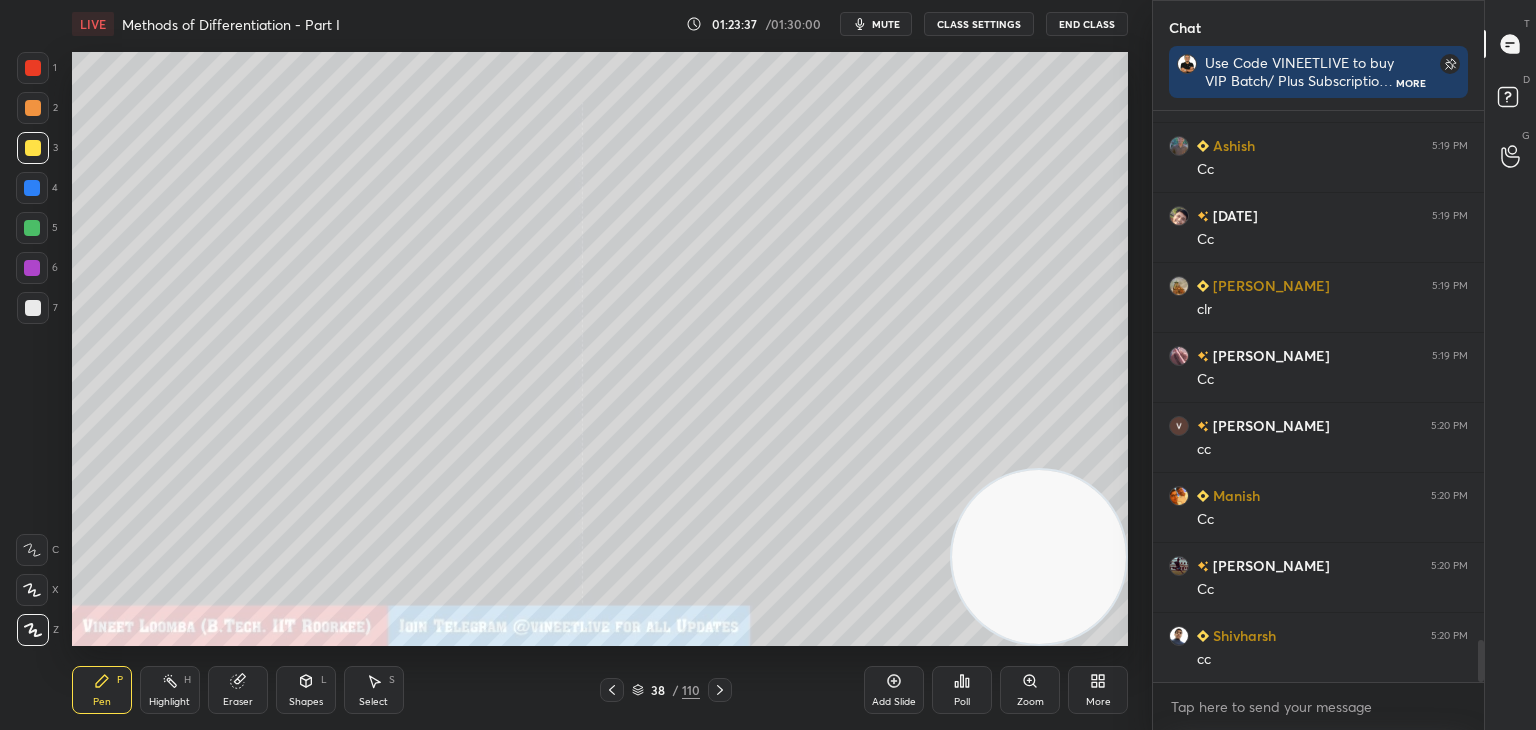 click 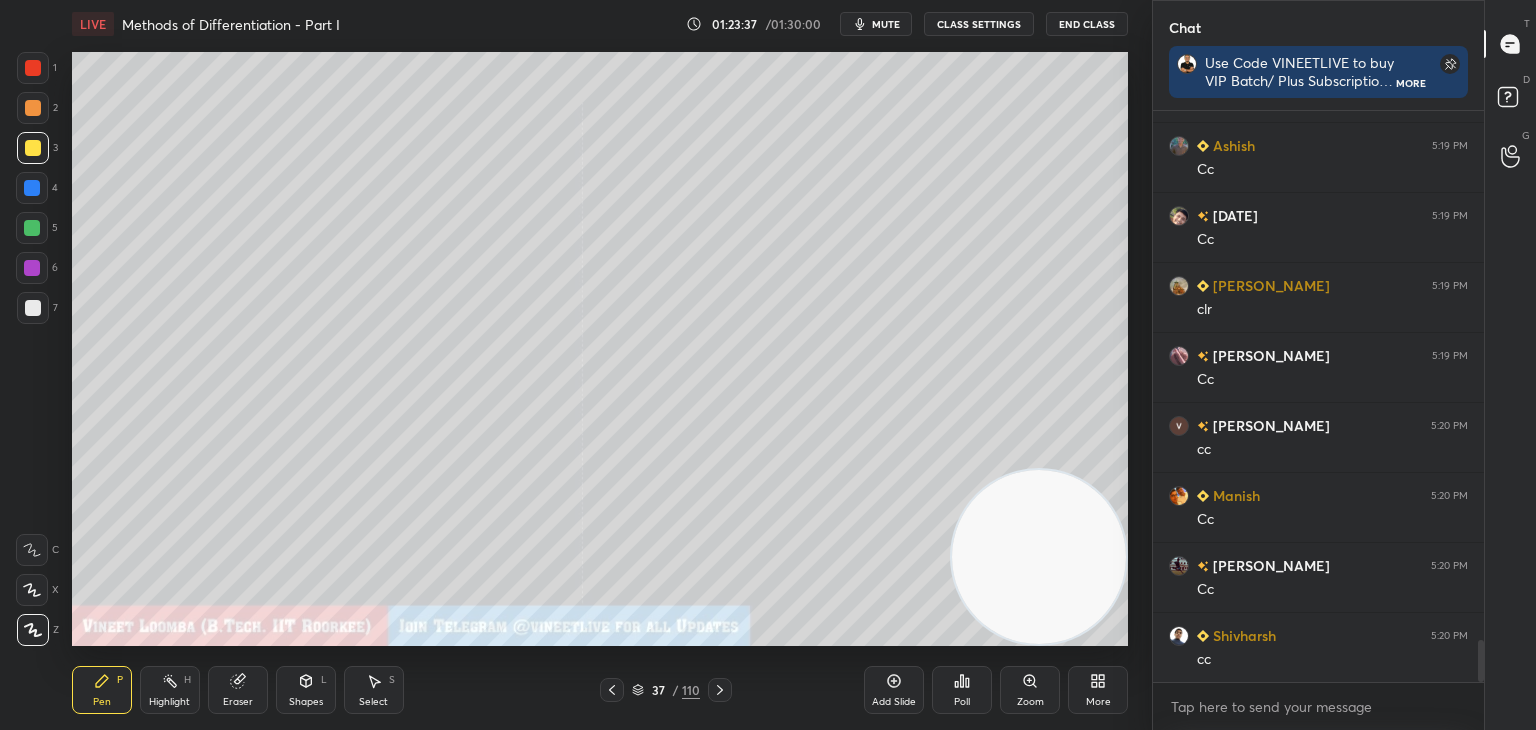 click 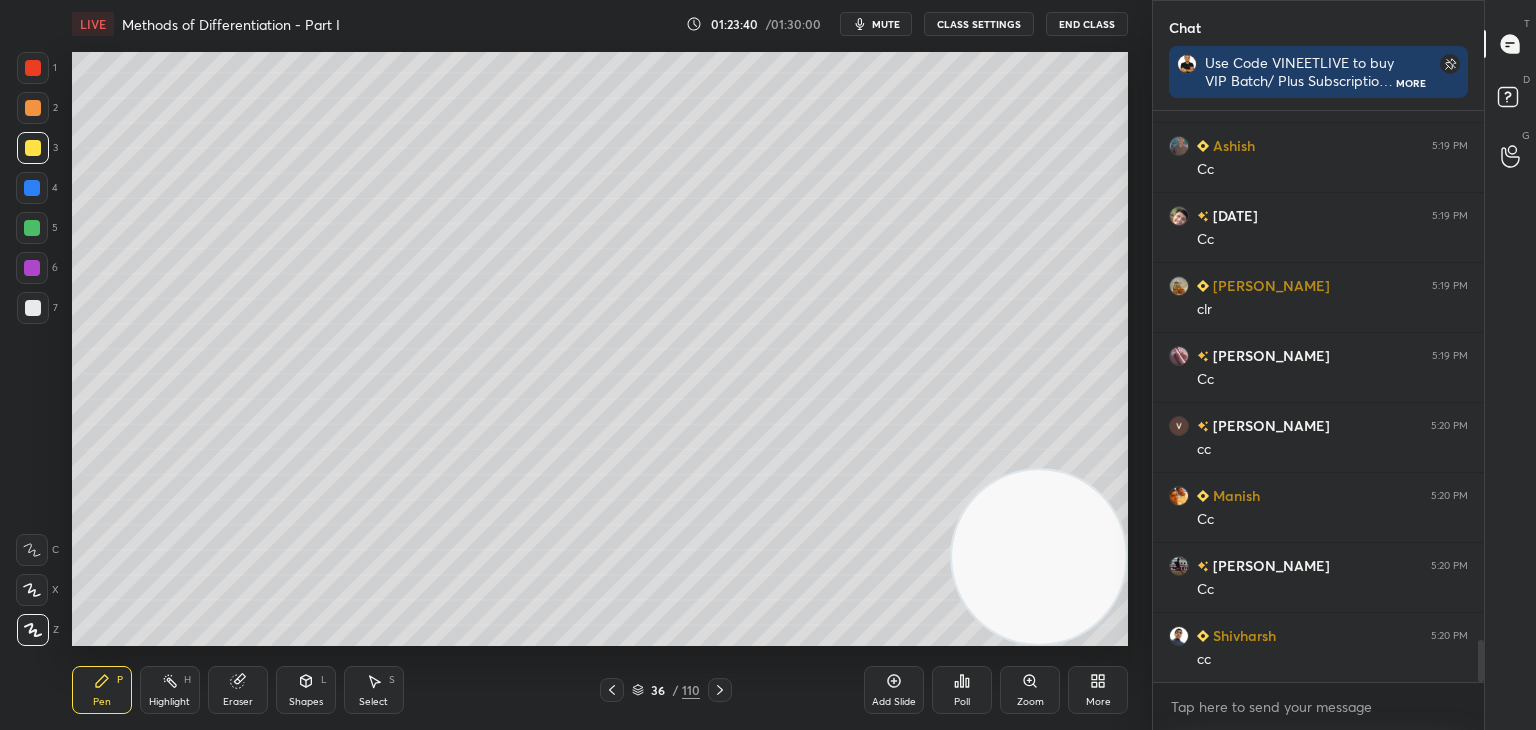 click 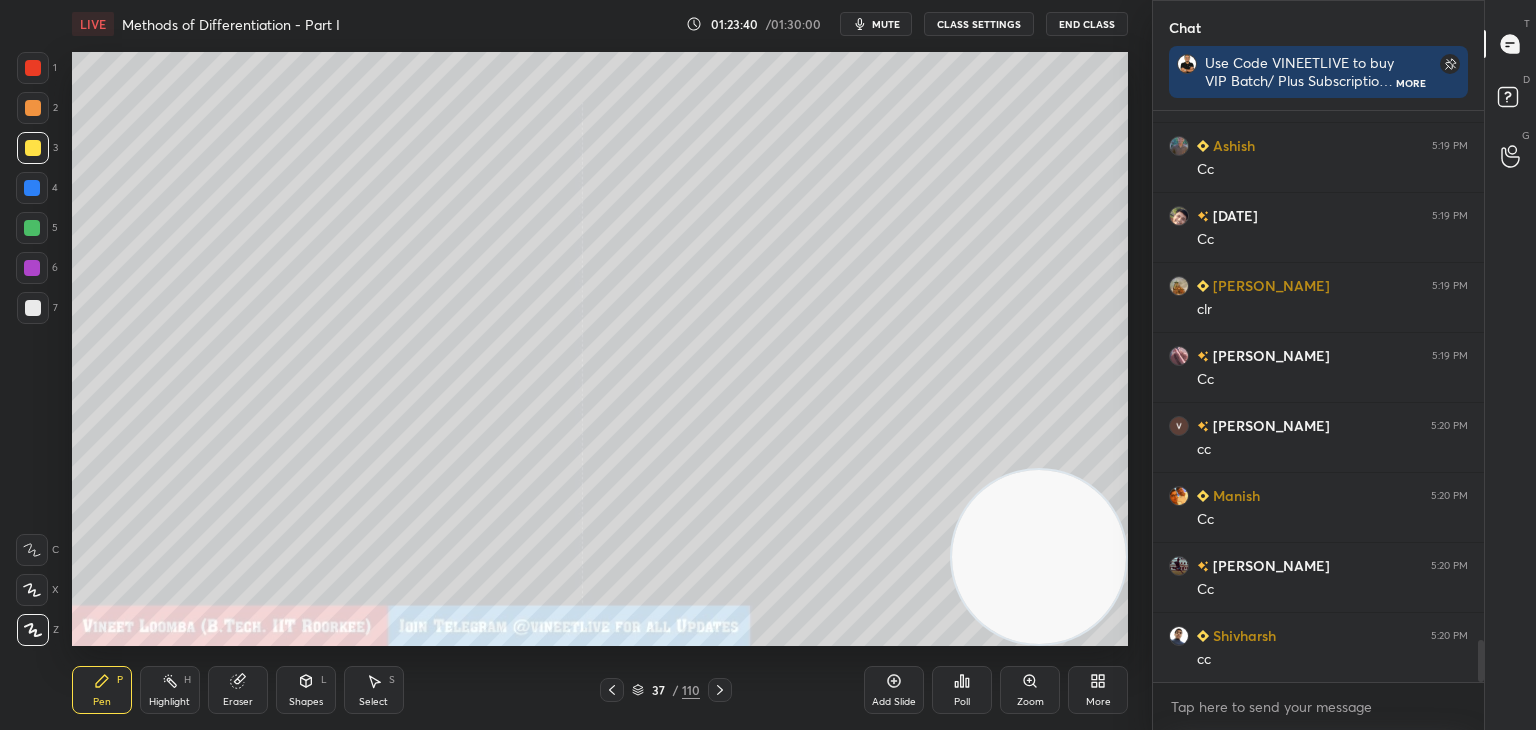 click 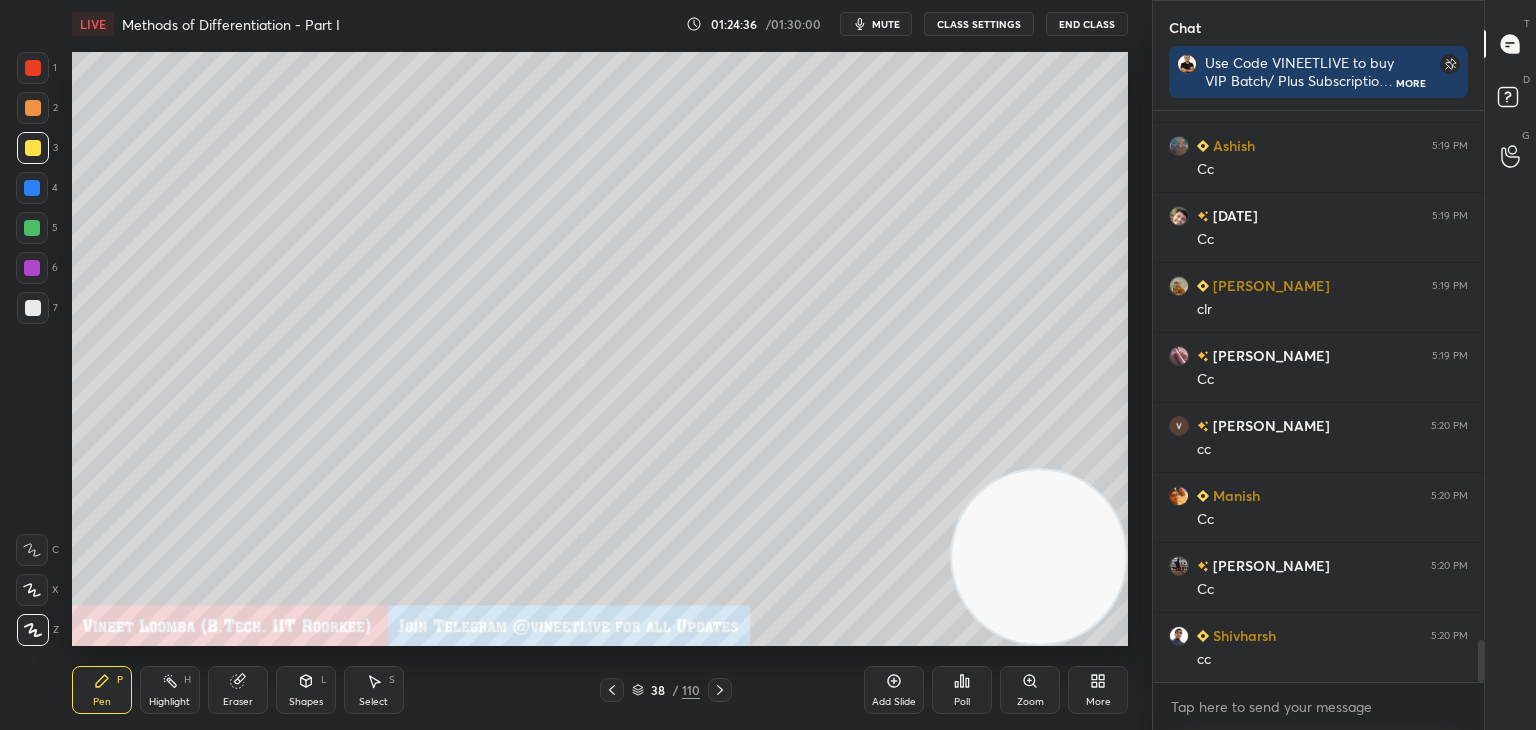 scroll, scrollTop: 7312, scrollLeft: 0, axis: vertical 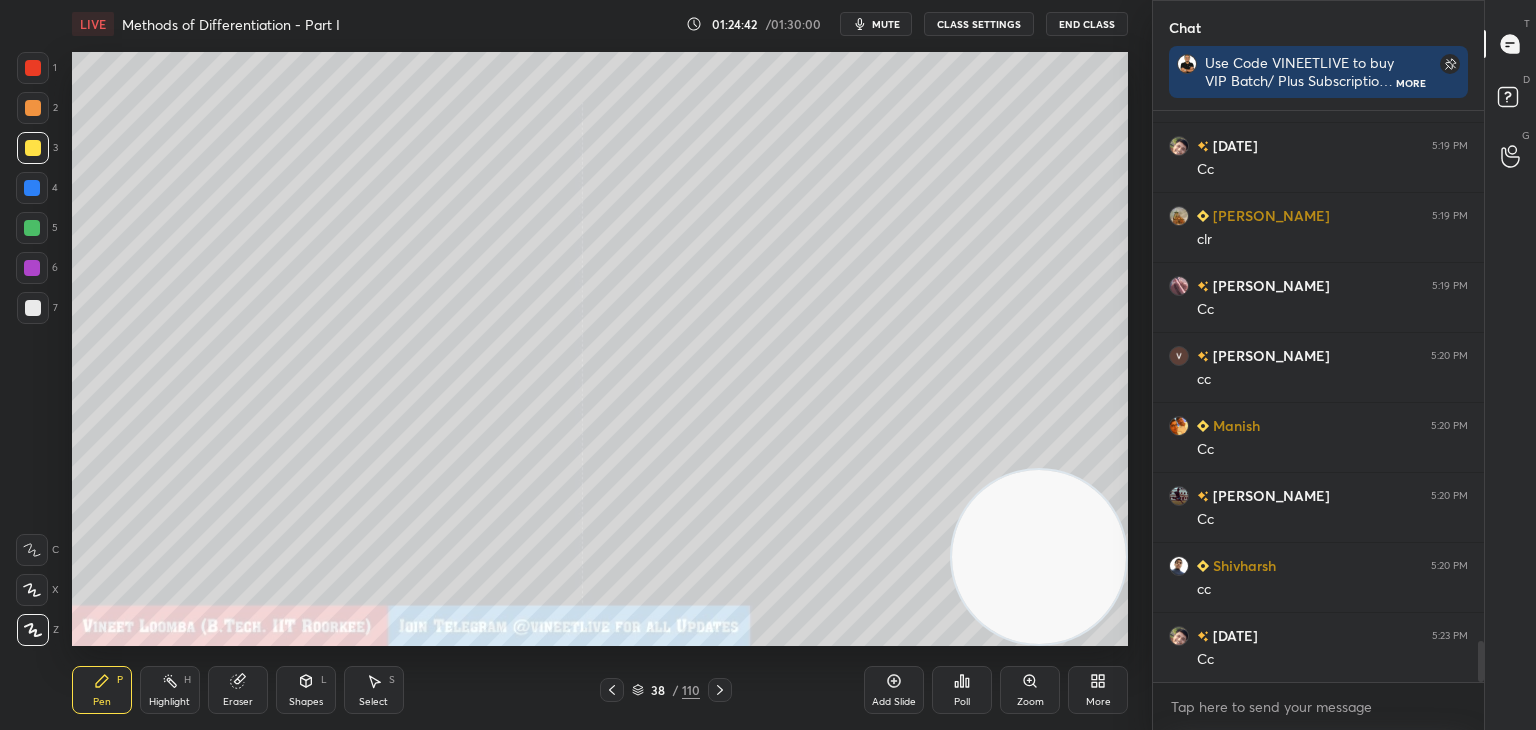 click 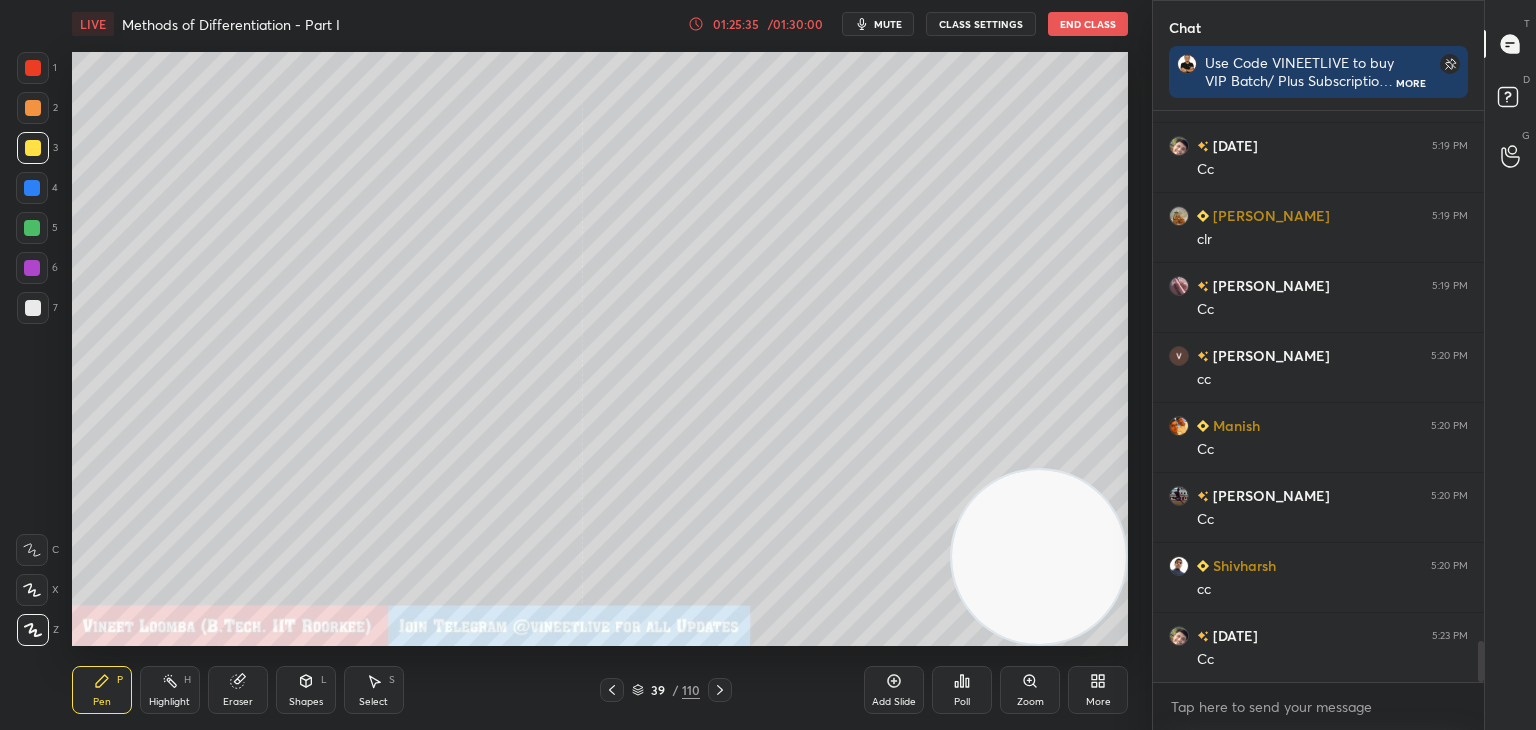 click on "Eraser" at bounding box center [238, 690] 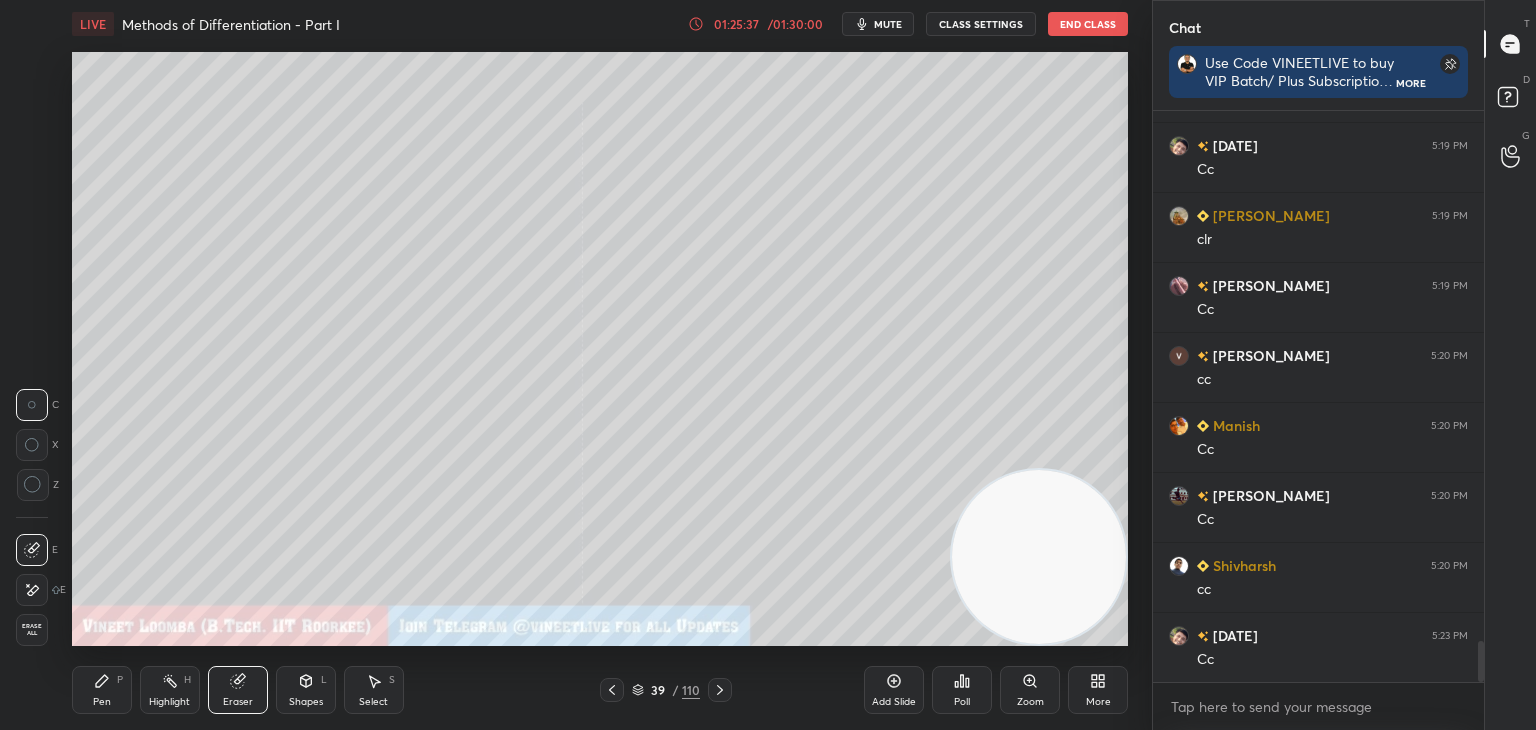 click on "Pen P" at bounding box center (102, 690) 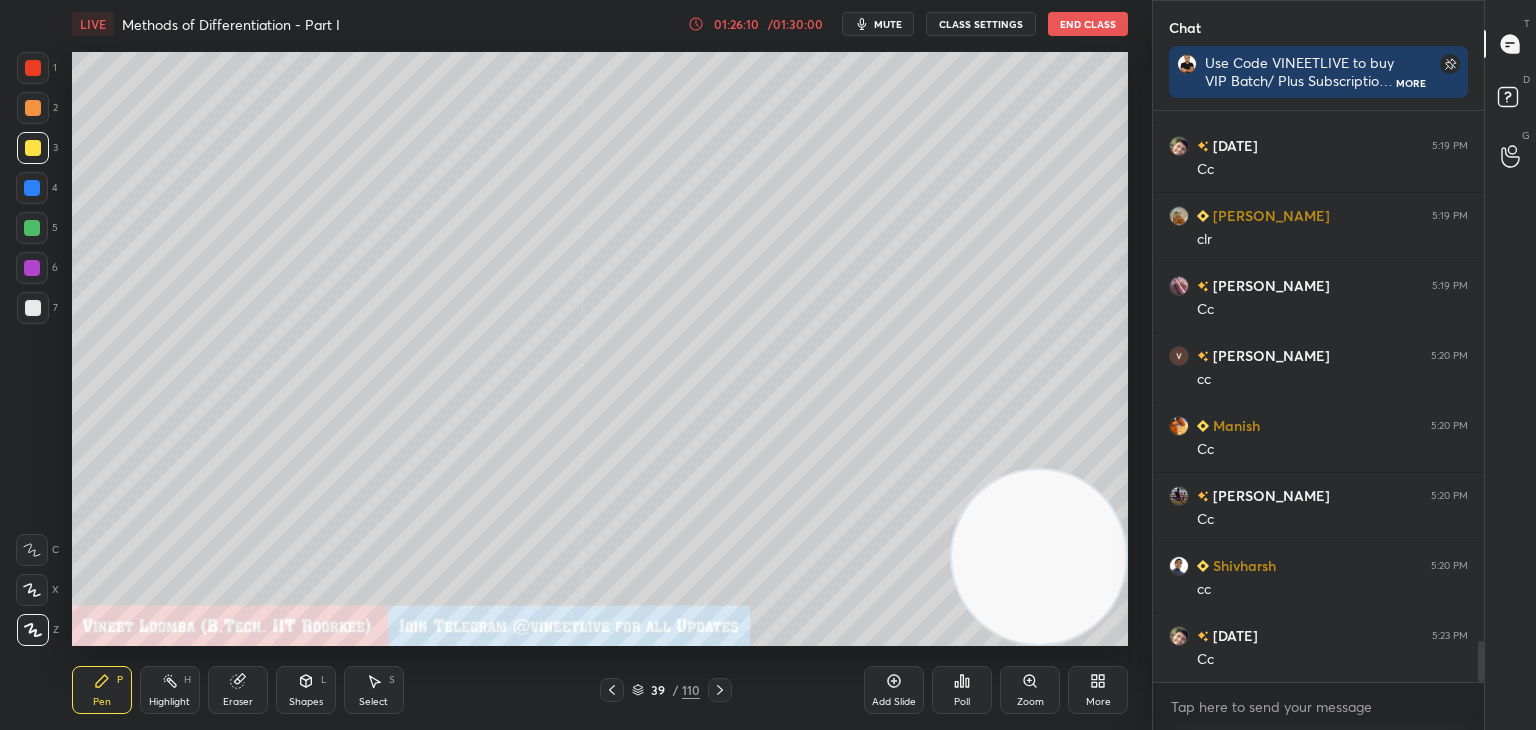 click on "Eraser" at bounding box center (238, 702) 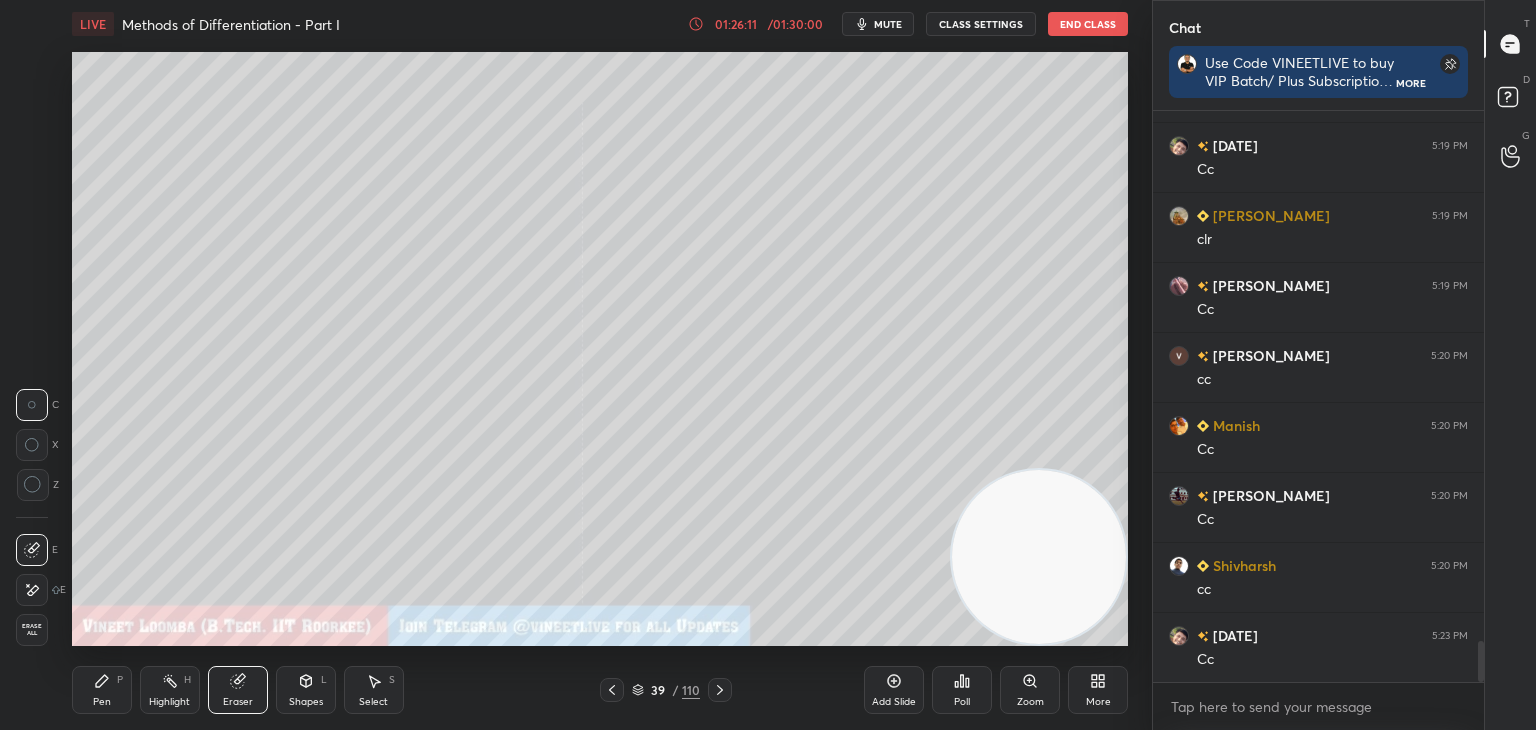 click on "Pen P" at bounding box center [102, 690] 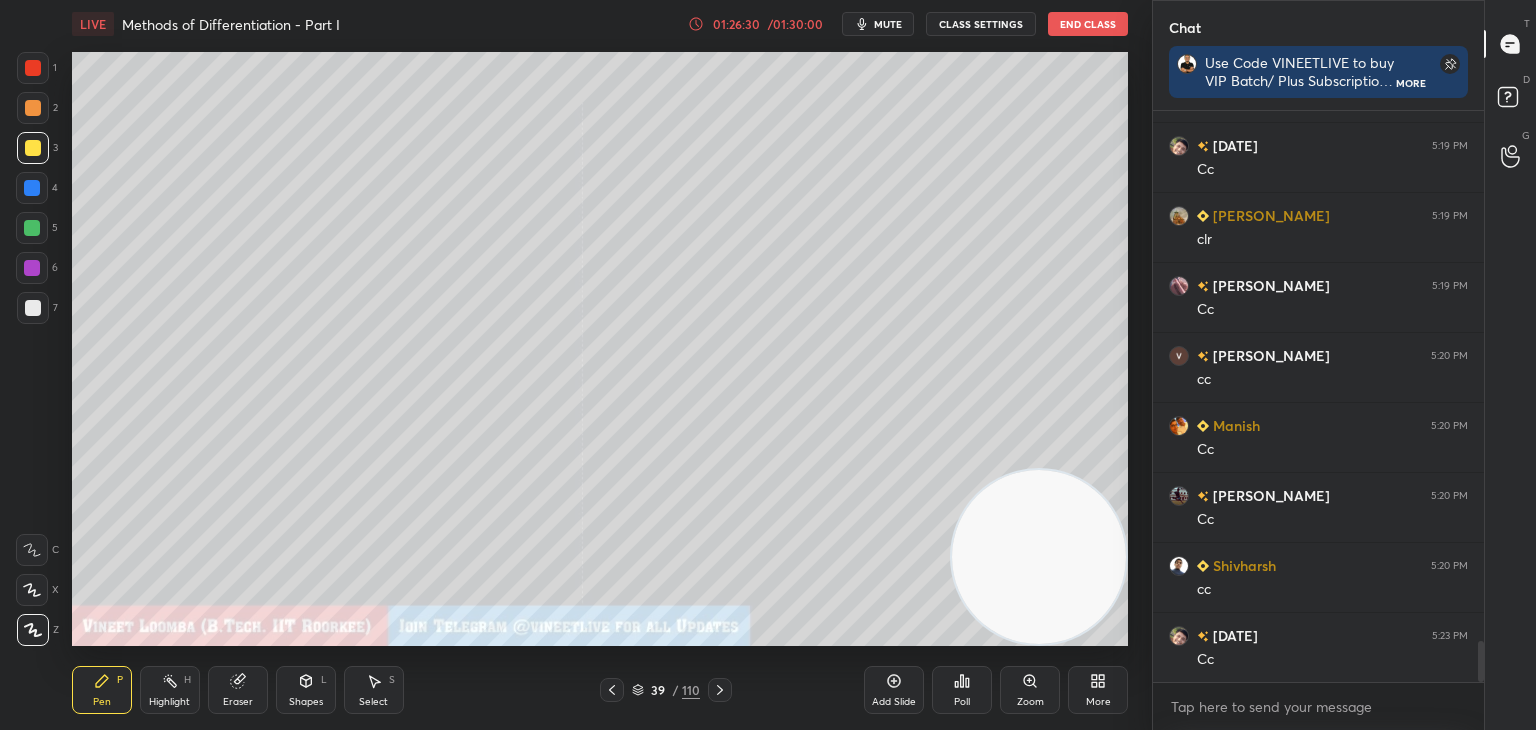 click on "Select S" at bounding box center [374, 690] 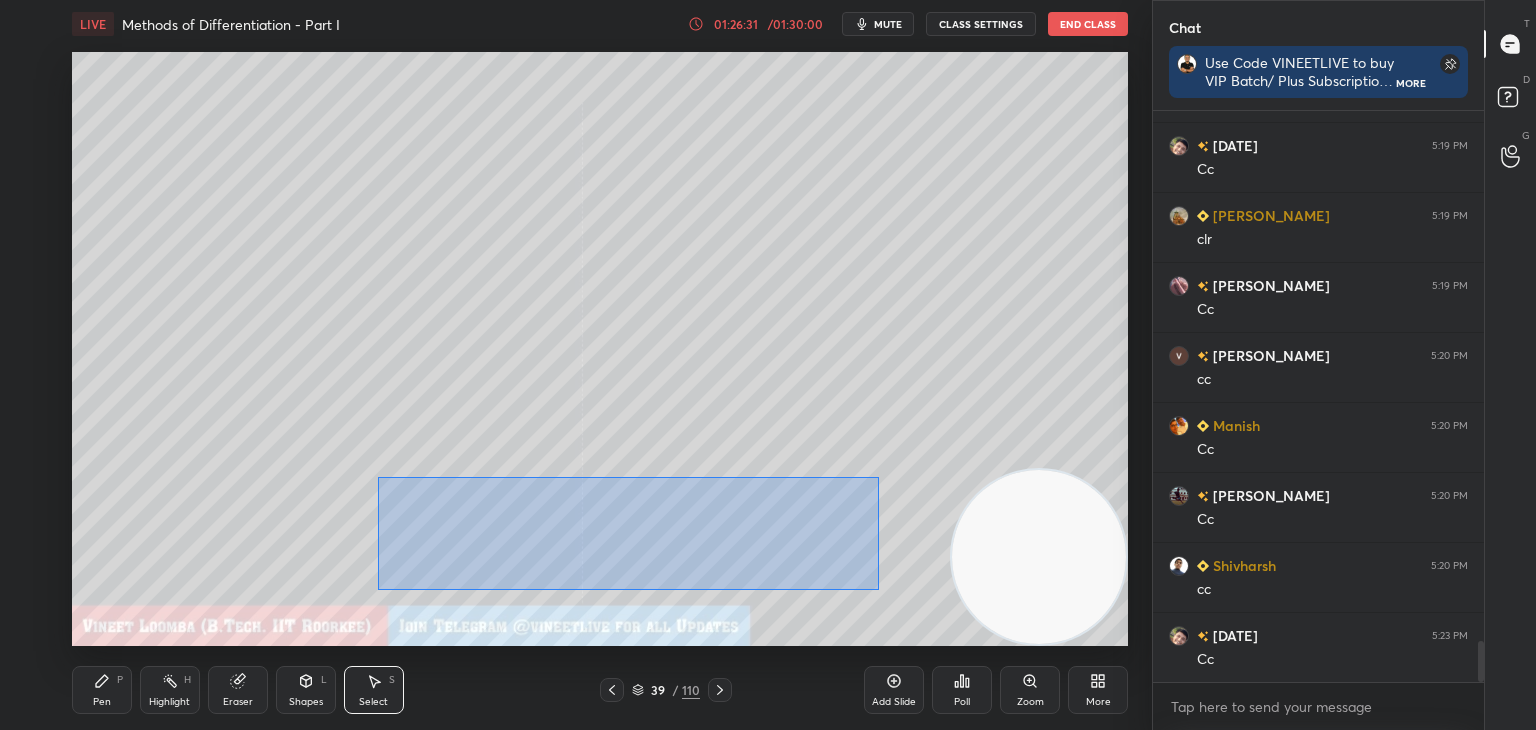 drag, startPoint x: 377, startPoint y: 477, endPoint x: 867, endPoint y: 583, distance: 501.33423 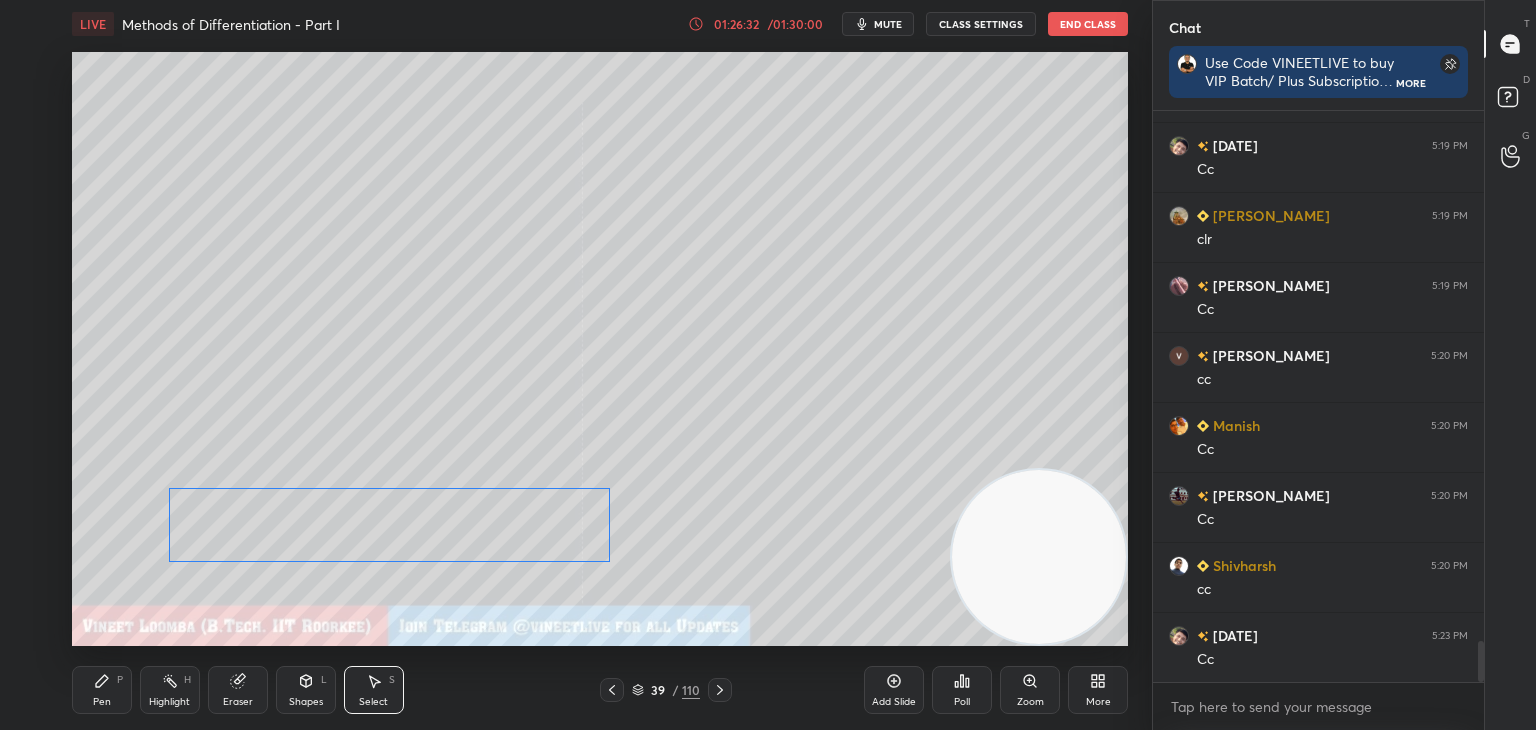 drag, startPoint x: 725, startPoint y: 560, endPoint x: 580, endPoint y: 547, distance: 145.58159 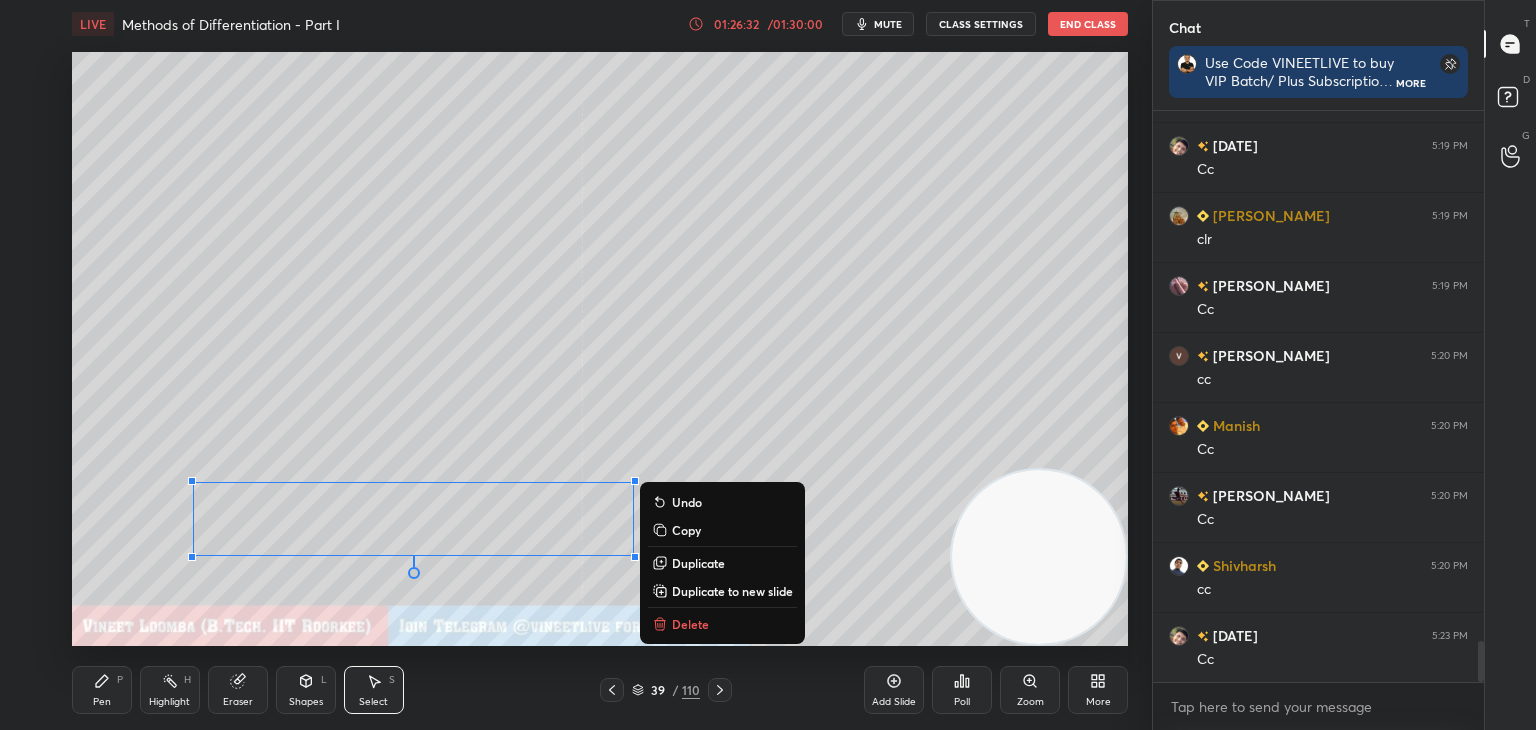 click on "0 ° Undo Copy Duplicate Duplicate to new slide Delete" at bounding box center (600, 349) 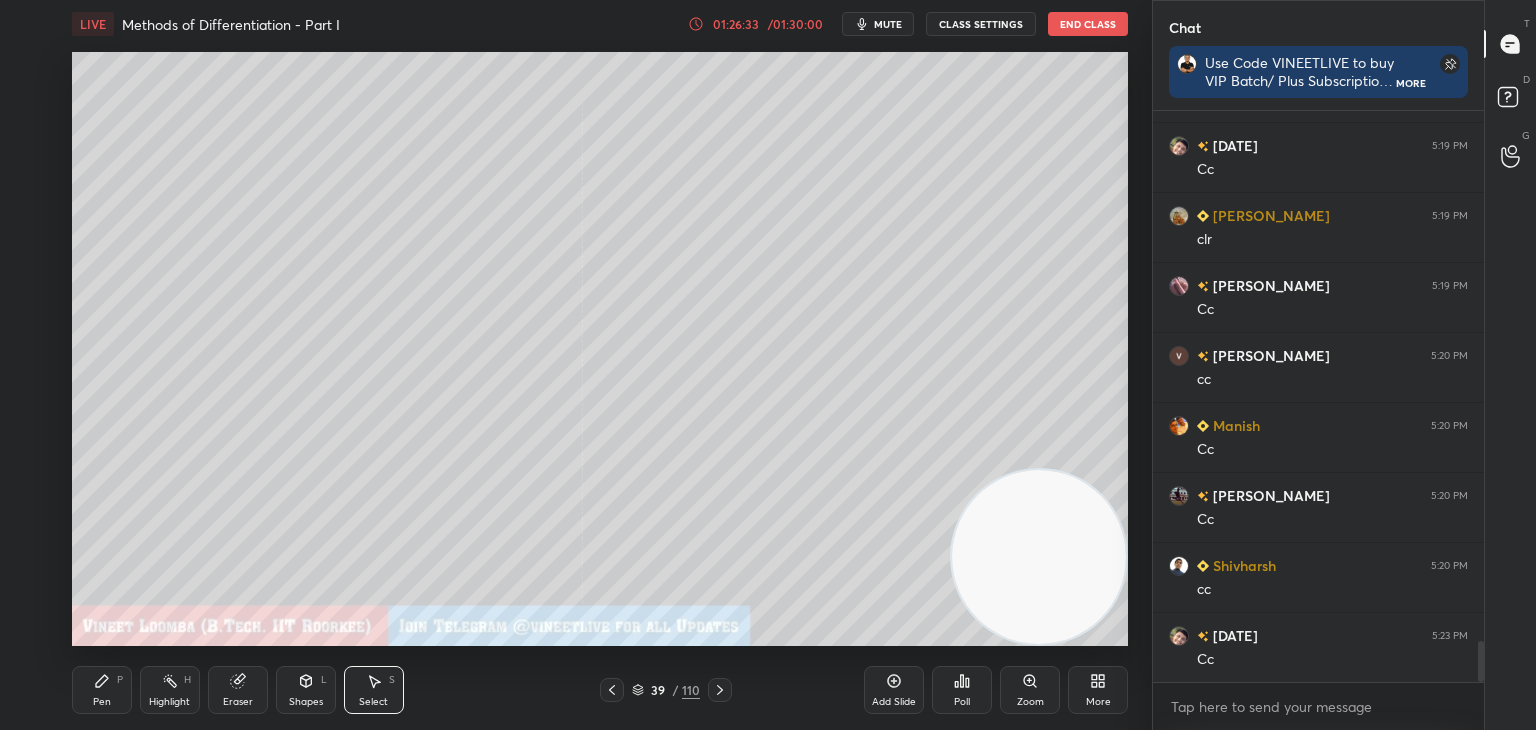 click on "Pen" at bounding box center [102, 702] 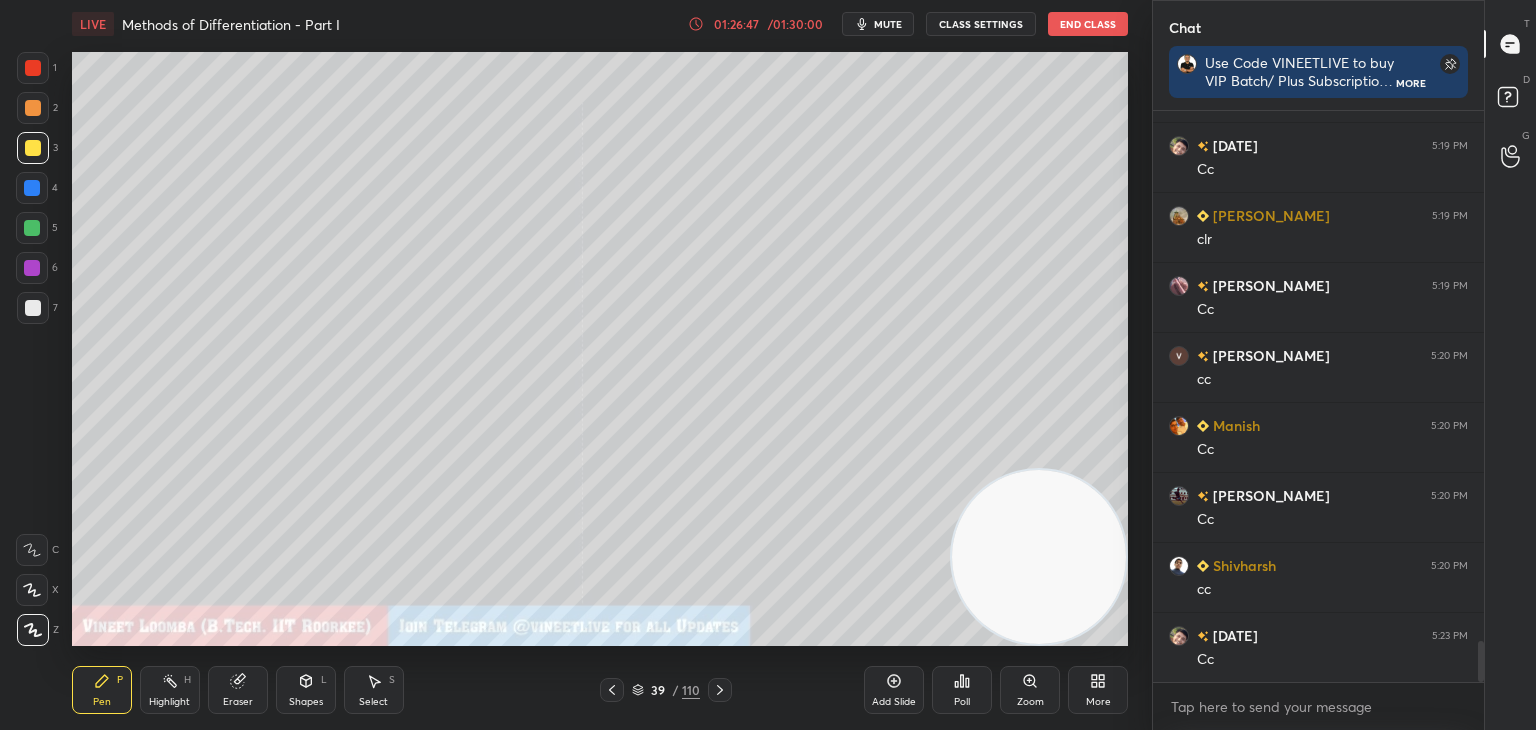 click on "Highlight" at bounding box center (169, 702) 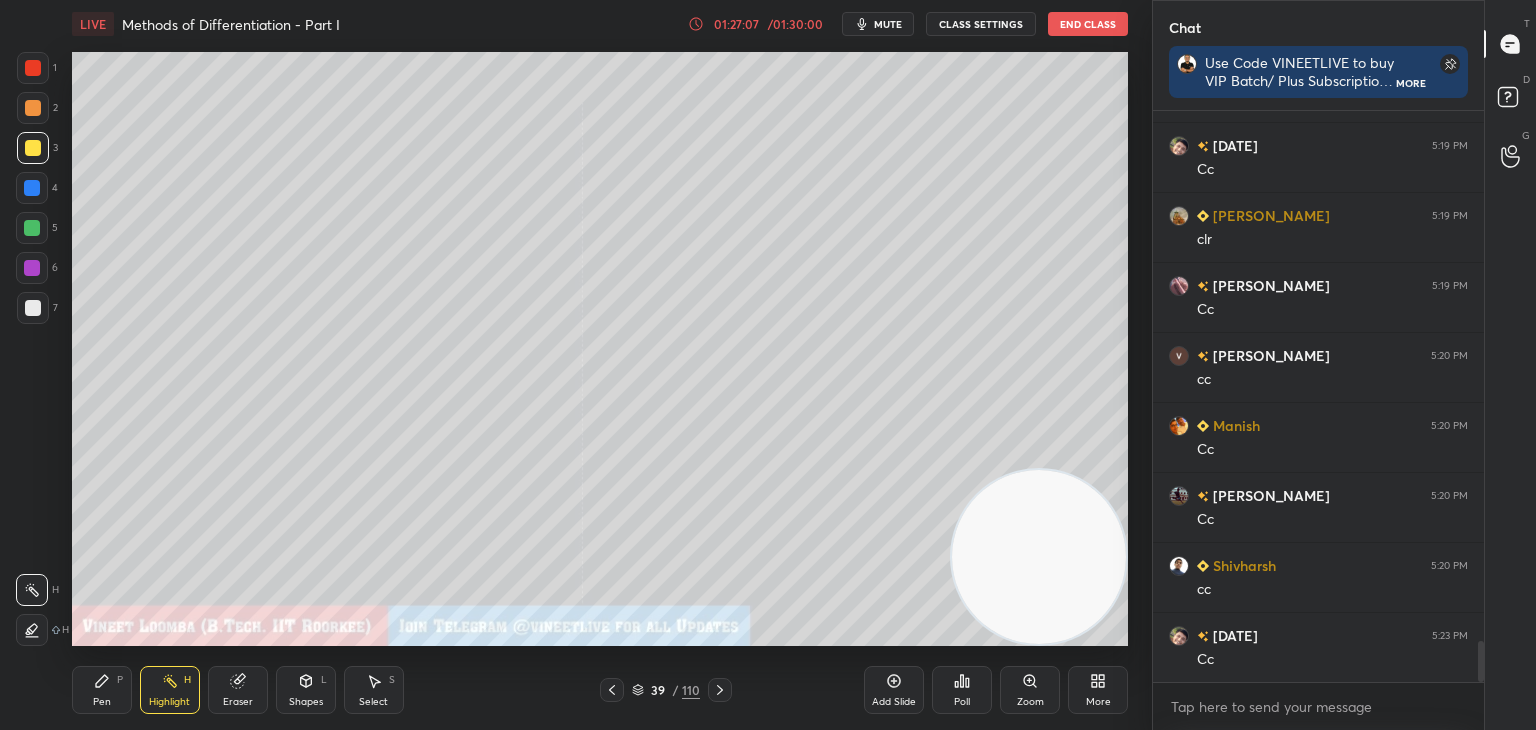 click on "Pen P" at bounding box center [102, 690] 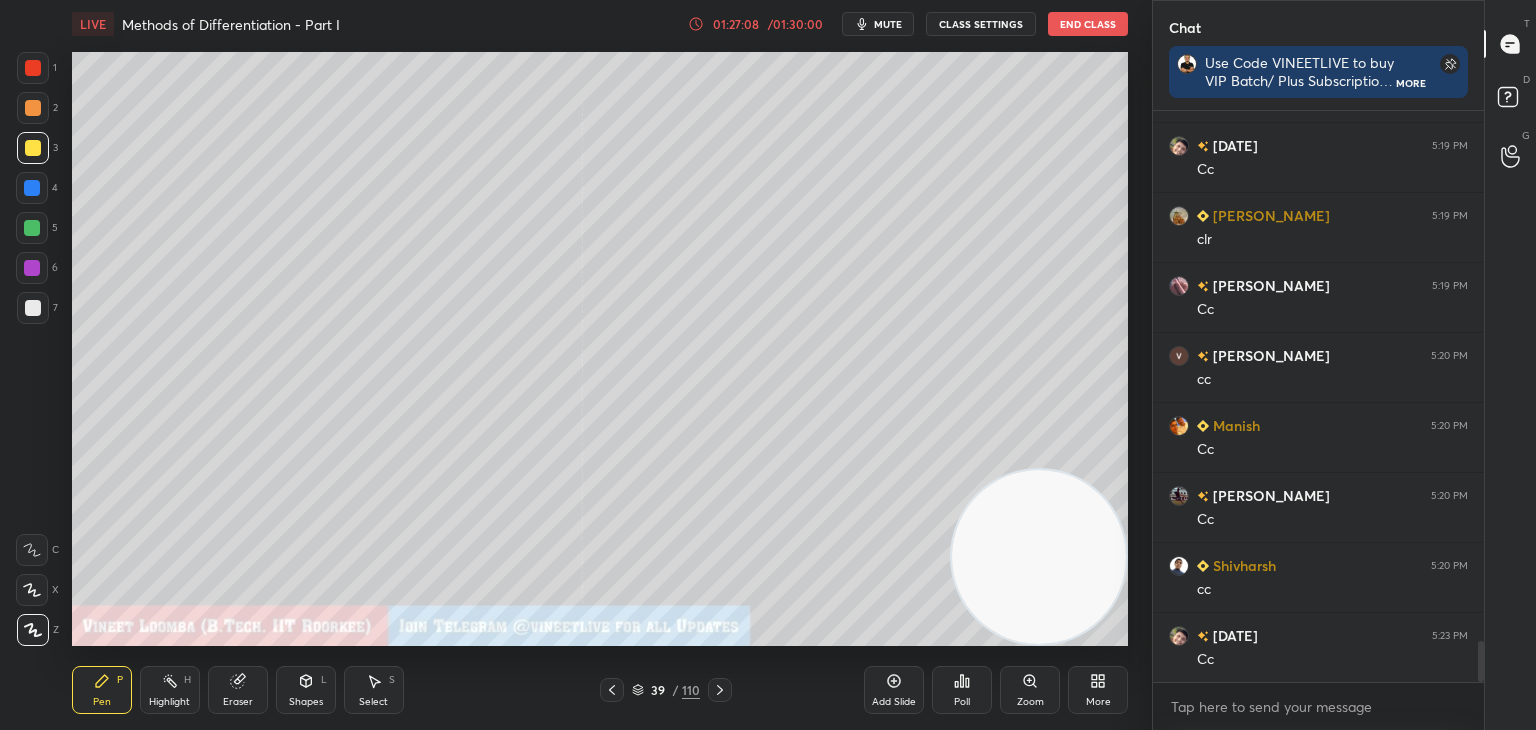 drag, startPoint x: 376, startPoint y: 701, endPoint x: 364, endPoint y: 673, distance: 30.463093 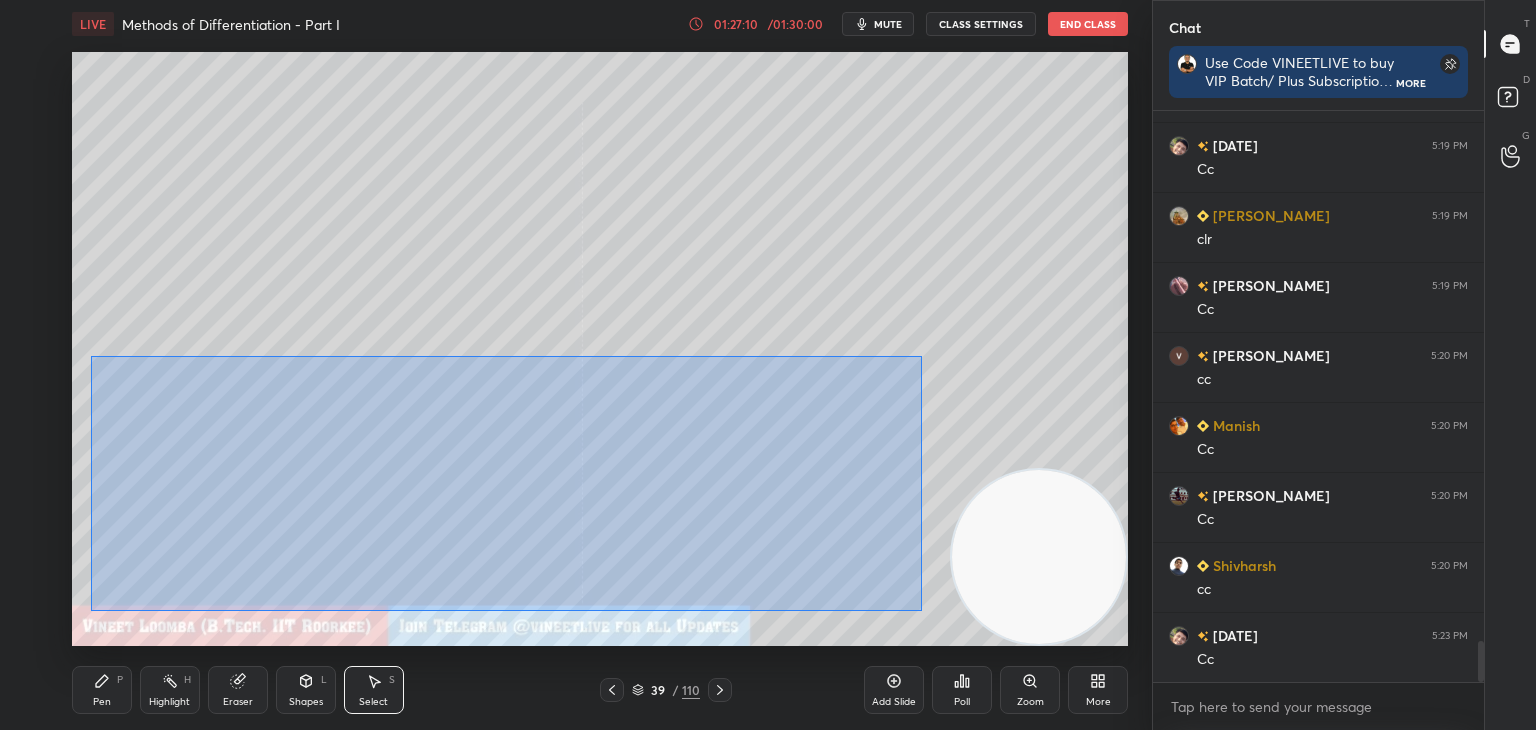drag, startPoint x: 110, startPoint y: 369, endPoint x: 909, endPoint y: 597, distance: 830.8941 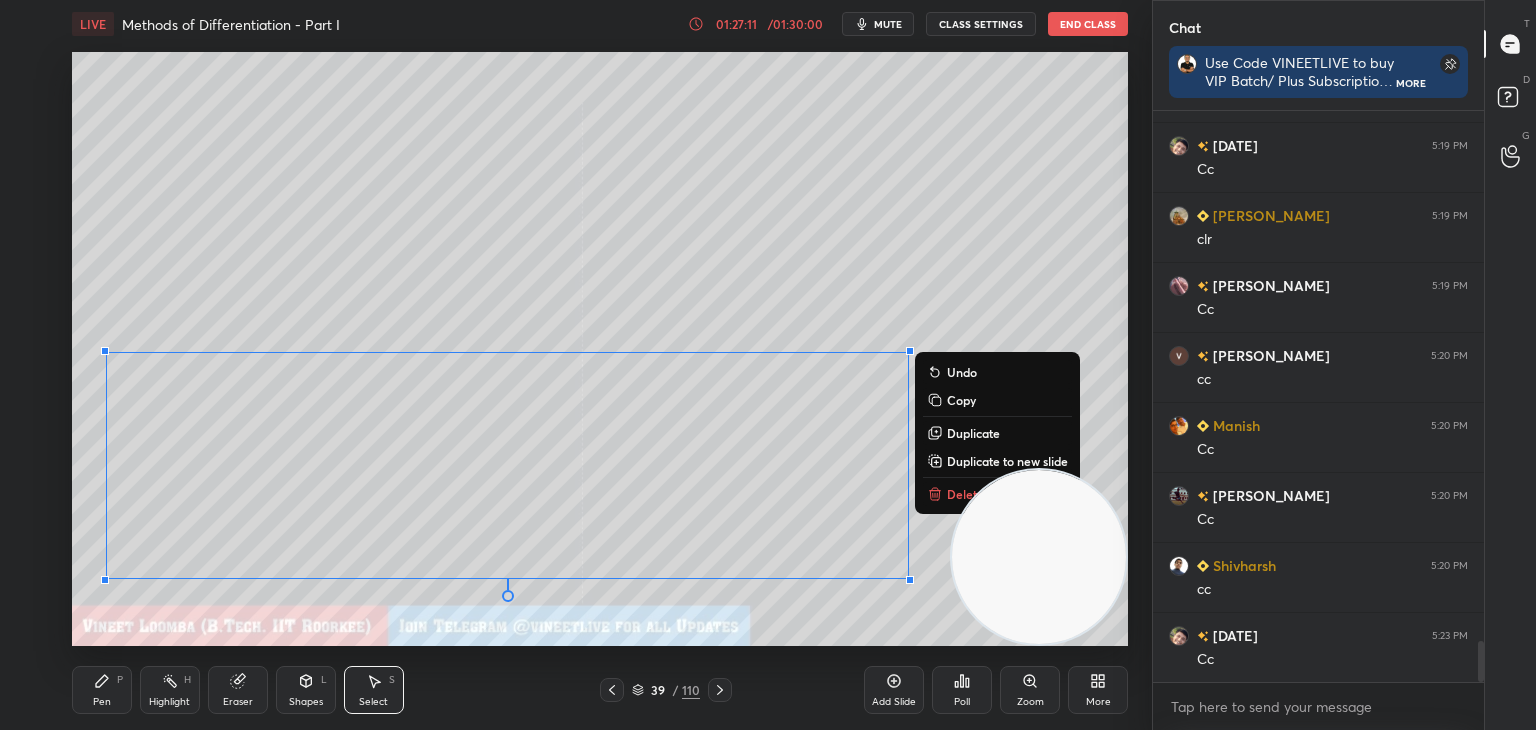 click on "Duplicate to new slide" at bounding box center [997, 461] 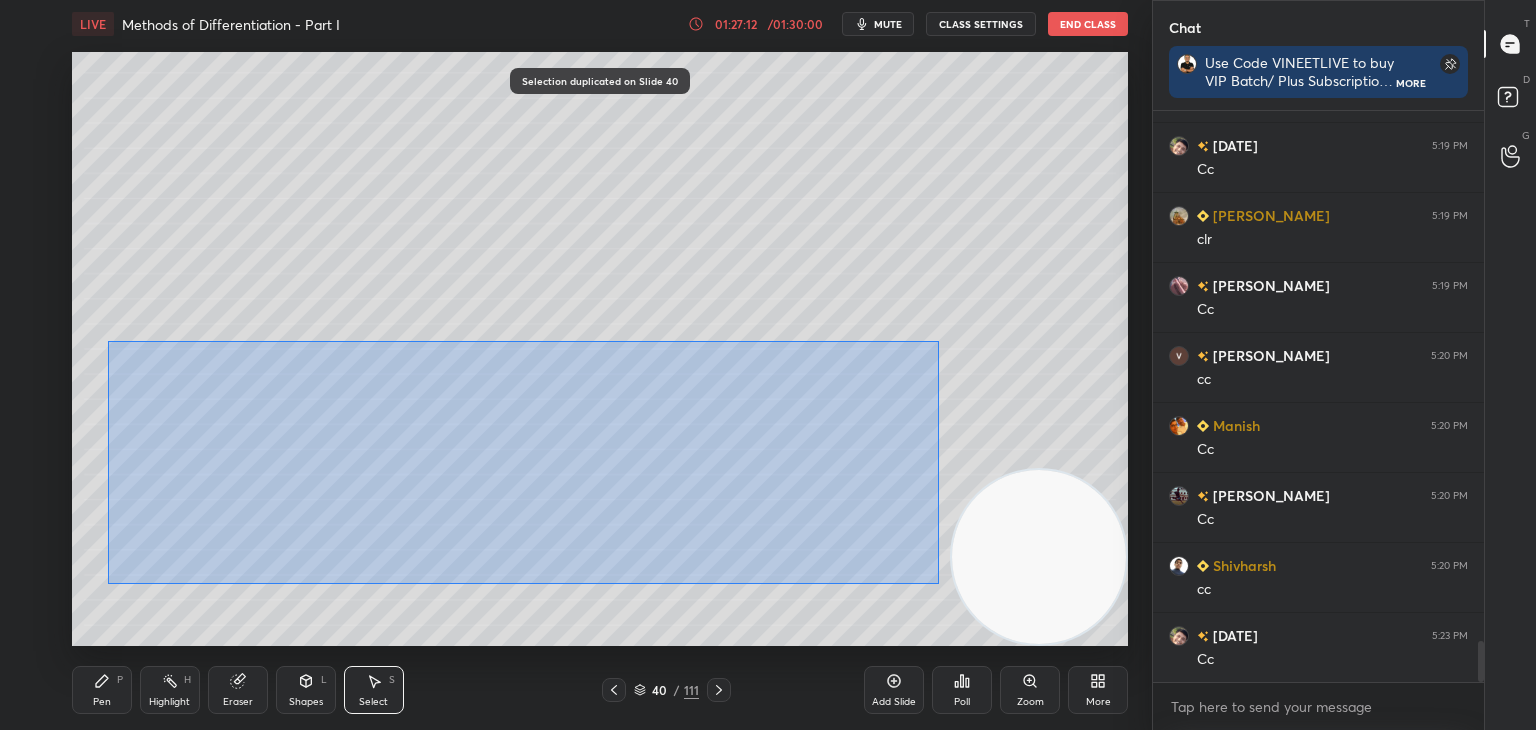 drag, startPoint x: 108, startPoint y: 341, endPoint x: 930, endPoint y: 573, distance: 854.1124 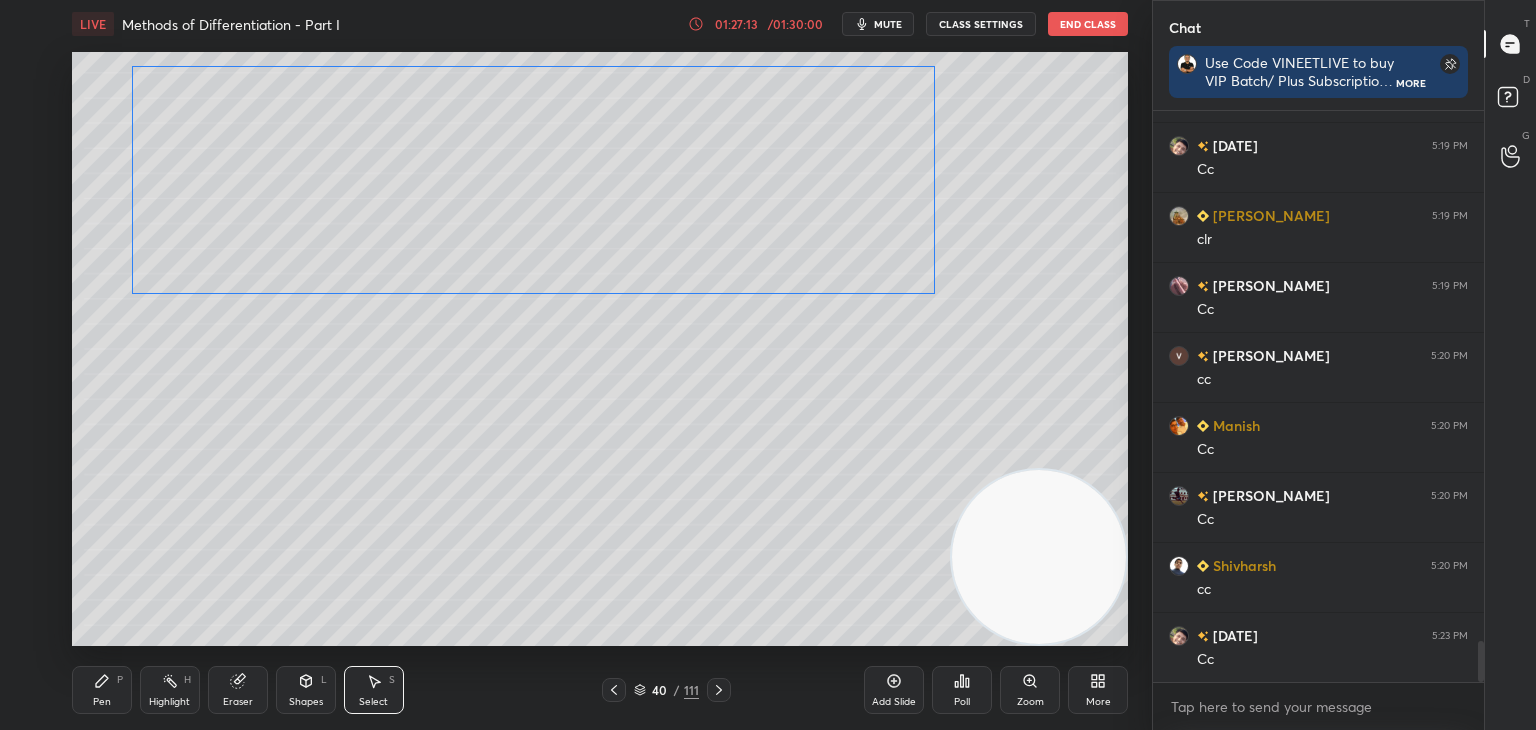 drag, startPoint x: 782, startPoint y: 361, endPoint x: 816, endPoint y: 257, distance: 109.41663 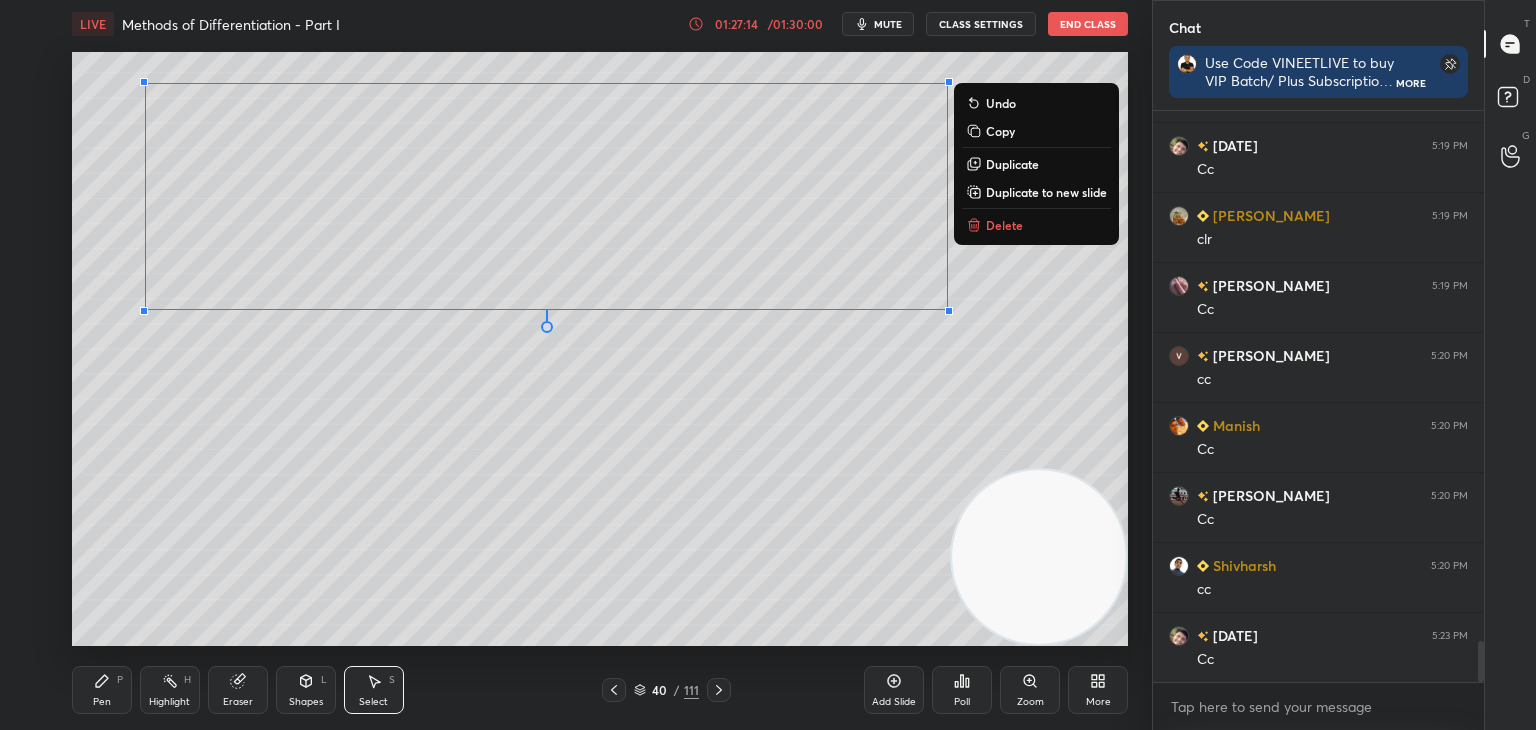 click on "Pen P" at bounding box center (102, 690) 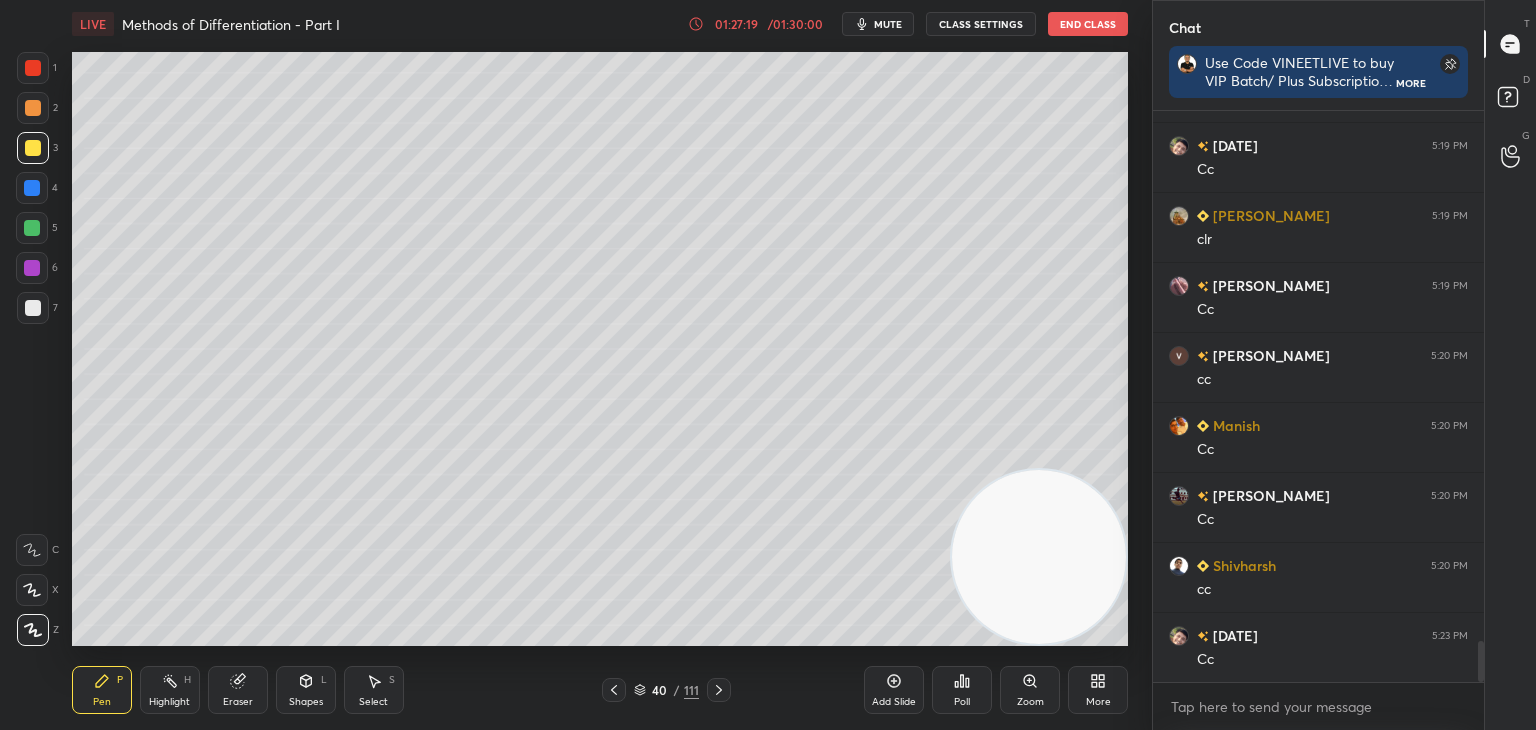 click 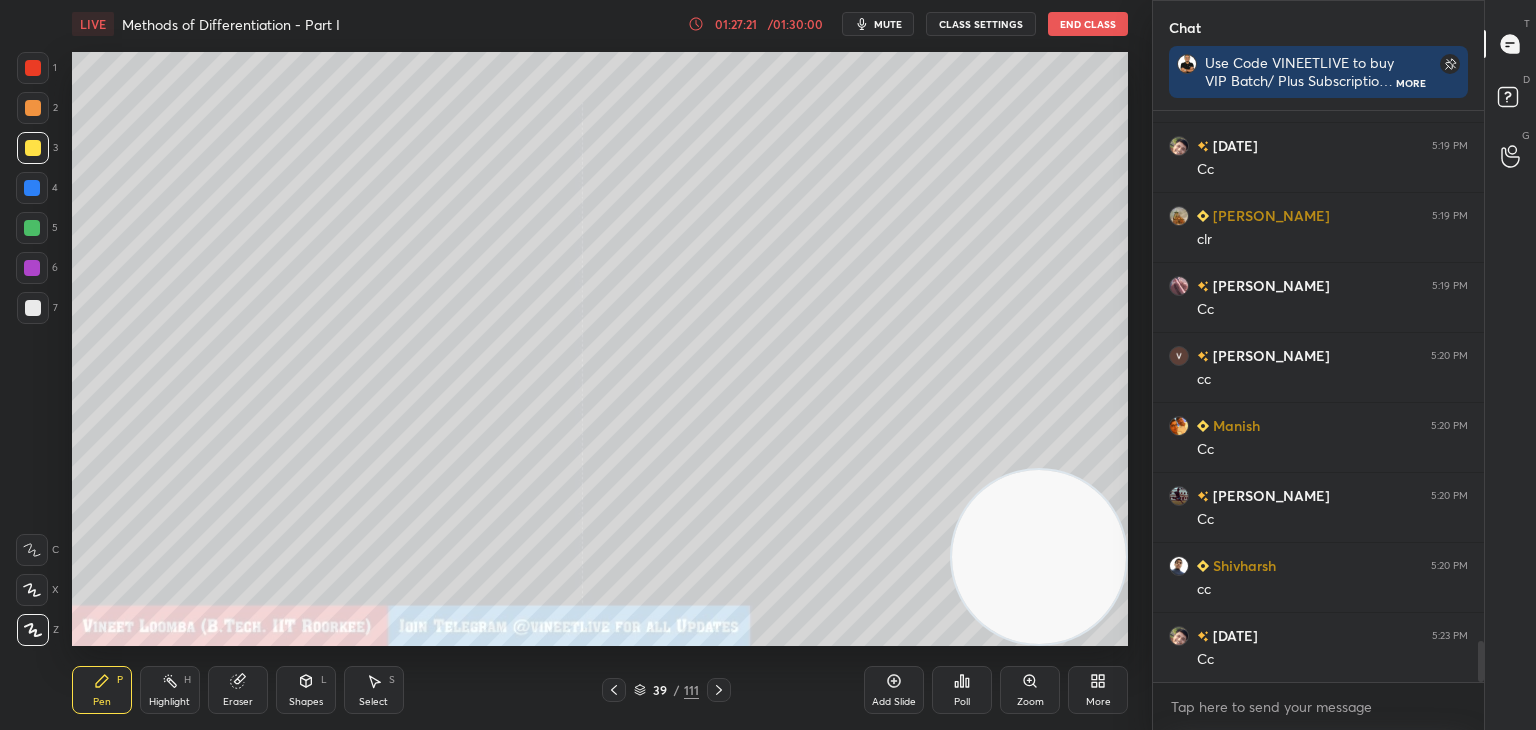 click 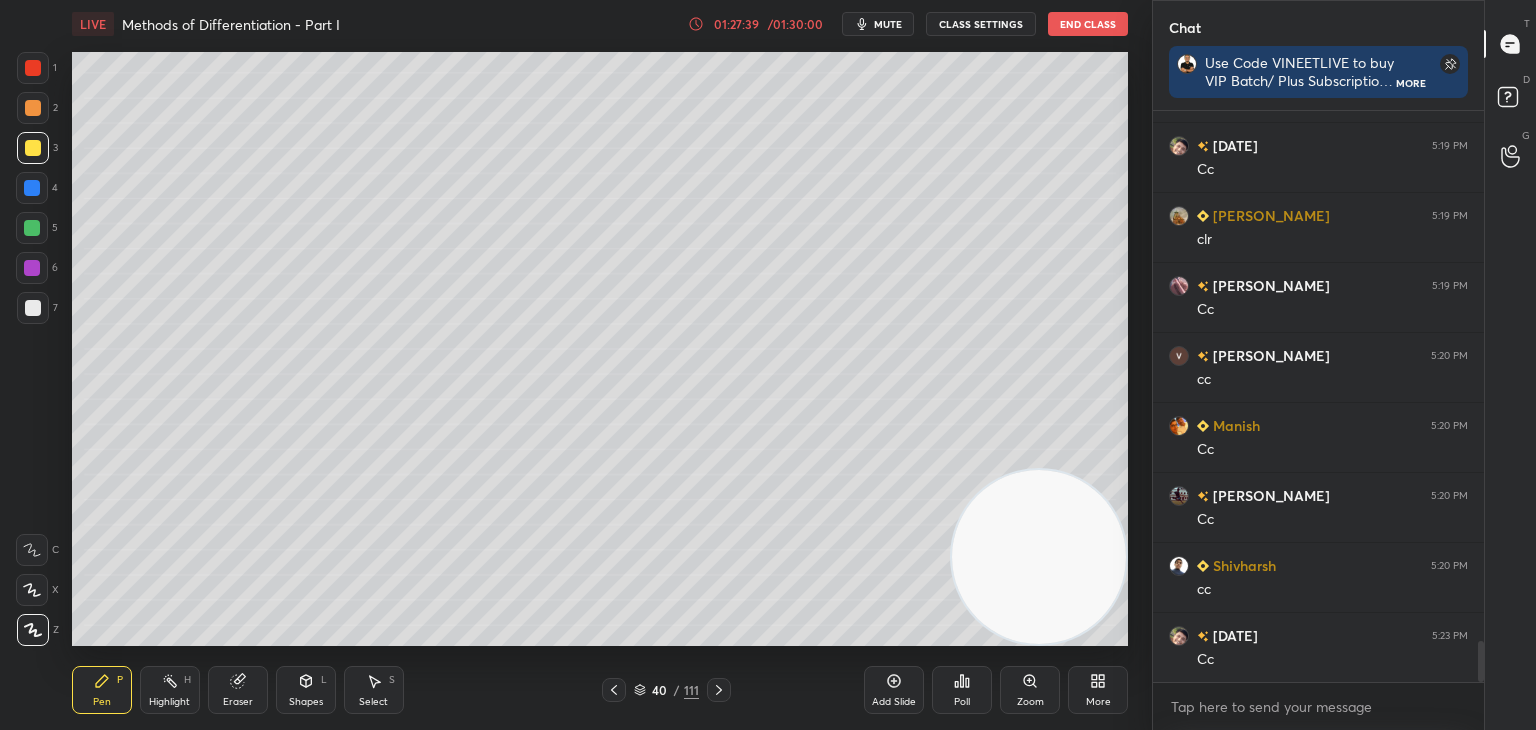 drag, startPoint x: 235, startPoint y: 713, endPoint x: 252, endPoint y: 651, distance: 64.288414 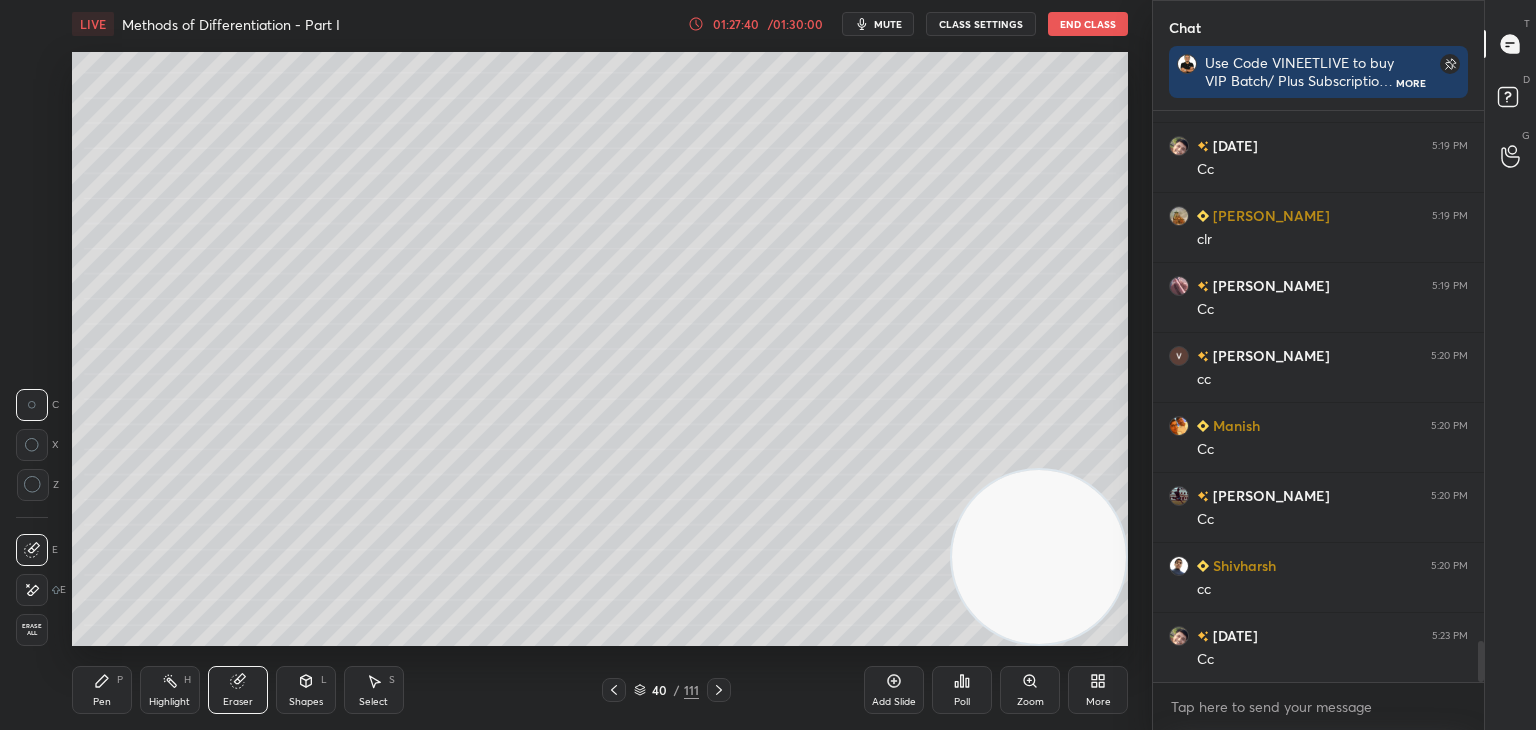 click on "Pen P" at bounding box center (102, 690) 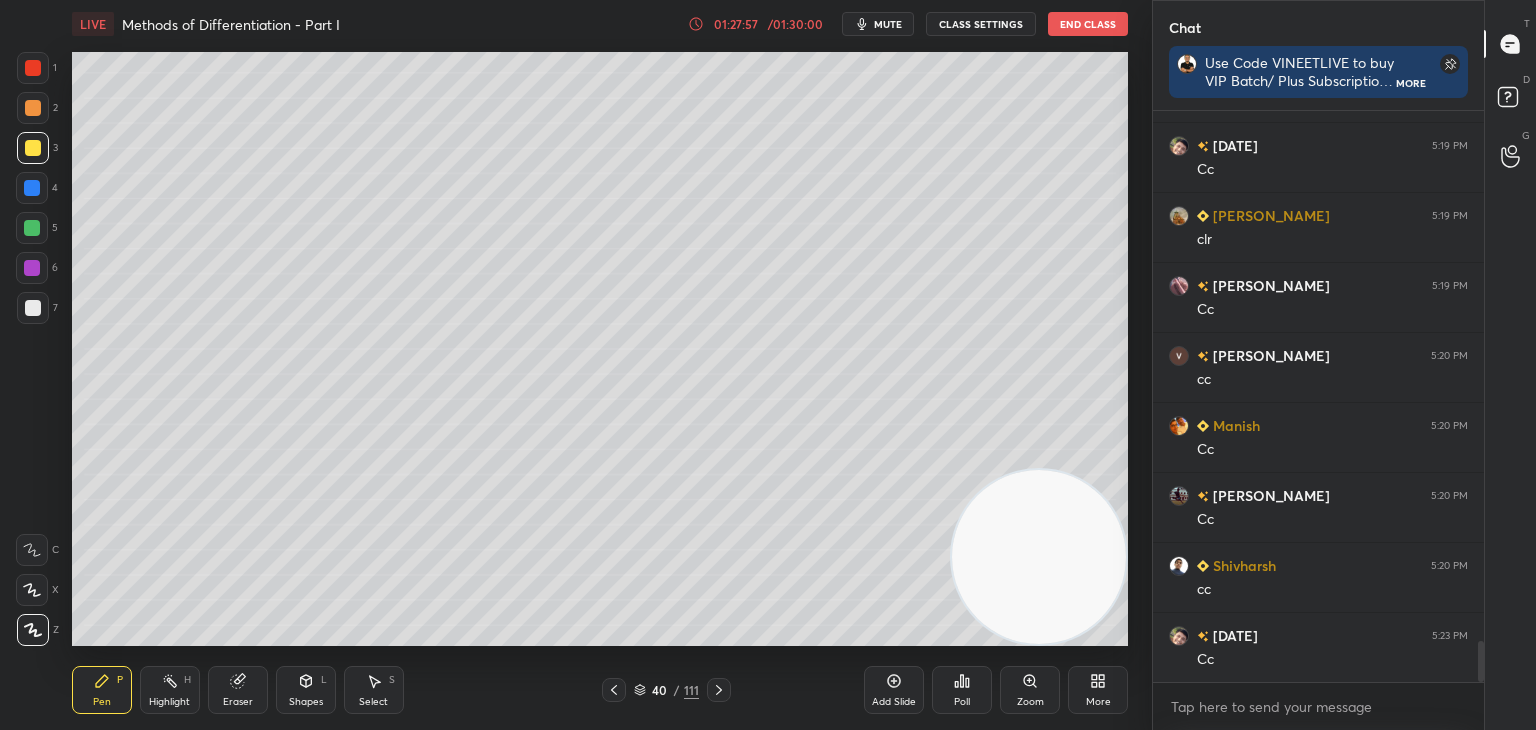 scroll, scrollTop: 7382, scrollLeft: 0, axis: vertical 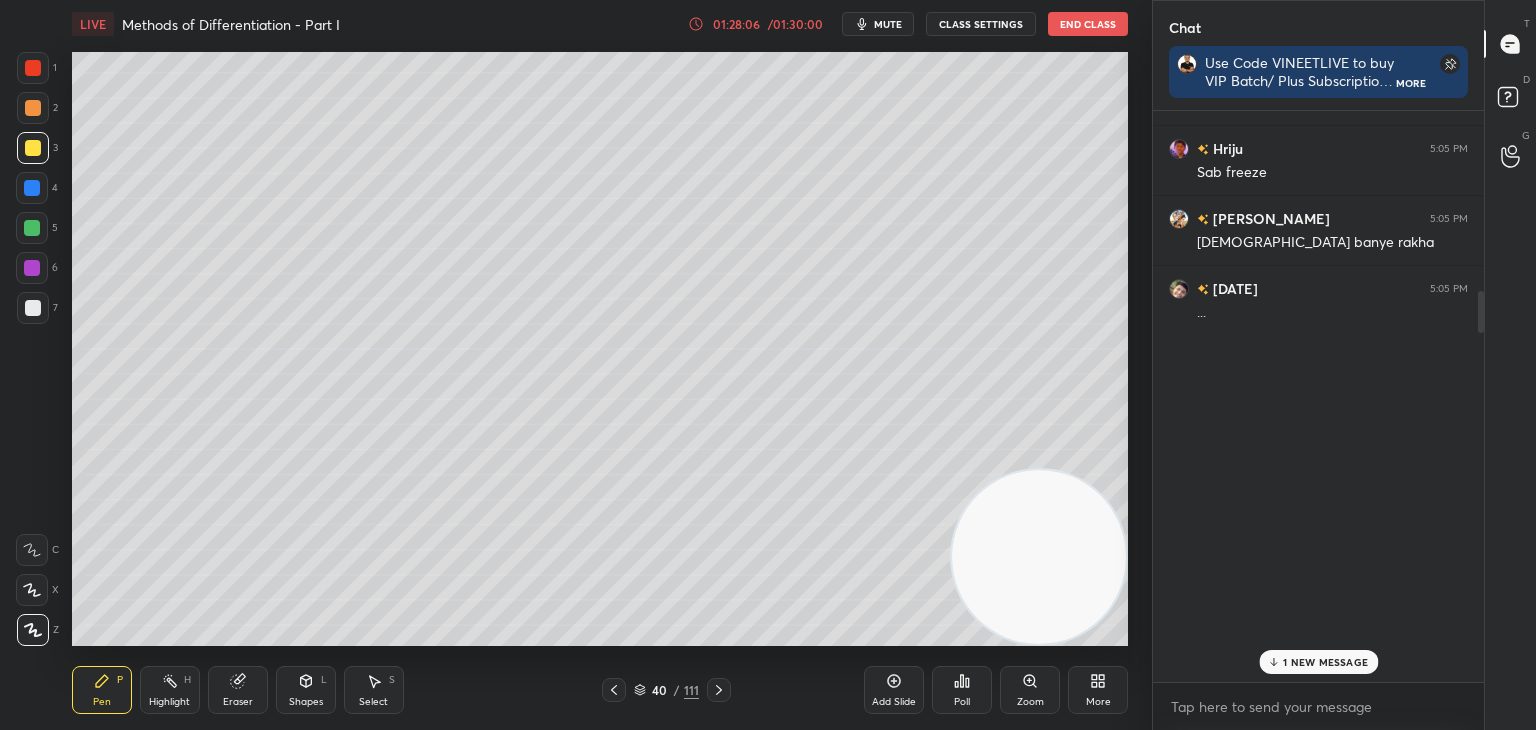 drag, startPoint x: 1480, startPoint y: 655, endPoint x: 1500, endPoint y: 251, distance: 404.49475 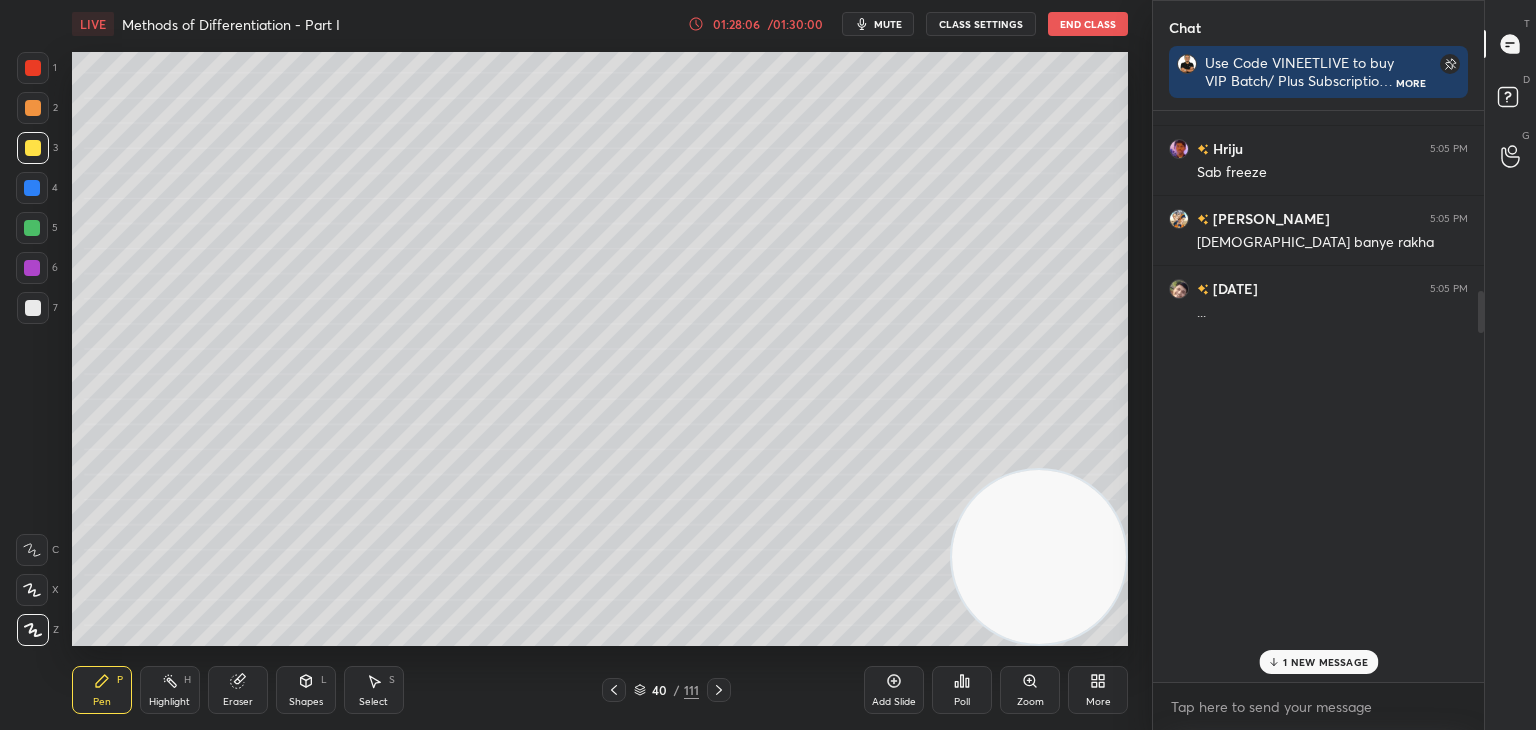 click on "Chat Use Code VINEETLIVE to buy VIP Batch/ Plus Subscriptions
My Unacademy Official Telegram:  https://t.me/vineetlive More ashish 5:05 PM 🍗 Sahil 5:05 PM .... naman 5:05 PM . DEEPTANAND... 5:05 PM Lag Sahil 5:05 PM . . . SrijitaNas... 5:05 PM ..... Sahil 5:05 PM . . Aarya 5:05 PM bhayankar lag Sahil 5:05 PM . . . Akshat 5:05 PM ../\.. Hriju 5:05 PM Sab freeze Bhanu 5:05 PM santi banye rakha Kartik 5:05 PM ...
.... naman 5:05 PM .
. 1 NEW MESSAGE Enable hand raising Enable raise hand to speak to learners. Once enabled, chat will be turned off temporarily. Enable x   Doubts asked by learners will show up here Raise hand disabled You have disabled Raise hand currently. Enable it to invite learners to speak Enable Can't raise hand Looks like educator just invited you to speak. Please wait before you can raise your hand again. Got it T Messages (T) D Doubts (D) G Raise Hand (G)" at bounding box center [1344, 365] 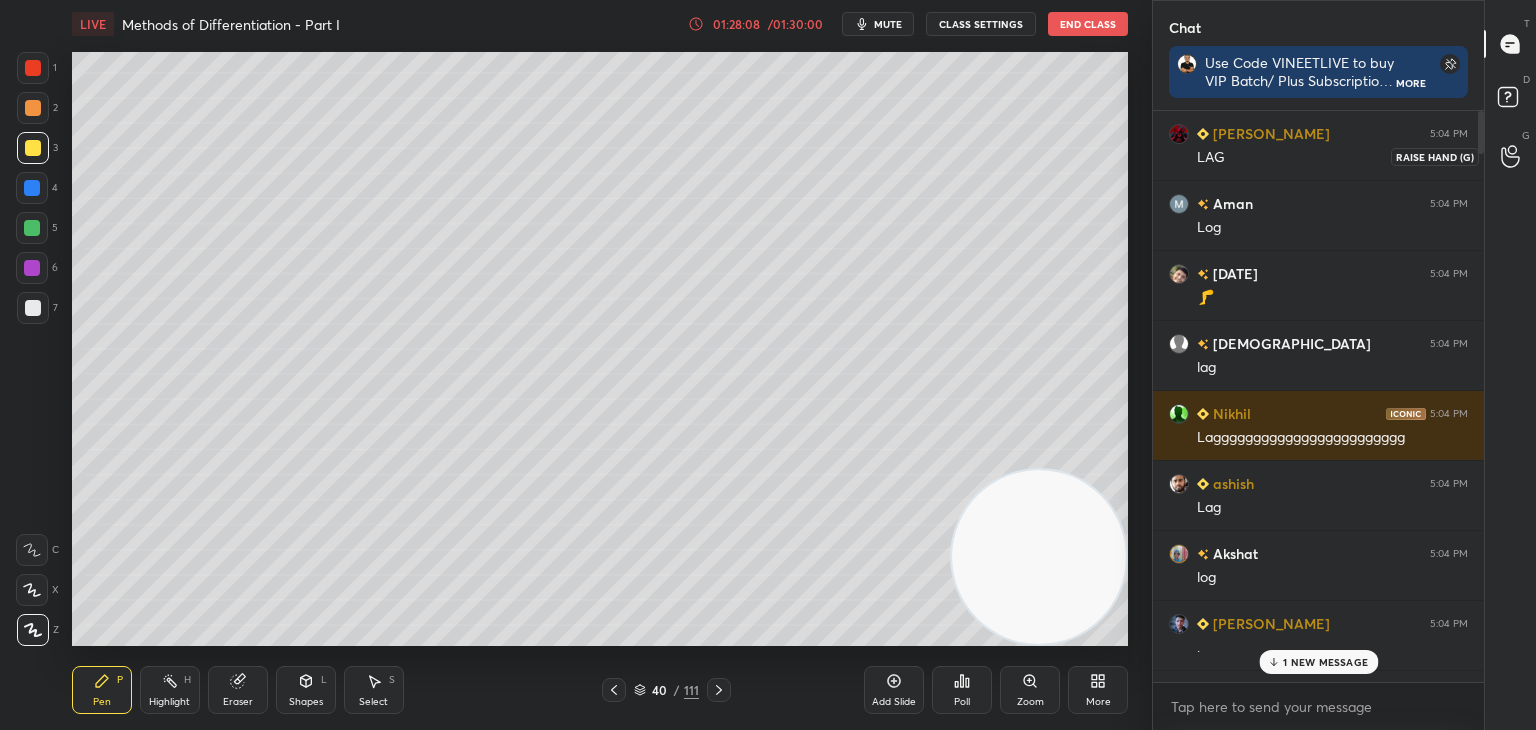 scroll, scrollTop: 82, scrollLeft: 0, axis: vertical 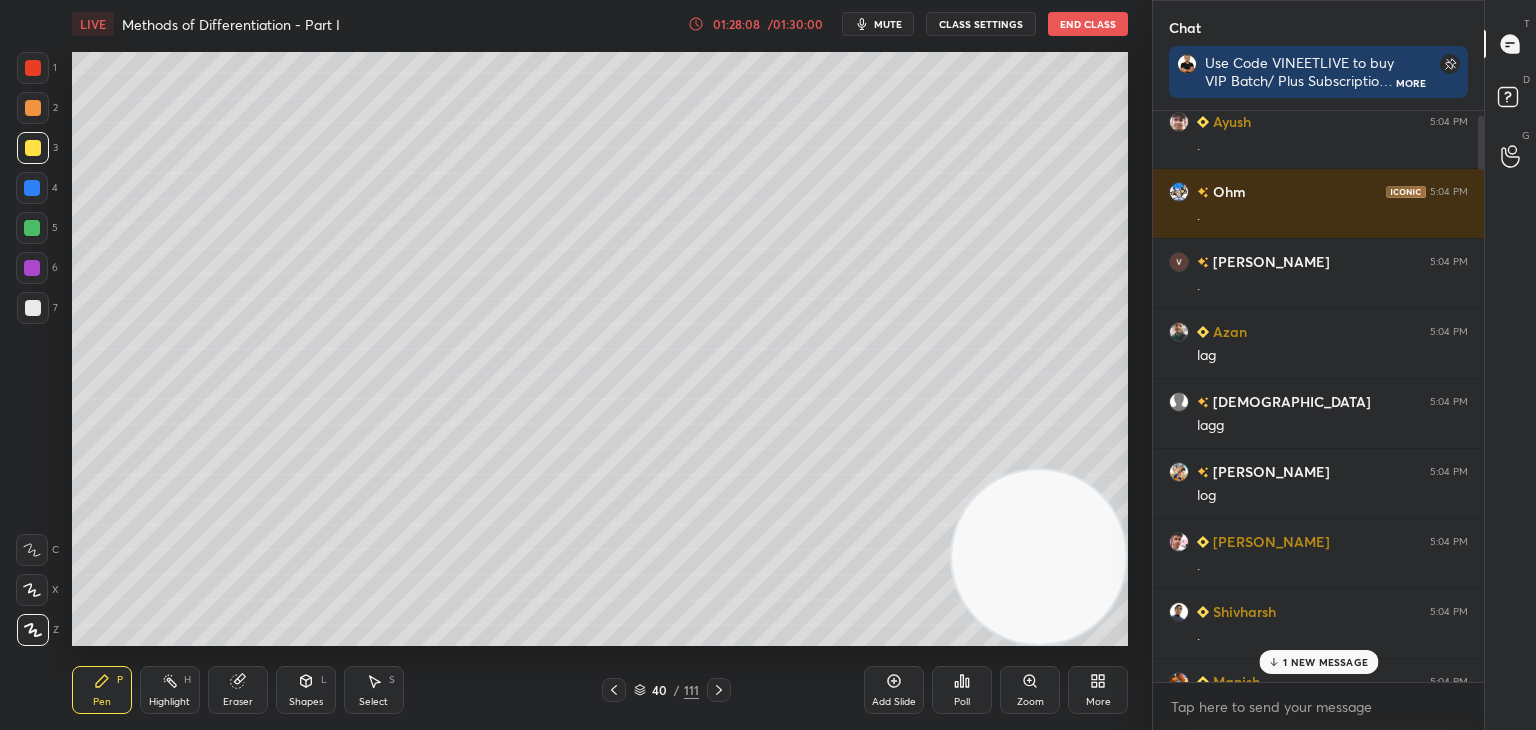 drag, startPoint x: 1480, startPoint y: 305, endPoint x: 1496, endPoint y: 139, distance: 166.7693 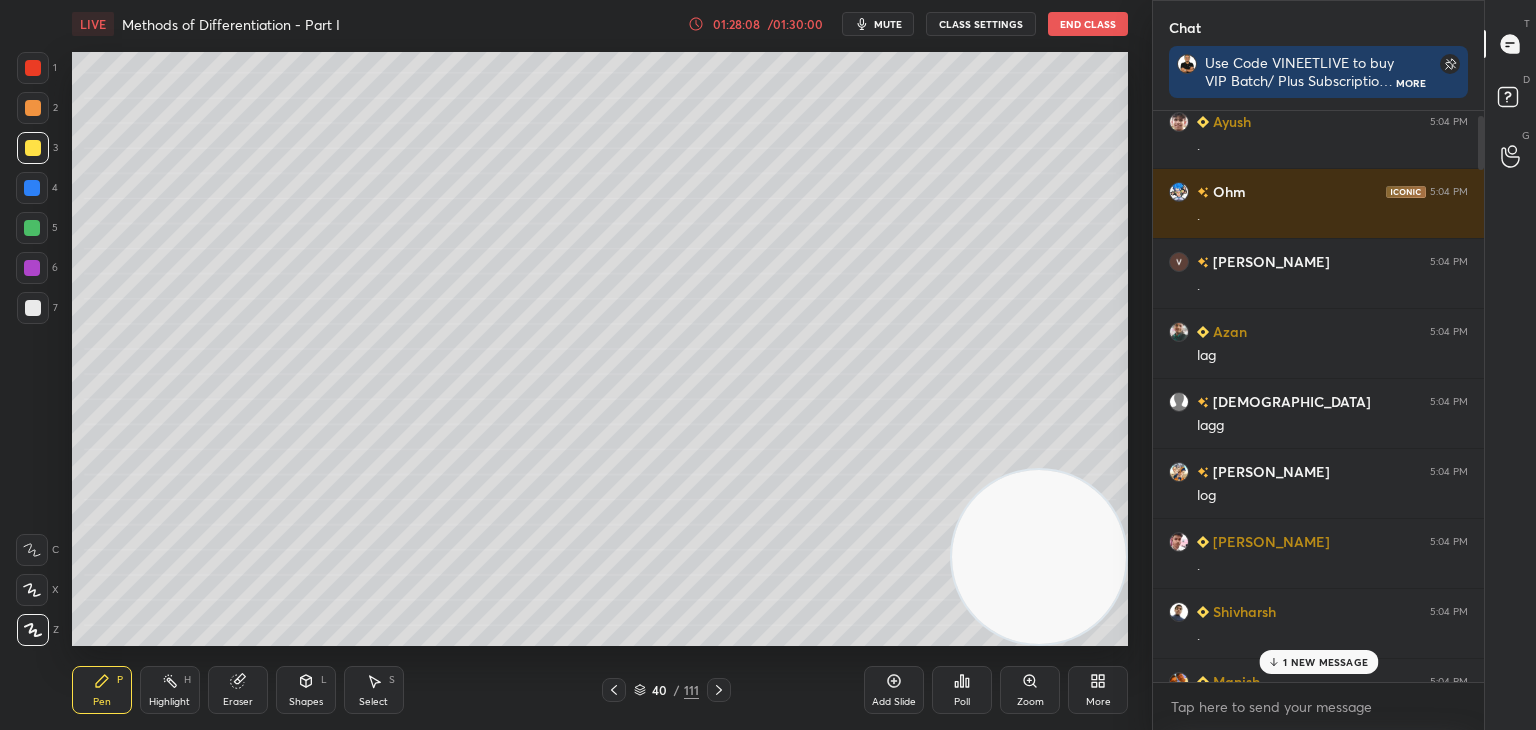 click on "Chat Use Code VINEETLIVE to buy VIP Batch/ Plus Subscriptions
My Unacademy Official Telegram:  https://t.me/vineetlive More Sanjeev 5:04 PM lag Ayush 5:04 PM . Ohm 5:04 PM . vinayak 5:04 PM . Azan 5:04 PM lag Vedant 5:04 PM lagg Bhanu 5:04 PM log Abhinav 5:04 PM . Shivharsh 5:04 PM . Manish 5:04 PM .. Ko Ashish 5:04 PM . 1 NEW MESSAGE Enable hand raising Enable raise hand to speak to learners. Once enabled, chat will be turned off temporarily. Enable x   Doubts asked by learners will show up here Raise hand disabled You have disabled Raise hand currently. Enable it to invite learners to speak Enable Can't raise hand Looks like educator just invited you to speak. Please wait before you can raise your hand again. Got it T Messages (T) D Doubts (D) G Raise Hand (G)" at bounding box center [1344, 365] 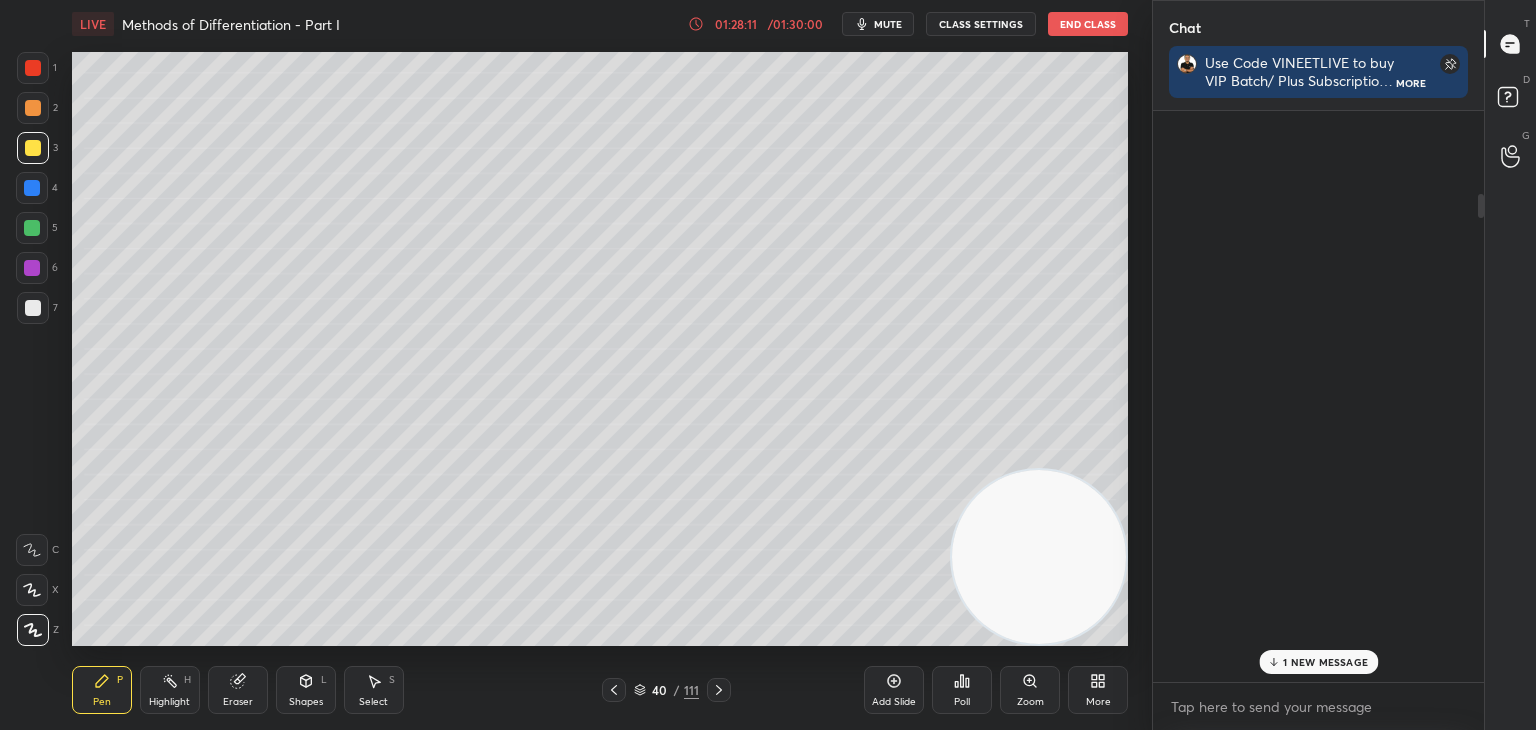 drag, startPoint x: 1481, startPoint y: 139, endPoint x: 1482, endPoint y: 121, distance: 18.027756 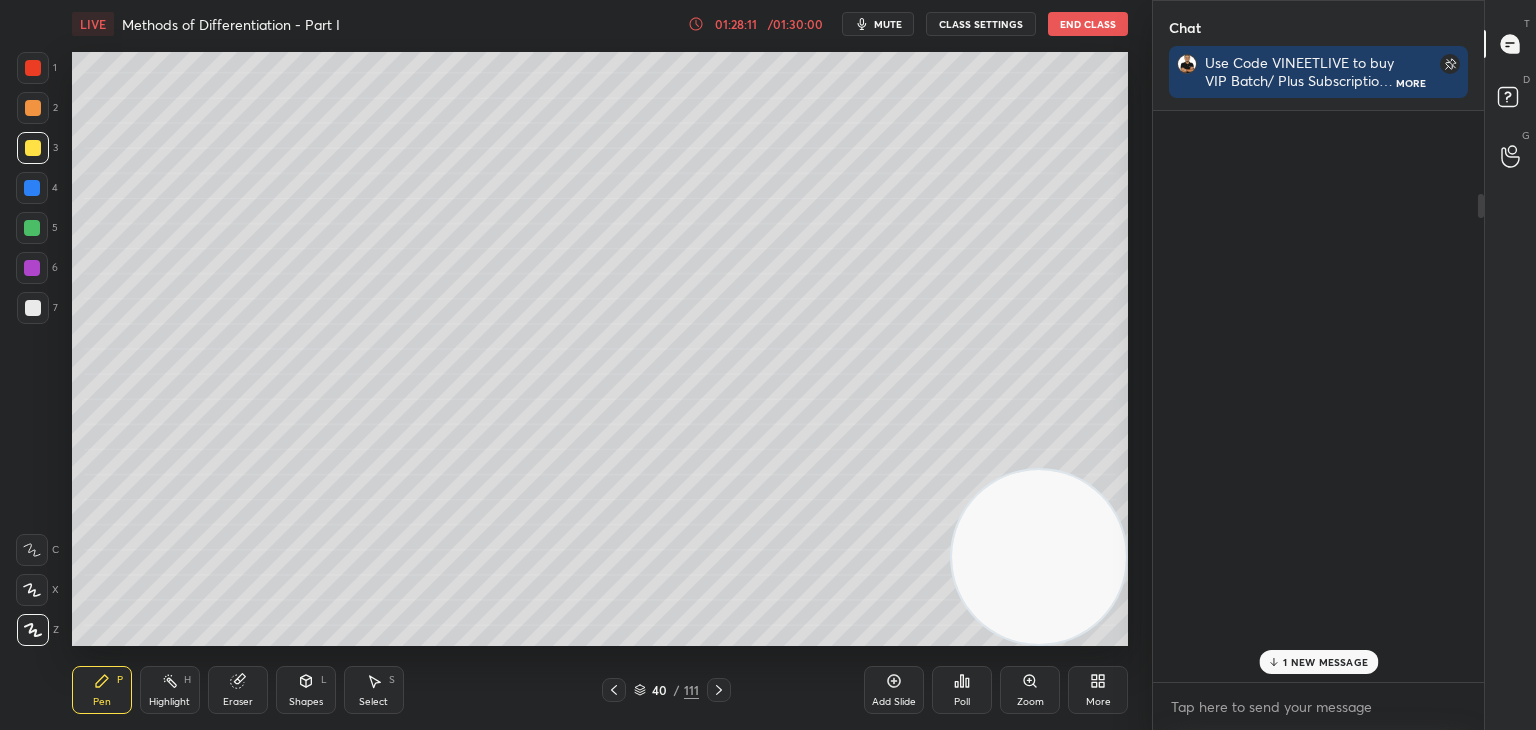click at bounding box center [1478, 396] 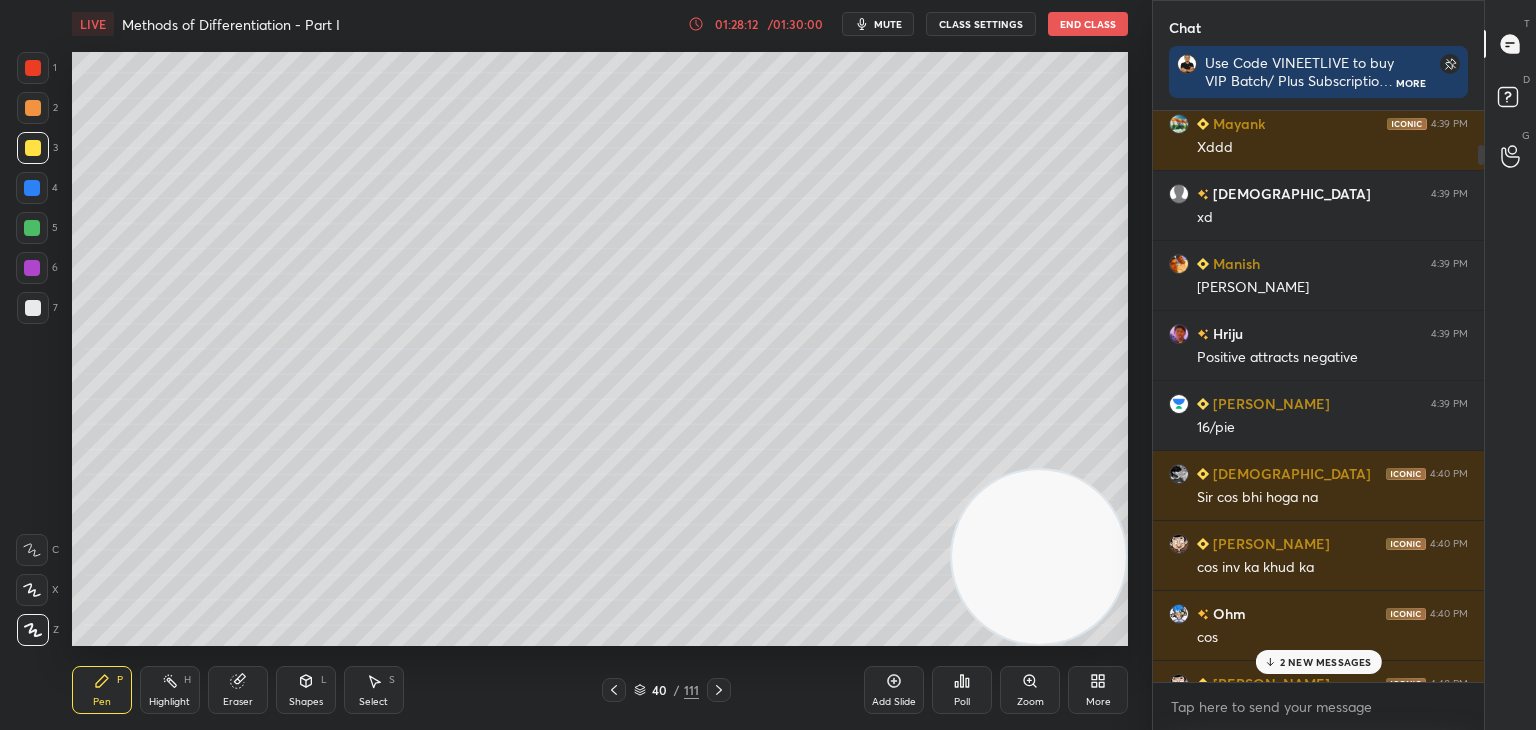 scroll, scrollTop: 163, scrollLeft: 0, axis: vertical 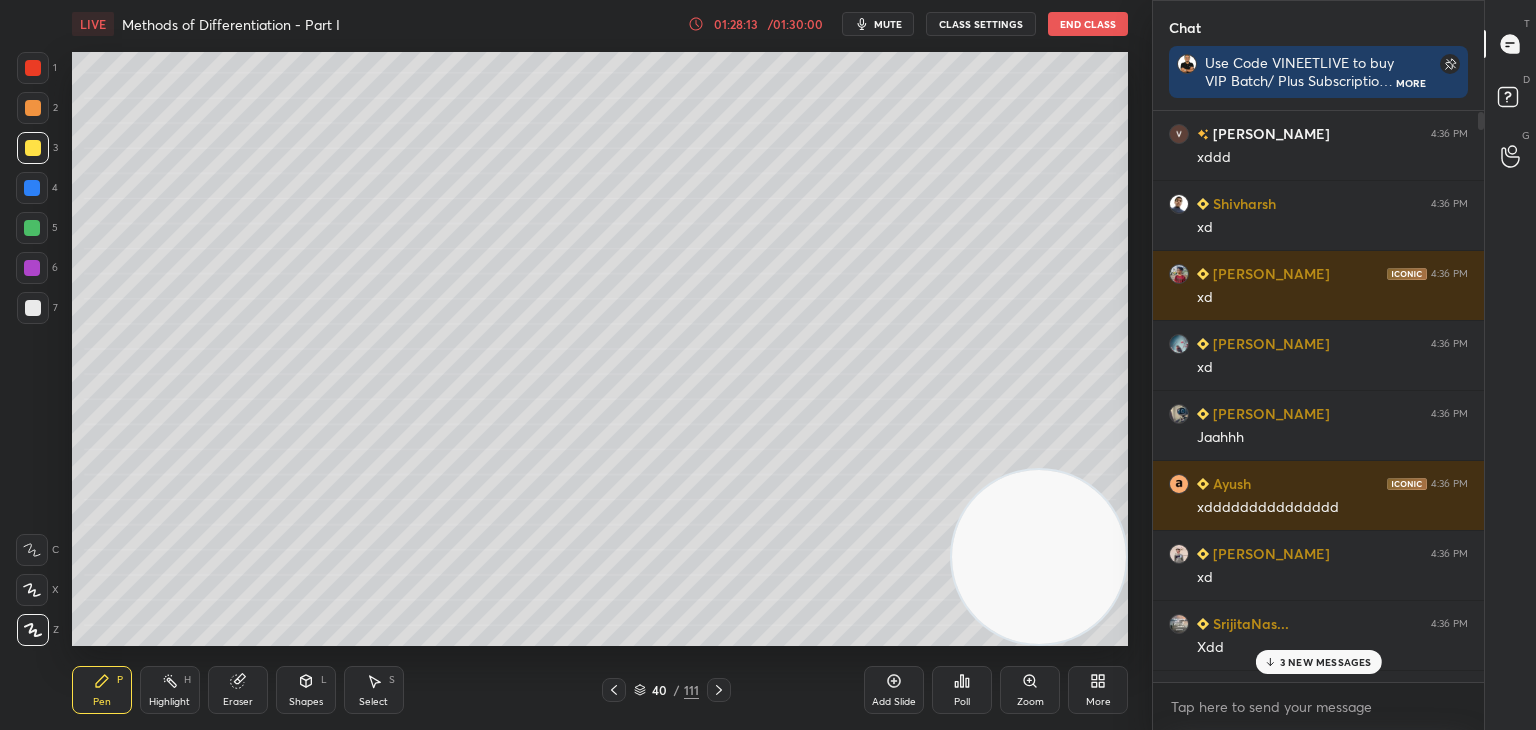 drag, startPoint x: 1477, startPoint y: 197, endPoint x: 1480, endPoint y: 96, distance: 101.04455 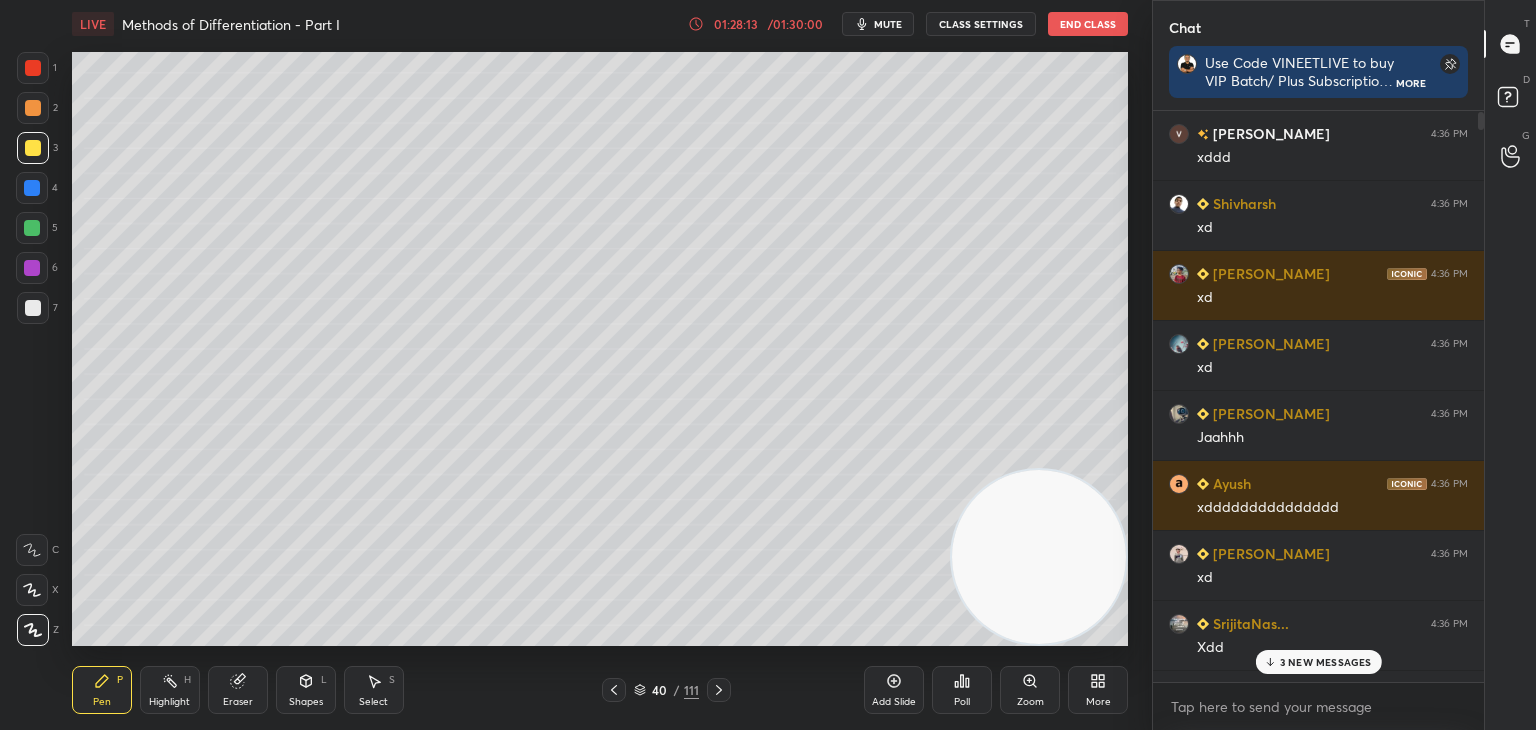 click on "Chat Use Code VINEETLIVE to buy VIP Batch/ Plus Subscriptions
My Unacademy Official Telegram:  https://t.me/vineetlive More vinayak 4:36 PM xddd Shivharsh 4:36 PM xd Amey 4:36 PM xd Abhinav 4:36 PM xd Rayyan 4:36 PM Jaahhh Ayush 4:36 PM xddddddddddddddd satyam 4:36 PM xd SrijitaNas... 4:36 PM Xdd naman 4:36 PM Xd Ayush 4:36 PM #1 3 NEW MESSAGES Enable hand raising Enable raise hand to speak to learners. Once enabled, chat will be turned off temporarily. Enable x   Doubts asked by learners will show up here Raise hand disabled You have disabled Raise hand currently. Enable it to invite learners to speak Enable Can't raise hand Looks like educator just invited you to speak. Please wait before you can raise your hand again. Got it" at bounding box center [1318, 365] 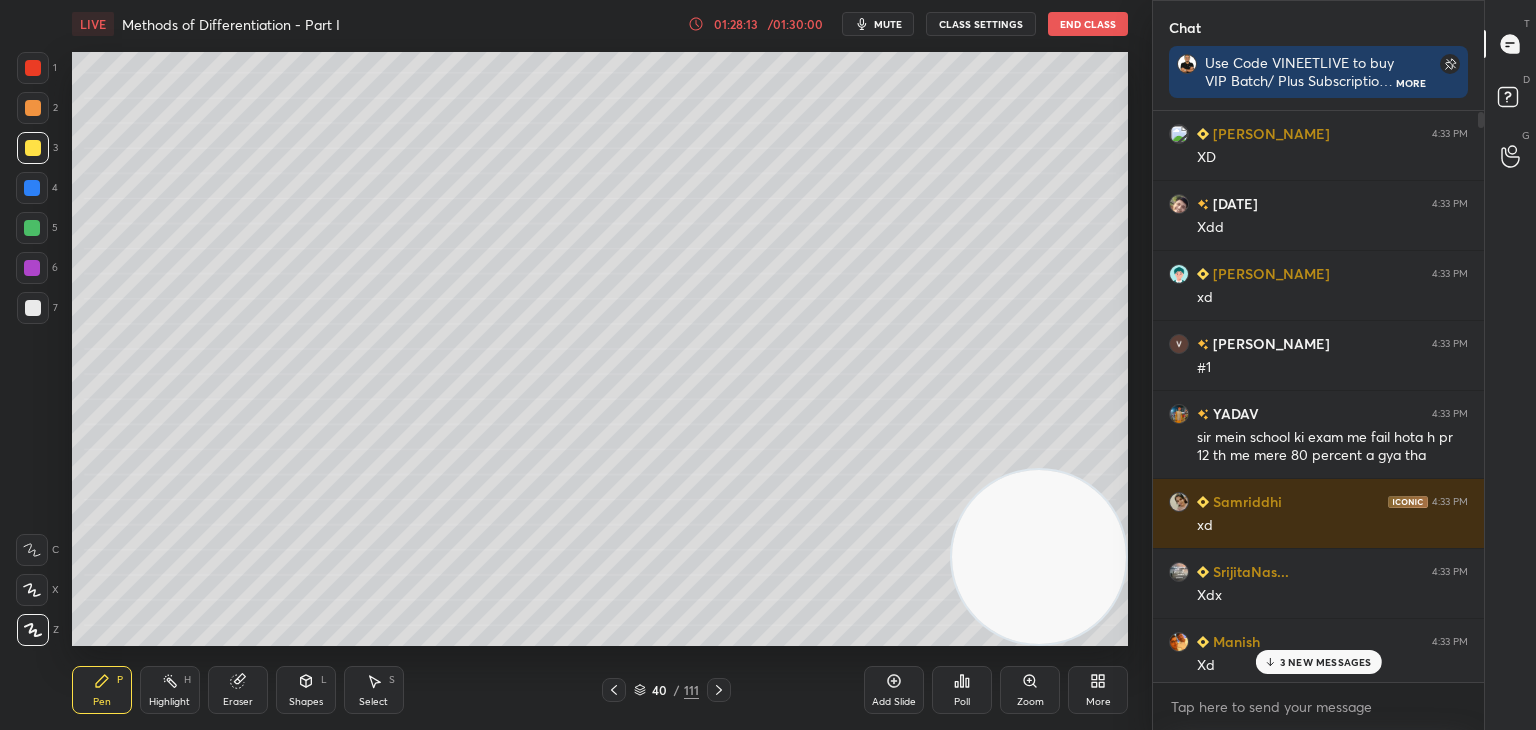 scroll, scrollTop: 0, scrollLeft: 0, axis: both 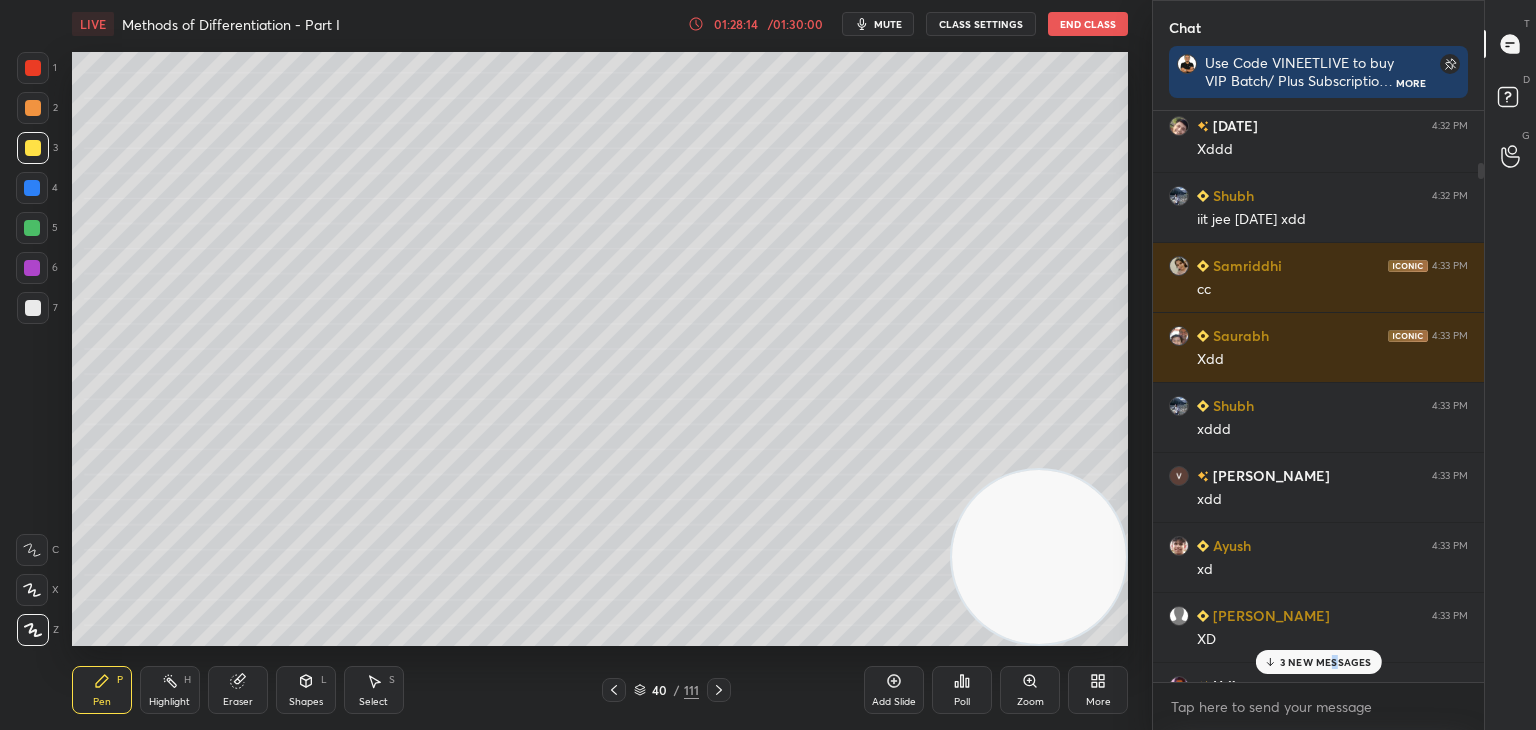 drag, startPoint x: 1336, startPoint y: 671, endPoint x: 1306, endPoint y: 670, distance: 30.016663 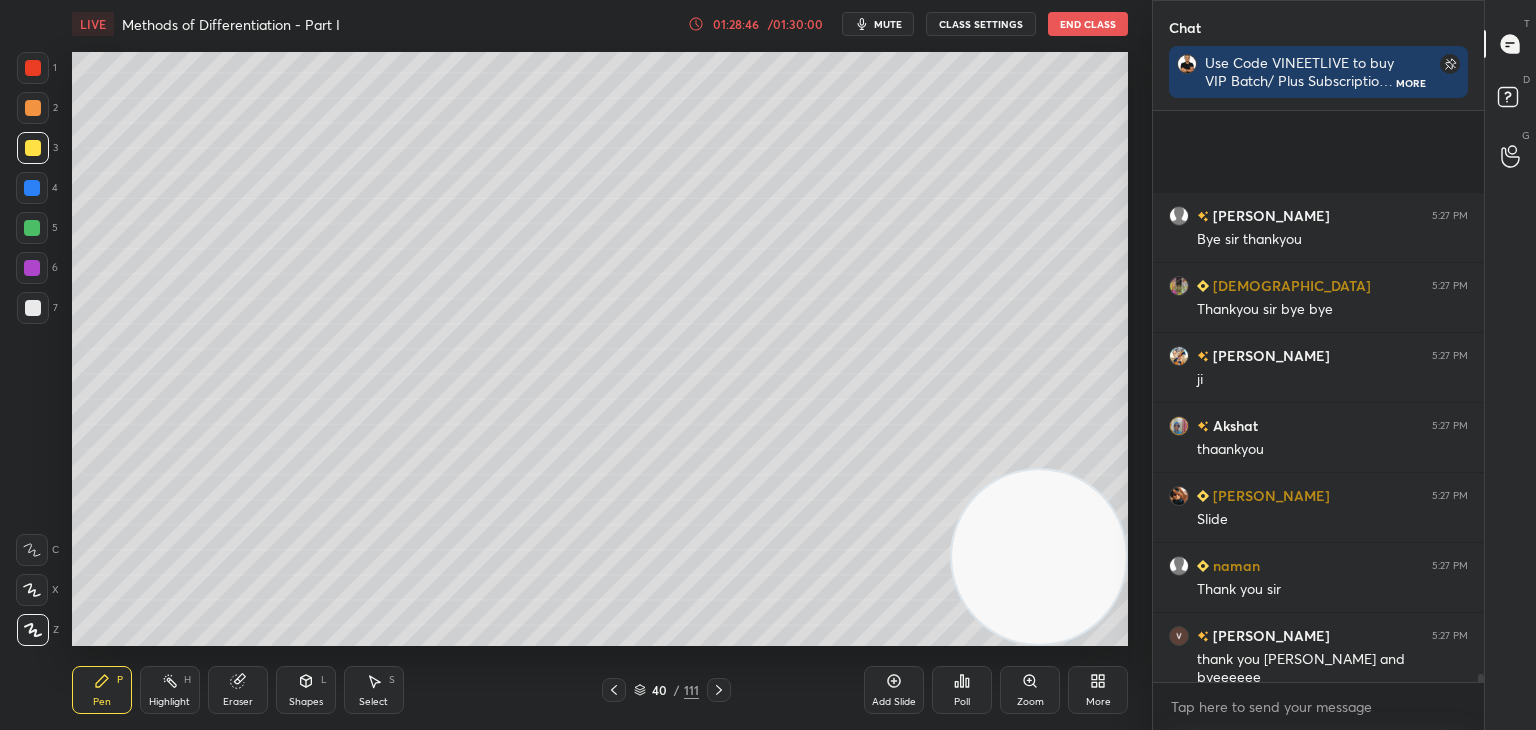scroll, scrollTop: 41342, scrollLeft: 0, axis: vertical 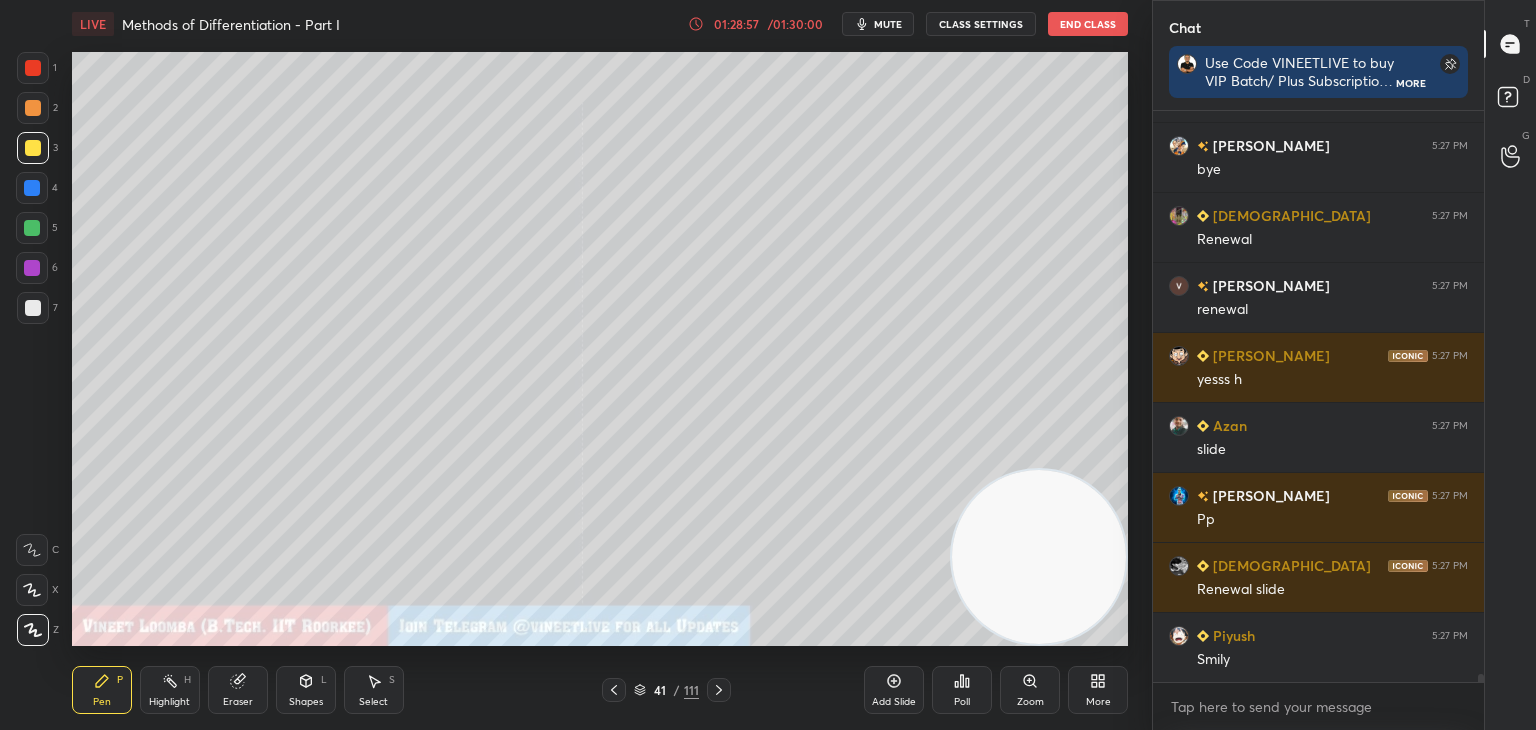 click on "41 / 111" at bounding box center (666, 690) 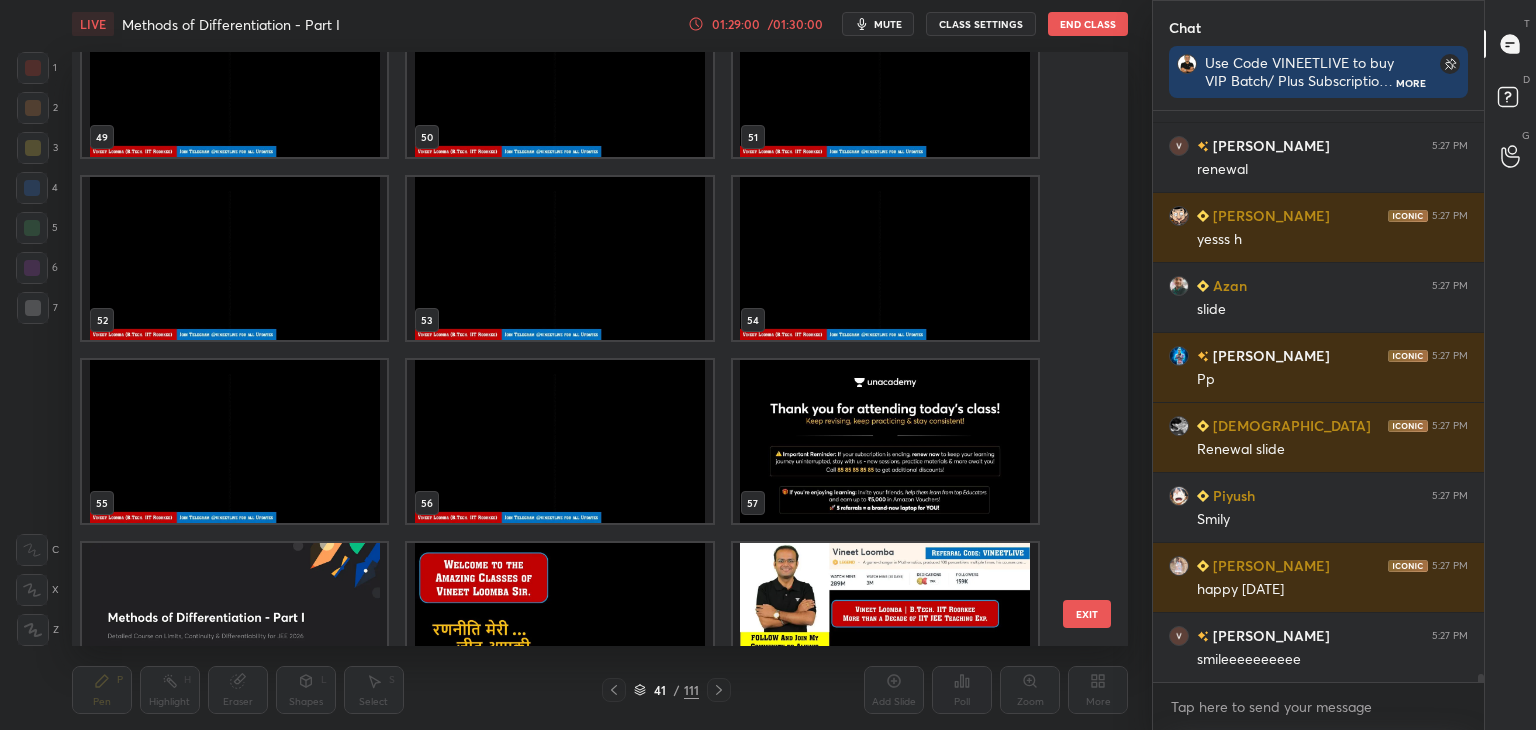 click at bounding box center (885, 441) 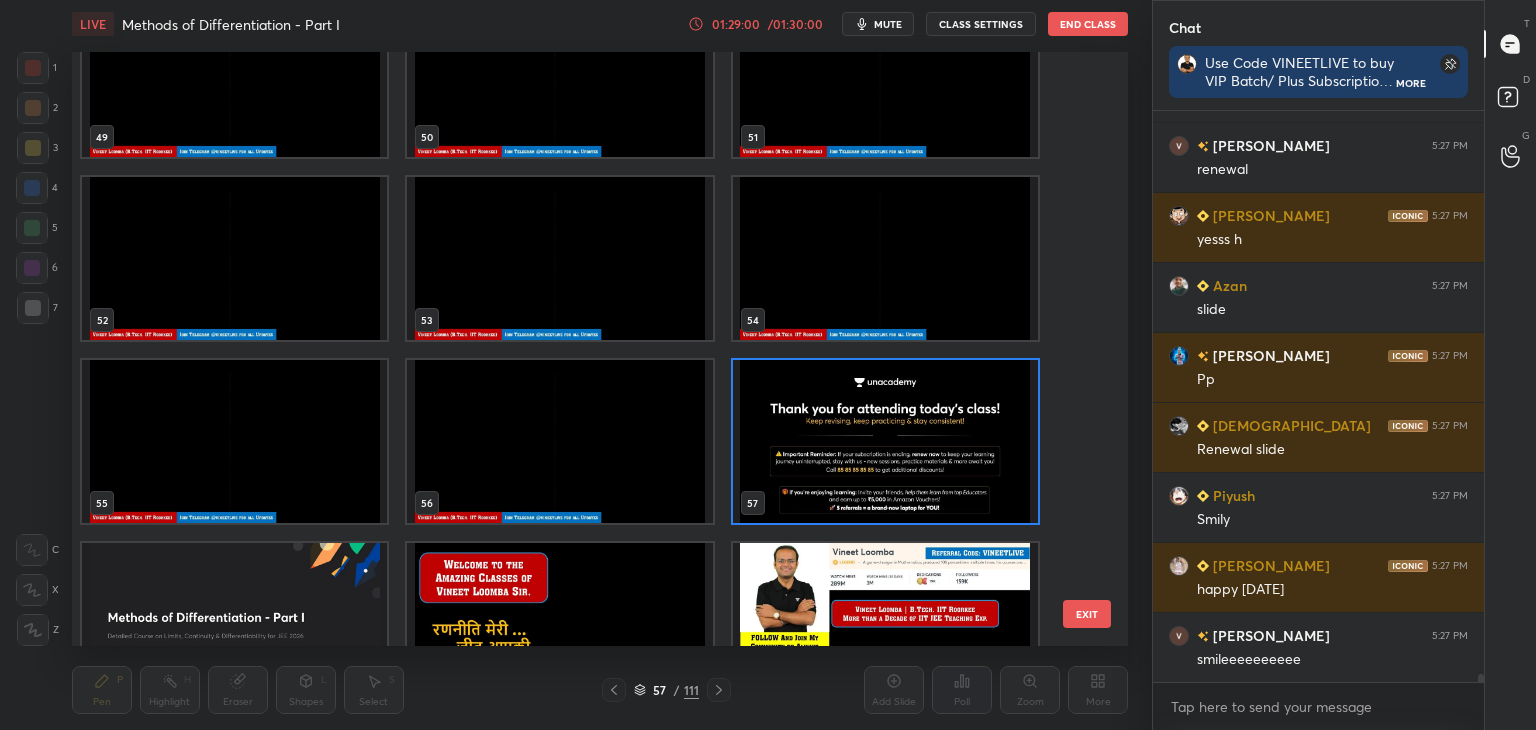 click at bounding box center (885, 441) 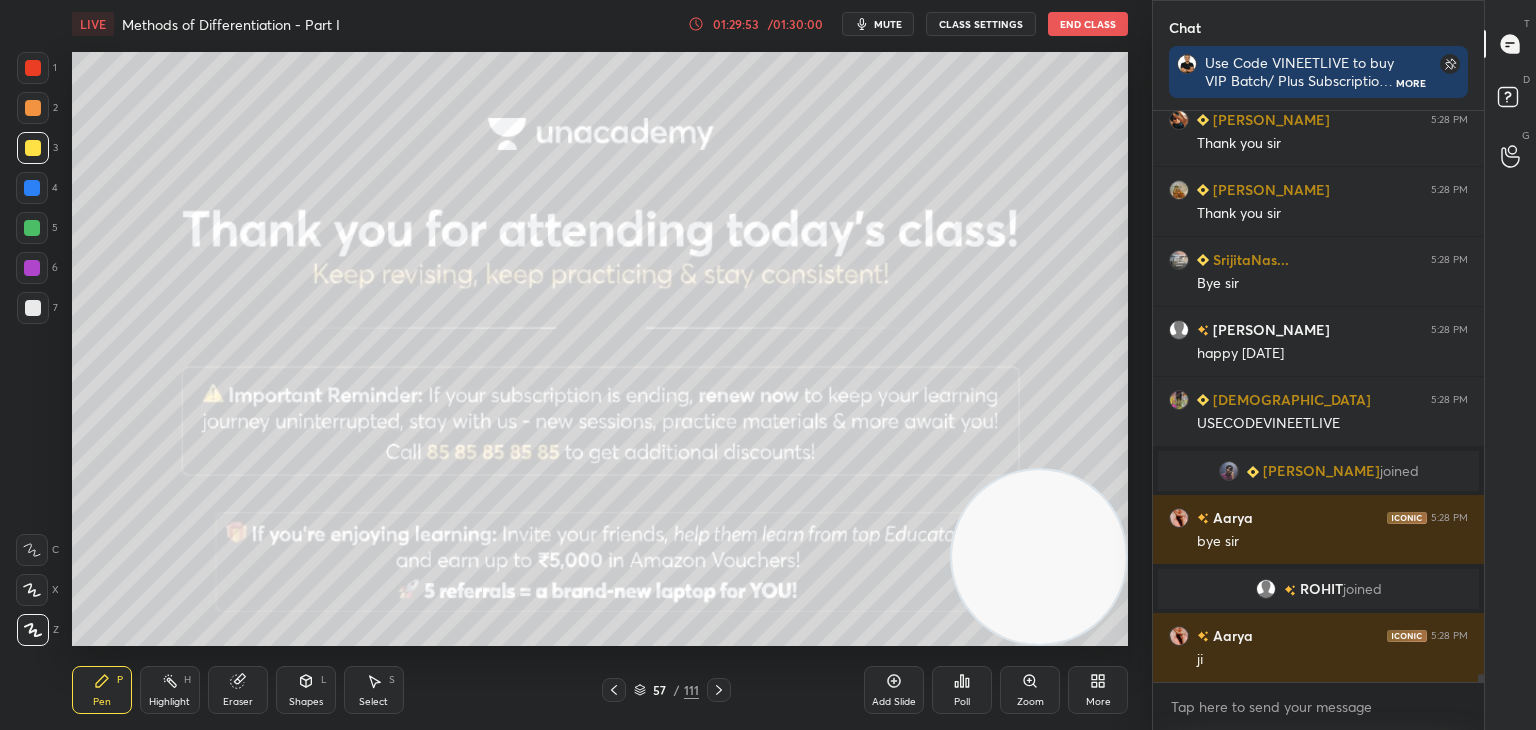 scroll, scrollTop: 42794, scrollLeft: 0, axis: vertical 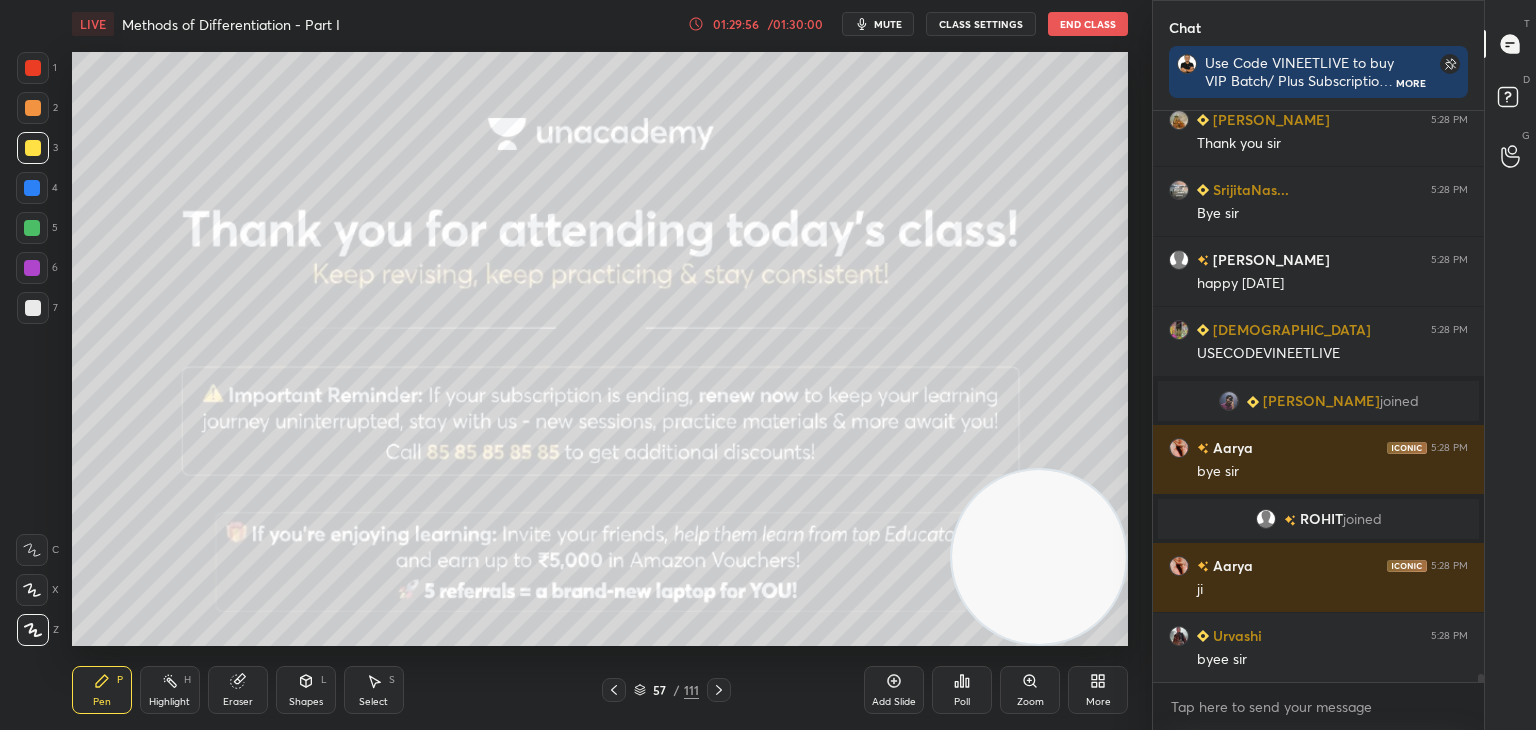drag, startPoint x: 616, startPoint y: 693, endPoint x: 619, endPoint y: 662, distance: 31.144823 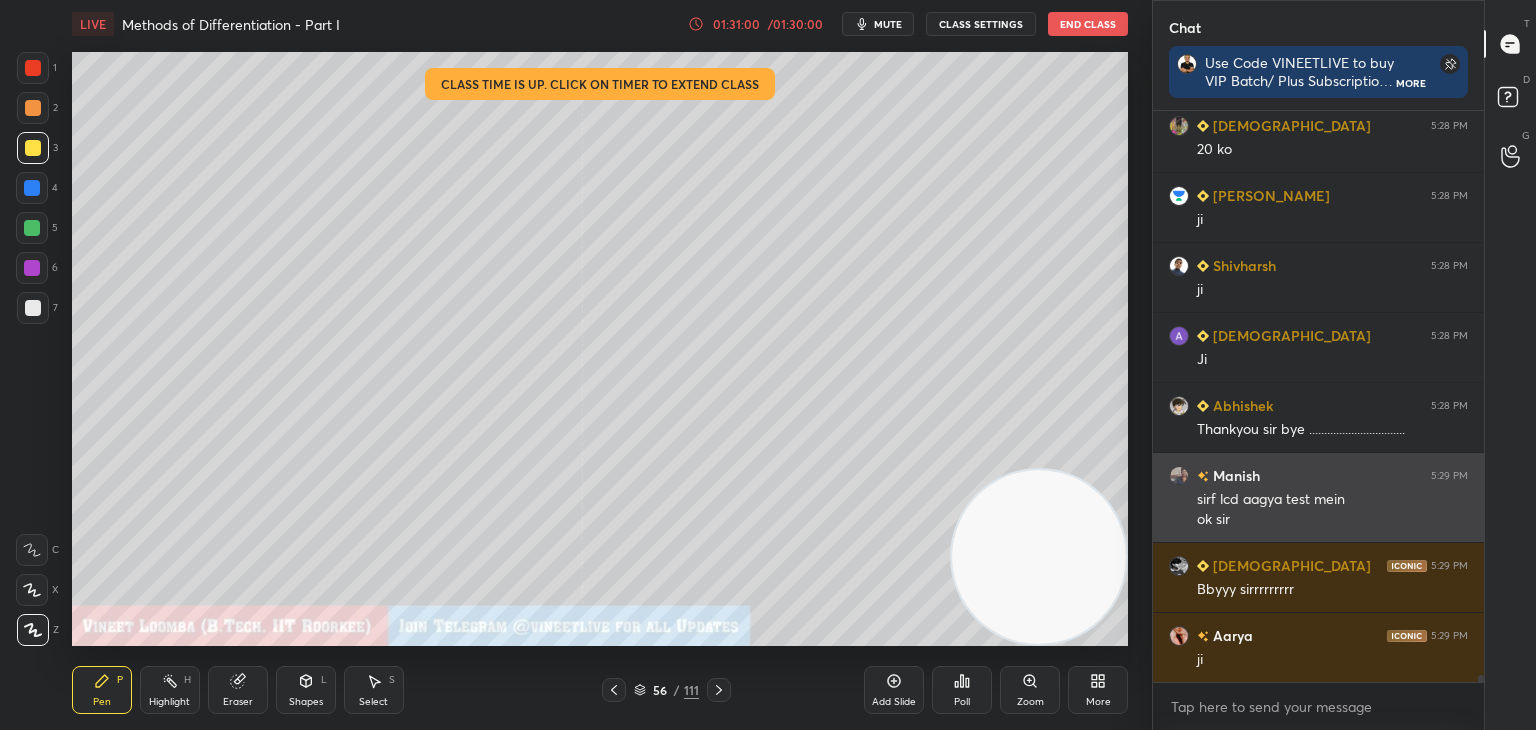 scroll, scrollTop: 44004, scrollLeft: 0, axis: vertical 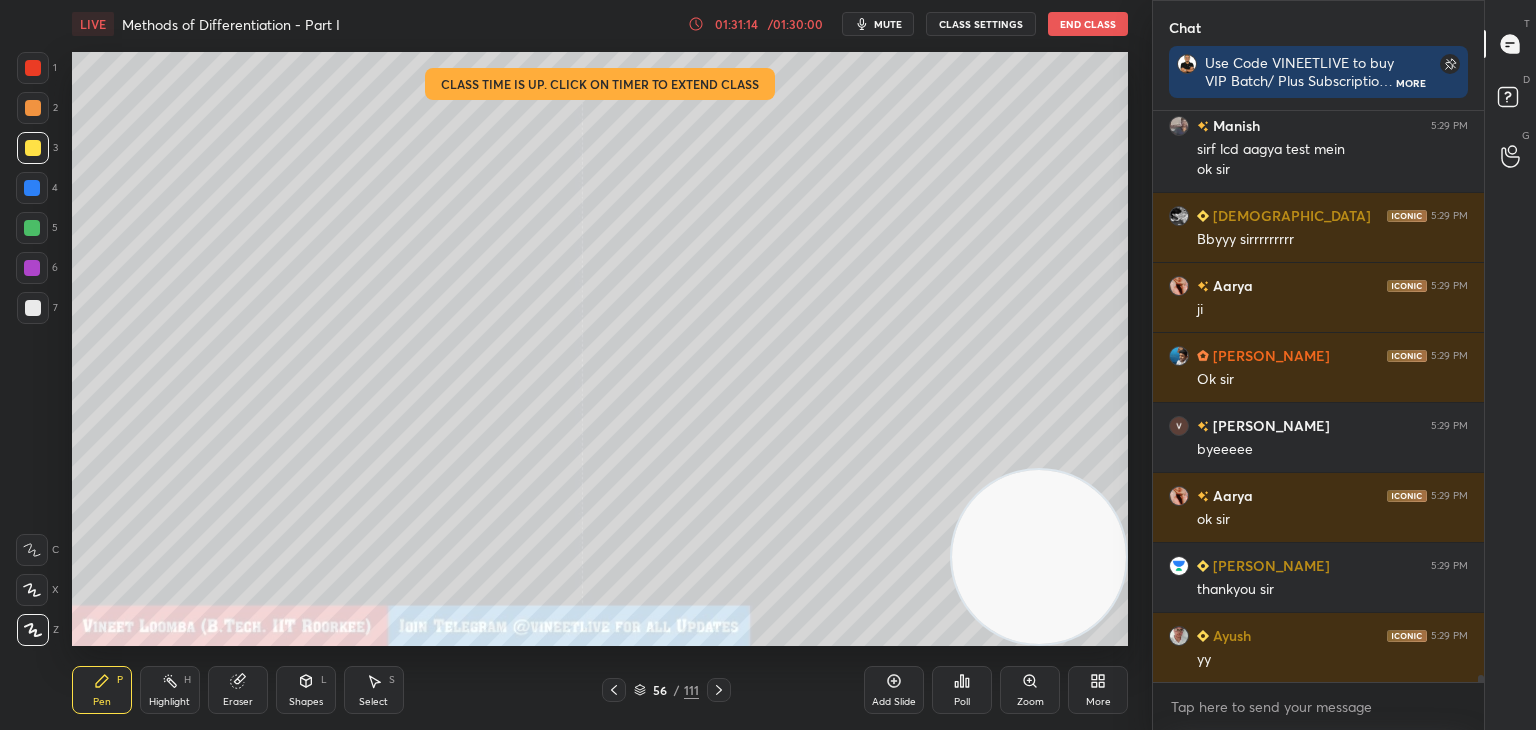 click on "CLASS SETTINGS" at bounding box center [981, 24] 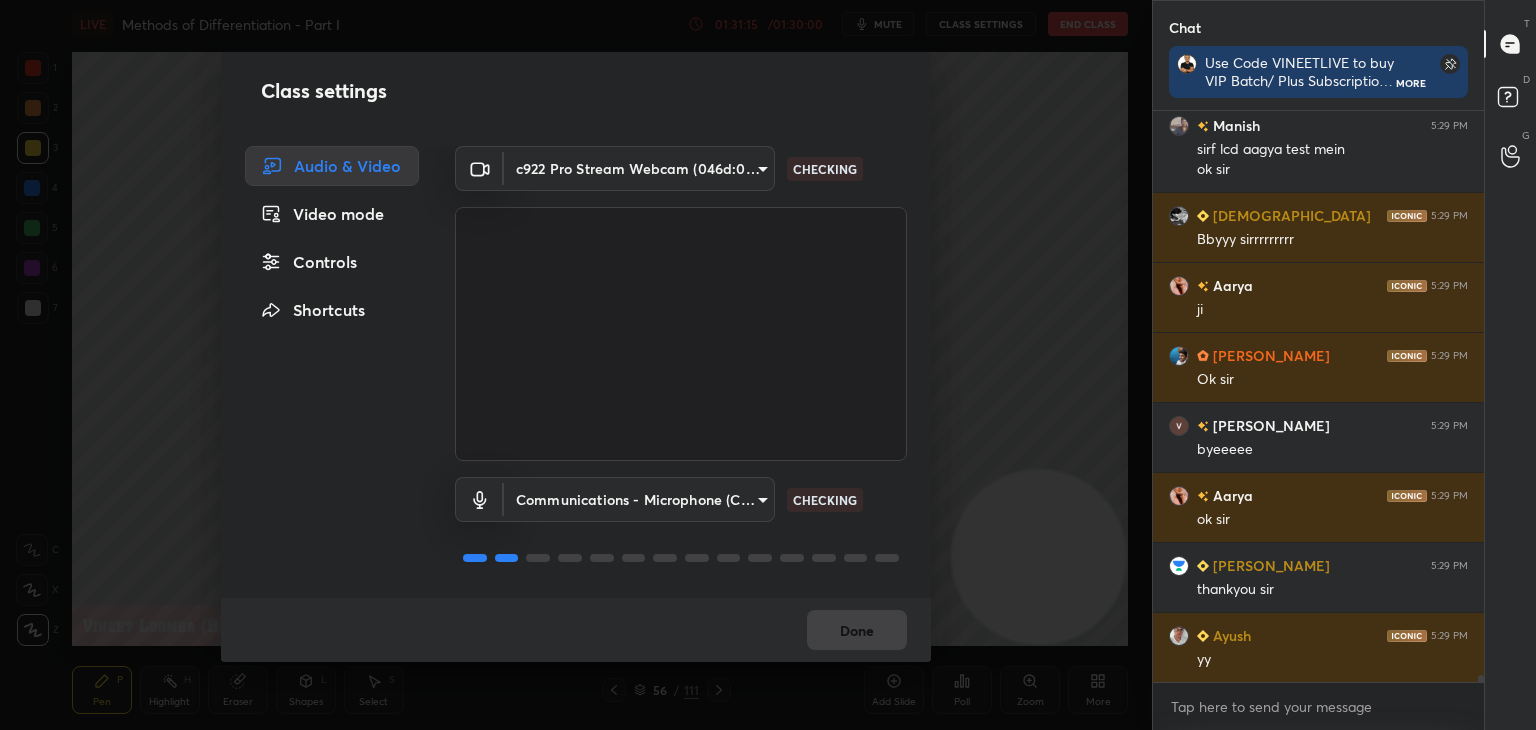 click on "Controls" at bounding box center (332, 262) 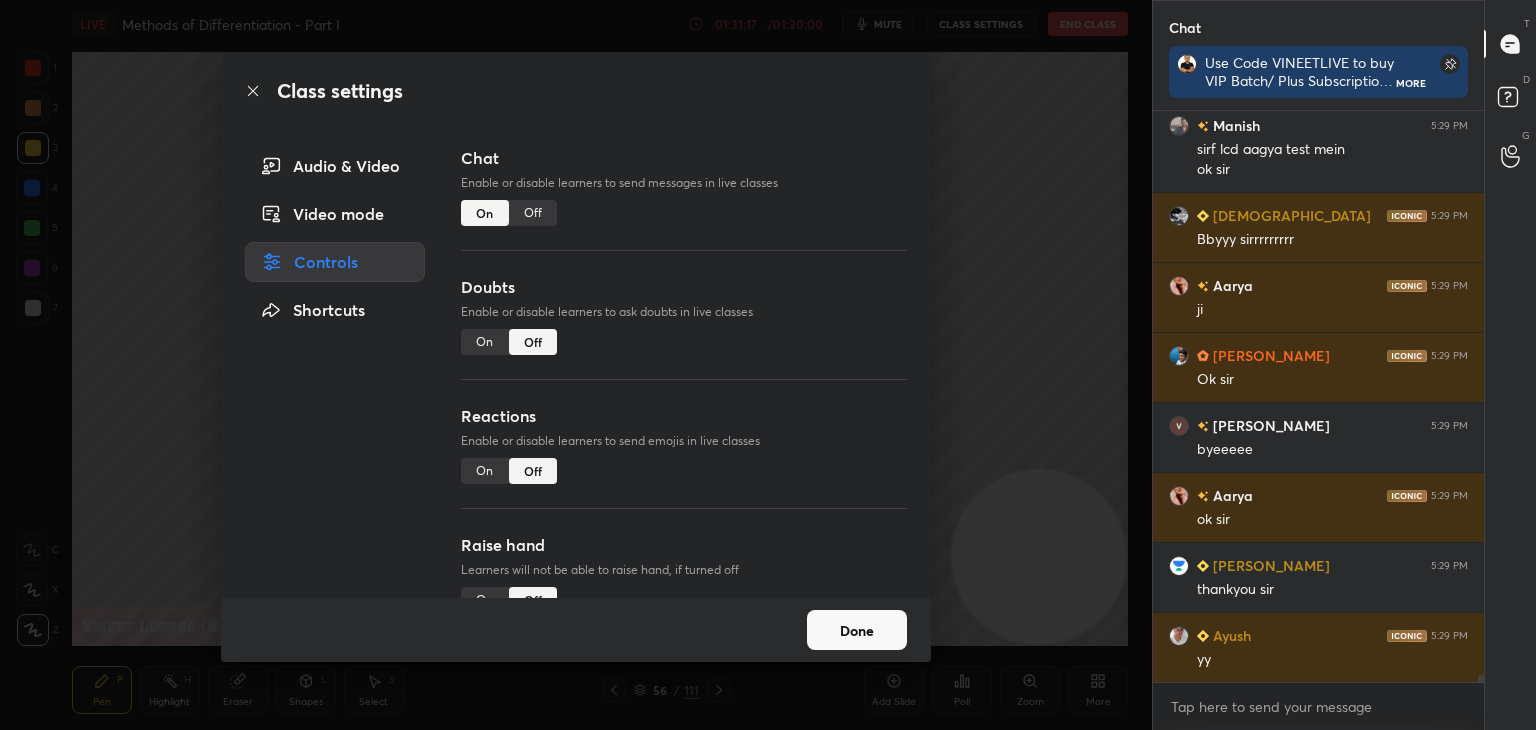 drag, startPoint x: 528, startPoint y: 213, endPoint x: 574, endPoint y: 372, distance: 165.52039 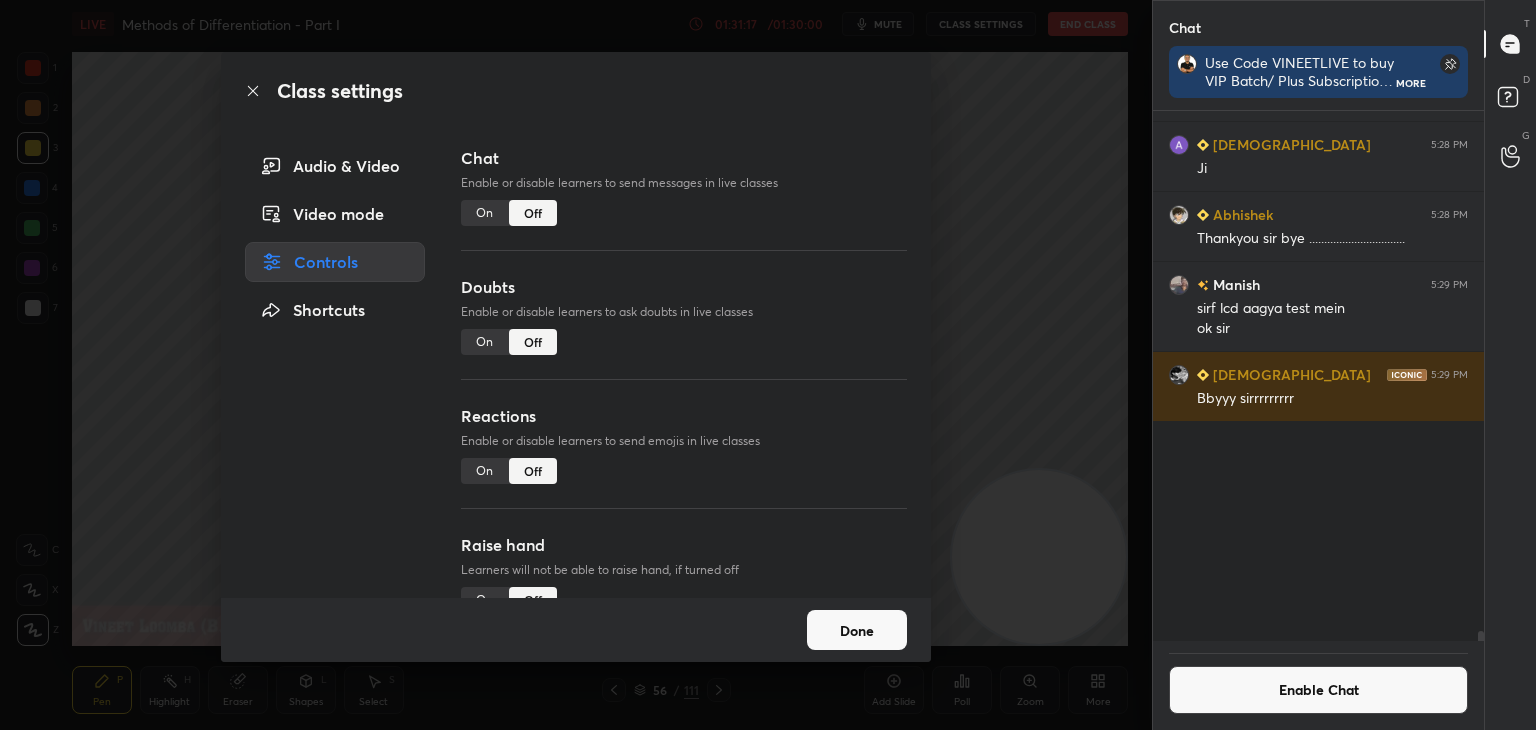 scroll, scrollTop: 43468, scrollLeft: 0, axis: vertical 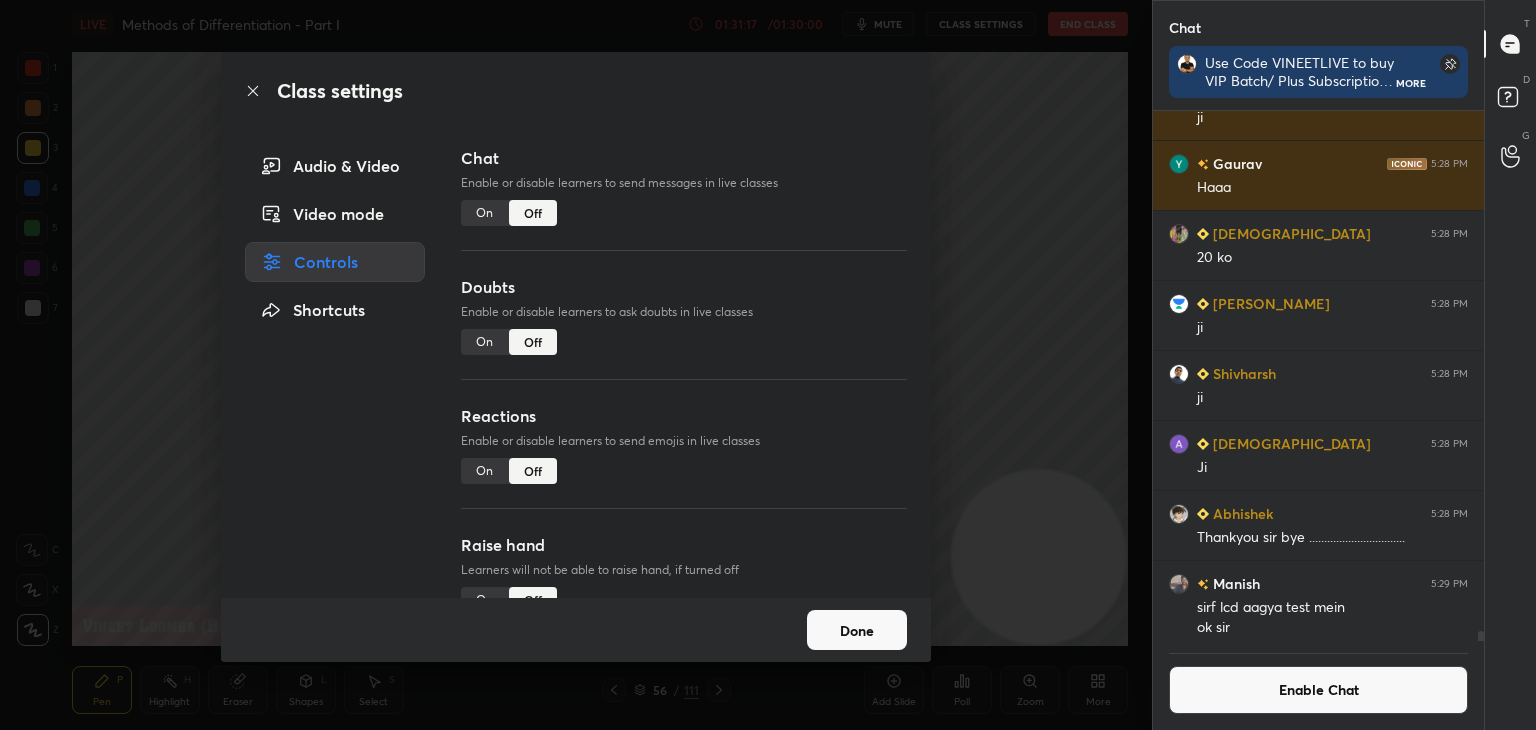 click on "Done" at bounding box center (857, 630) 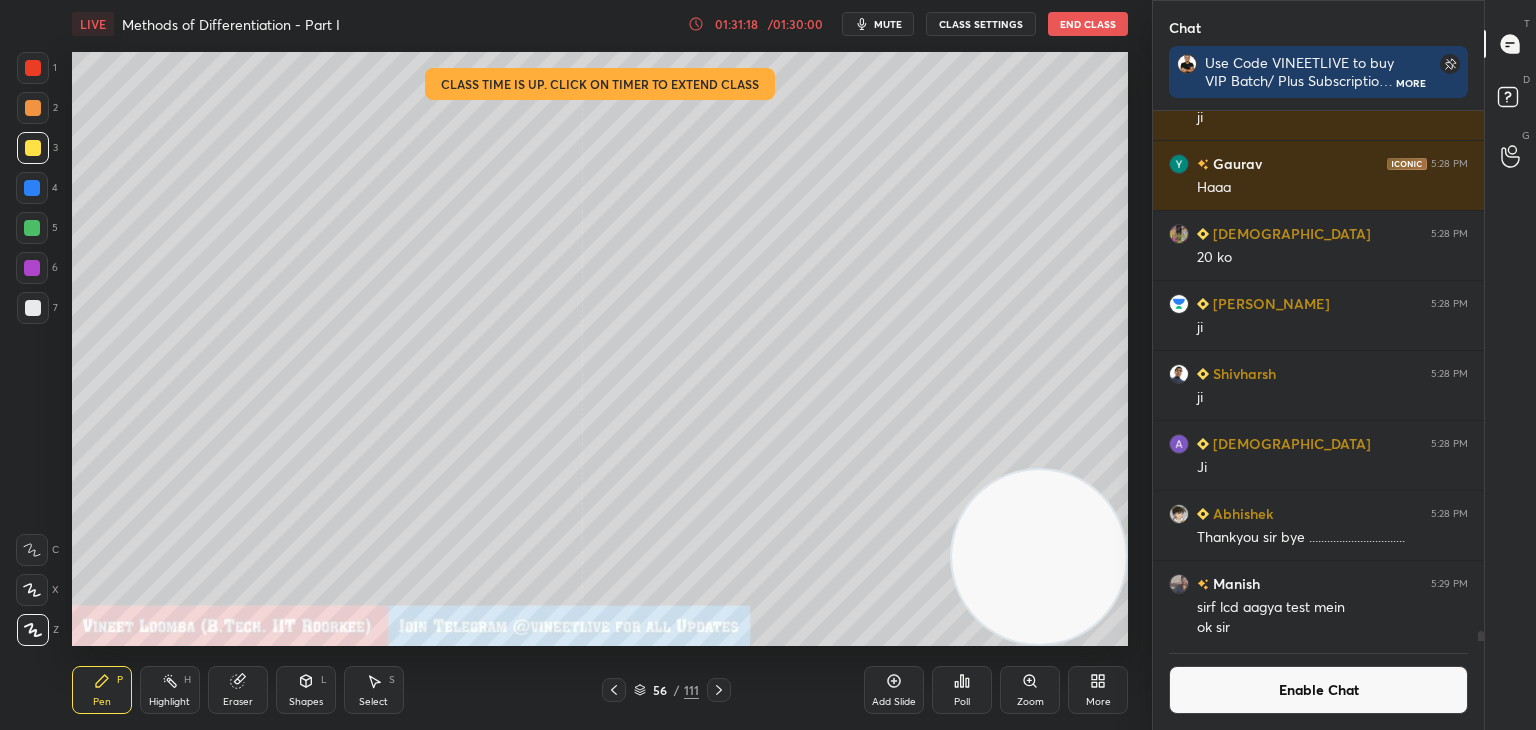 click on "End Class" at bounding box center (1088, 24) 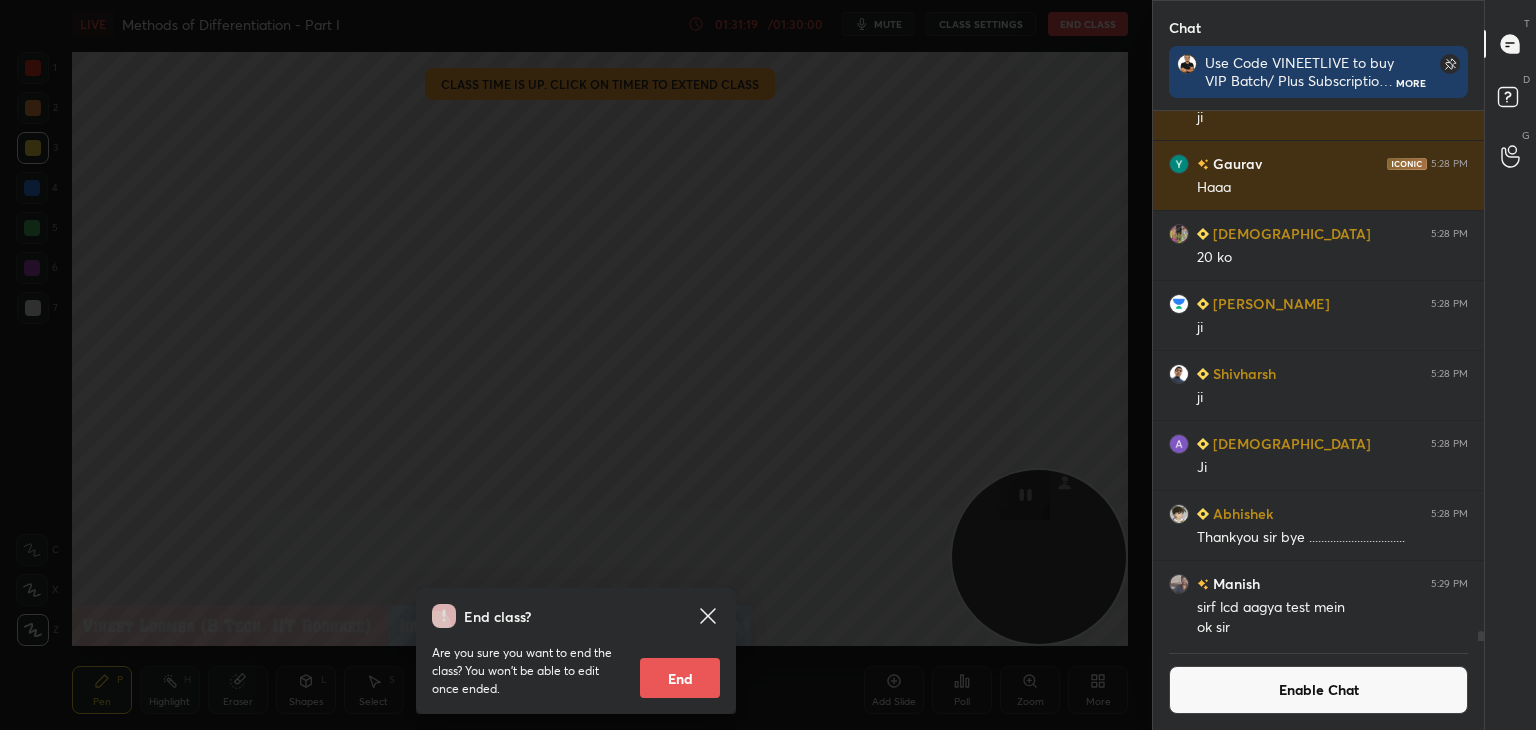 click on "End" at bounding box center [680, 678] 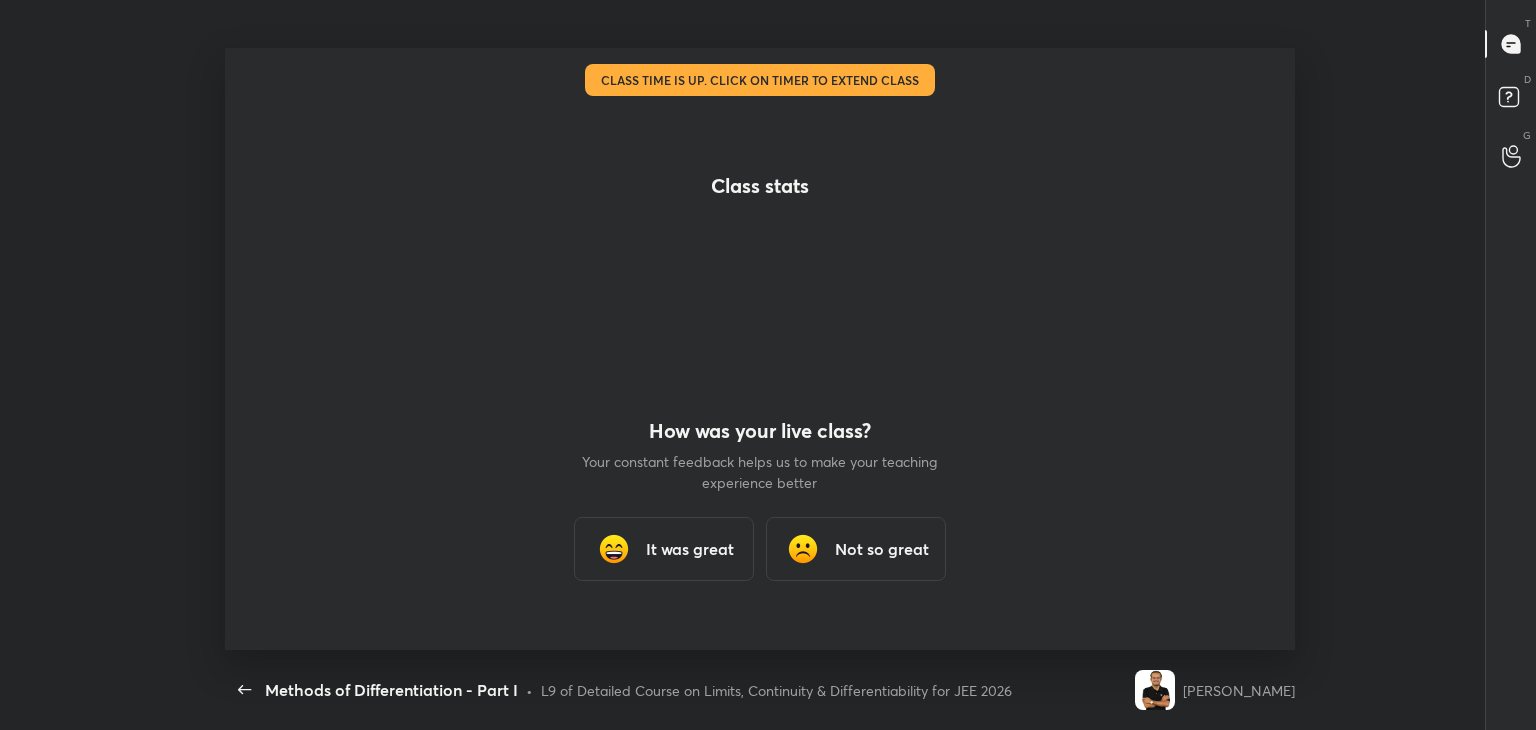 scroll, scrollTop: 99397, scrollLeft: 98784, axis: both 